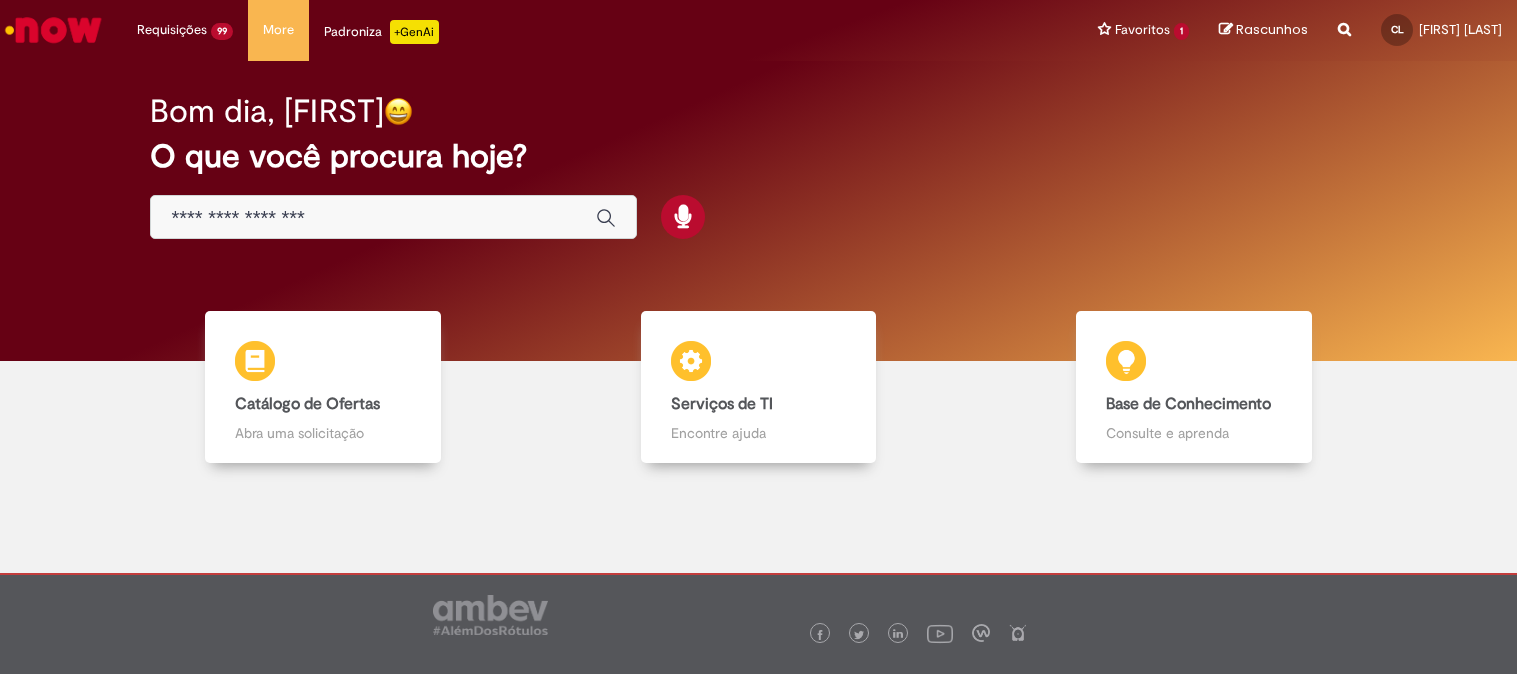 scroll, scrollTop: 0, scrollLeft: 0, axis: both 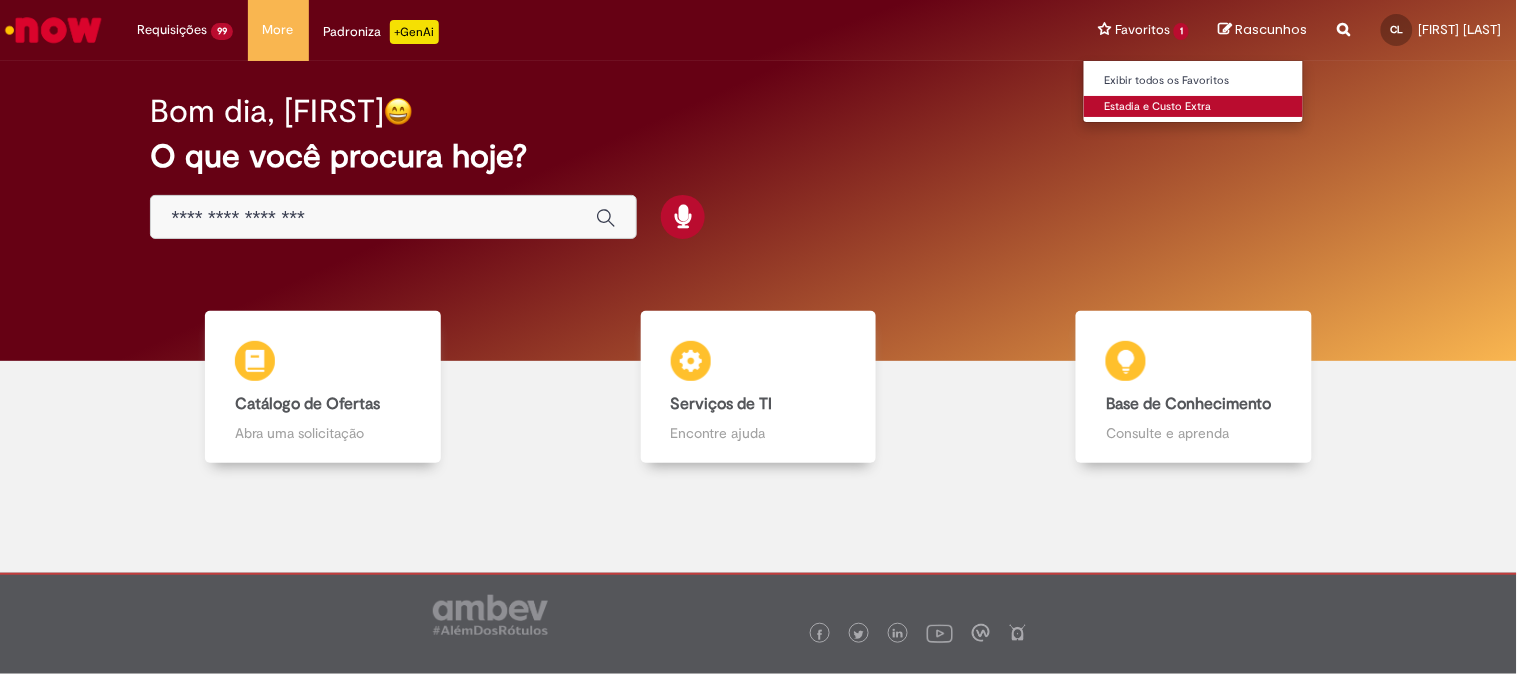 click on "Estadia e Custo Extra" at bounding box center (1194, 107) 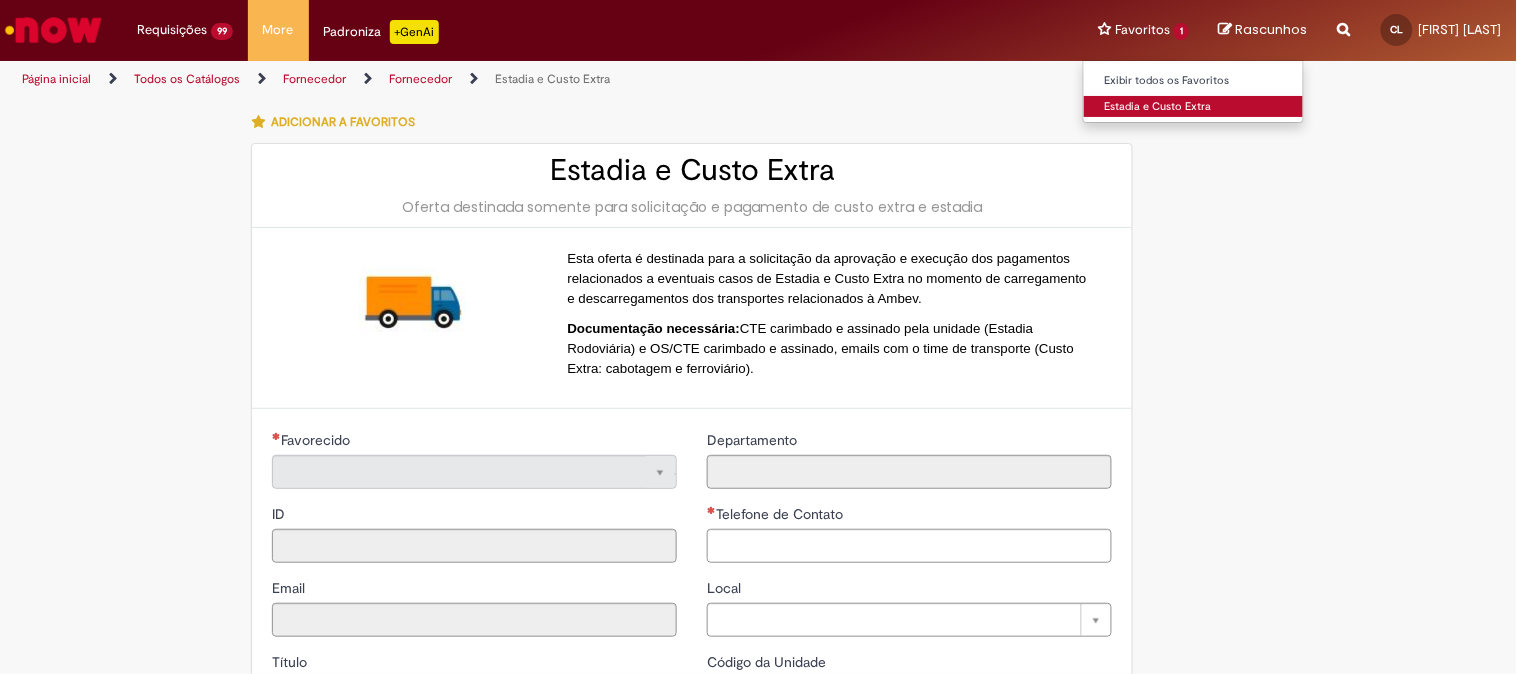 type on "**********" 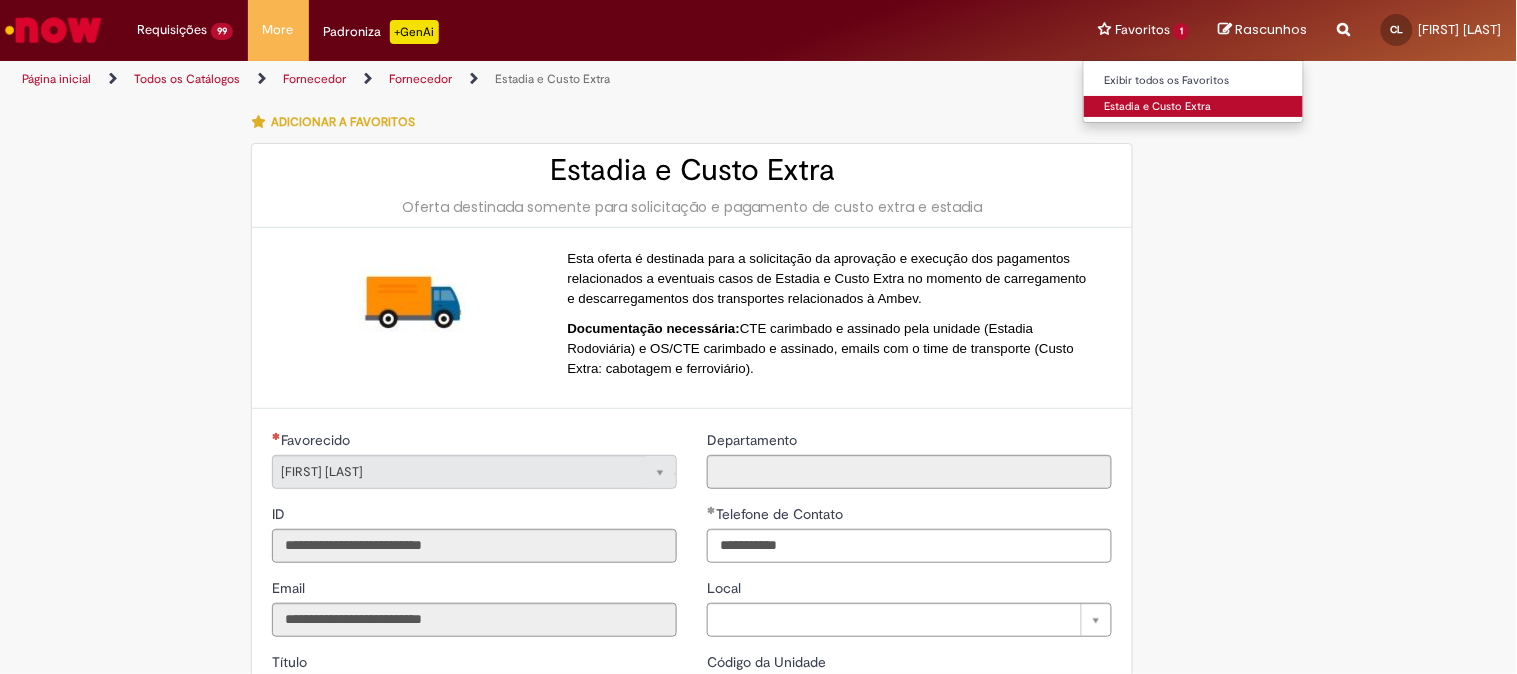type on "**********" 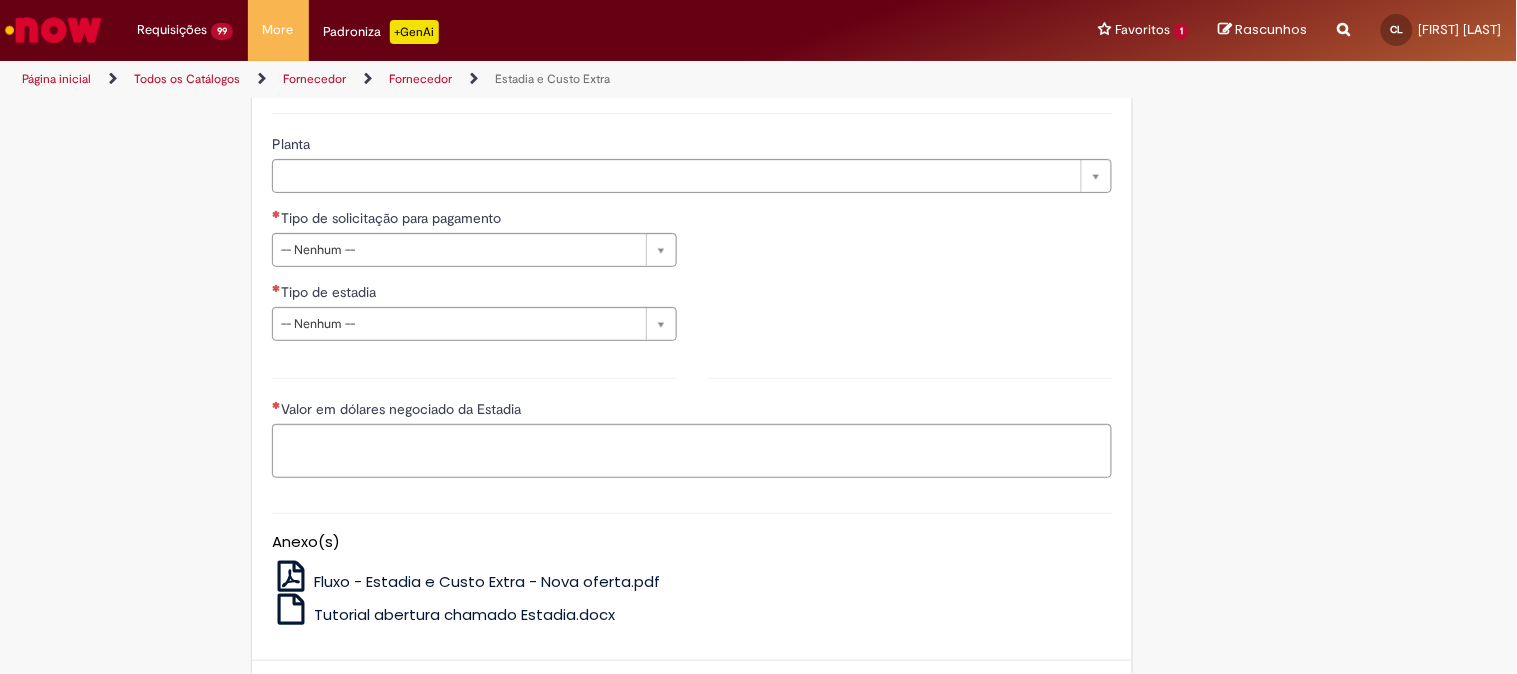 scroll, scrollTop: 666, scrollLeft: 0, axis: vertical 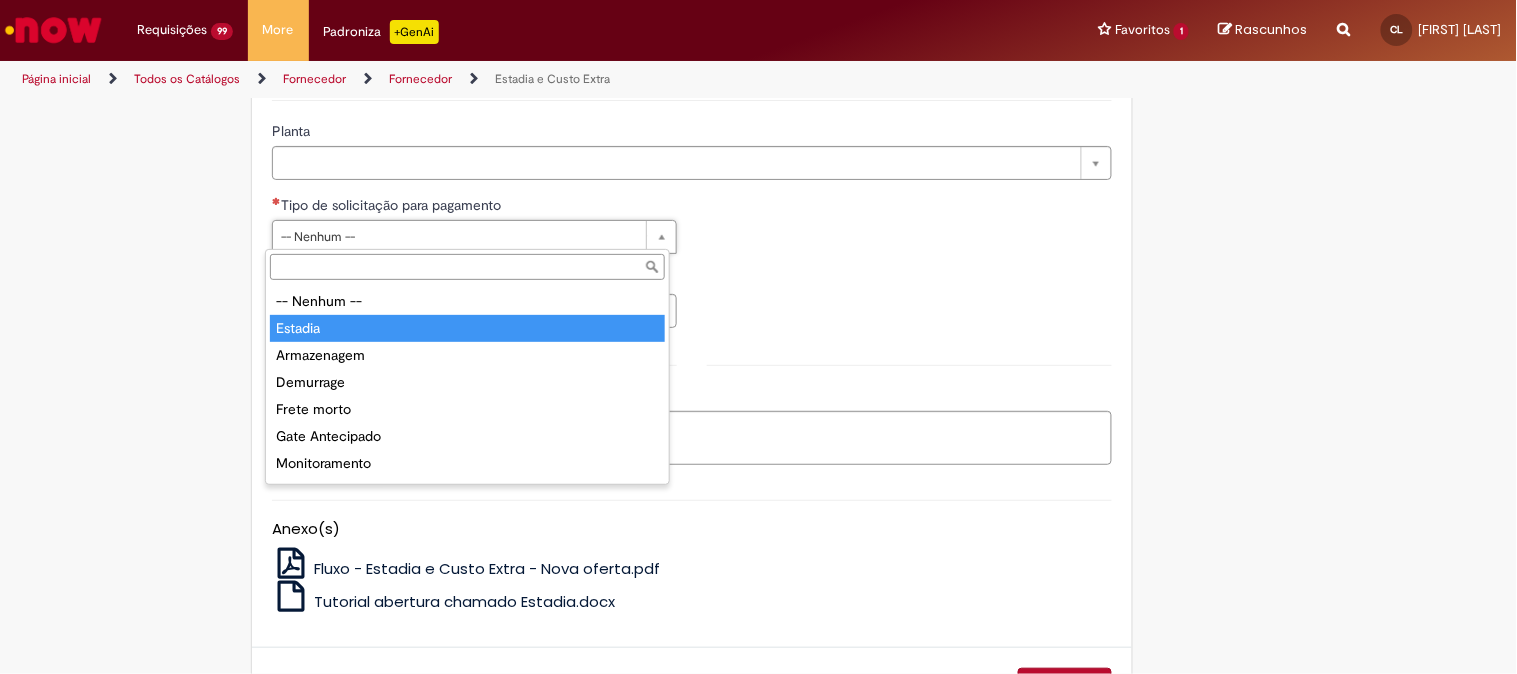 type on "*******" 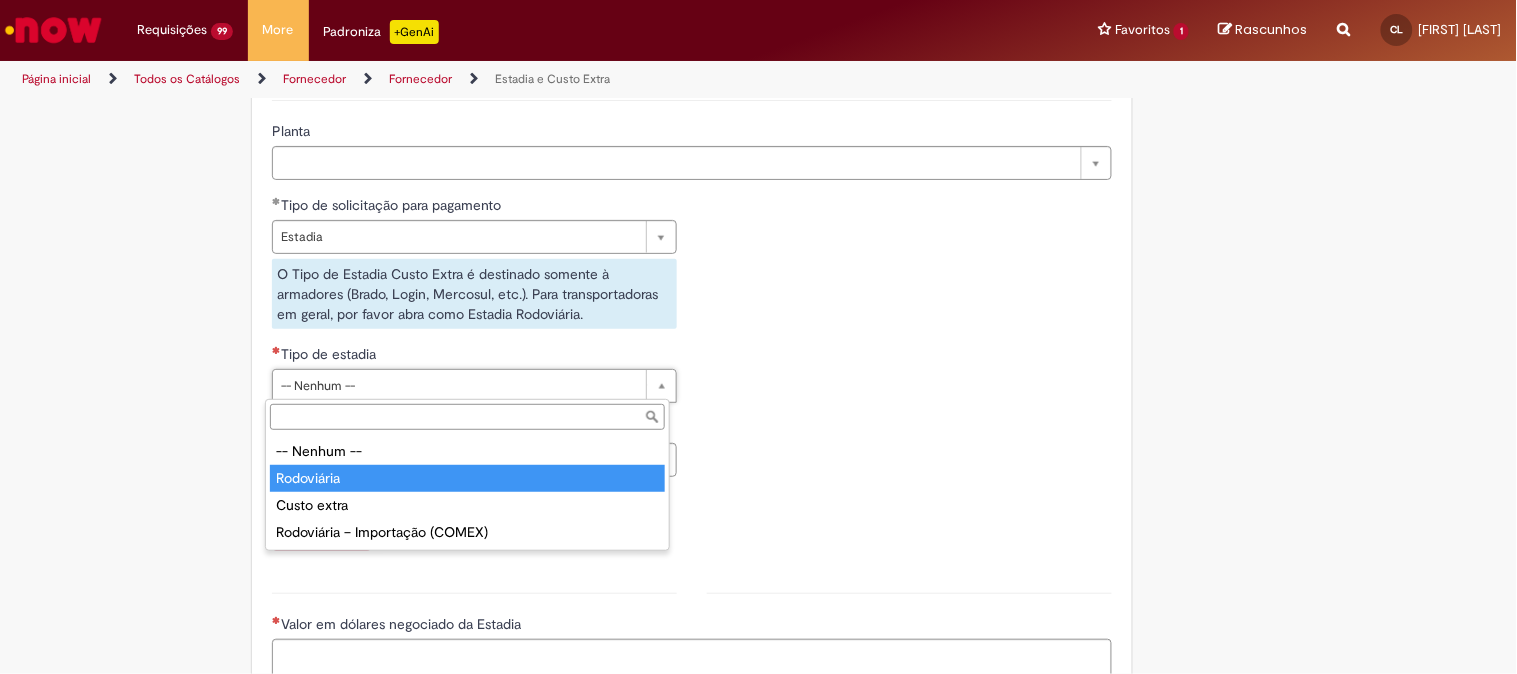 type on "**********" 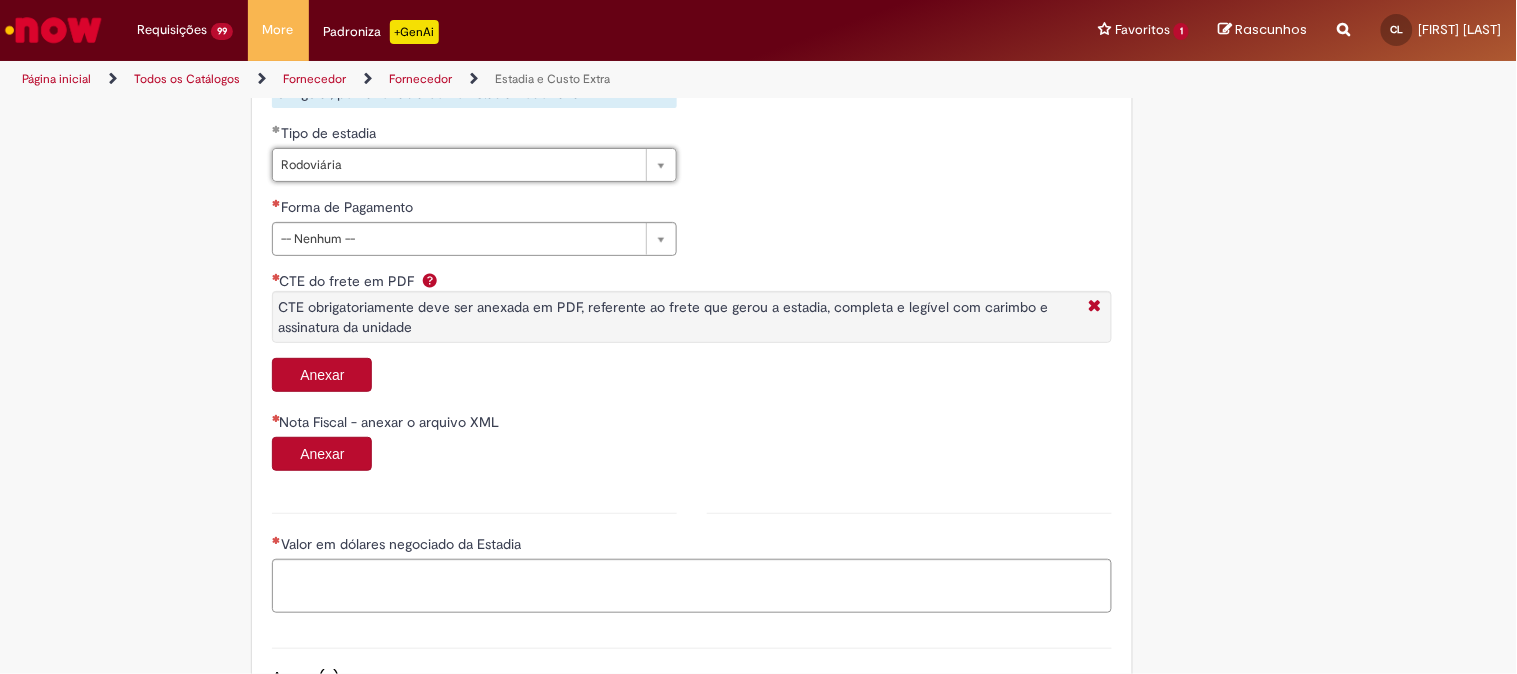 scroll, scrollTop: 888, scrollLeft: 0, axis: vertical 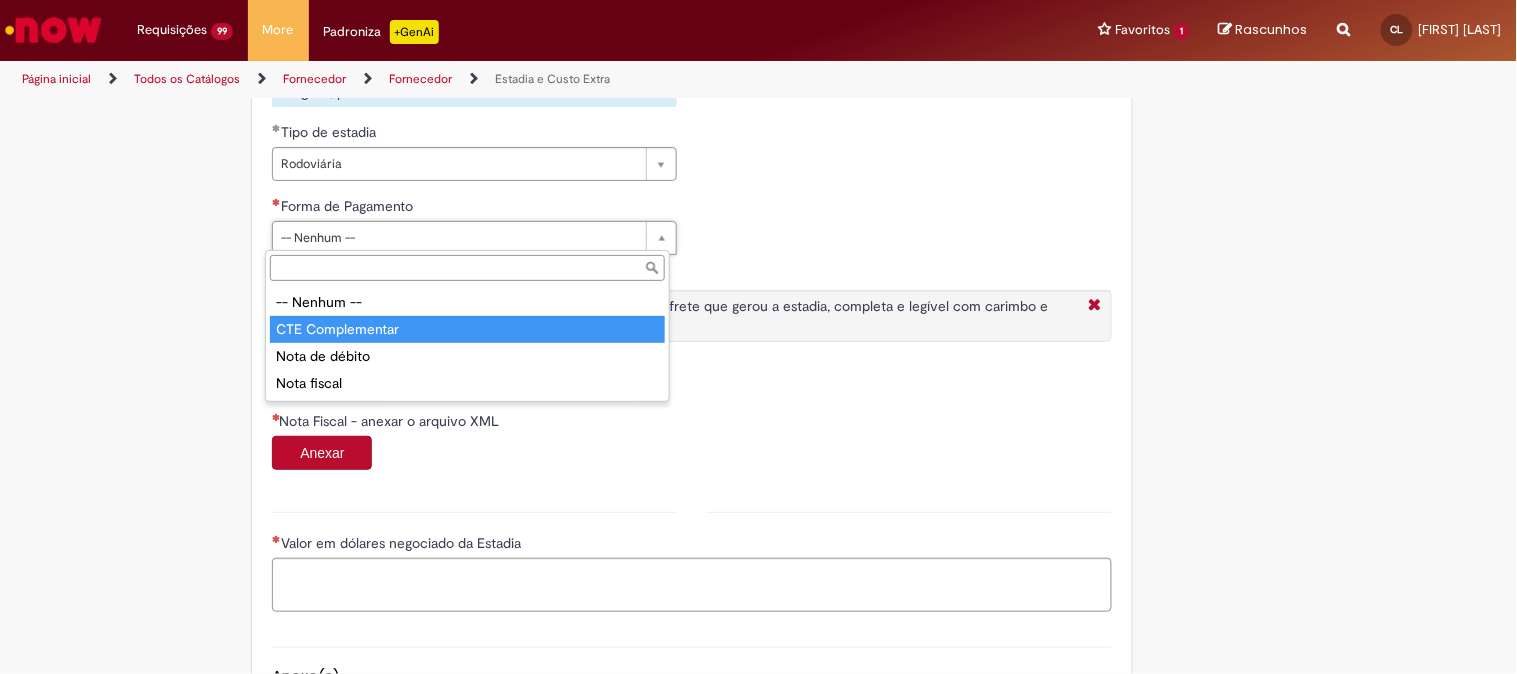type on "**********" 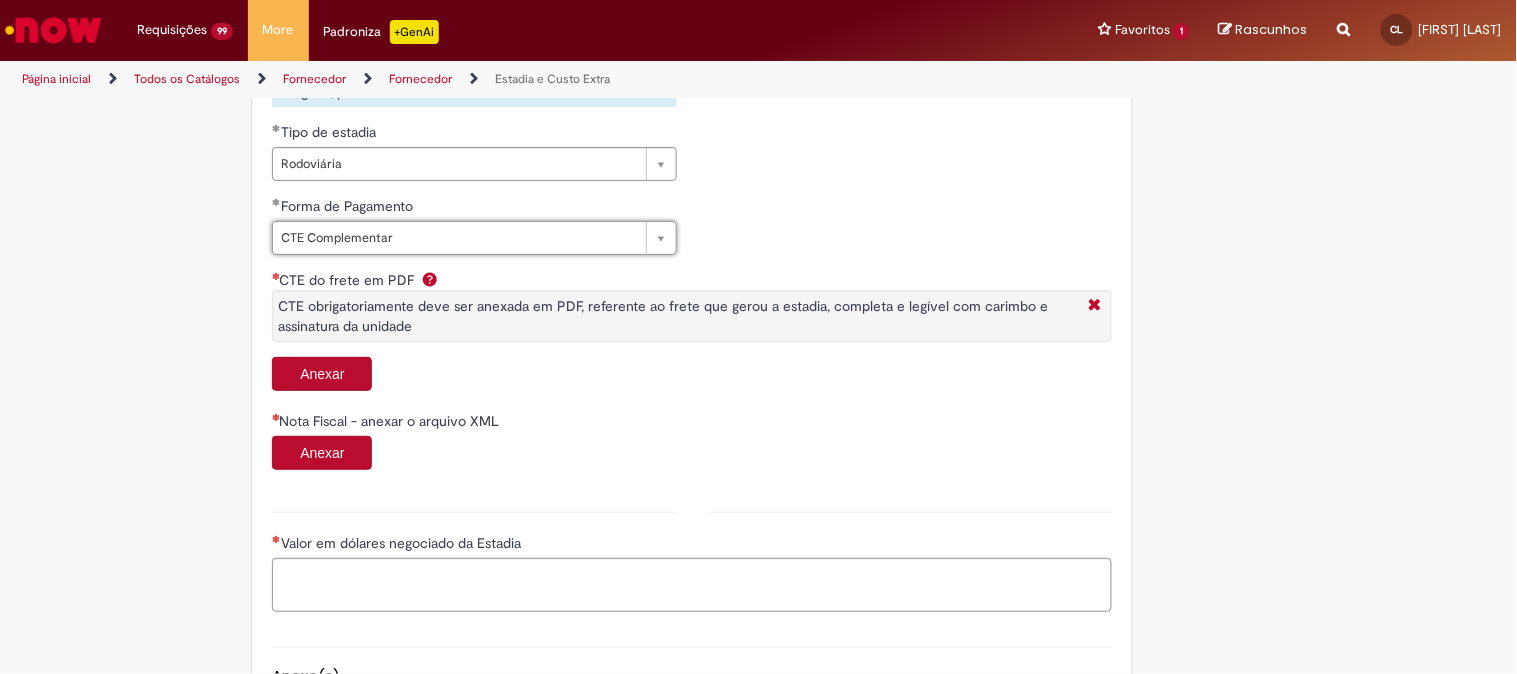 click on "Anexar" at bounding box center [322, 374] 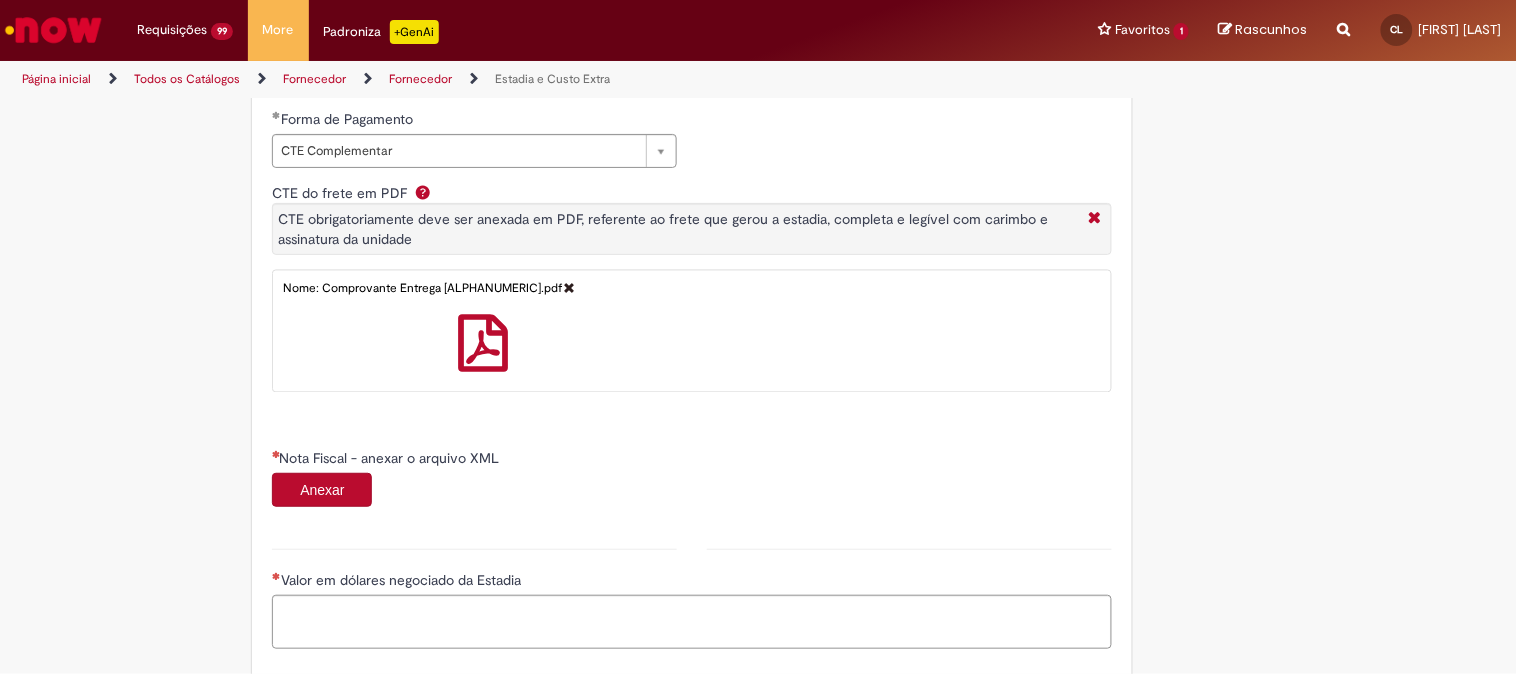 scroll, scrollTop: 1000, scrollLeft: 0, axis: vertical 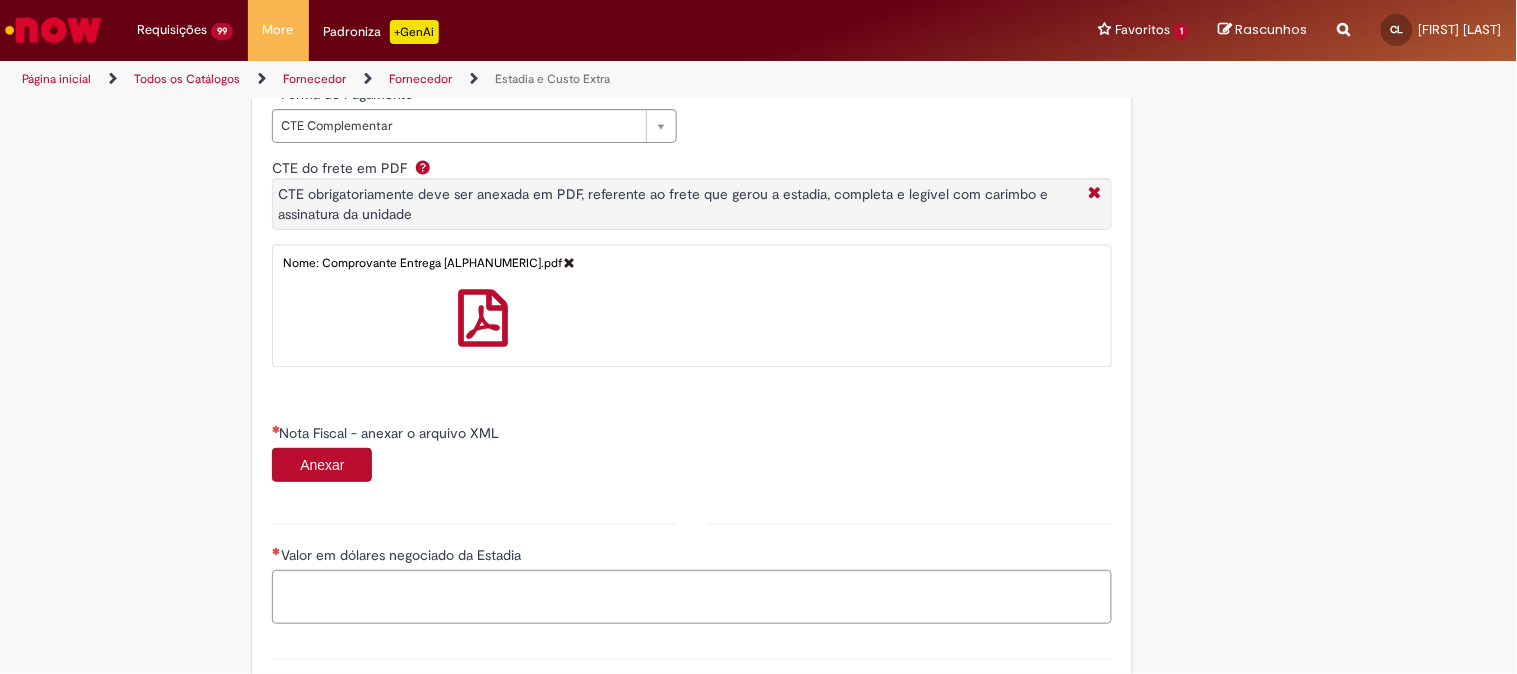 click on "Anexar" at bounding box center [322, 465] 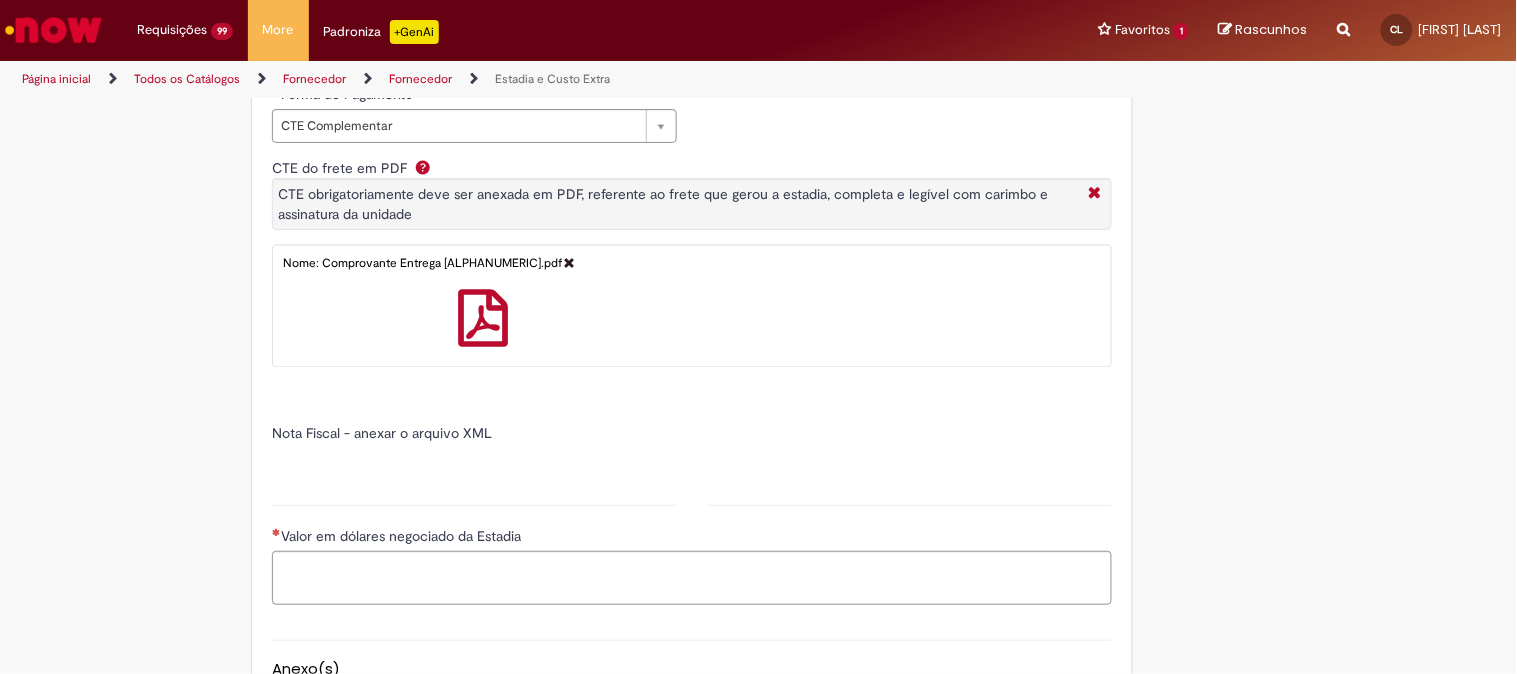 type on "*****" 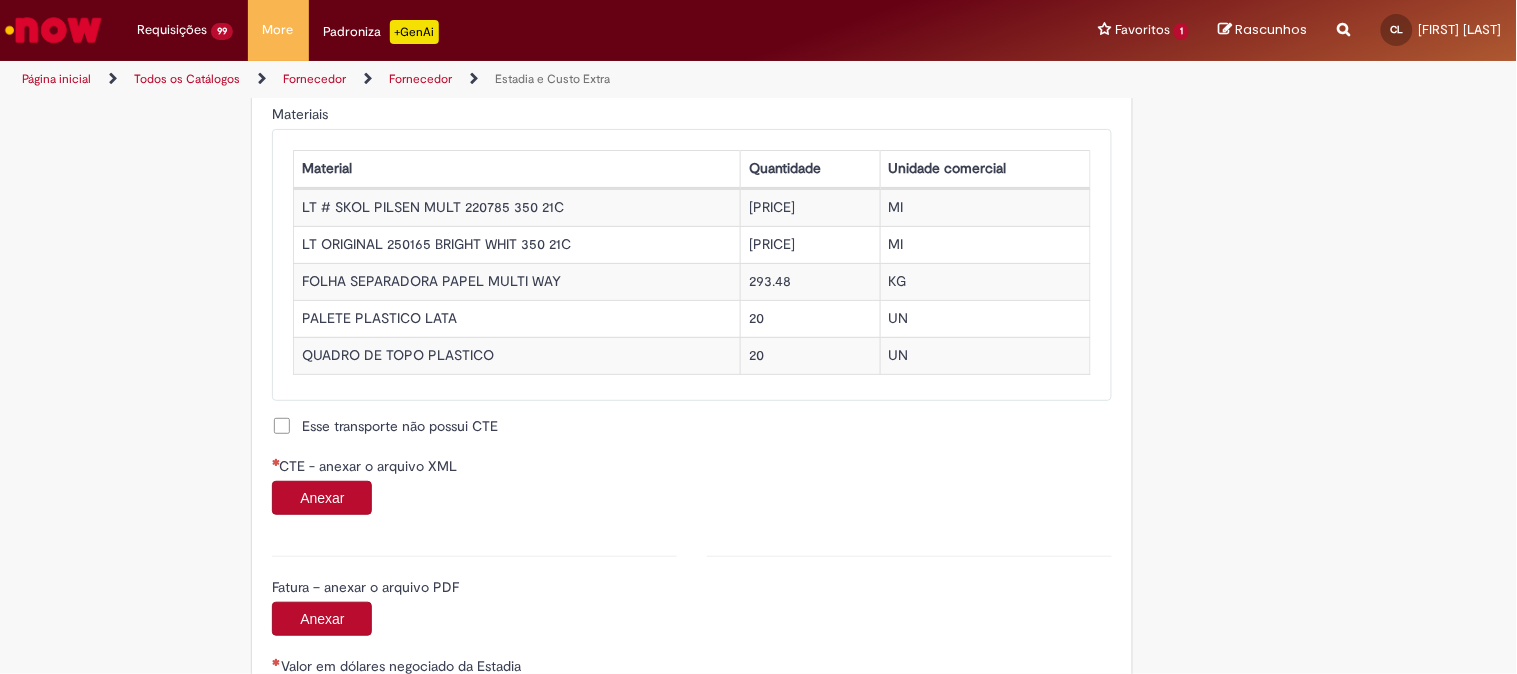 scroll, scrollTop: 1888, scrollLeft: 0, axis: vertical 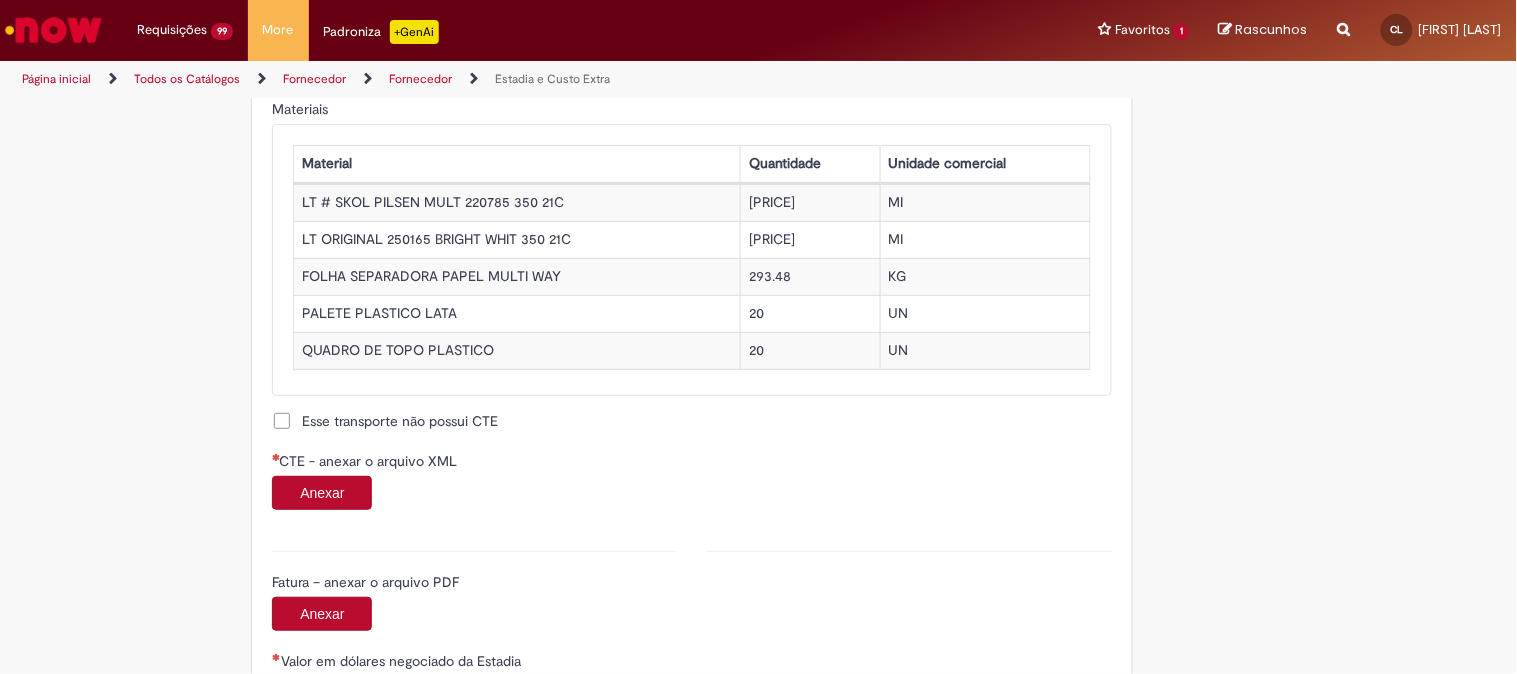 click on "Anexar" at bounding box center [322, 493] 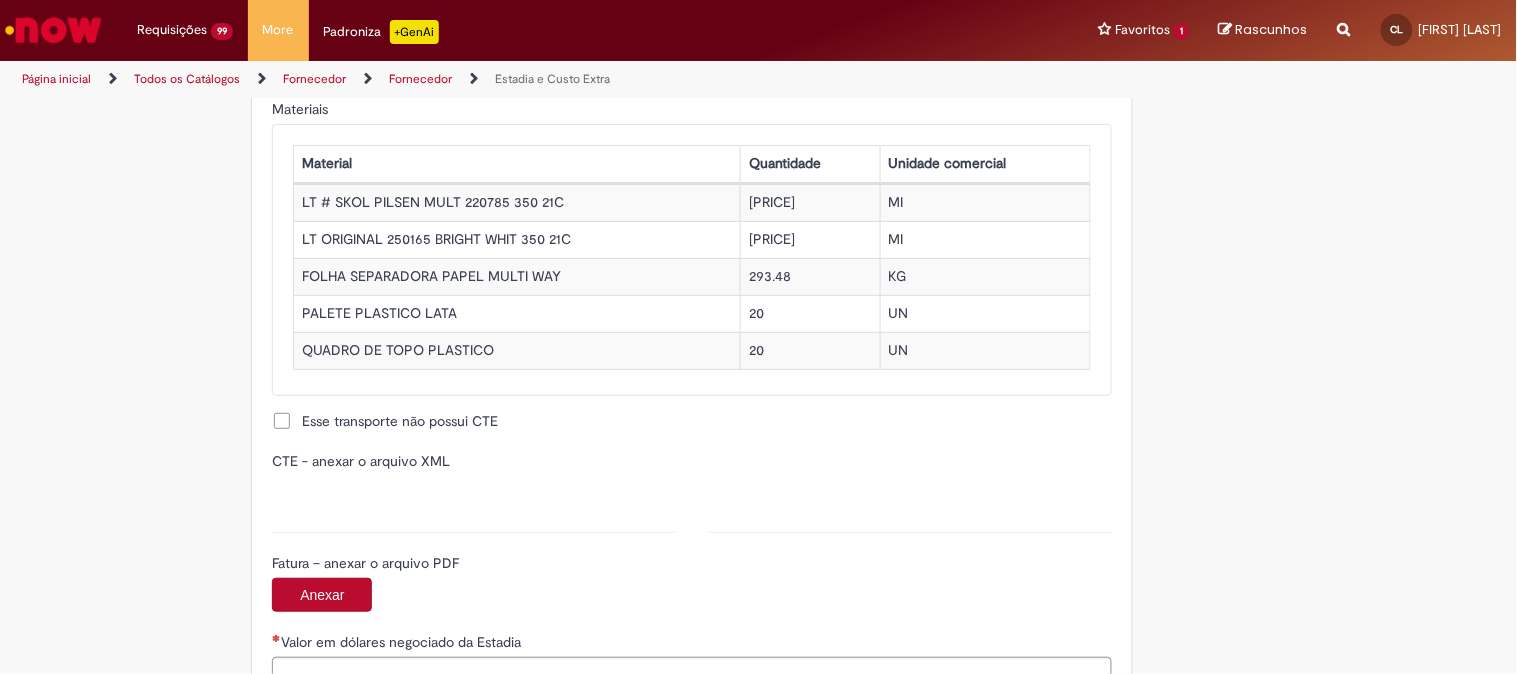 type on "**********" 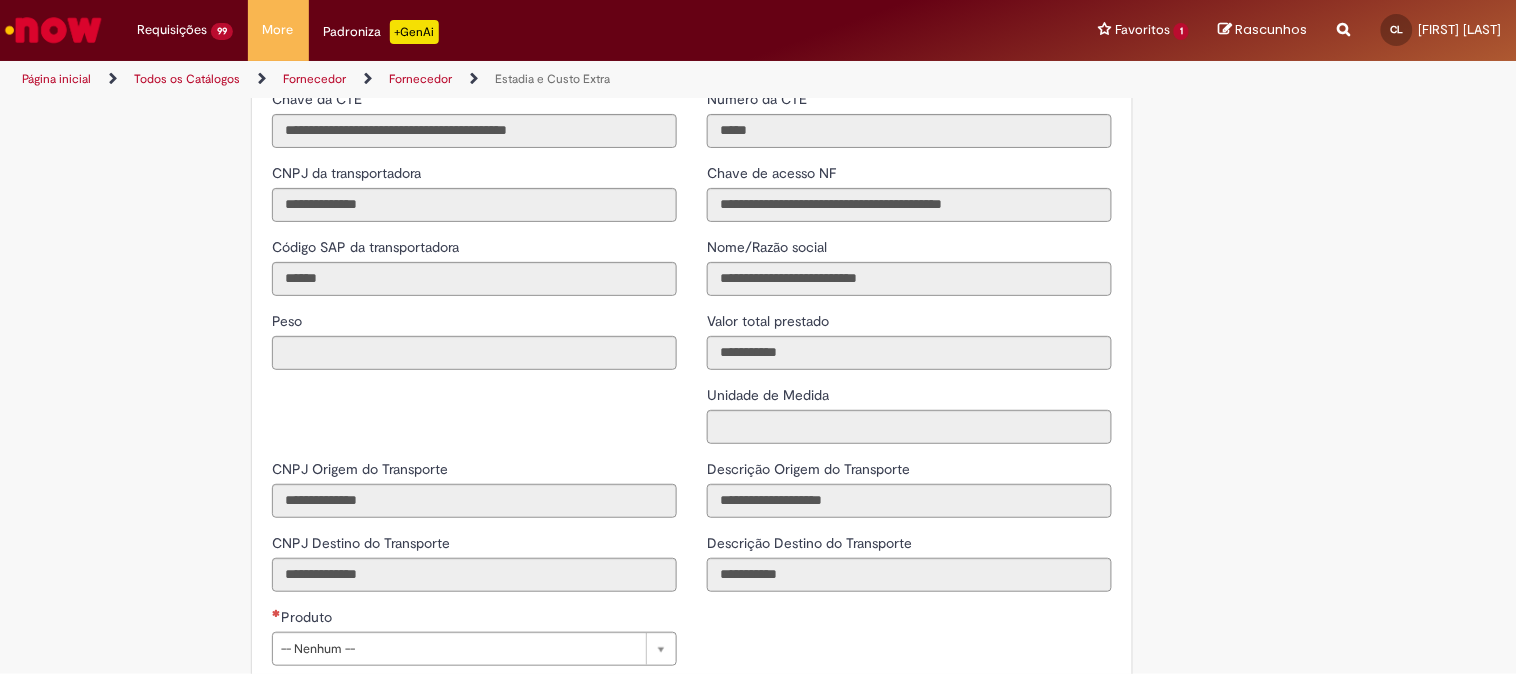 scroll, scrollTop: 2666, scrollLeft: 0, axis: vertical 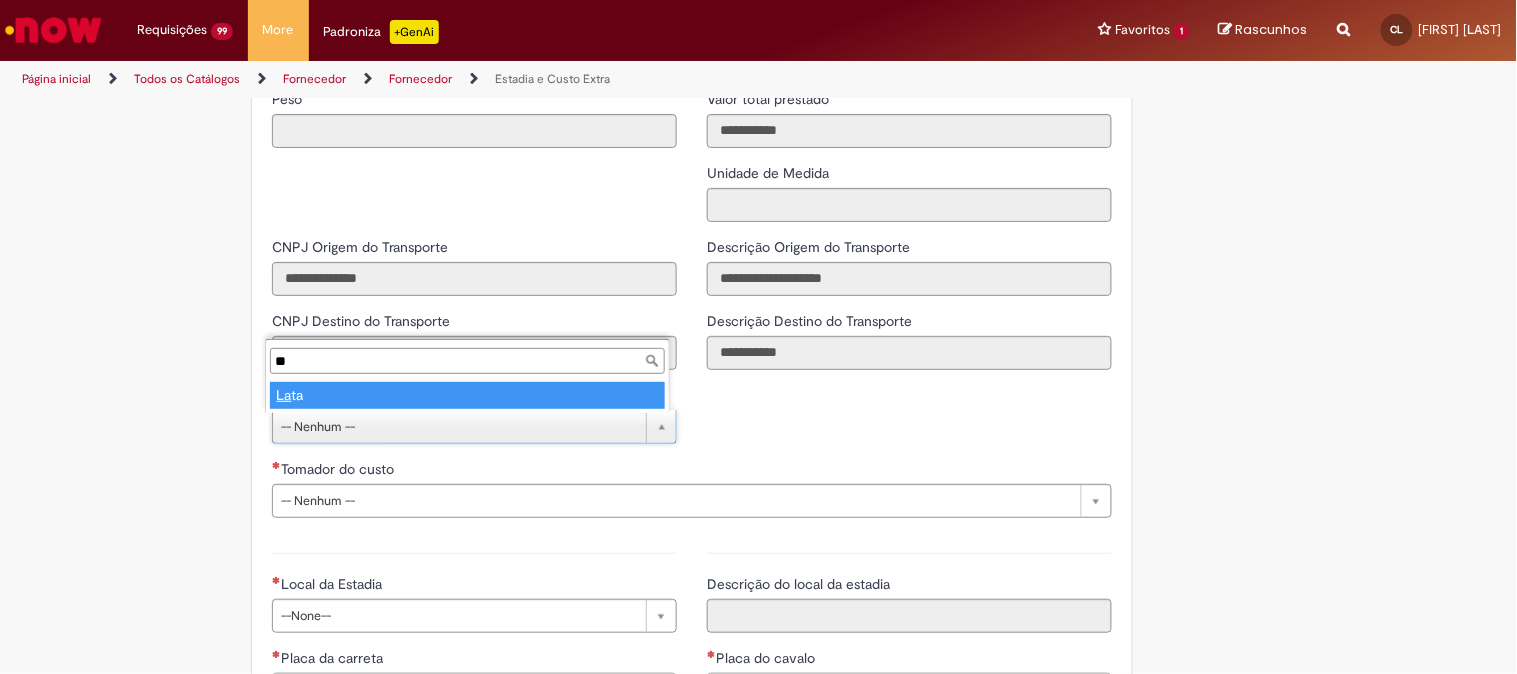 type on "**" 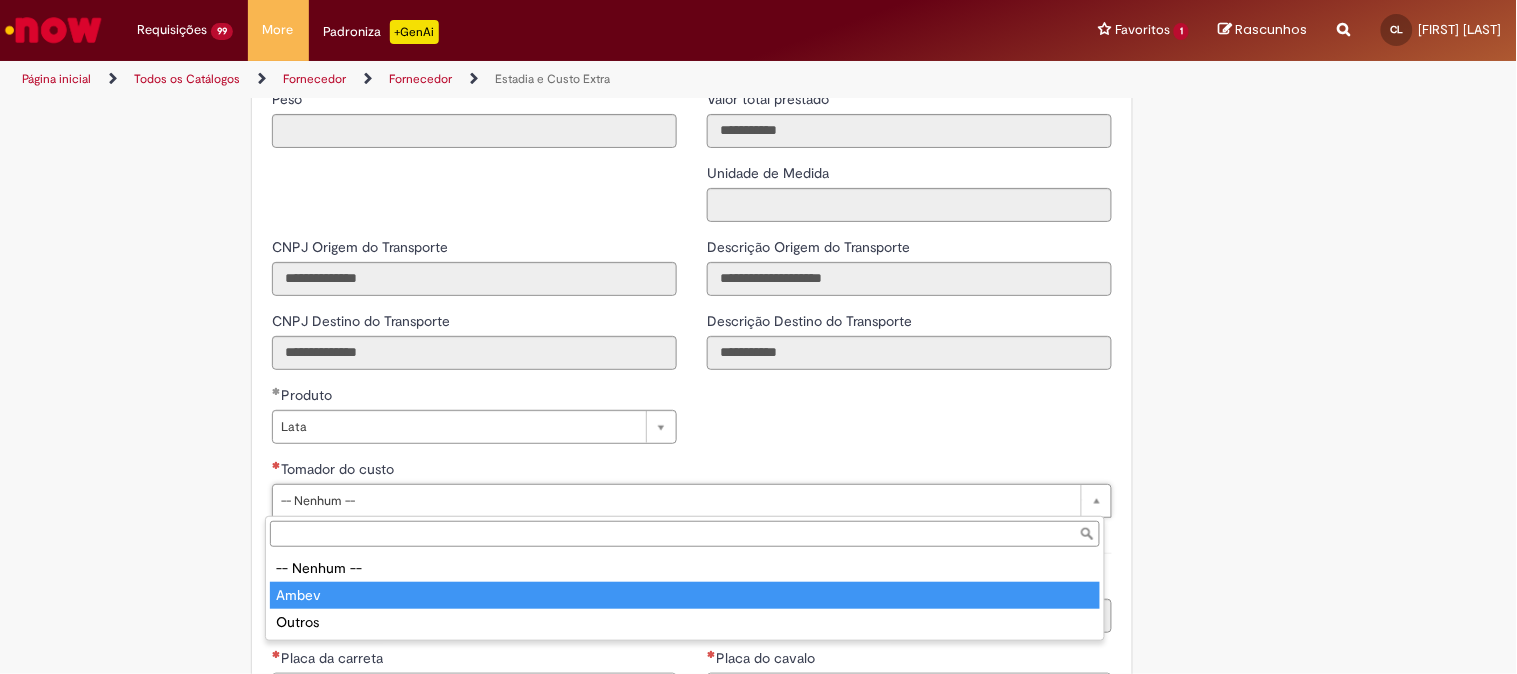 type on "*****" 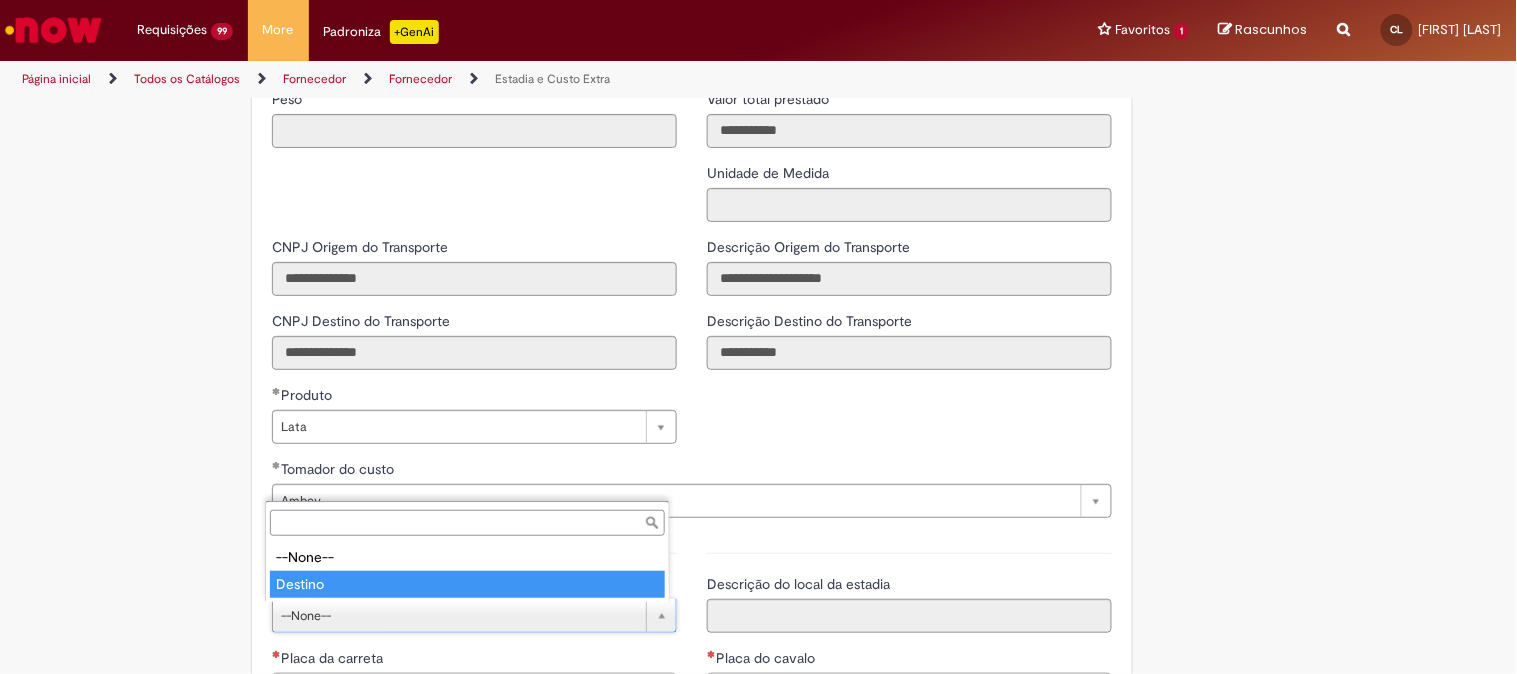 type on "*******" 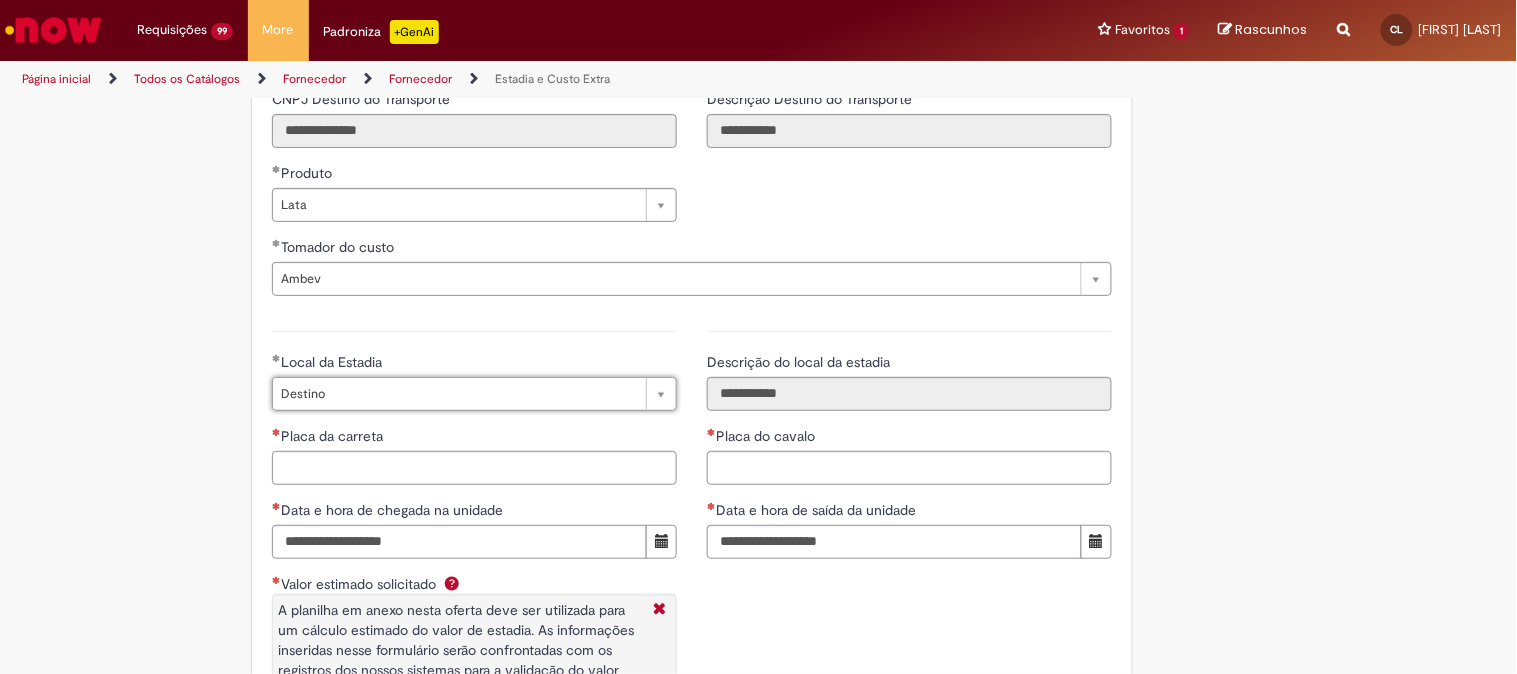 scroll, scrollTop: 3000, scrollLeft: 0, axis: vertical 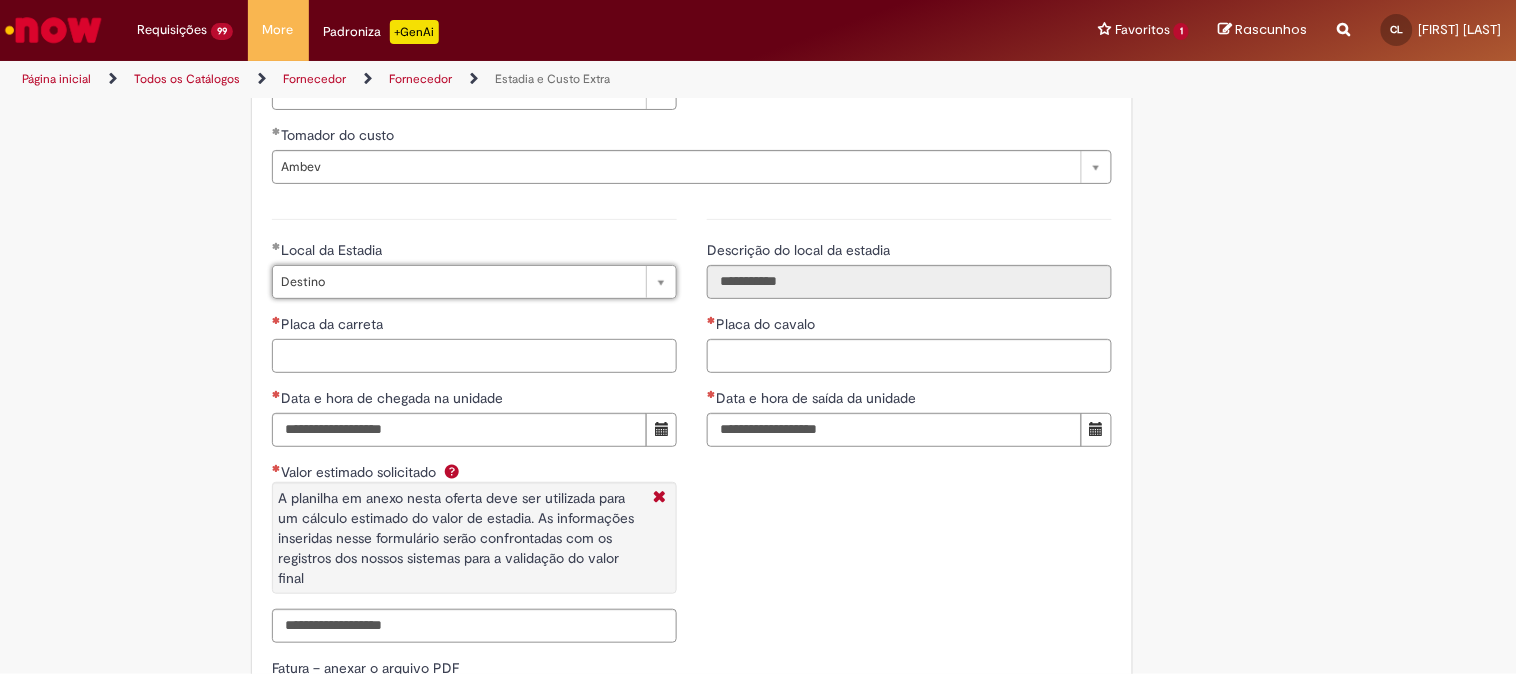 click on "Placa da carreta" at bounding box center [474, 356] 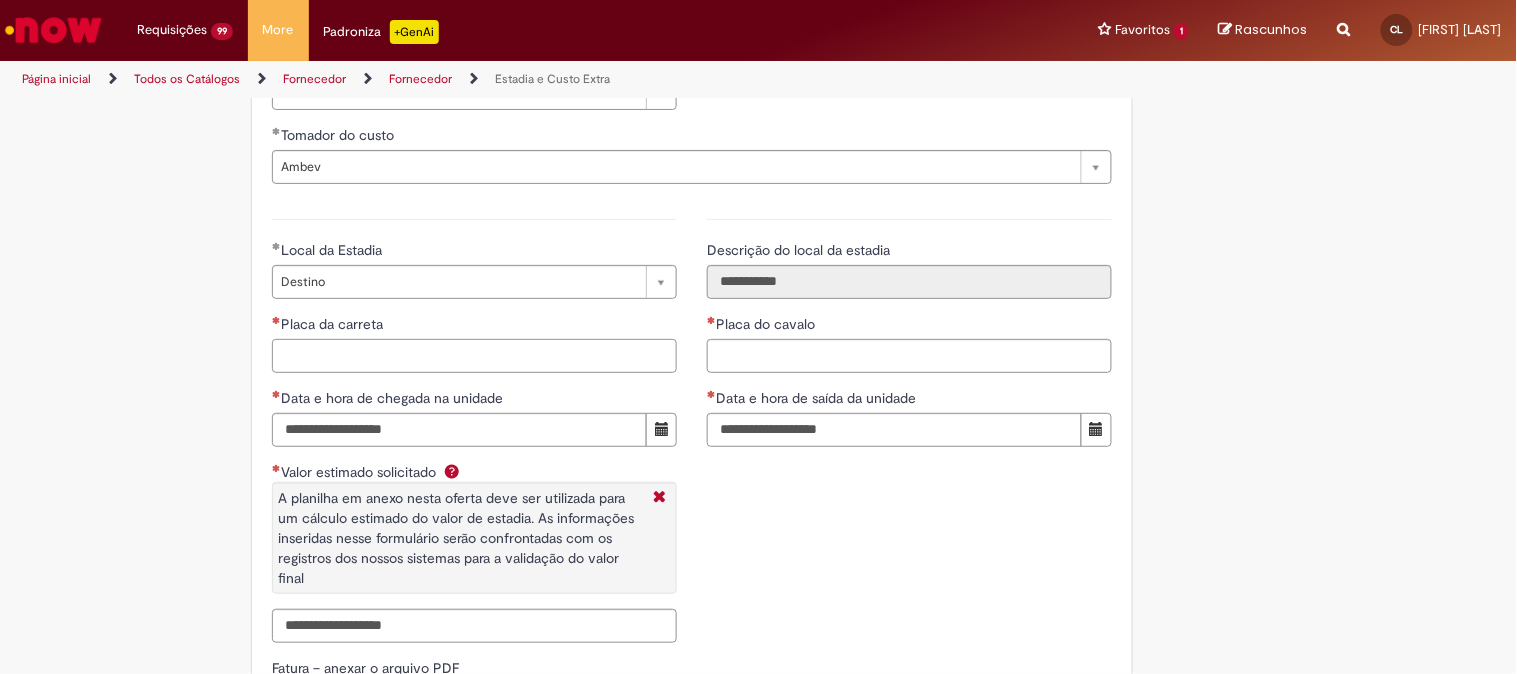paste on "*******" 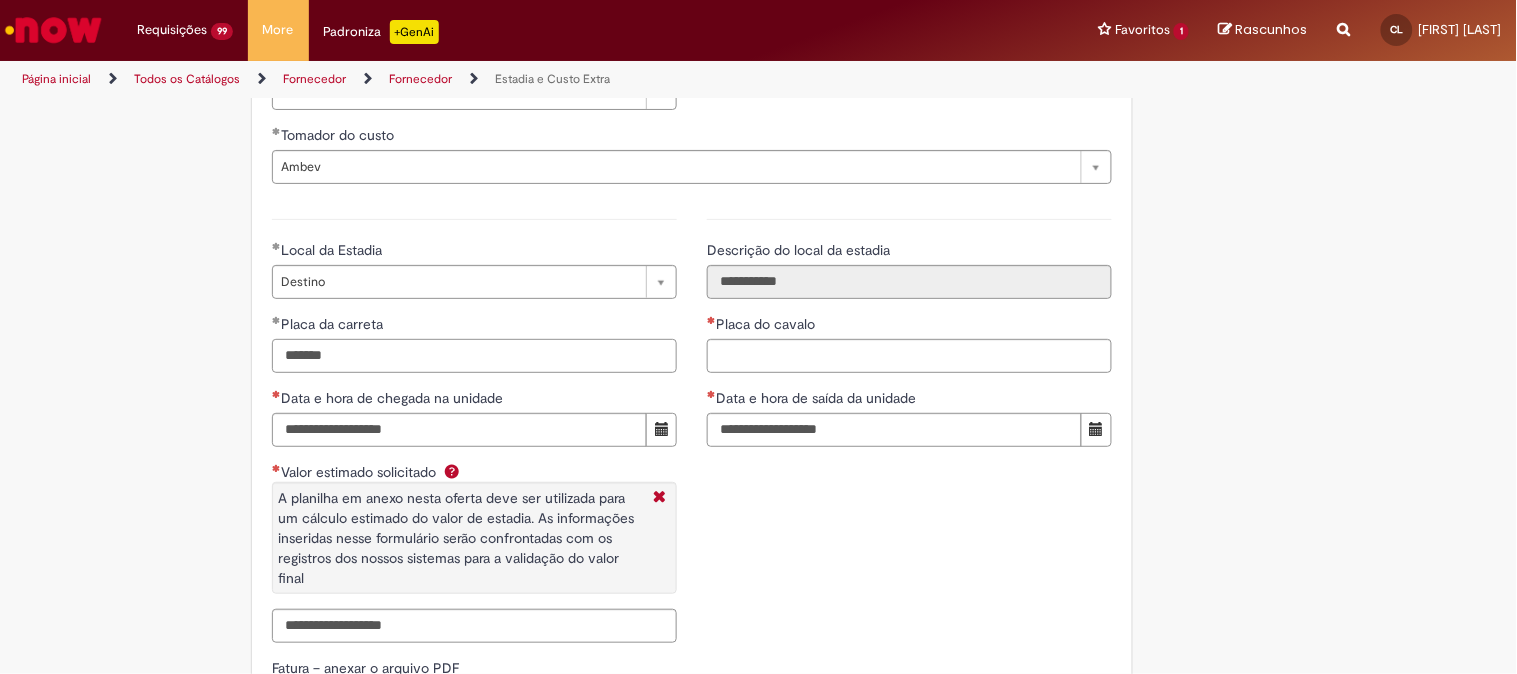 type on "*******" 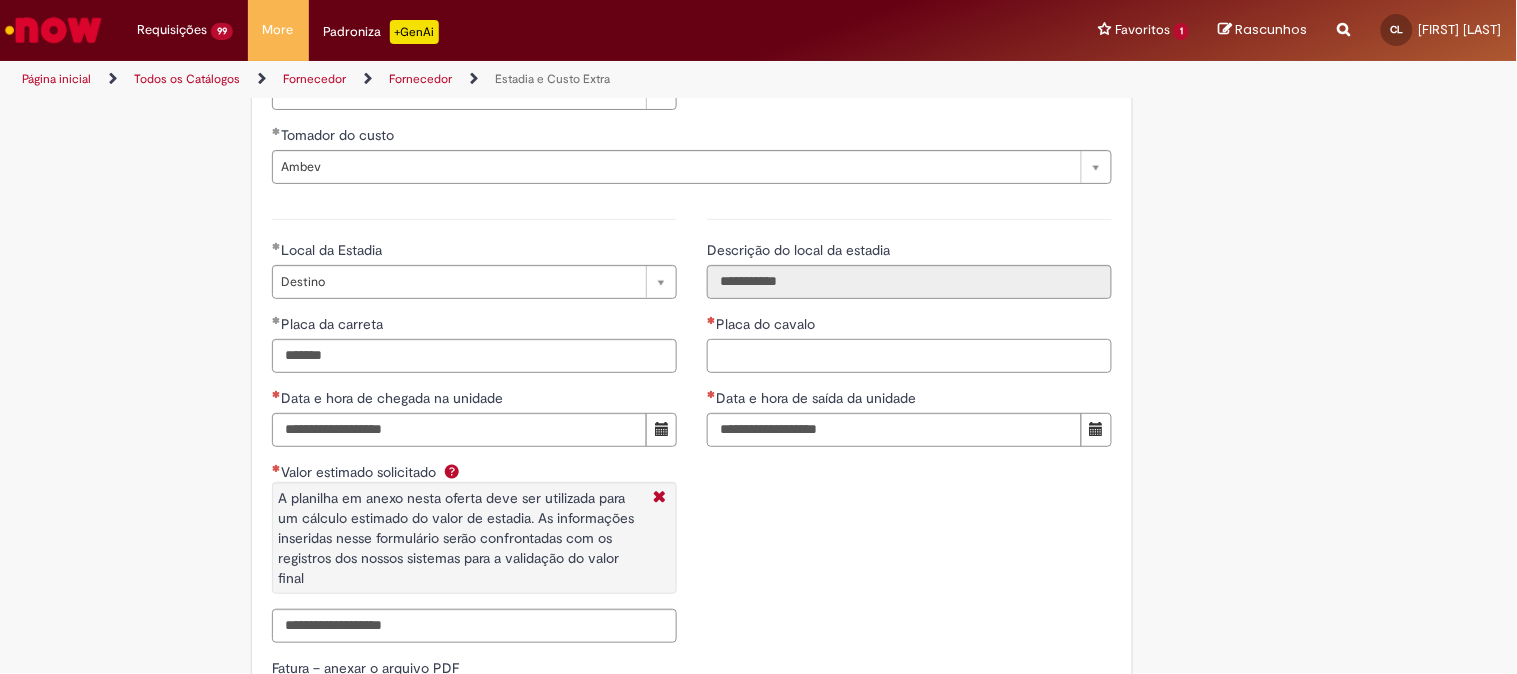 click on "Placa do cavalo" at bounding box center [909, 356] 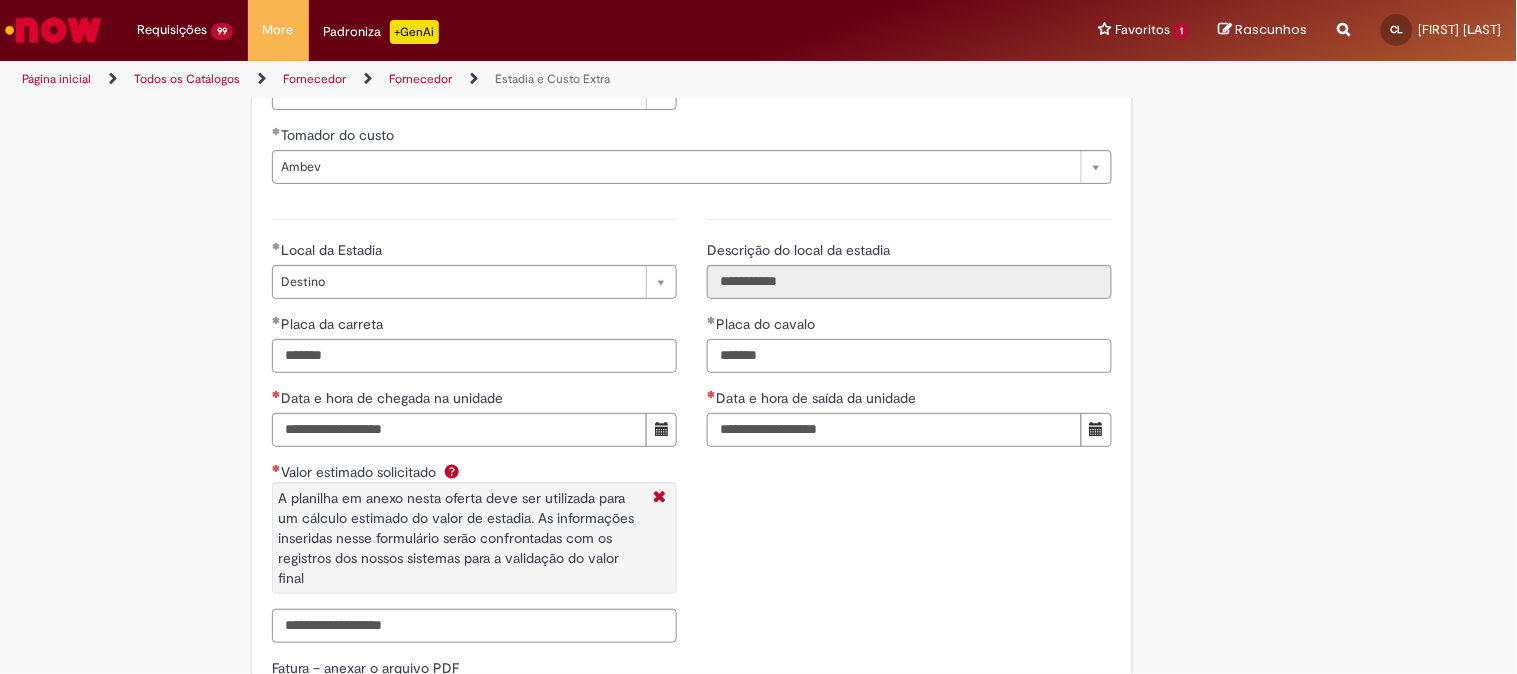 type on "*******" 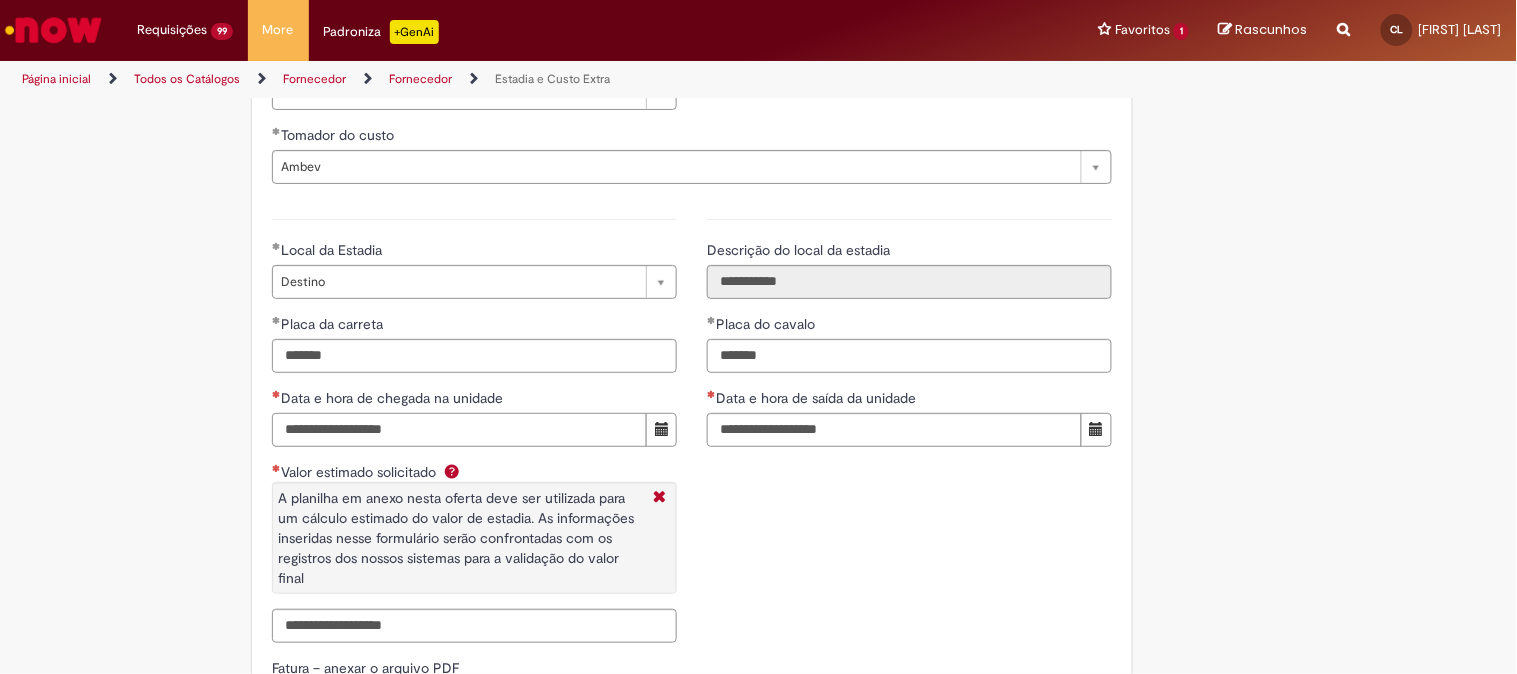 click on "Data e hora de chegada na unidade" at bounding box center (459, 430) 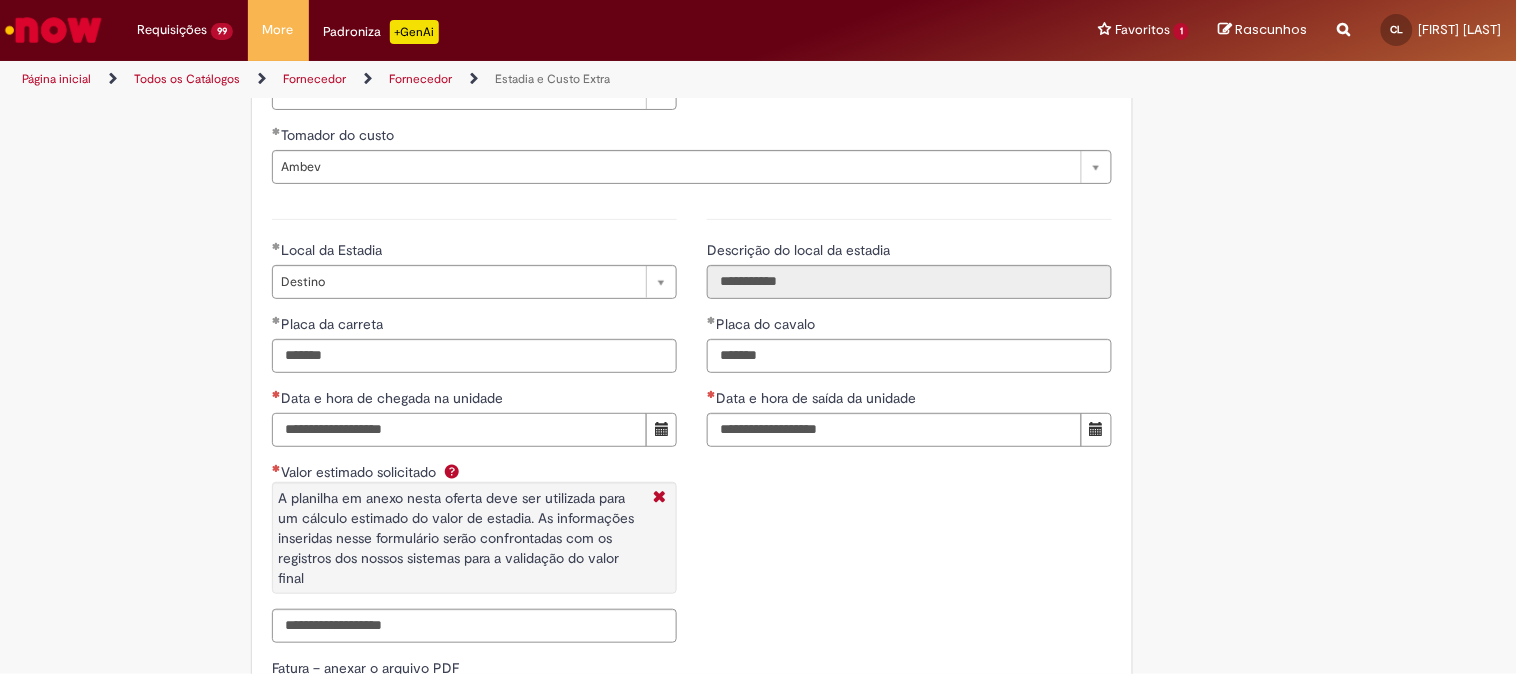 type on "**********" 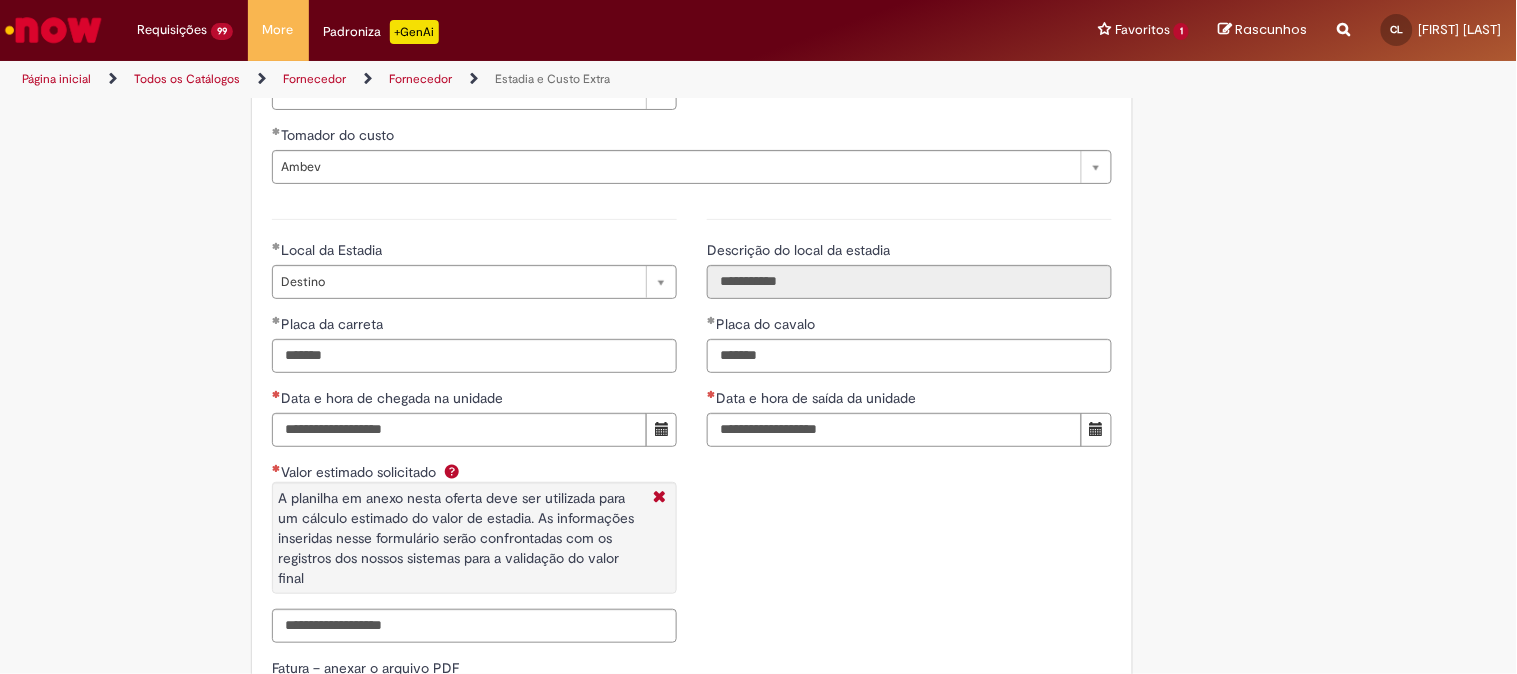 type 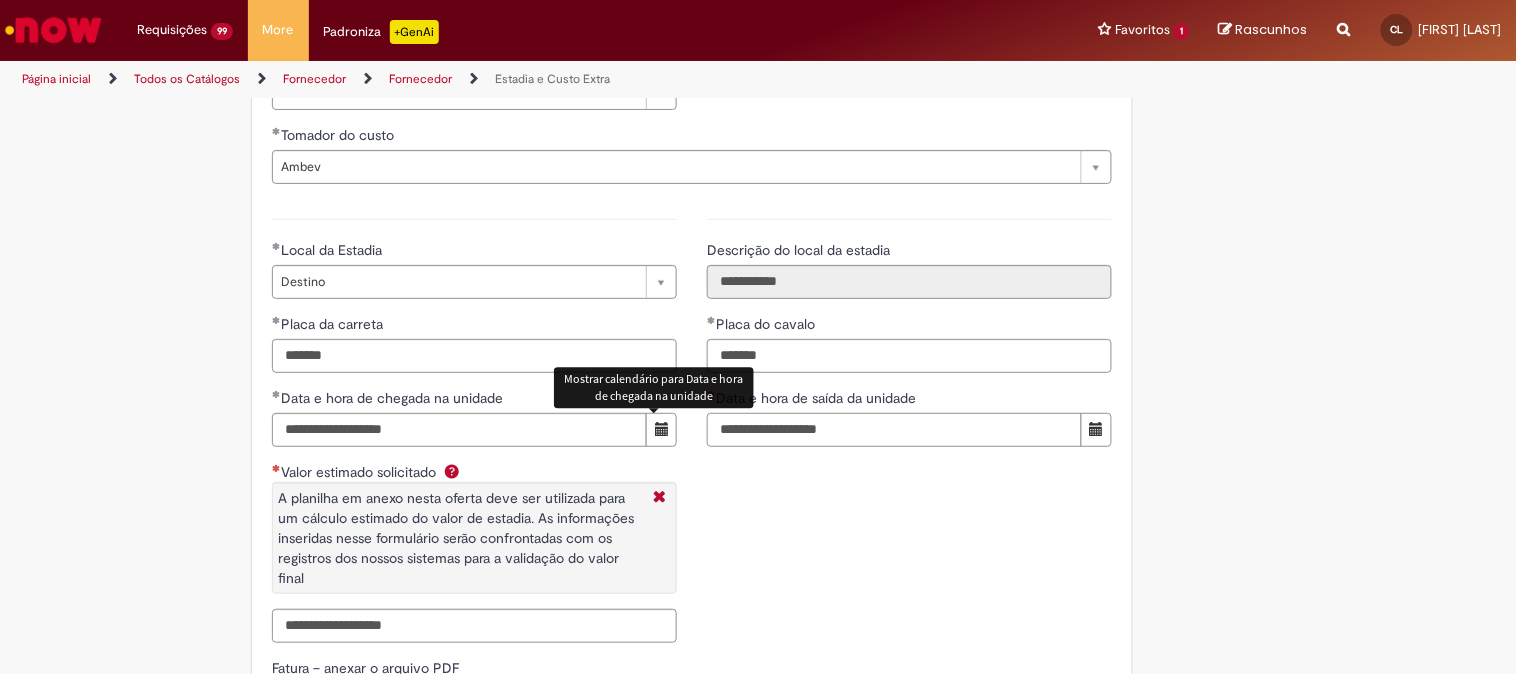 click on "Data e hora de saída da unidade" at bounding box center (894, 430) 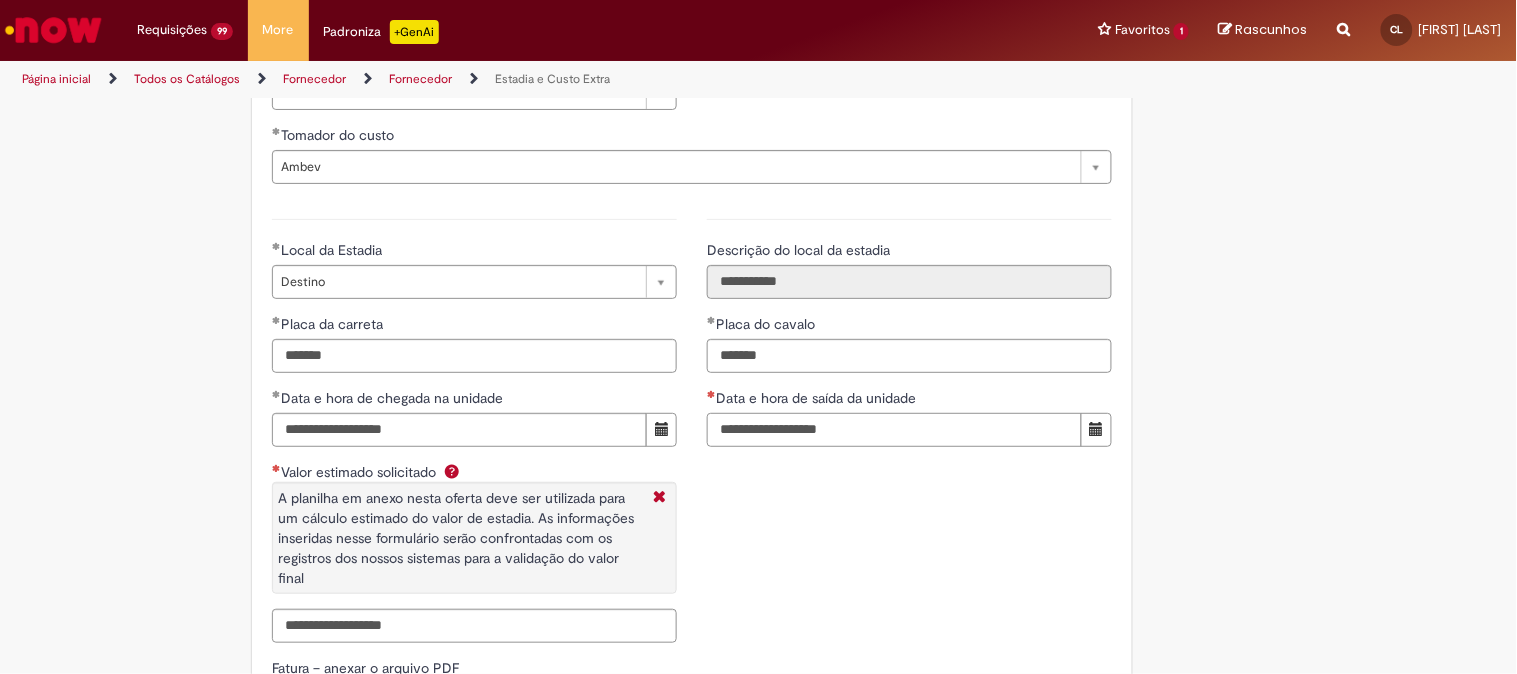 type on "**********" 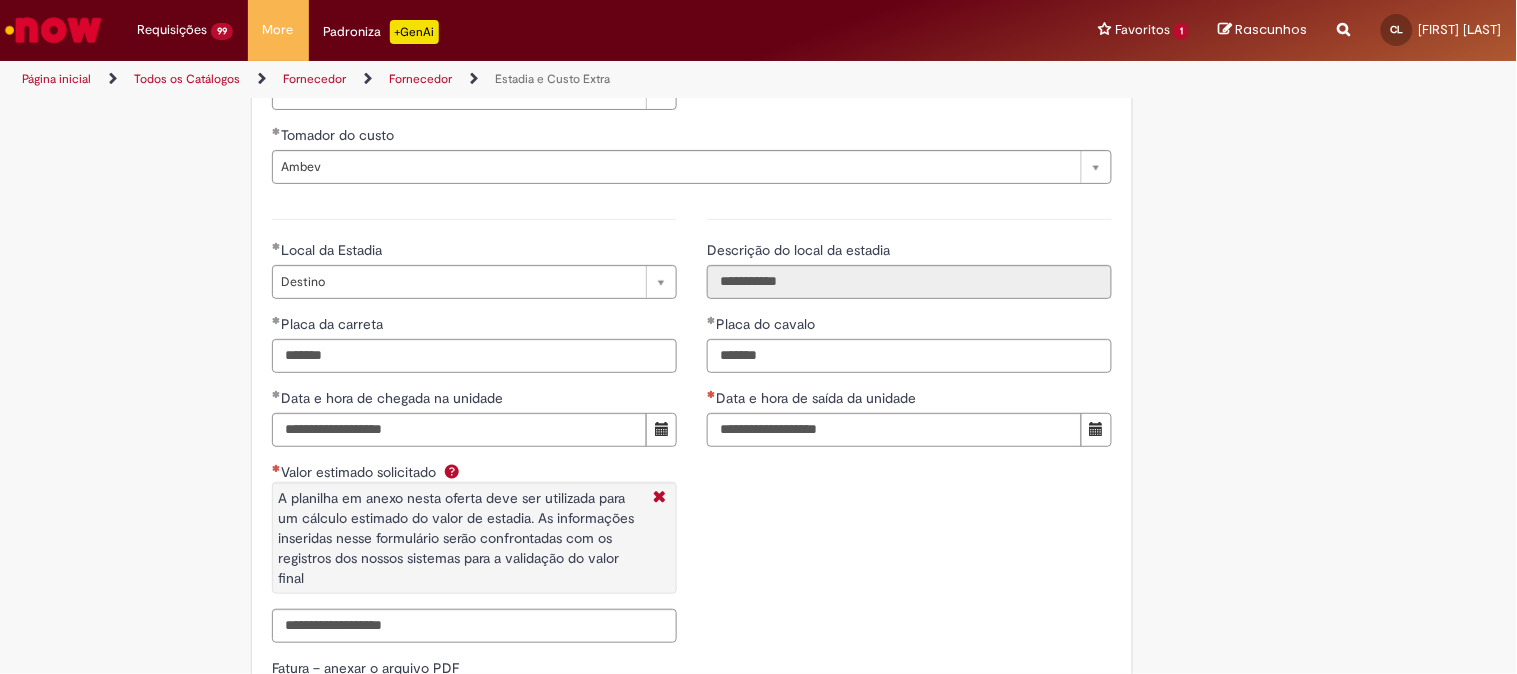 click on "**********" at bounding box center (692, 428) 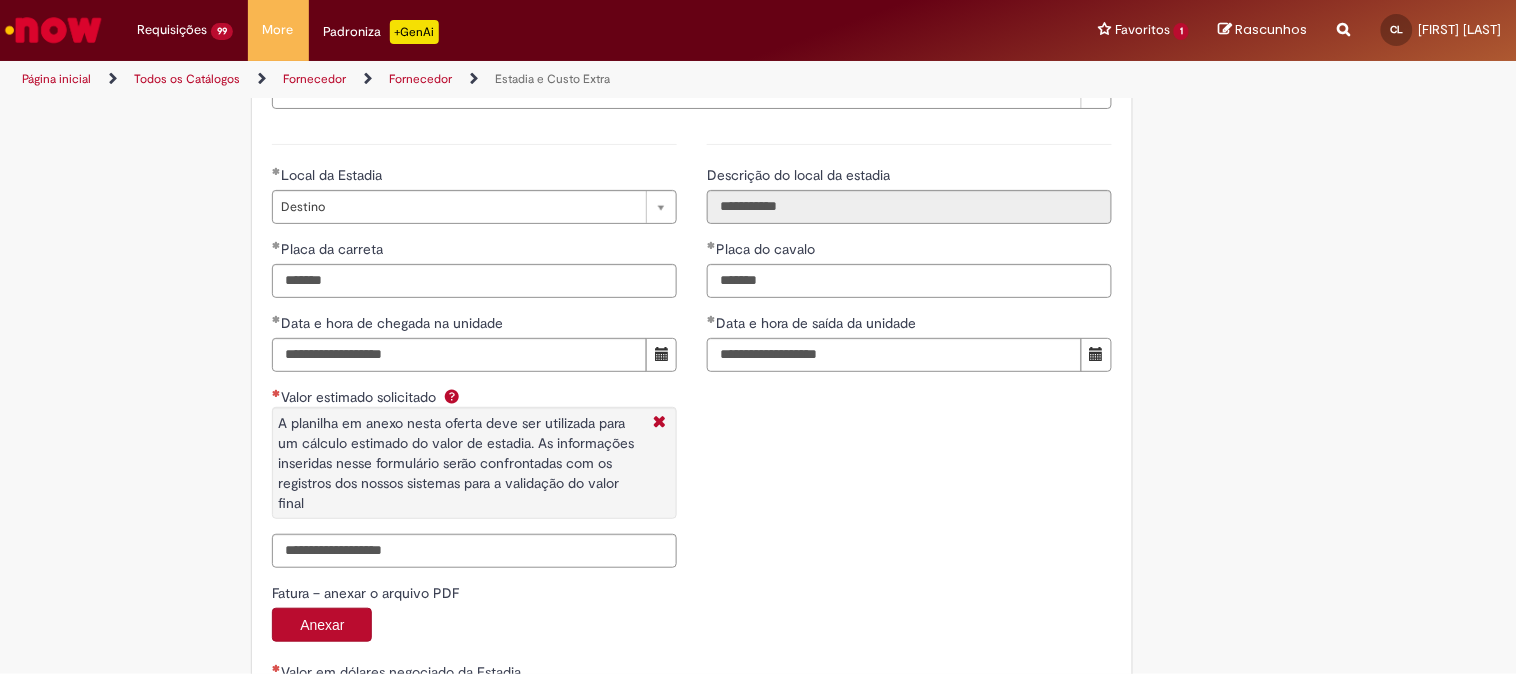 scroll, scrollTop: 3222, scrollLeft: 0, axis: vertical 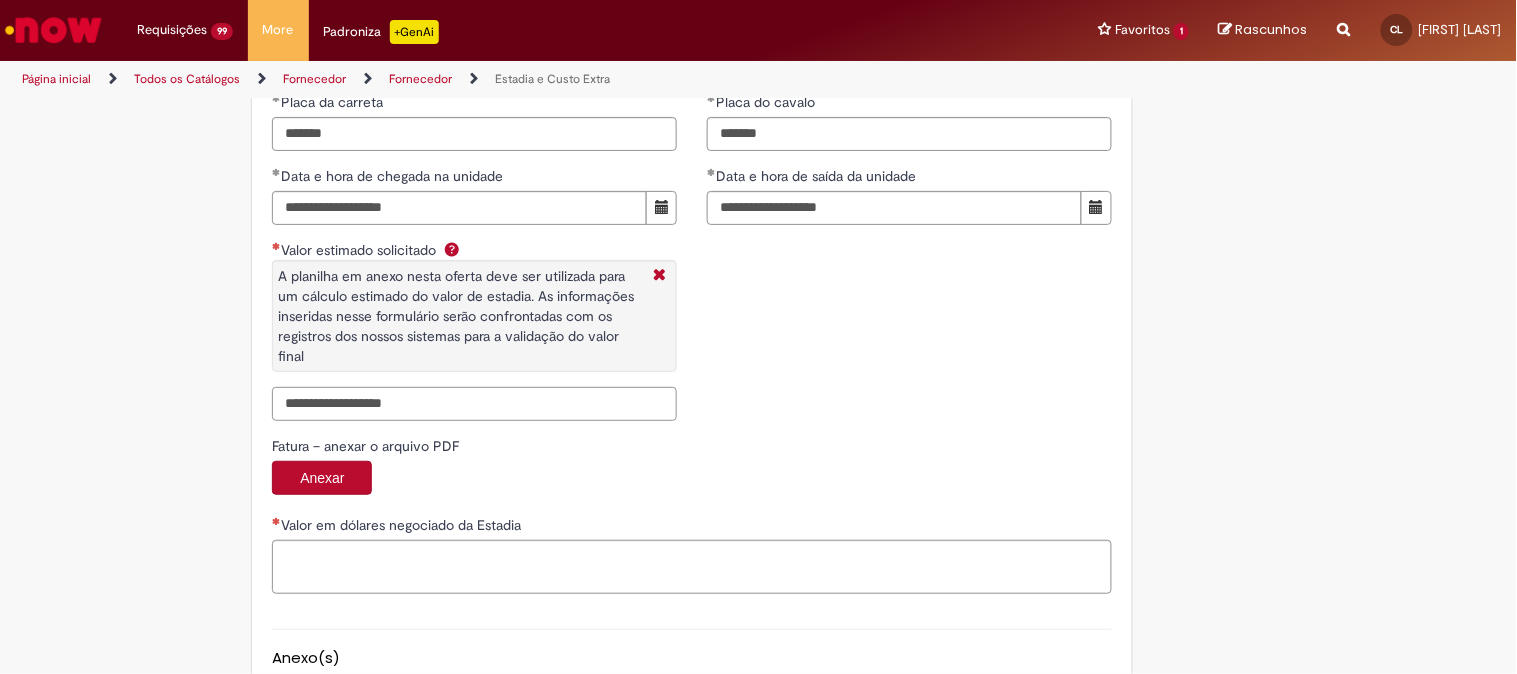 click on "Valor estimado solicitado A planilha em anexo nesta oferta deve ser utilizada para um cálculo estimado do valor de estadia. As informações inseridas nesse formulário serão confrontadas com os registros dos nossos sistemas para a validação do valor final" at bounding box center [474, 404] 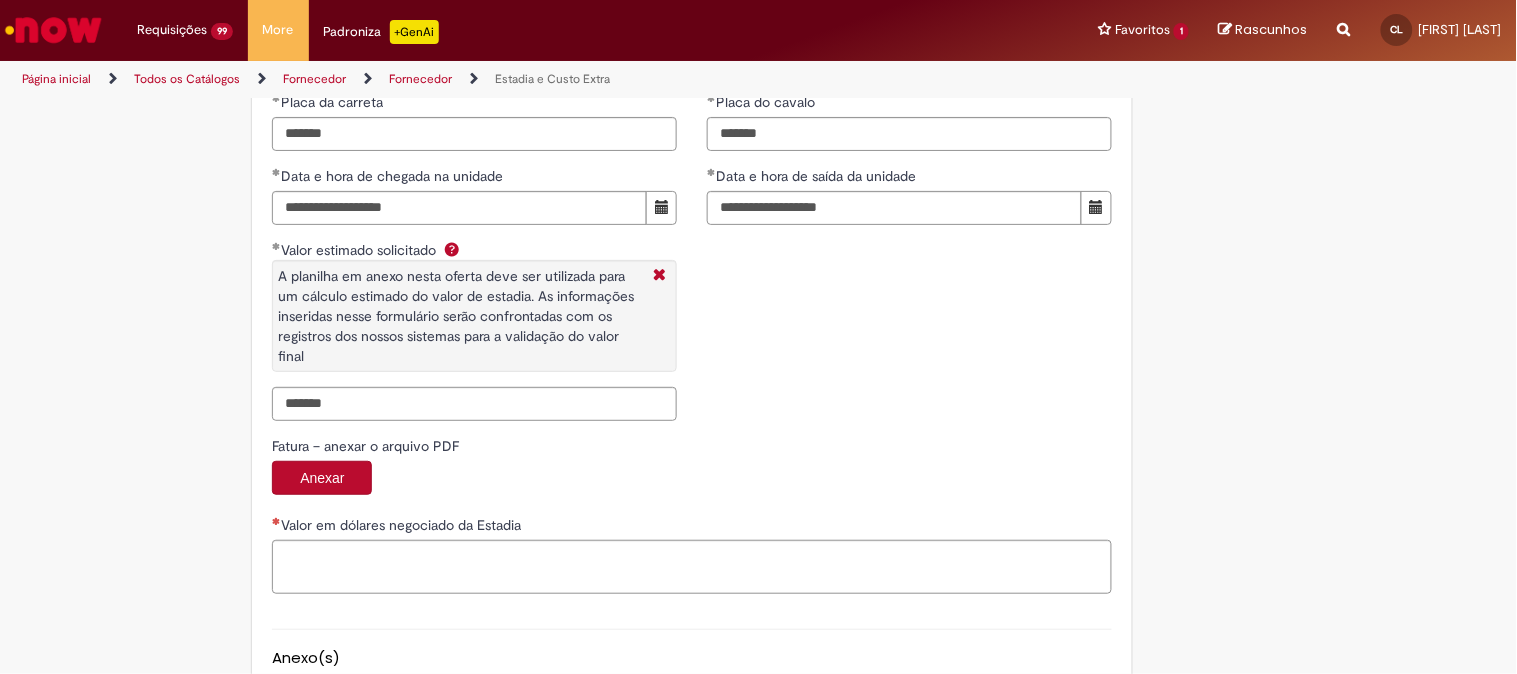 type on "**********" 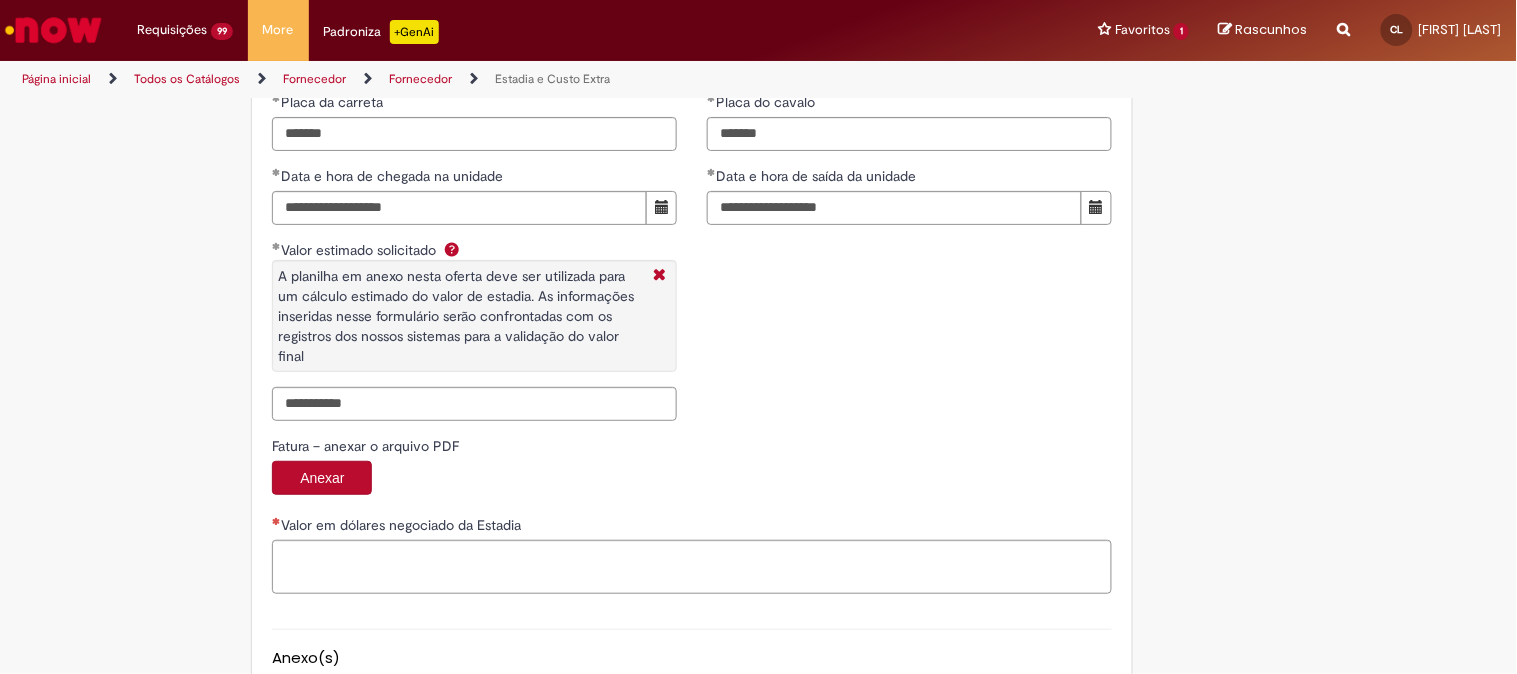scroll, scrollTop: 2898, scrollLeft: 0, axis: vertical 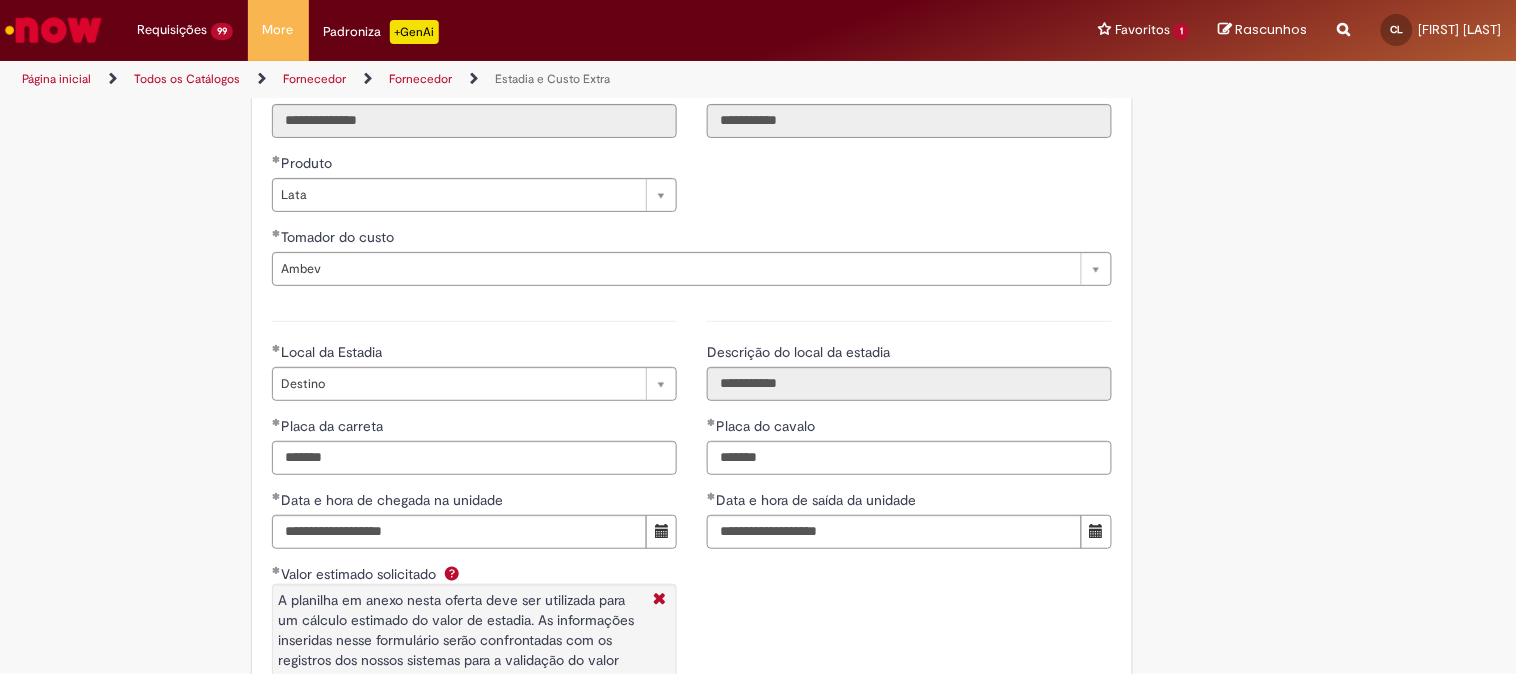 click on "**********" at bounding box center [692, 530] 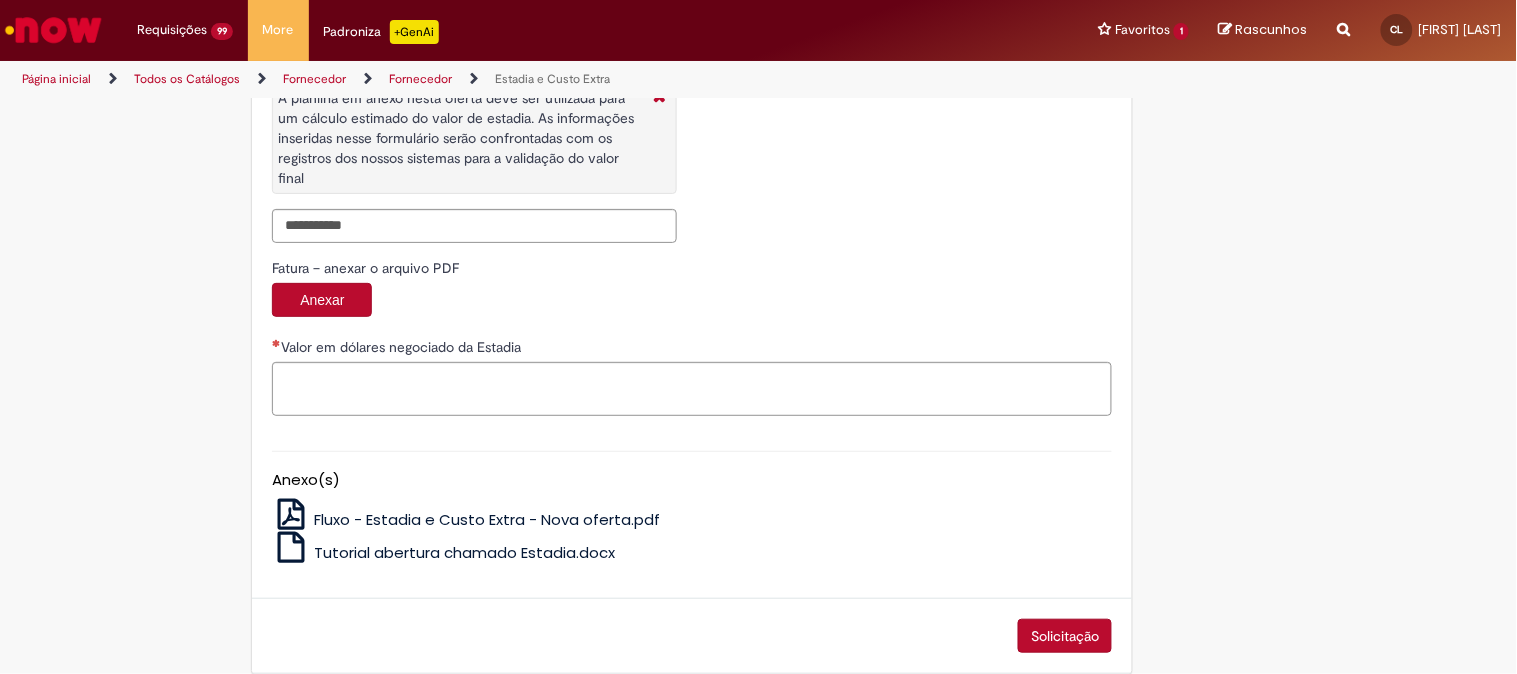 scroll, scrollTop: 3430, scrollLeft: 0, axis: vertical 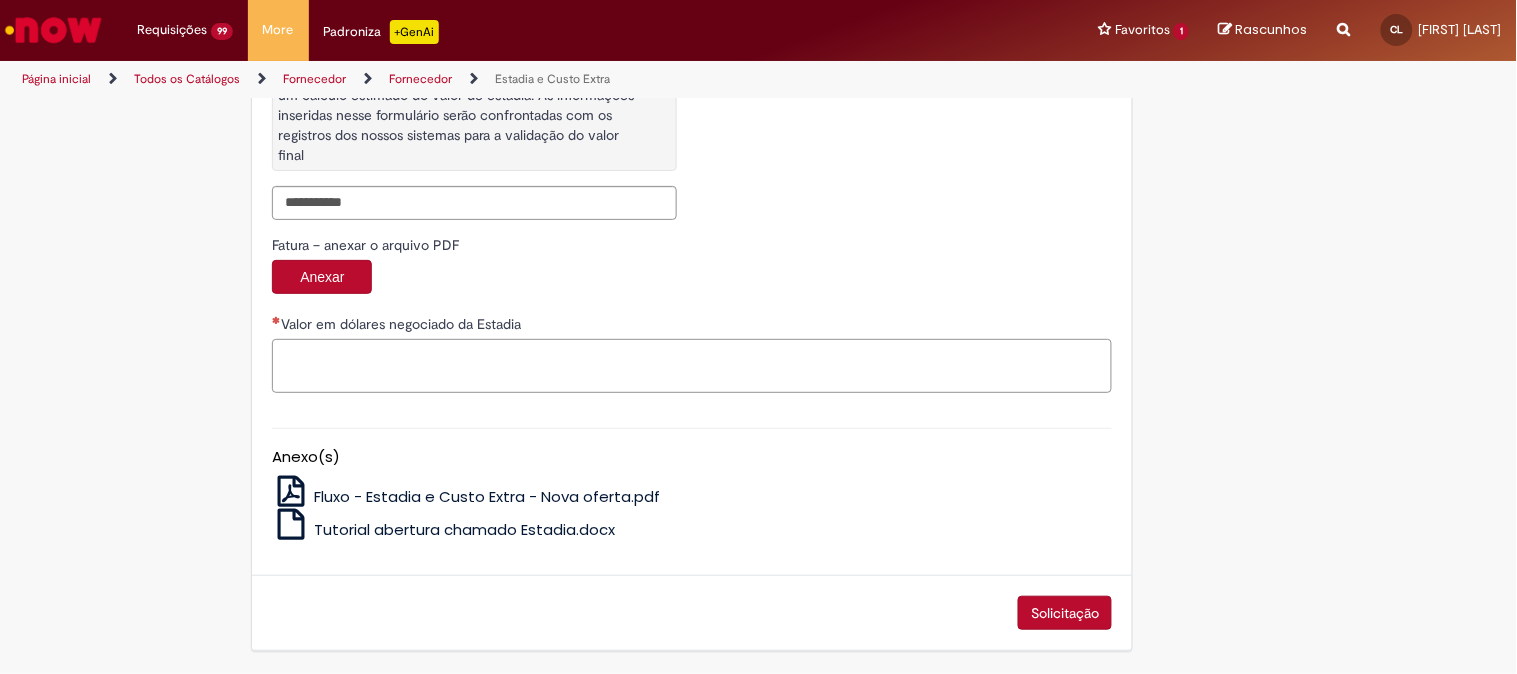 click on "Valor em dólares negociado da Estadia" at bounding box center [692, 366] 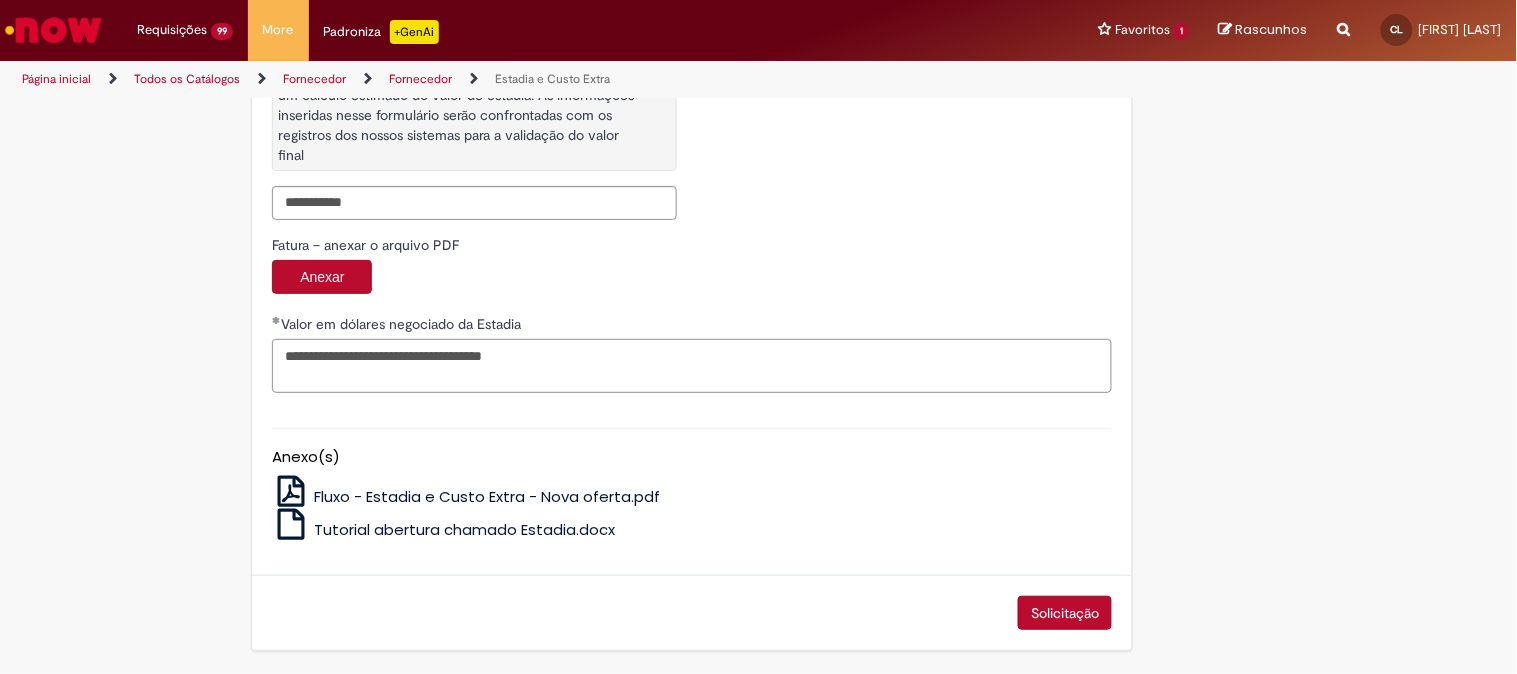drag, startPoint x: 636, startPoint y: 346, endPoint x: 235, endPoint y: 353, distance: 401.0611 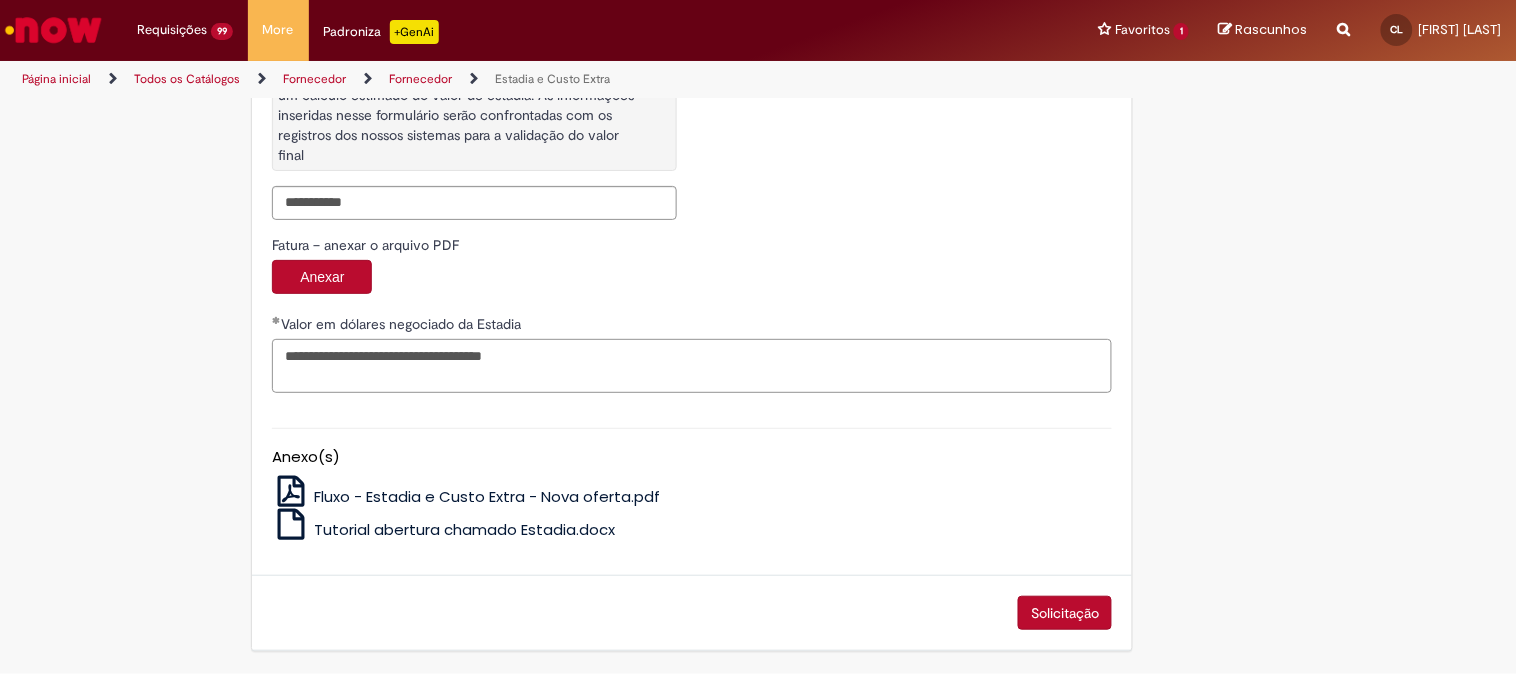 type on "**********" 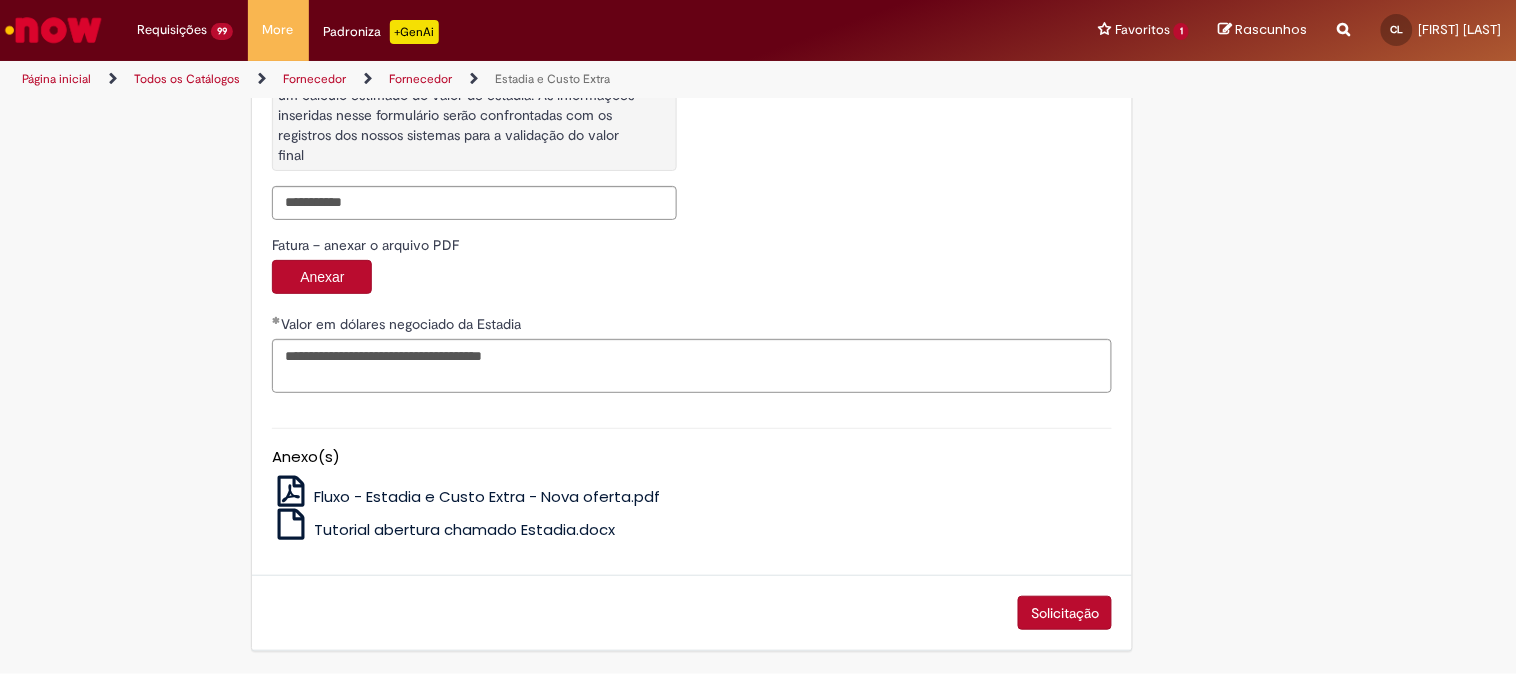 click on "Solicitação" at bounding box center (1065, 613) 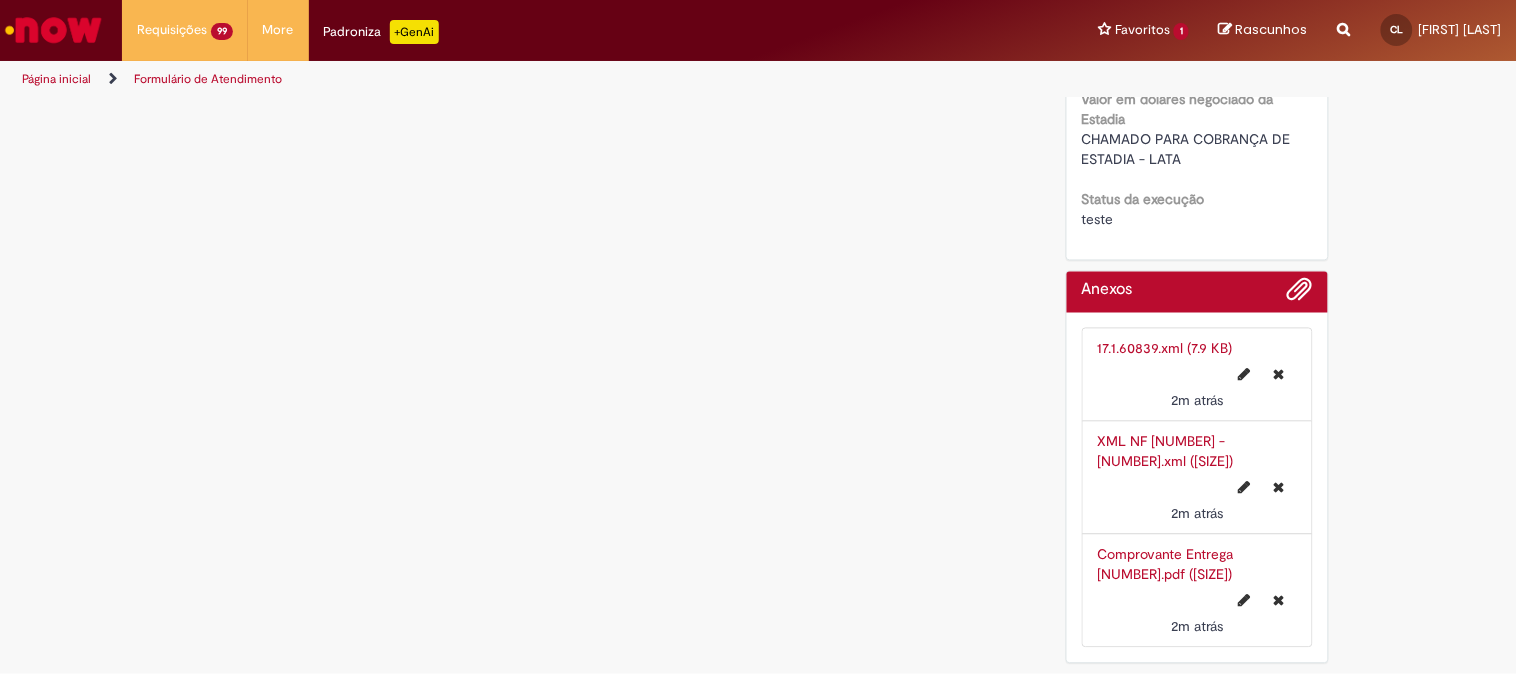 scroll, scrollTop: 0, scrollLeft: 0, axis: both 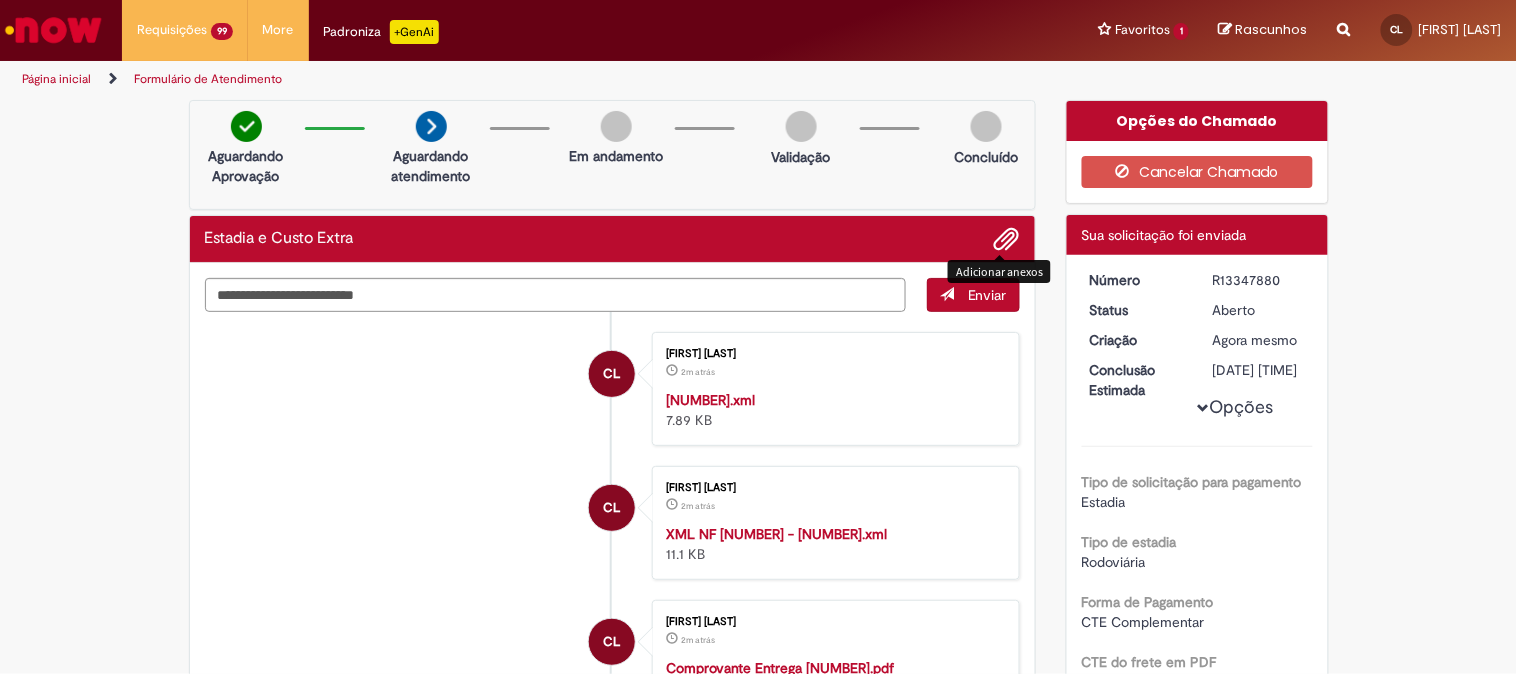 click at bounding box center (1007, 240) 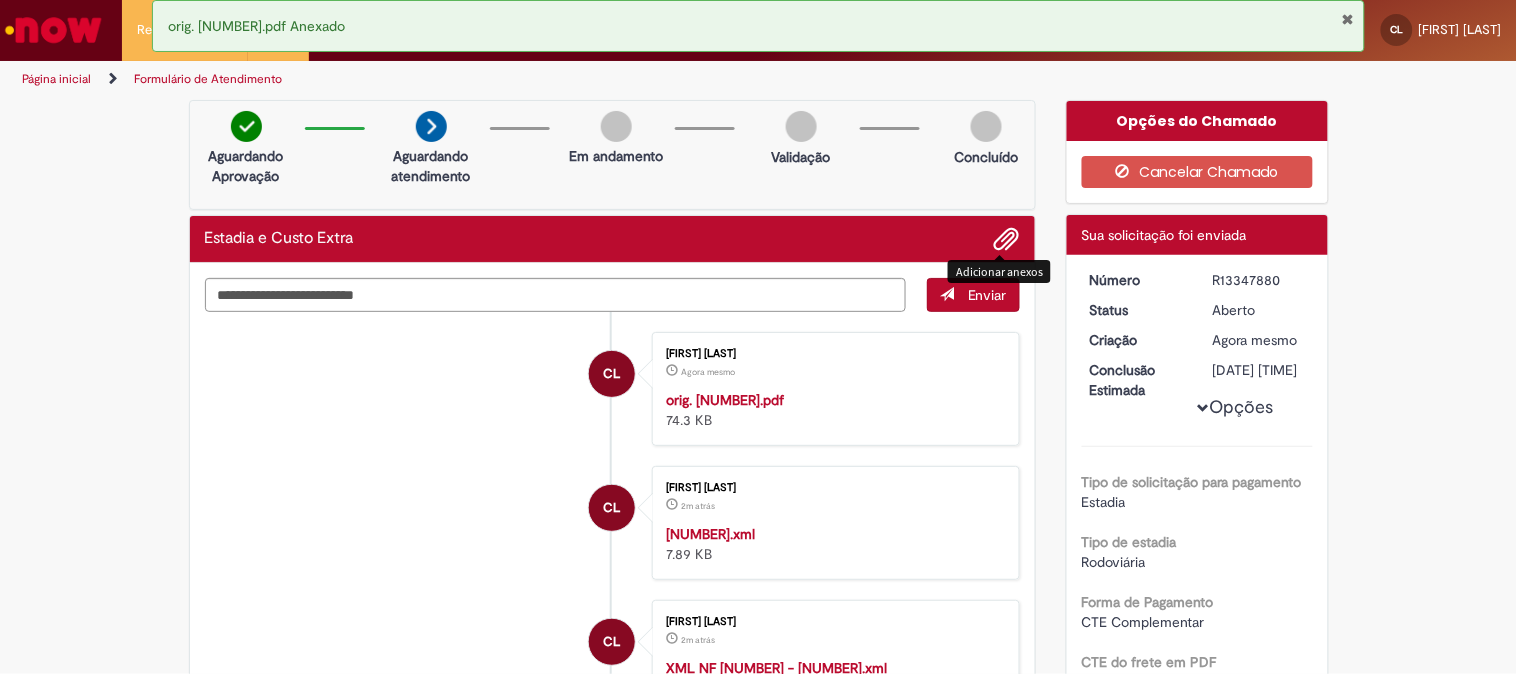 click on "R13347880" at bounding box center [1259, 280] 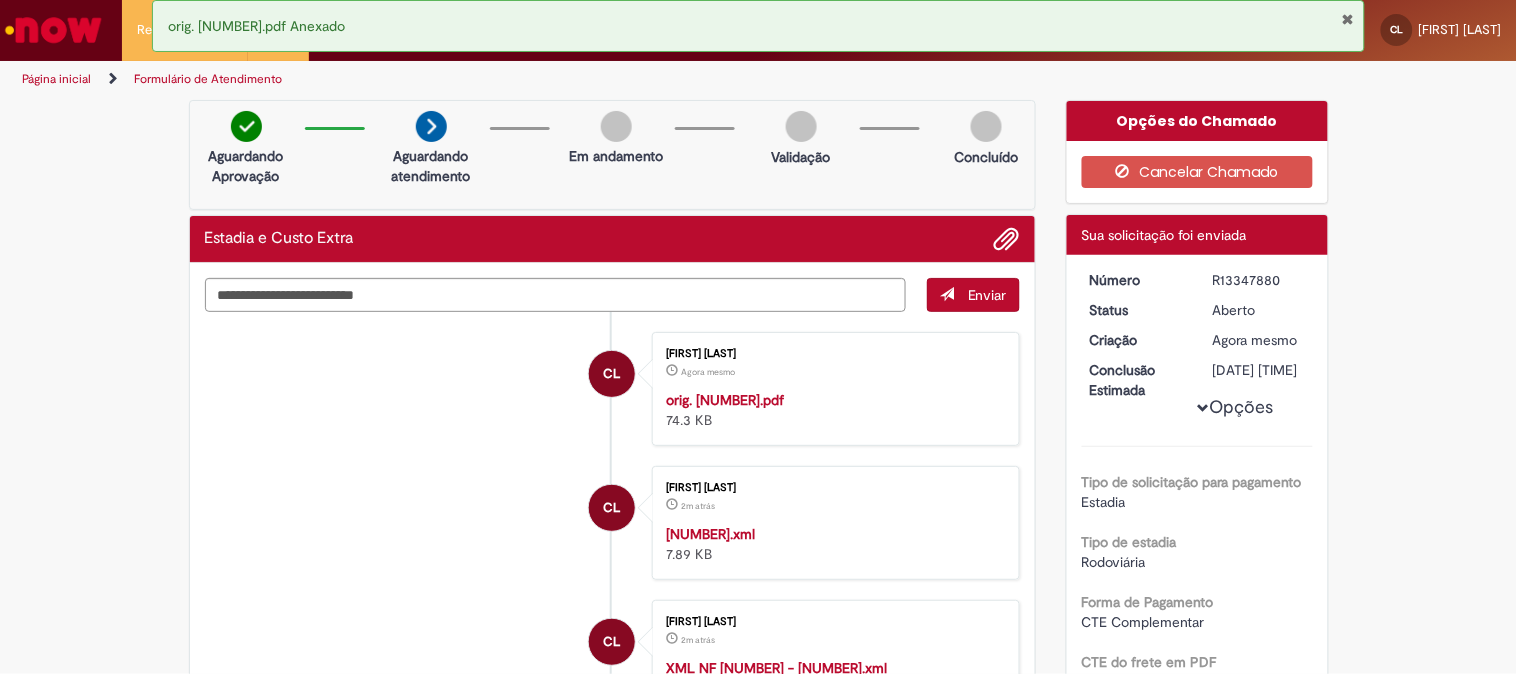 click on "R13347880" at bounding box center (1259, 280) 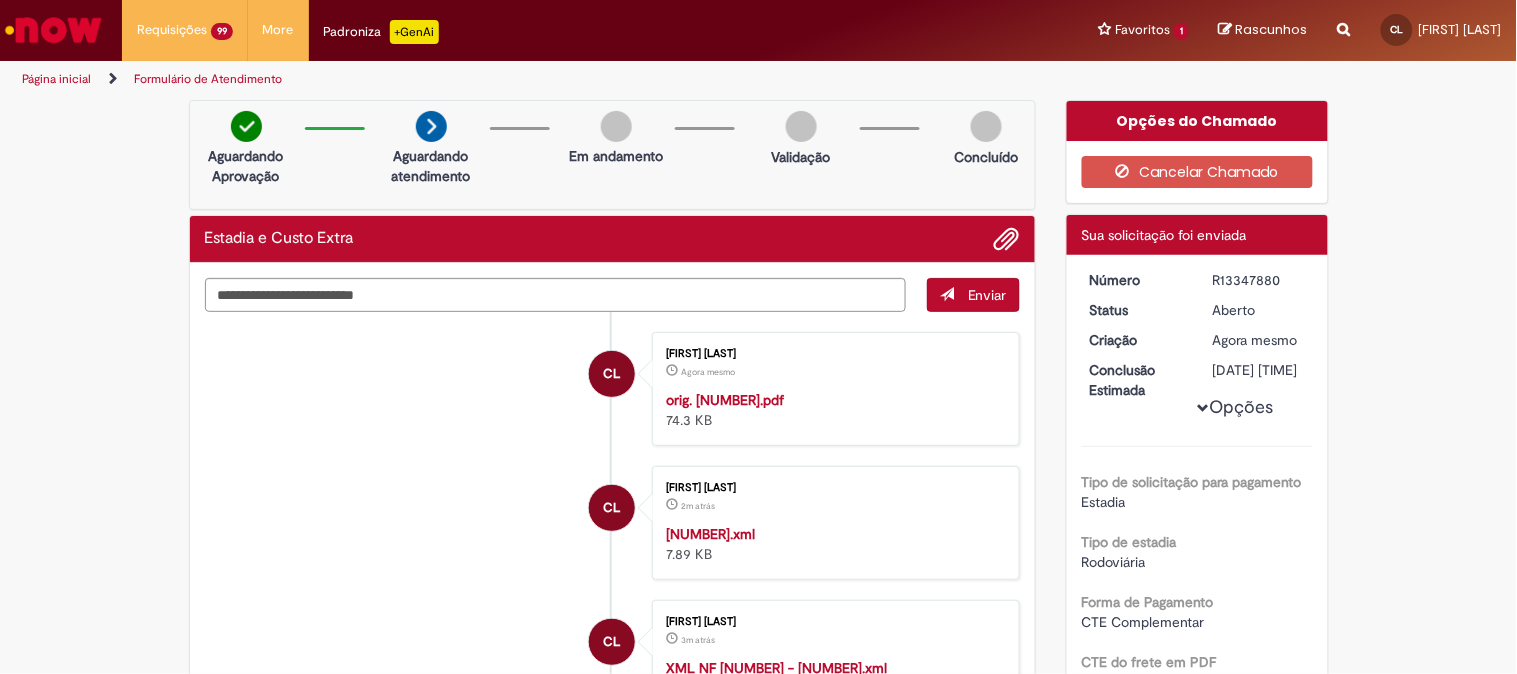 click on "Verificar Código de Barras
Aguardando Aprovação
Aguardando atendimento
Em andamento
Validação
Concluído
Estadia e Custo Extra
Enviar
CL
Camila Leite
Agora mesmo Agora mesmo
orig. 17.1.60839.pdf  74.3 KB
CL" at bounding box center (758, 1894) 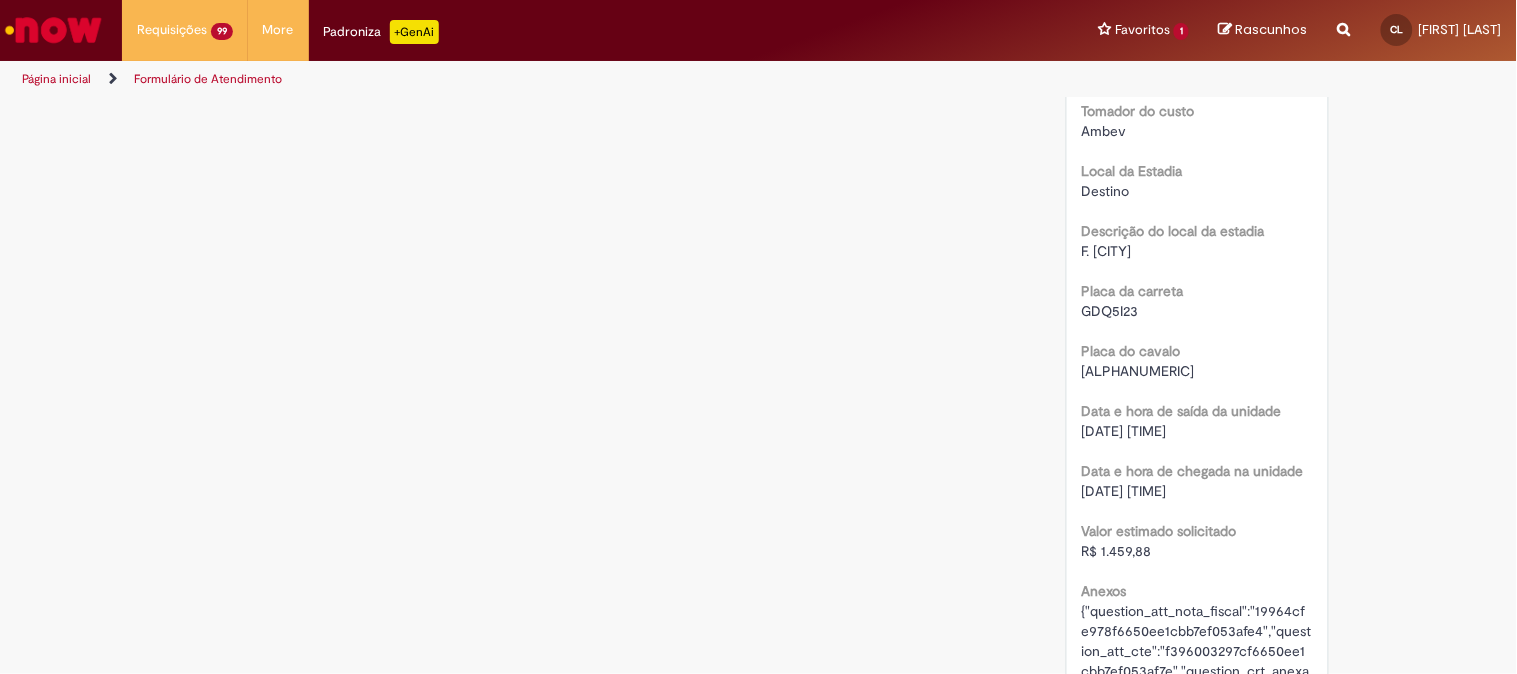 scroll, scrollTop: 2444, scrollLeft: 0, axis: vertical 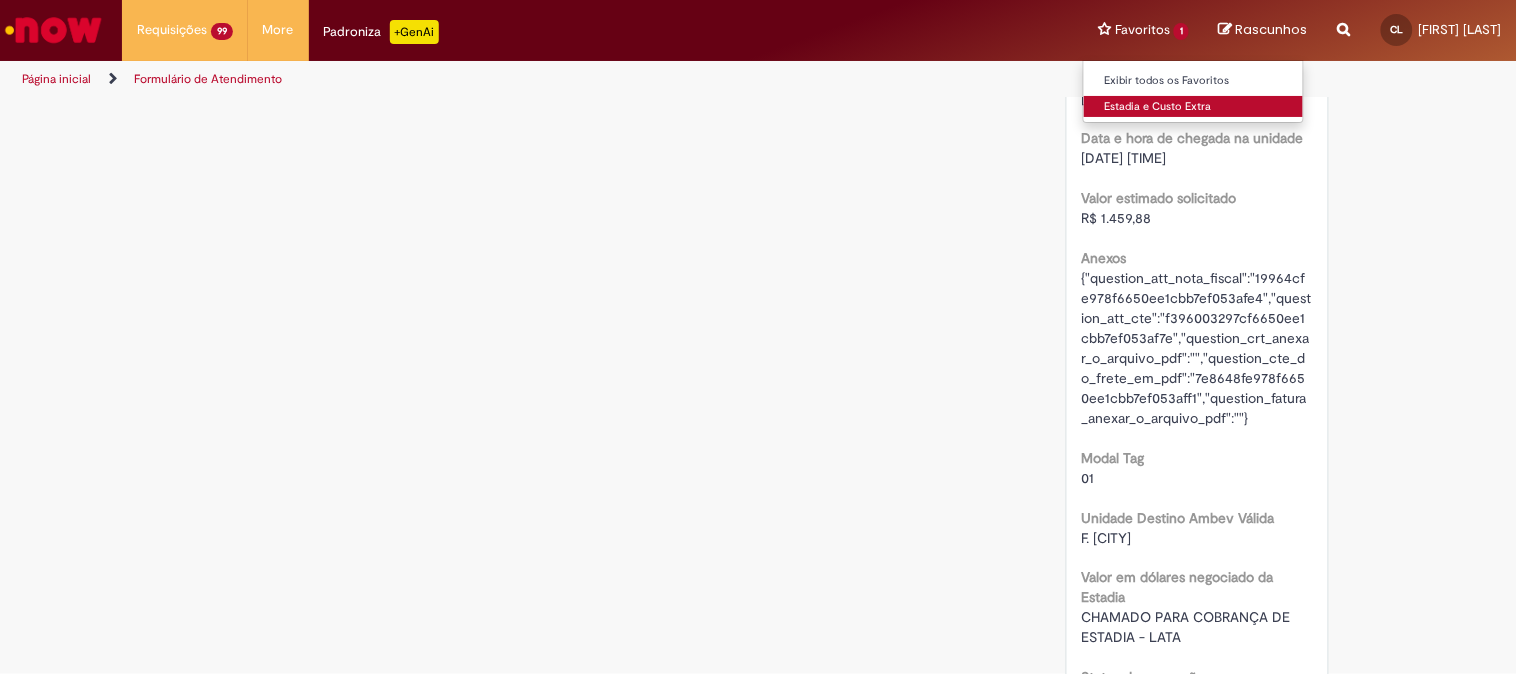 click on "Estadia e Custo Extra" at bounding box center (1194, 107) 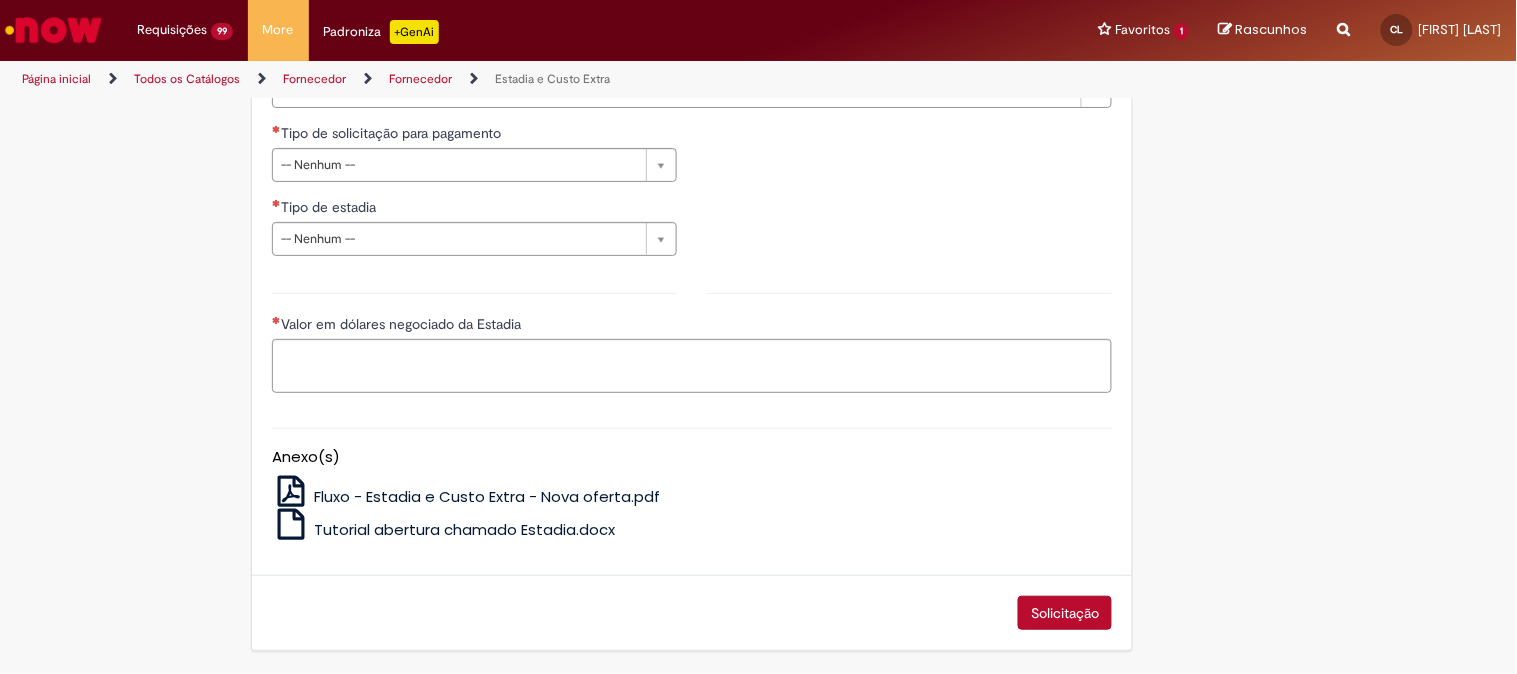 type on "**********" 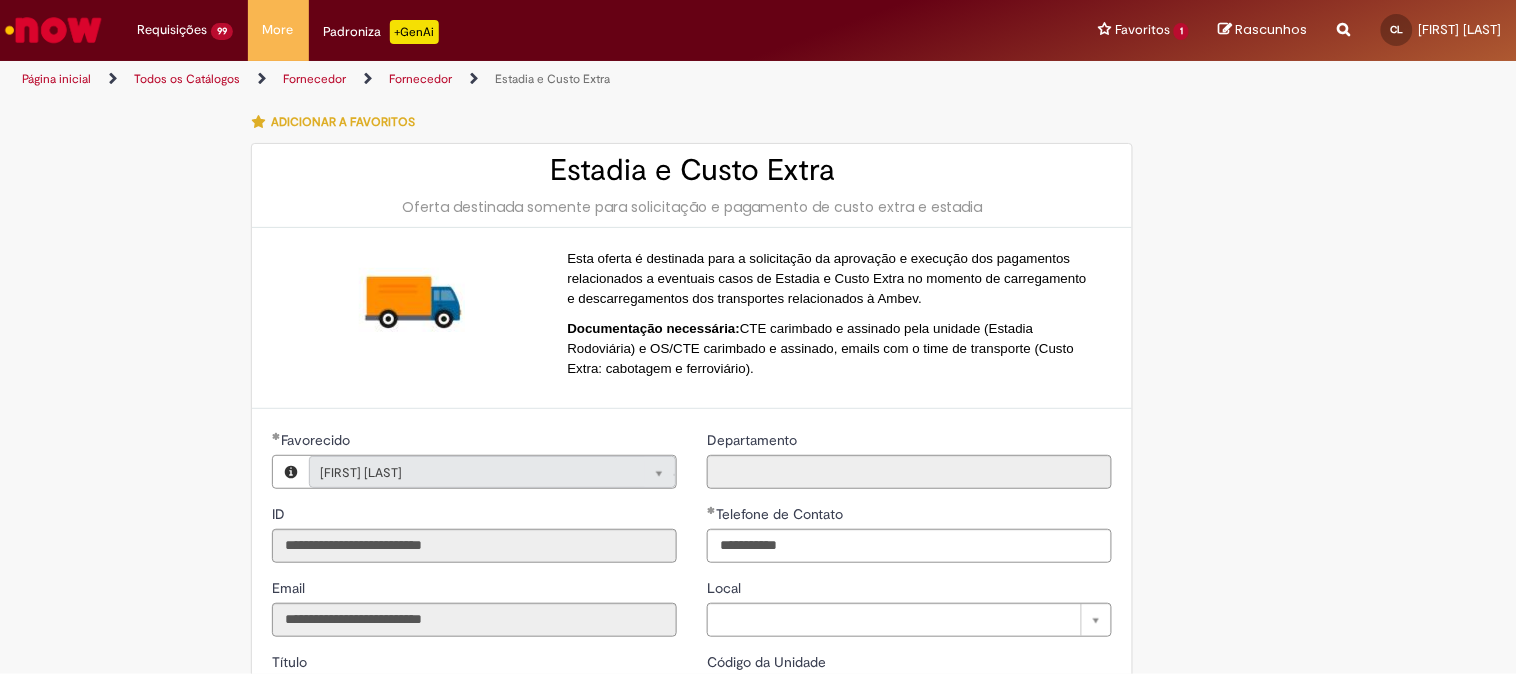 type on "**********" 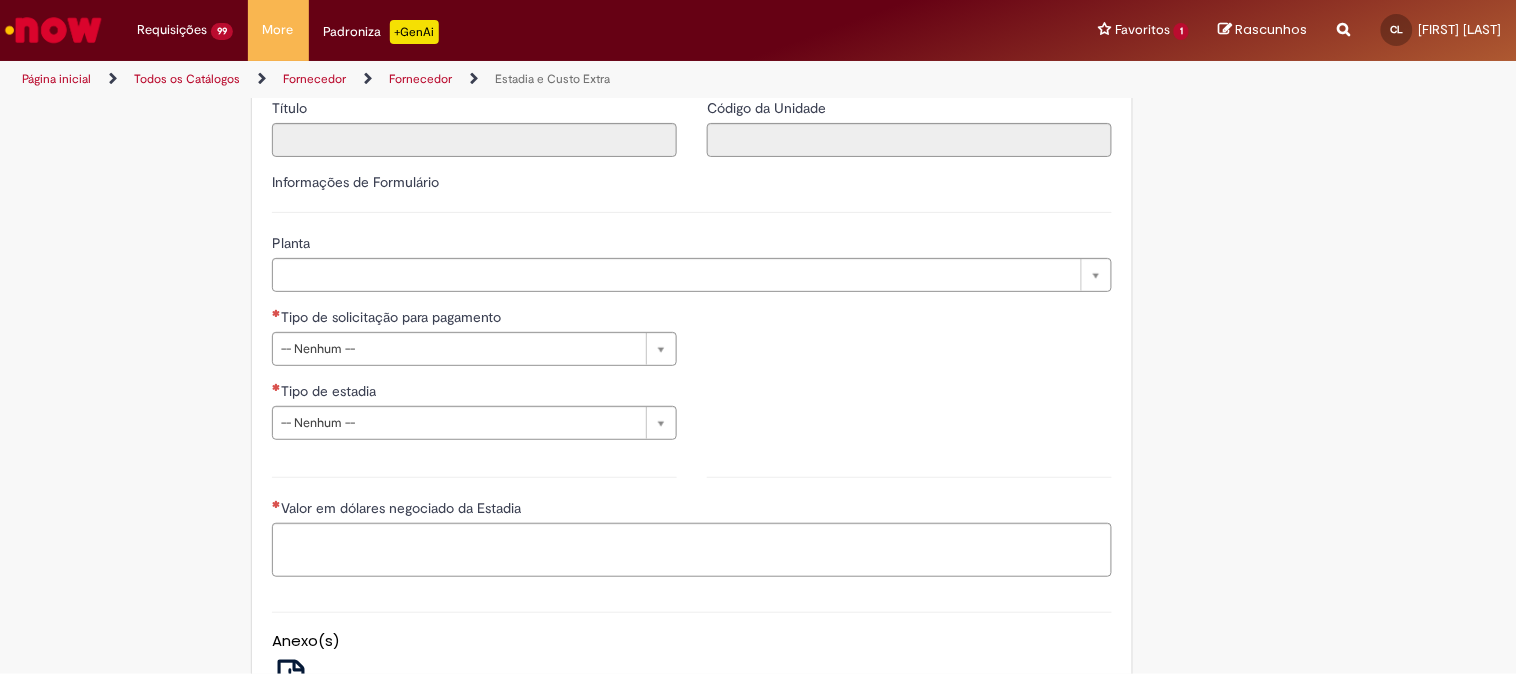 scroll, scrollTop: 555, scrollLeft: 0, axis: vertical 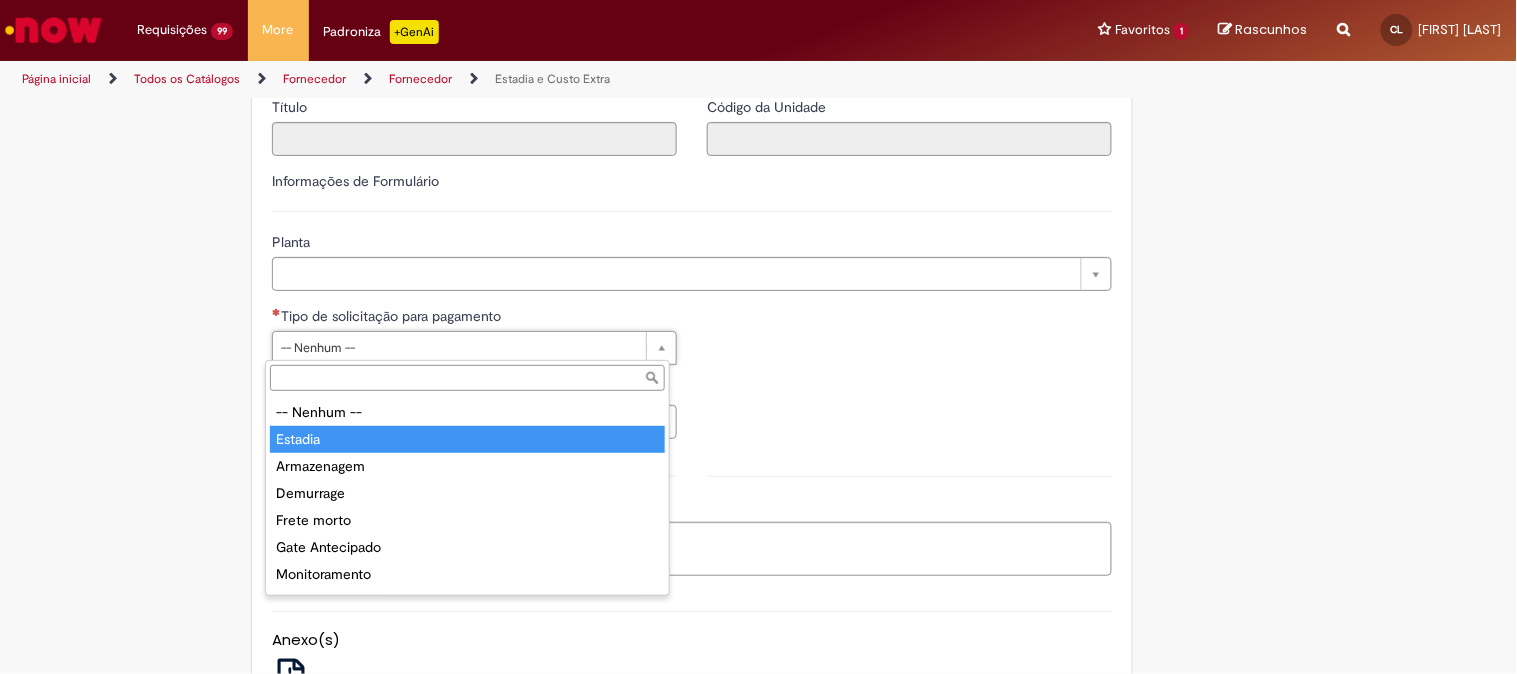 type on "*******" 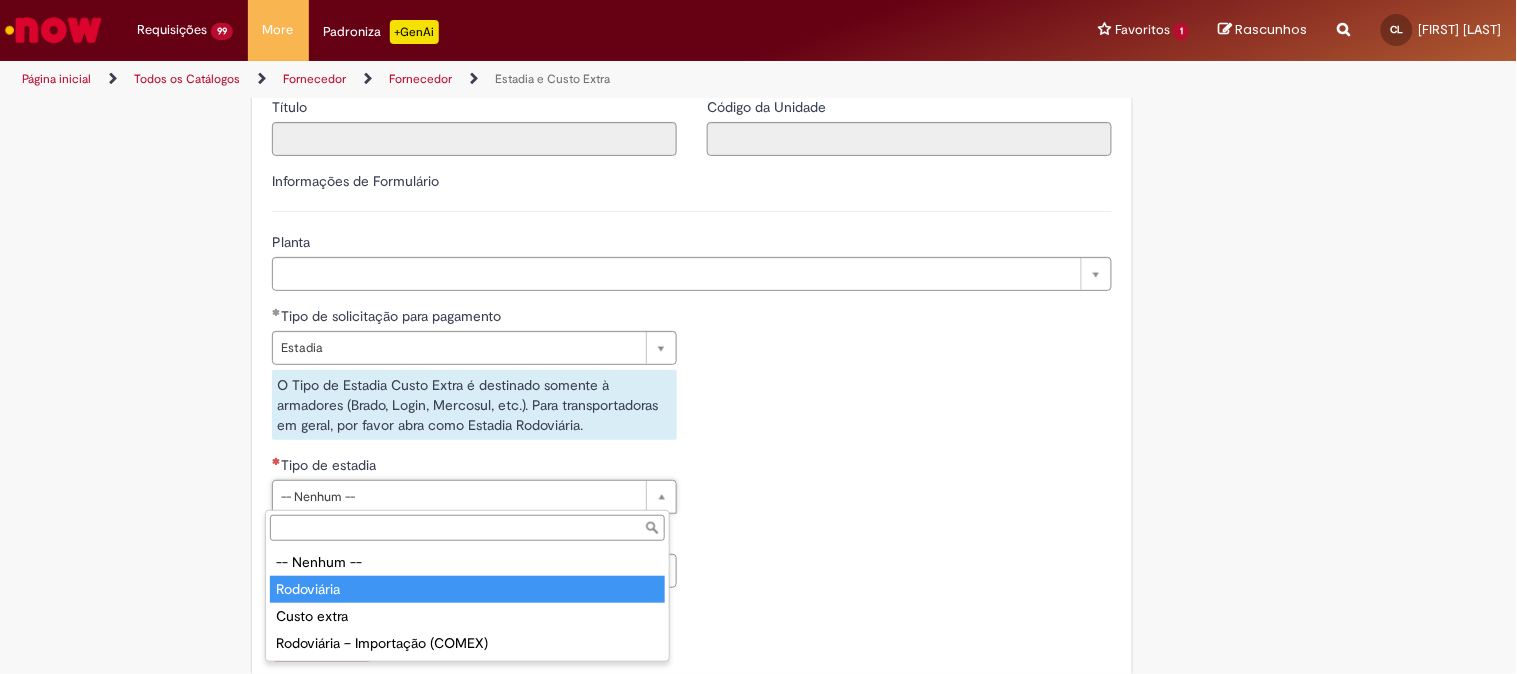 type on "**********" 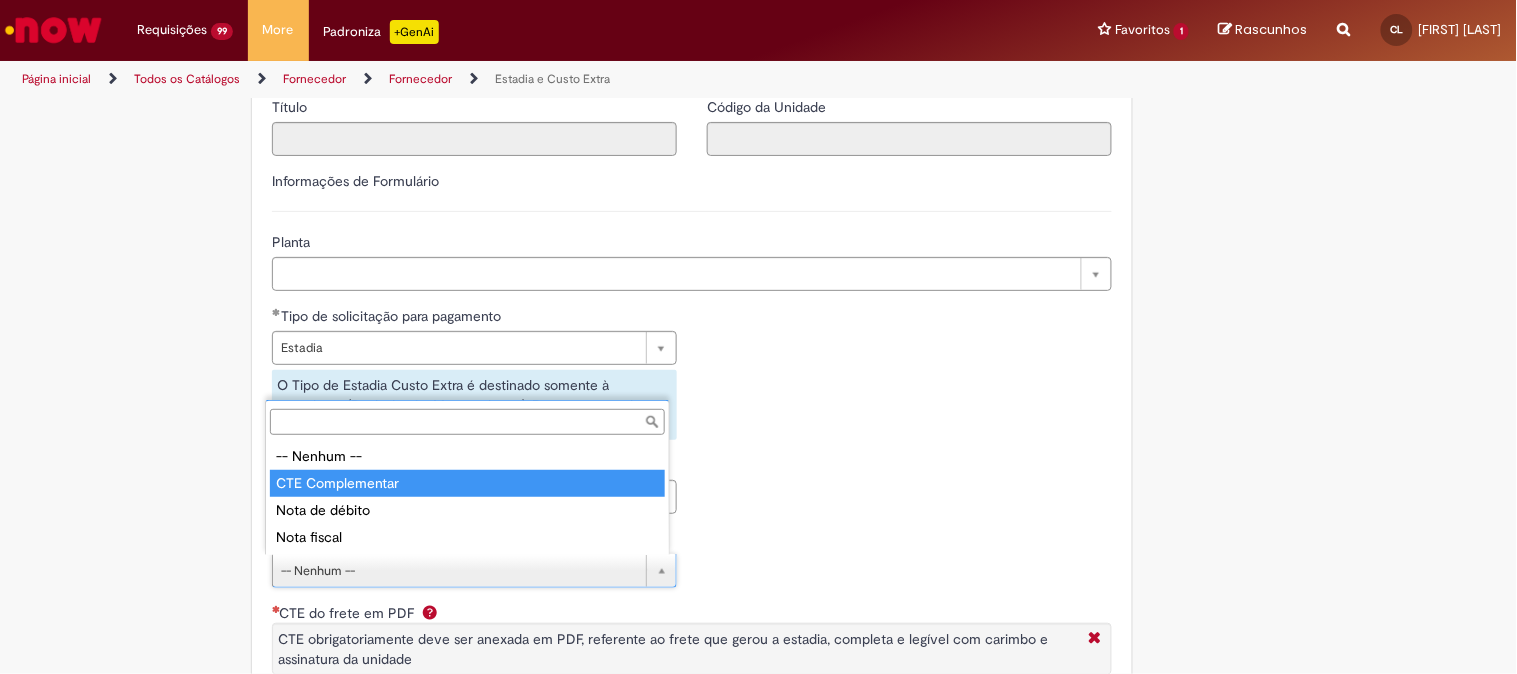 type on "**********" 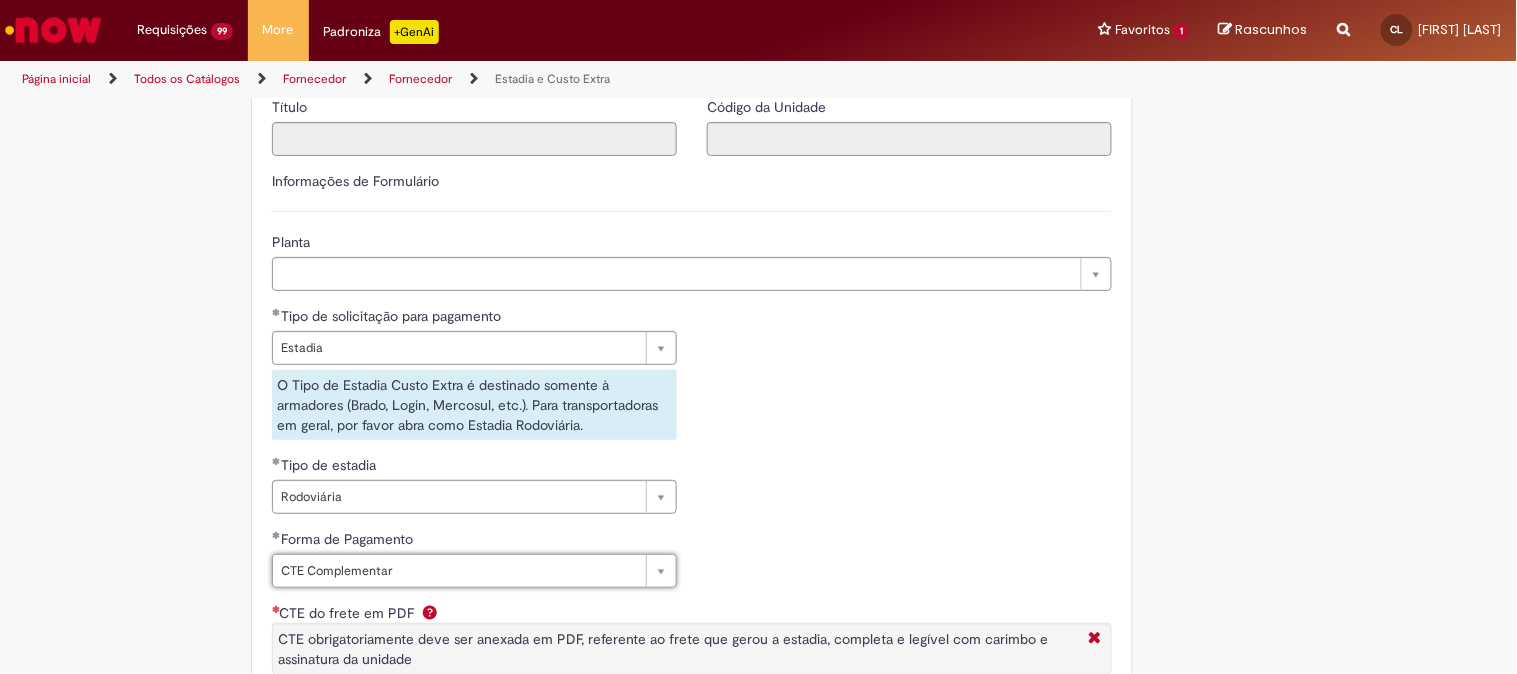 click on "**********" at bounding box center [692, 454] 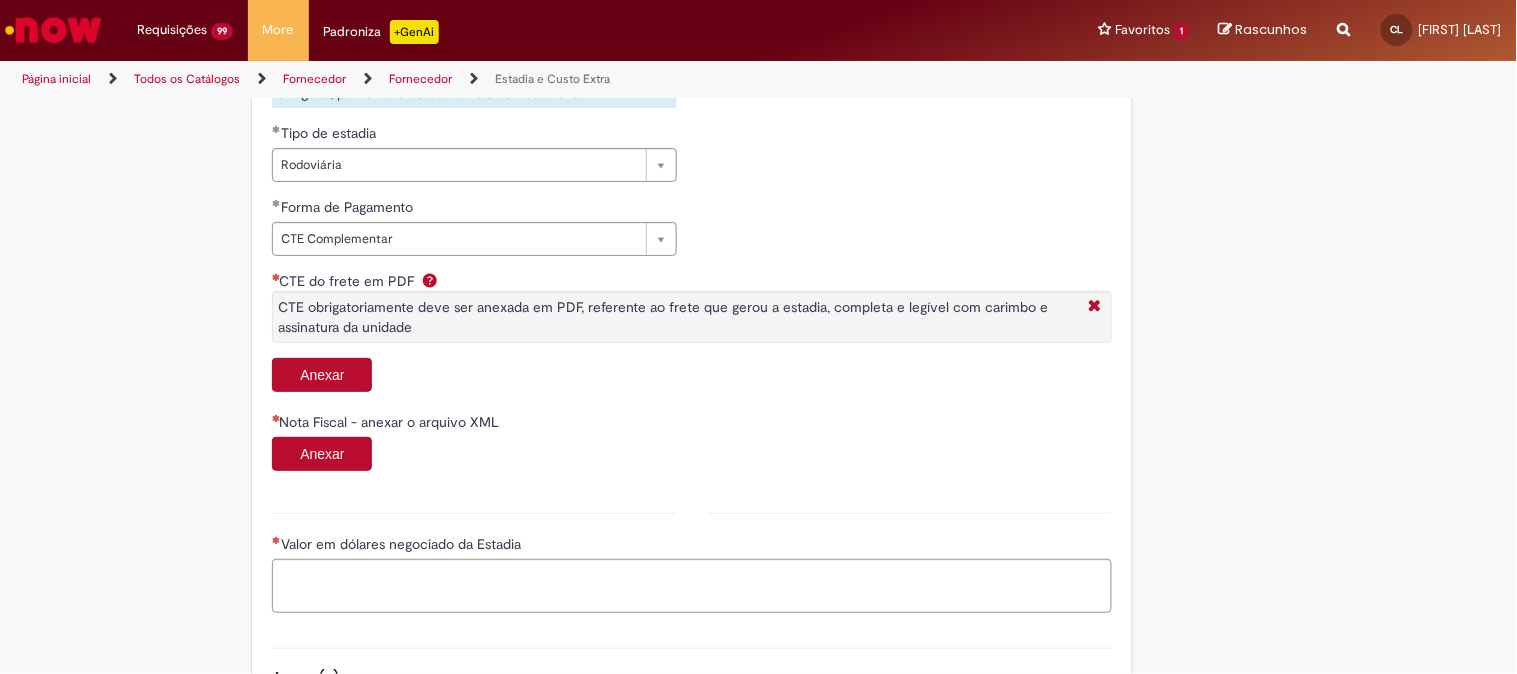 scroll, scrollTop: 888, scrollLeft: 0, axis: vertical 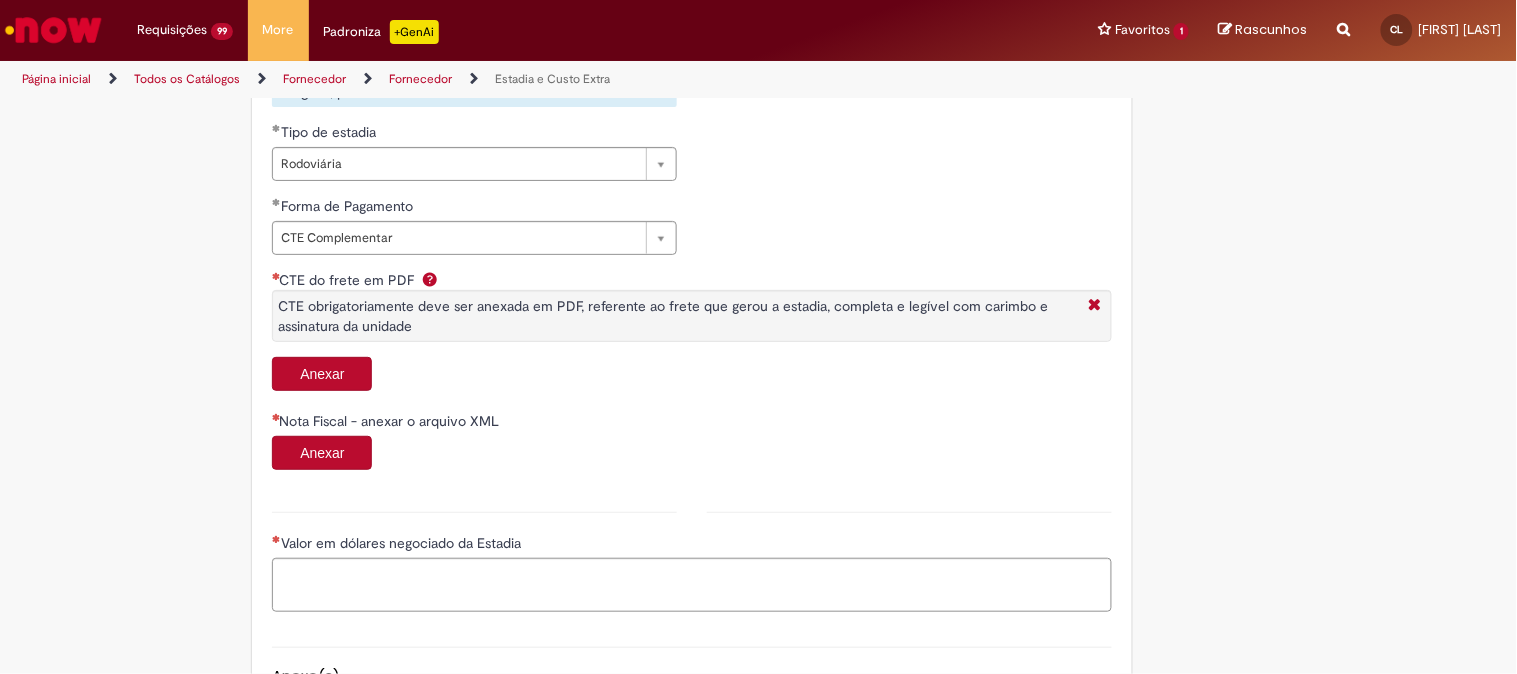 click on "Anexar" at bounding box center [322, 374] 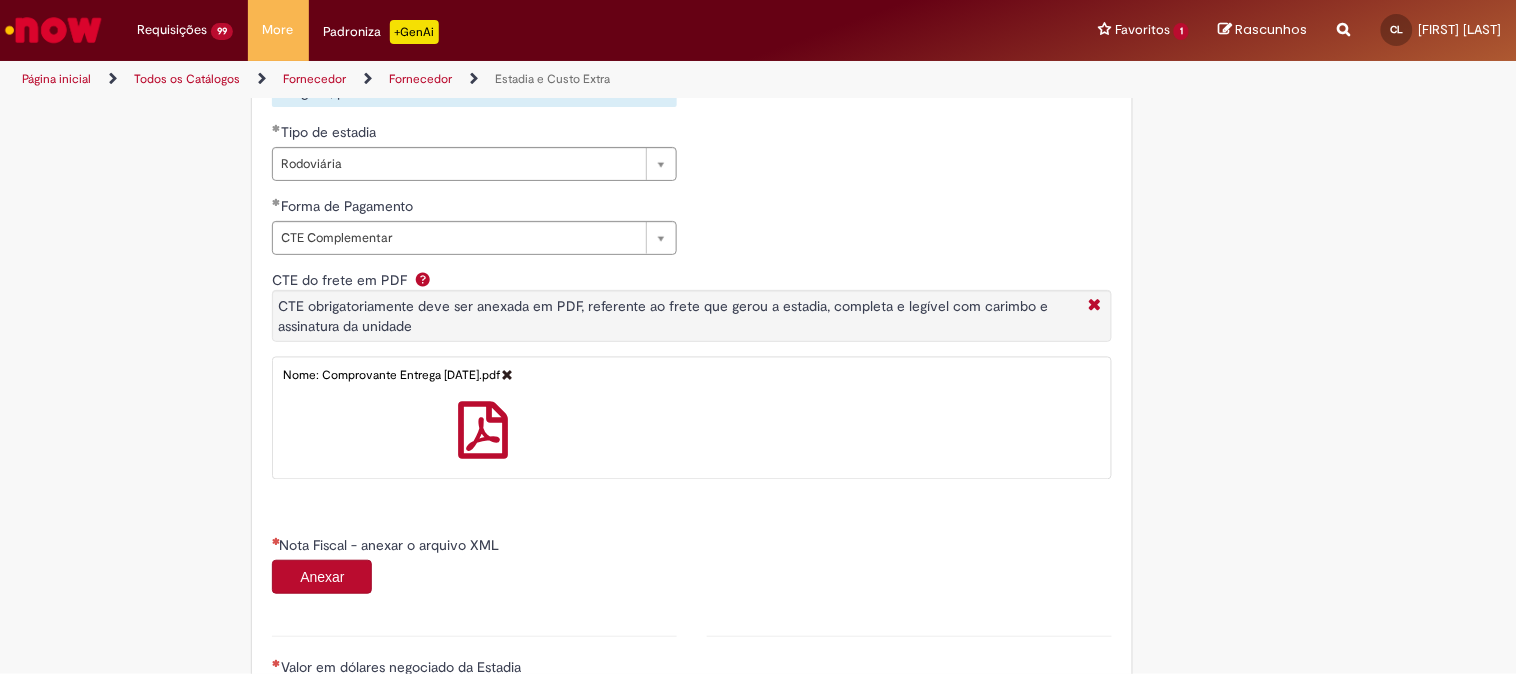 scroll, scrollTop: 1222, scrollLeft: 0, axis: vertical 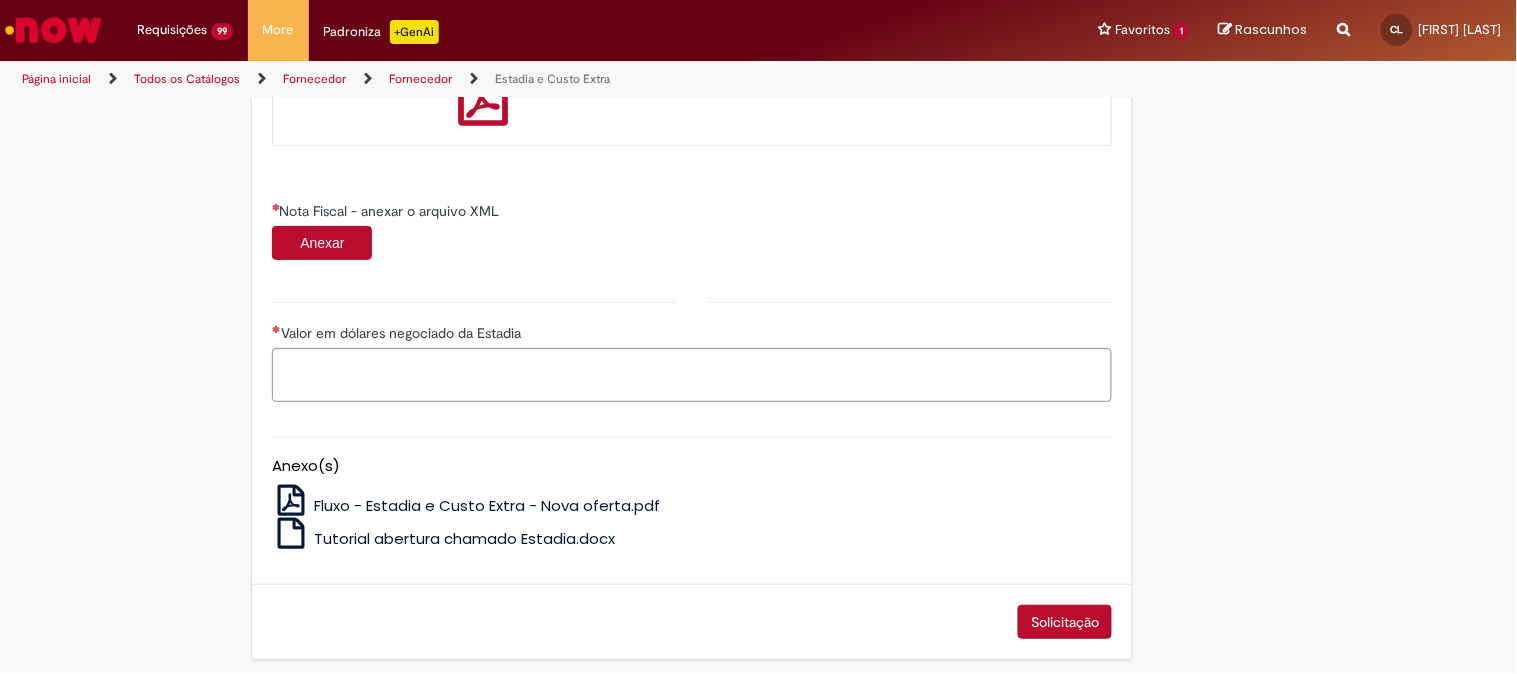 click on "Anexar" at bounding box center (322, 243) 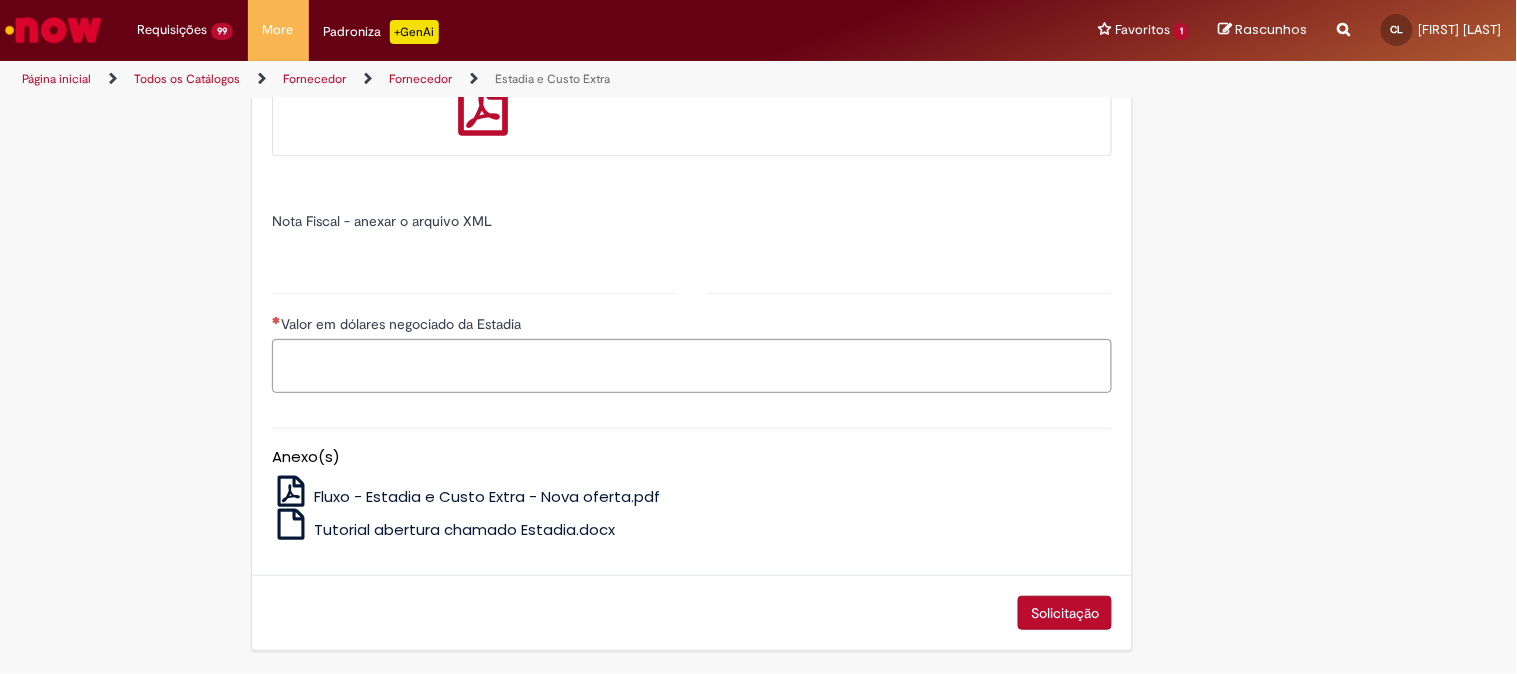 type on "*****" 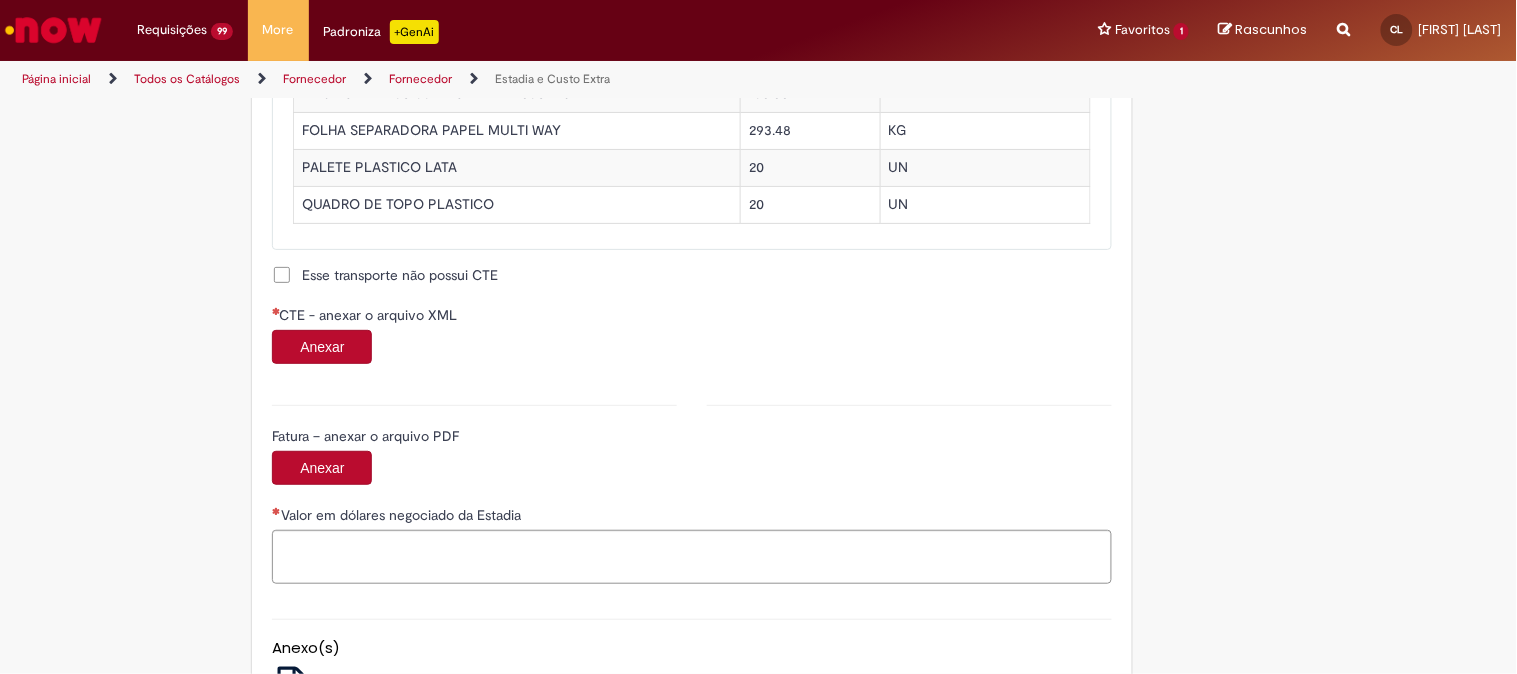 scroll, scrollTop: 2000, scrollLeft: 0, axis: vertical 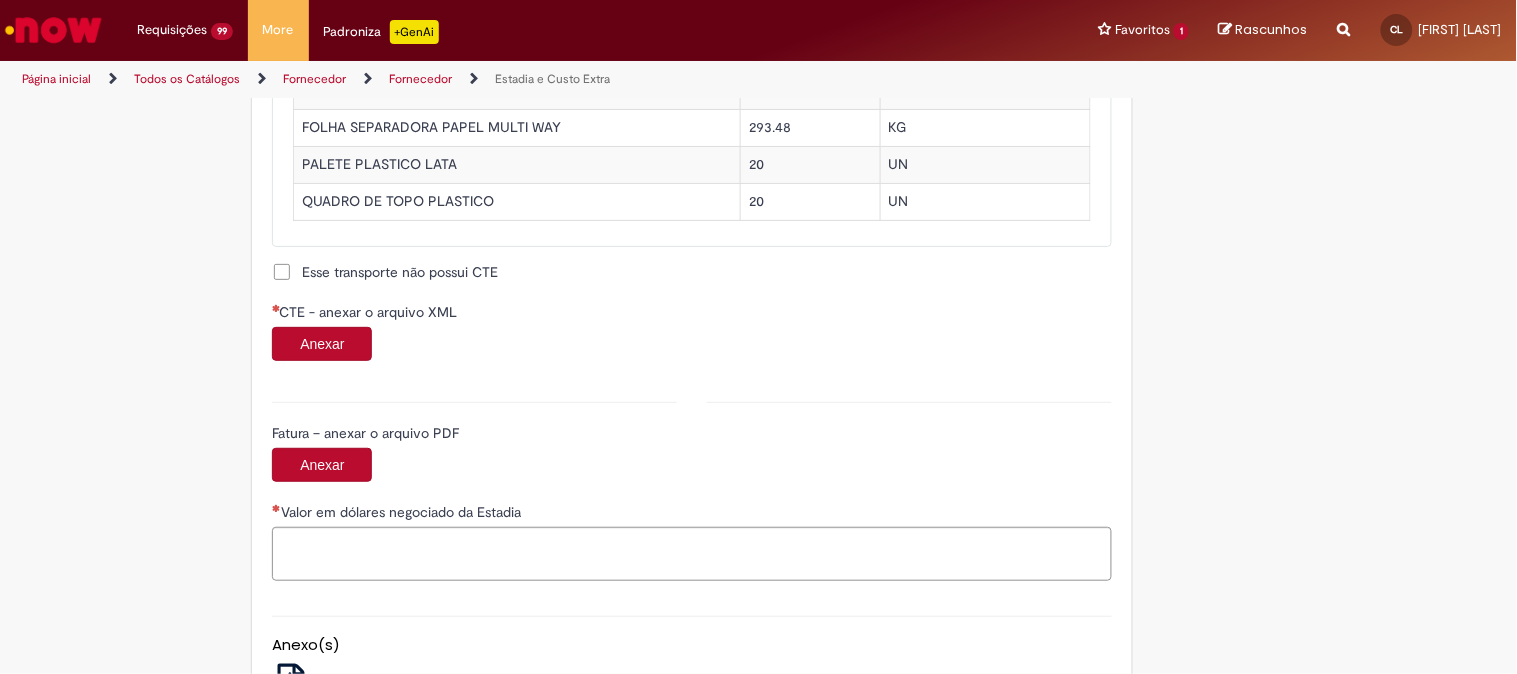 click on "Anexar" at bounding box center [322, 344] 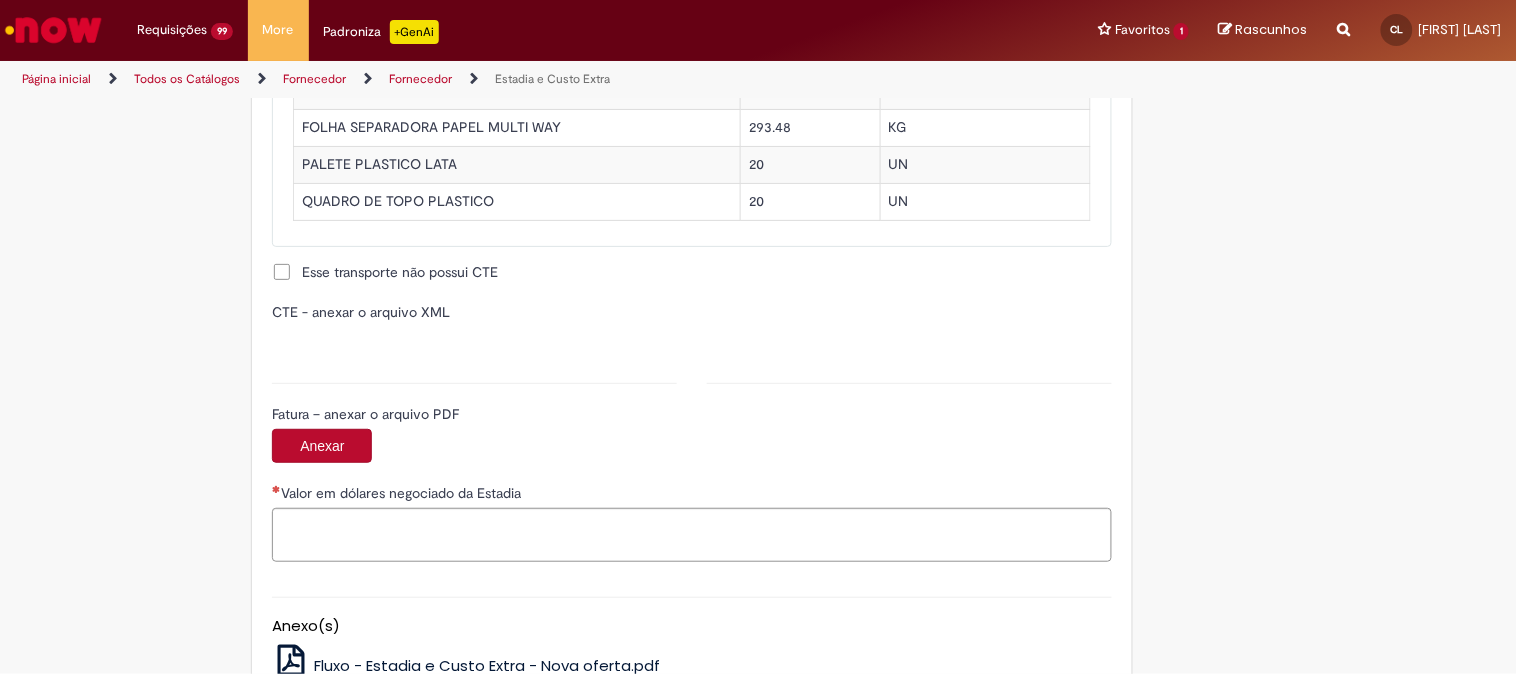 type on "**********" 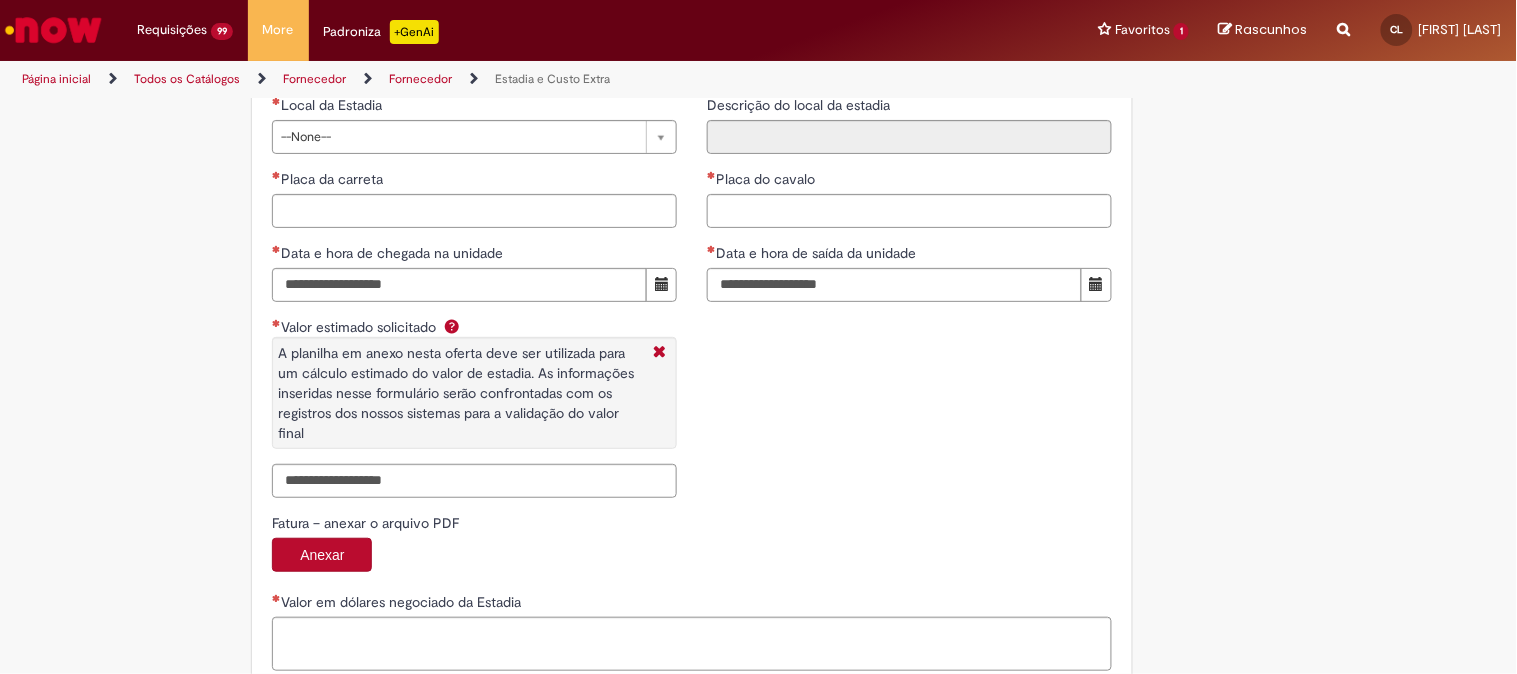 scroll, scrollTop: 3111, scrollLeft: 0, axis: vertical 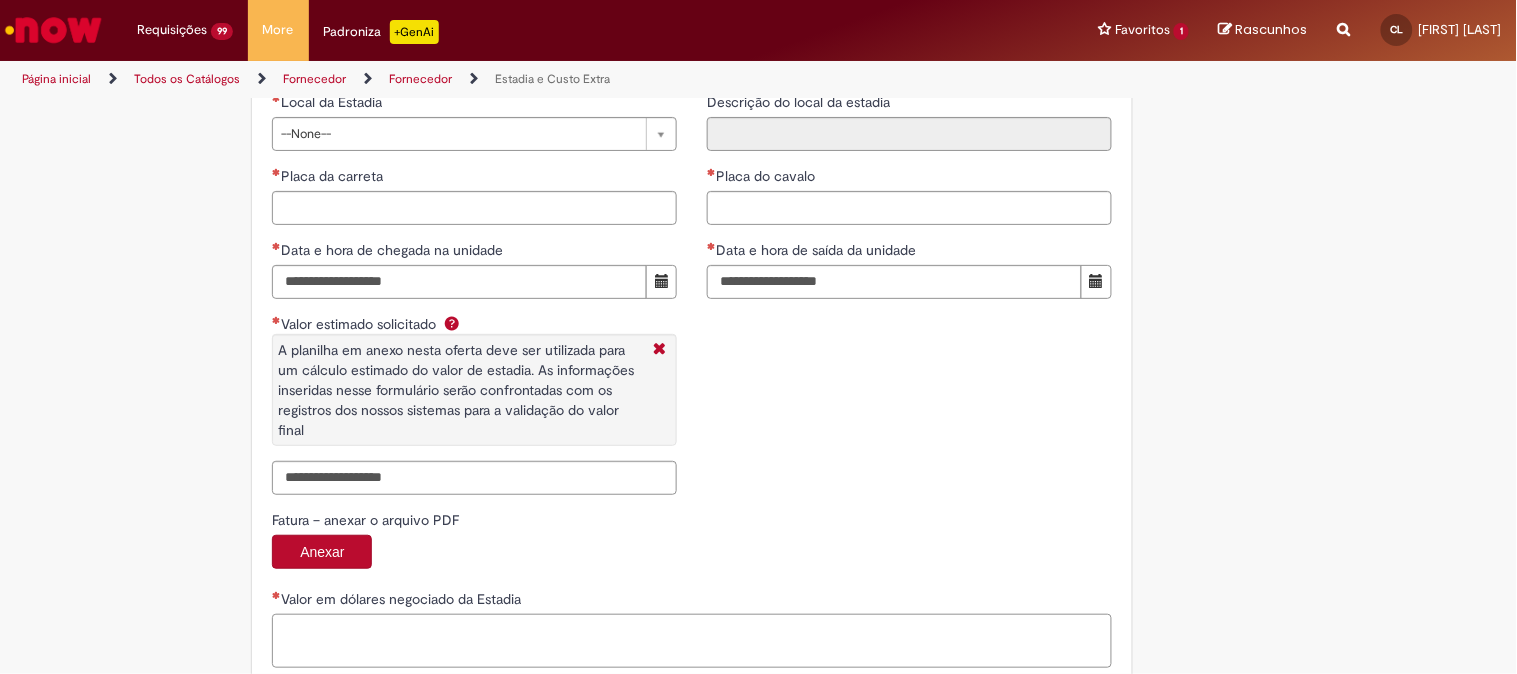 click on "Valor em dólares negociado da Estadia" at bounding box center (692, 641) 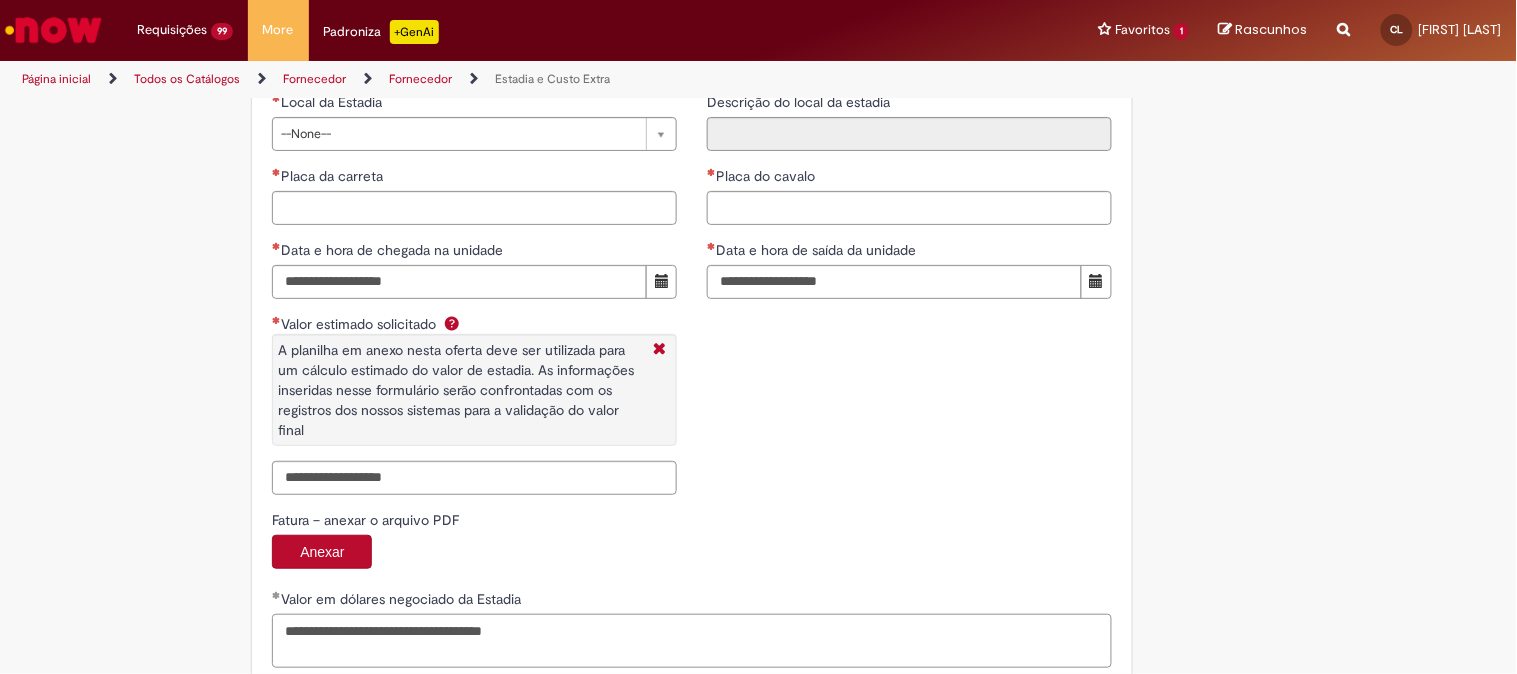 type on "**********" 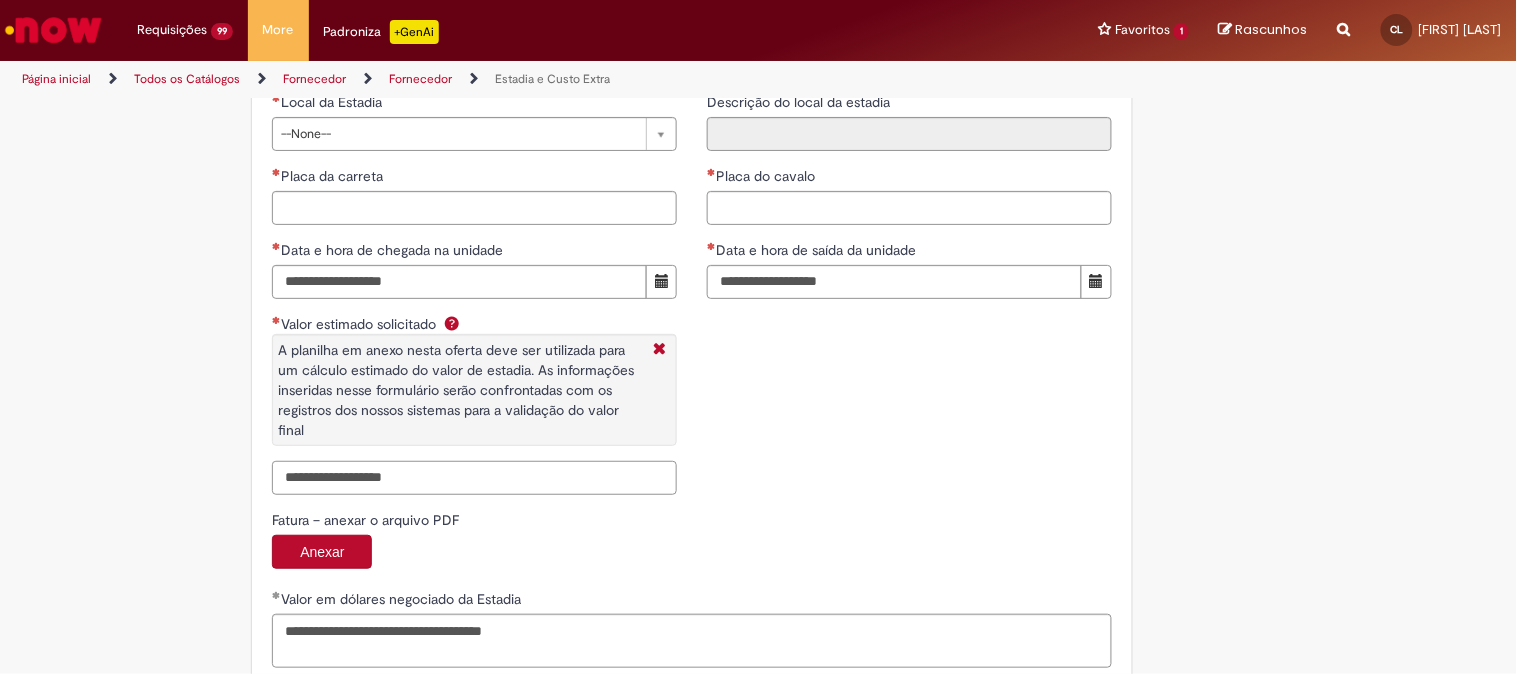 click on "Valor estimado solicitado A planilha em anexo nesta oferta deve ser utilizada para um cálculo estimado do valor de estadia. As informações inseridas nesse formulário serão confrontadas com os registros dos nossos sistemas para a validação do valor final" at bounding box center (474, 478) 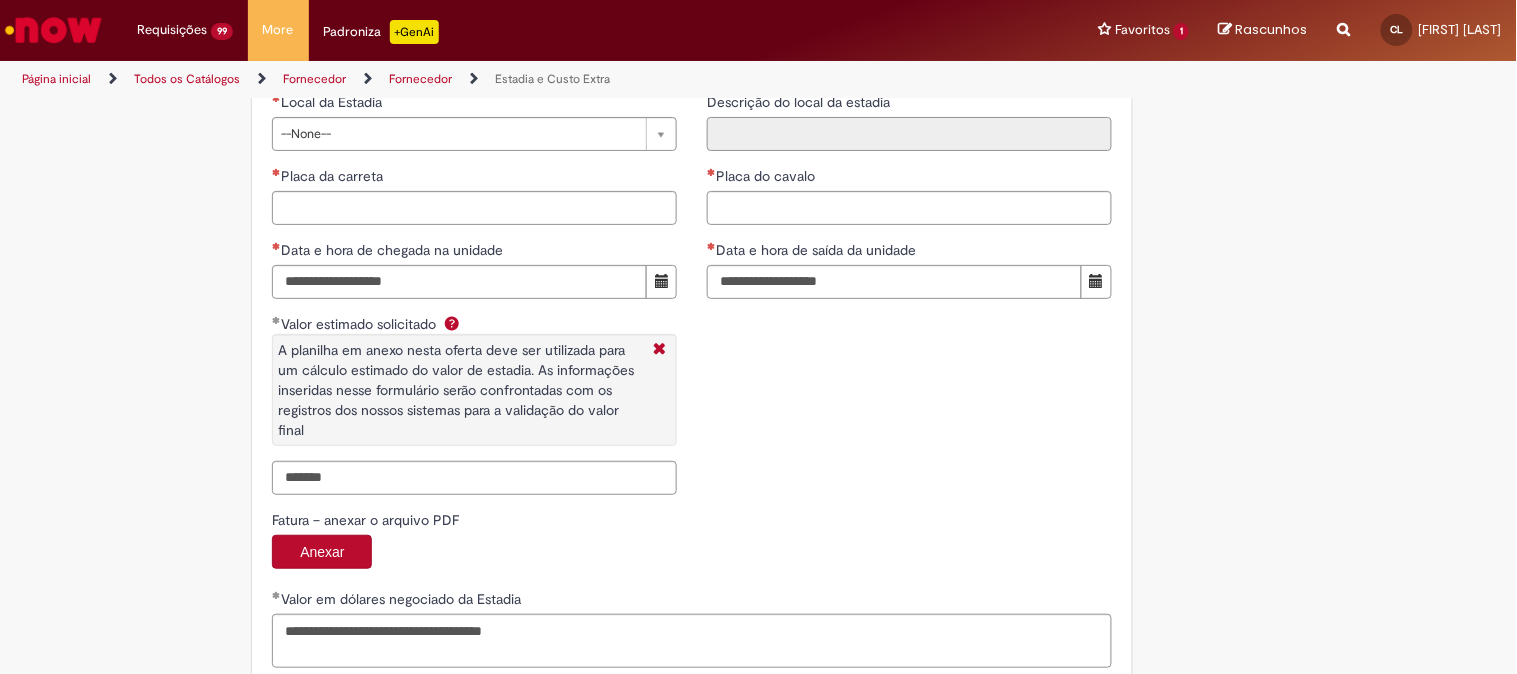 type on "**********" 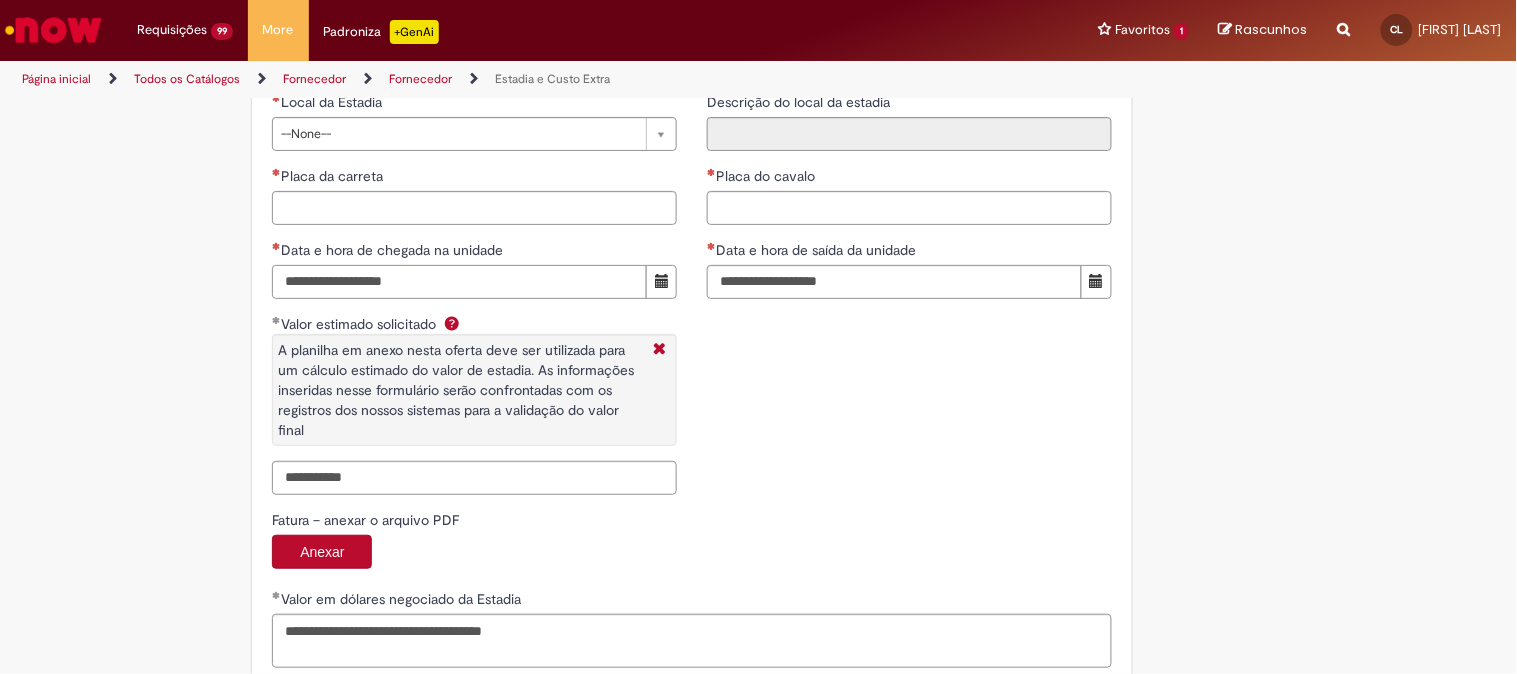 click on "Data e hora de chegada na unidade" at bounding box center [459, 282] 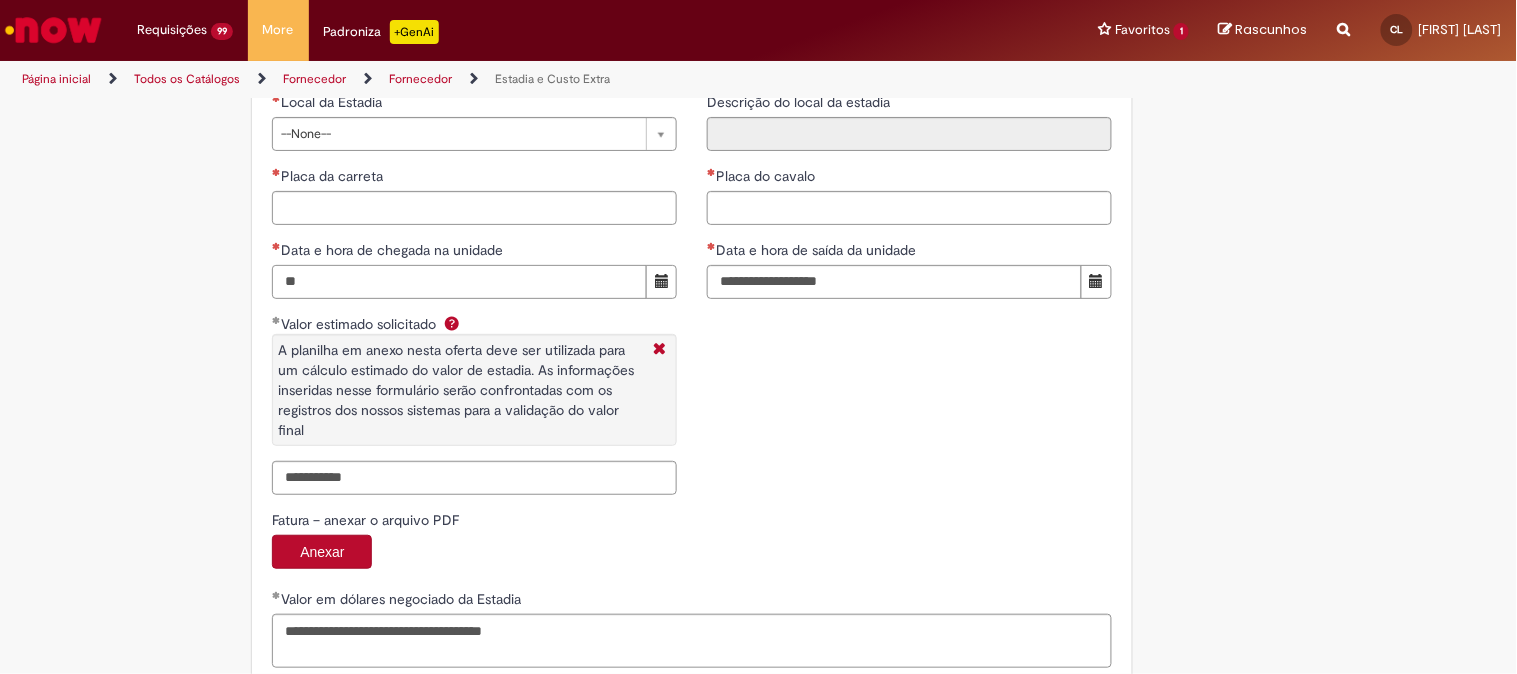 type on "**********" 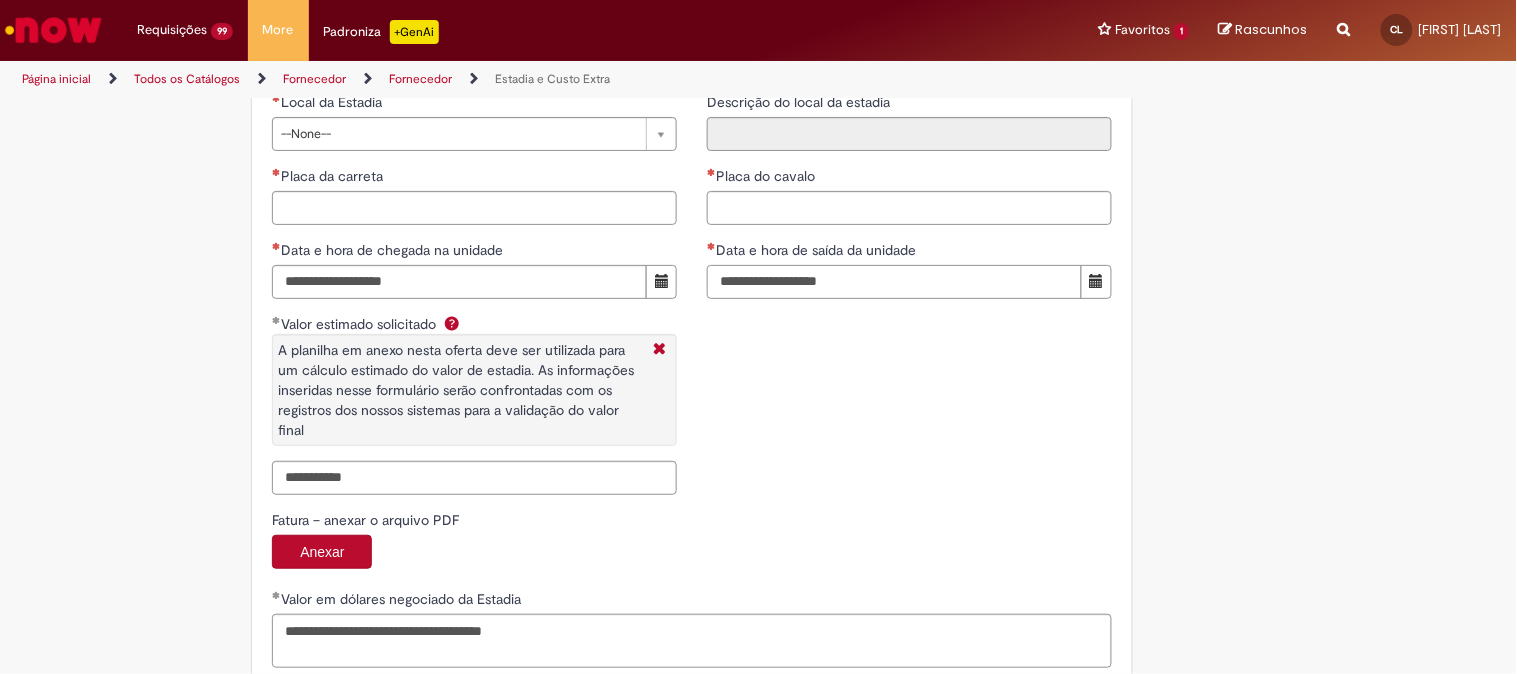 click on "Data e hora de saída da unidade" at bounding box center [894, 282] 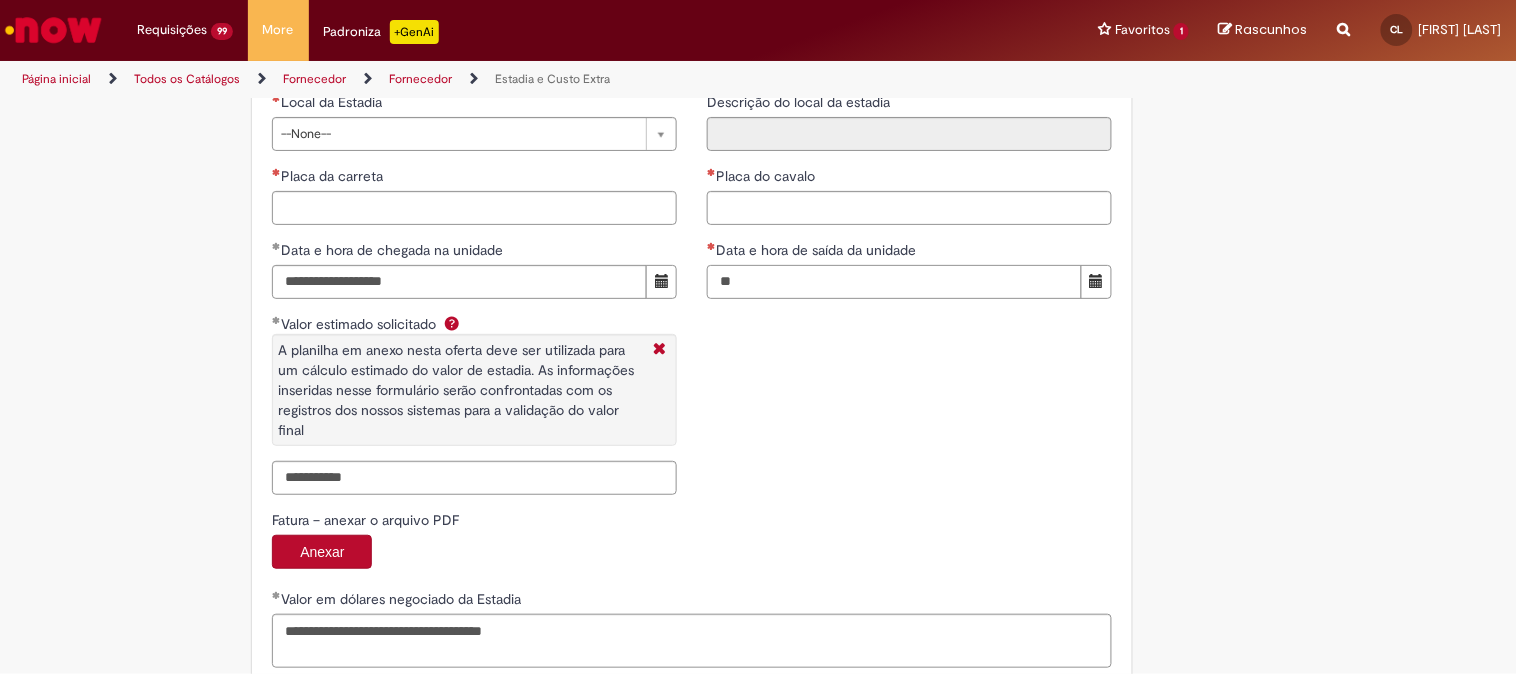 type on "**********" 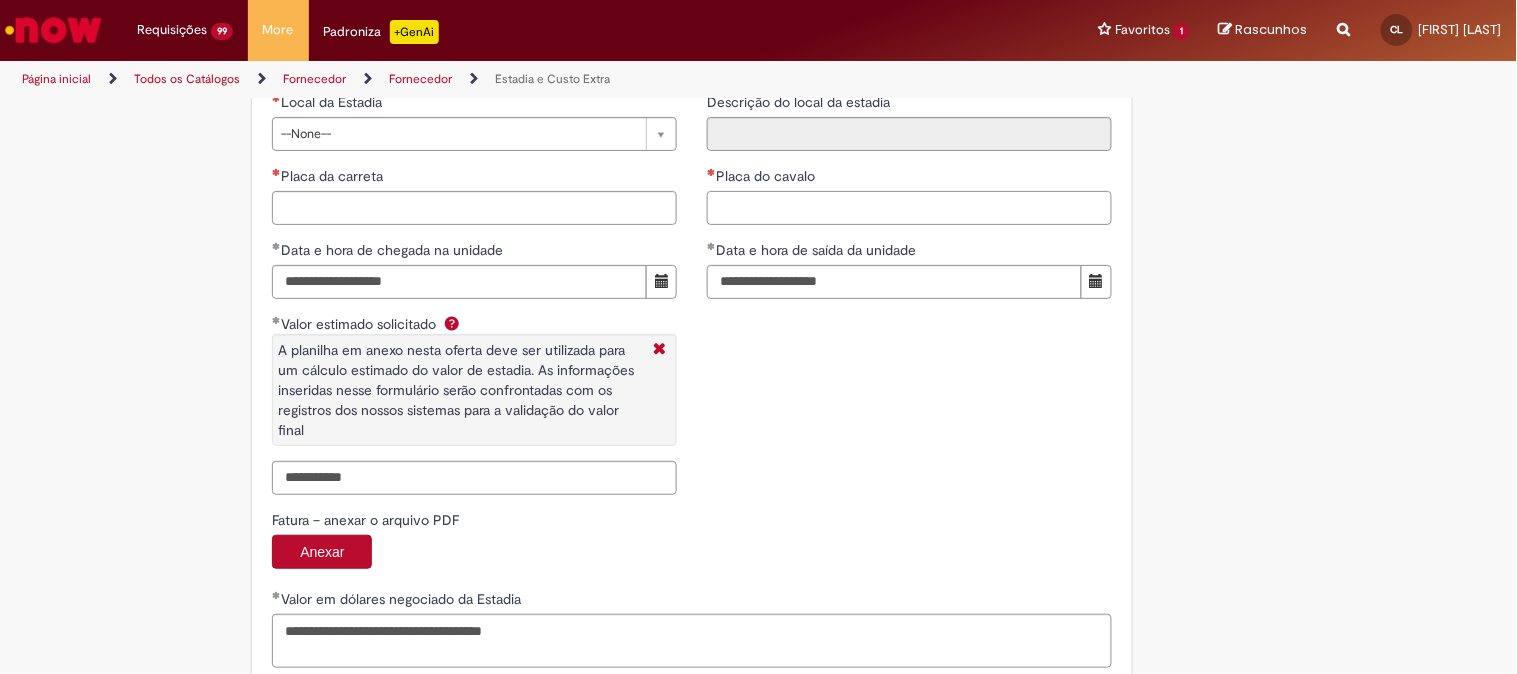 click on "Placa do cavalo" at bounding box center [909, 208] 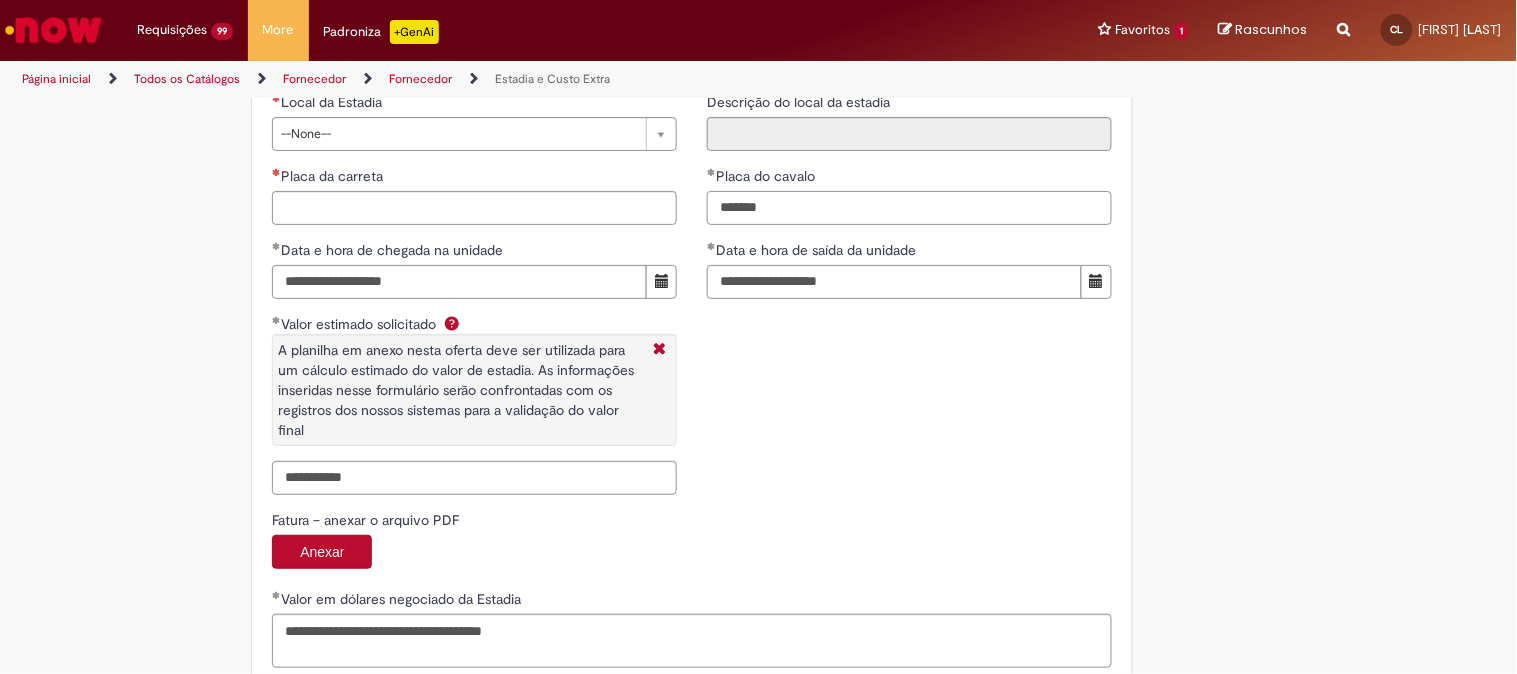 type on "*******" 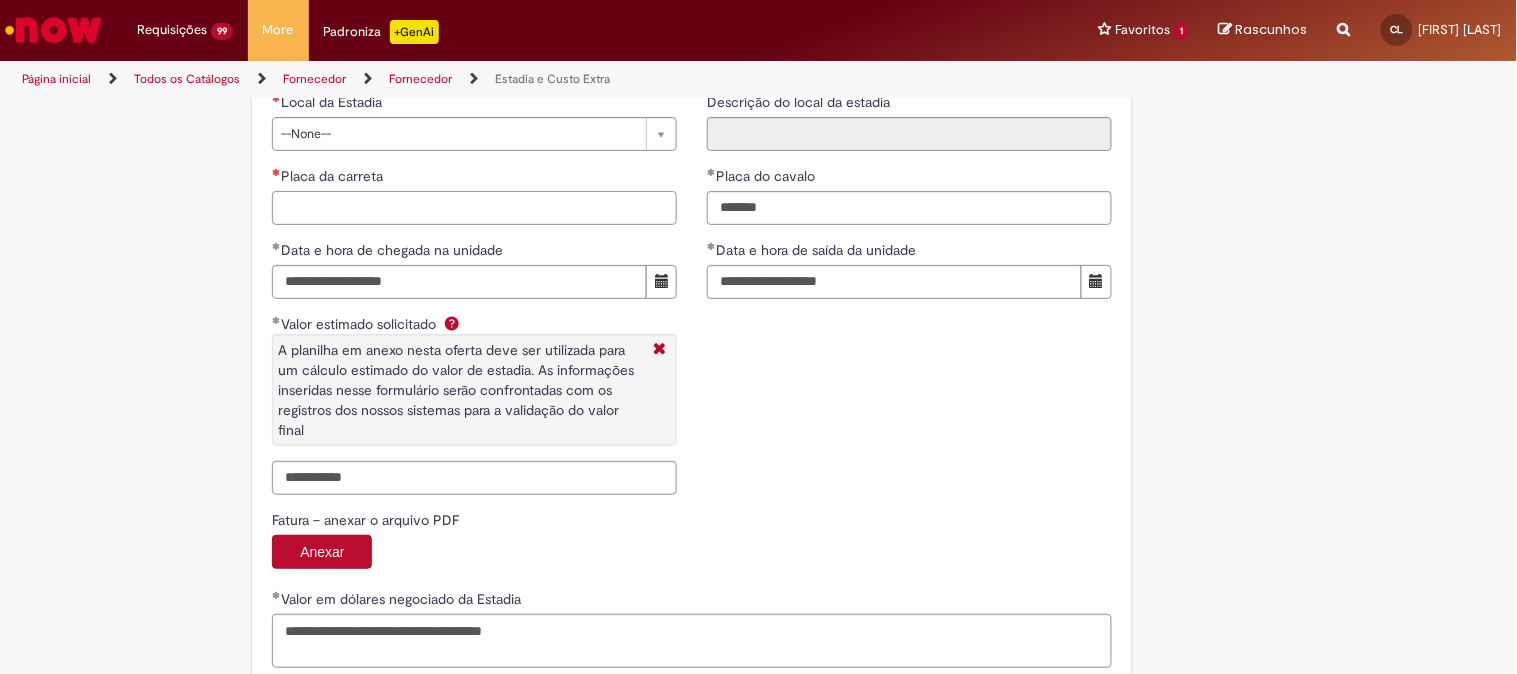 click on "Placa da carreta" at bounding box center [474, 208] 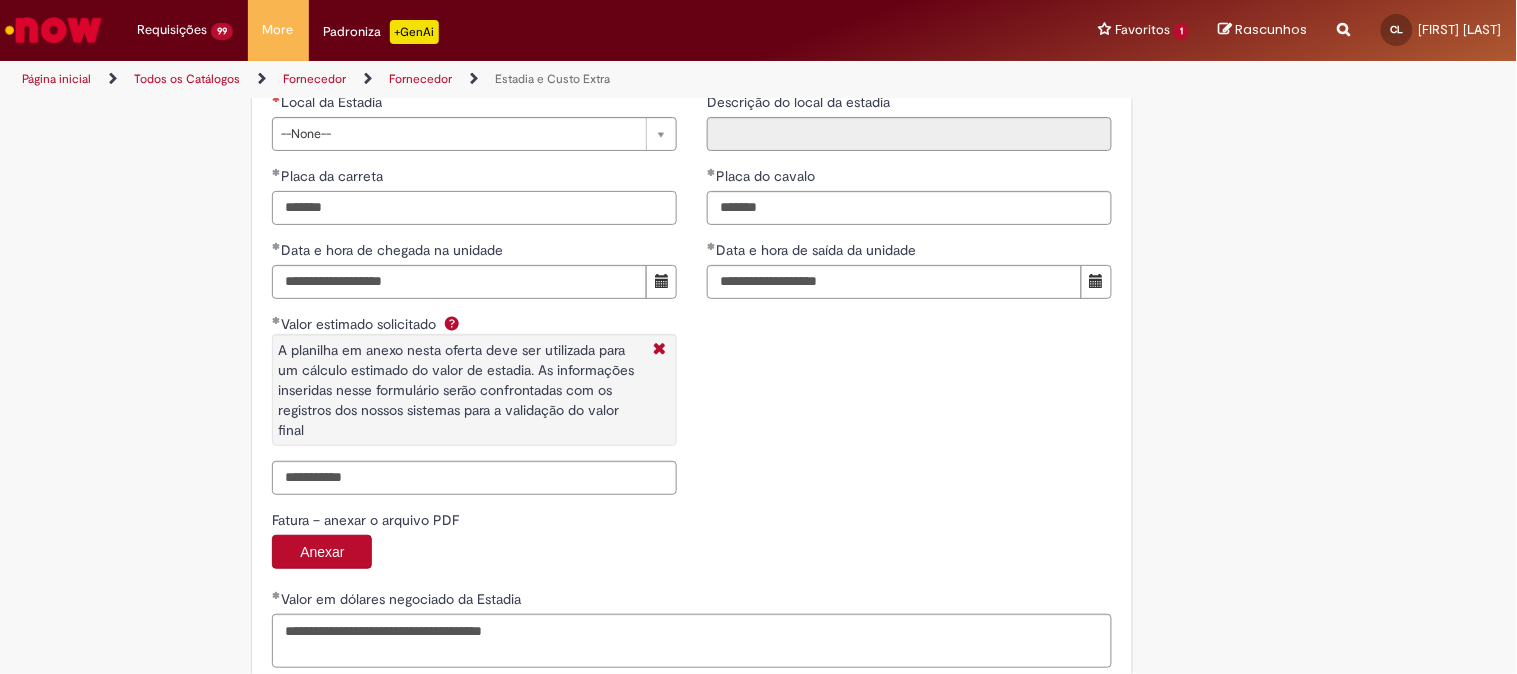 type on "*******" 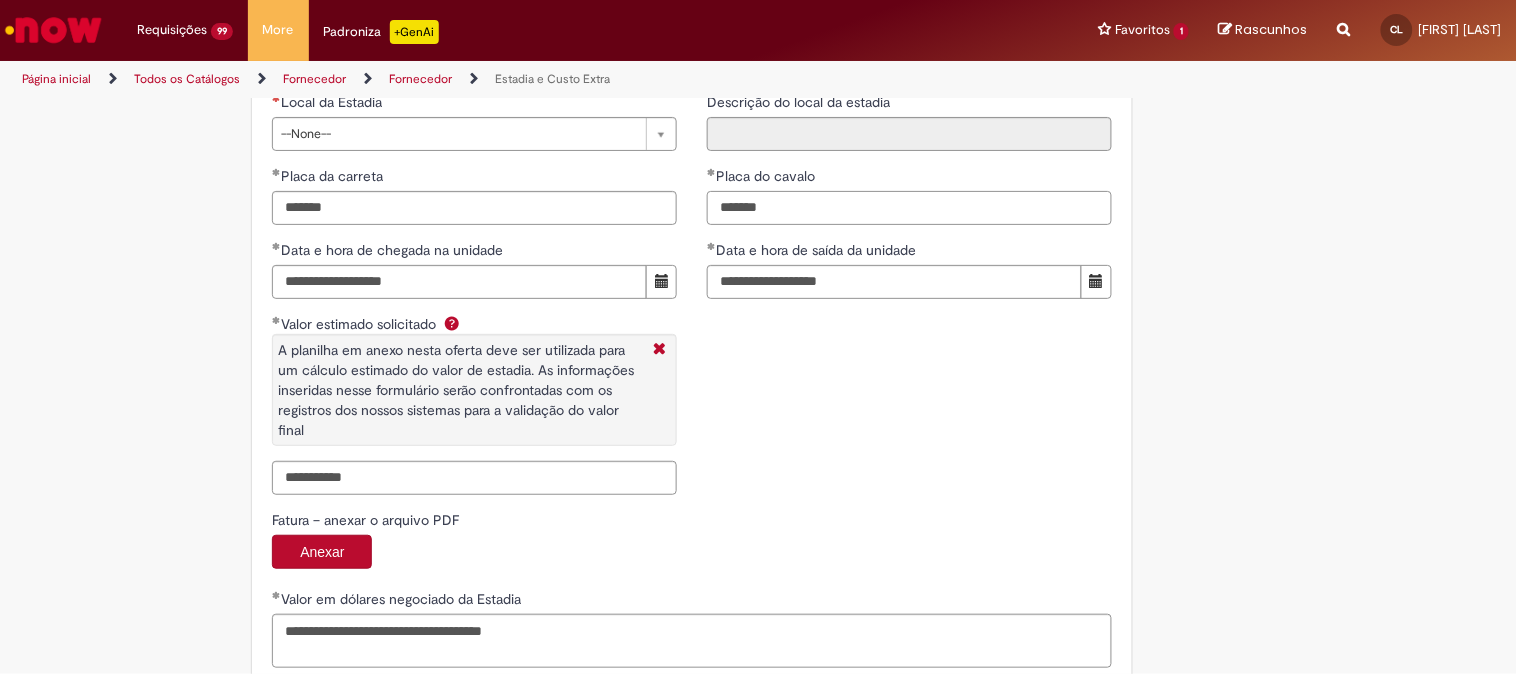 drag, startPoint x: 801, startPoint y: 208, endPoint x: 618, endPoint y: 208, distance: 183 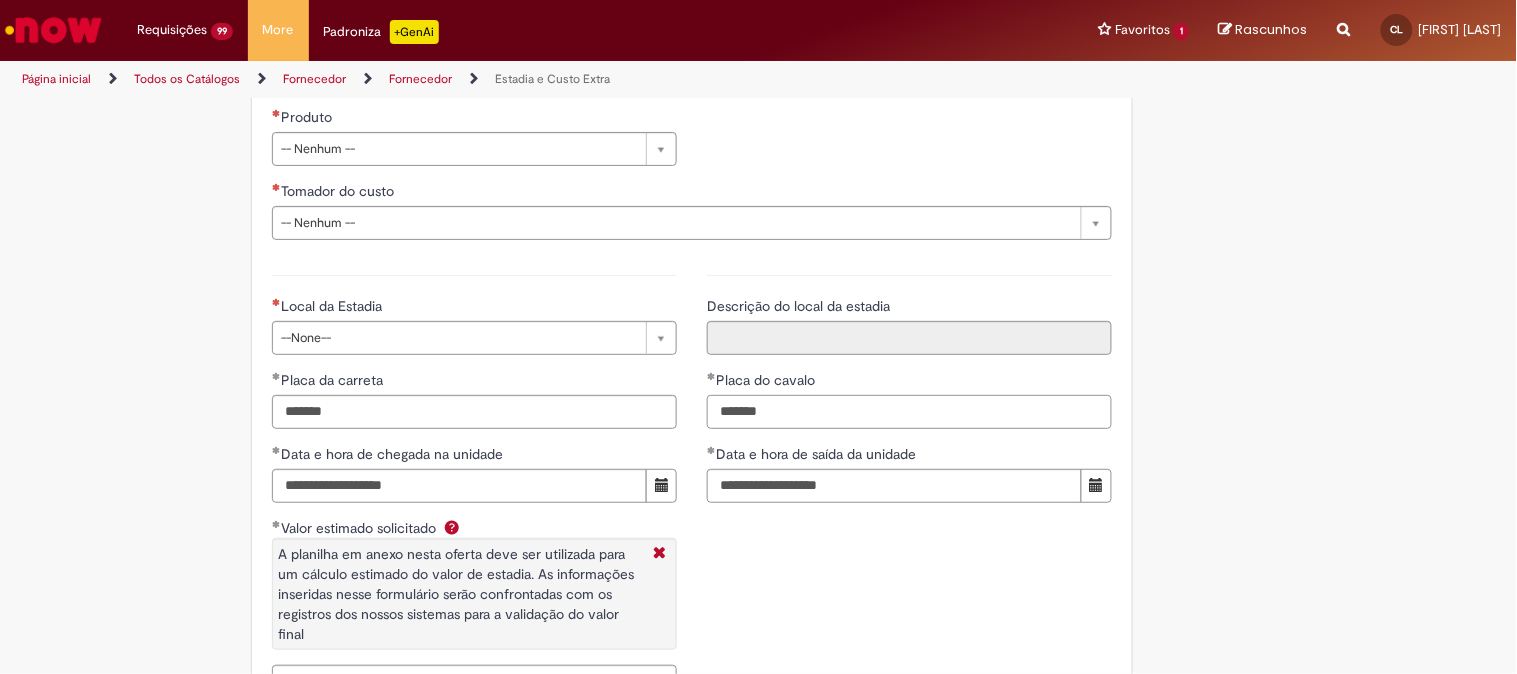 scroll, scrollTop: 2888, scrollLeft: 0, axis: vertical 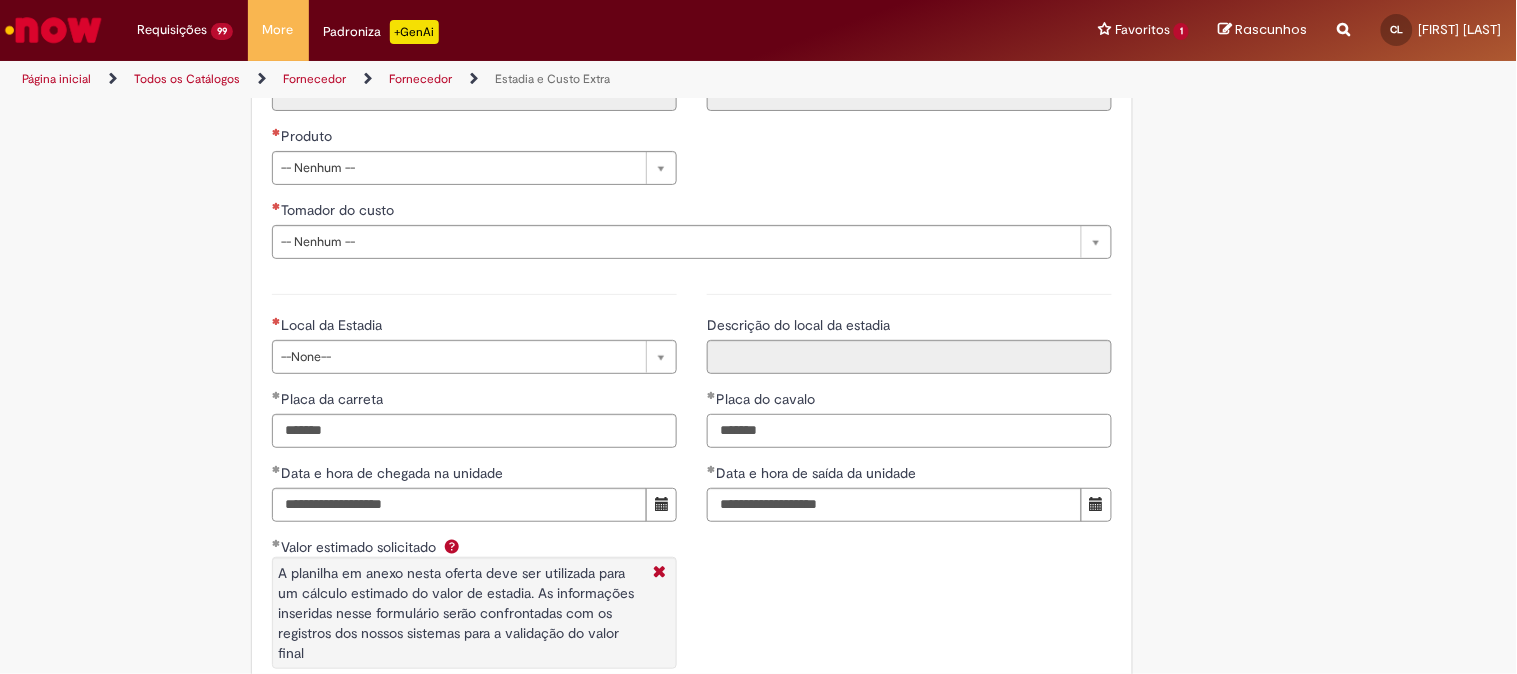 type on "*******" 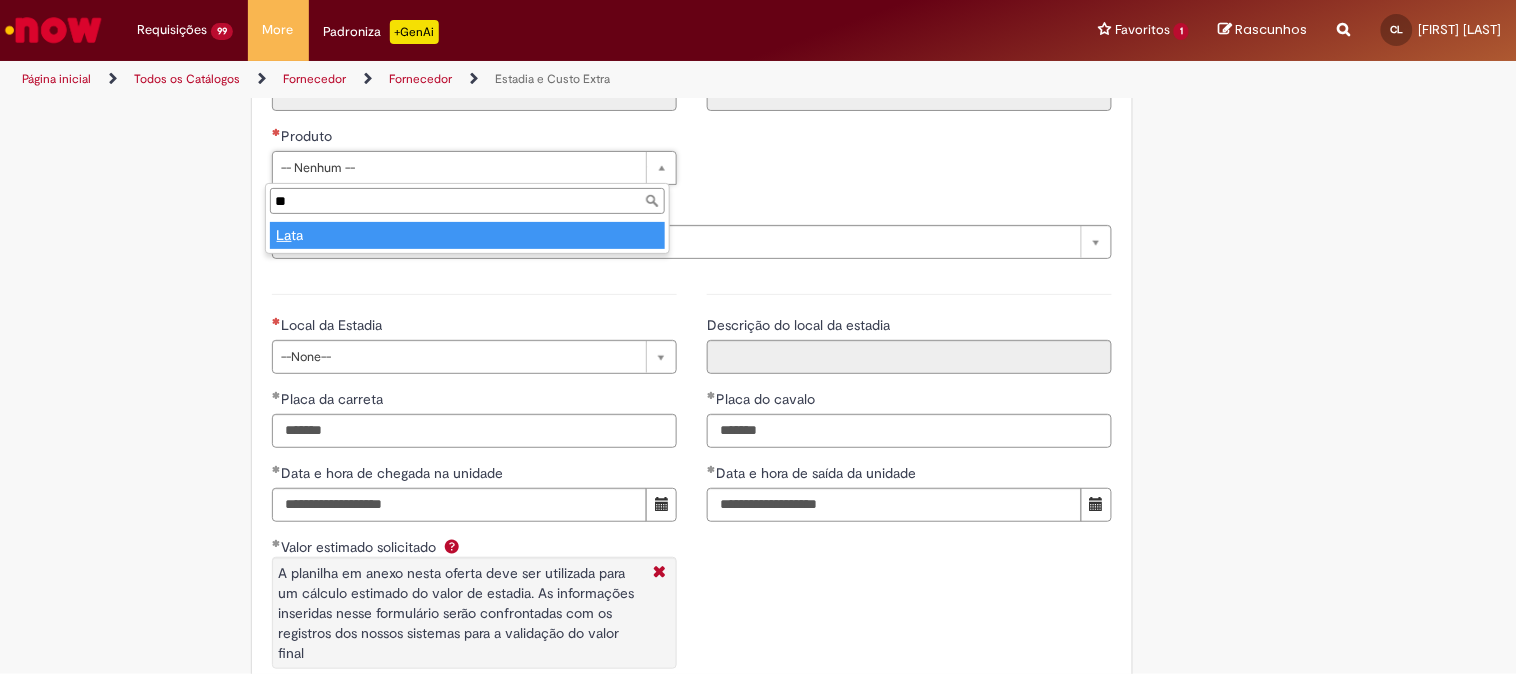 type on "**" 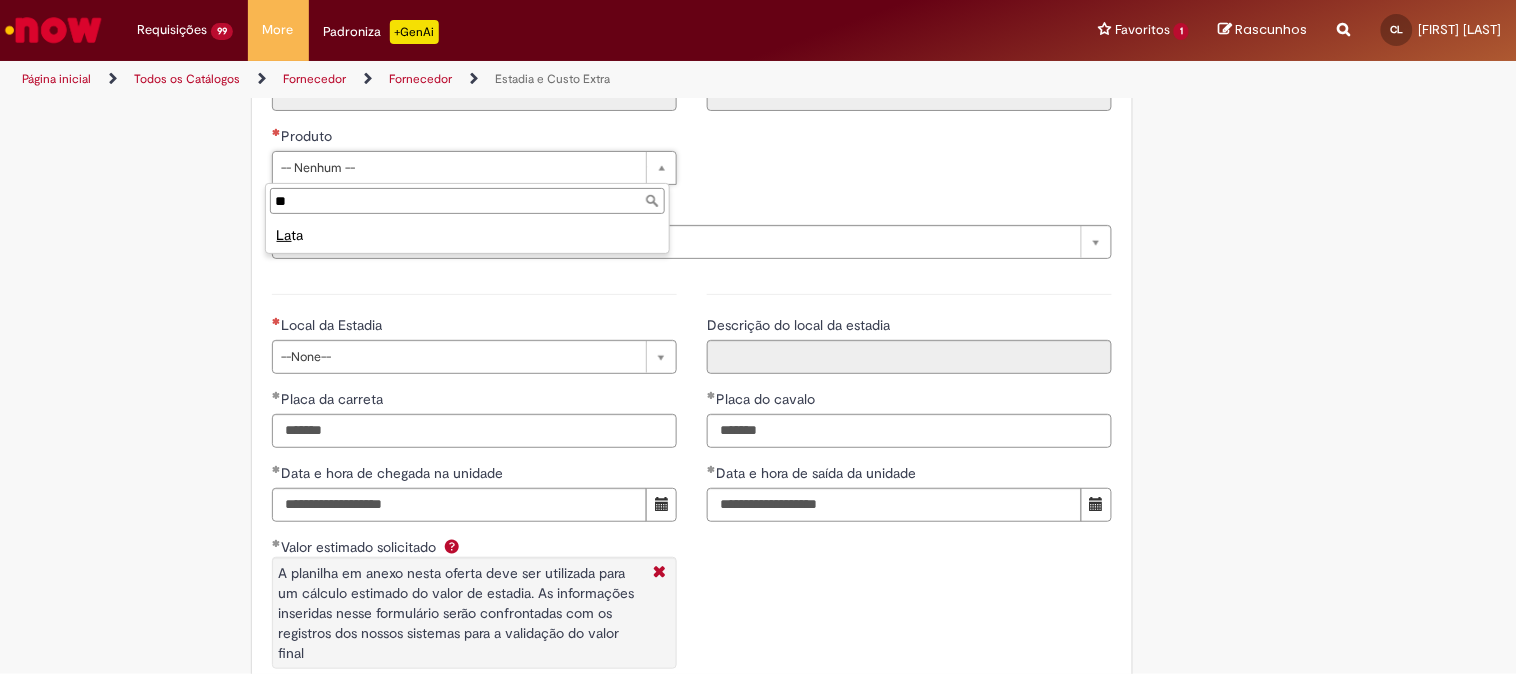click on "La ta" at bounding box center (467, 235) 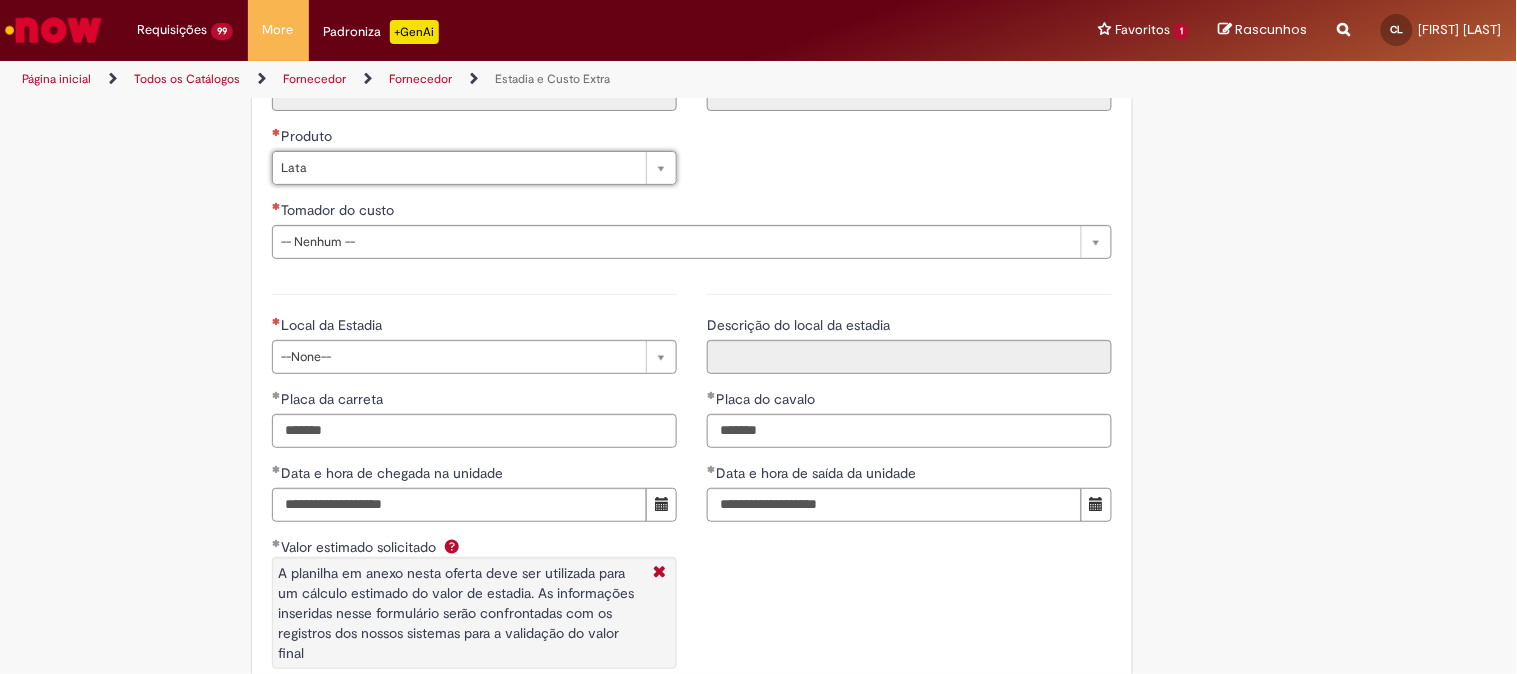 type on "****" 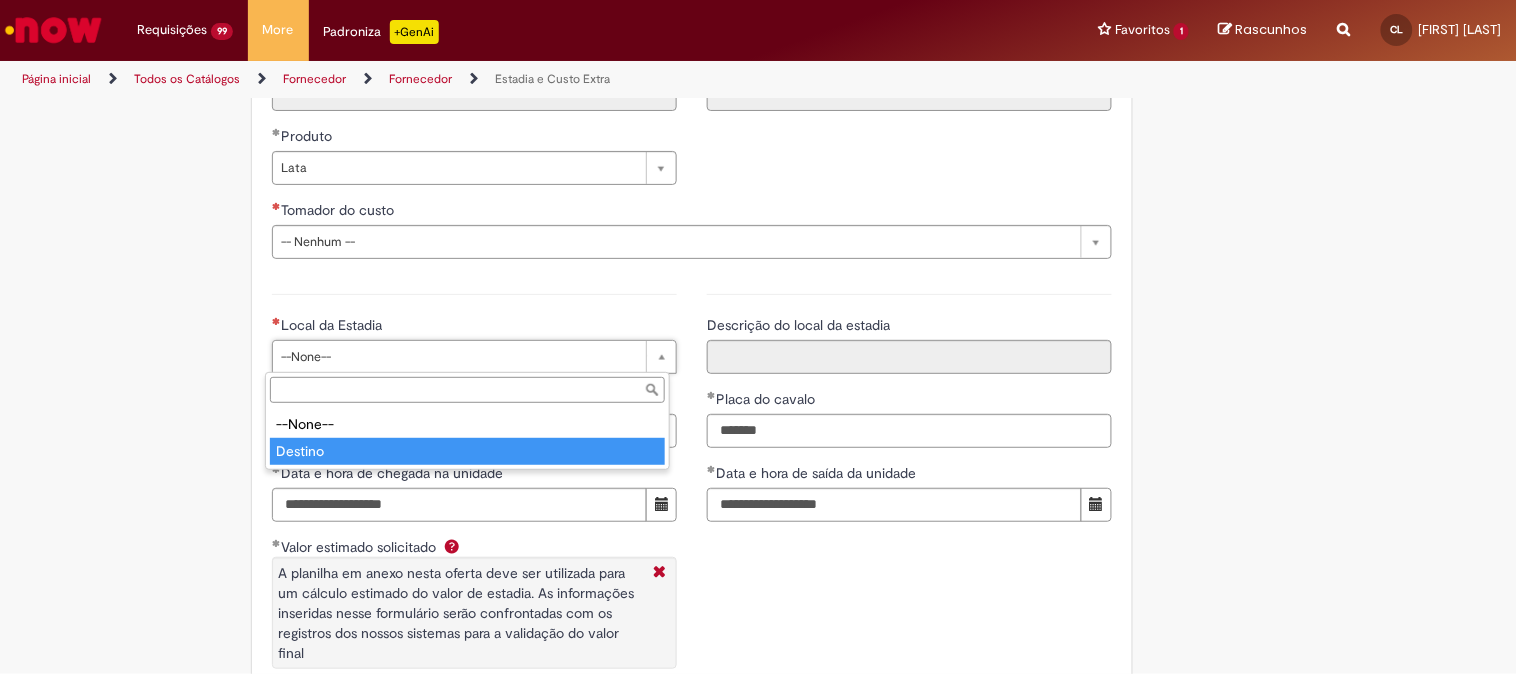 type on "*******" 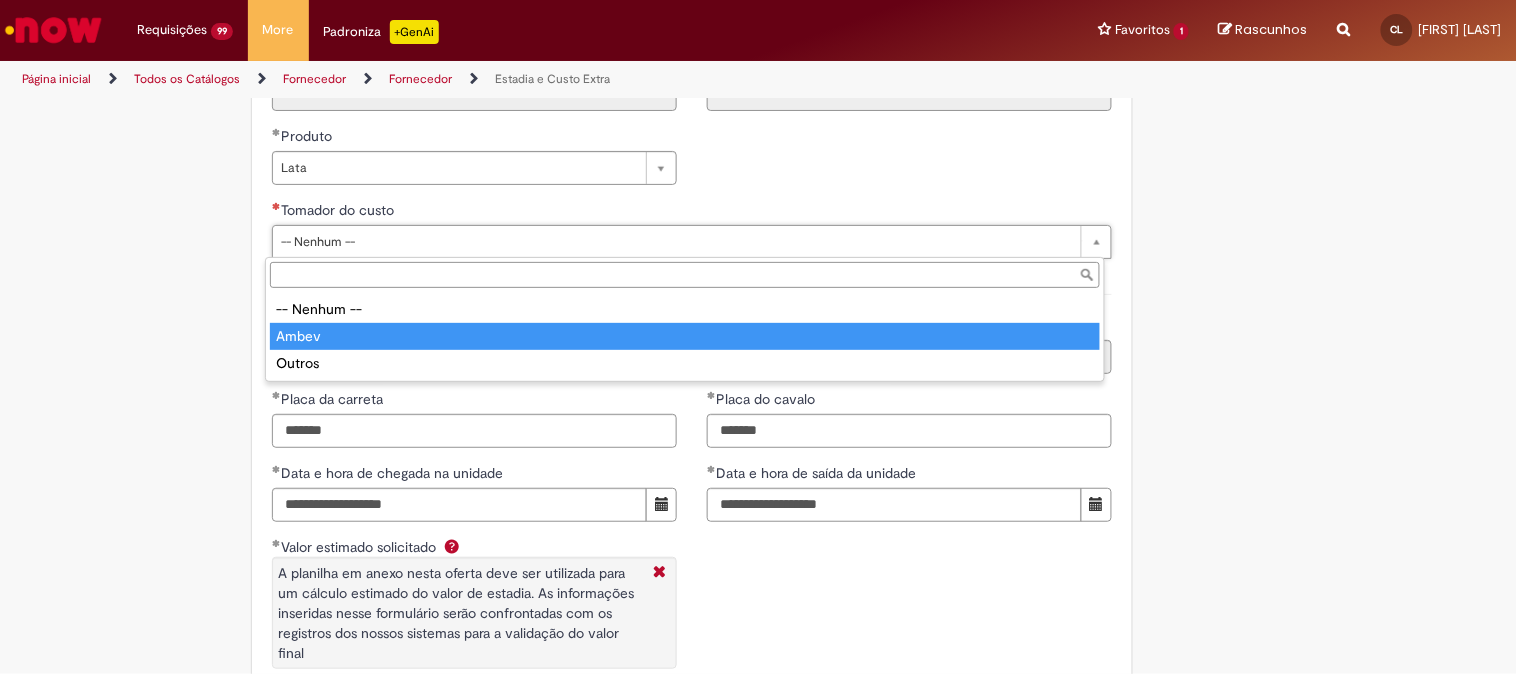 type on "*****" 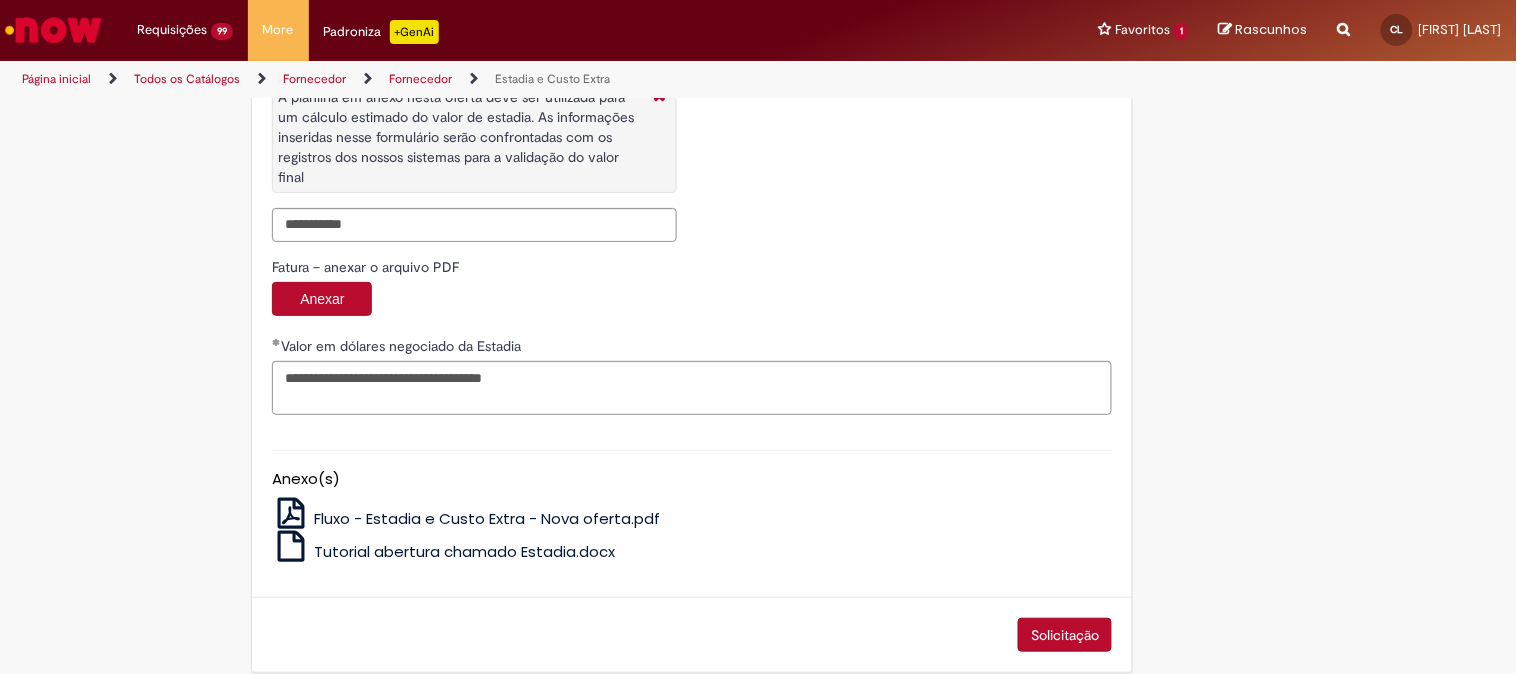 scroll, scrollTop: 3393, scrollLeft: 0, axis: vertical 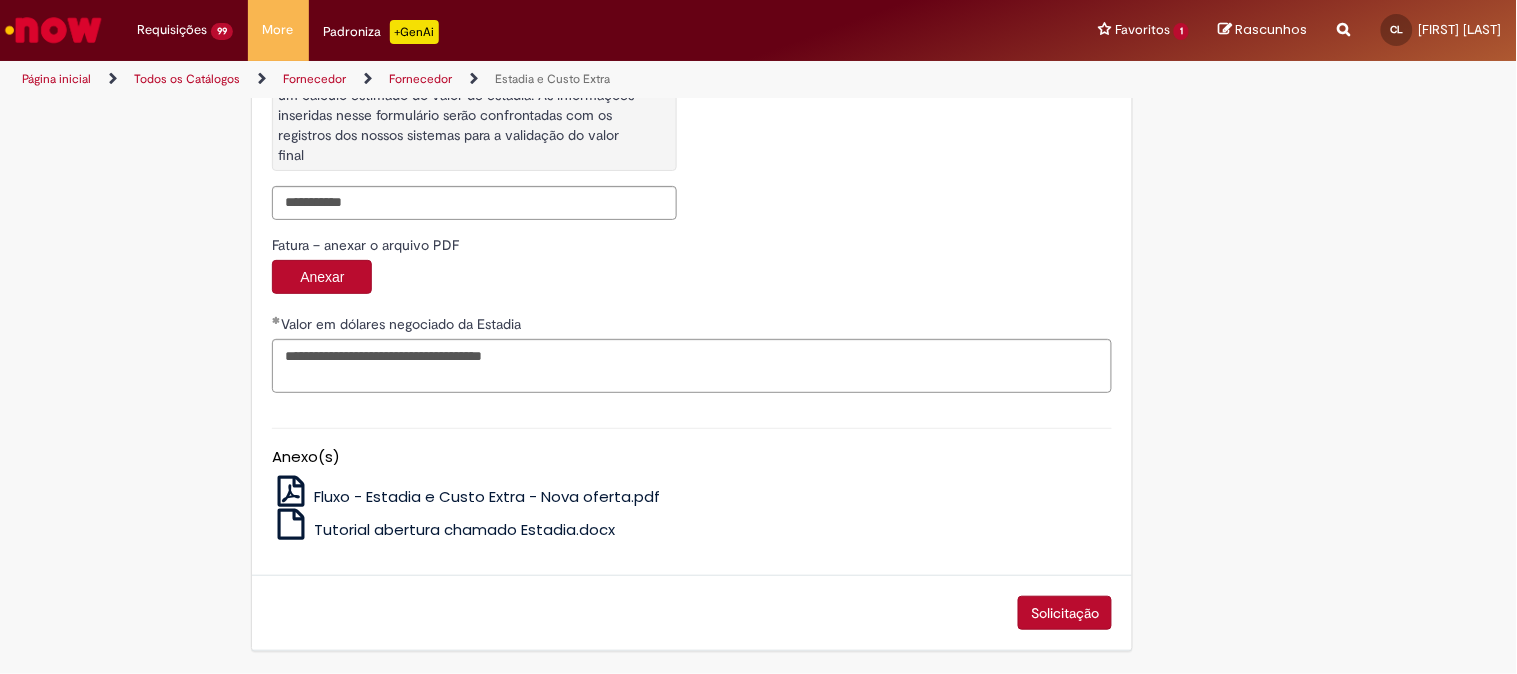 click on "Solicitação" at bounding box center (1065, 613) 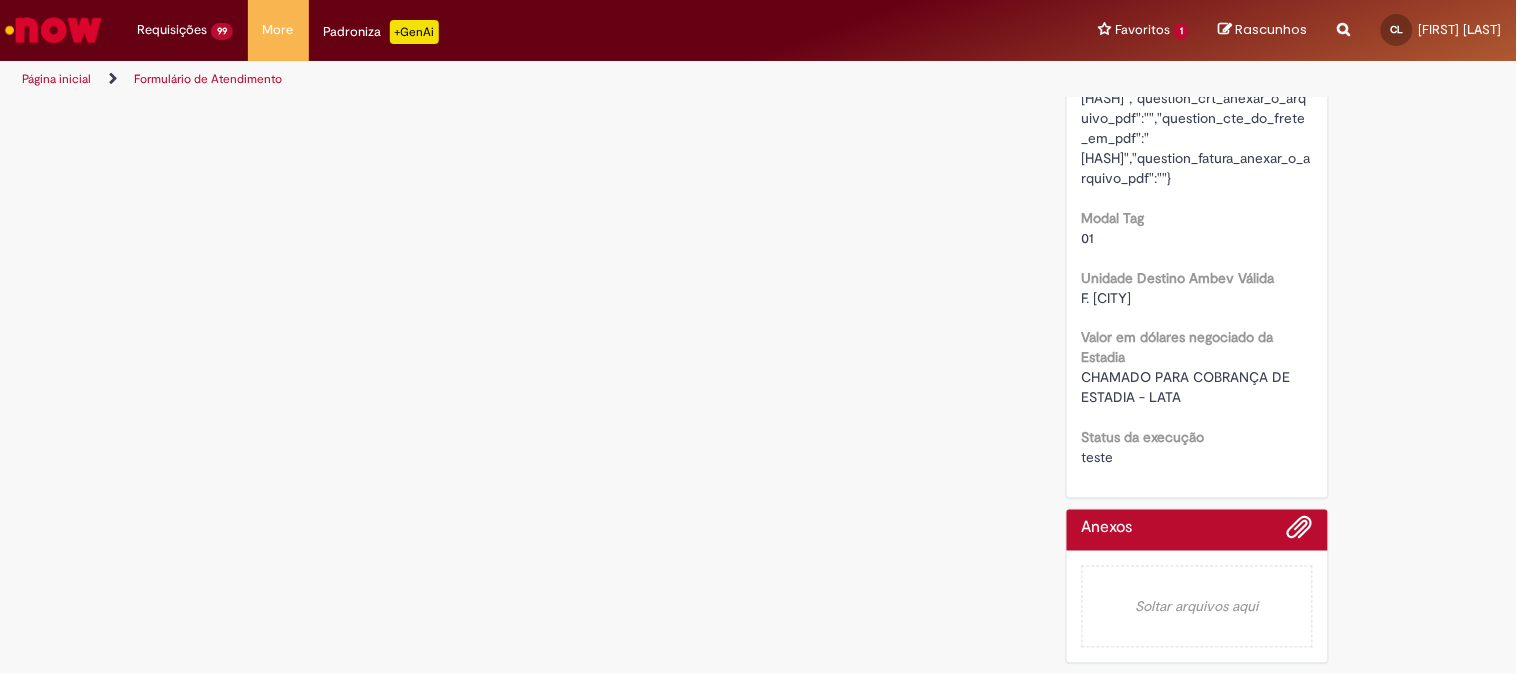scroll, scrollTop: 0, scrollLeft: 0, axis: both 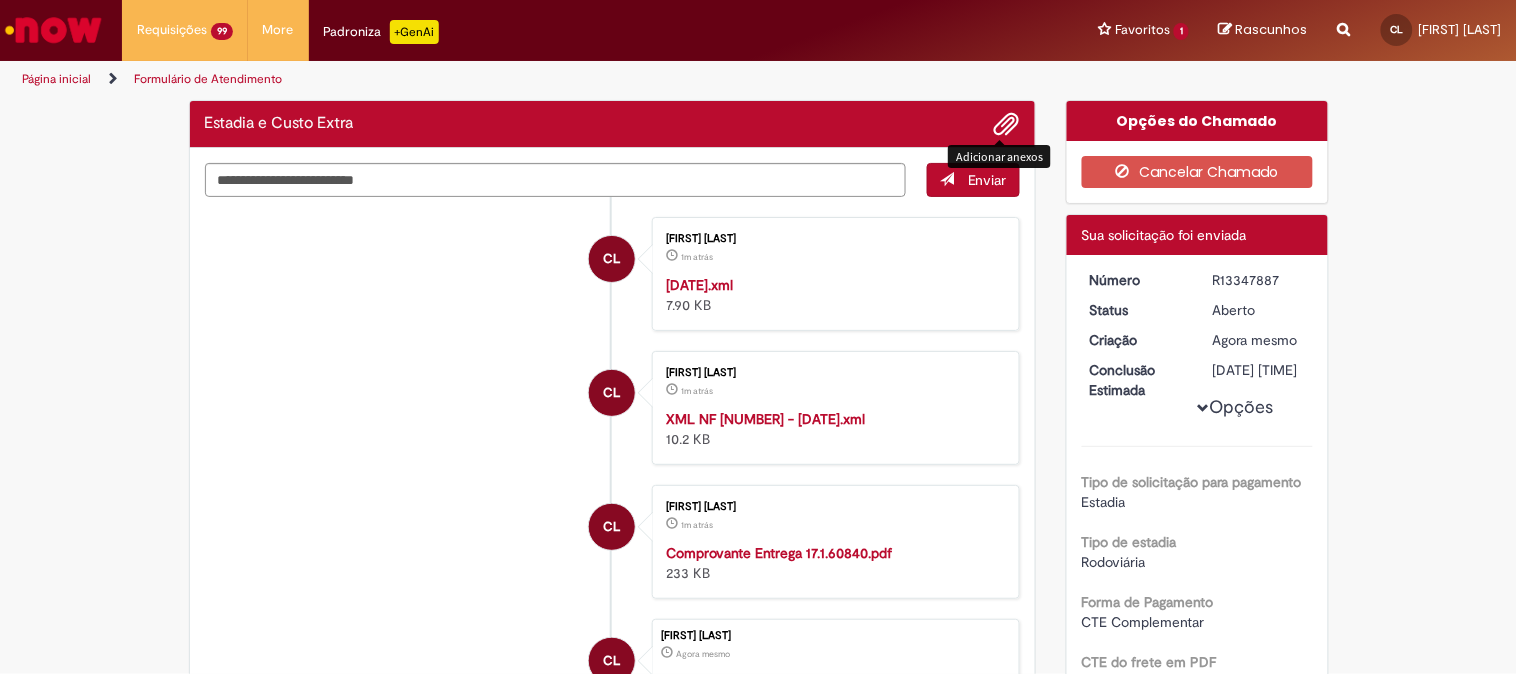 click at bounding box center [1007, 125] 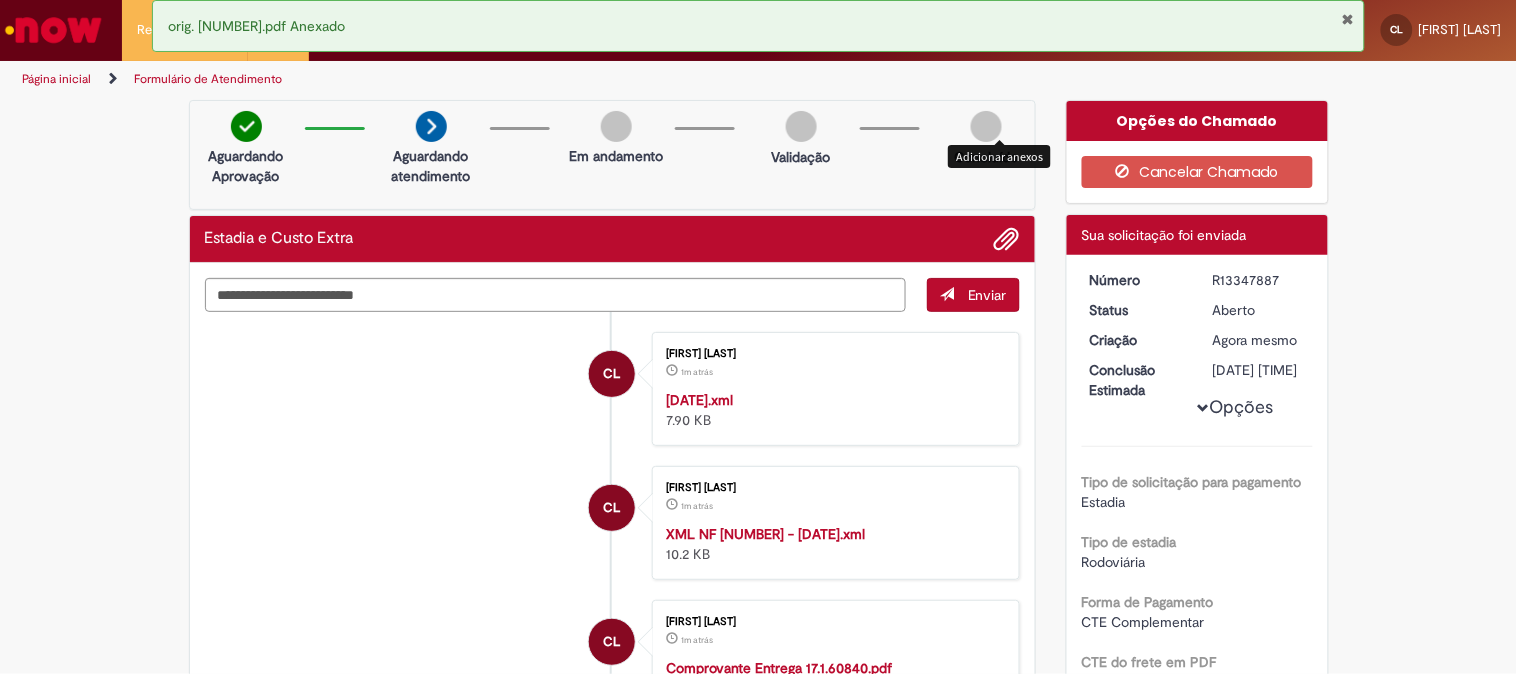 click on "R13347887" at bounding box center [1259, 280] 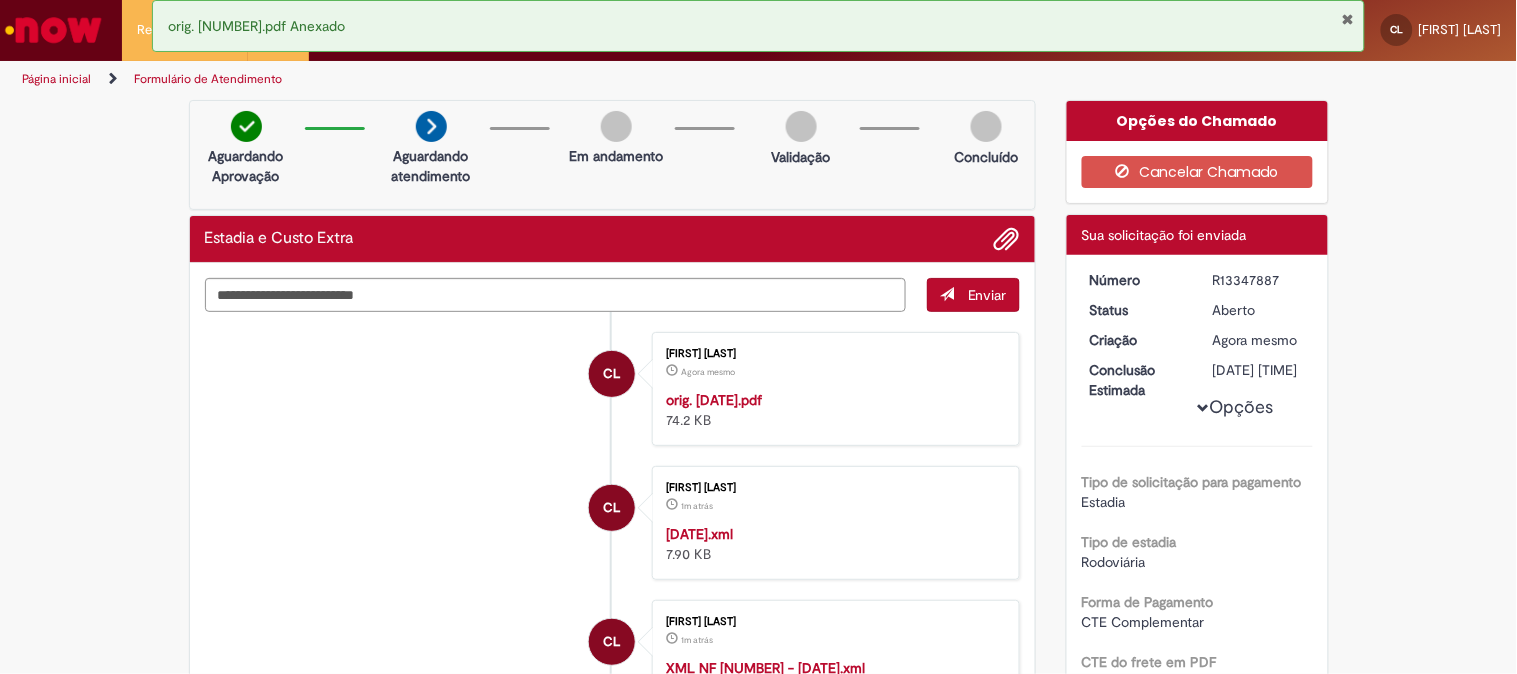 click on "R13347887" at bounding box center [1259, 280] 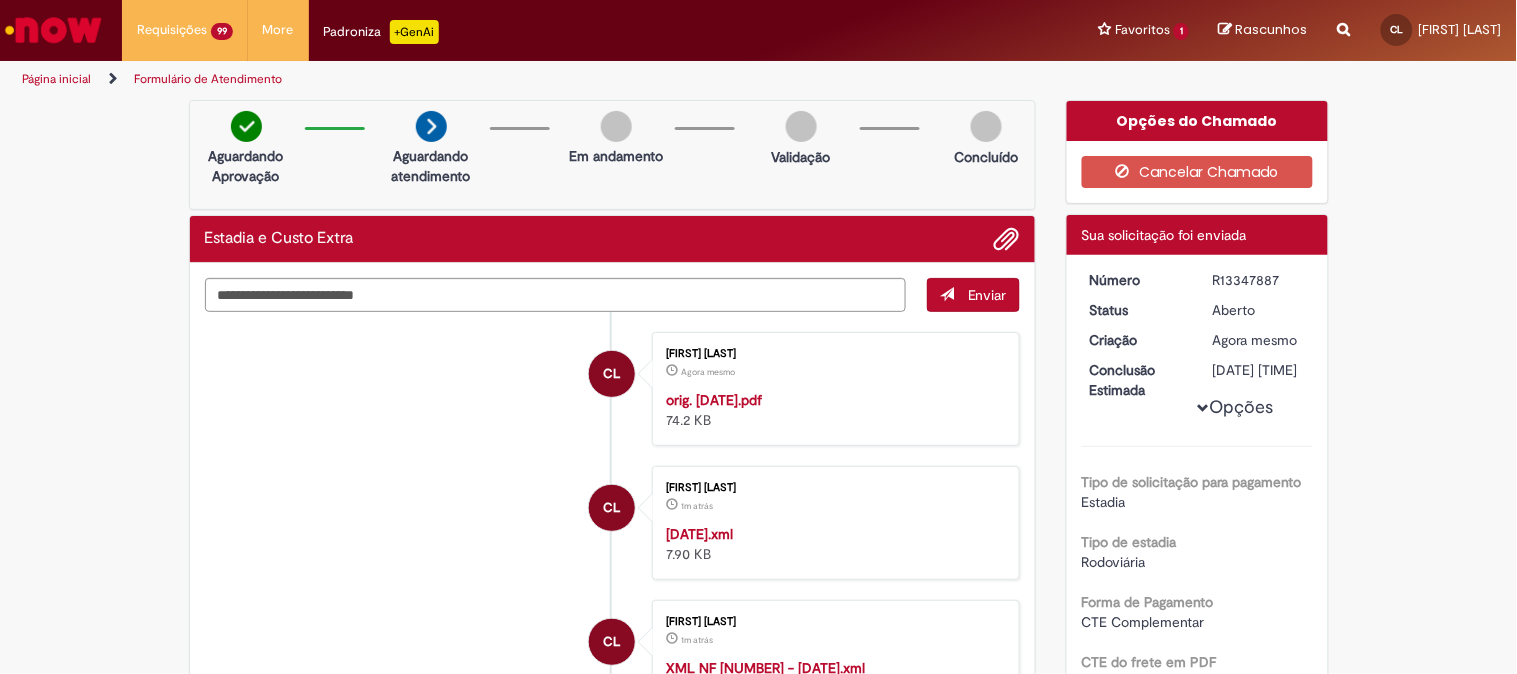 click on "Verificar Código de Barras
Aguardando Aprovação
Aguardando atendimento
Em andamento
Validação
Concluído
Estadia e Custo Extra
Enviar
CL
Camila Leite
Agora mesmo Agora mesmo
orig. 17.1.60840.pdf  74.2 KB
CL" at bounding box center (758, 1894) 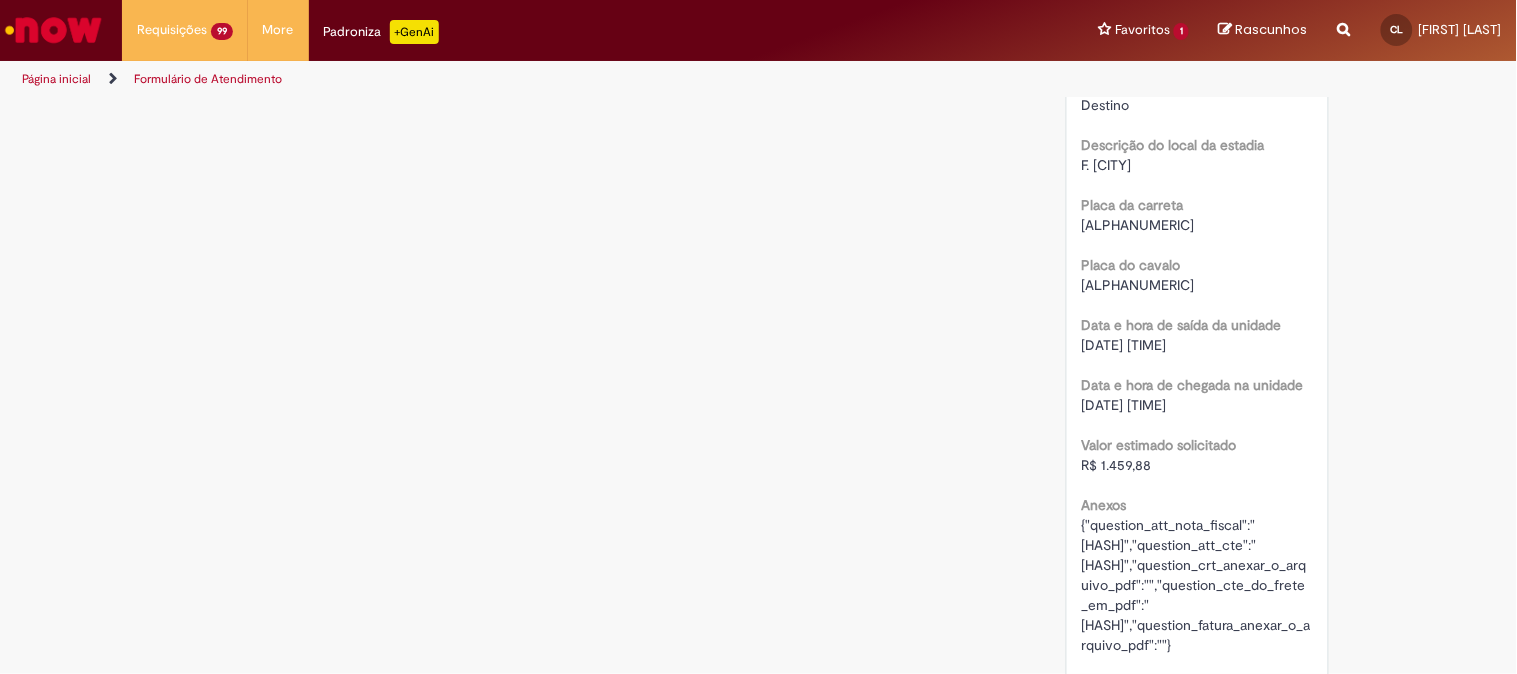 scroll, scrollTop: 2222, scrollLeft: 0, axis: vertical 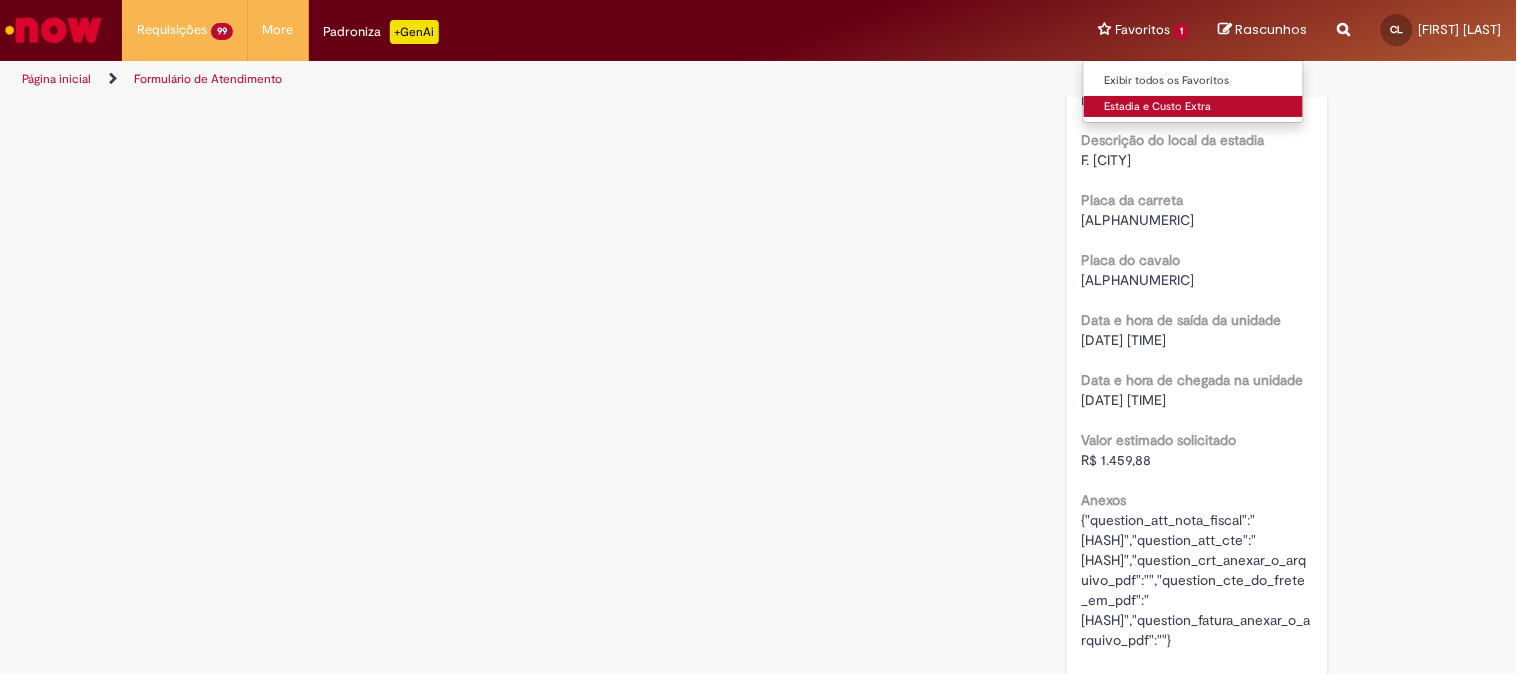 click on "Estadia e Custo Extra" at bounding box center (1194, 107) 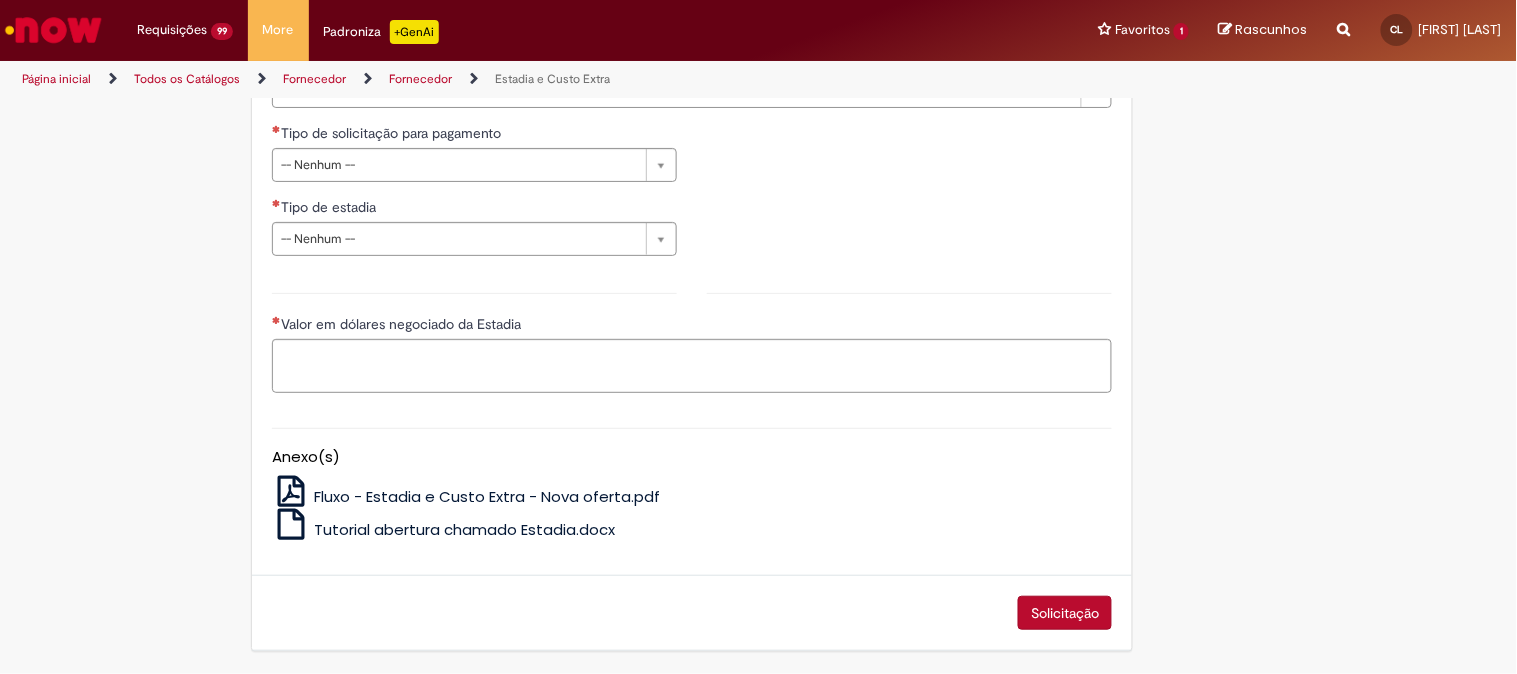 type on "**********" 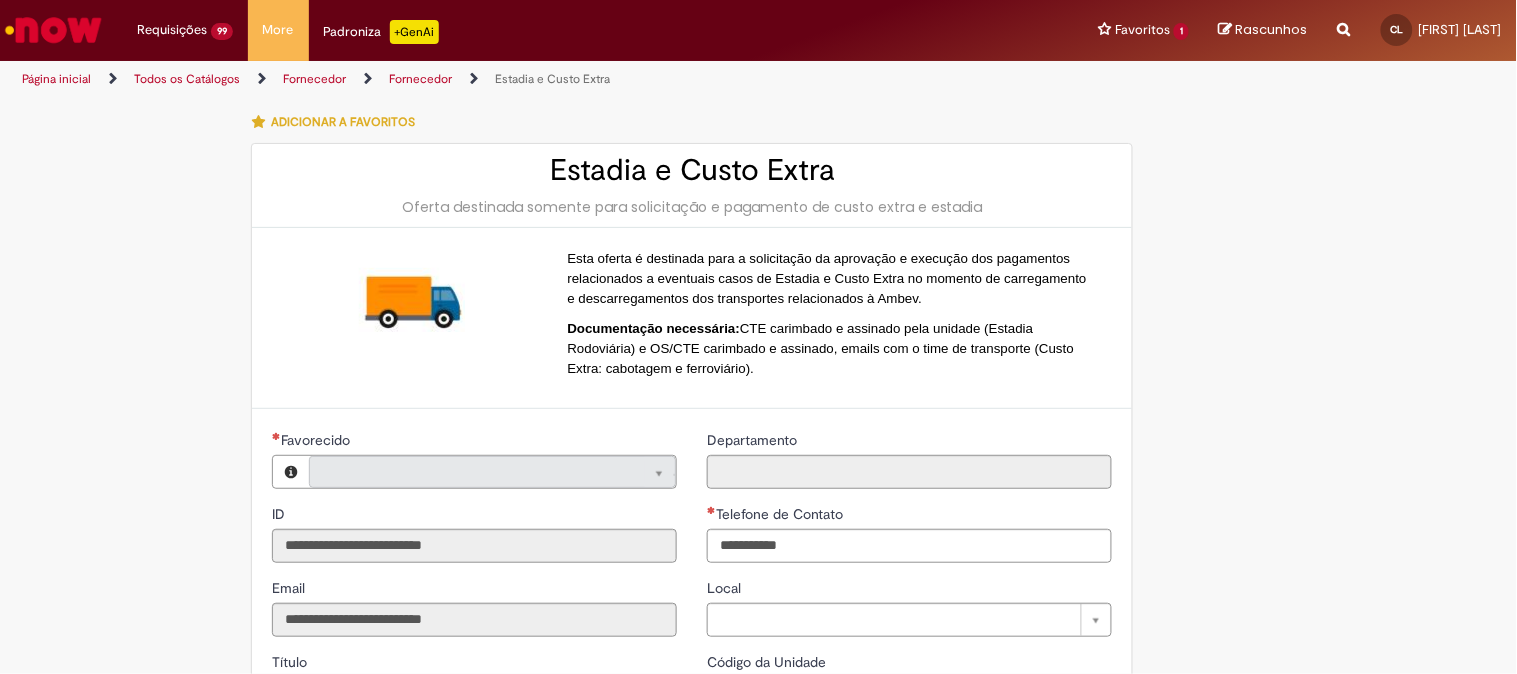 type on "**********" 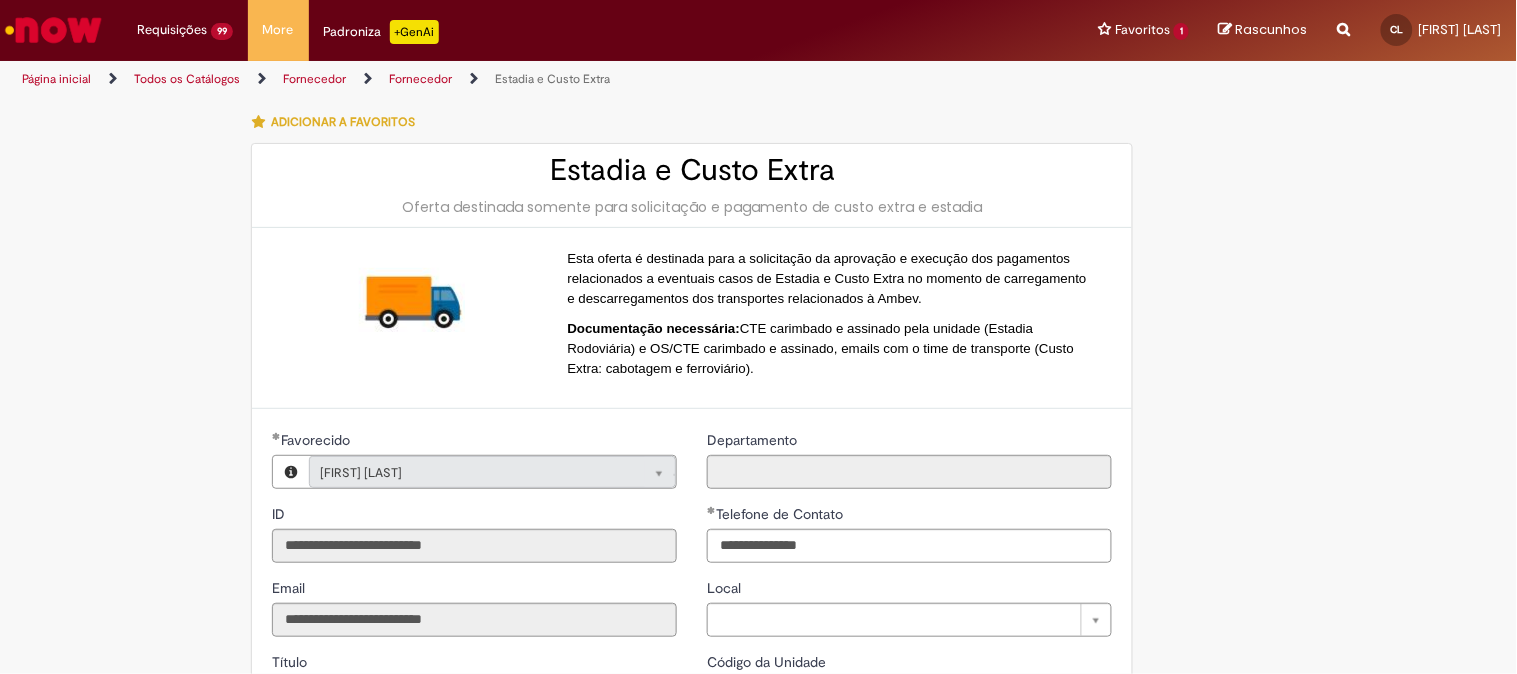 type on "**********" 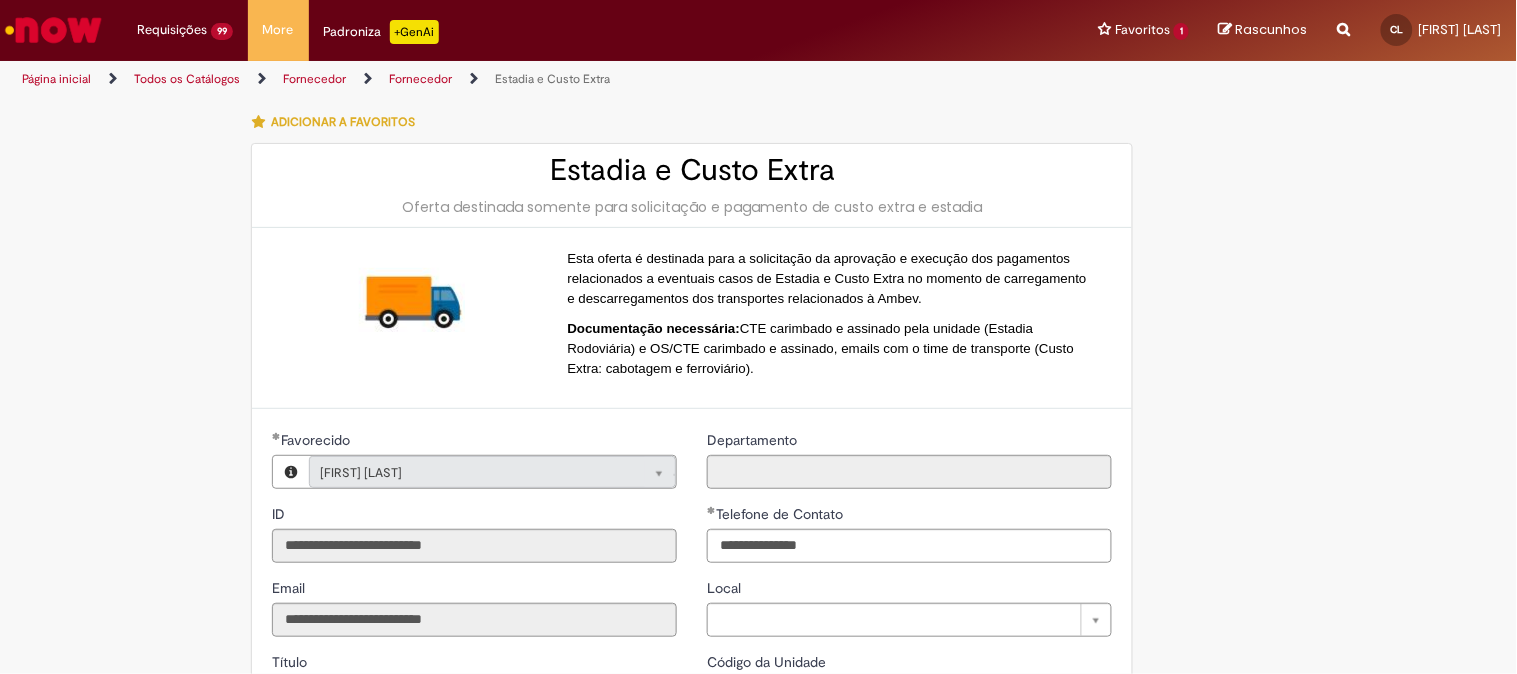 scroll, scrollTop: 444, scrollLeft: 0, axis: vertical 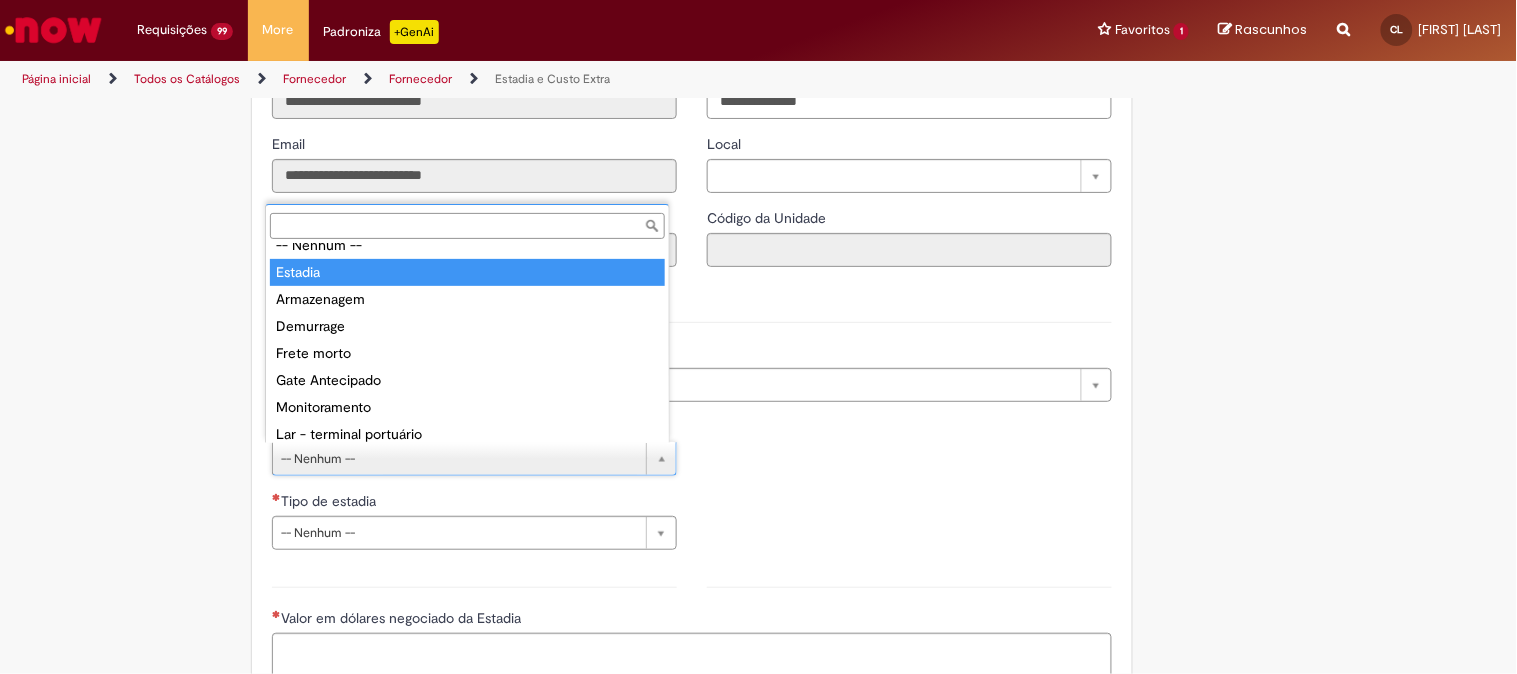 type on "*******" 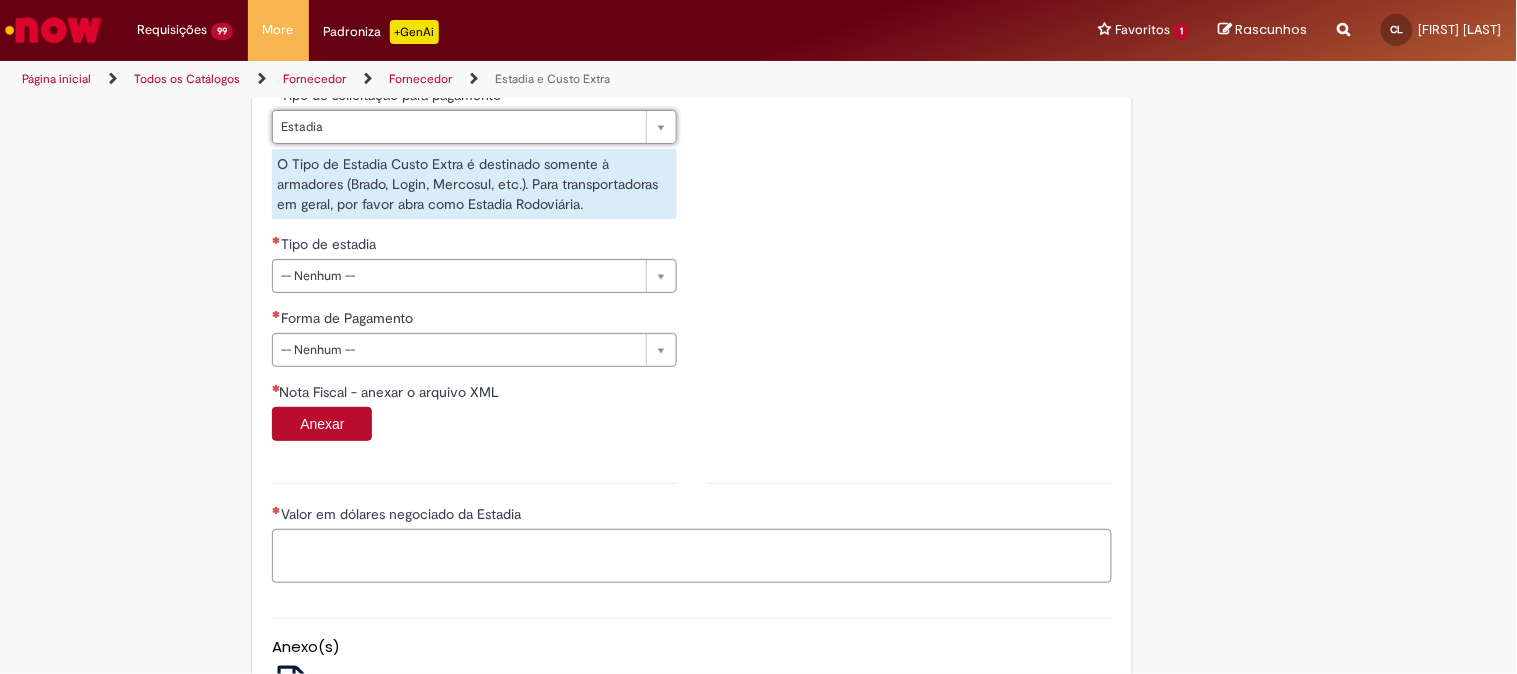 scroll, scrollTop: 777, scrollLeft: 0, axis: vertical 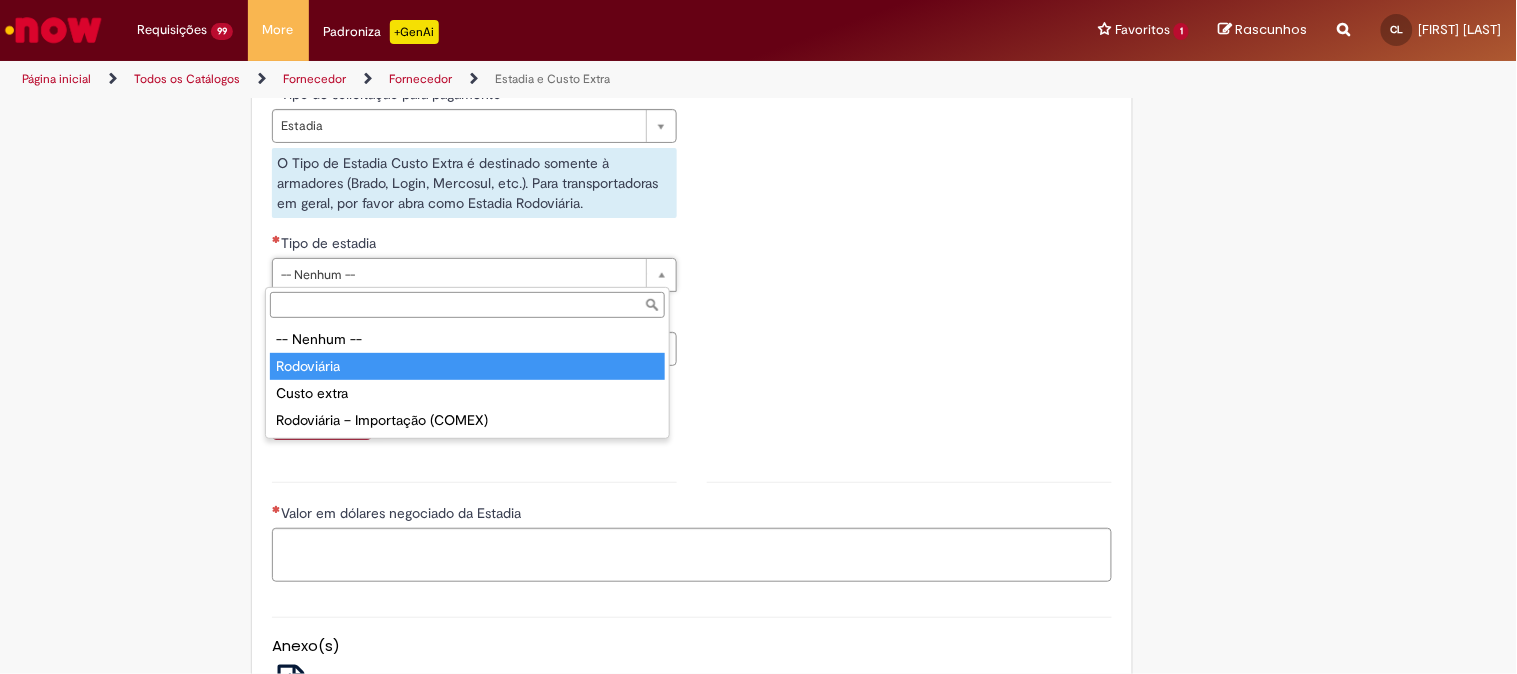 type on "**********" 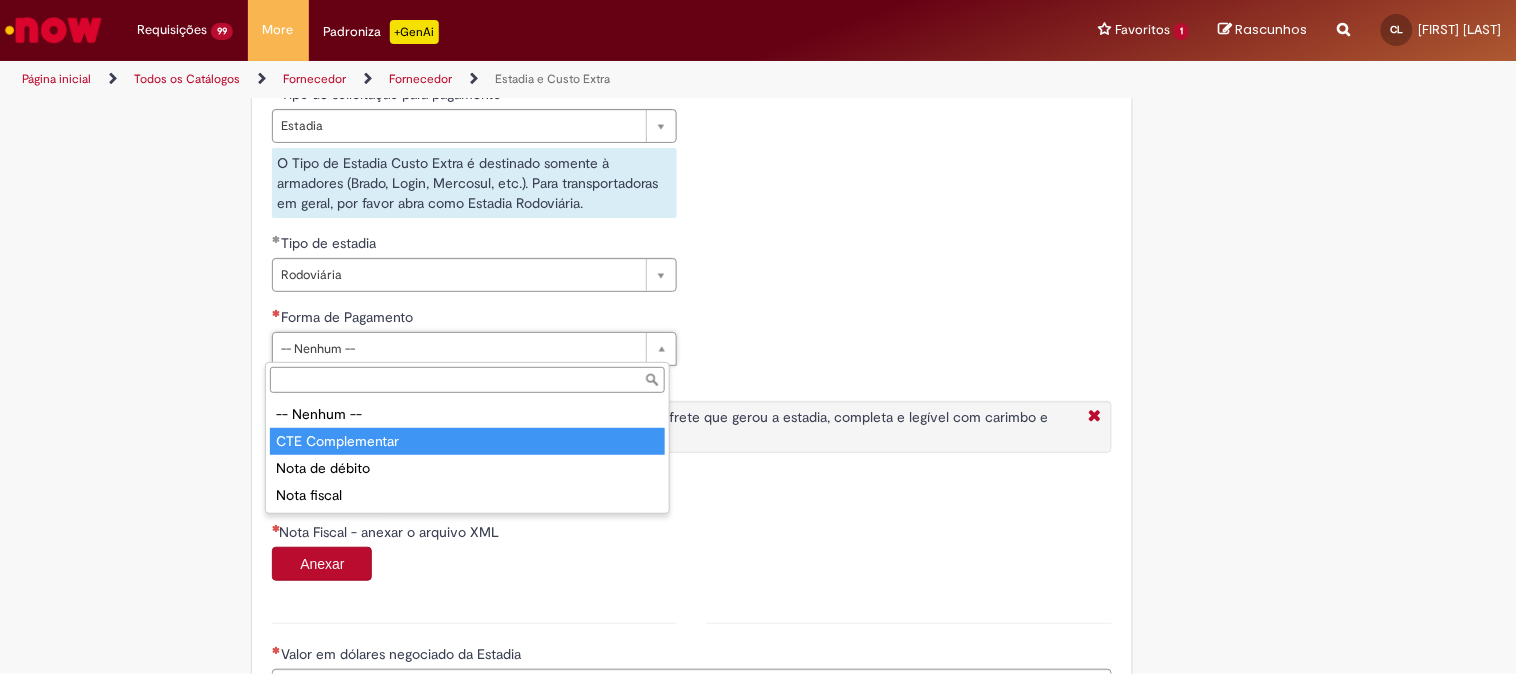 type on "**********" 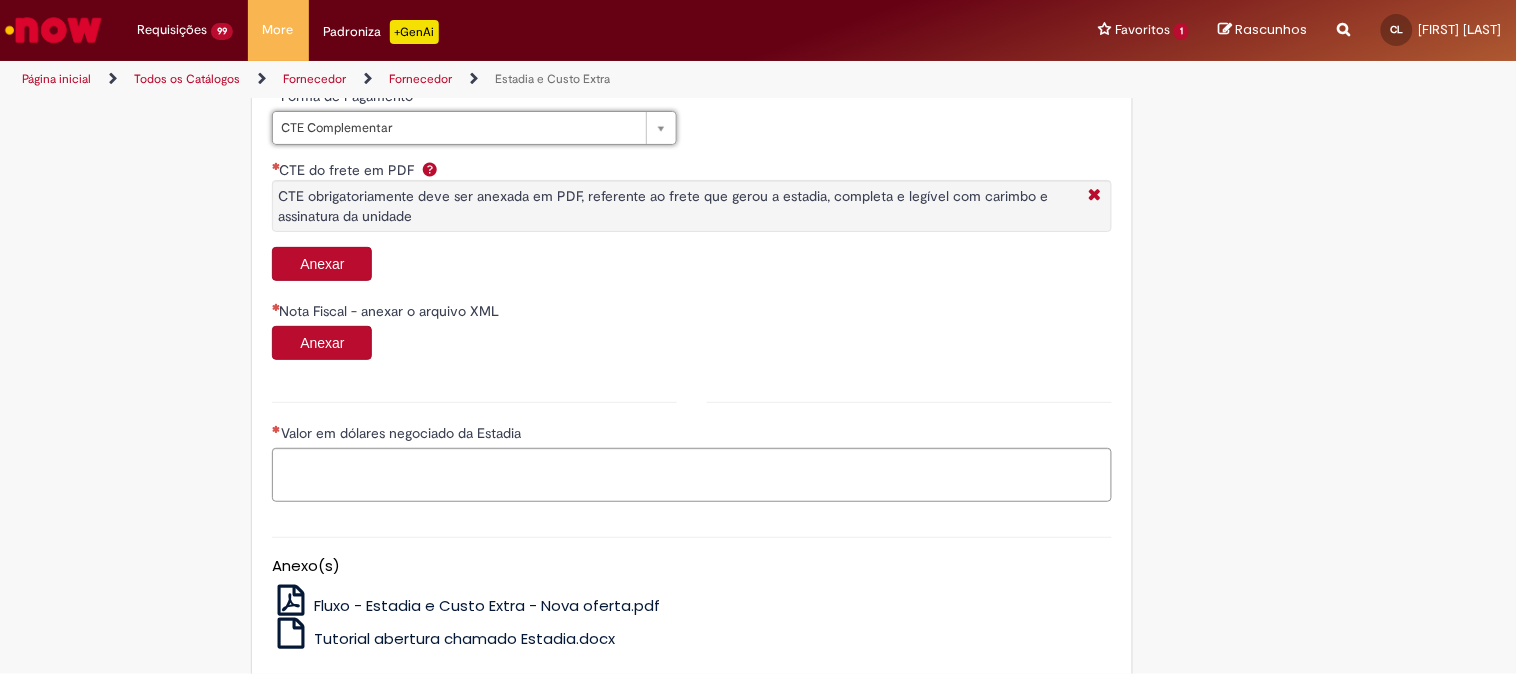 scroll, scrollTop: 1000, scrollLeft: 0, axis: vertical 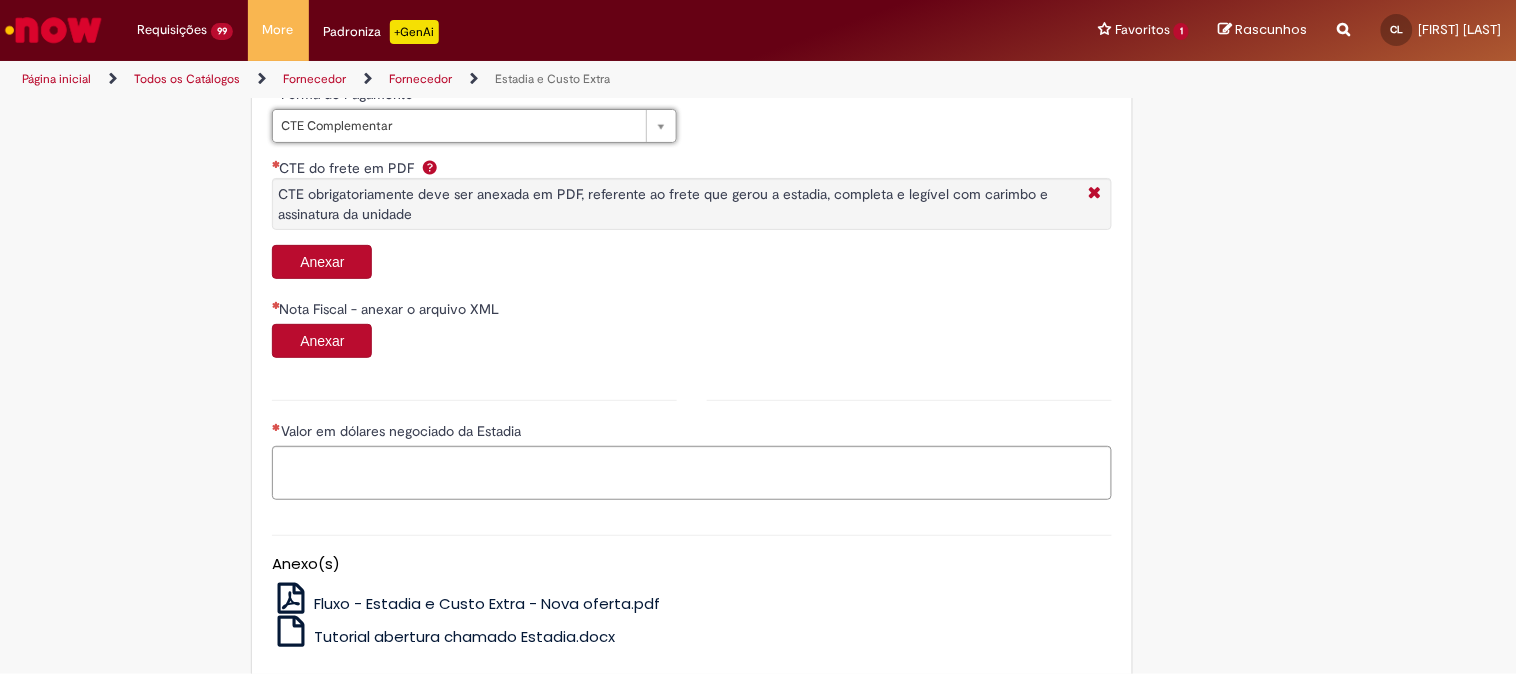 click on "Anexar" at bounding box center (322, 262) 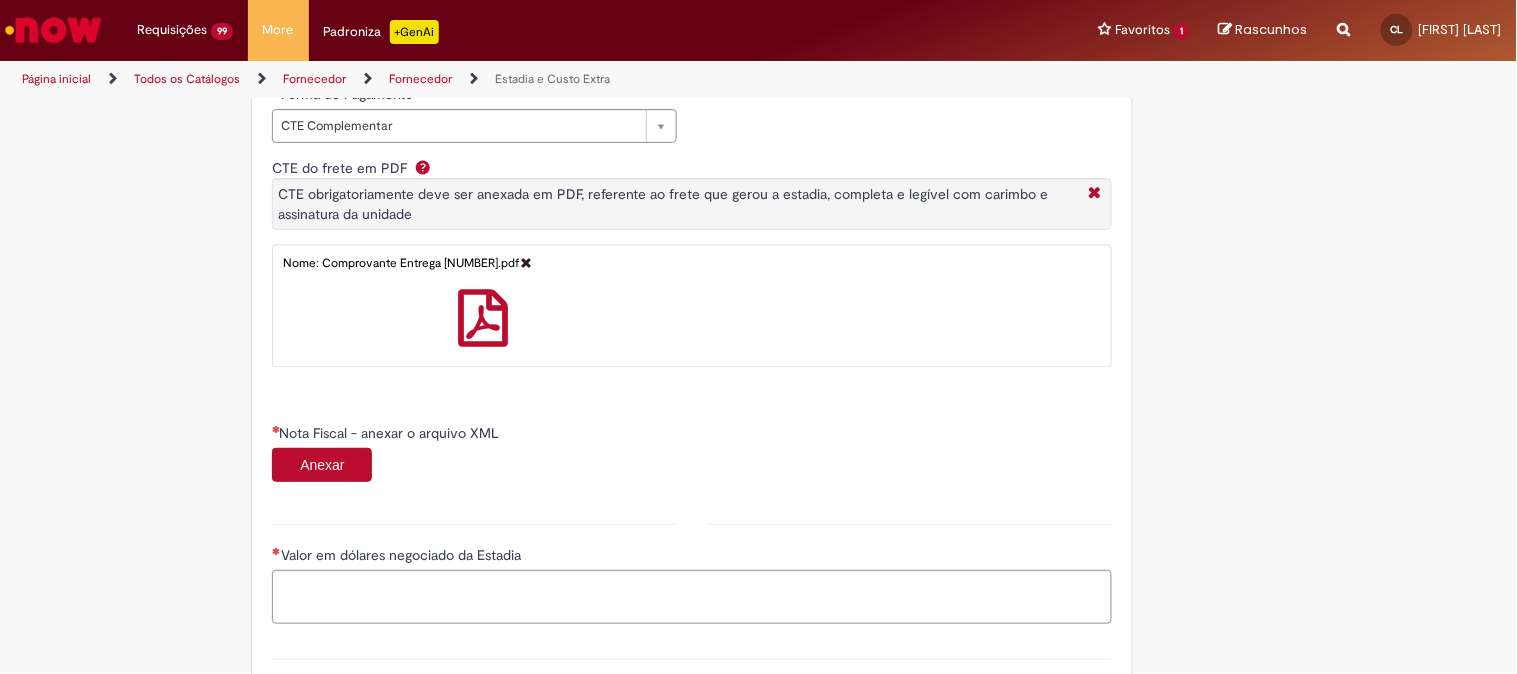 click on "Anexar" at bounding box center [322, 465] 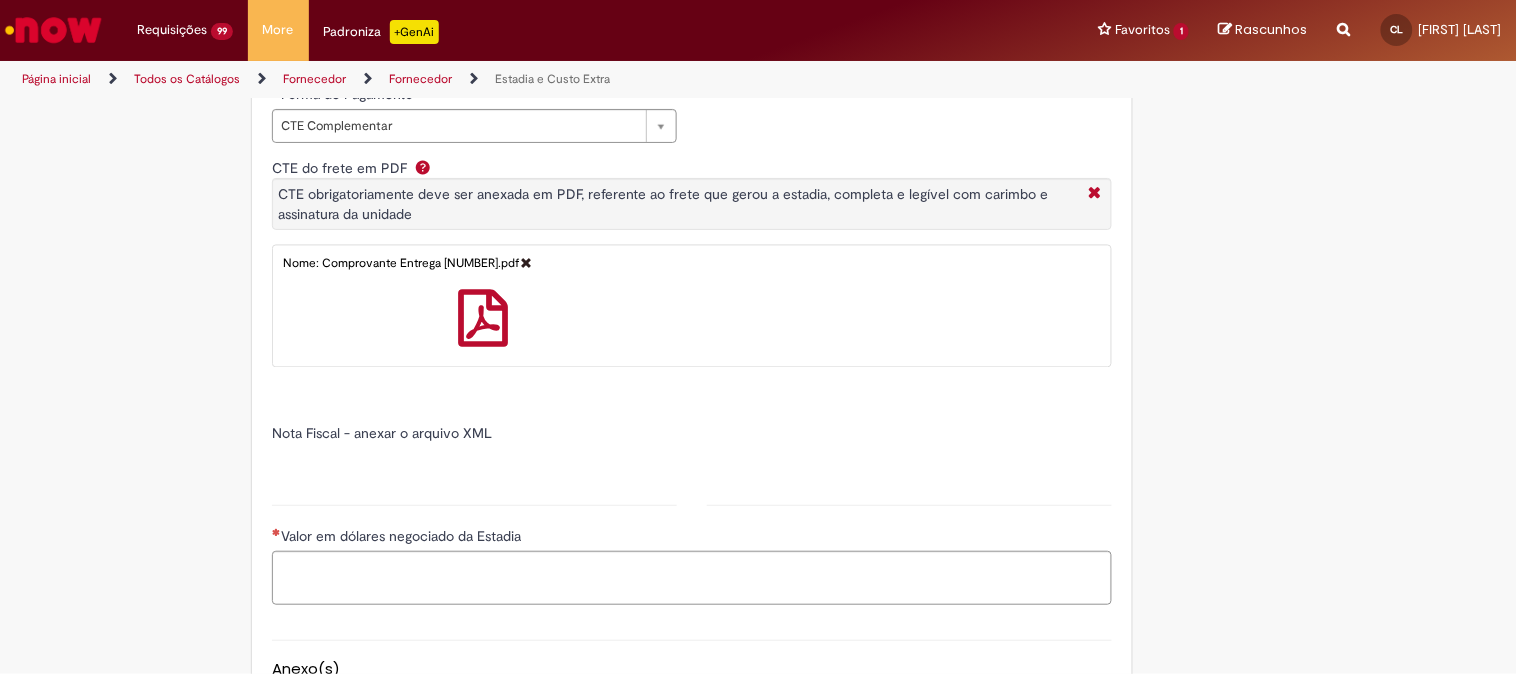 type on "******" 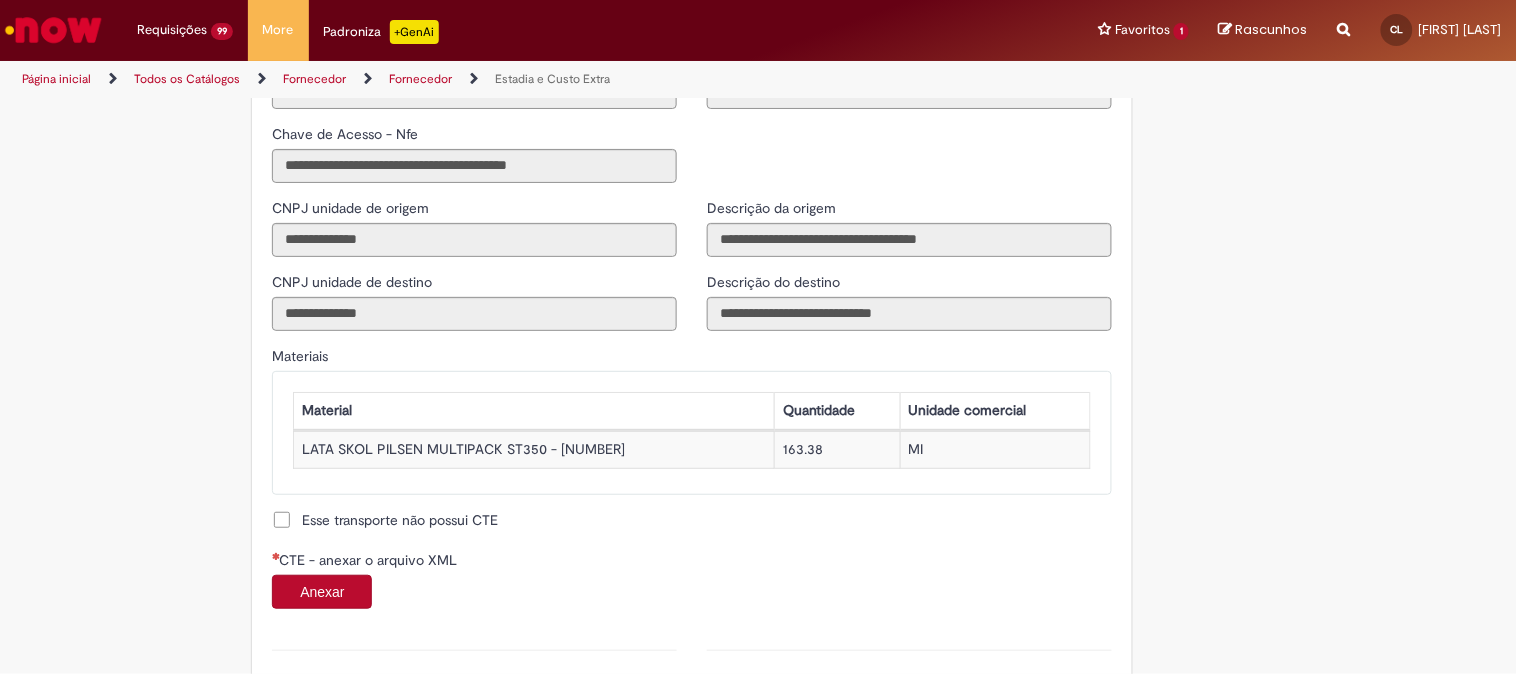 scroll, scrollTop: 1666, scrollLeft: 0, axis: vertical 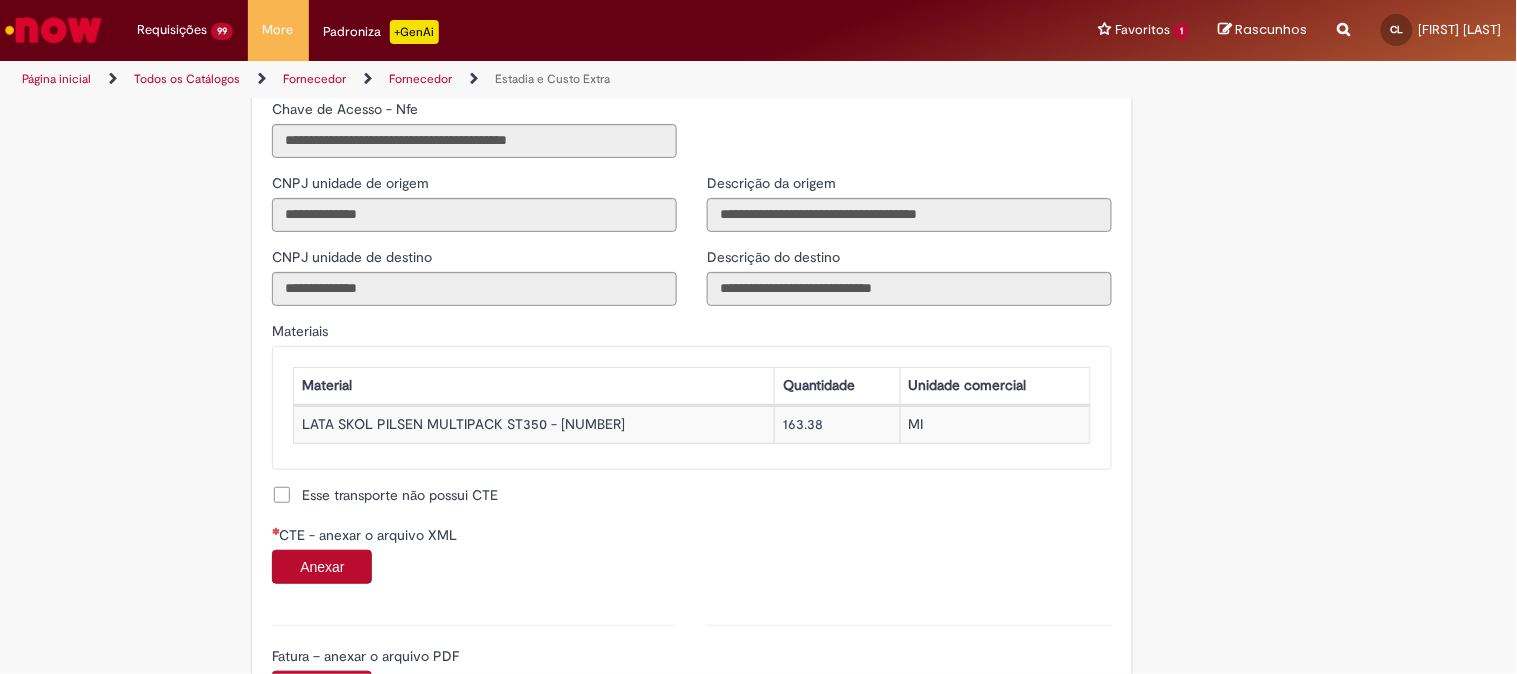 click on "Anexar" at bounding box center (322, 567) 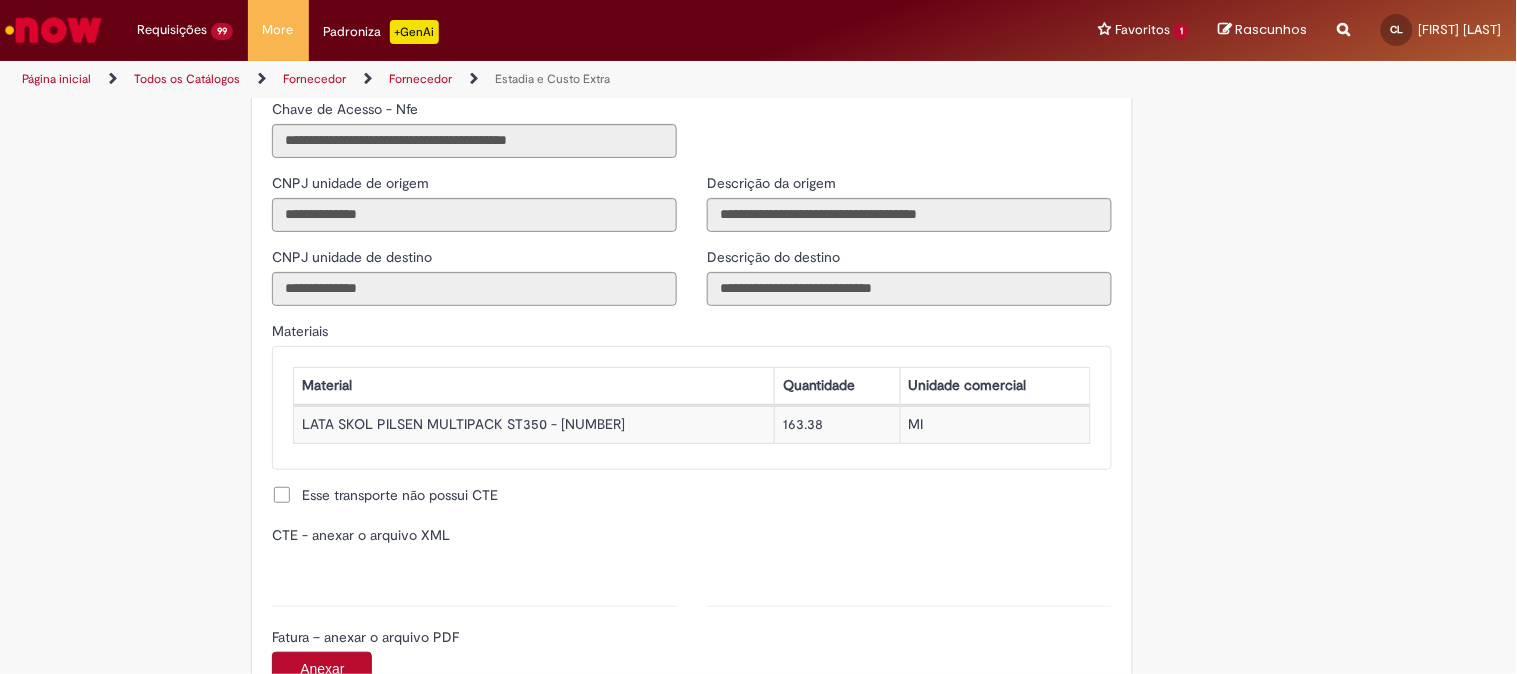 type on "**********" 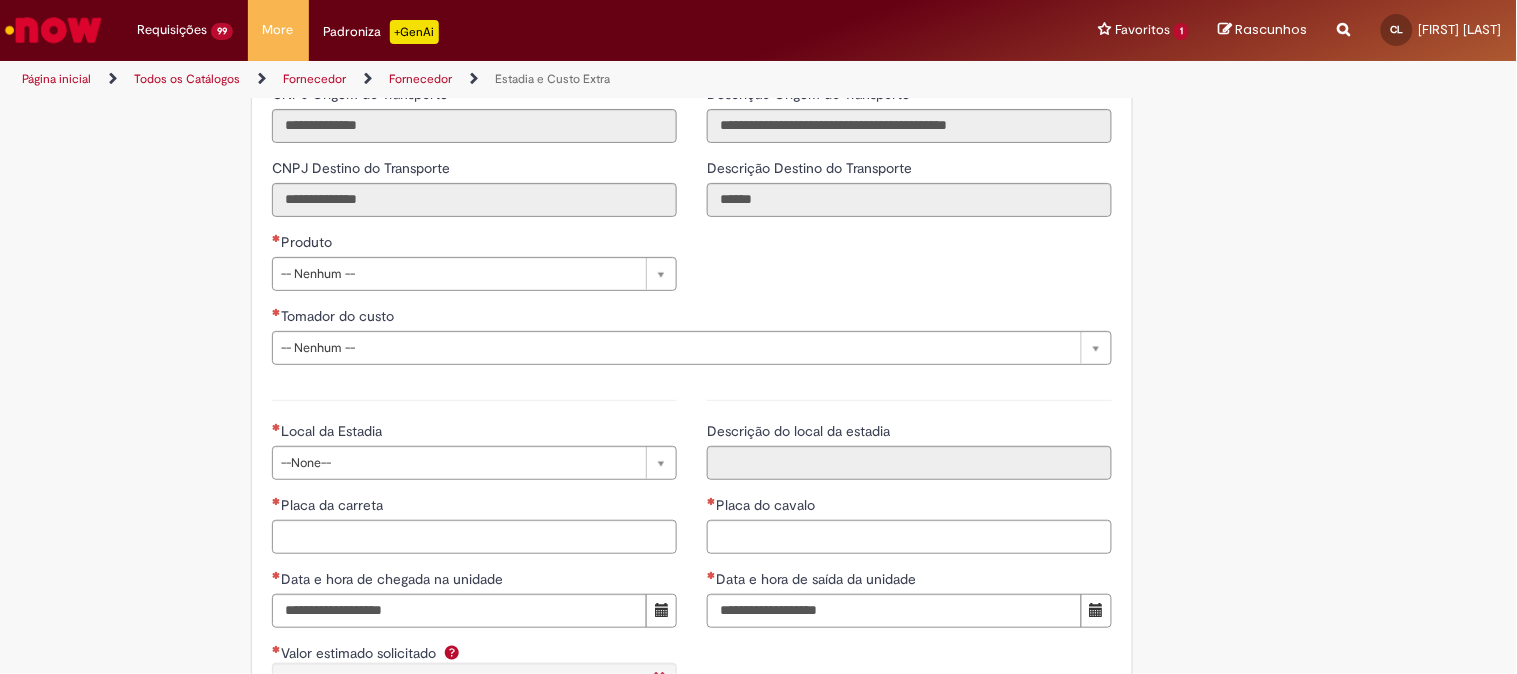scroll, scrollTop: 2555, scrollLeft: 0, axis: vertical 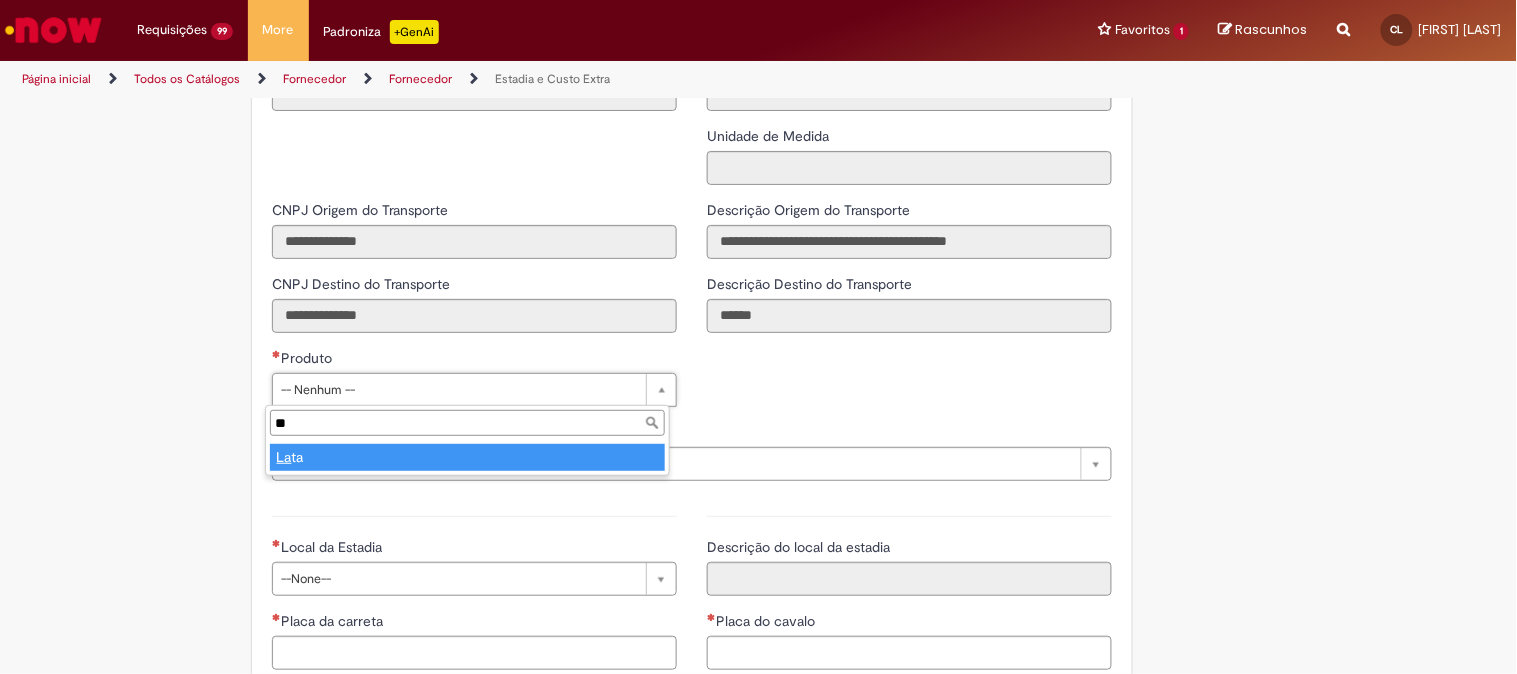 type on "**" 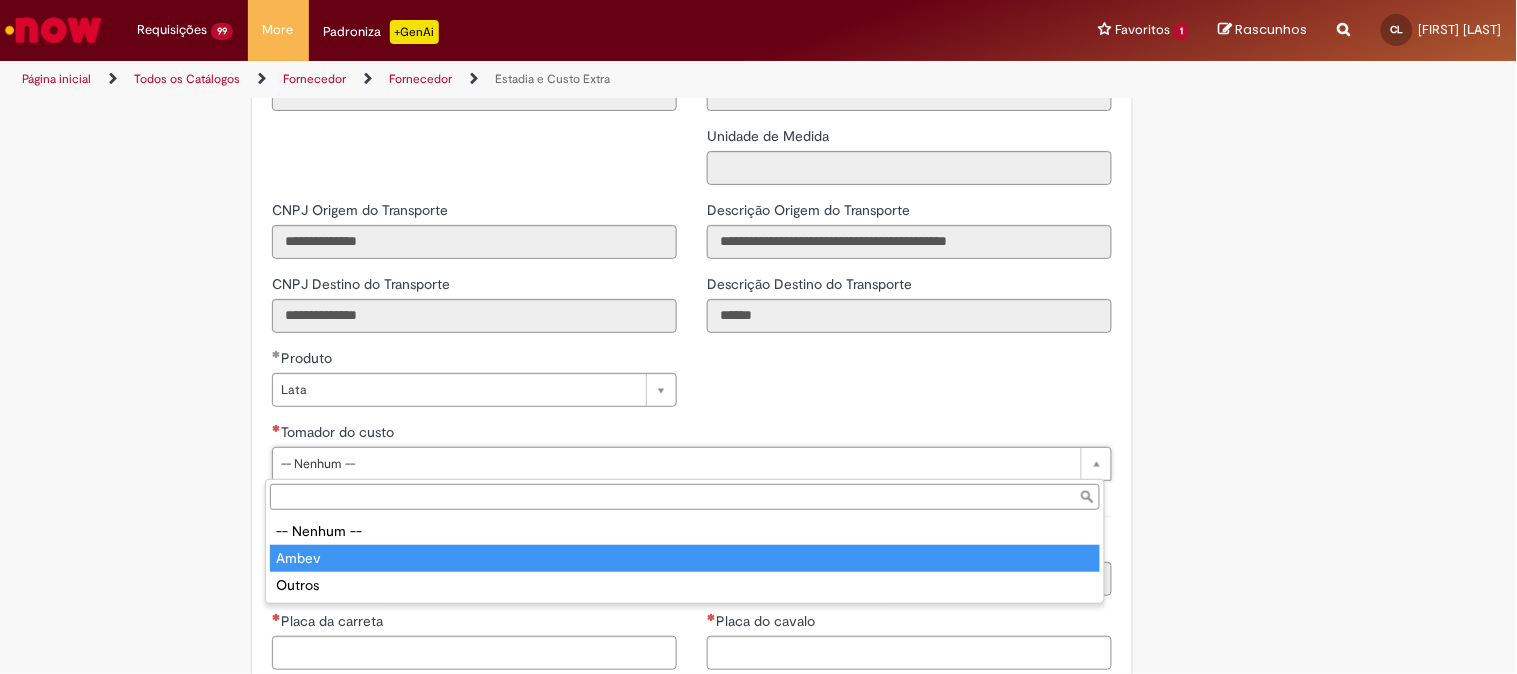 type on "*****" 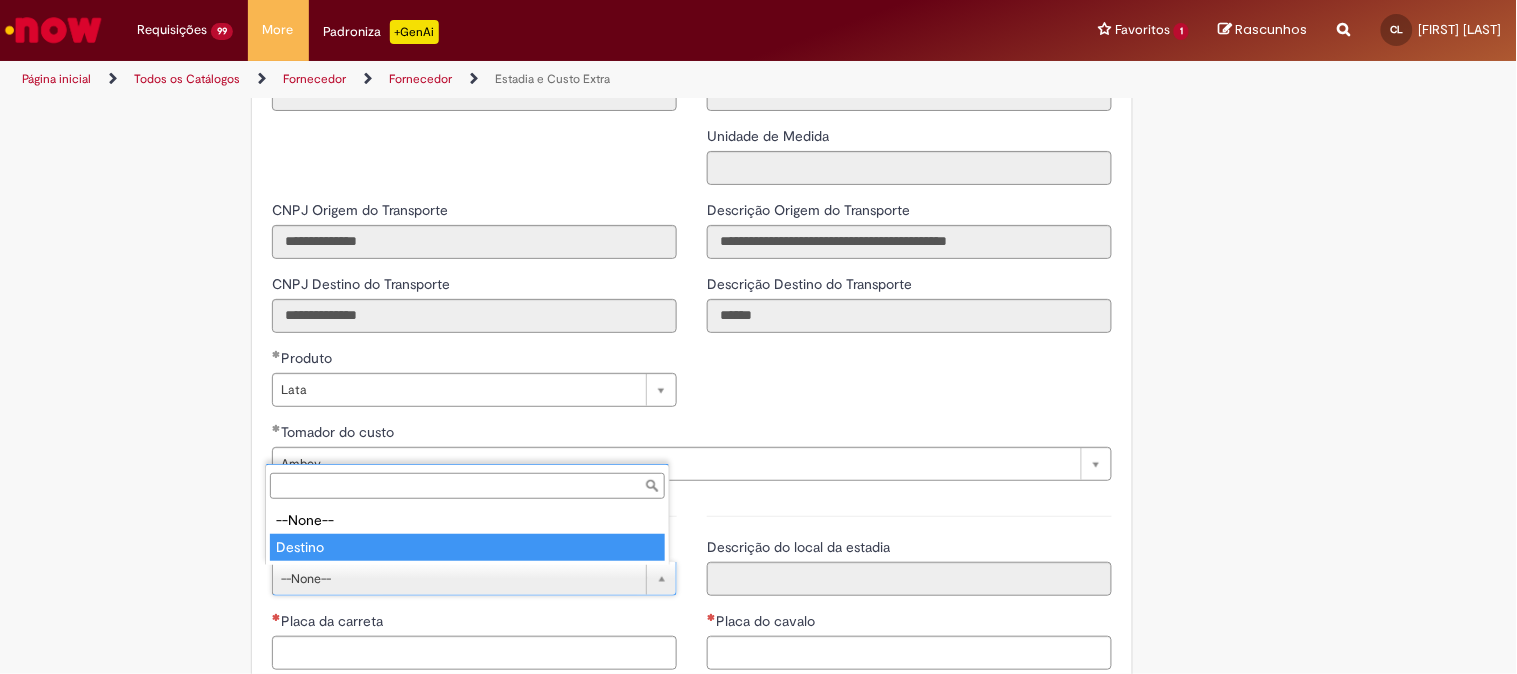 type on "*******" 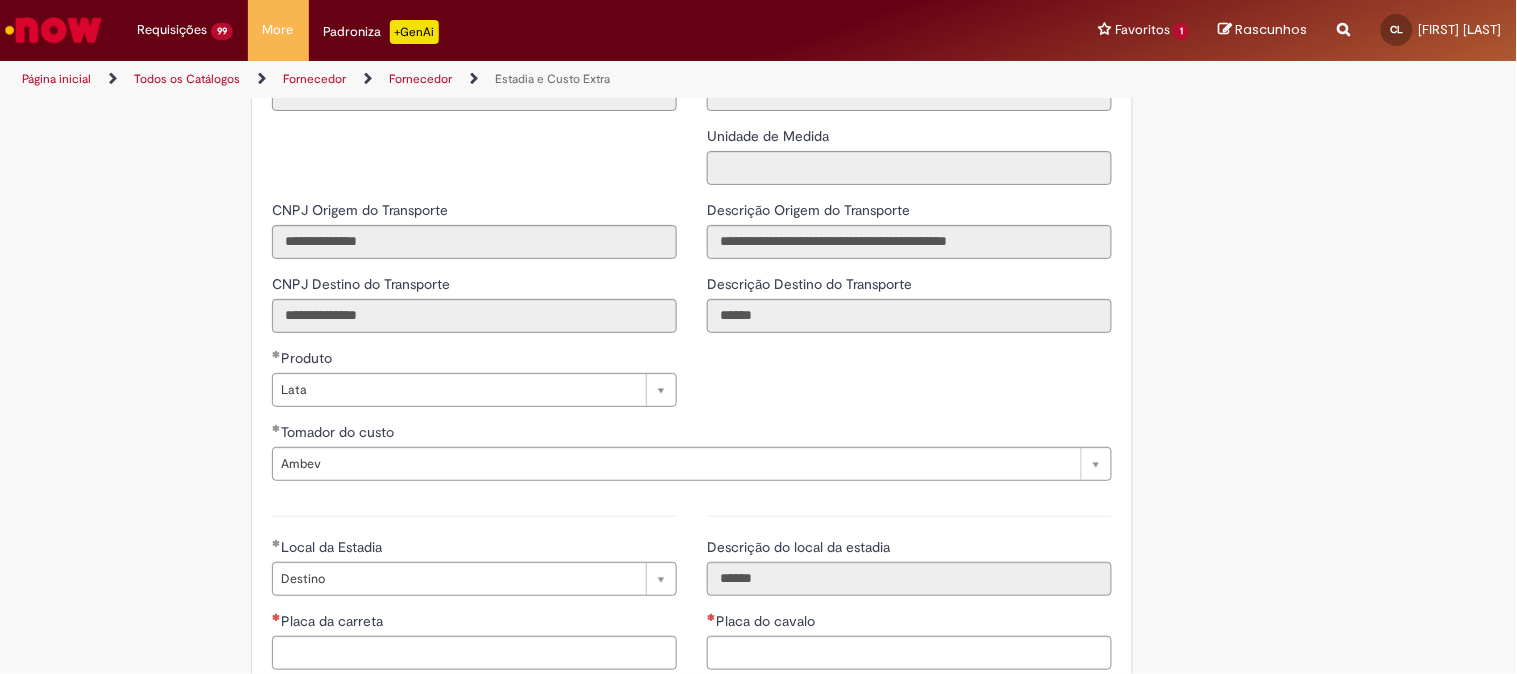 click at bounding box center (474, 516) 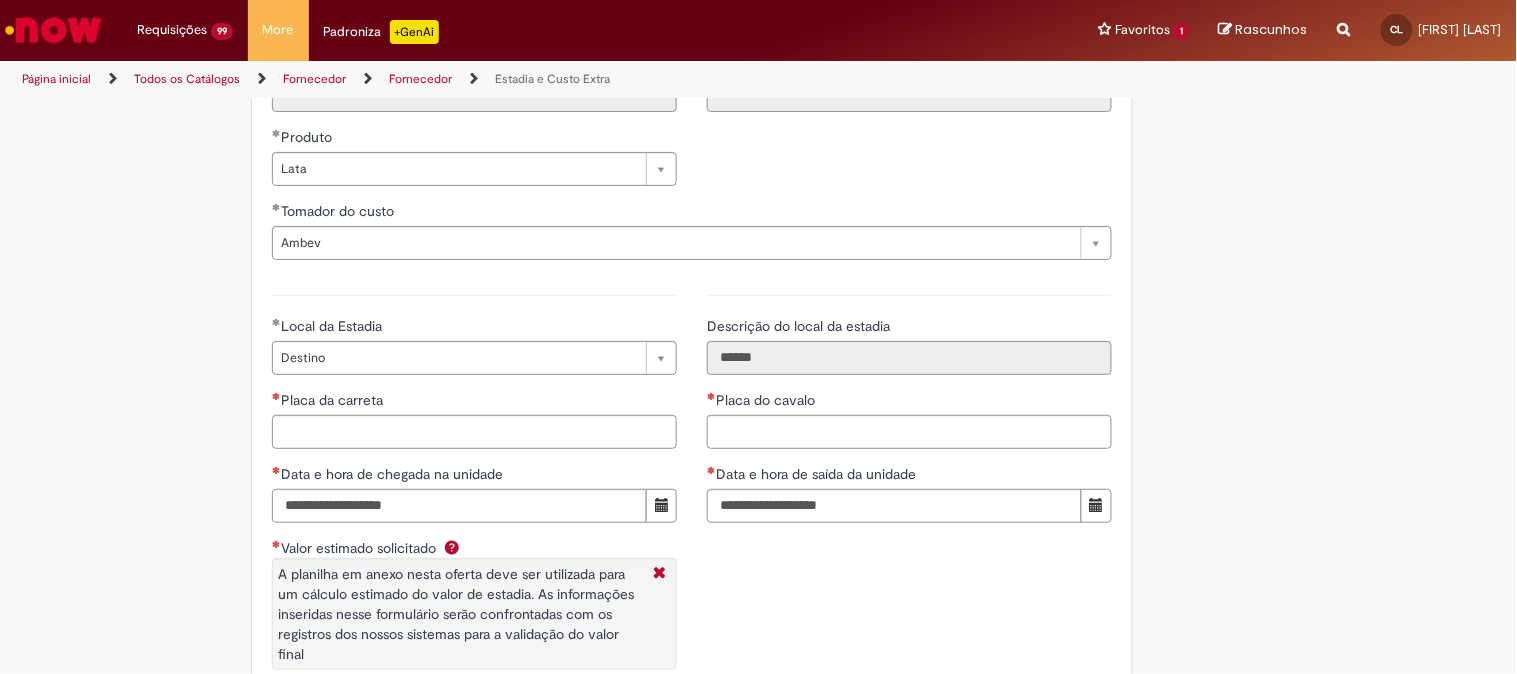 scroll, scrollTop: 2777, scrollLeft: 0, axis: vertical 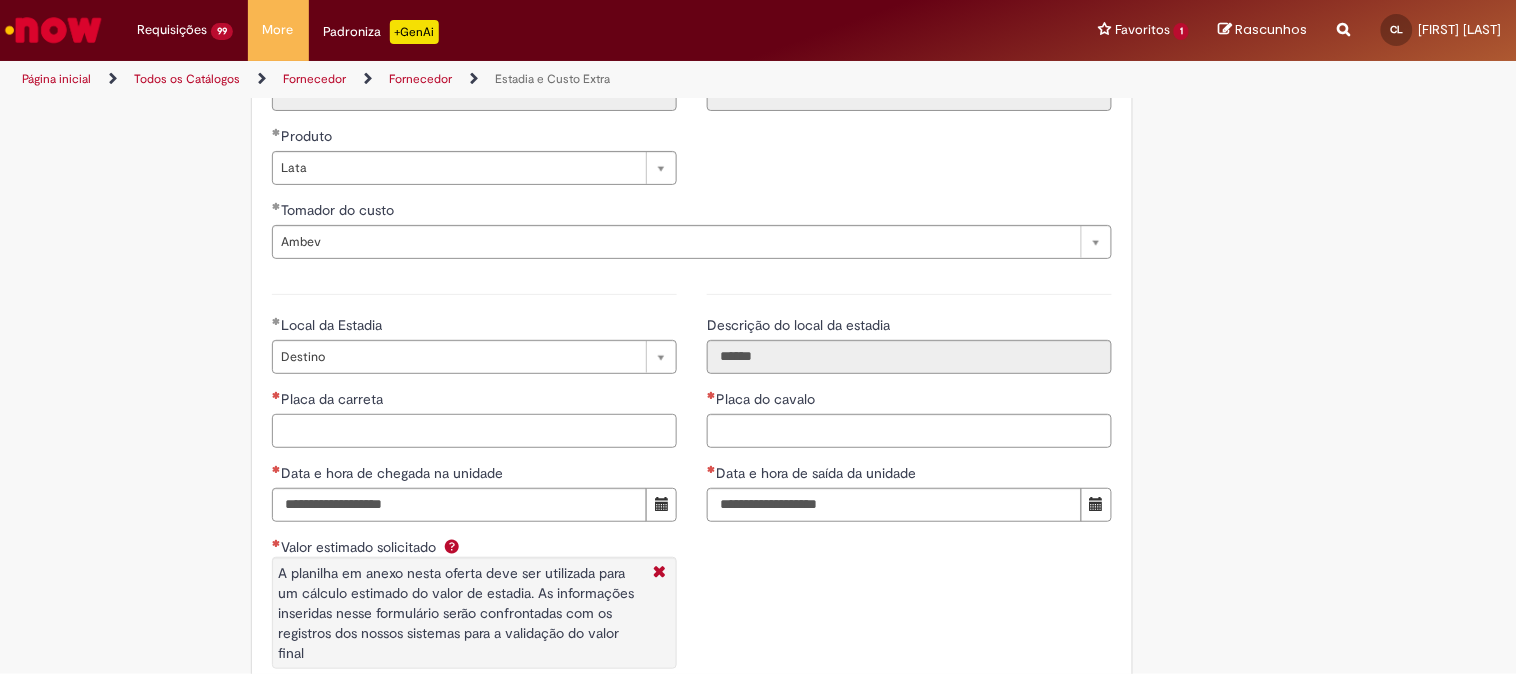 click on "Placa da carreta" at bounding box center [474, 431] 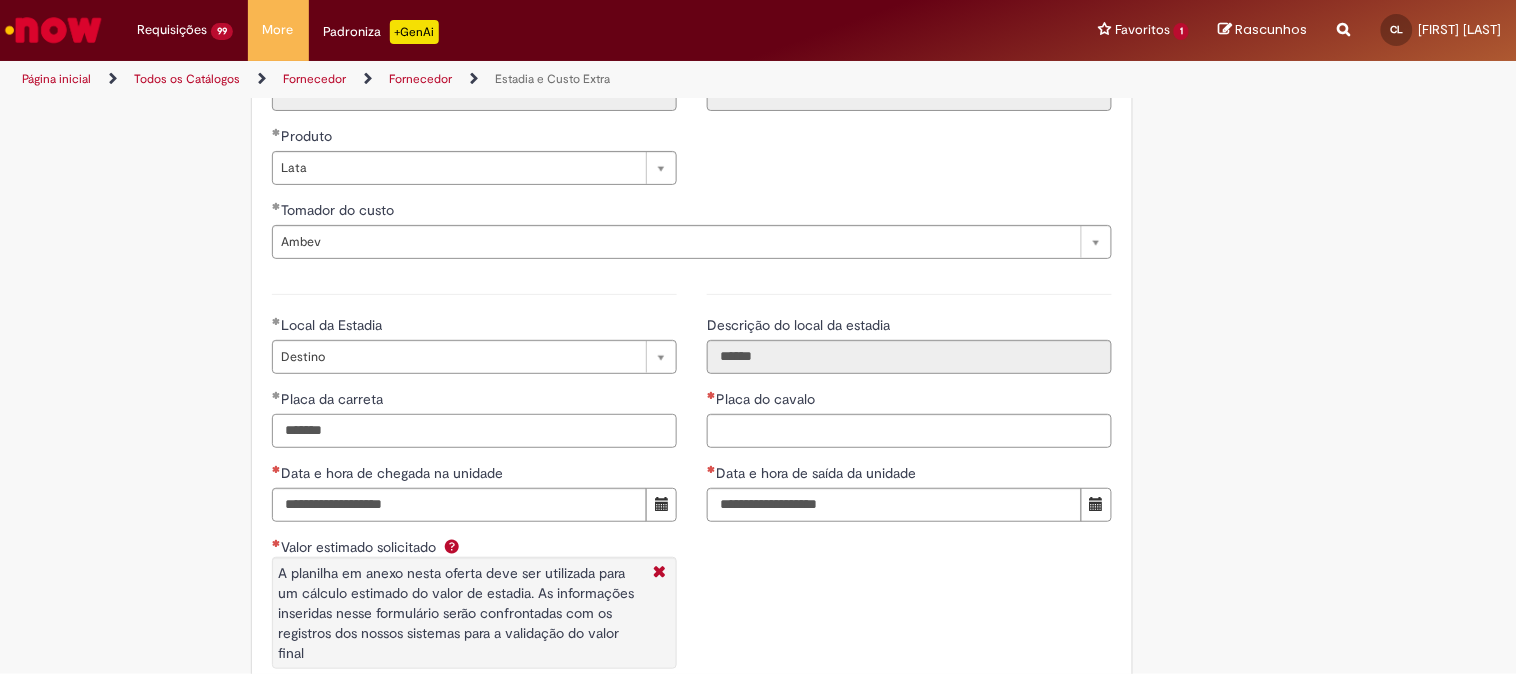 type on "*******" 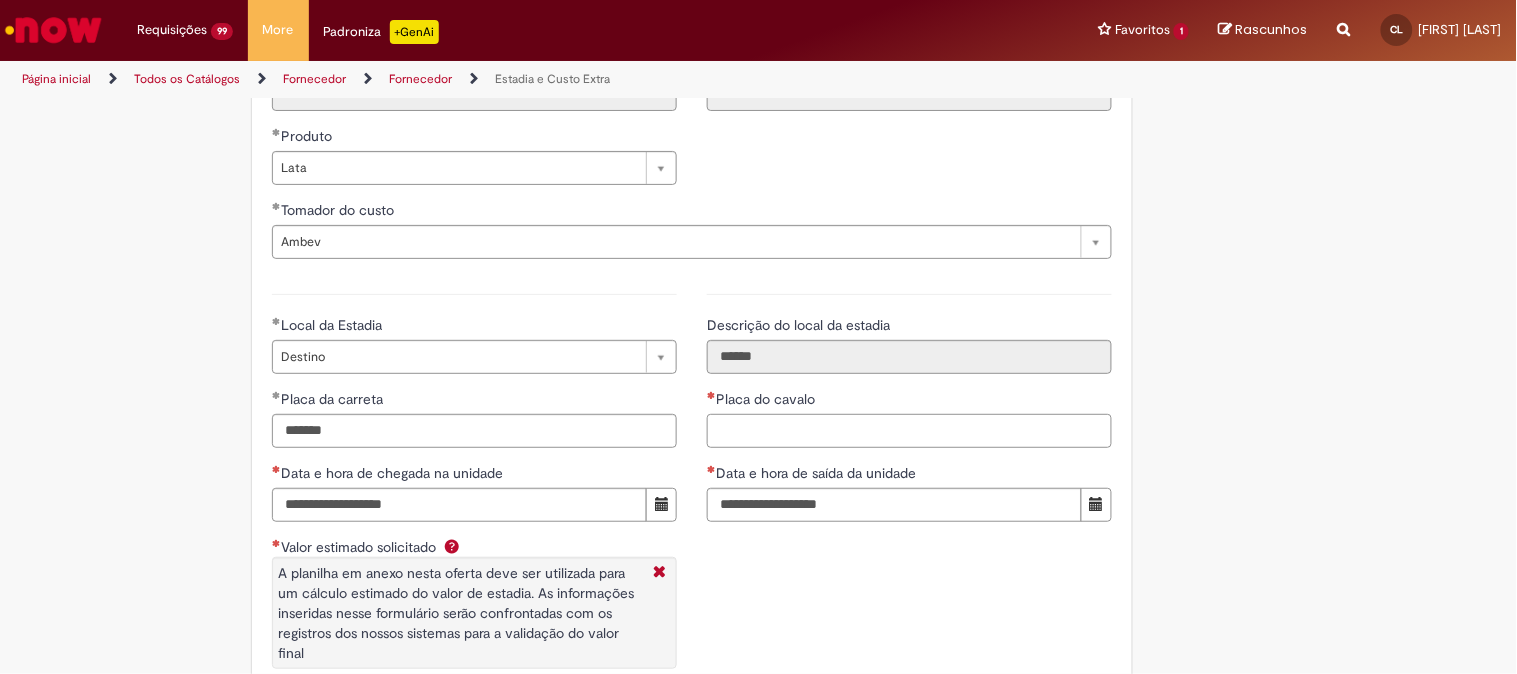 click on "Placa do cavalo" at bounding box center (909, 431) 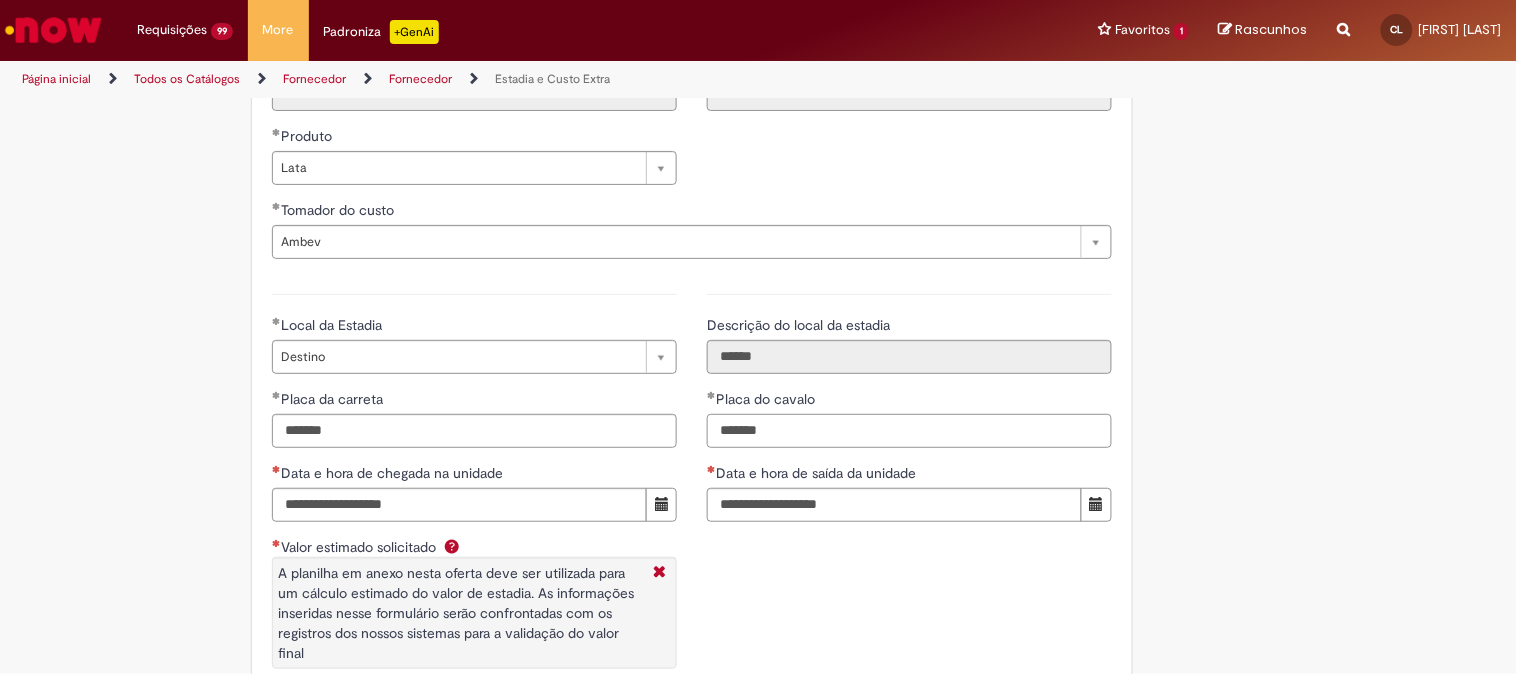 type on "*******" 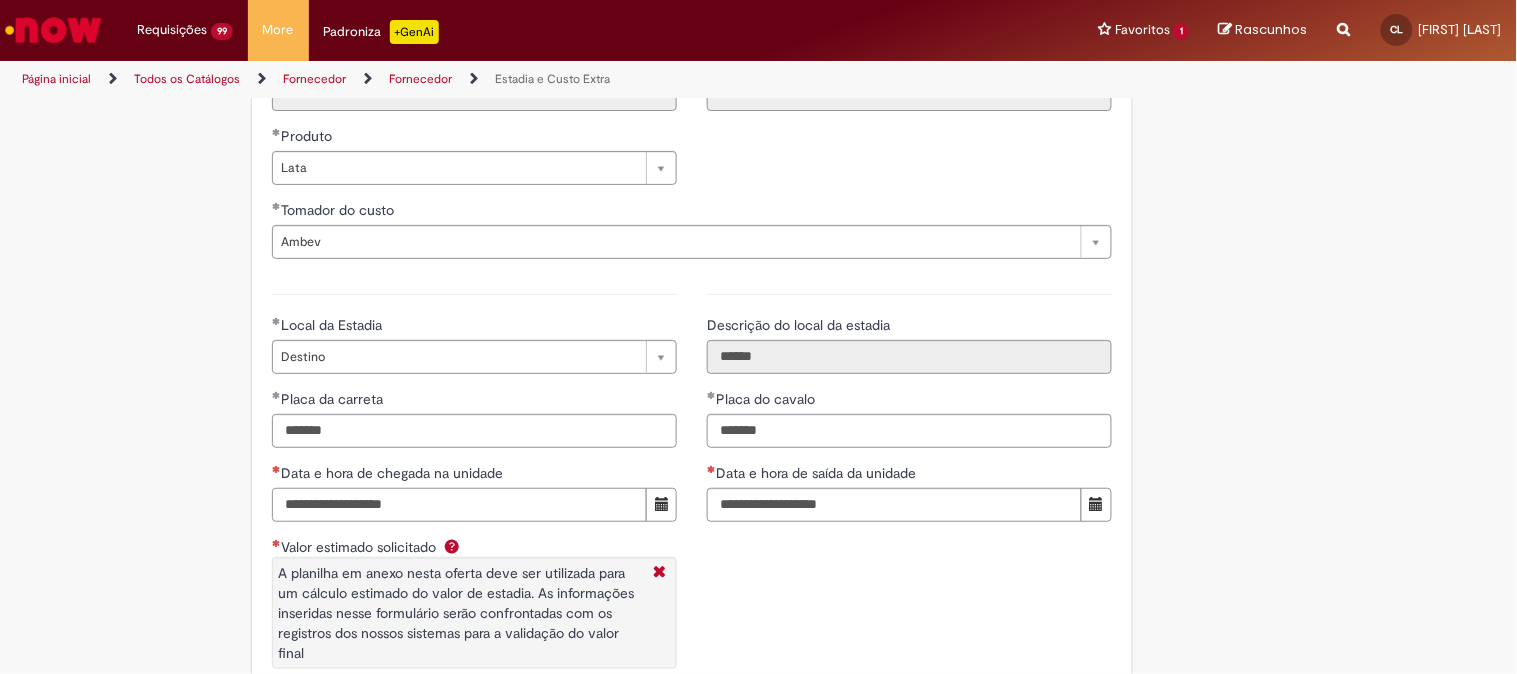 click on "Data e hora de chegada na unidade" at bounding box center (459, 505) 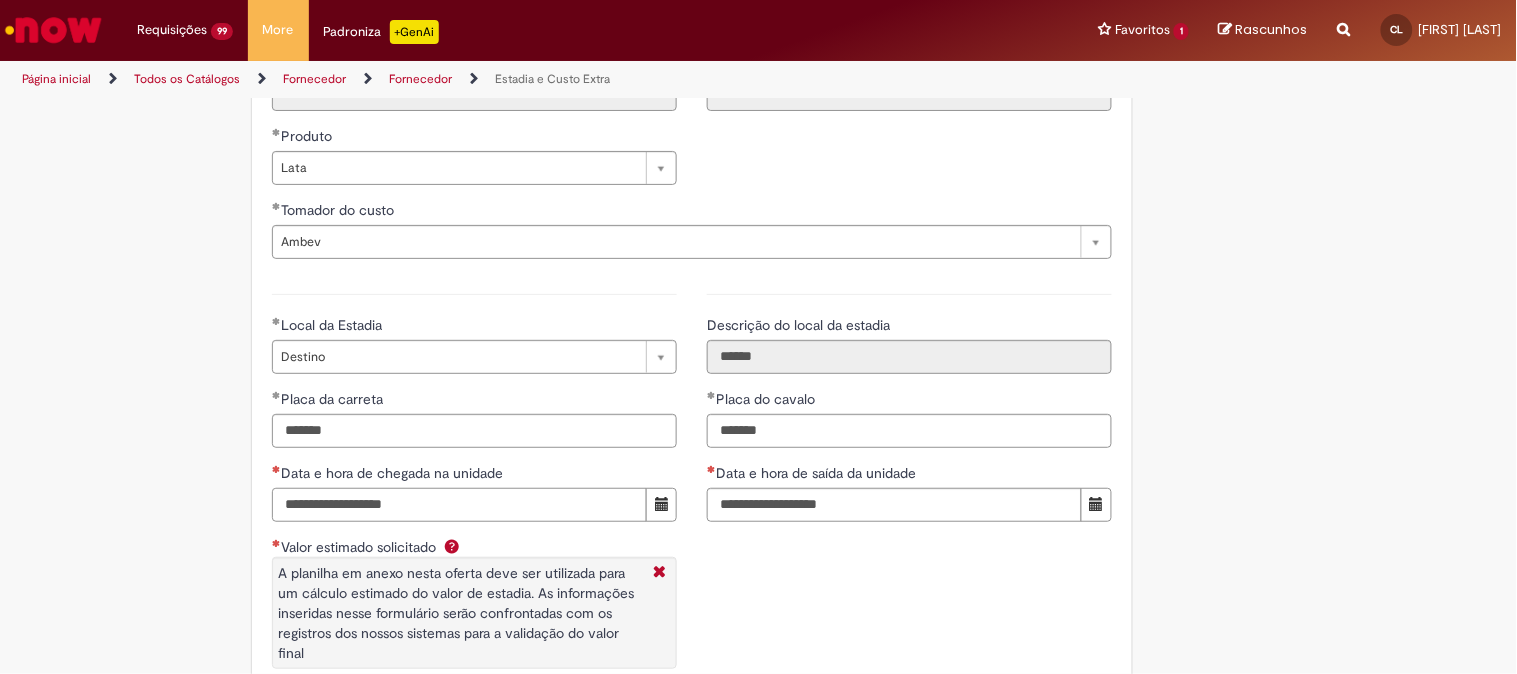 type on "**********" 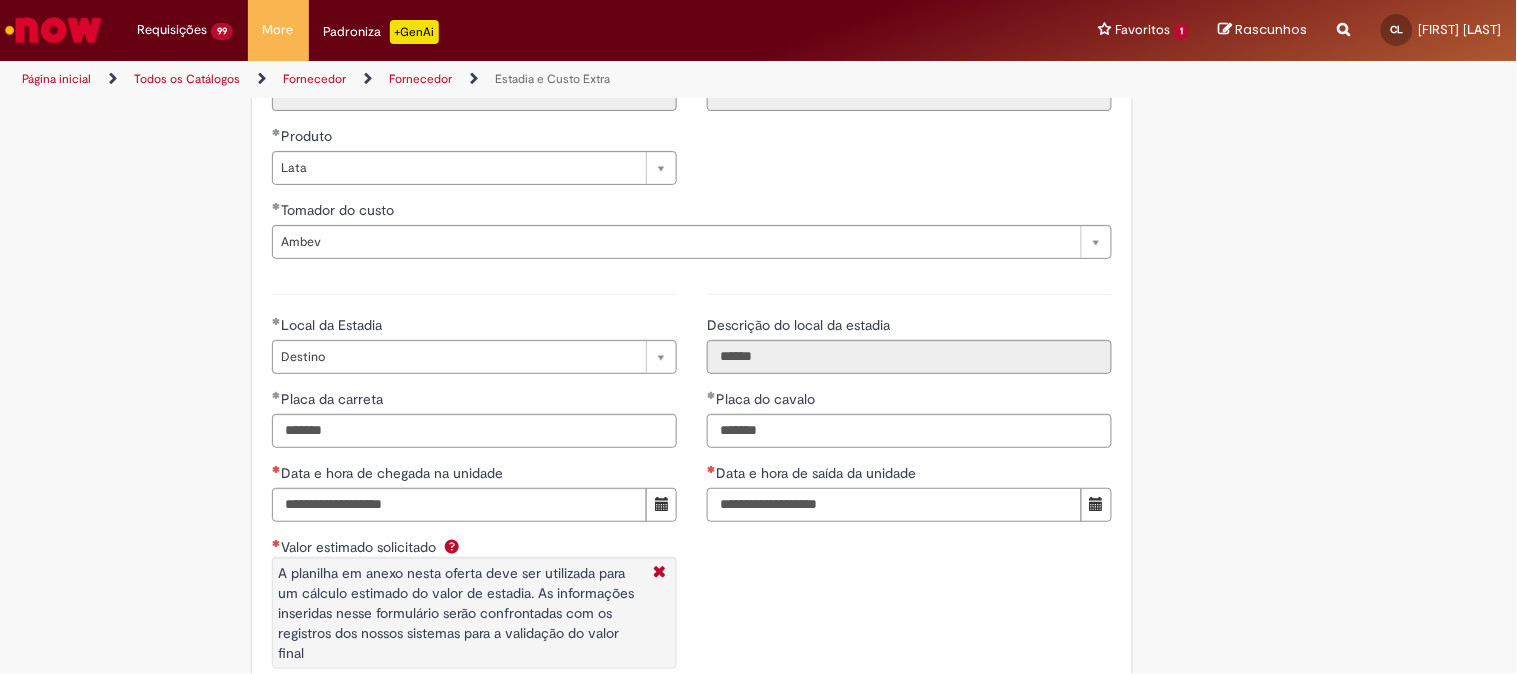 click on "Data e hora de saída da unidade" at bounding box center (894, 505) 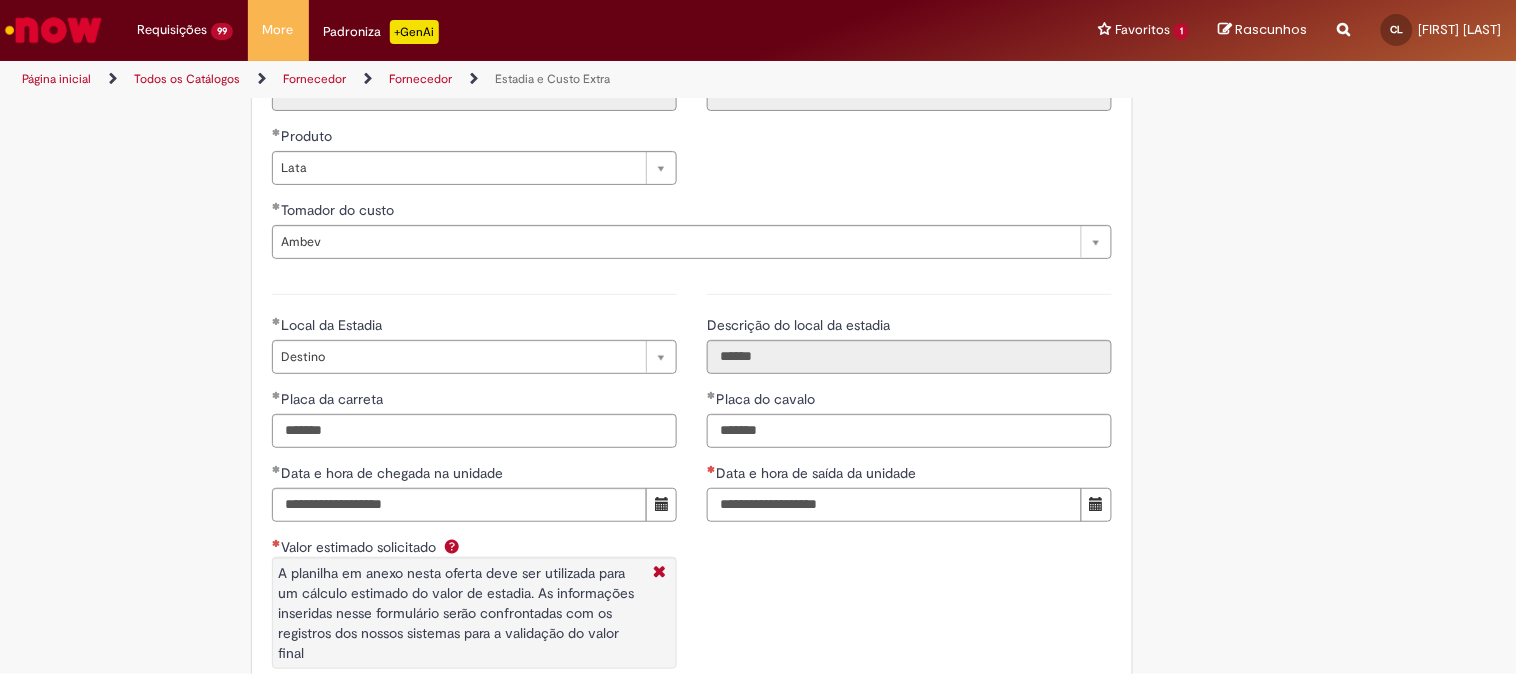 type on "**********" 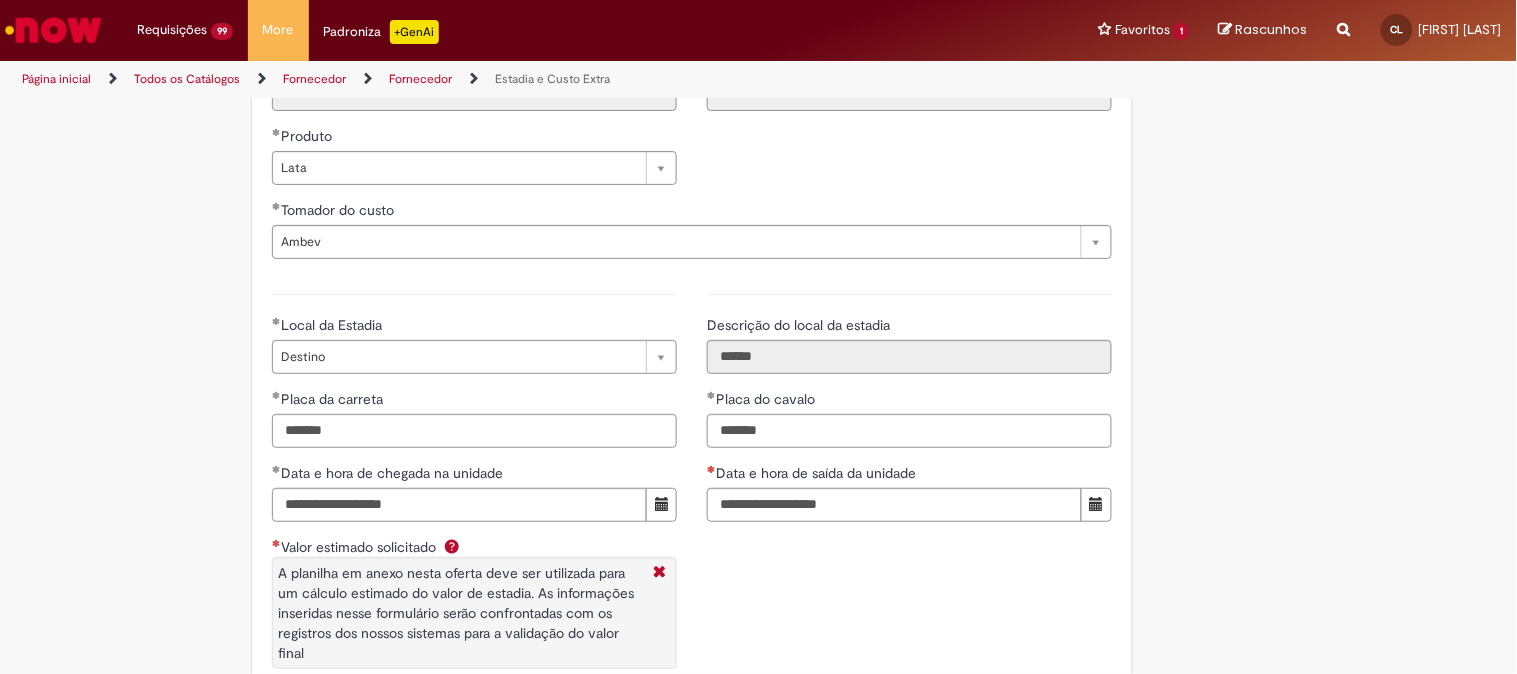click on "**********" at bounding box center [692, 503] 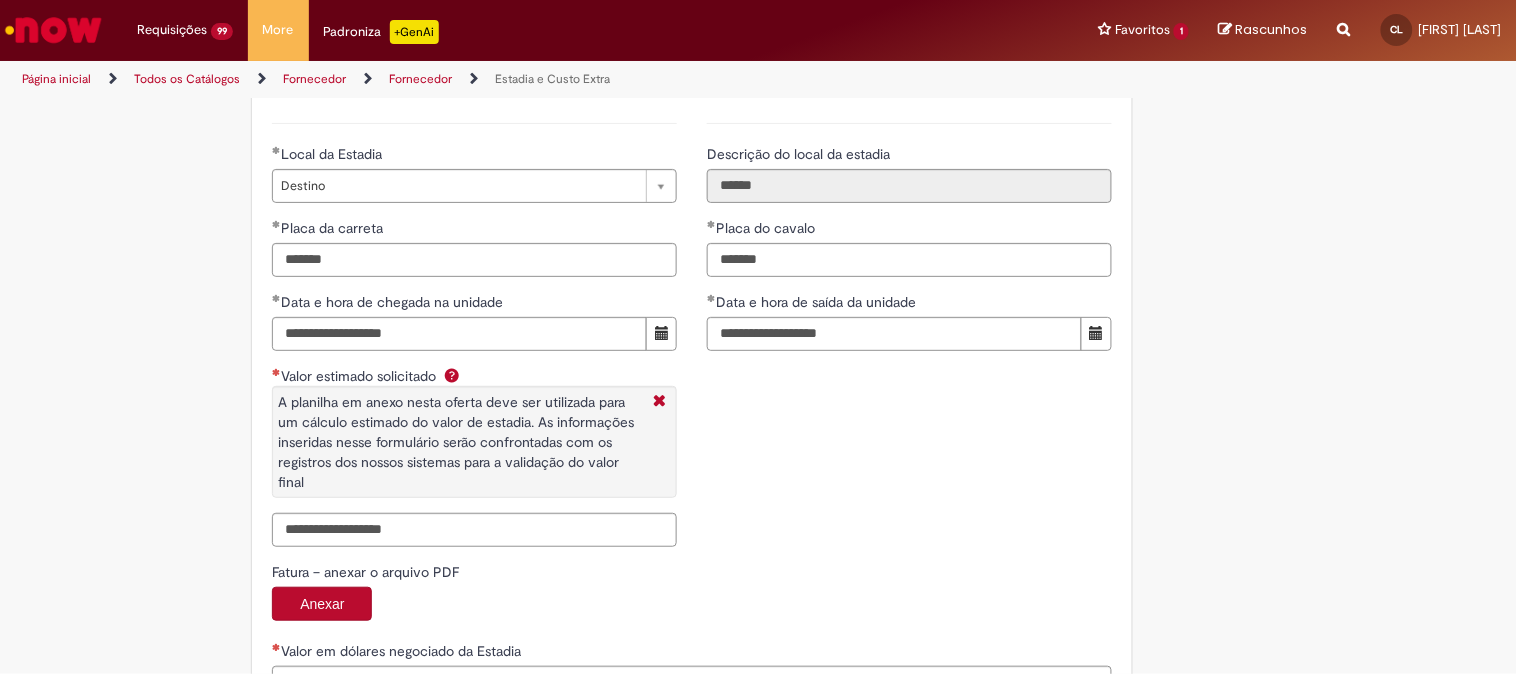 scroll, scrollTop: 3000, scrollLeft: 0, axis: vertical 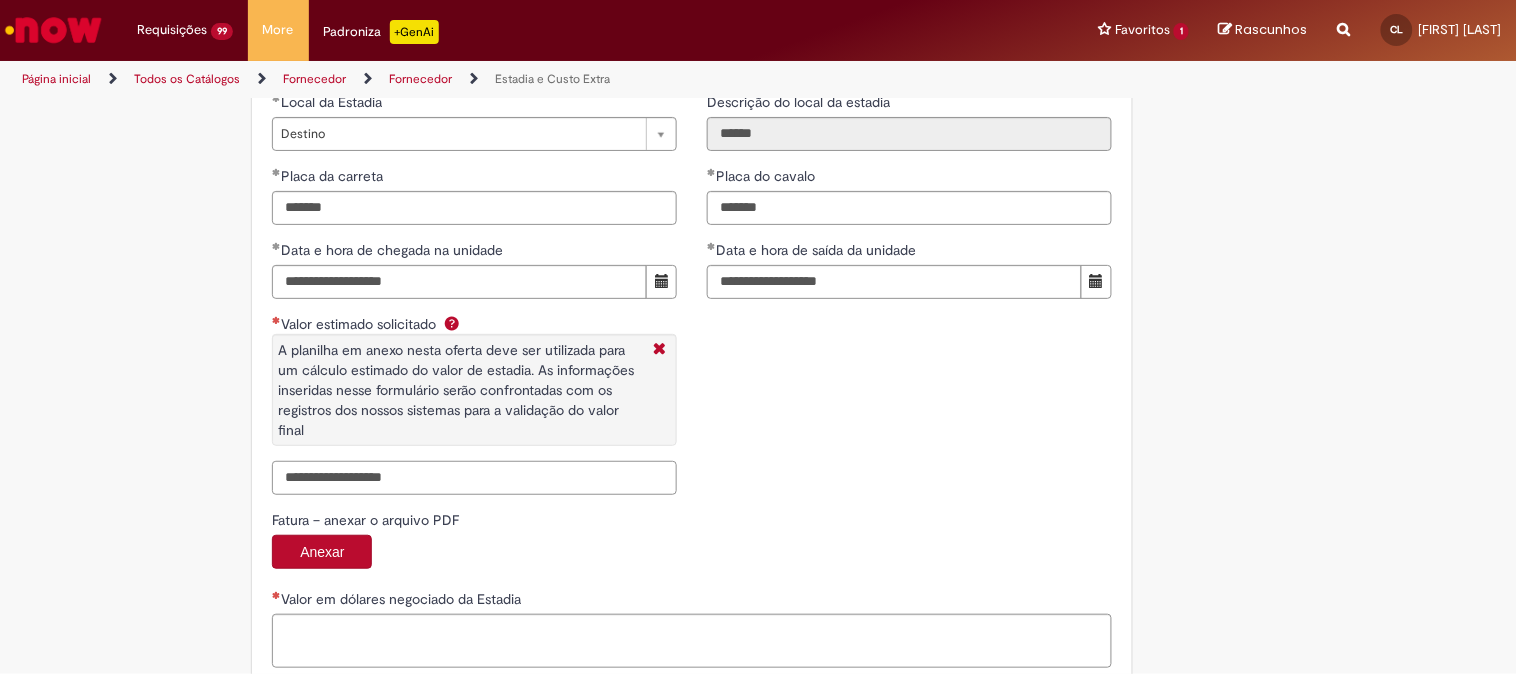 click on "Valor estimado solicitado A planilha em anexo nesta oferta deve ser utilizada para um cálculo estimado do valor de estadia. As informações inseridas nesse formulário serão confrontadas com os registros dos nossos sistemas para a validação do valor final" at bounding box center (474, 478) 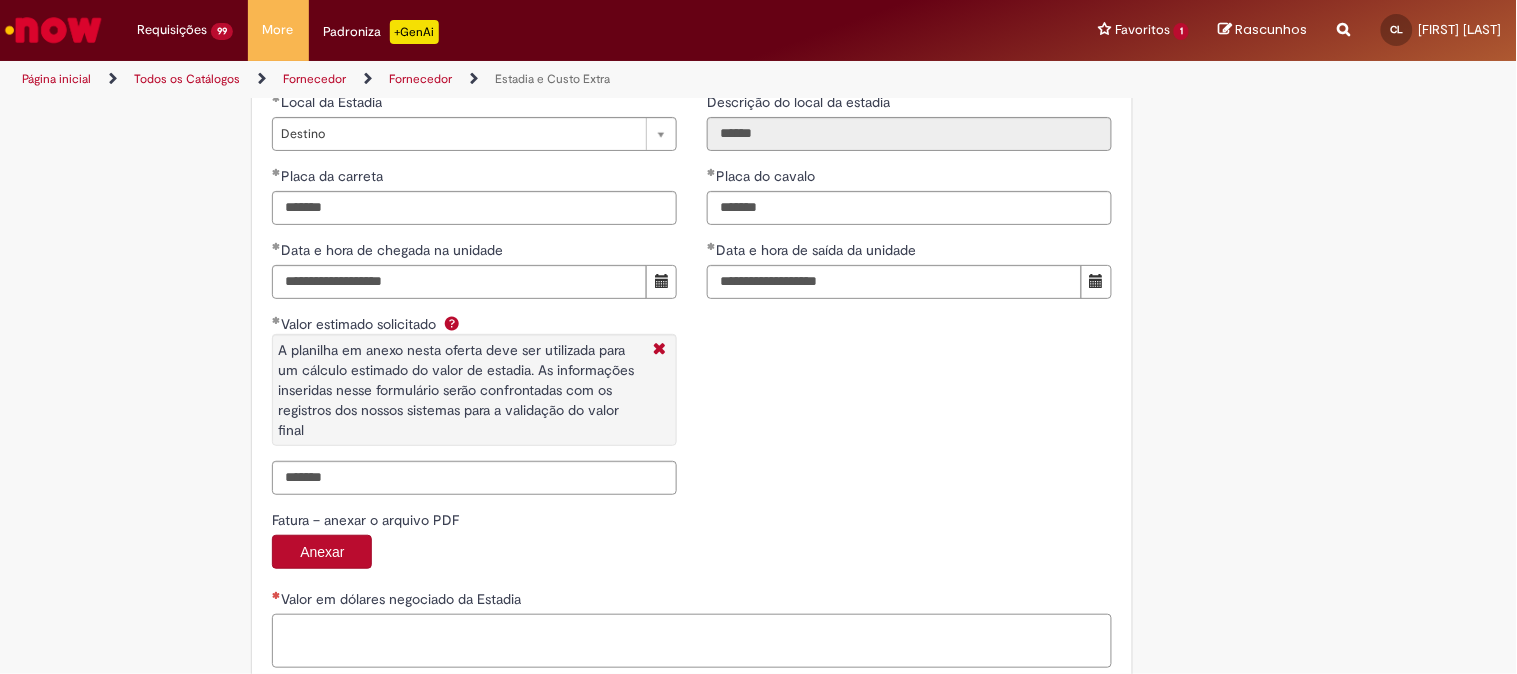 type on "**********" 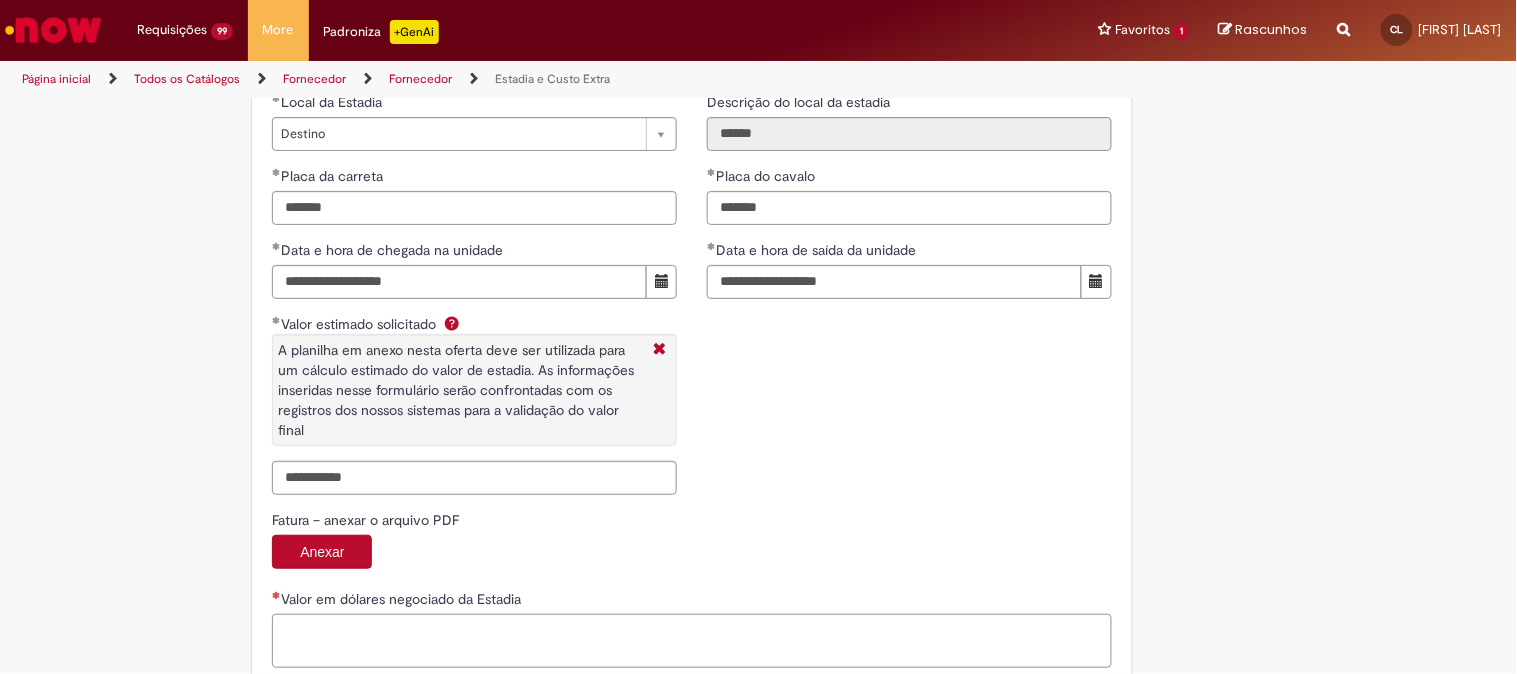 click on "Valor em dólares negociado da Estadia" at bounding box center (692, 641) 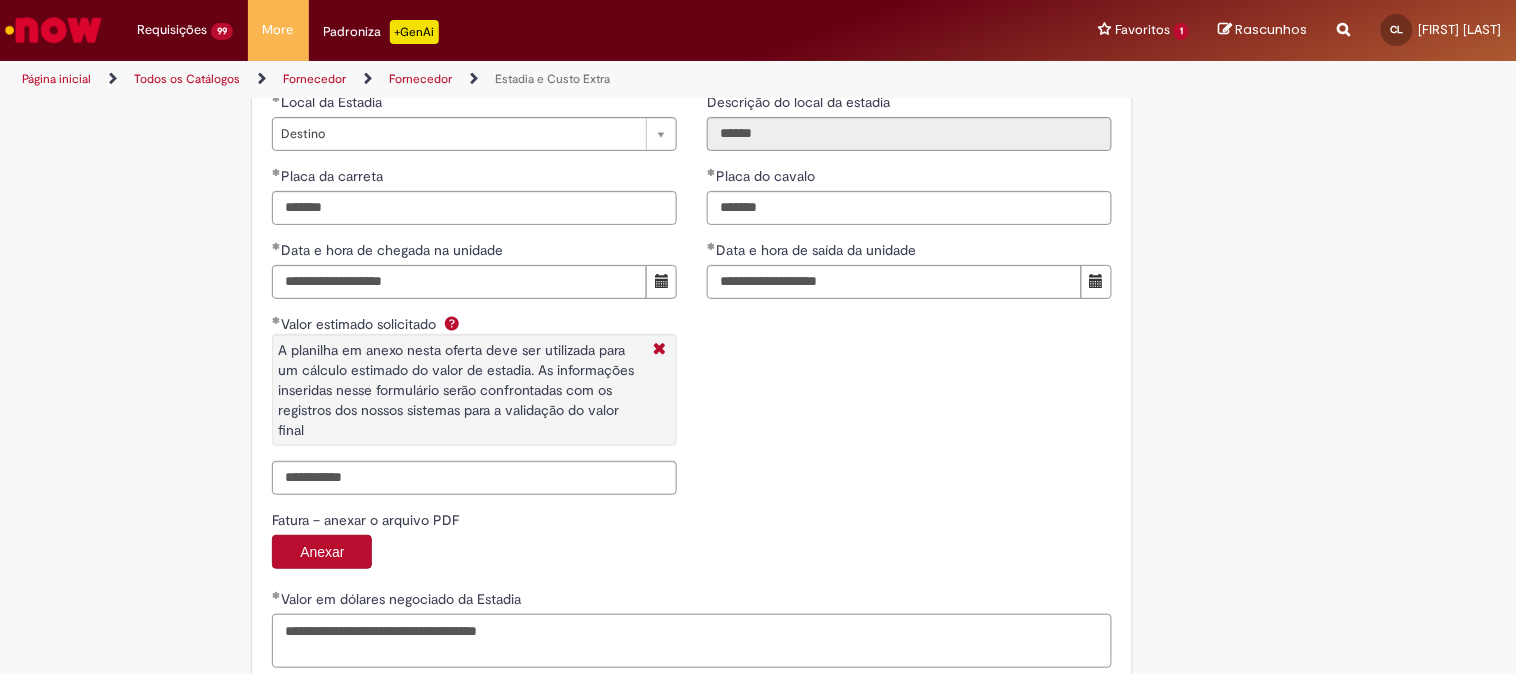 type on "**********" 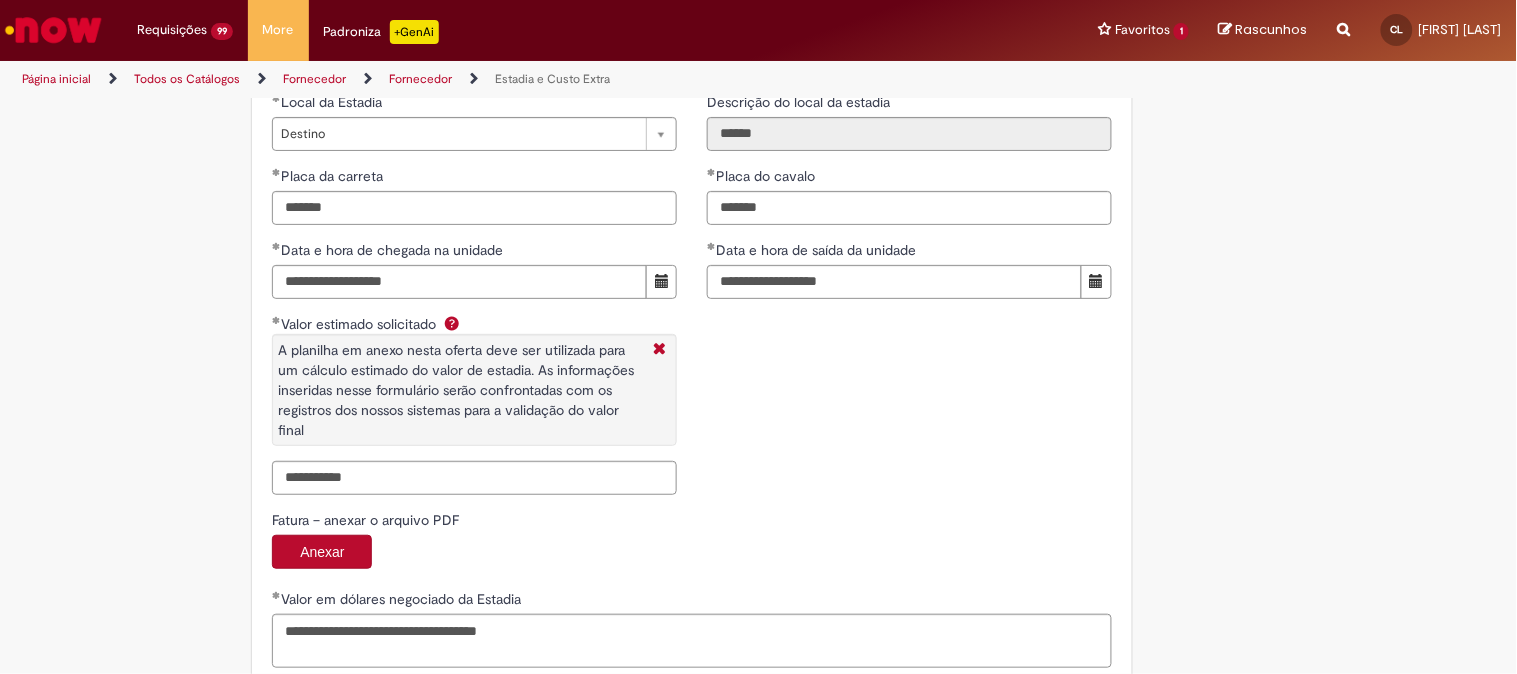 click on "**********" at bounding box center (692, 280) 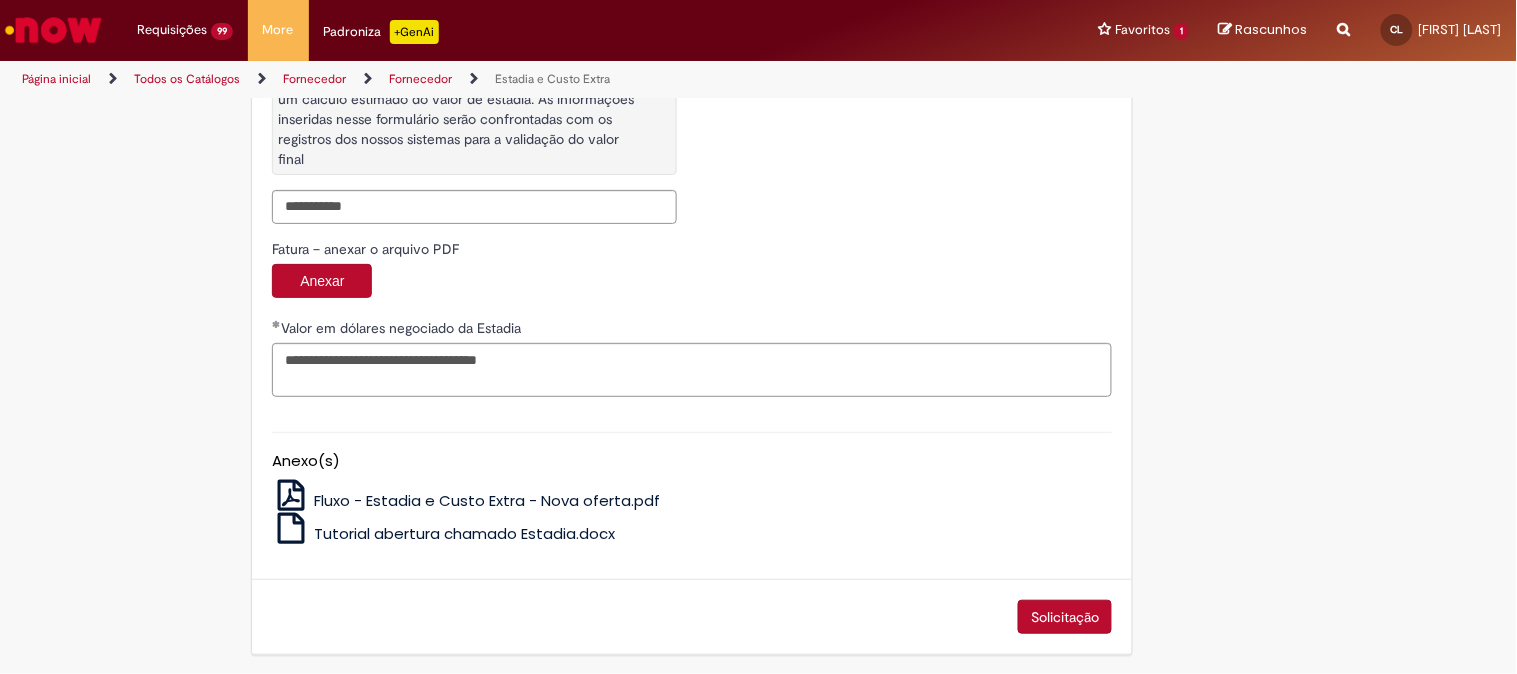 scroll, scrollTop: 3282, scrollLeft: 0, axis: vertical 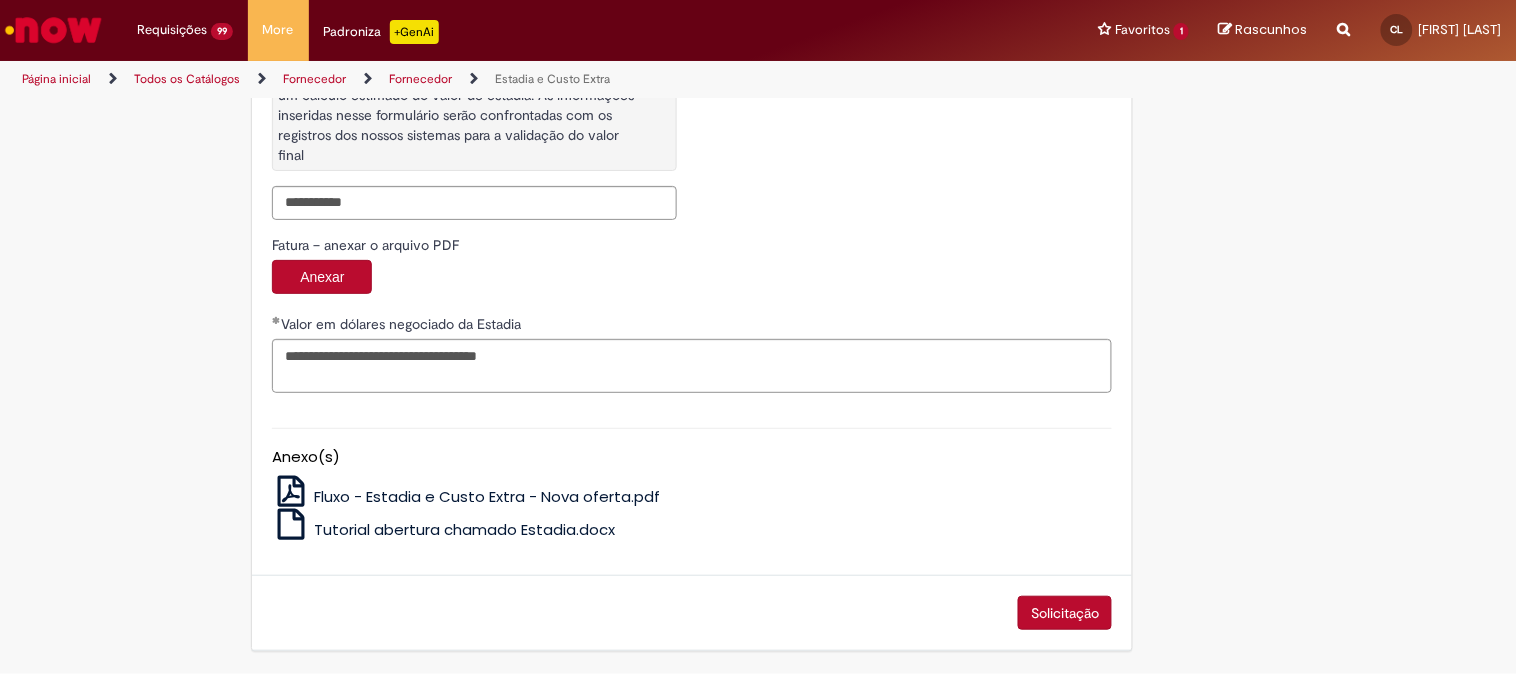 click on "Solicitação" at bounding box center [1065, 613] 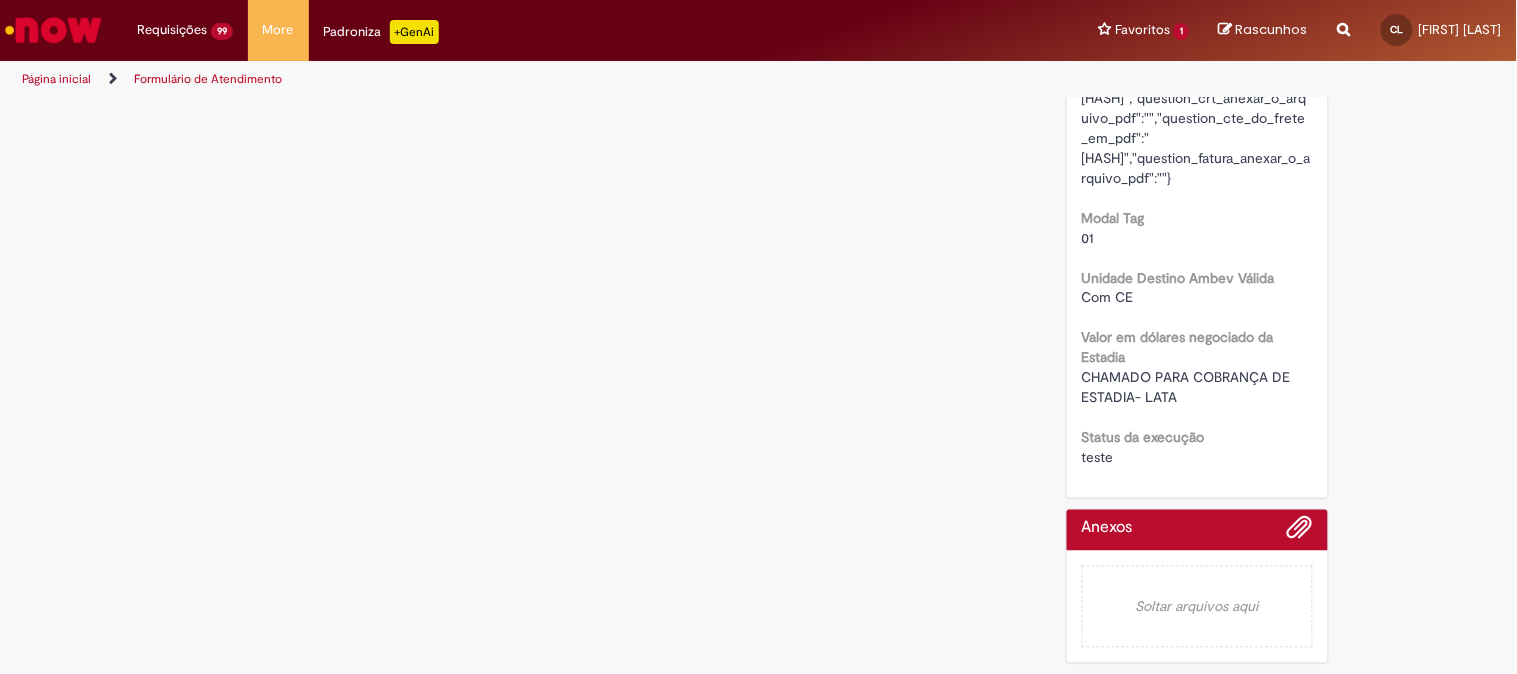 scroll, scrollTop: 0, scrollLeft: 0, axis: both 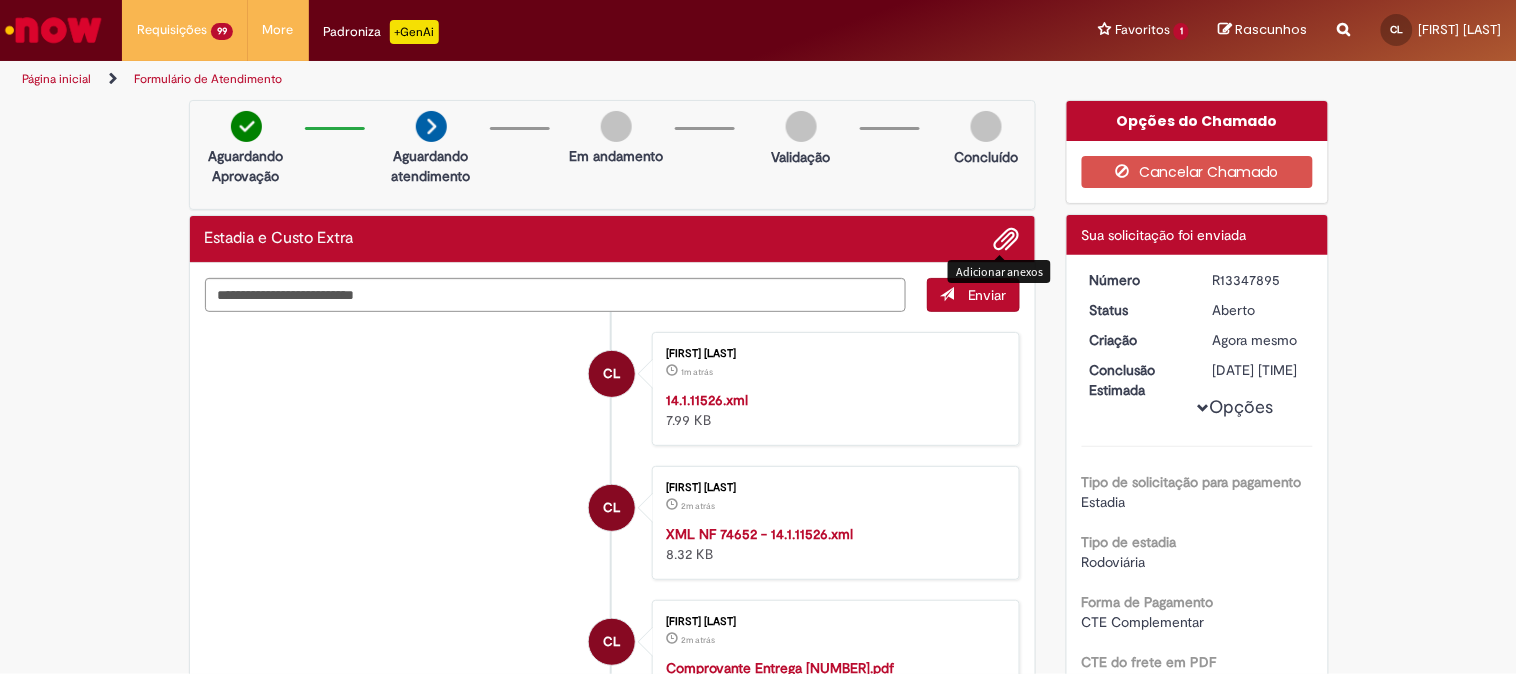 click at bounding box center (1007, 240) 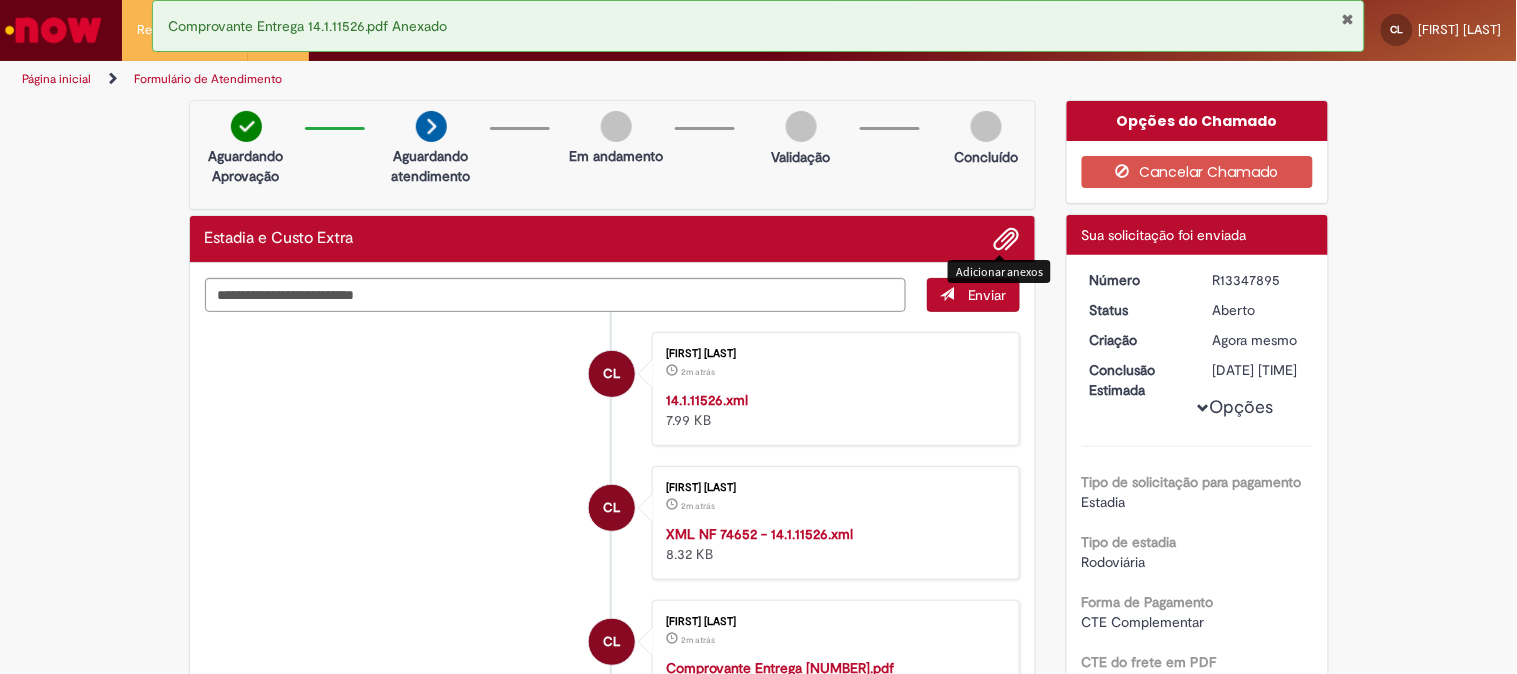 click on "R13347895" at bounding box center [1259, 280] 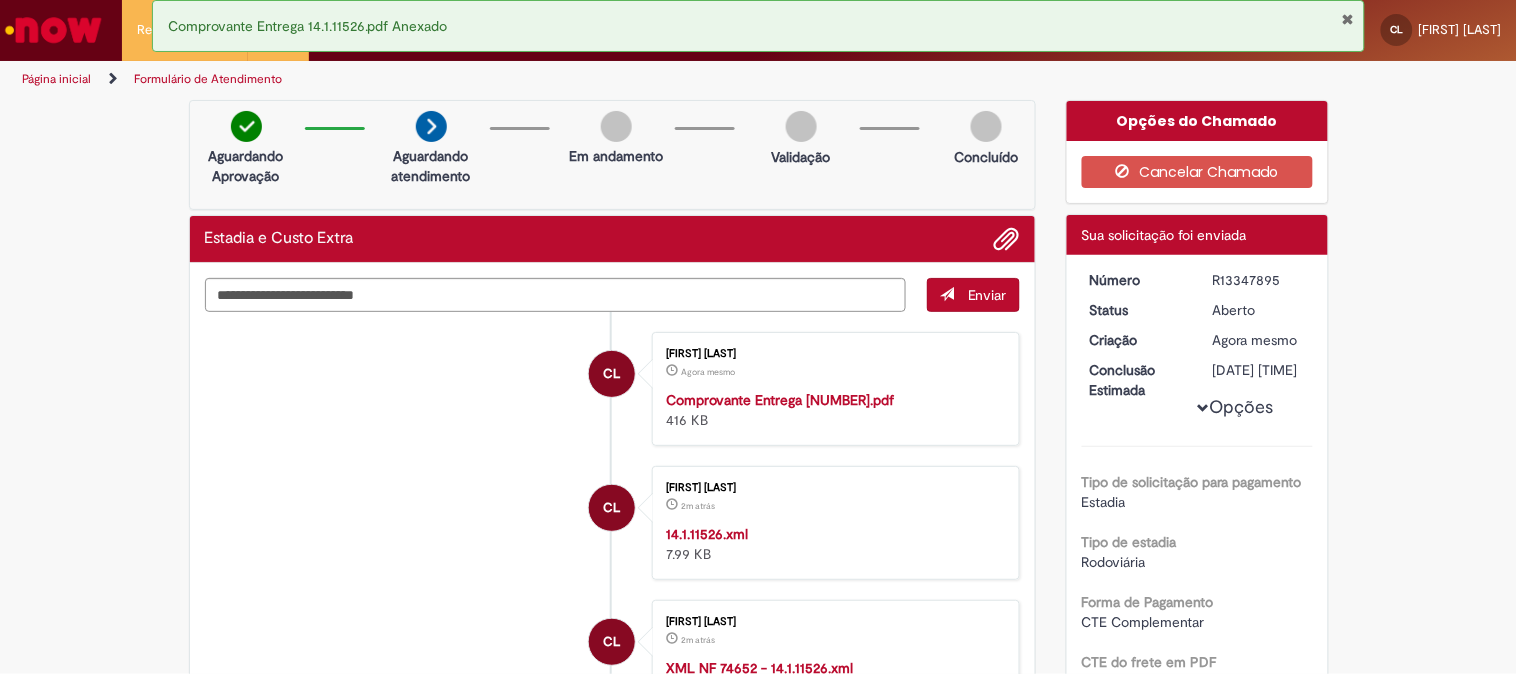 click on "R13347895" at bounding box center (1259, 280) 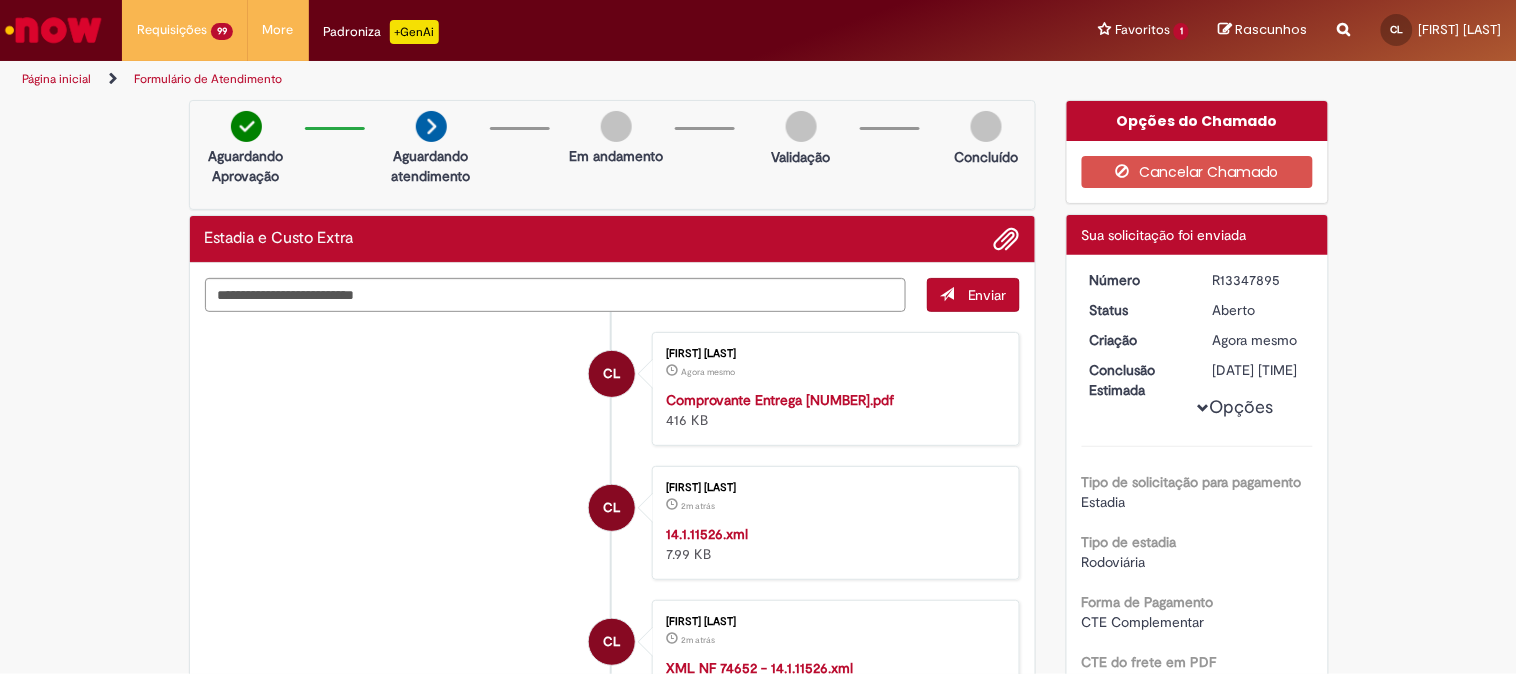 click on "Verificar Código de Barras
Aguardando Aprovação
Aguardando atendimento
Em andamento
Validação
Concluído
Estadia e Custo Extra
Enviar
CL
Camila Leite
Agora mesmo Agora mesmo
Comprovante Entrega 14.1.11526.pdf  416 KB
CL" at bounding box center (758, 1924) 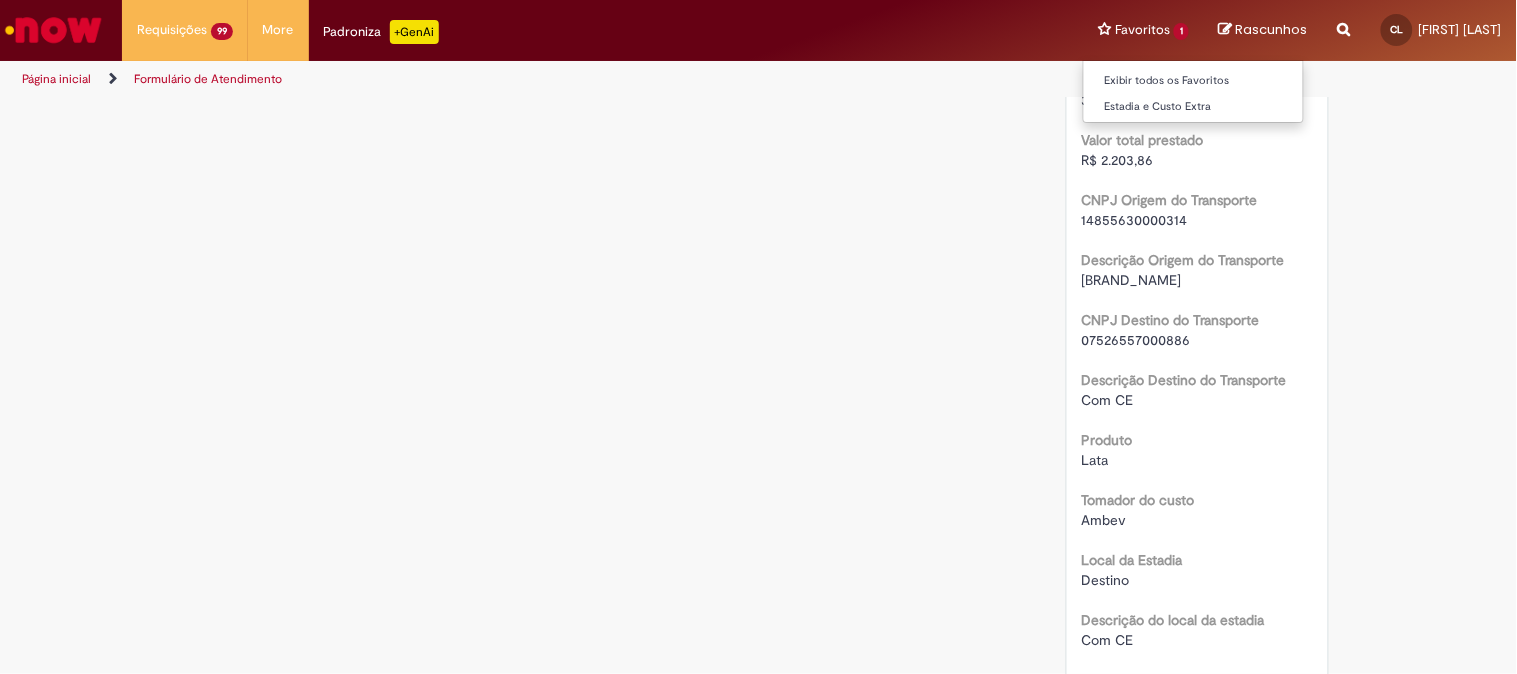 scroll, scrollTop: 1555, scrollLeft: 0, axis: vertical 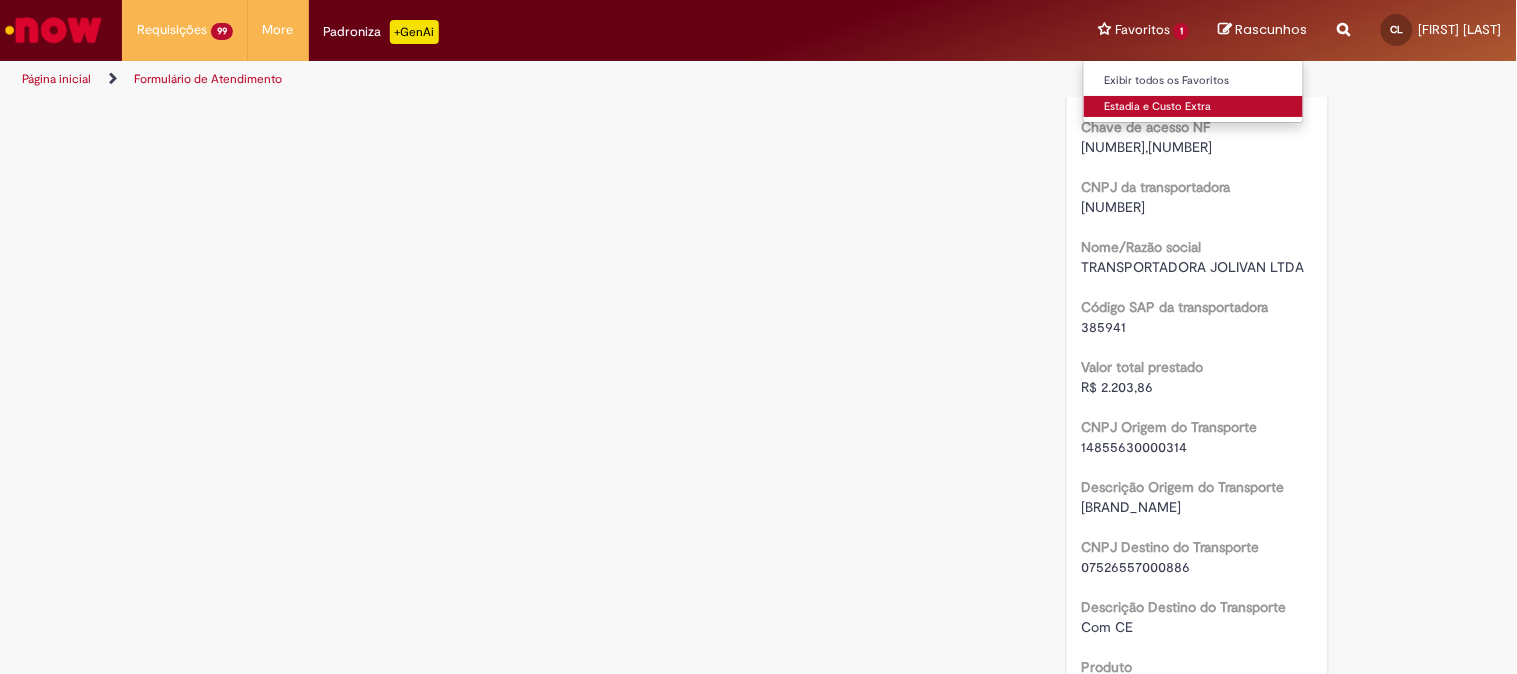 click on "Estadia e Custo Extra" at bounding box center (1194, 107) 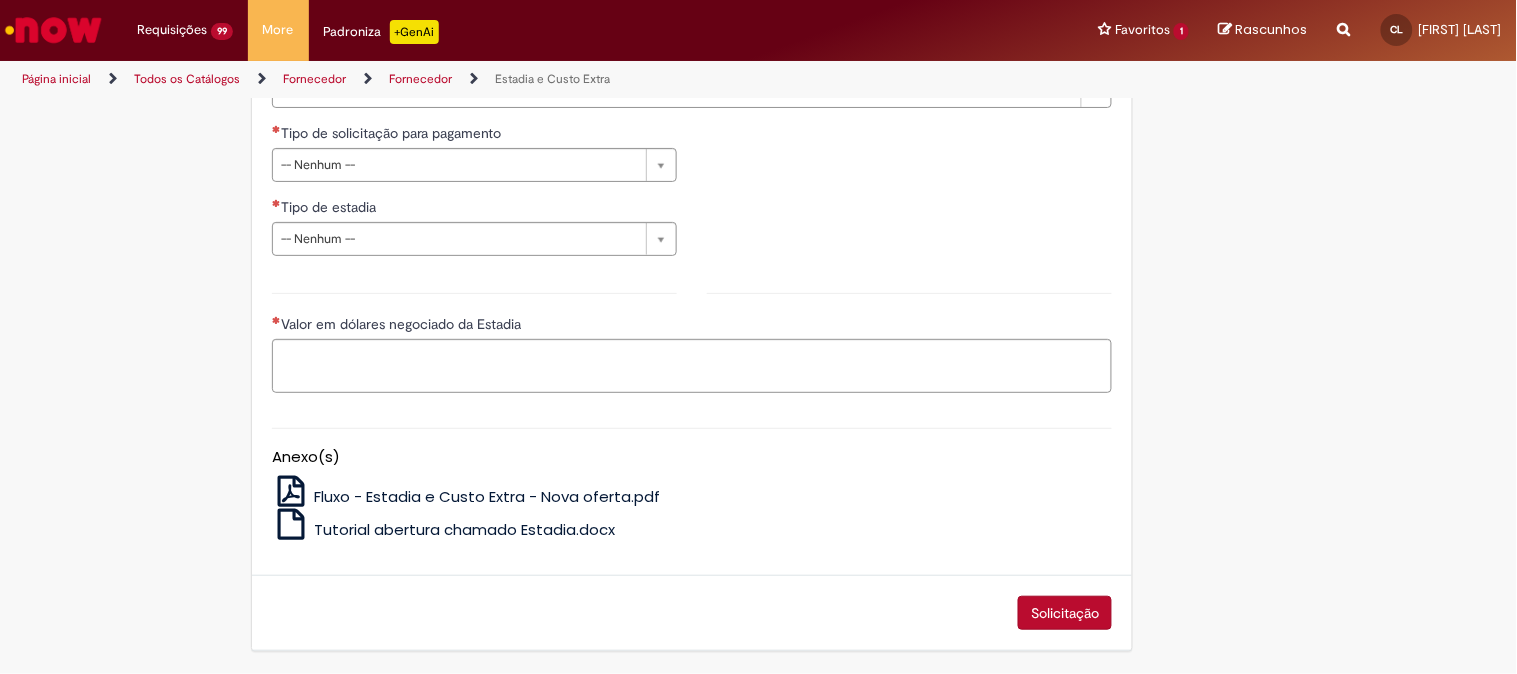 type on "**********" 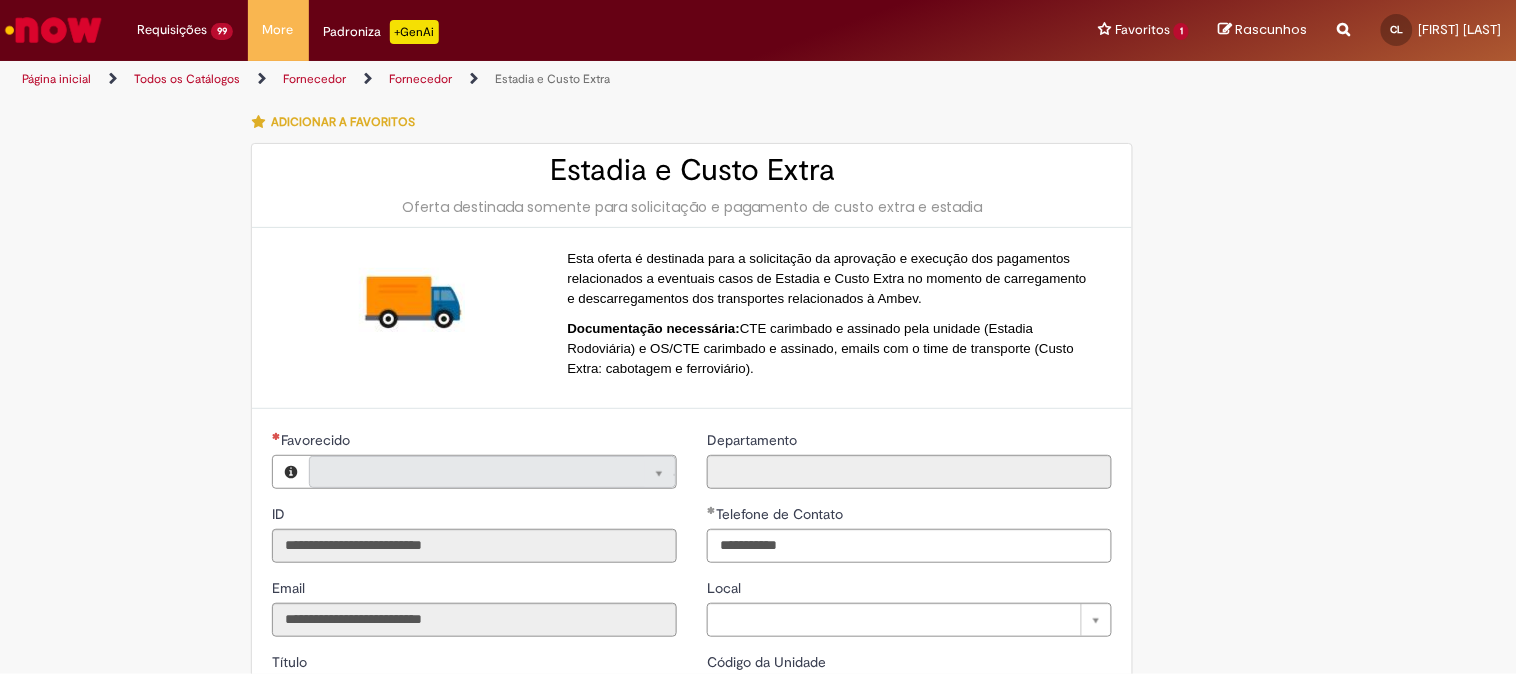 type on "**********" 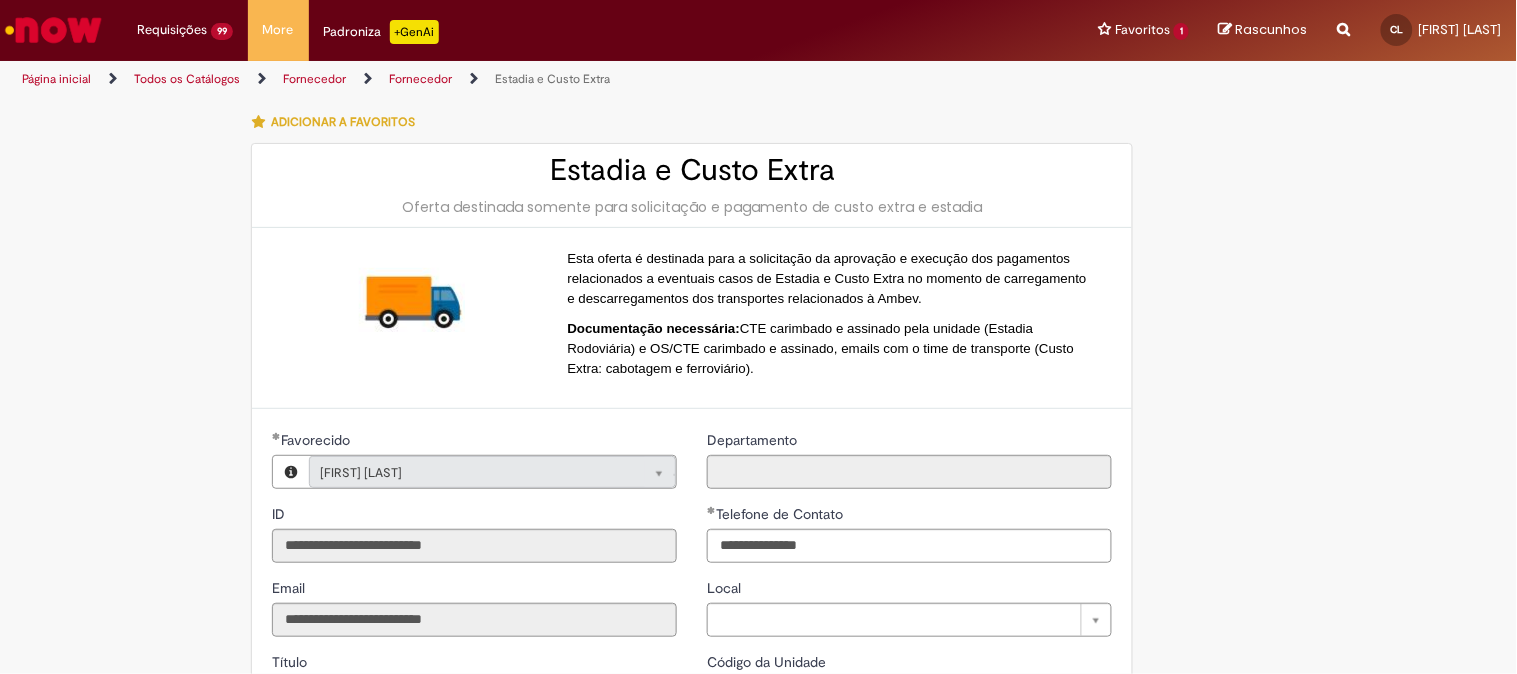 click on "**********" at bounding box center (759, 755) 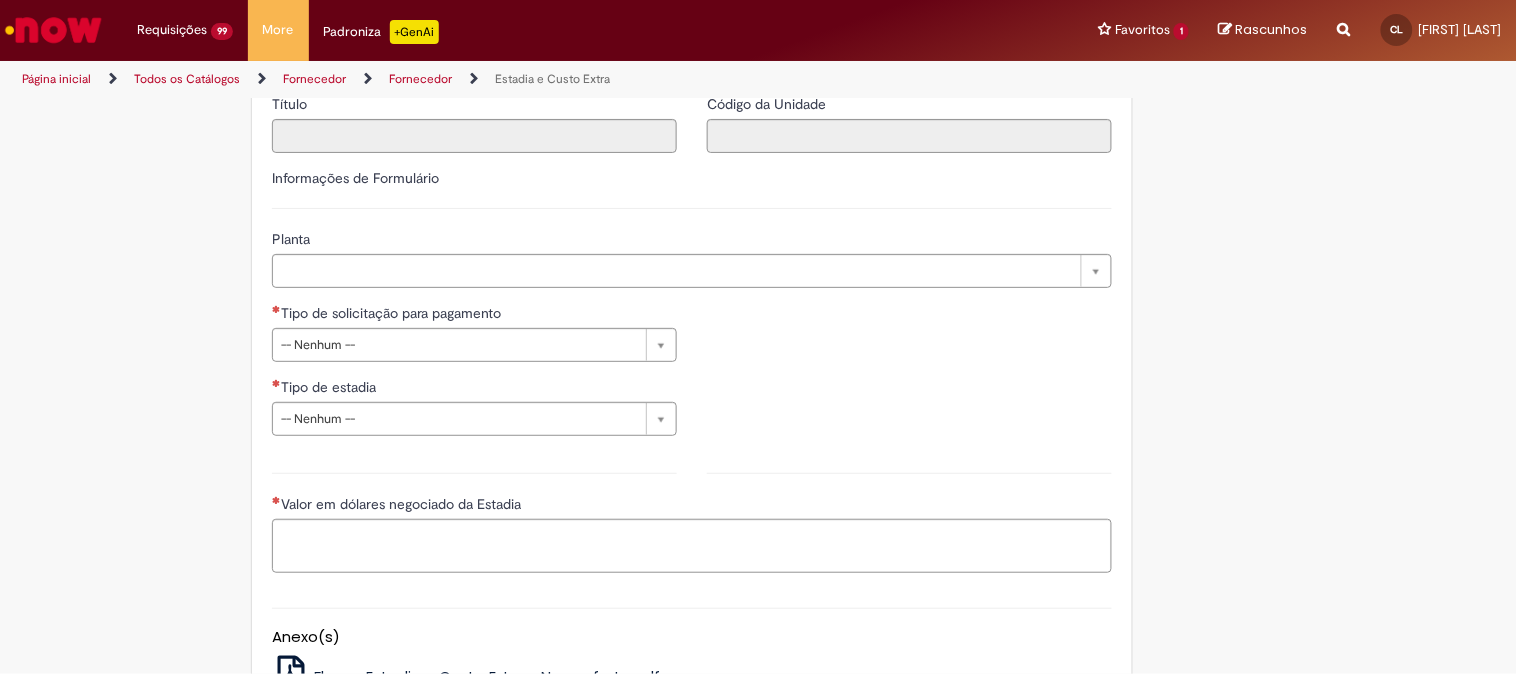 scroll, scrollTop: 666, scrollLeft: 0, axis: vertical 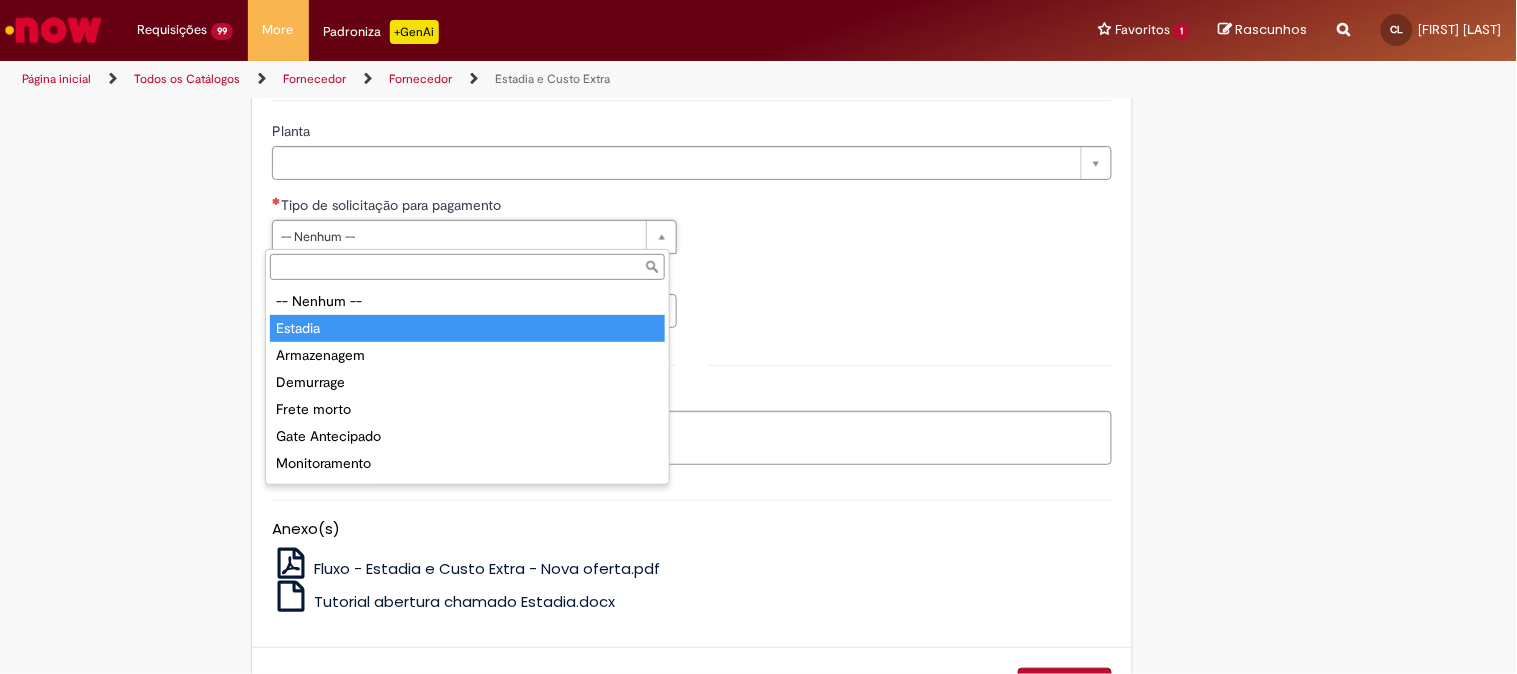 type on "*******" 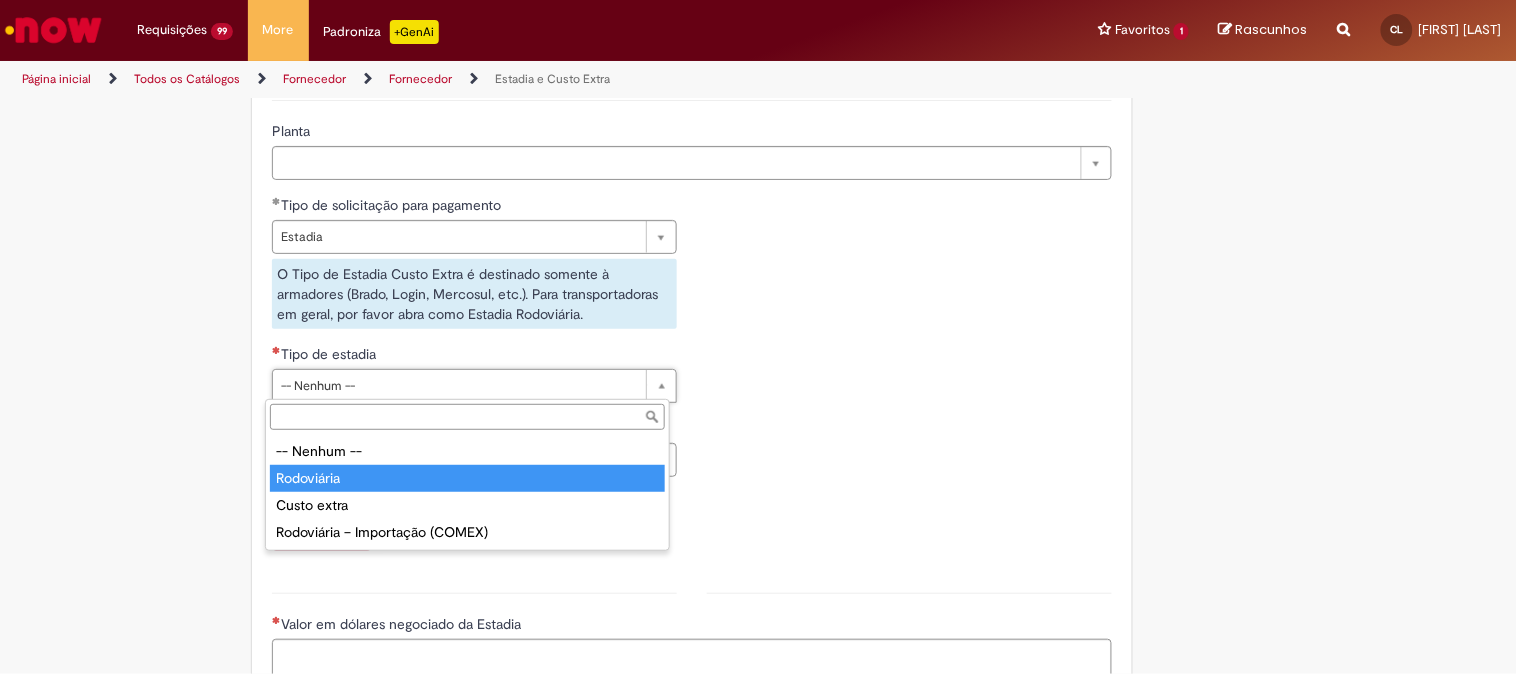 type on "**********" 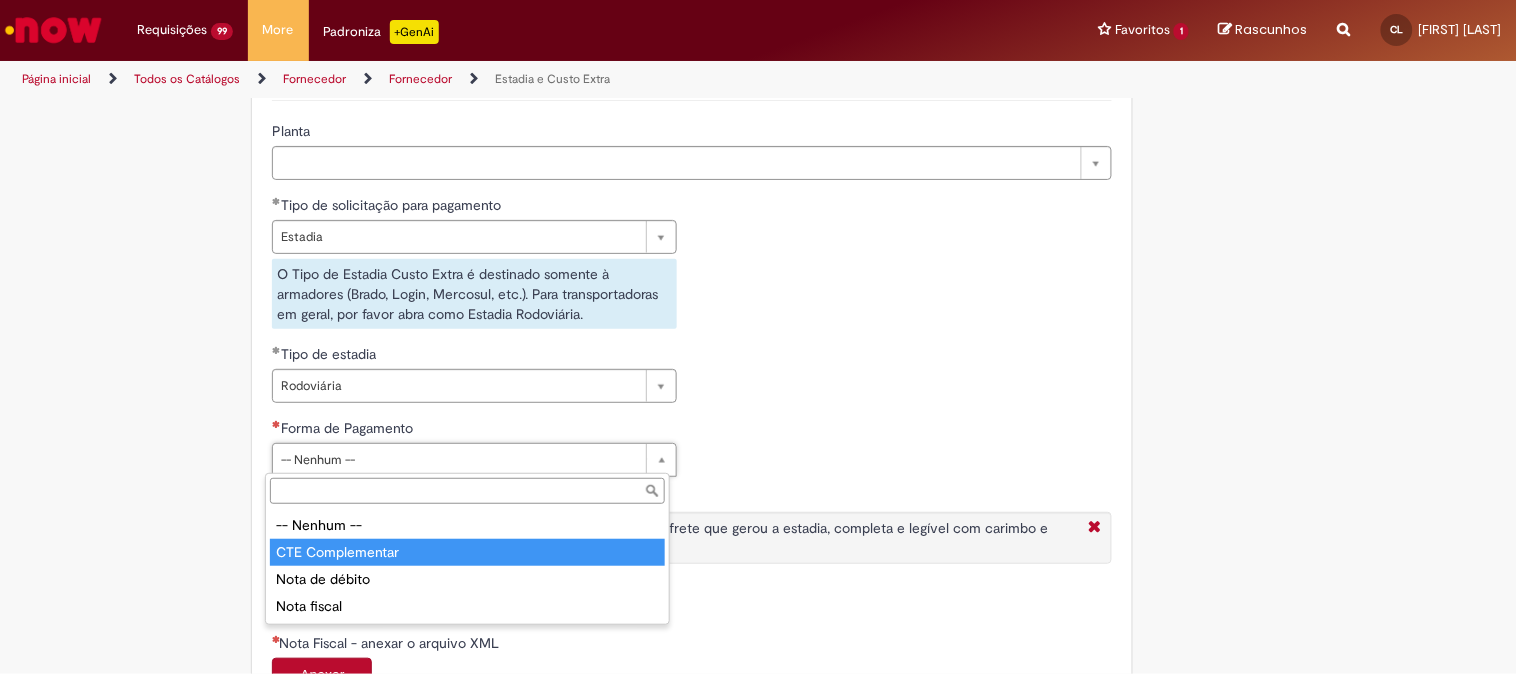 type on "**********" 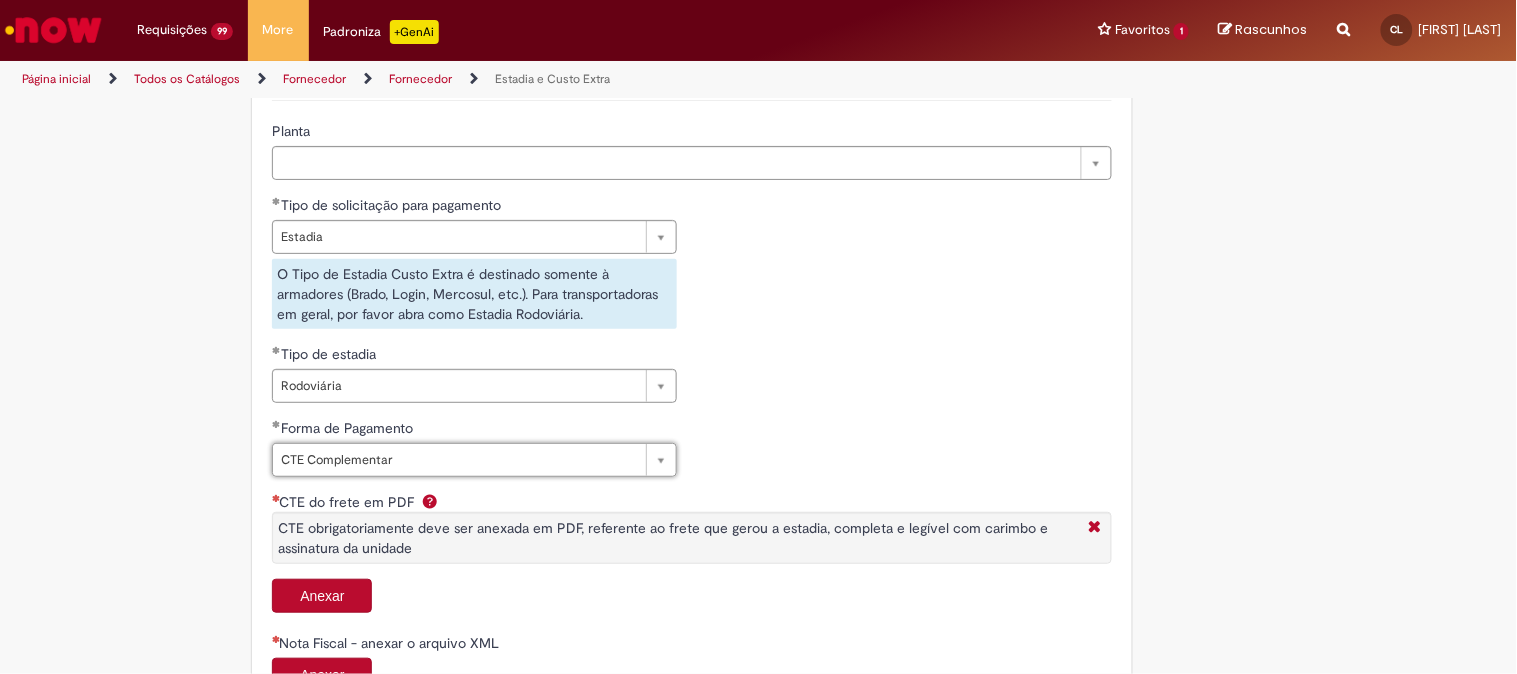 click on "Anexar" at bounding box center (692, 598) 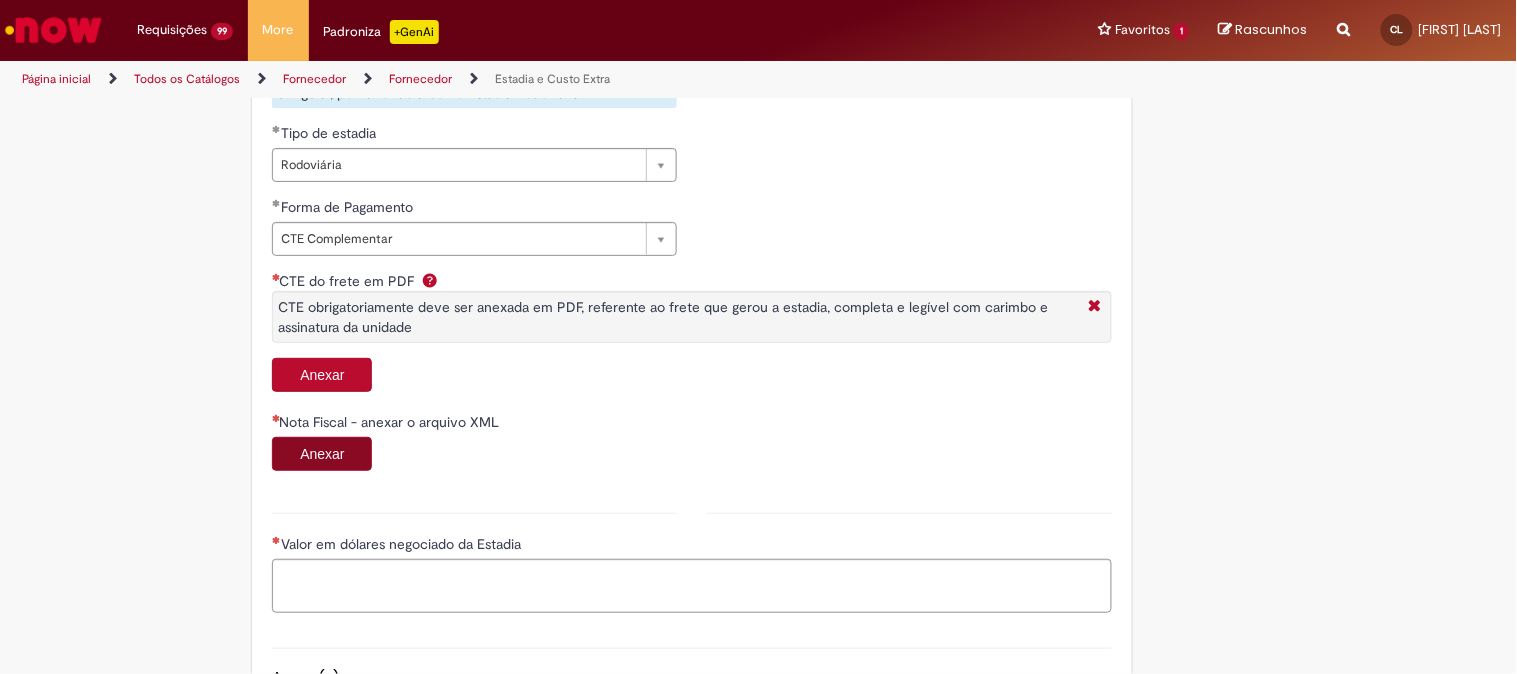 scroll, scrollTop: 888, scrollLeft: 0, axis: vertical 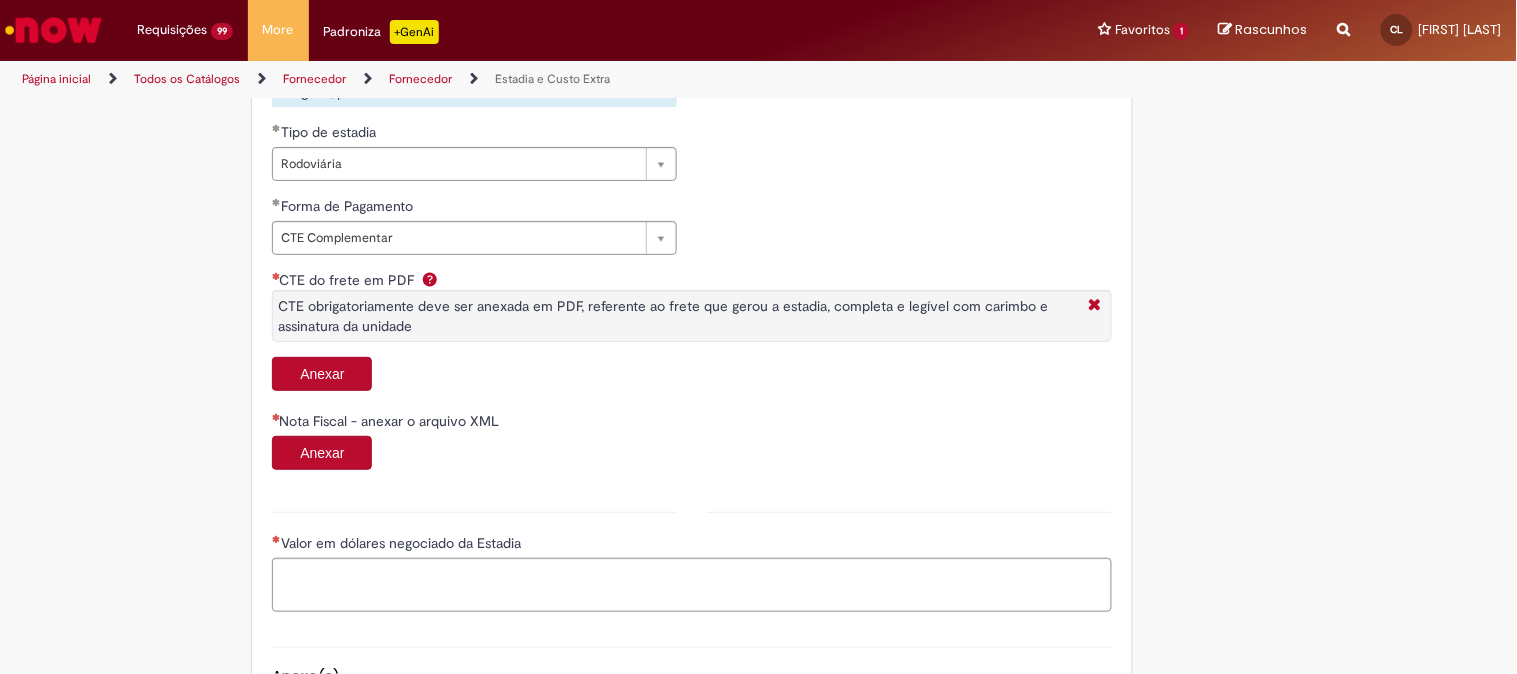 click on "Anexar" at bounding box center (322, 374) 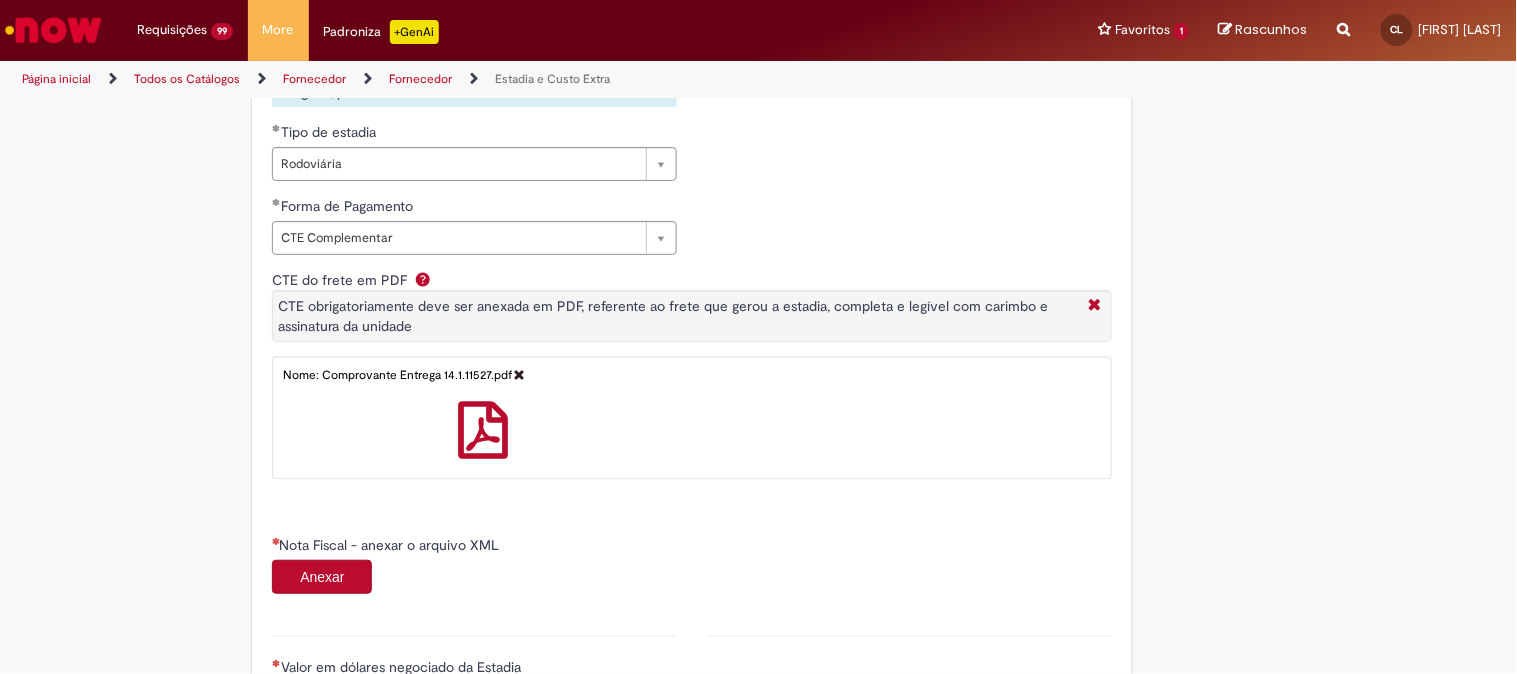 click on "Anexar" at bounding box center [322, 577] 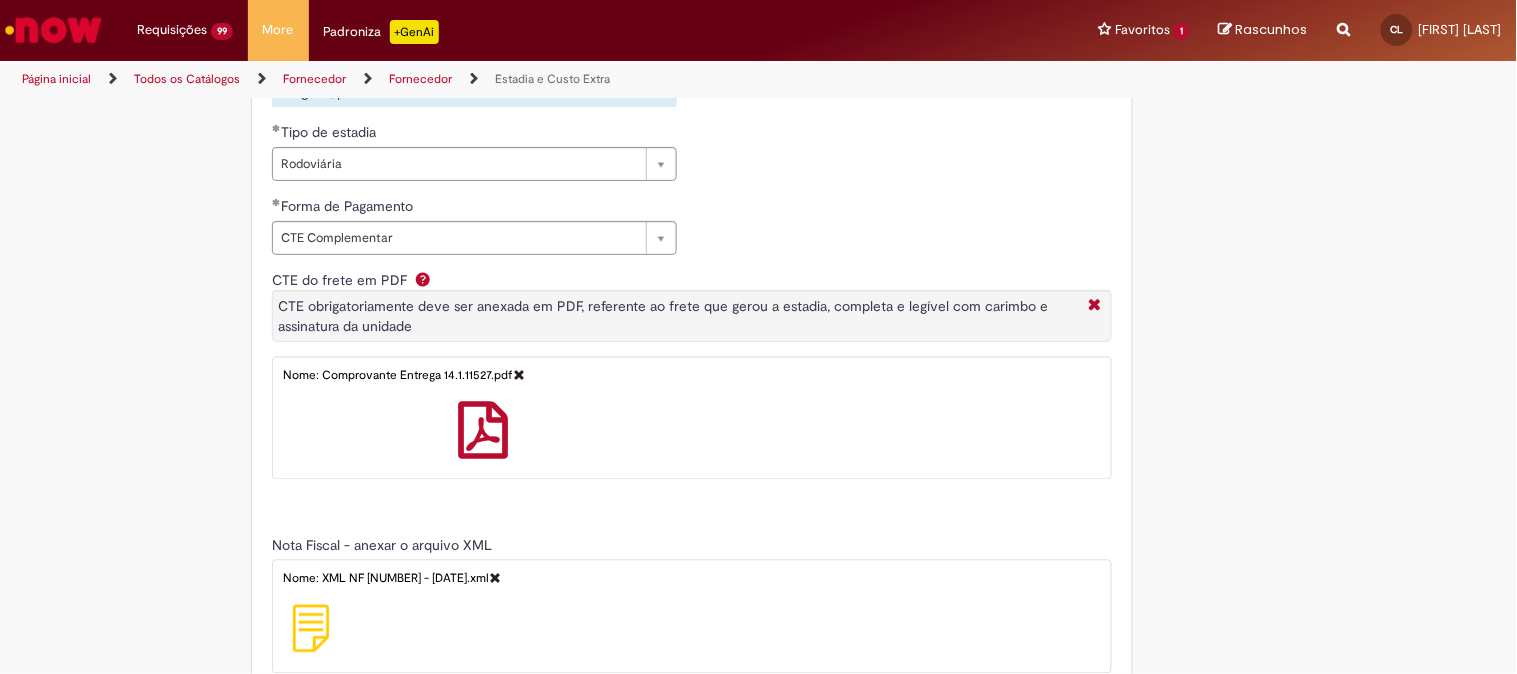 type on "******" 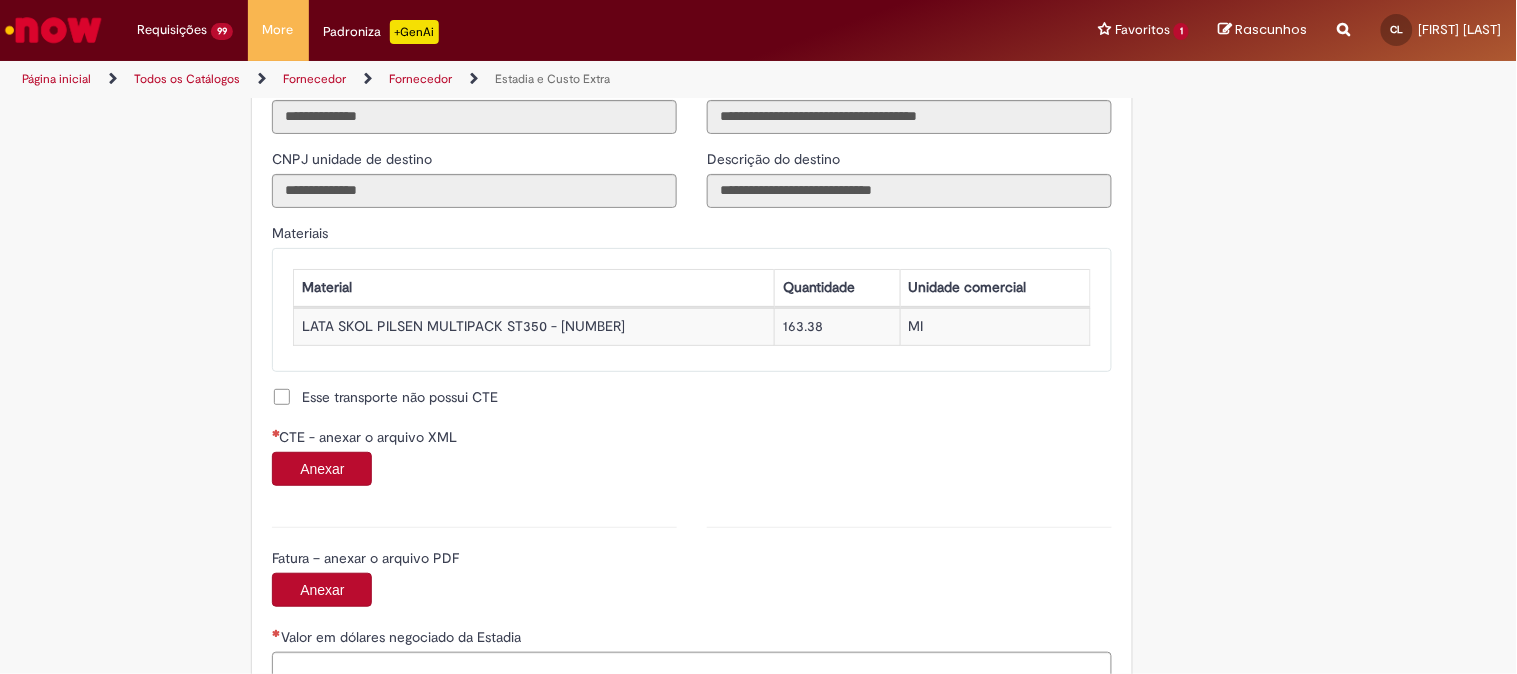 scroll, scrollTop: 1777, scrollLeft: 0, axis: vertical 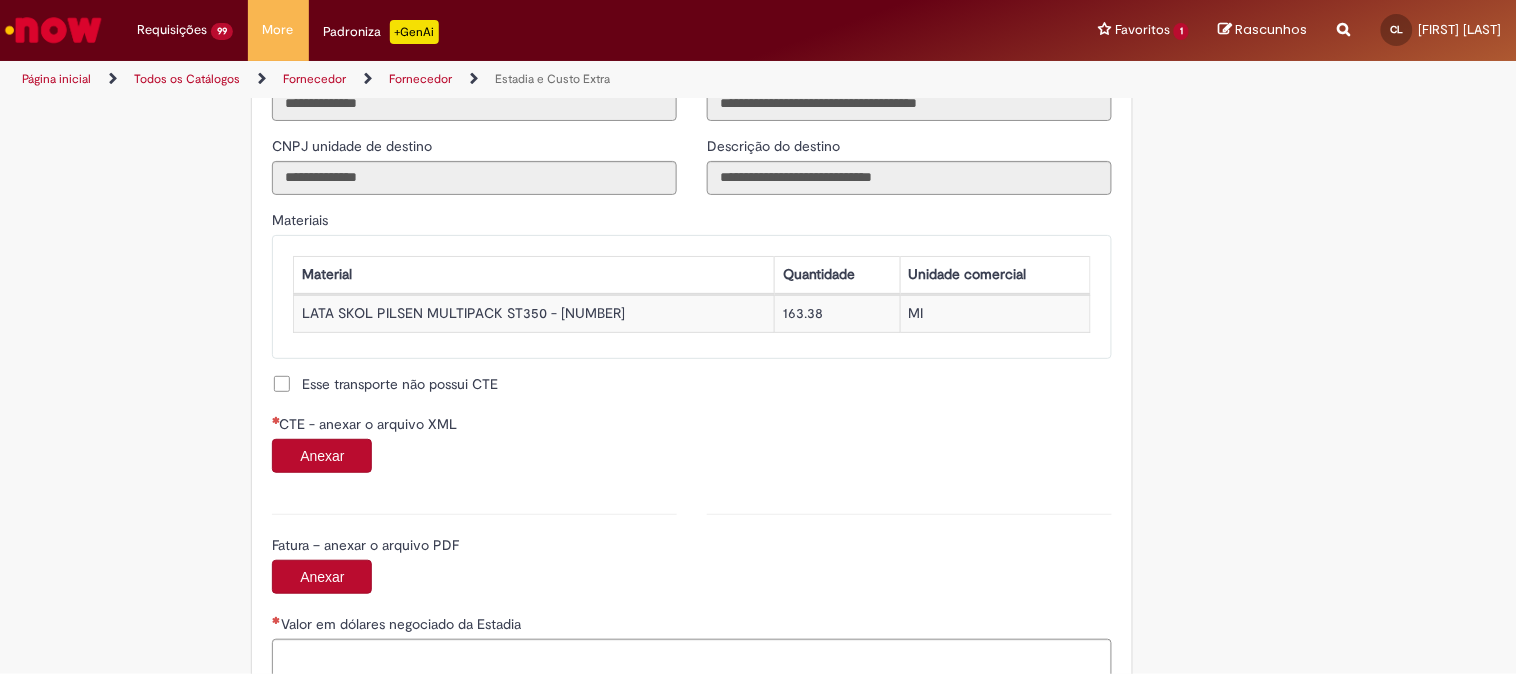 click on "Anexar" at bounding box center [322, 456] 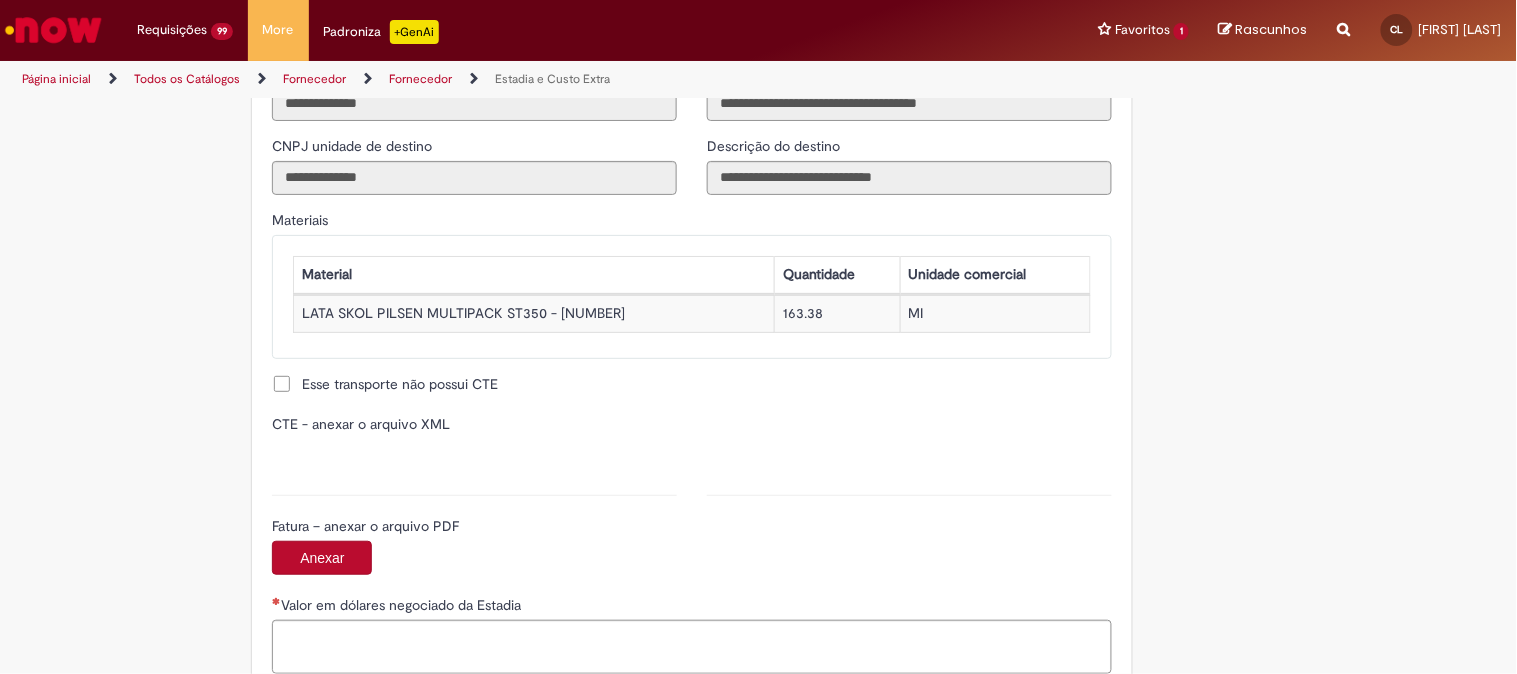 type on "**********" 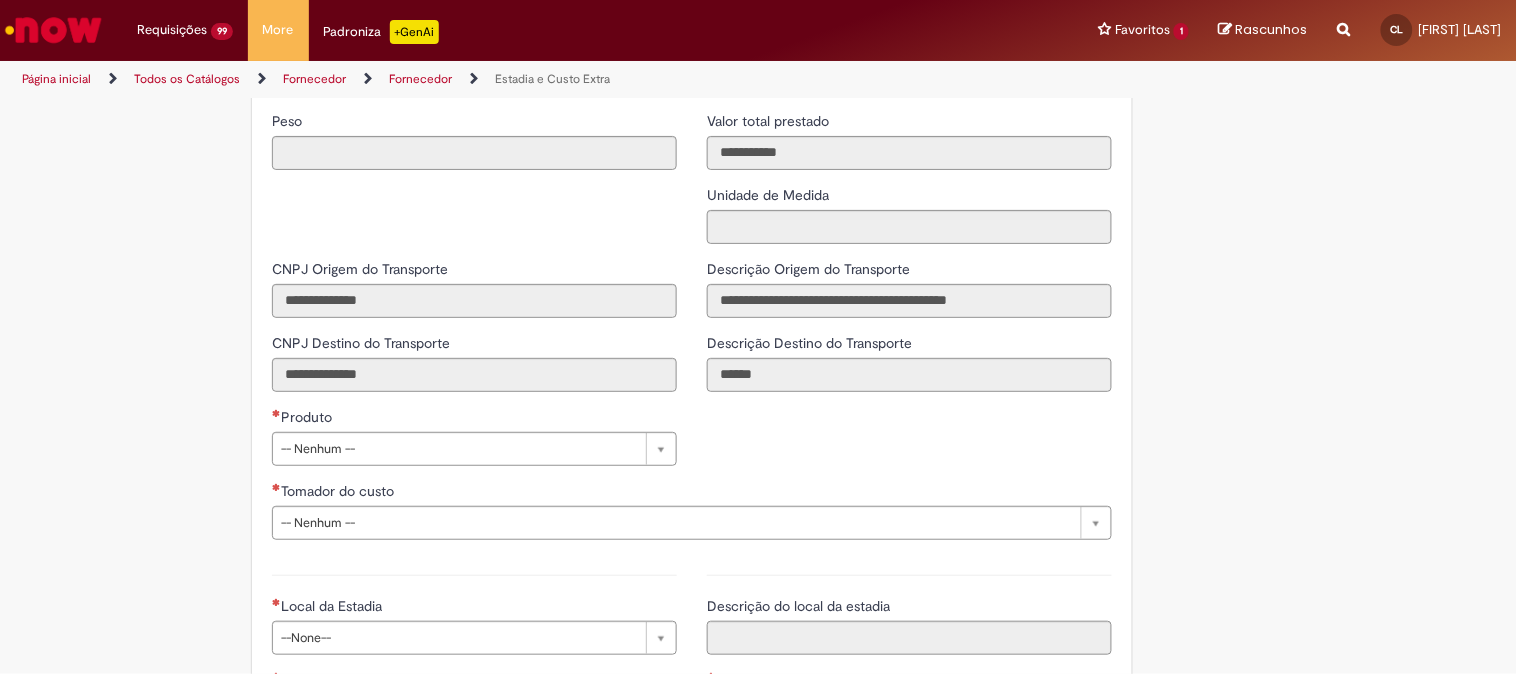 scroll, scrollTop: 2666, scrollLeft: 0, axis: vertical 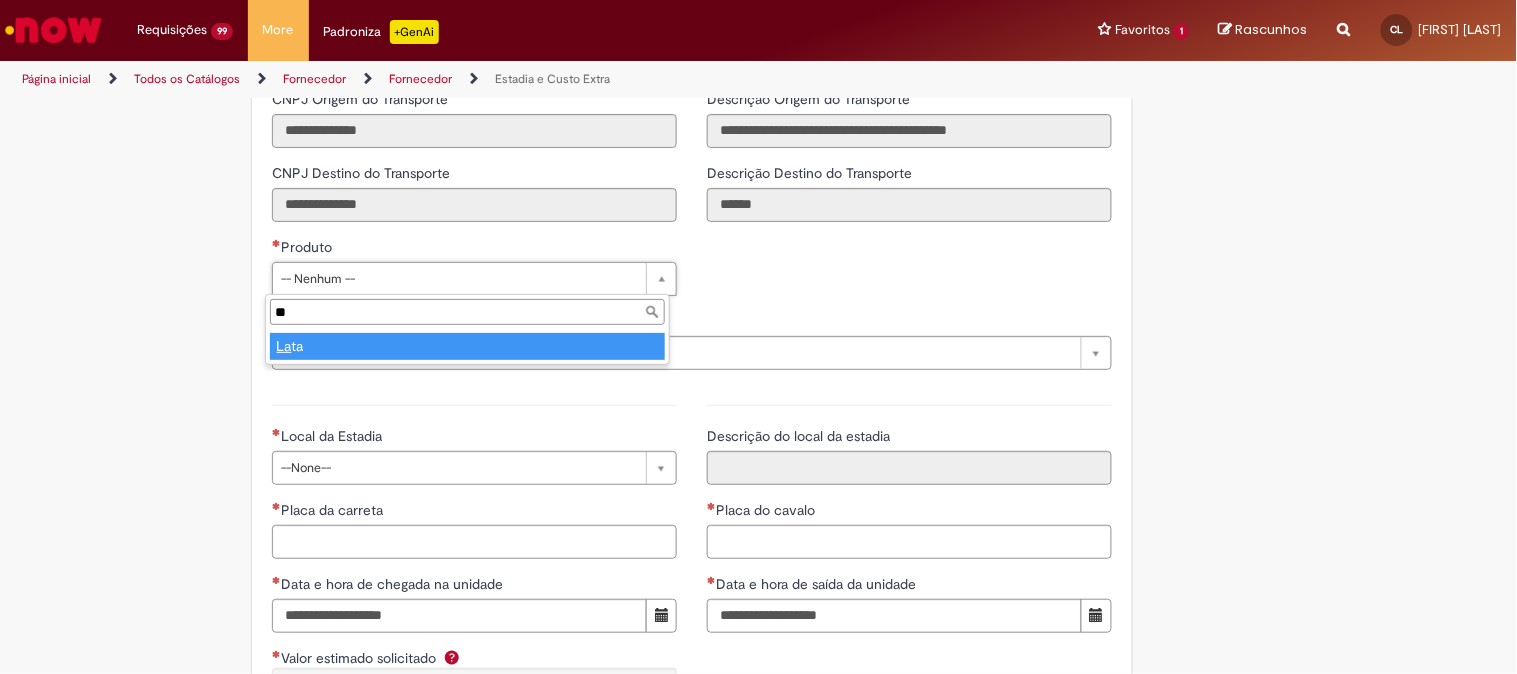 type on "**" 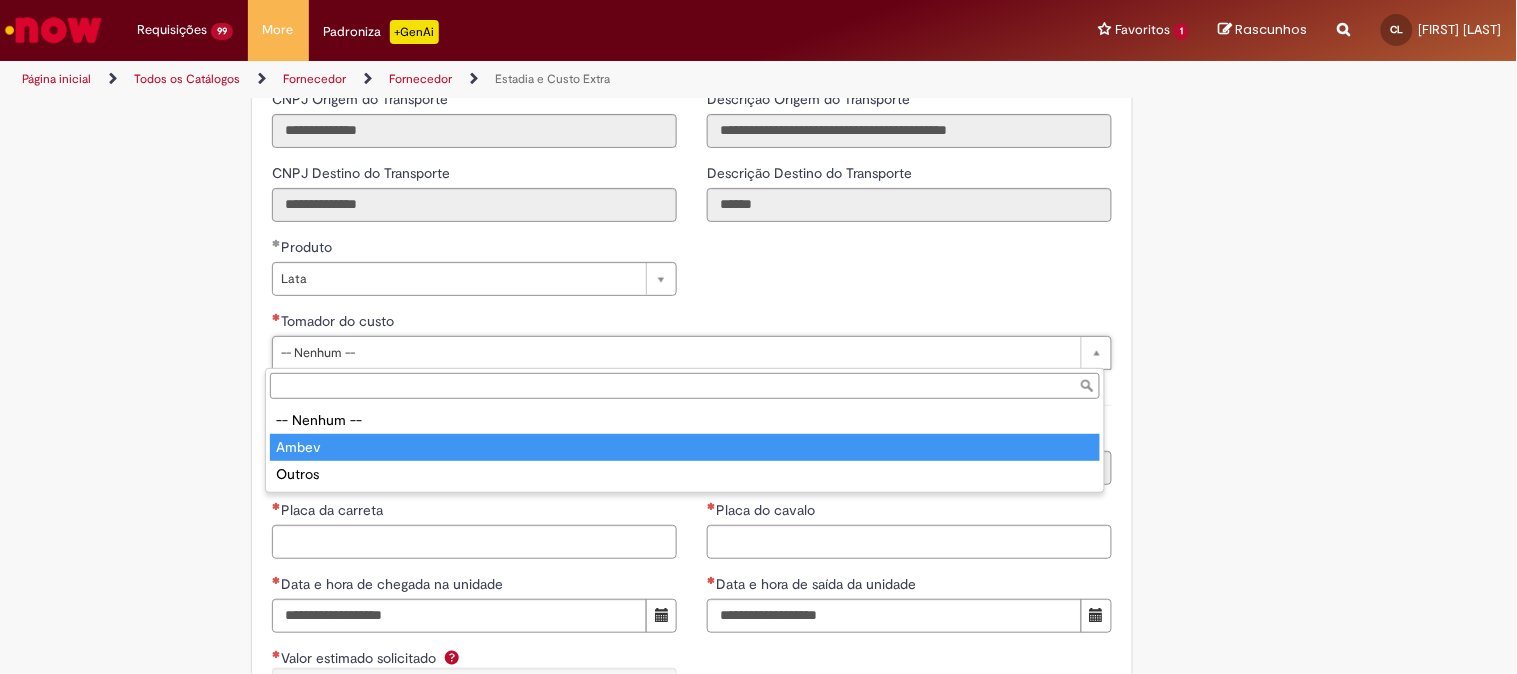 type on "*****" 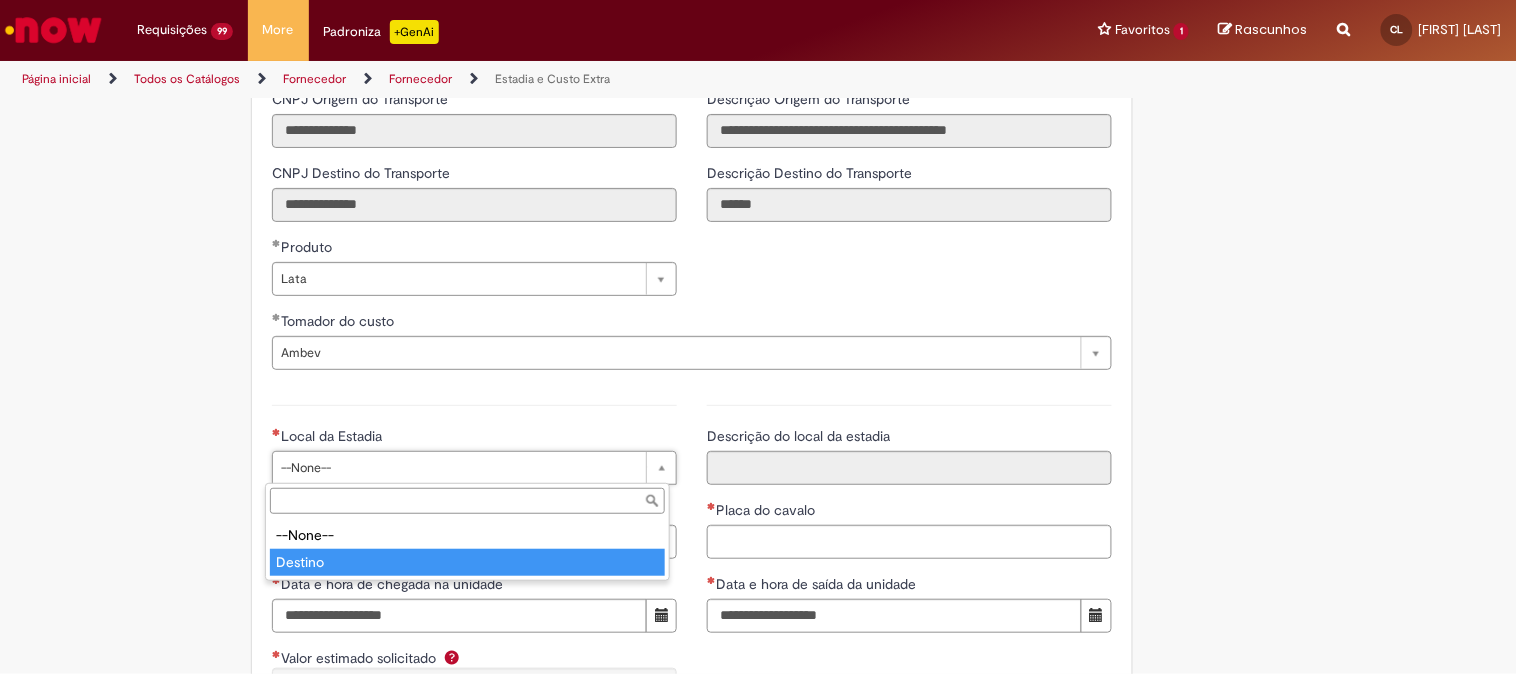 type on "*******" 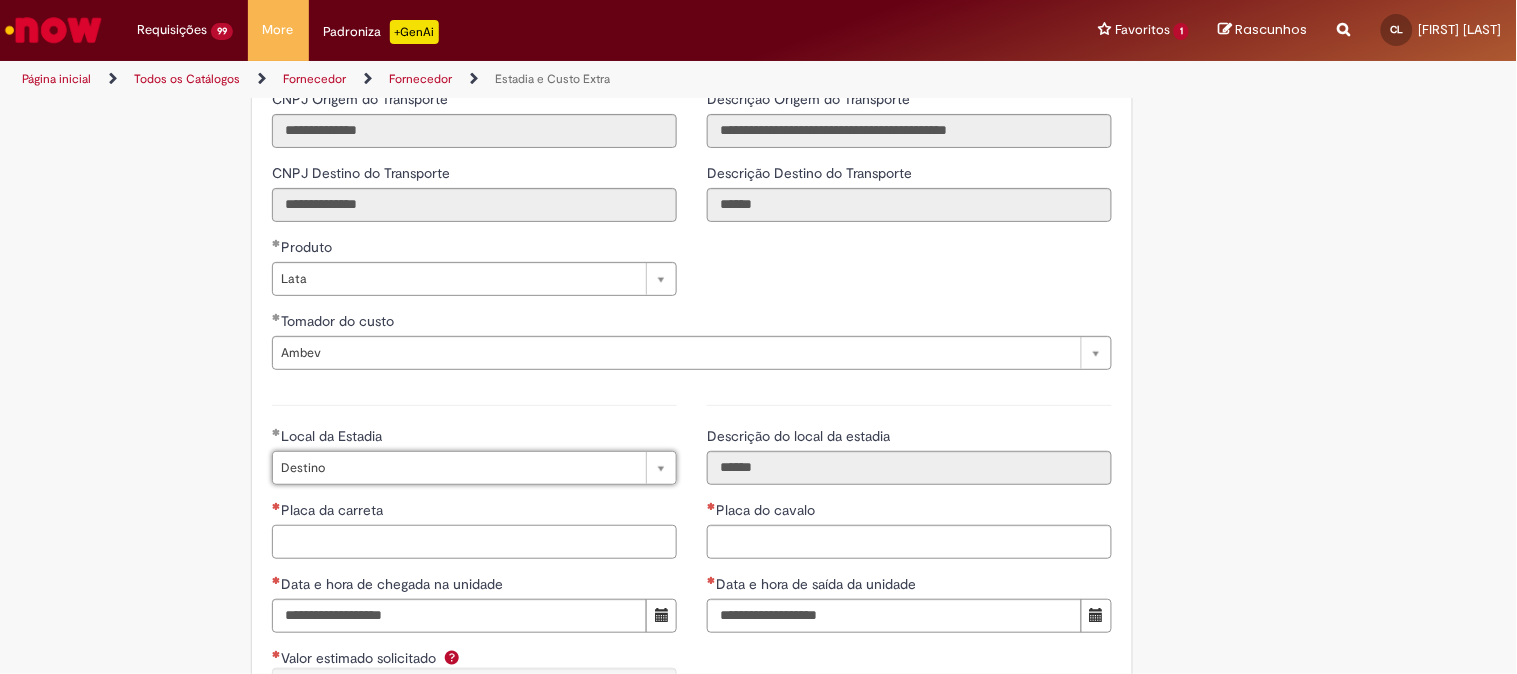 click on "Placa da carreta" at bounding box center [474, 542] 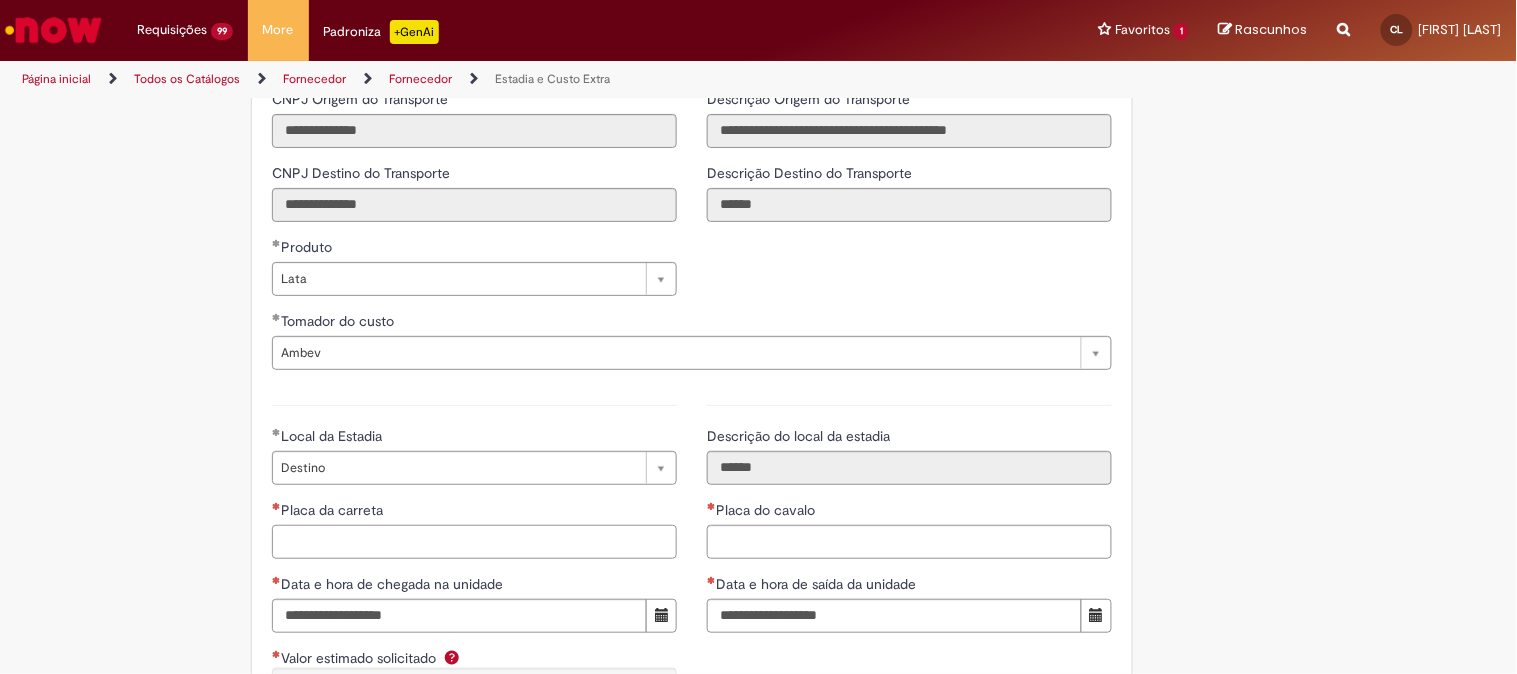paste on "*******" 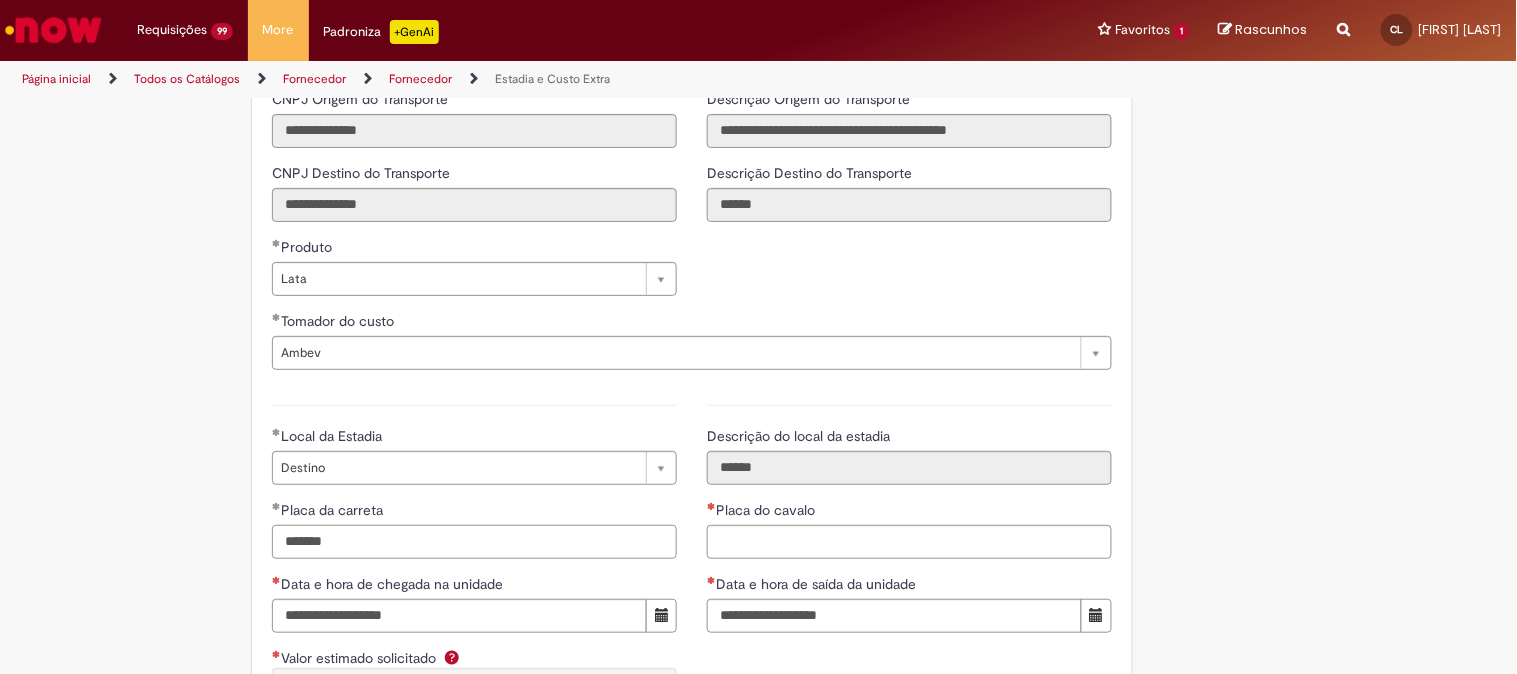 type on "*******" 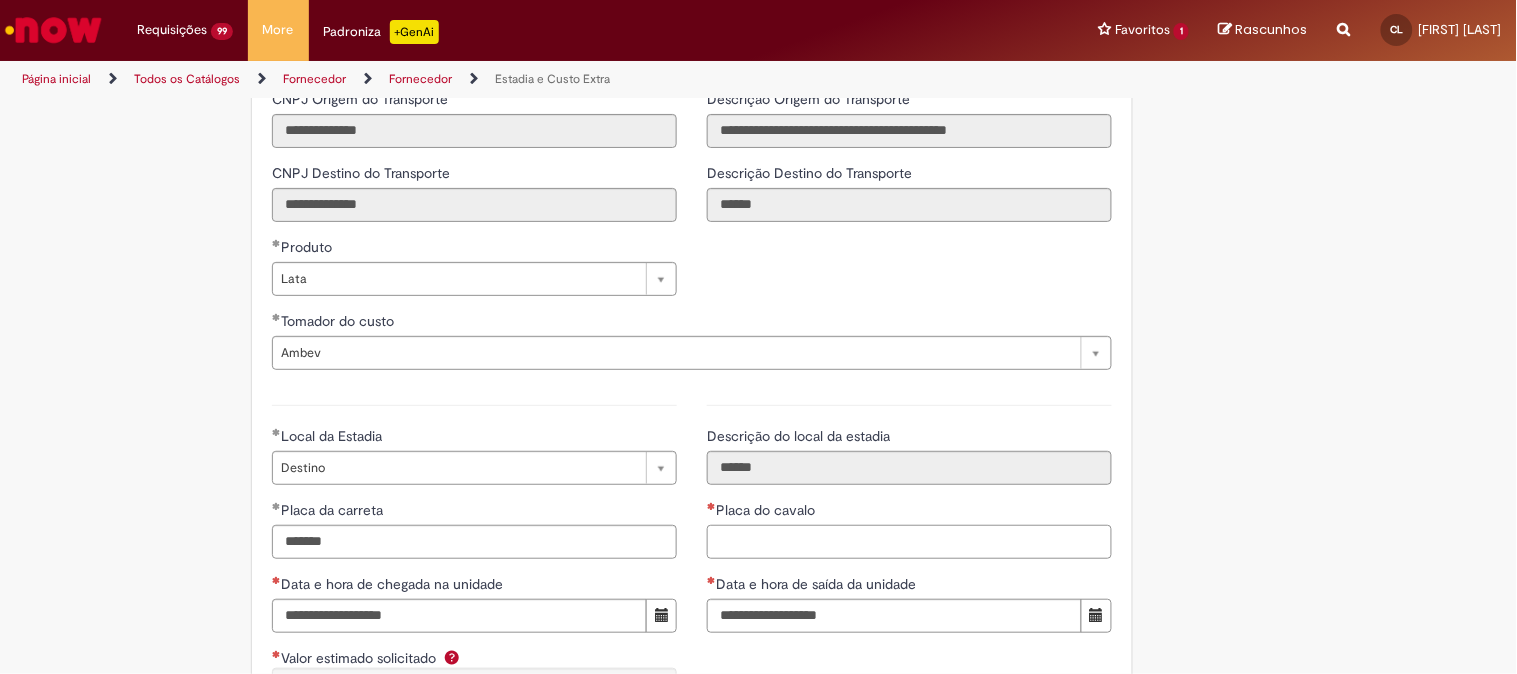 click on "Placa do cavalo" at bounding box center [909, 542] 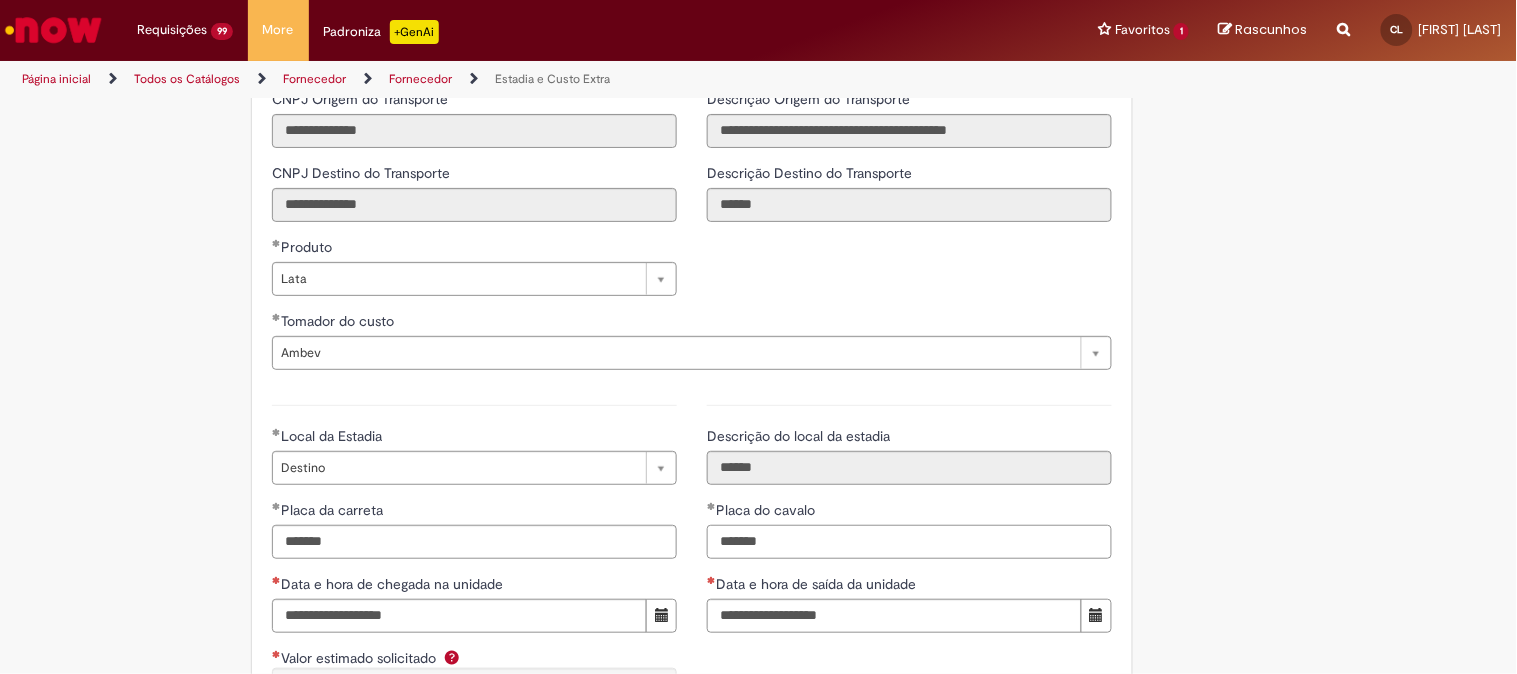 type on "*******" 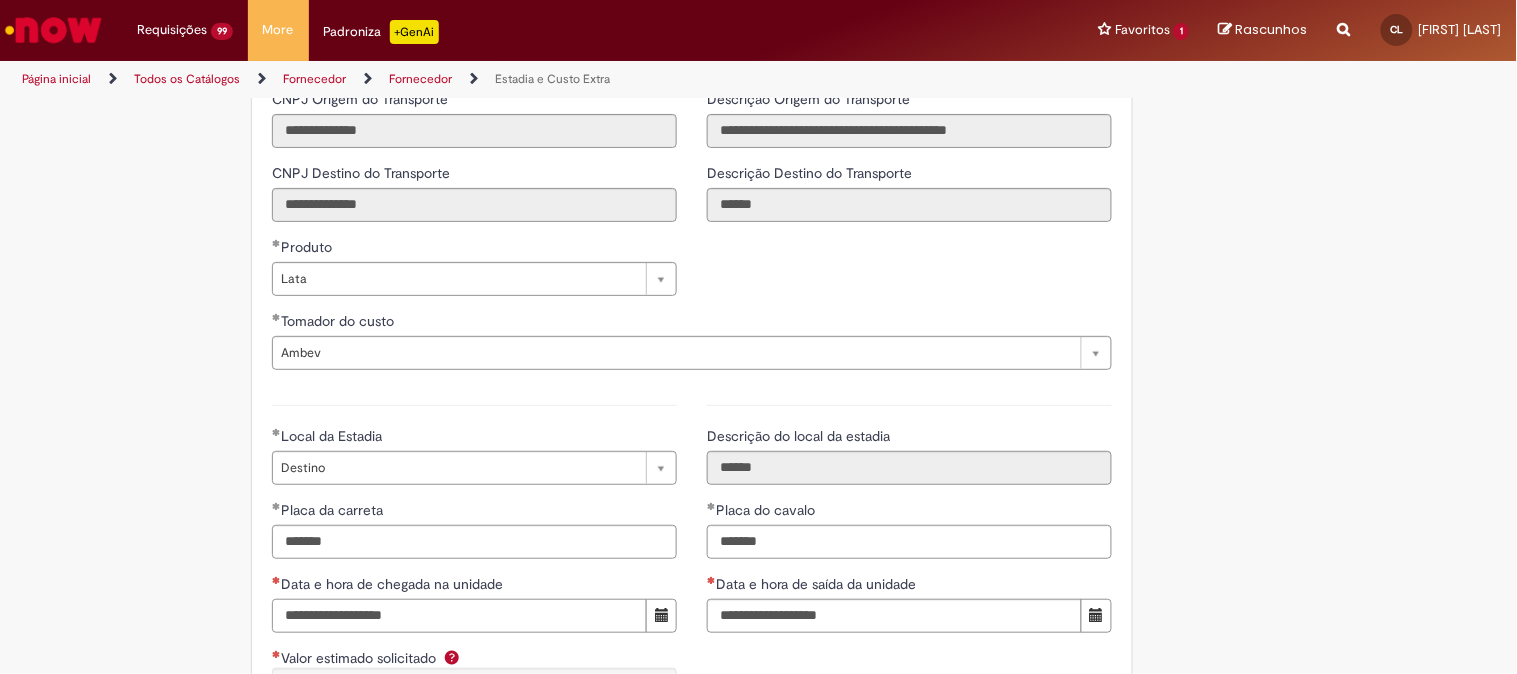 click on "Data e hora de chegada na unidade" at bounding box center (459, 616) 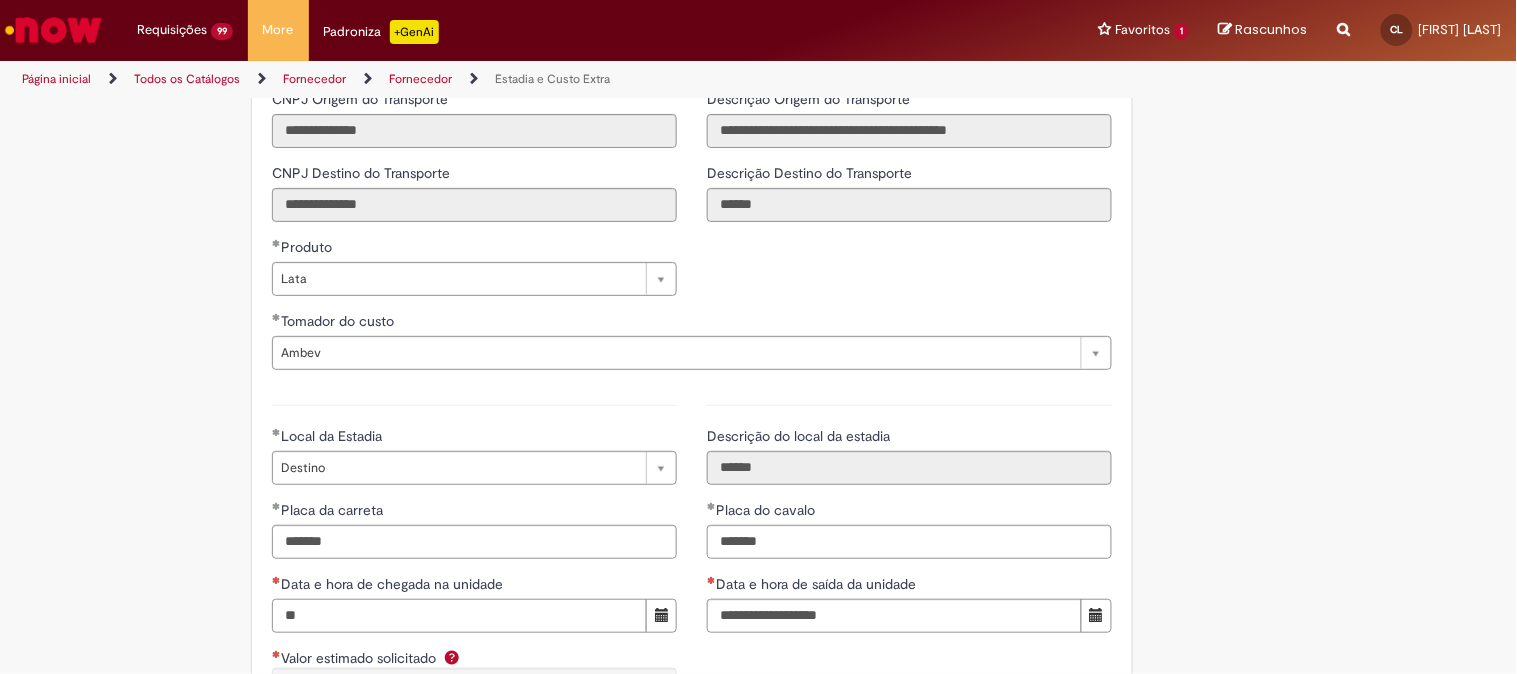 type on "**********" 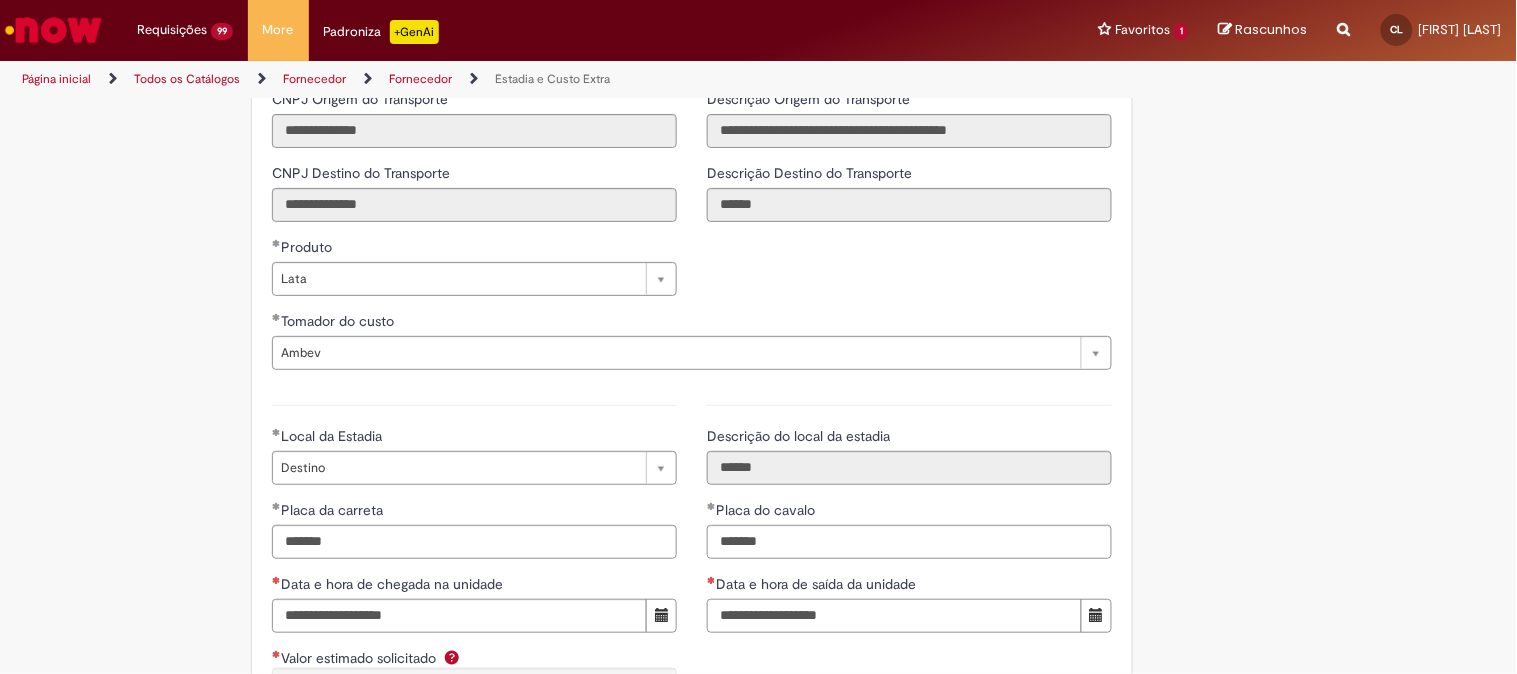 click on "Data e hora de saída da unidade" at bounding box center (894, 616) 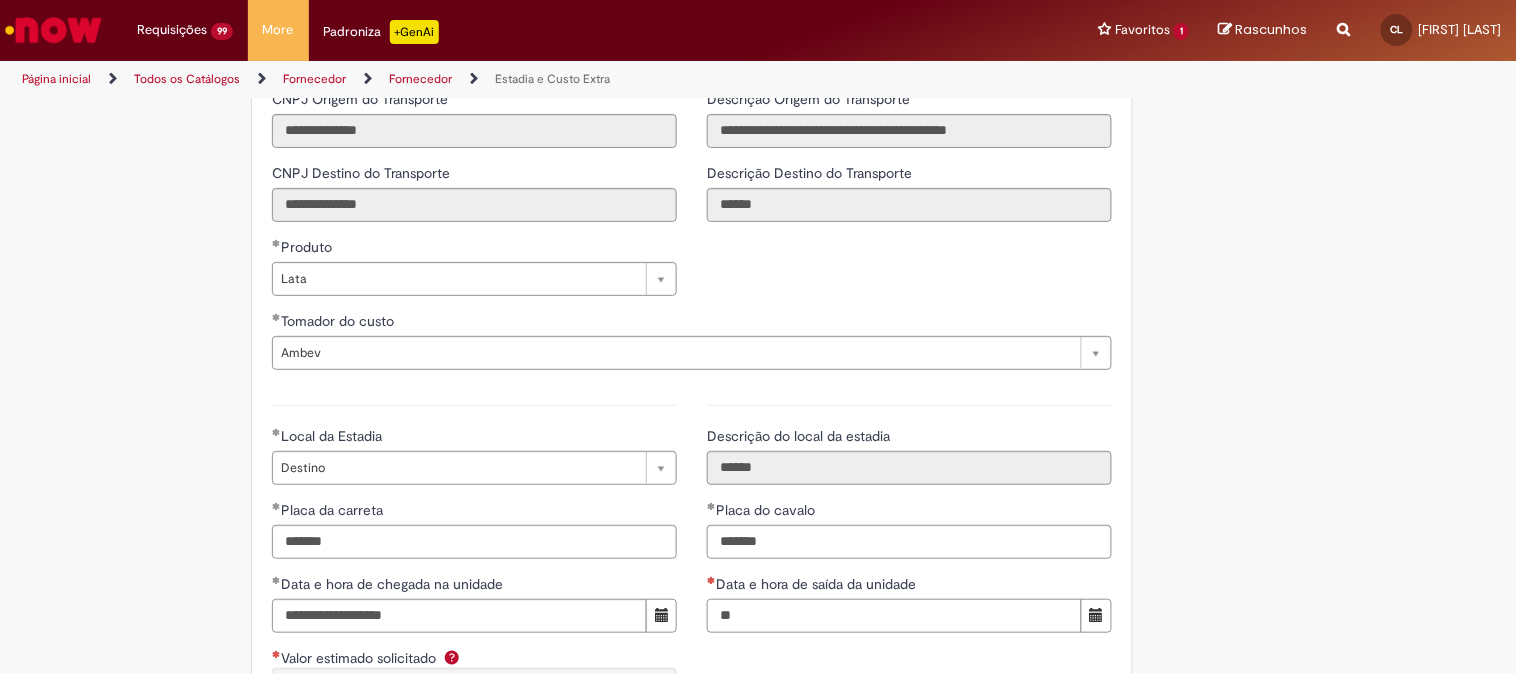 type on "**********" 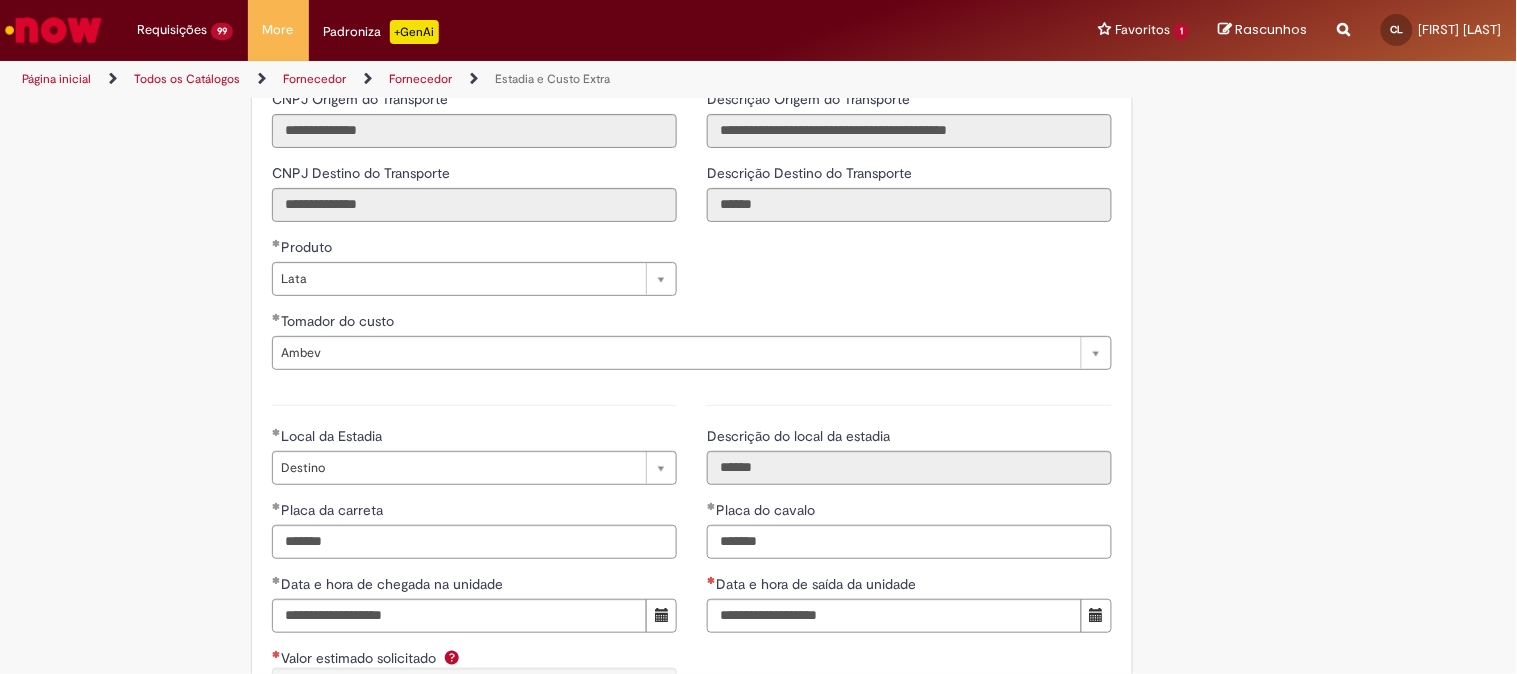 click on "**********" at bounding box center [759, -642] 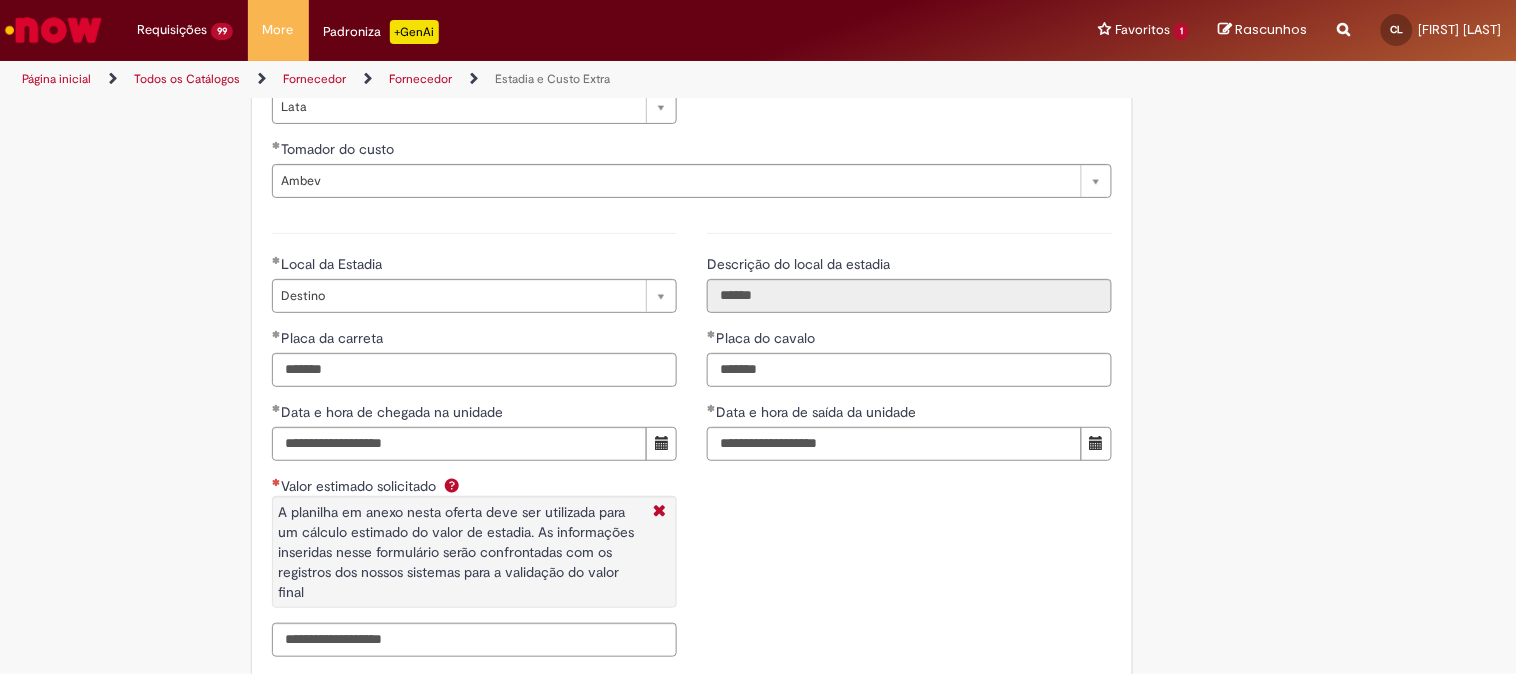 scroll, scrollTop: 3000, scrollLeft: 0, axis: vertical 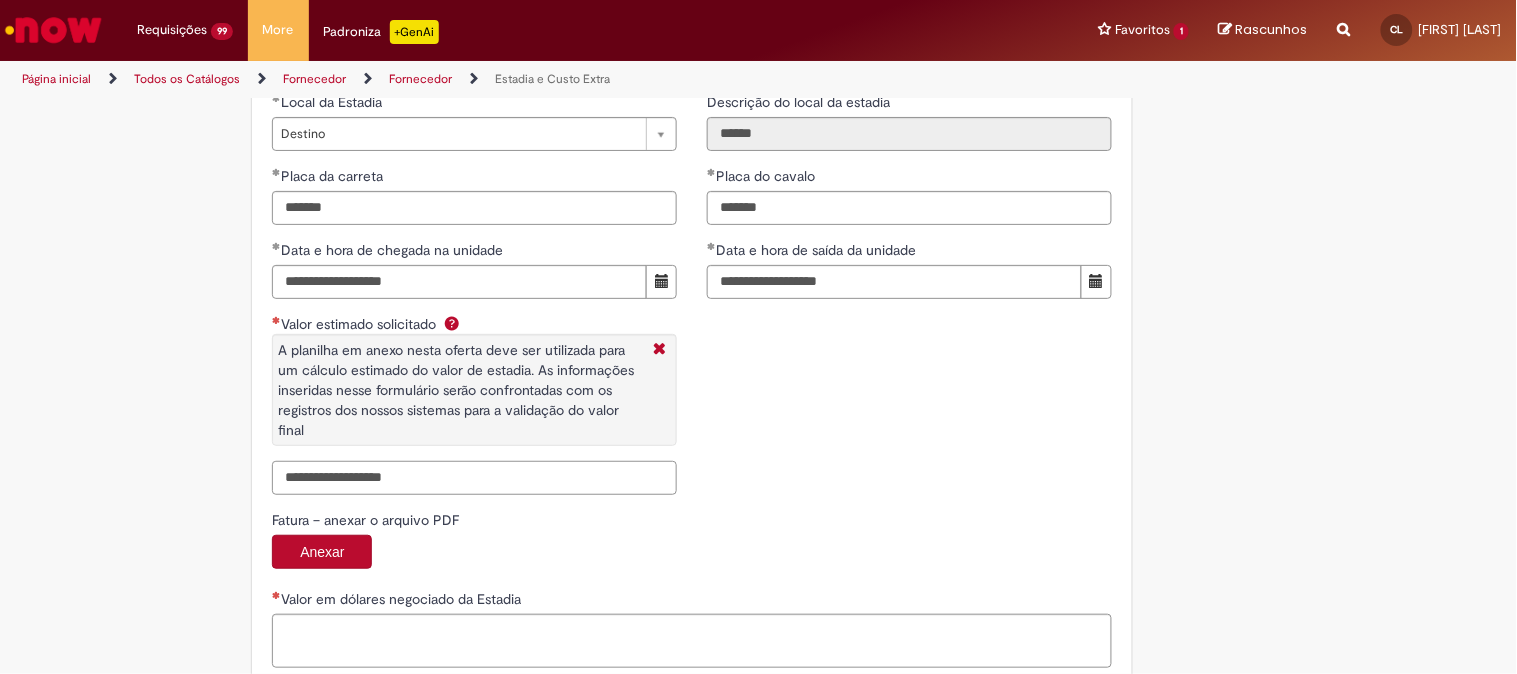click on "Valor estimado solicitado A planilha em anexo nesta oferta deve ser utilizada para um cálculo estimado do valor de estadia. As informações inseridas nesse formulário serão confrontadas com os registros dos nossos sistemas para a validação do valor final" at bounding box center [474, 478] 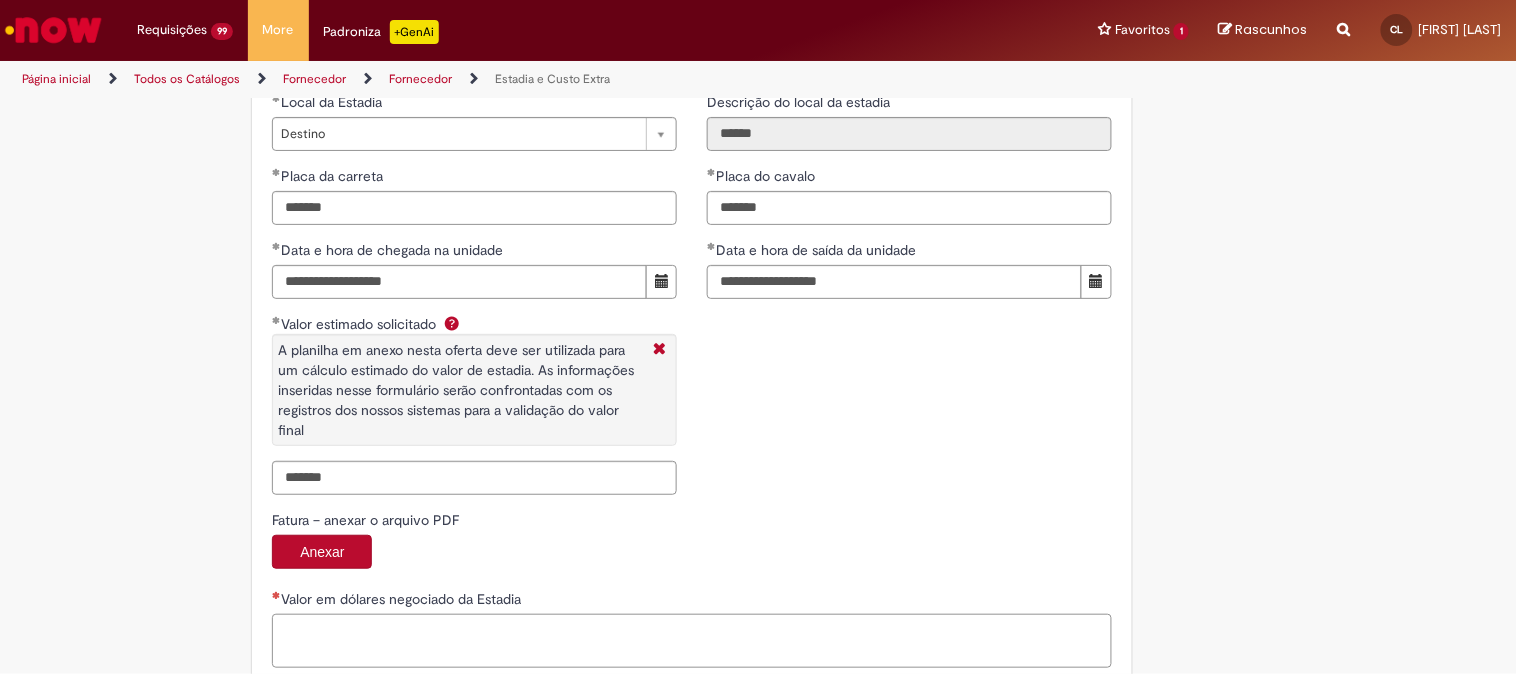 click on "Valor em dólares negociado da Estadia" at bounding box center (692, 641) 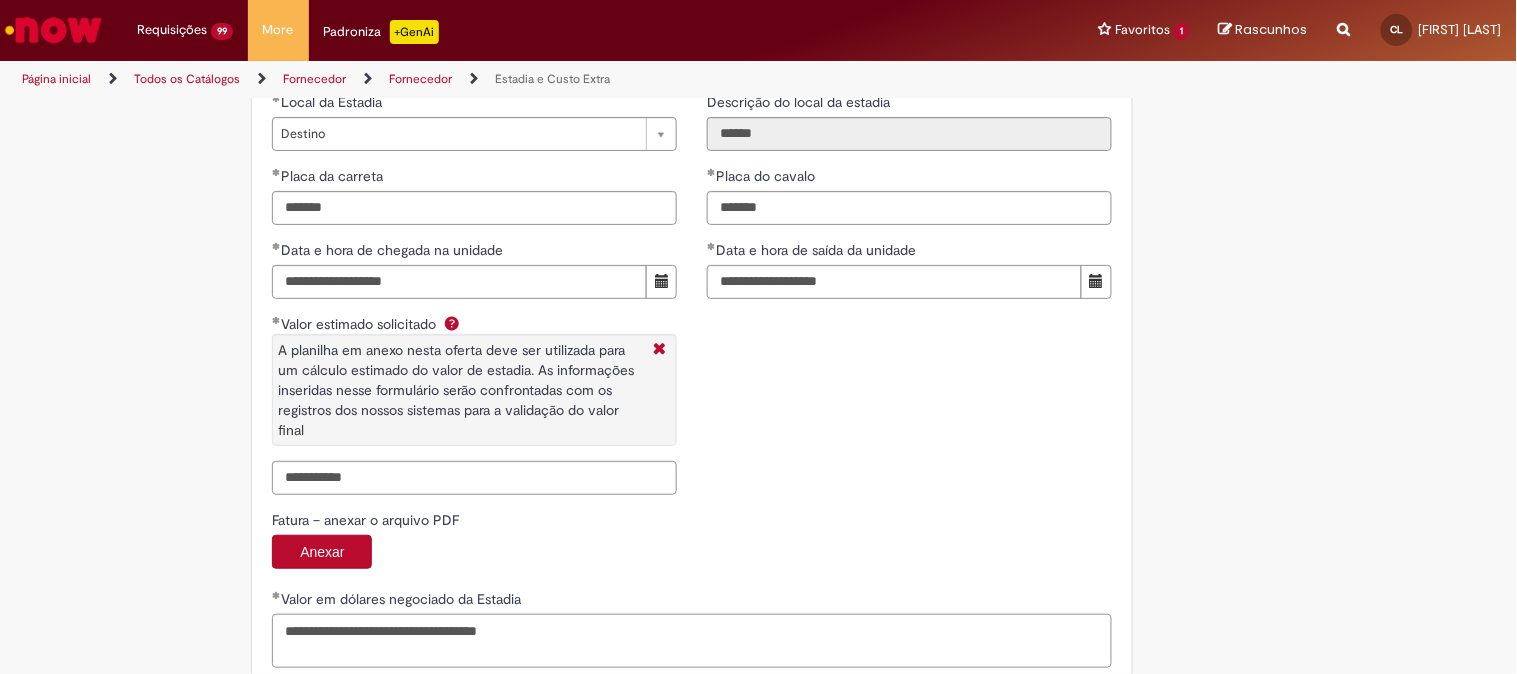 type on "**********" 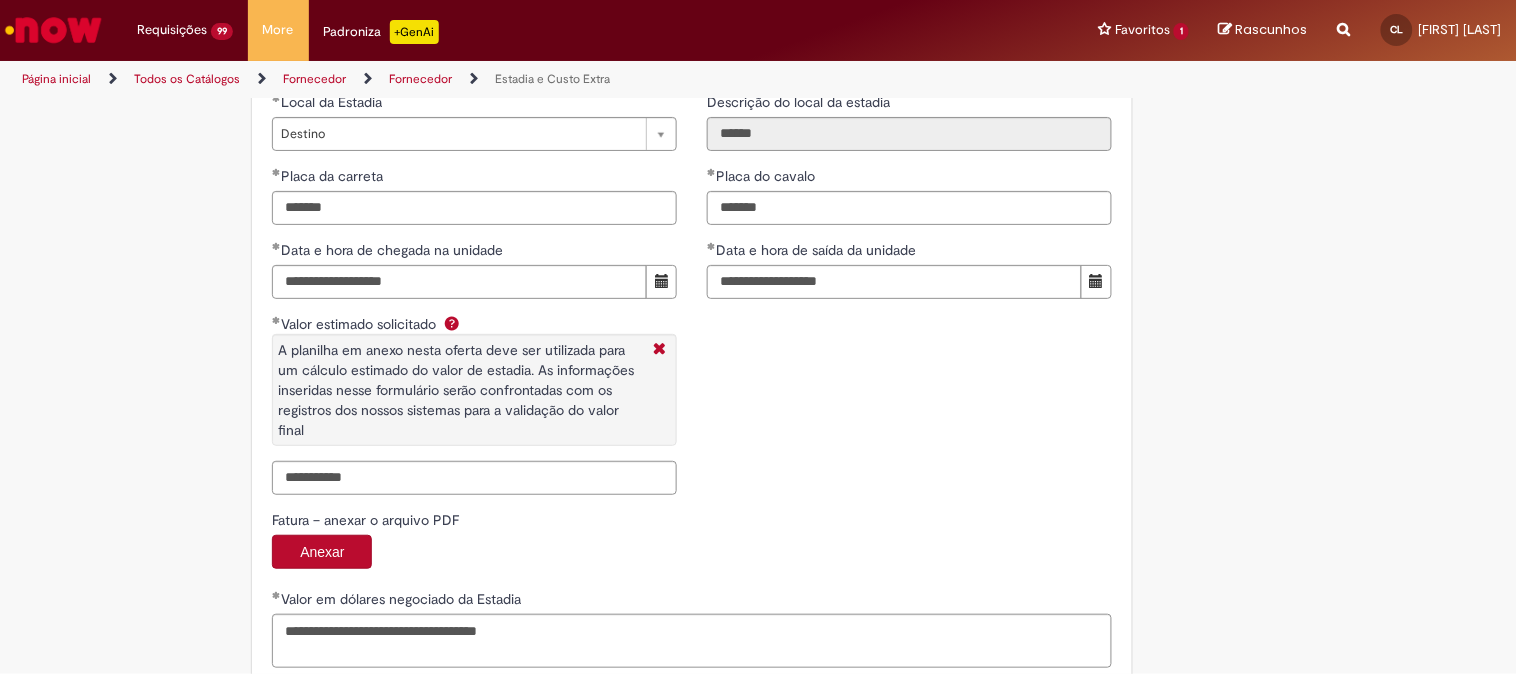 click on "Anexar" at bounding box center [692, 554] 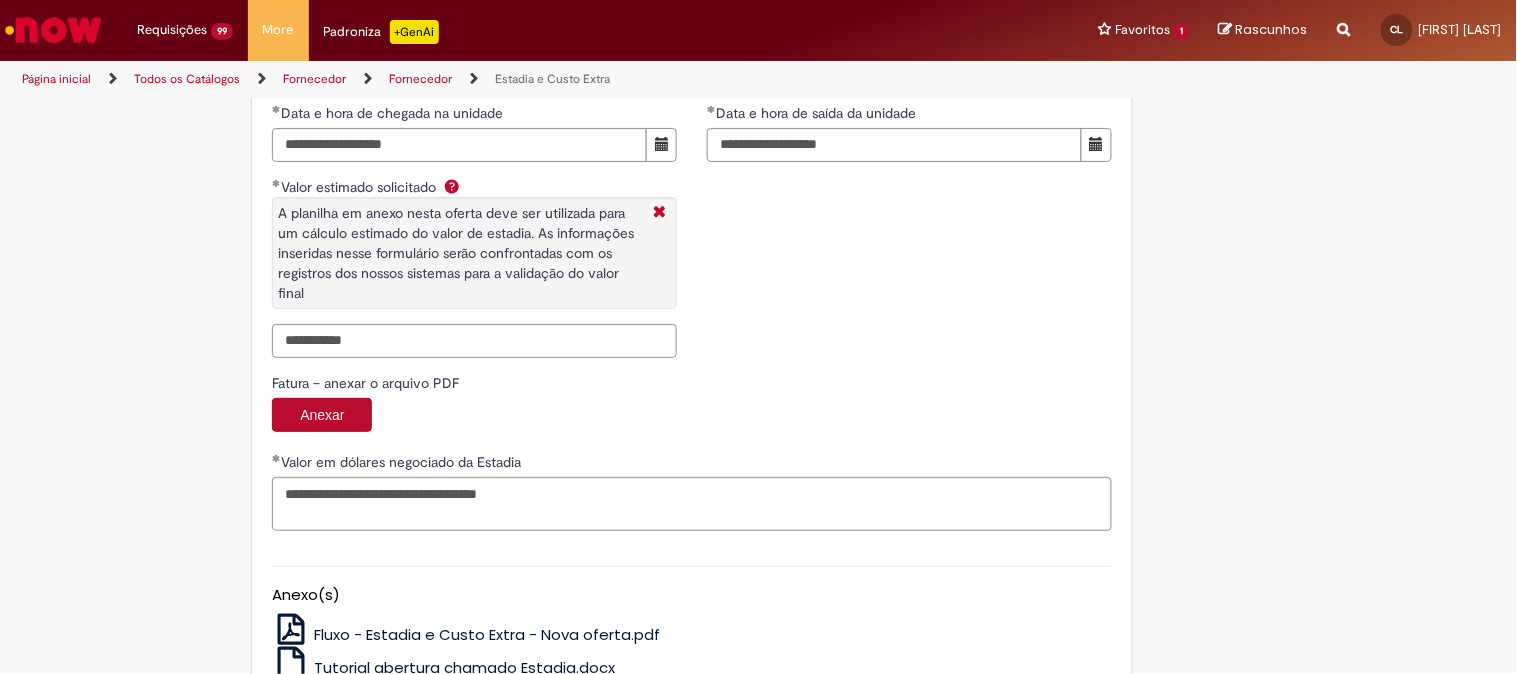 scroll, scrollTop: 3282, scrollLeft: 0, axis: vertical 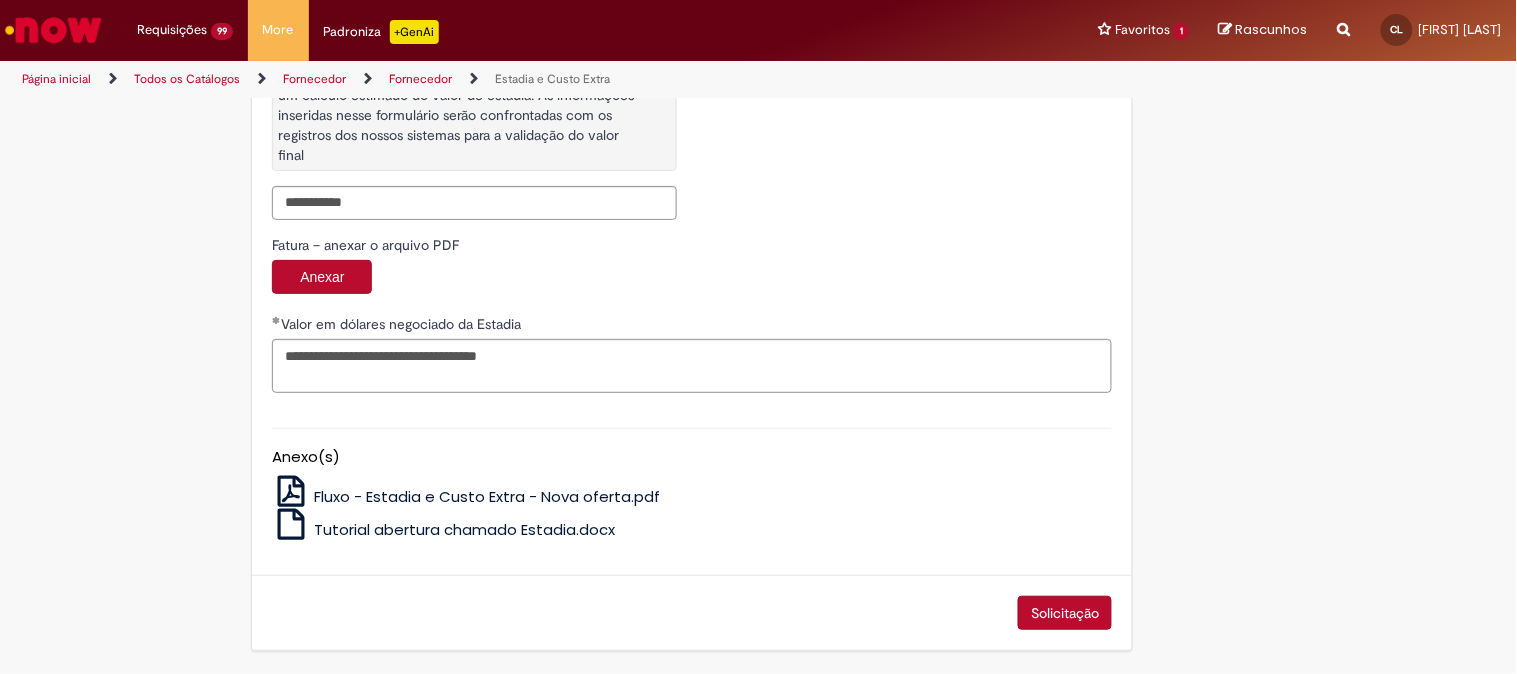 click on "Solicitação" at bounding box center [1065, 613] 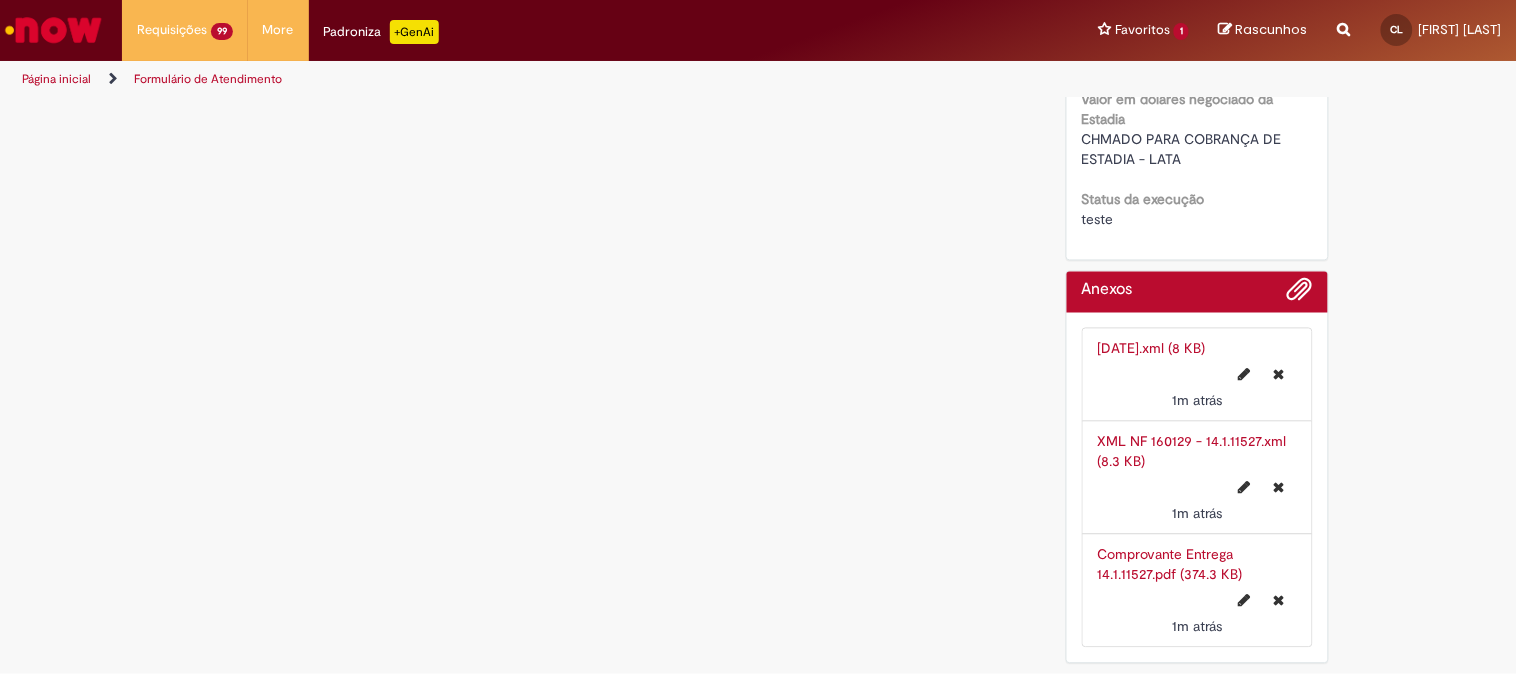 scroll, scrollTop: 0, scrollLeft: 0, axis: both 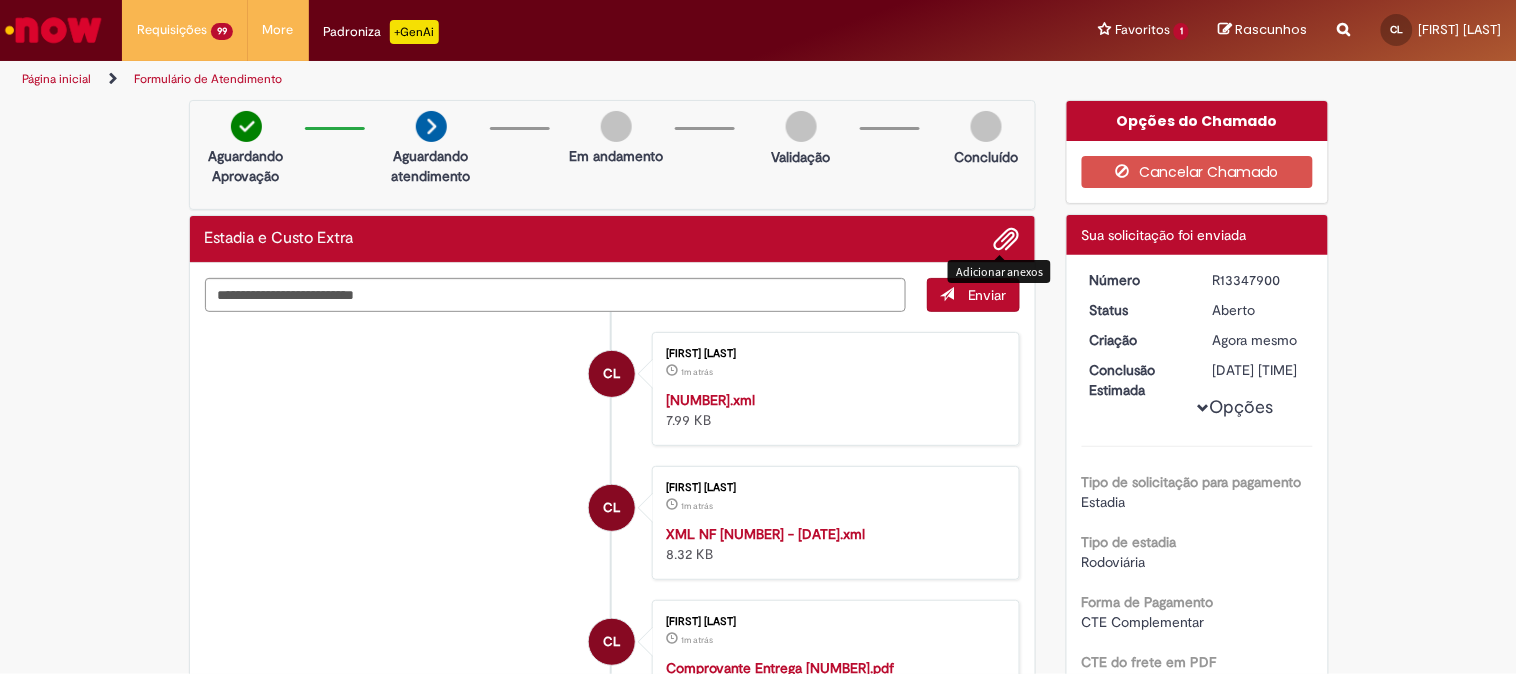 click at bounding box center (1007, 240) 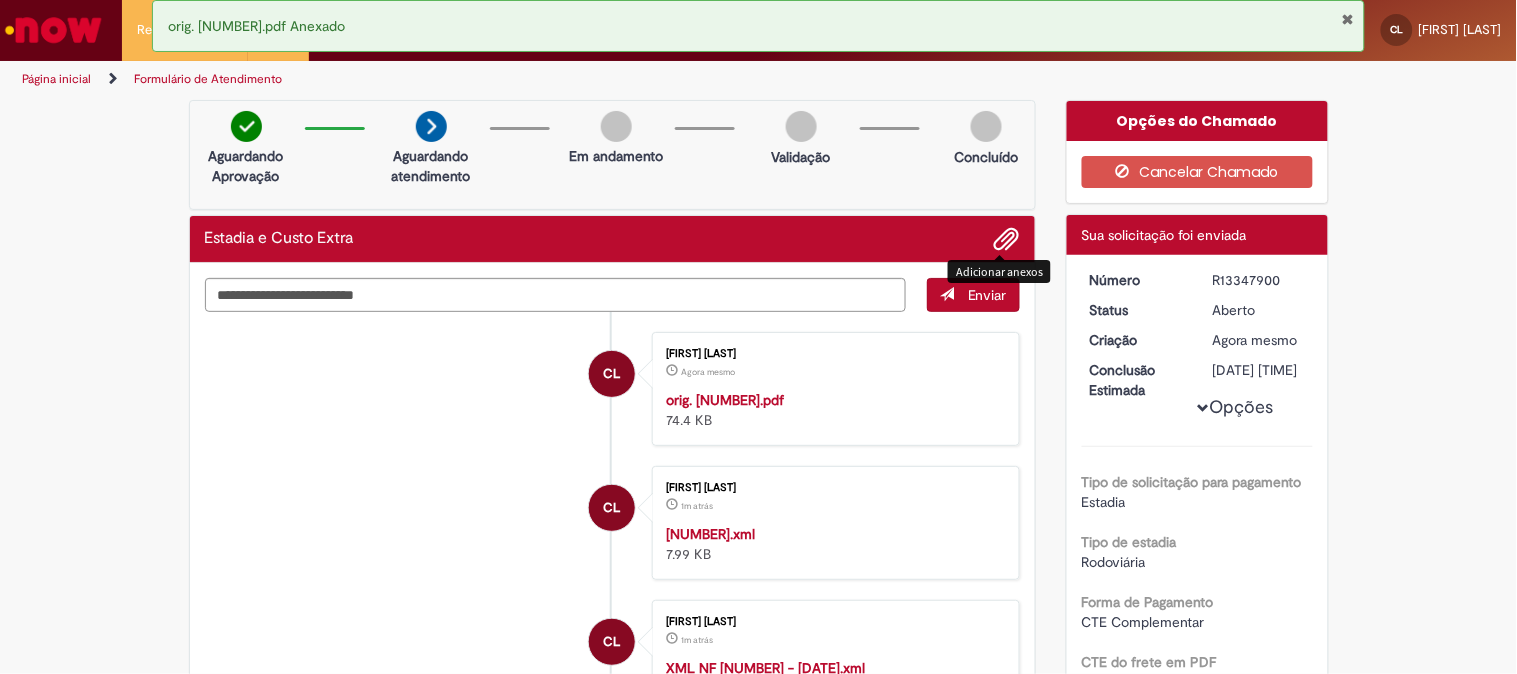 click on "R13347900" at bounding box center (1259, 280) 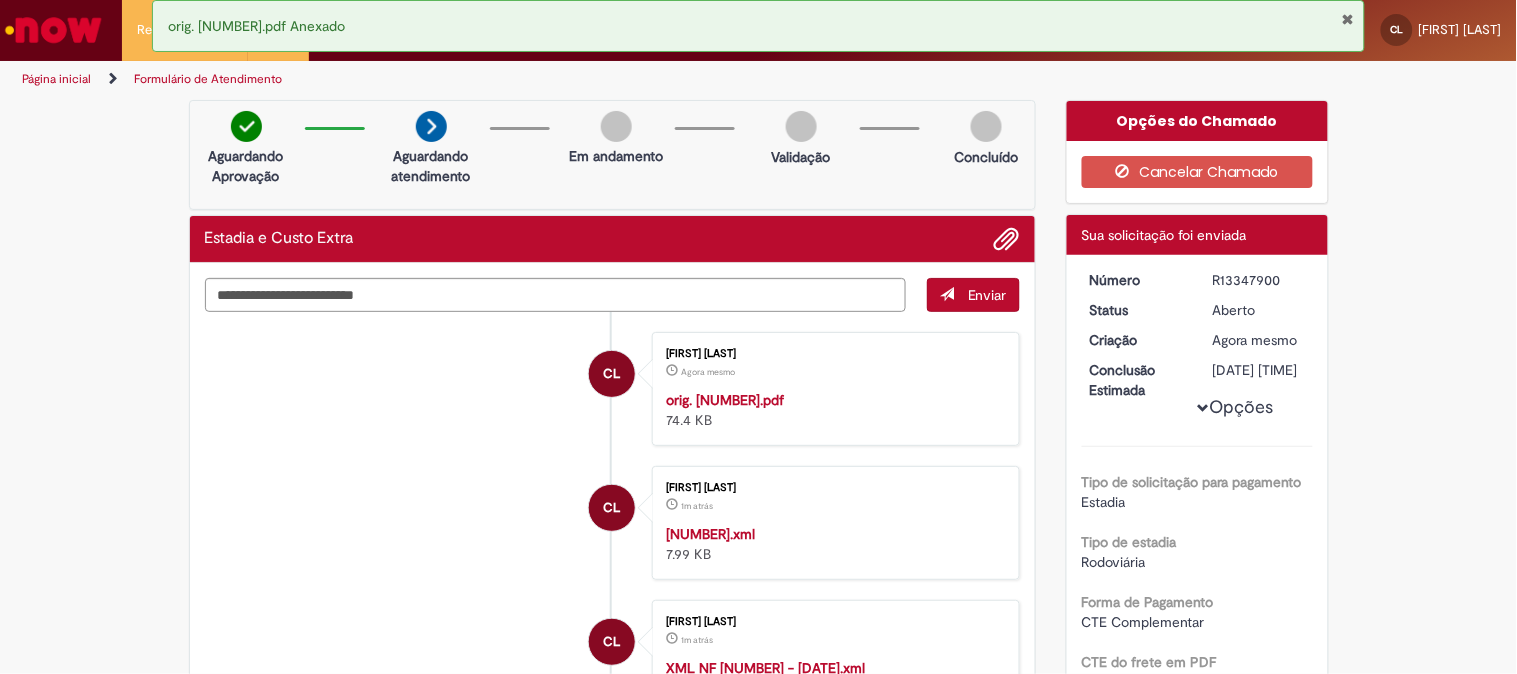 copy on "R13347900" 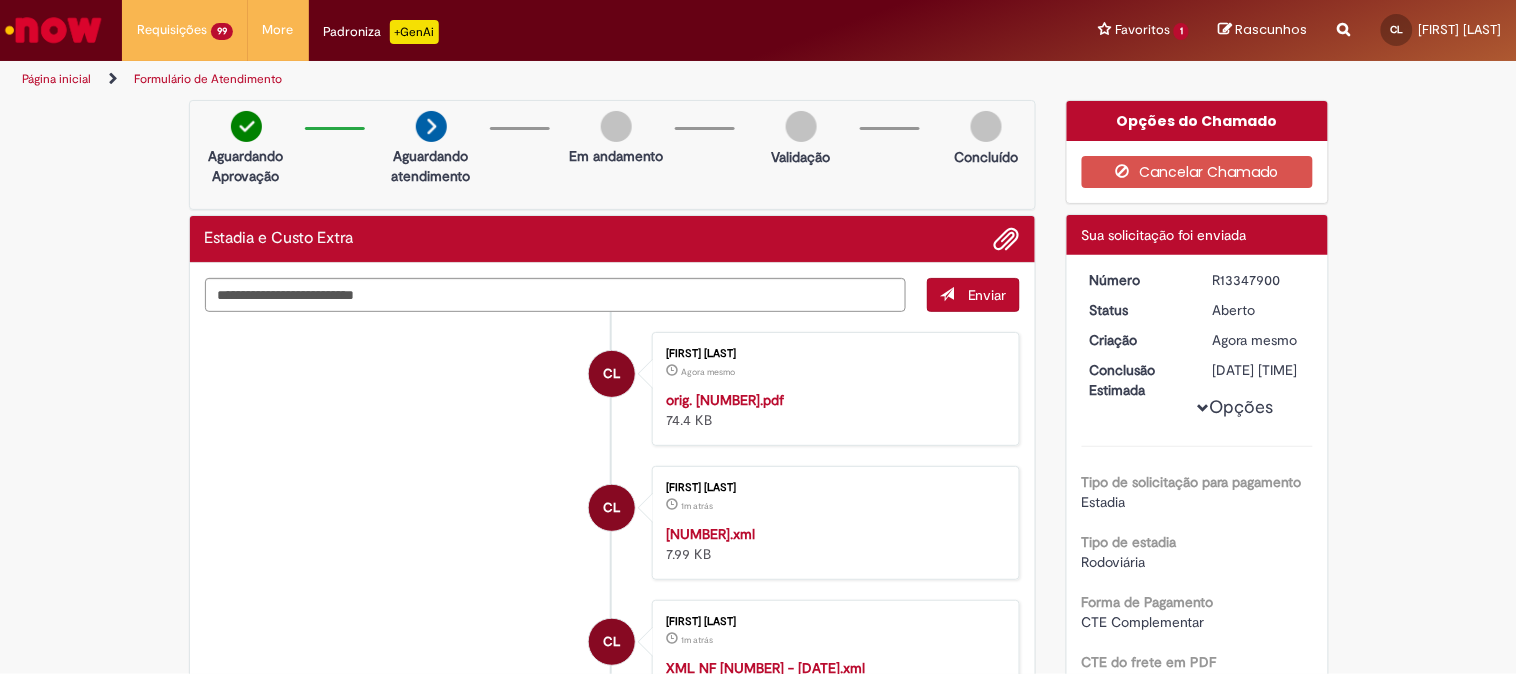 click on "Verificar Código de Barras
Aguardando Aprovação
Aguardando atendimento
Em andamento
Validação
Concluído
Estadia e Custo Extra
Enviar
CL
Camila Leite
Agora mesmo Agora mesmo
orig. 14.1.11527.pdf  74.4 KB
CL" at bounding box center (758, 1904) 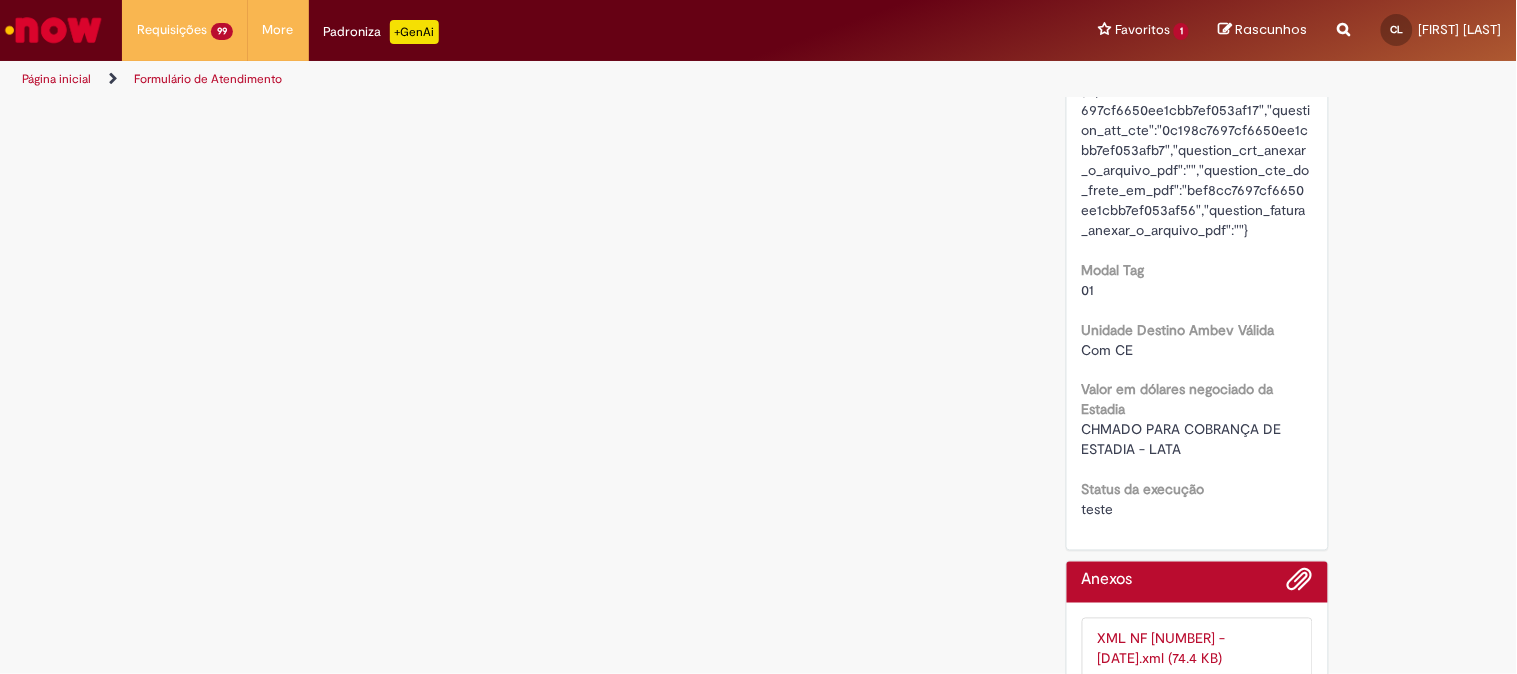 scroll, scrollTop: 2598, scrollLeft: 0, axis: vertical 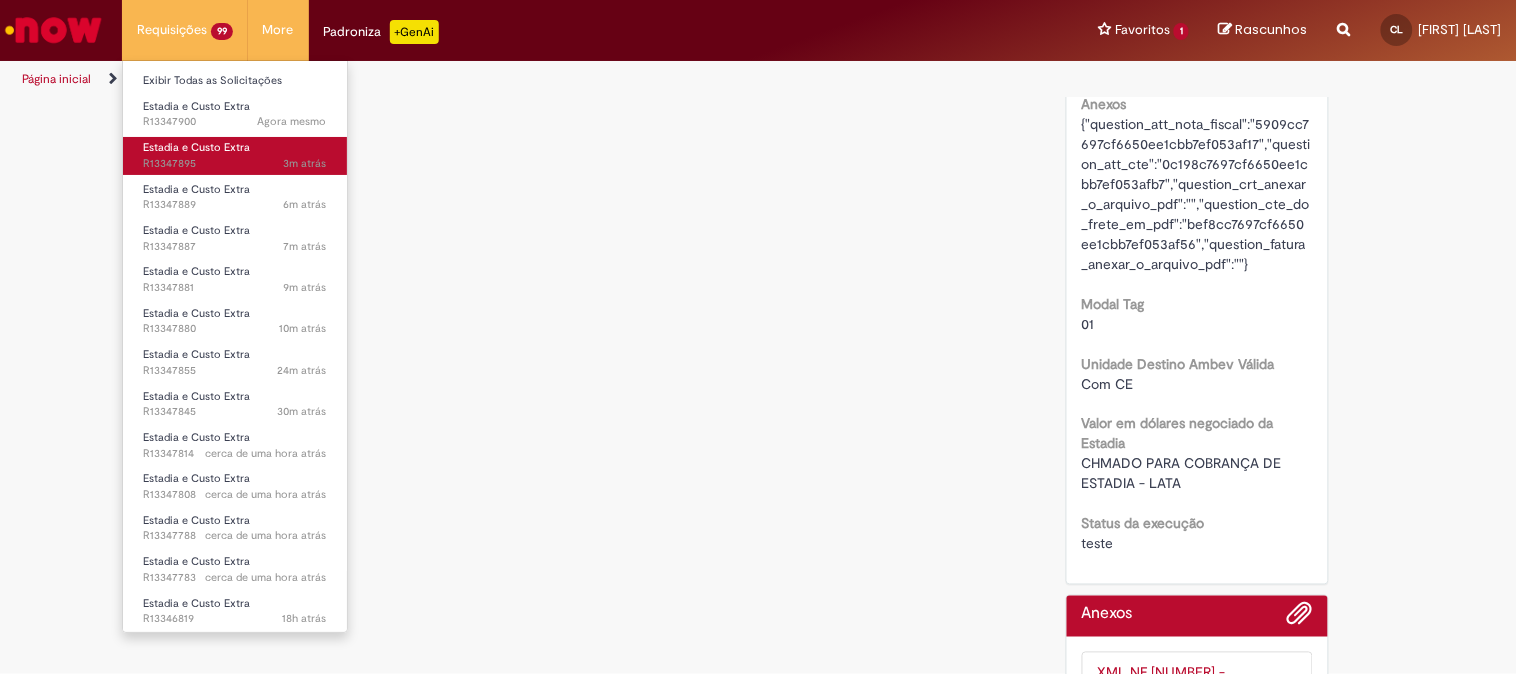 click on "3m atrás 3 minutos atrás  R13347895" at bounding box center (235, 164) 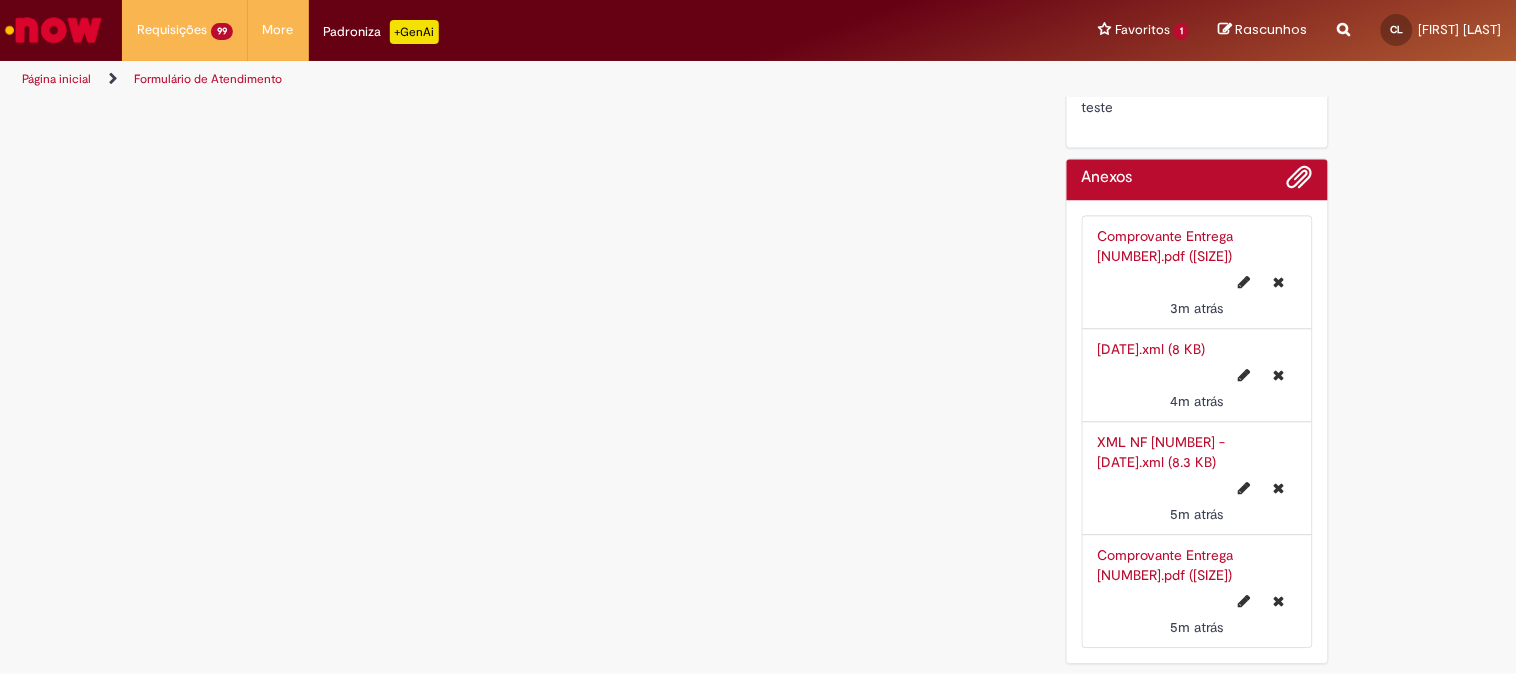 scroll, scrollTop: 3123, scrollLeft: 0, axis: vertical 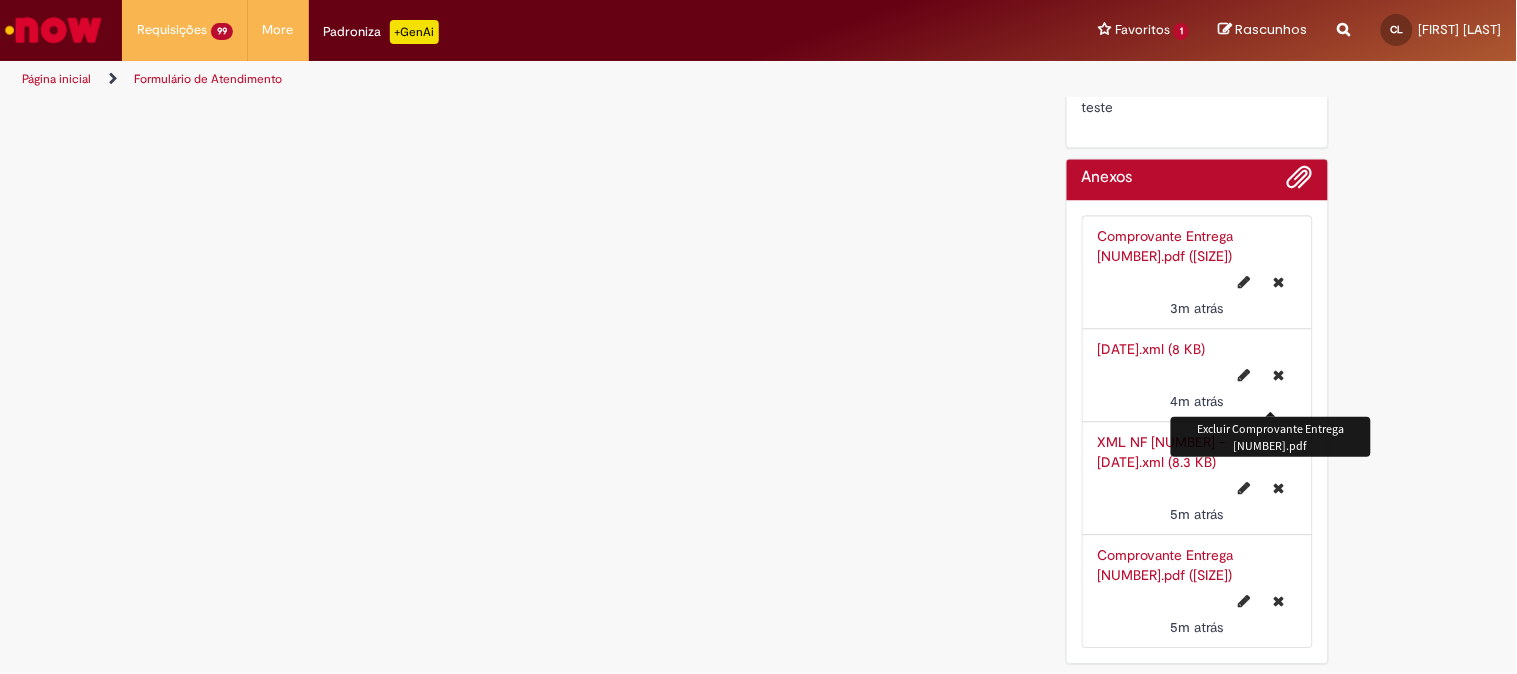 click at bounding box center (1279, 282) 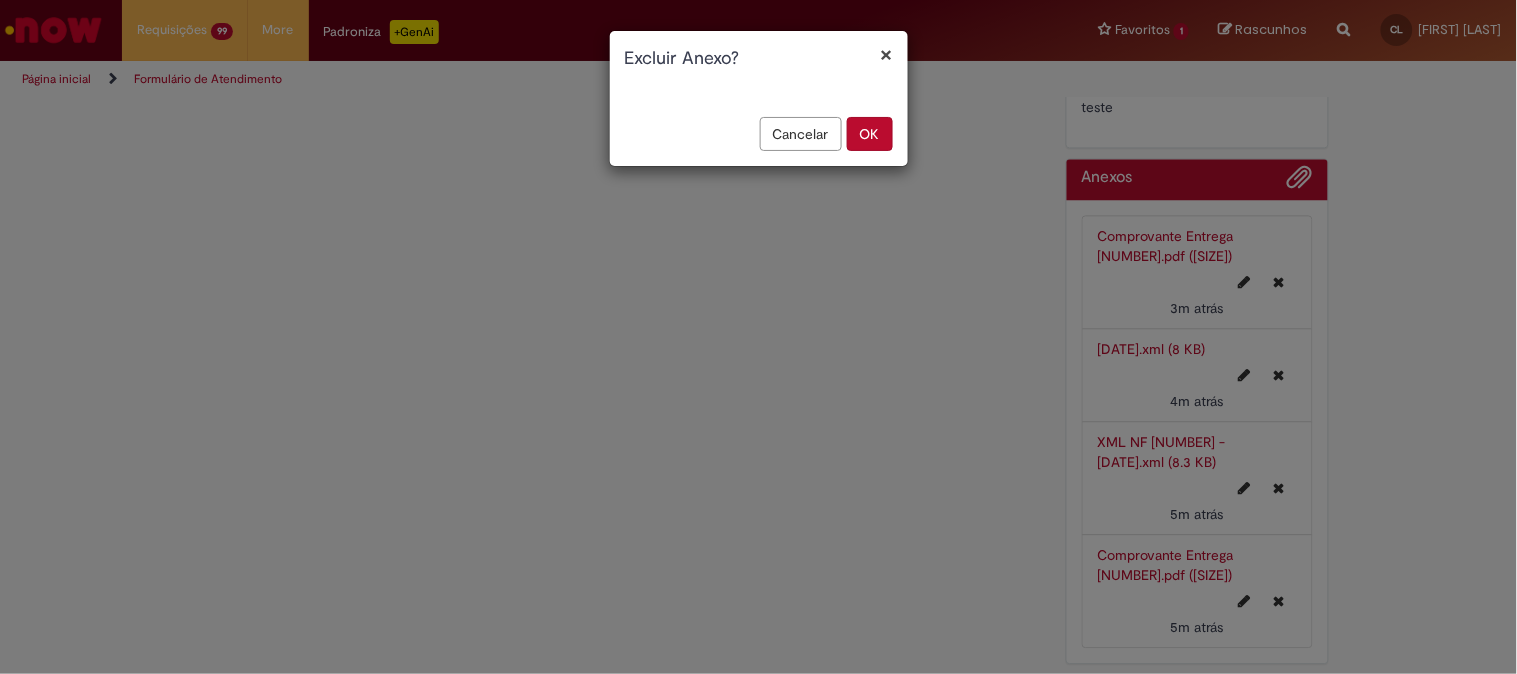 click on "OK" at bounding box center [870, 134] 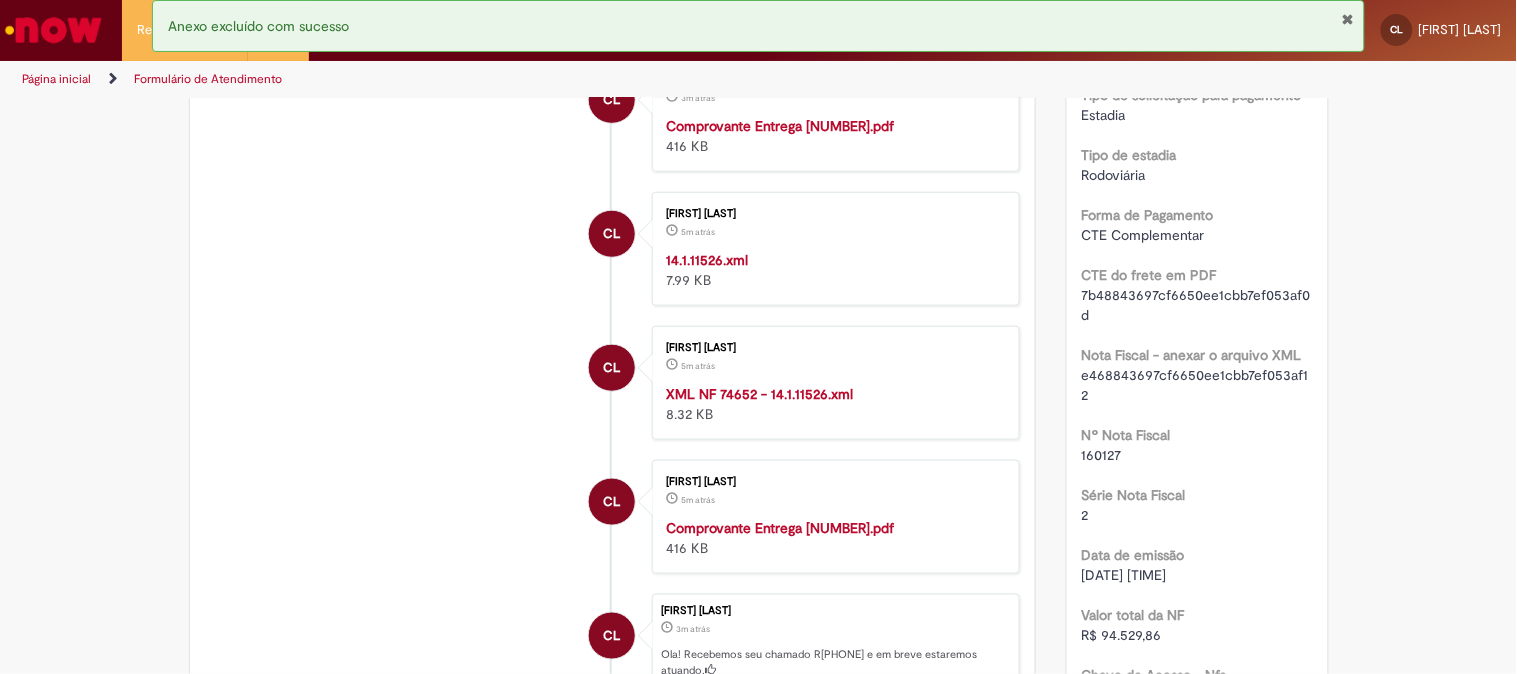 scroll, scrollTop: 0, scrollLeft: 0, axis: both 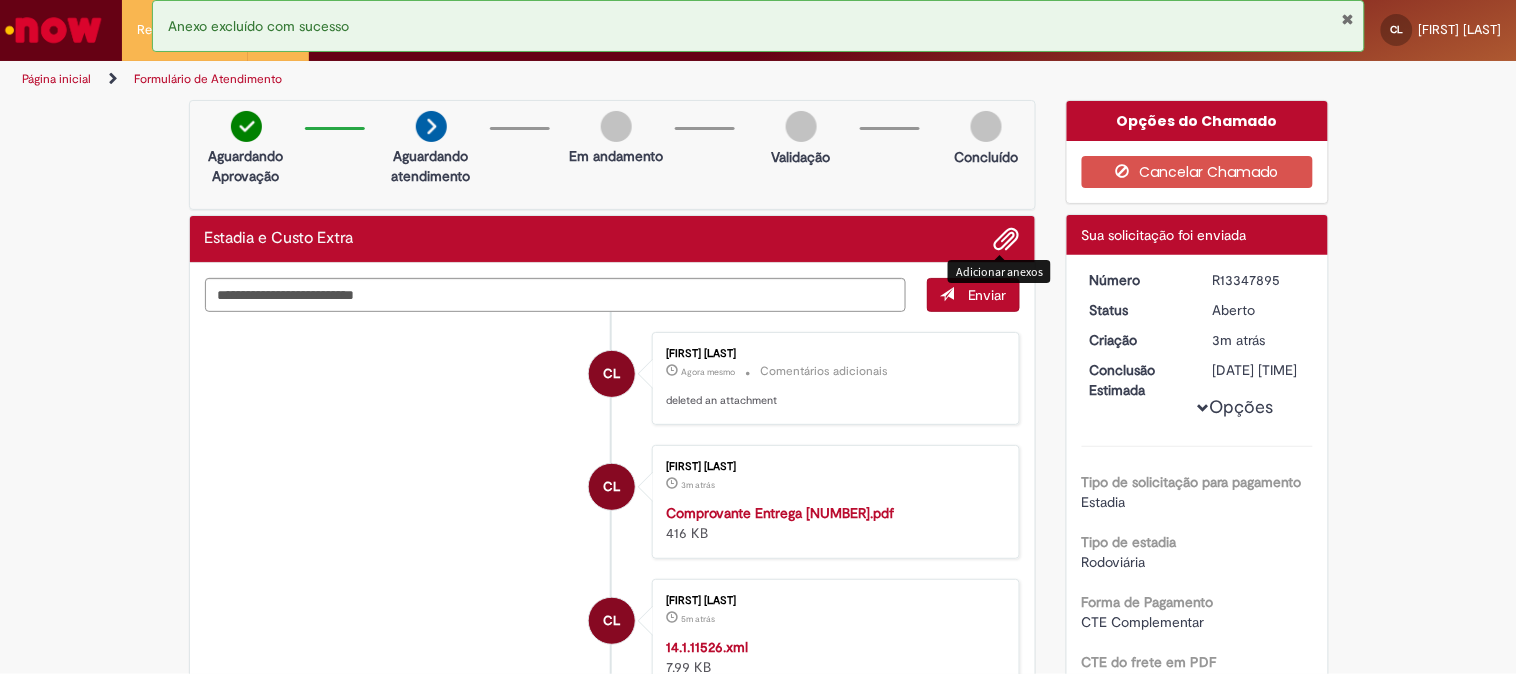 click at bounding box center [1007, 240] 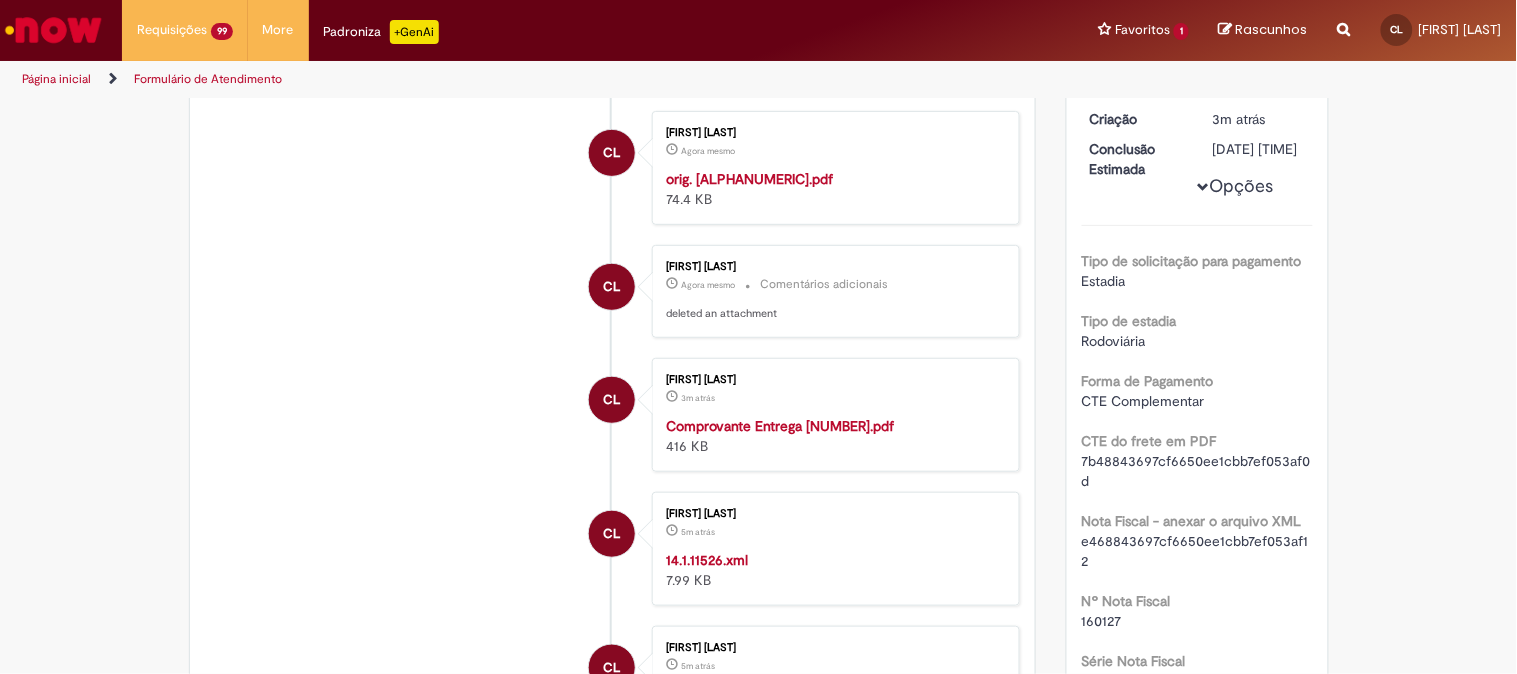 scroll, scrollTop: 0, scrollLeft: 0, axis: both 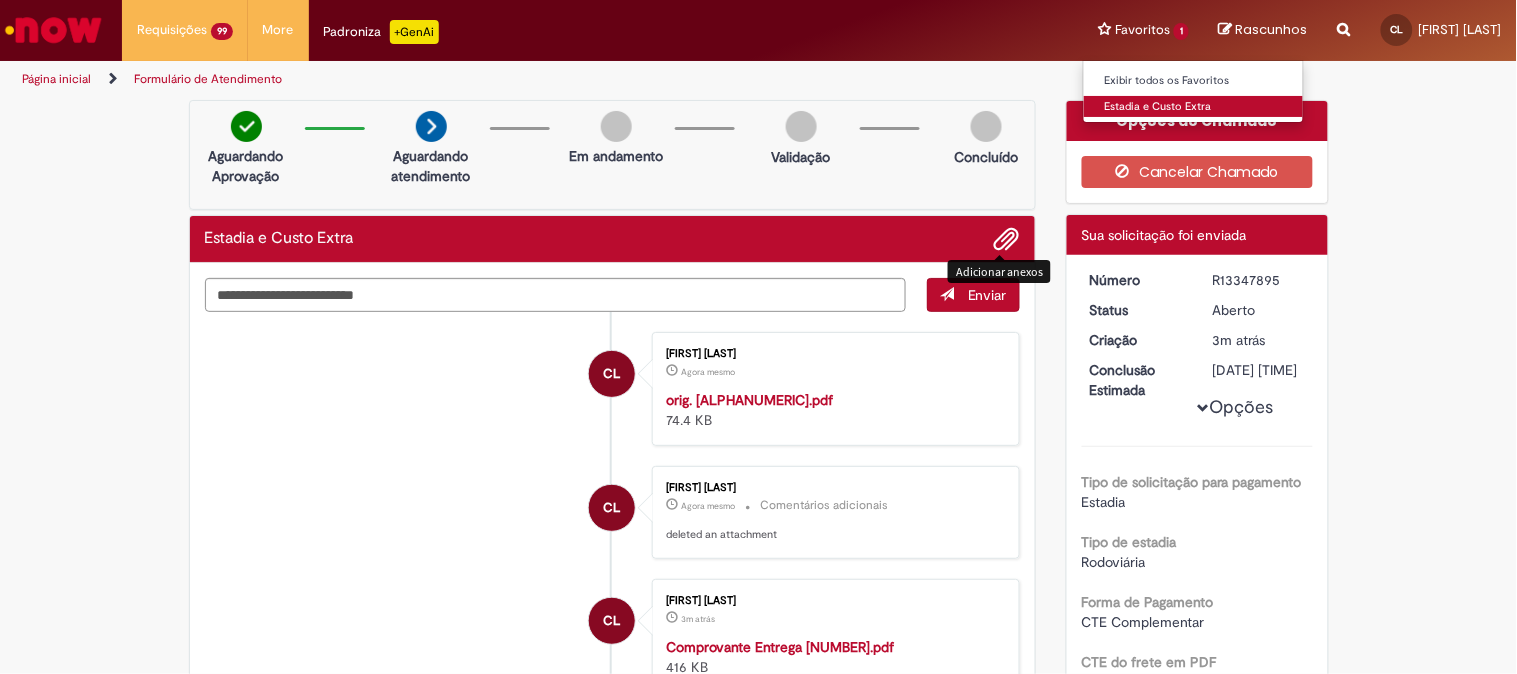 click on "Estadia e Custo Extra" at bounding box center (1194, 107) 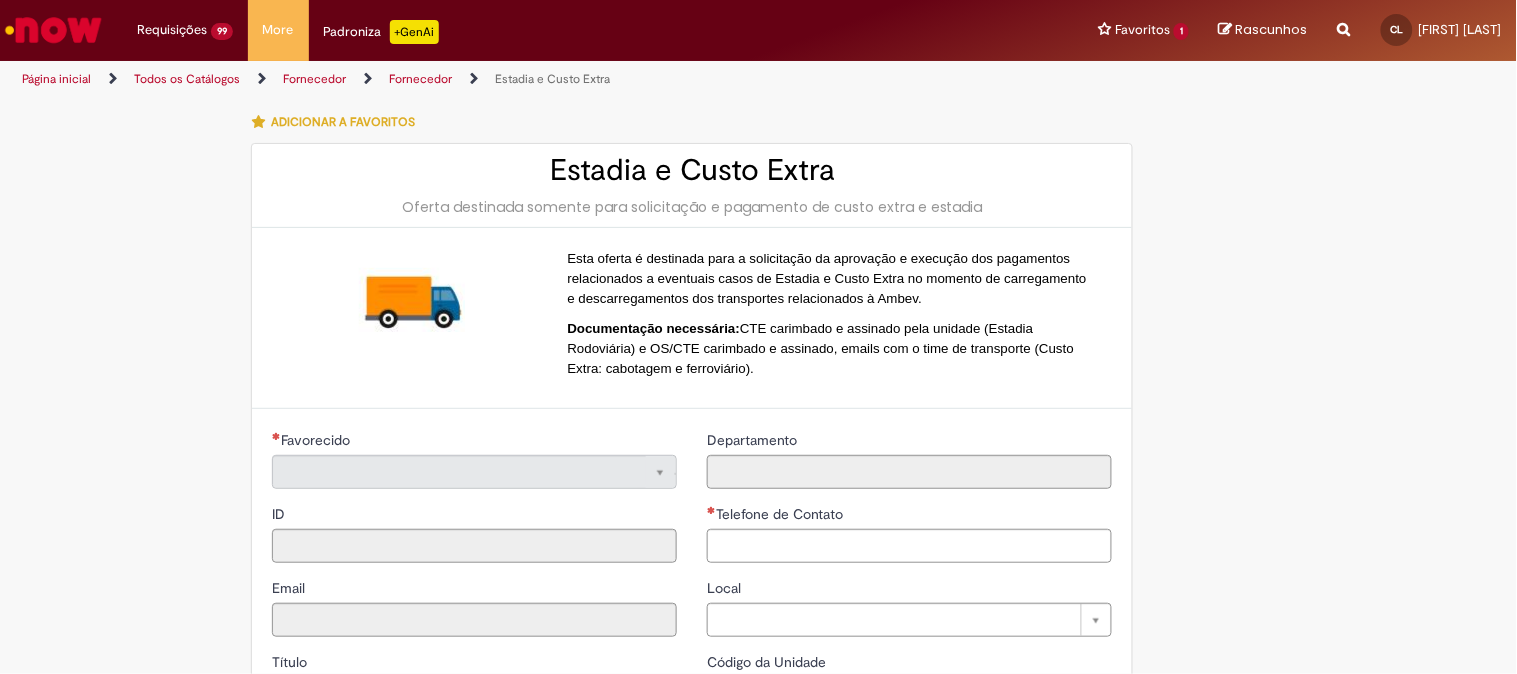 type on "**********" 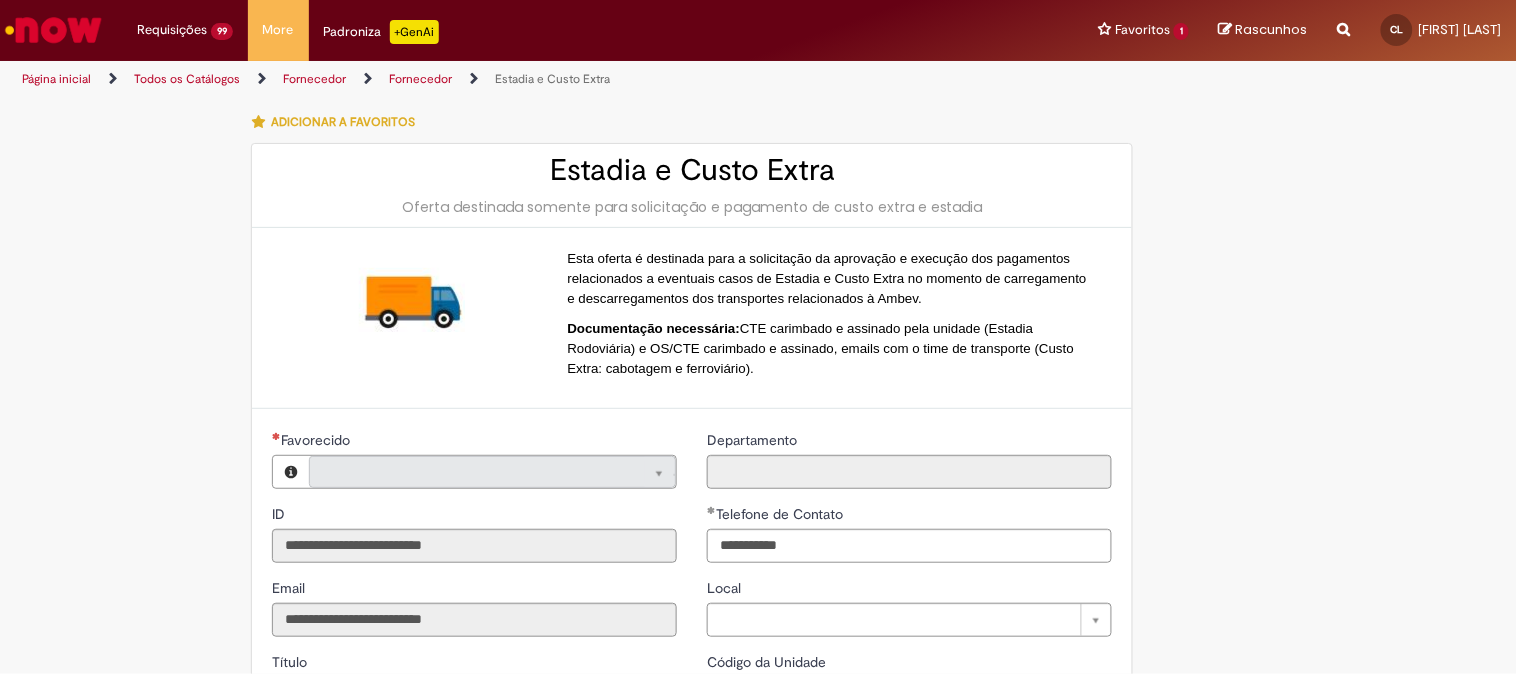 type on "**********" 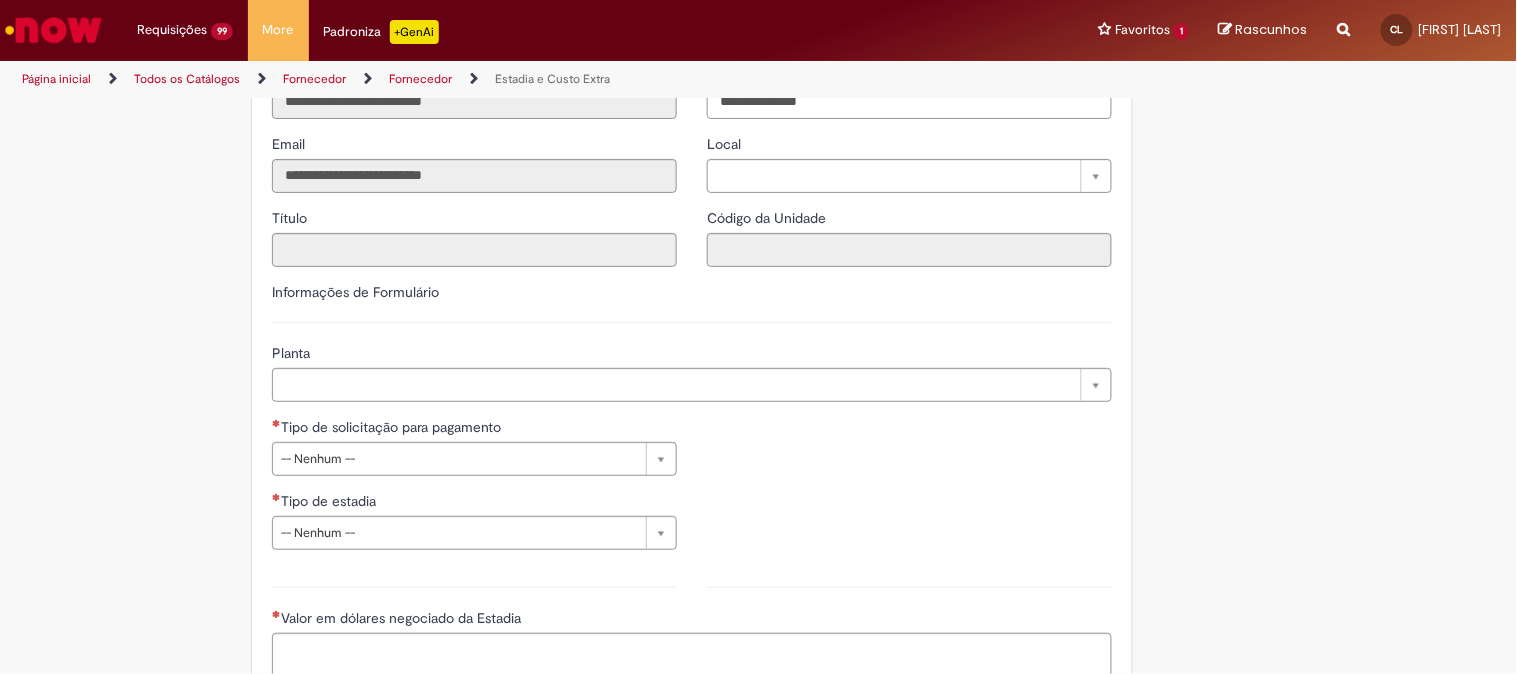 scroll, scrollTop: 741, scrollLeft: 0, axis: vertical 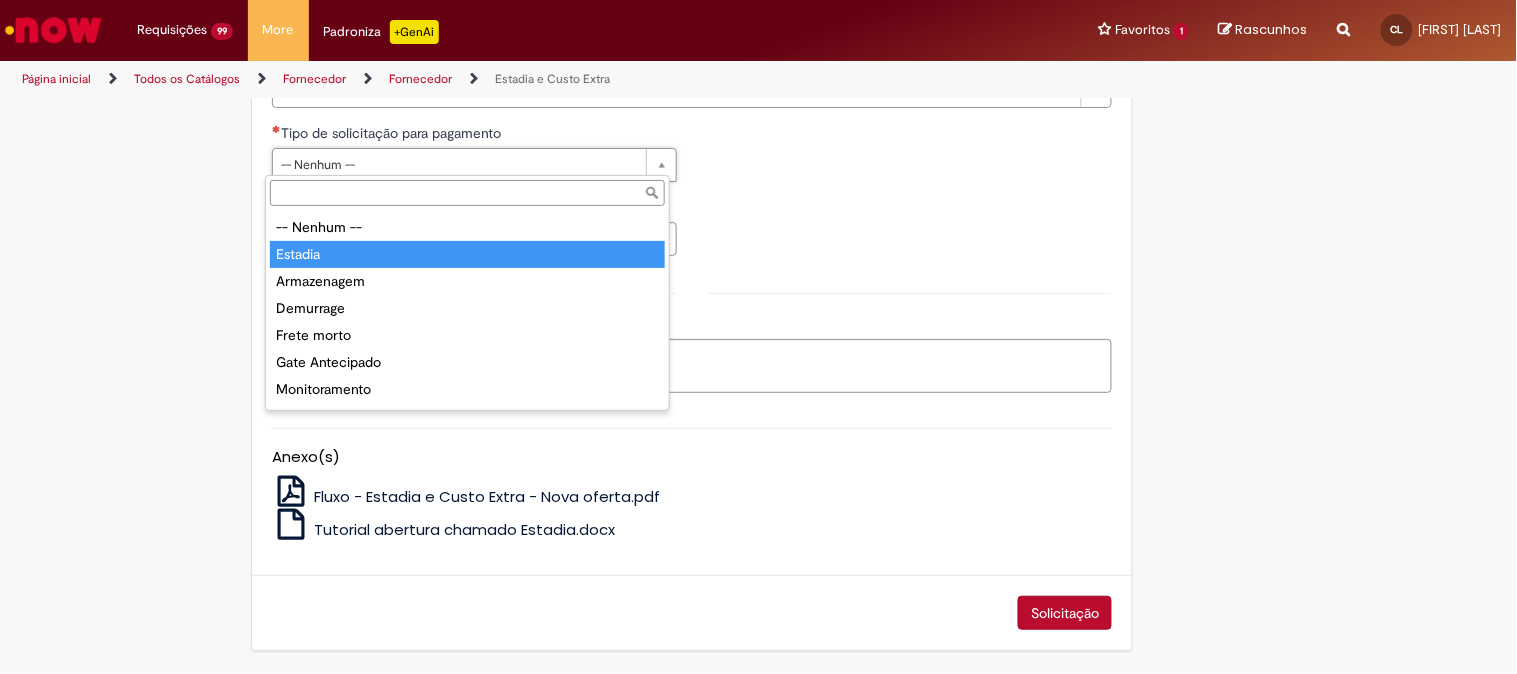 type on "*******" 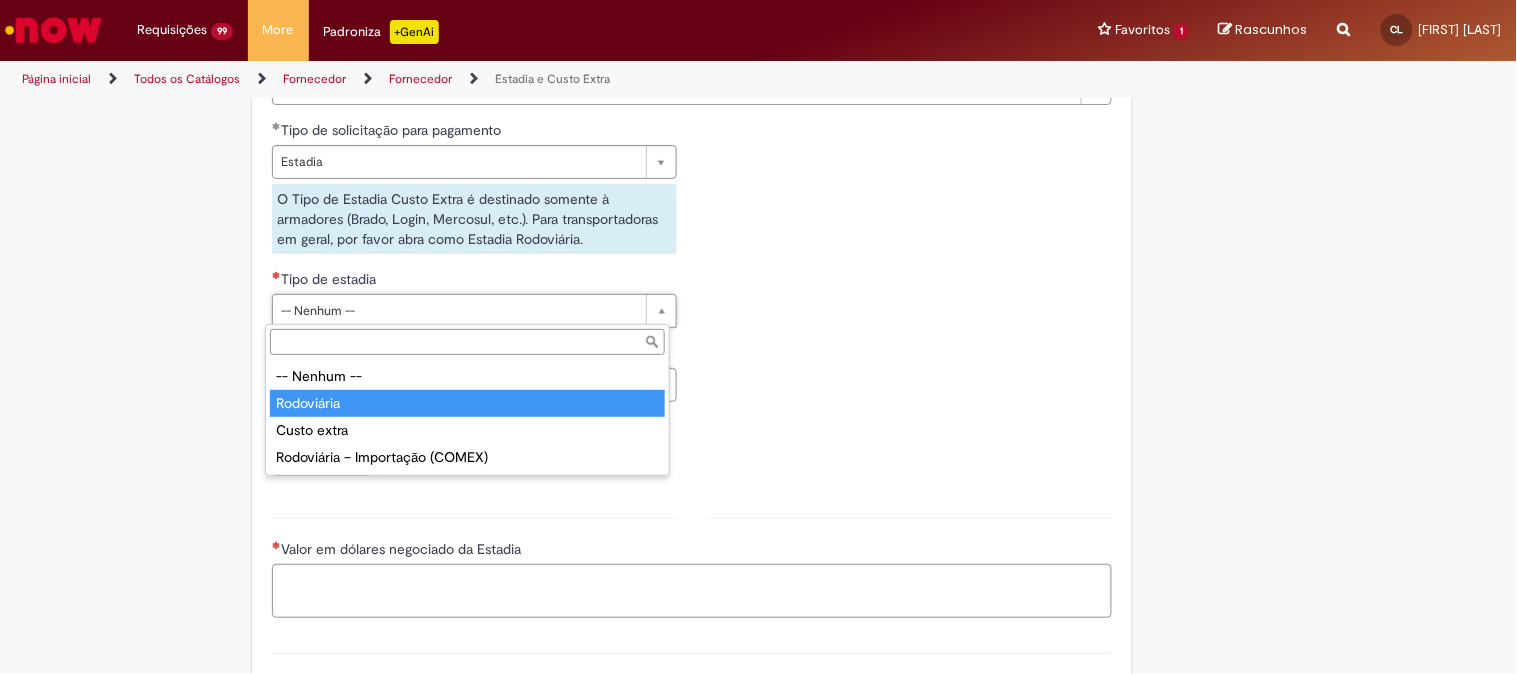 drag, startPoint x: 354, startPoint y: 386, endPoint x: 356, endPoint y: 405, distance: 19.104973 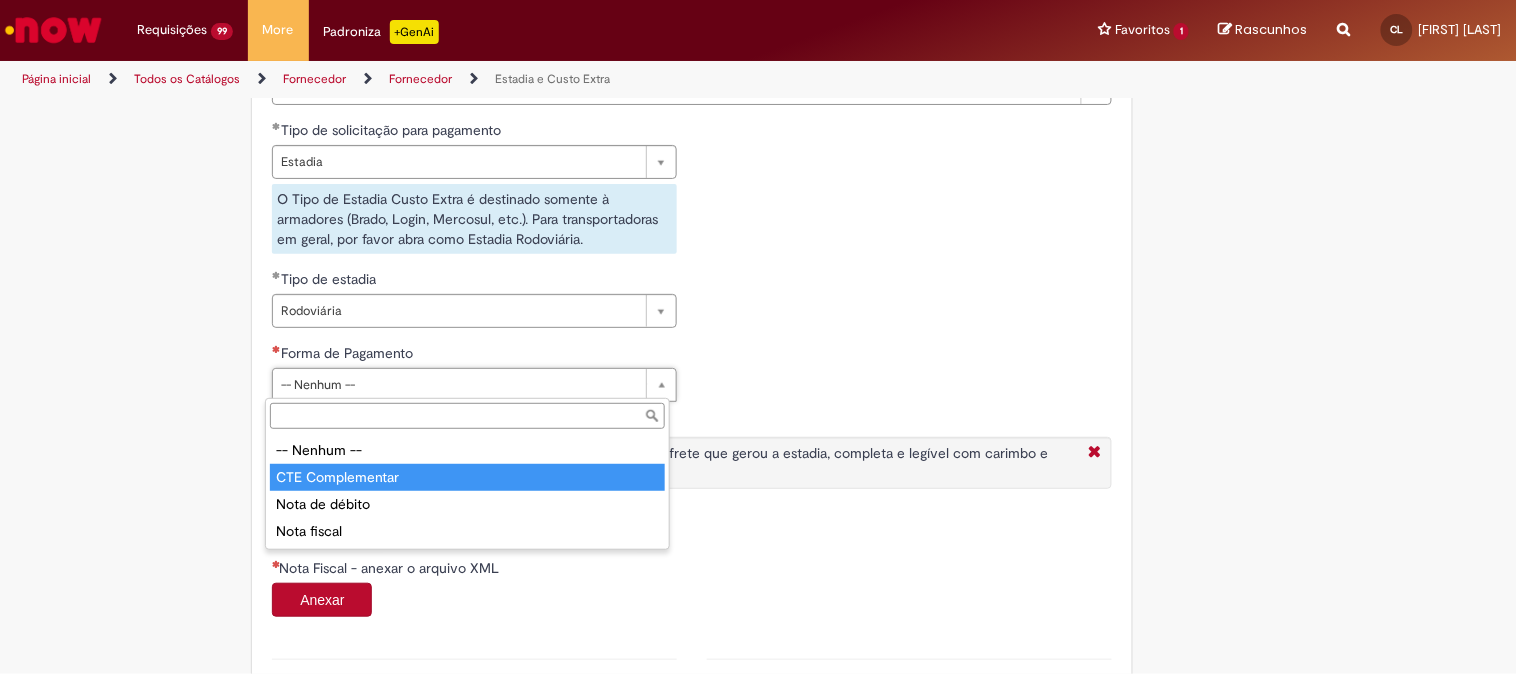 type on "**********" 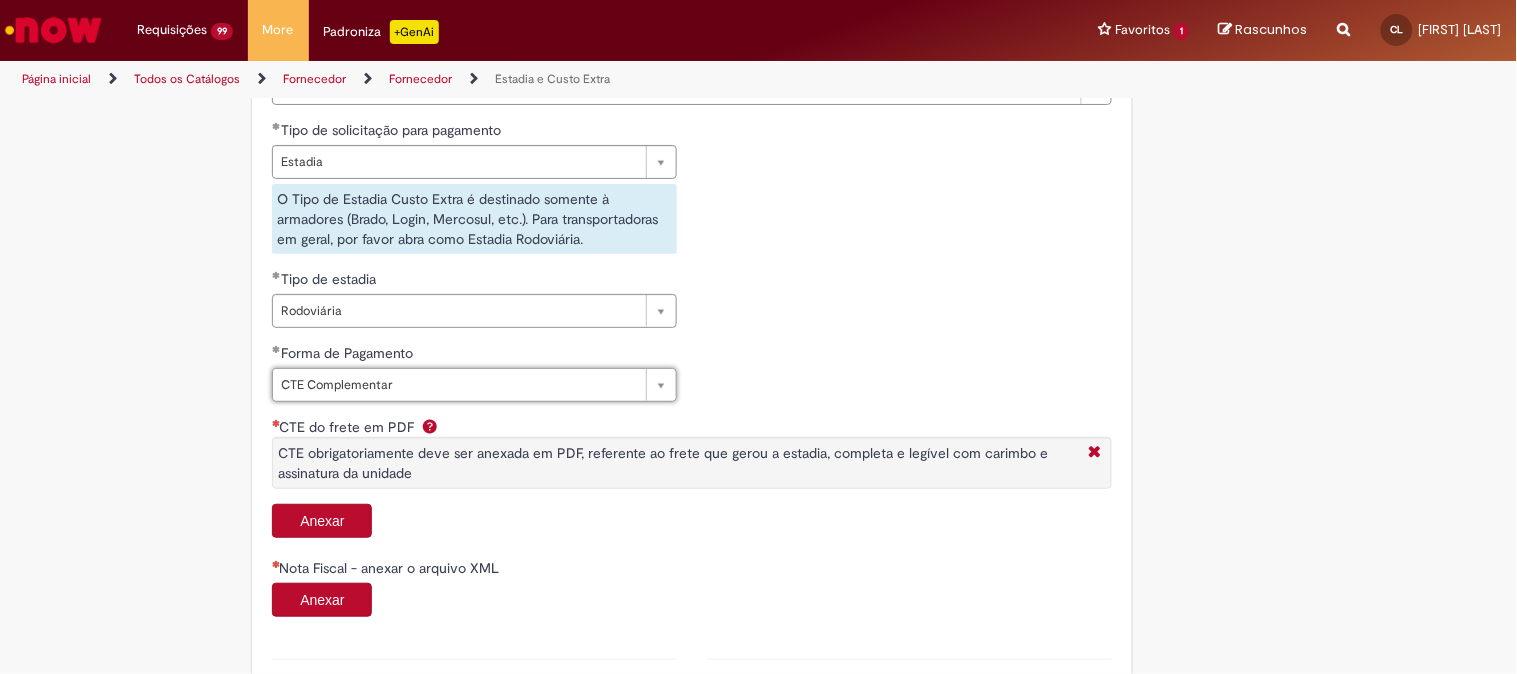 click on "CTE do frete em PDF  CTE obrigatoriamente deve ser anexada em PDF, referente ao frete que gerou a estadia, completa e legível com carimbo e assinatura da unidade
Anexar
N° do Booking N° de ordem de Serviço N° do Container Documento carimbado e assinado pela Cervejaria geradora de estadia (PDF)
Carregar
Nota Fiscal - anexar o arquivo XML
Anexar" at bounding box center [692, 527] 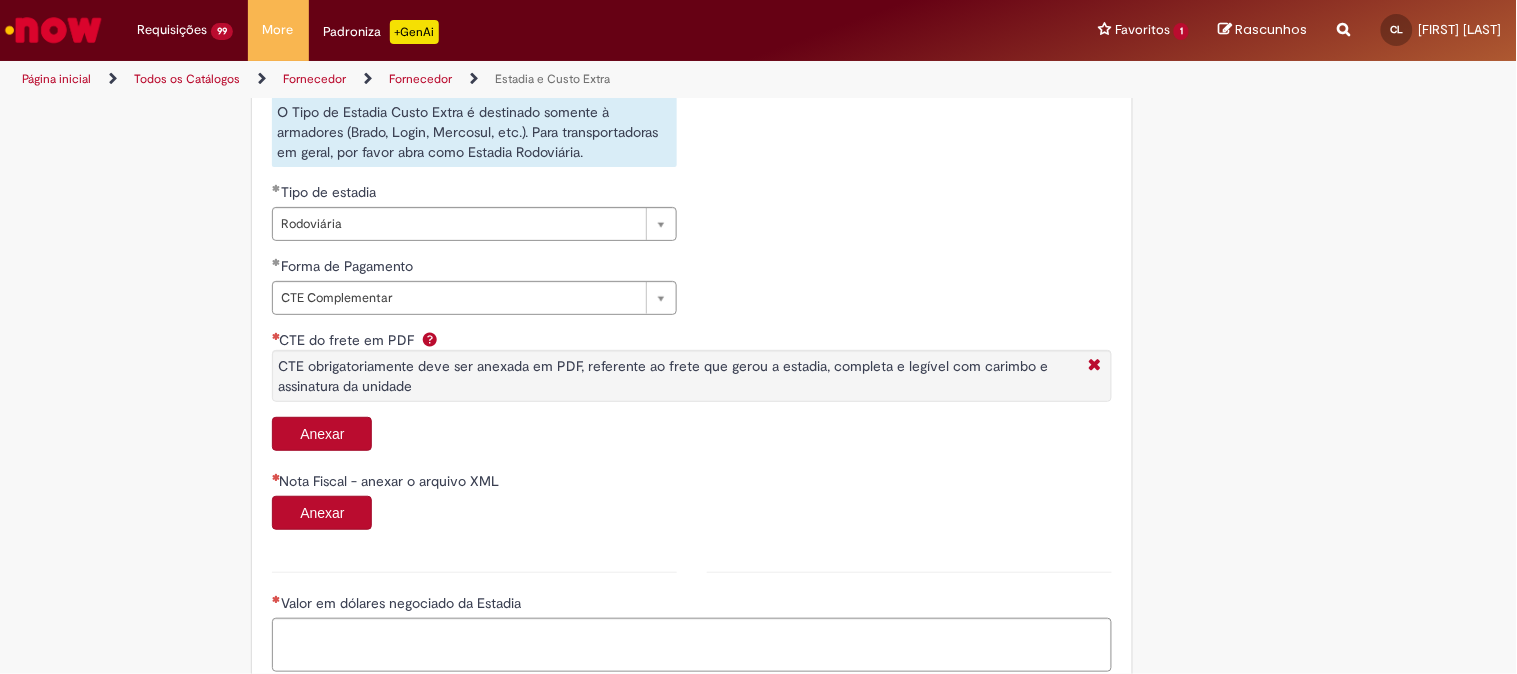 scroll, scrollTop: 963, scrollLeft: 0, axis: vertical 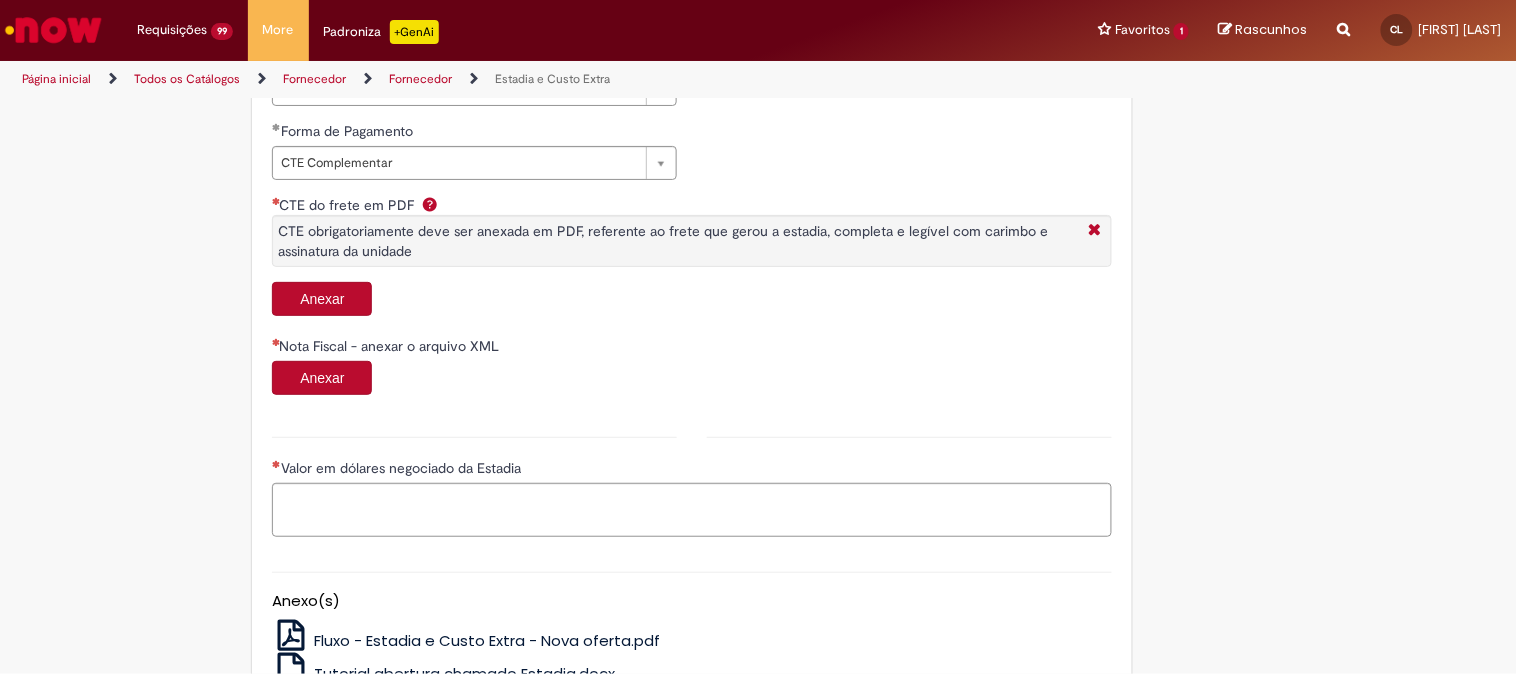 click on "Anexar" at bounding box center (322, 299) 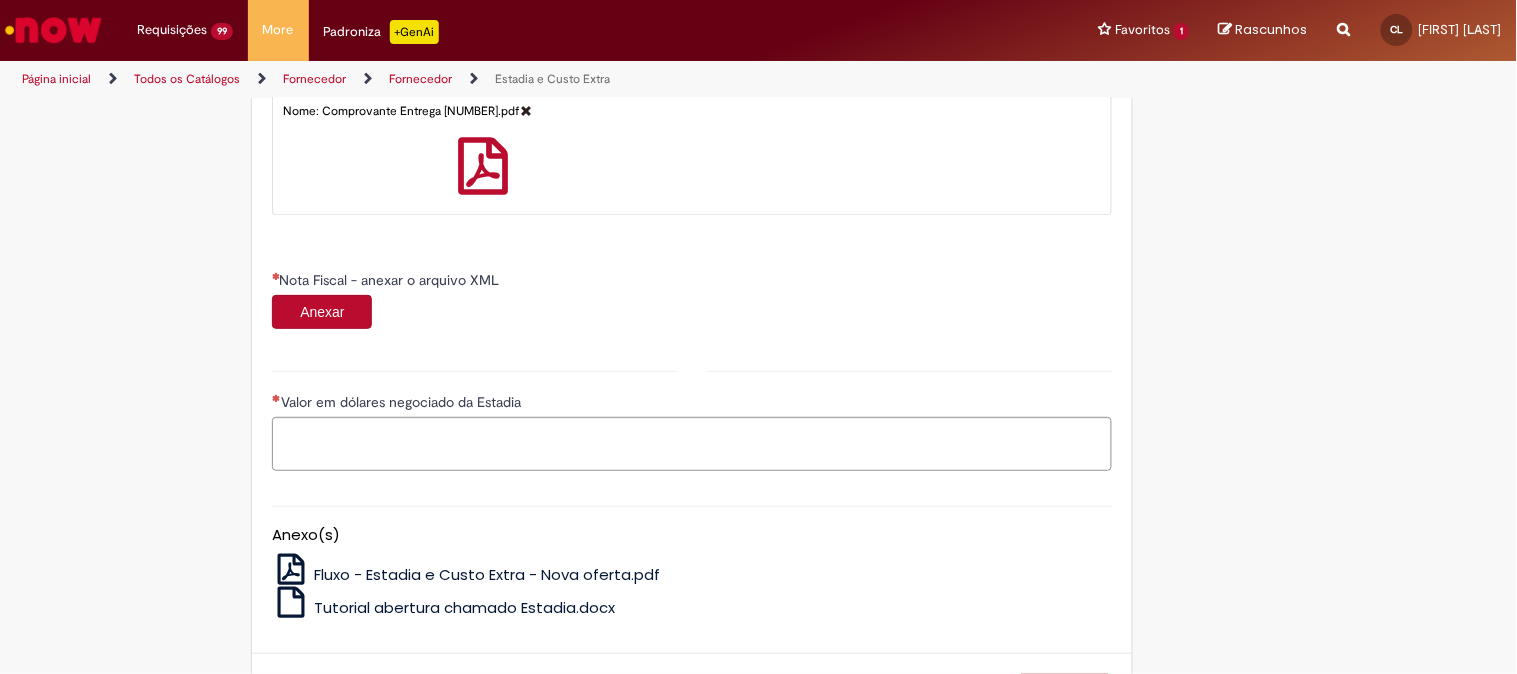 scroll, scrollTop: 1185, scrollLeft: 0, axis: vertical 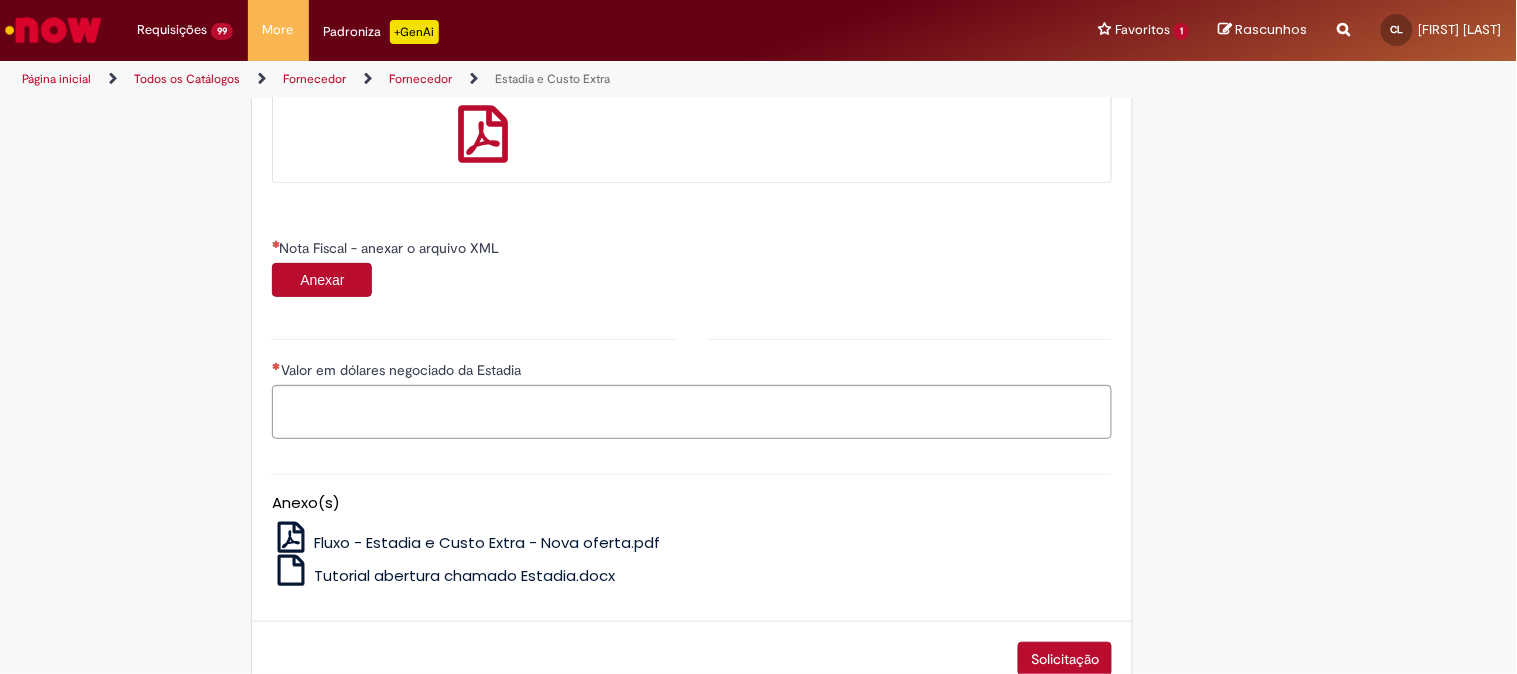 click on "Anexar" at bounding box center (322, 280) 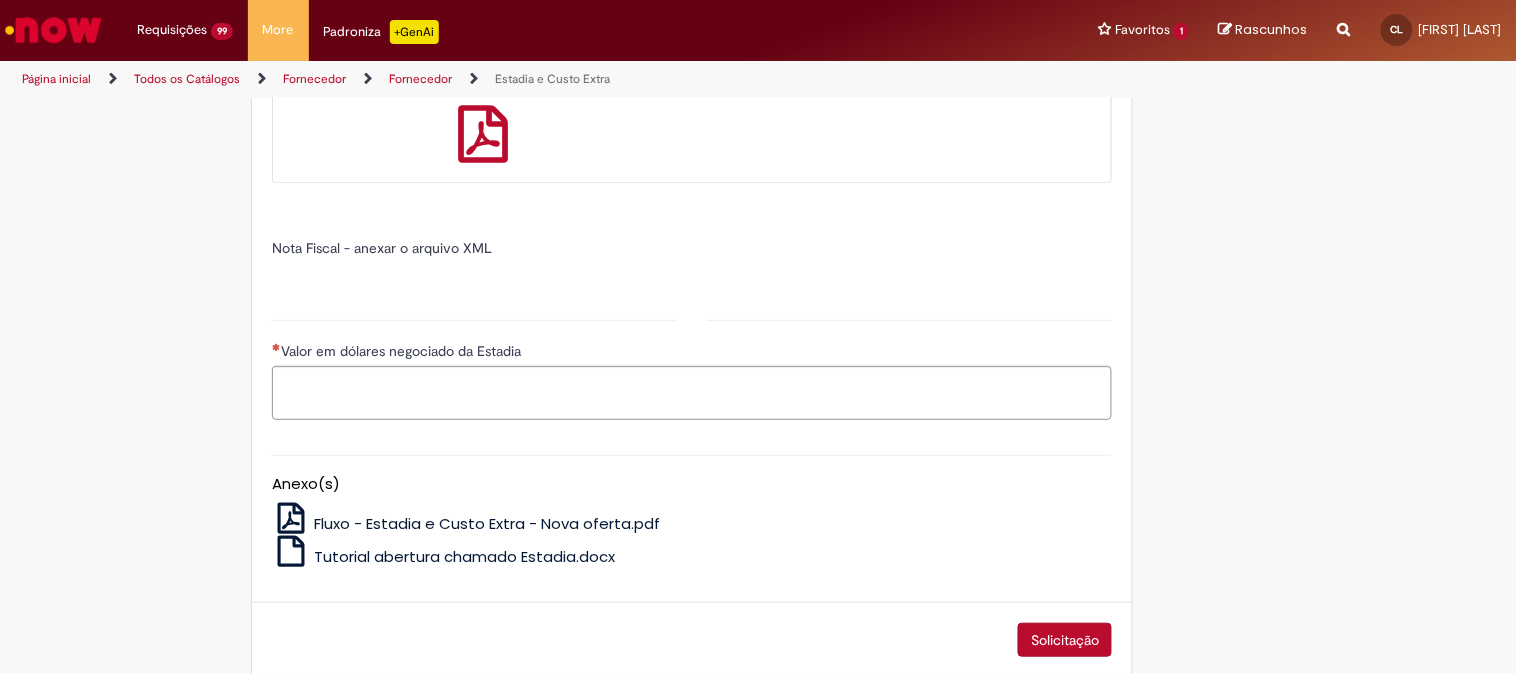 type on "******" 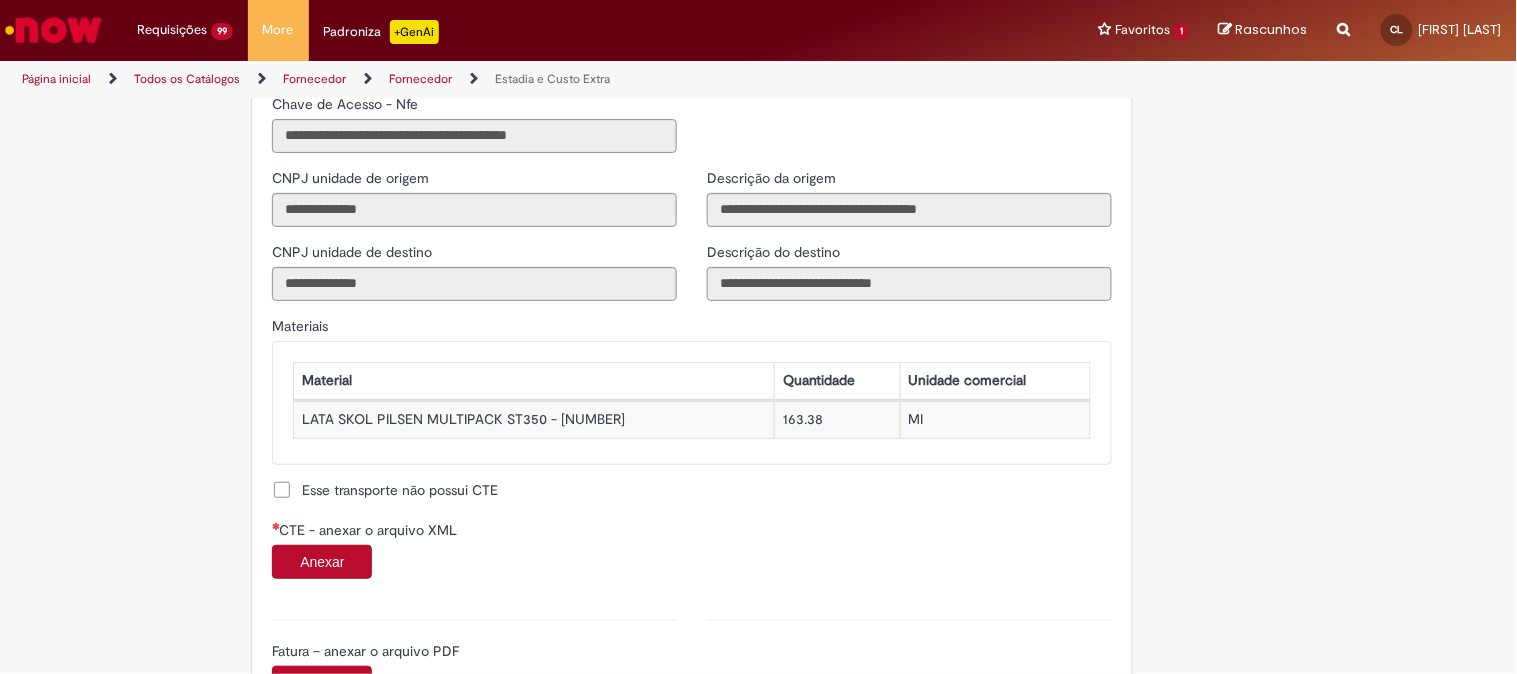 scroll, scrollTop: 1852, scrollLeft: 0, axis: vertical 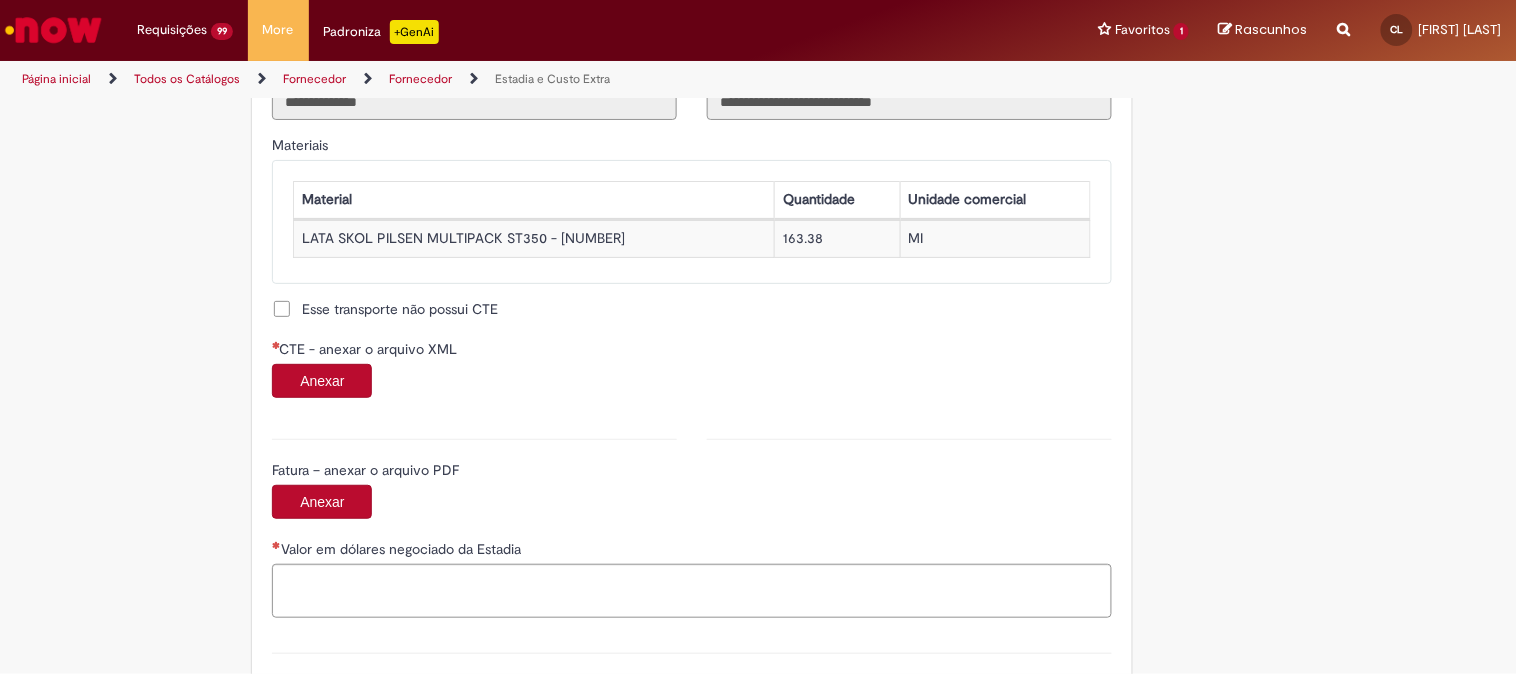 click on "Anexar" at bounding box center [322, 381] 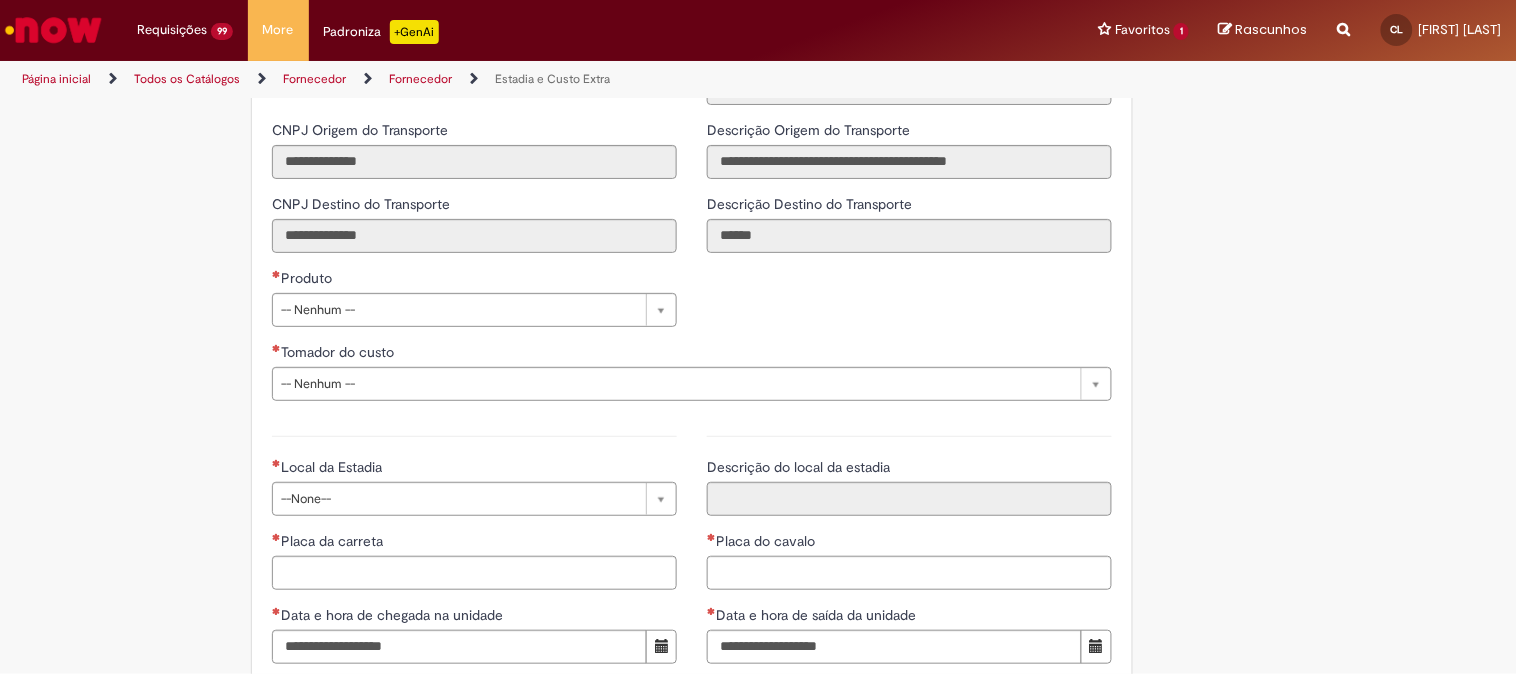 scroll, scrollTop: 2630, scrollLeft: 0, axis: vertical 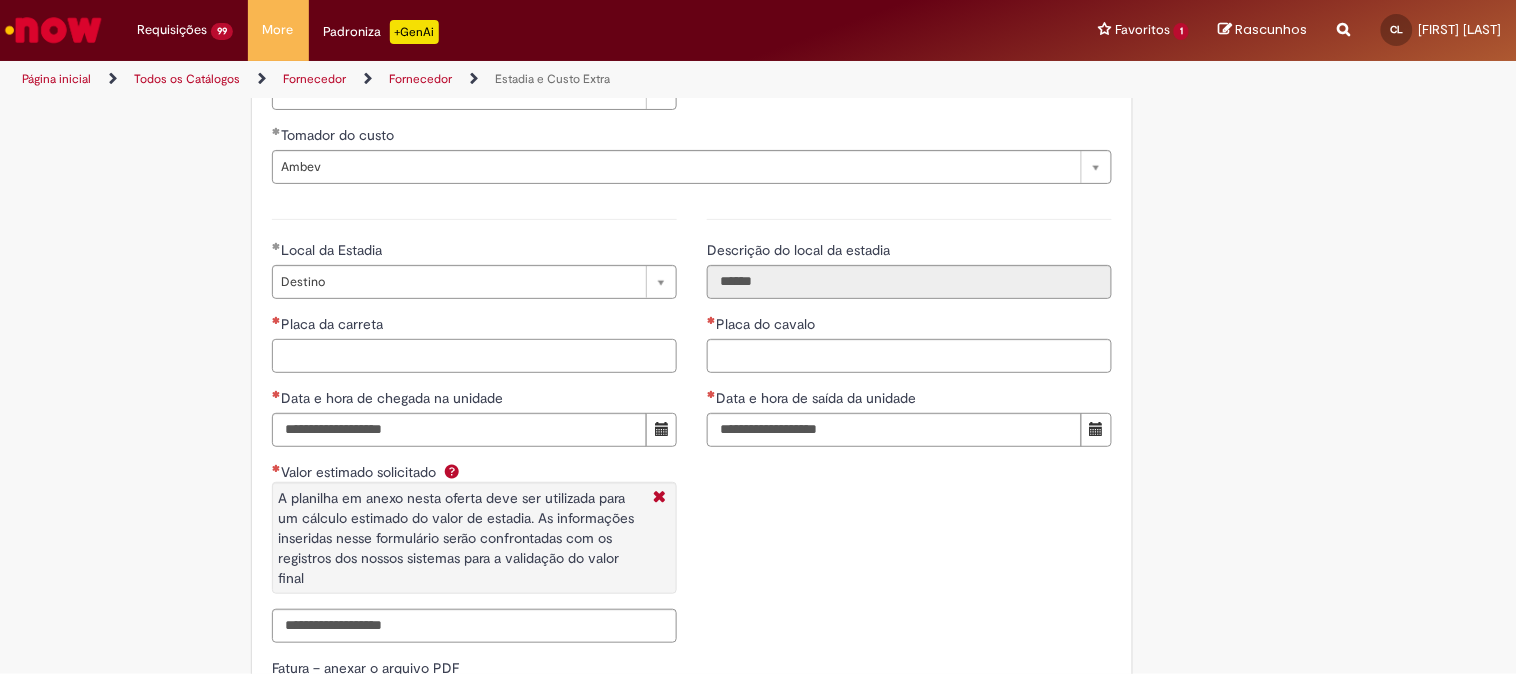 click on "Placa da carreta" at bounding box center [474, 356] 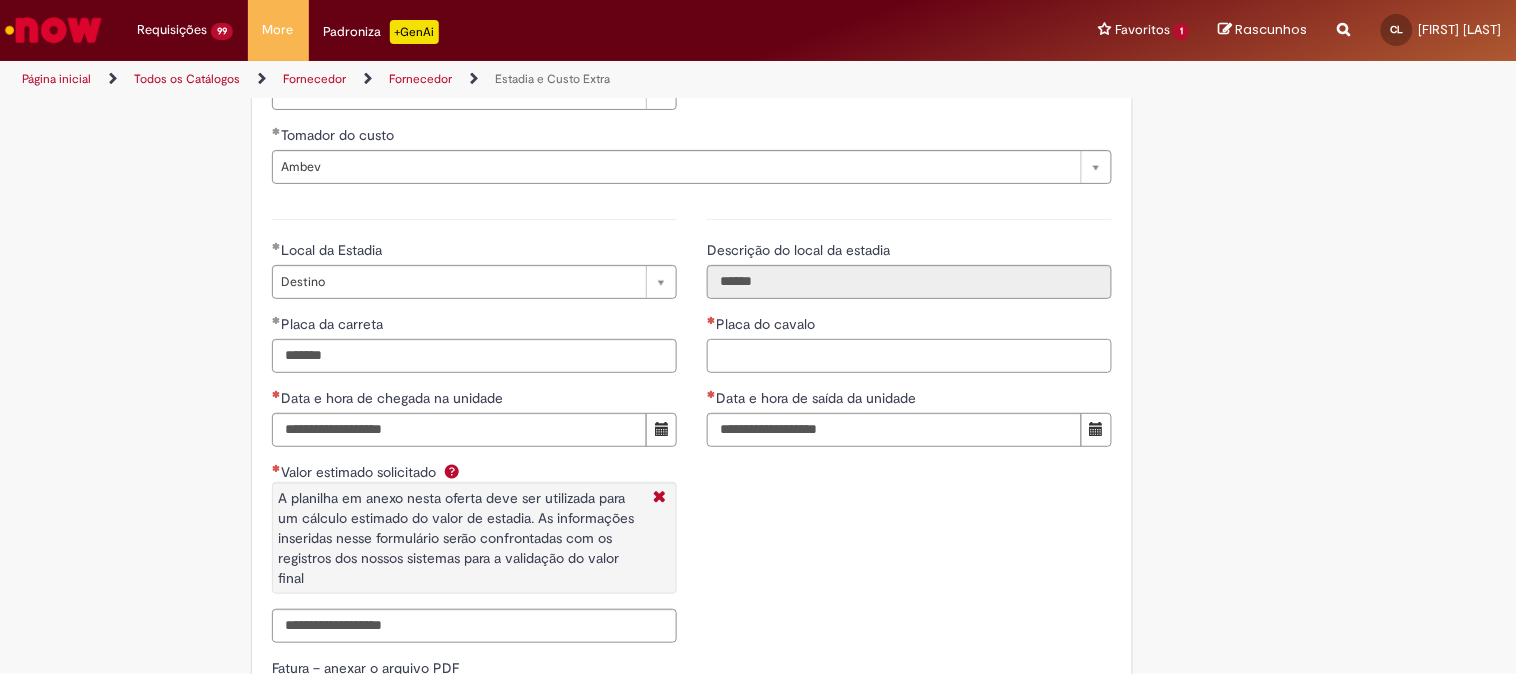 click on "Placa do cavalo" at bounding box center [909, 356] 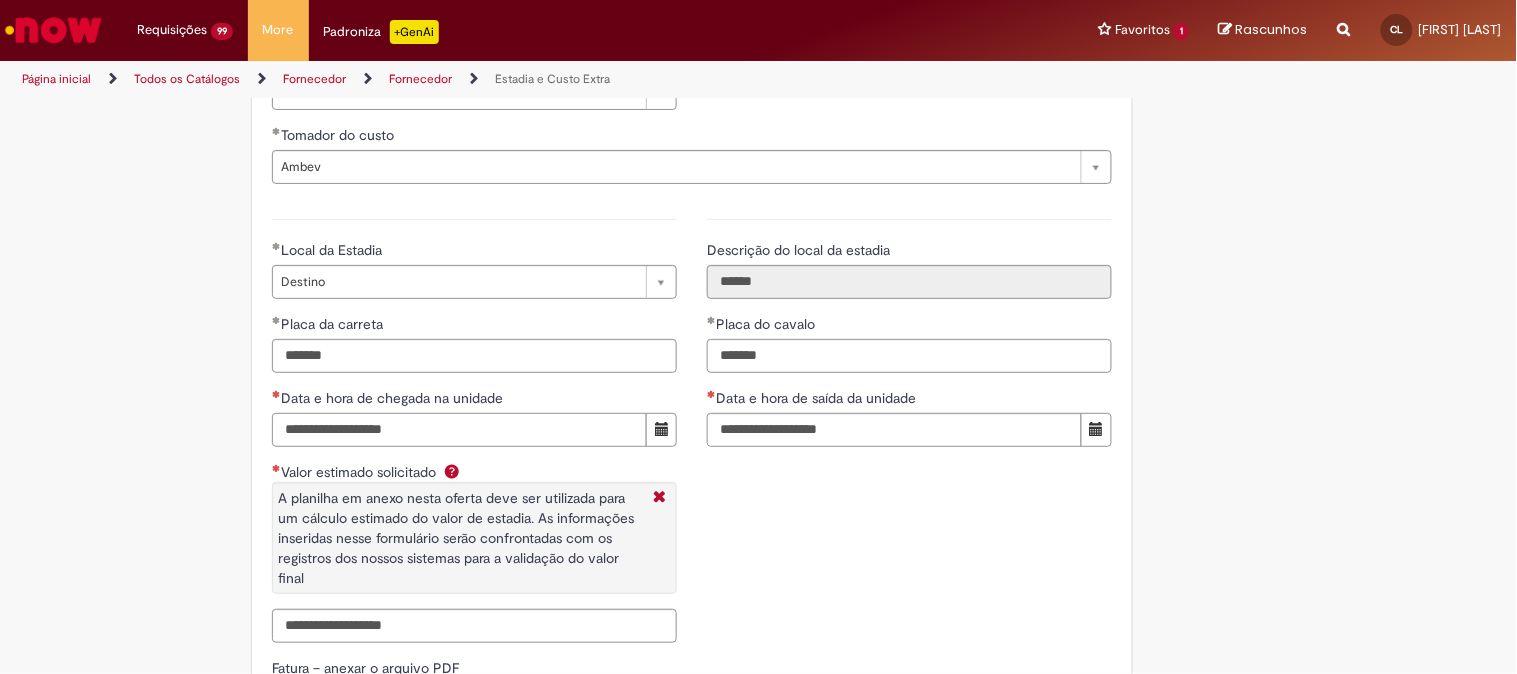 click on "Data e hora de chegada na unidade" at bounding box center (459, 430) 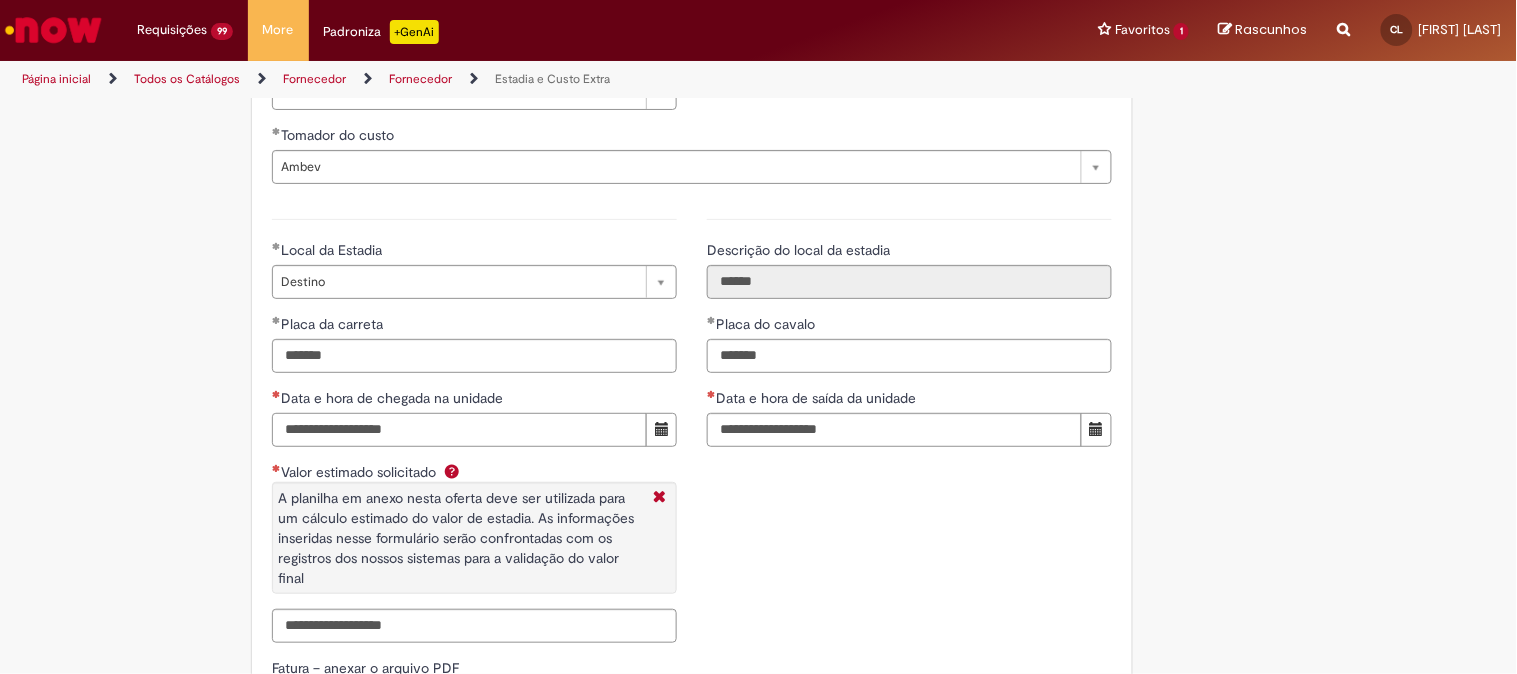 click on "**********" at bounding box center [459, 430] 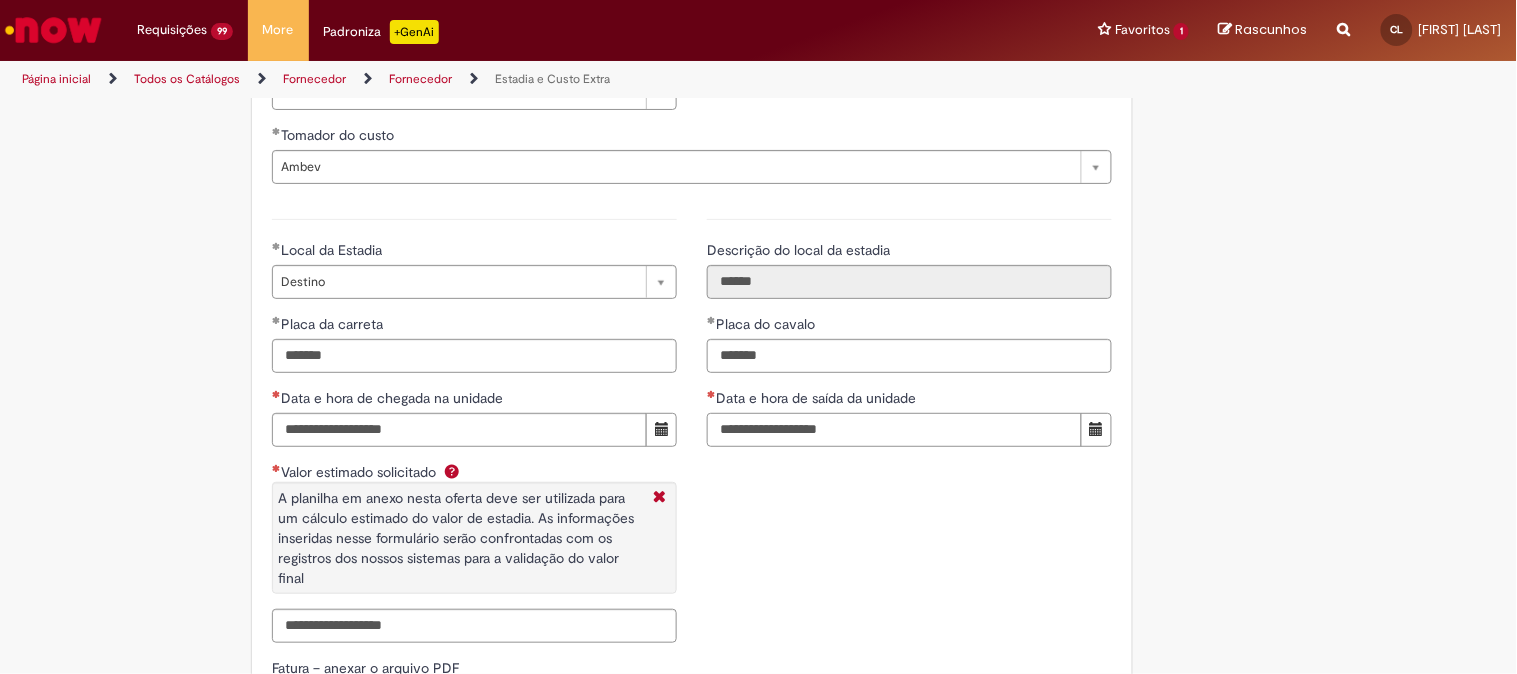 click on "Data e hora de saída da unidade" at bounding box center (894, 430) 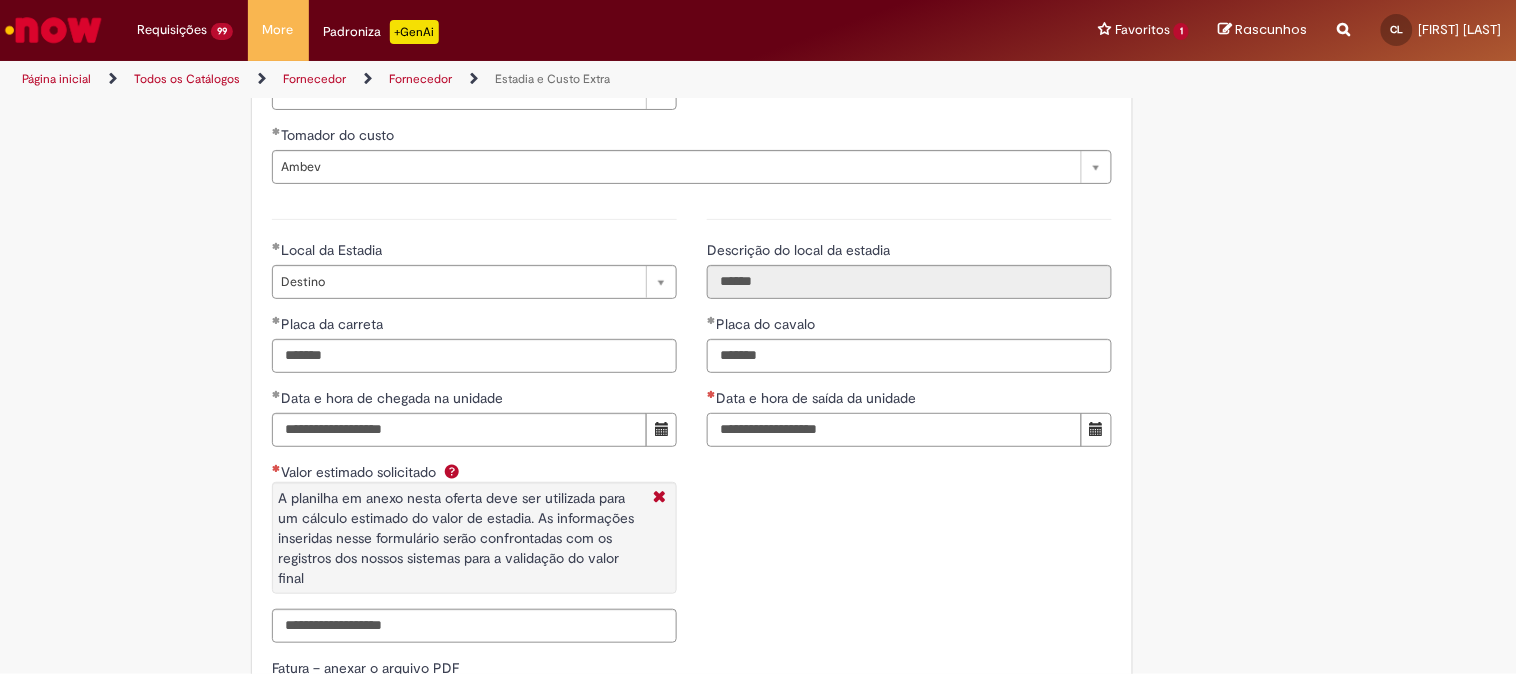 click on "**********" at bounding box center (894, 430) 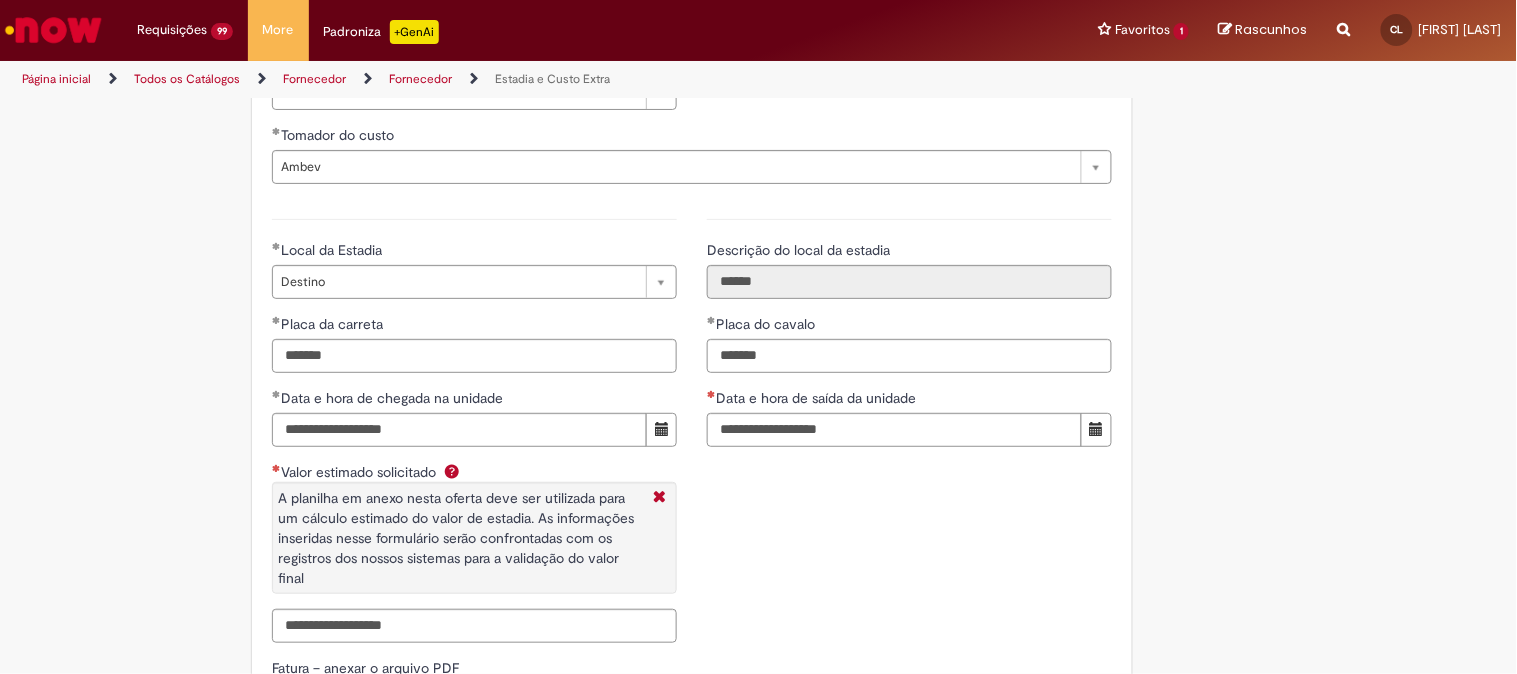 click on "**********" at bounding box center (692, 428) 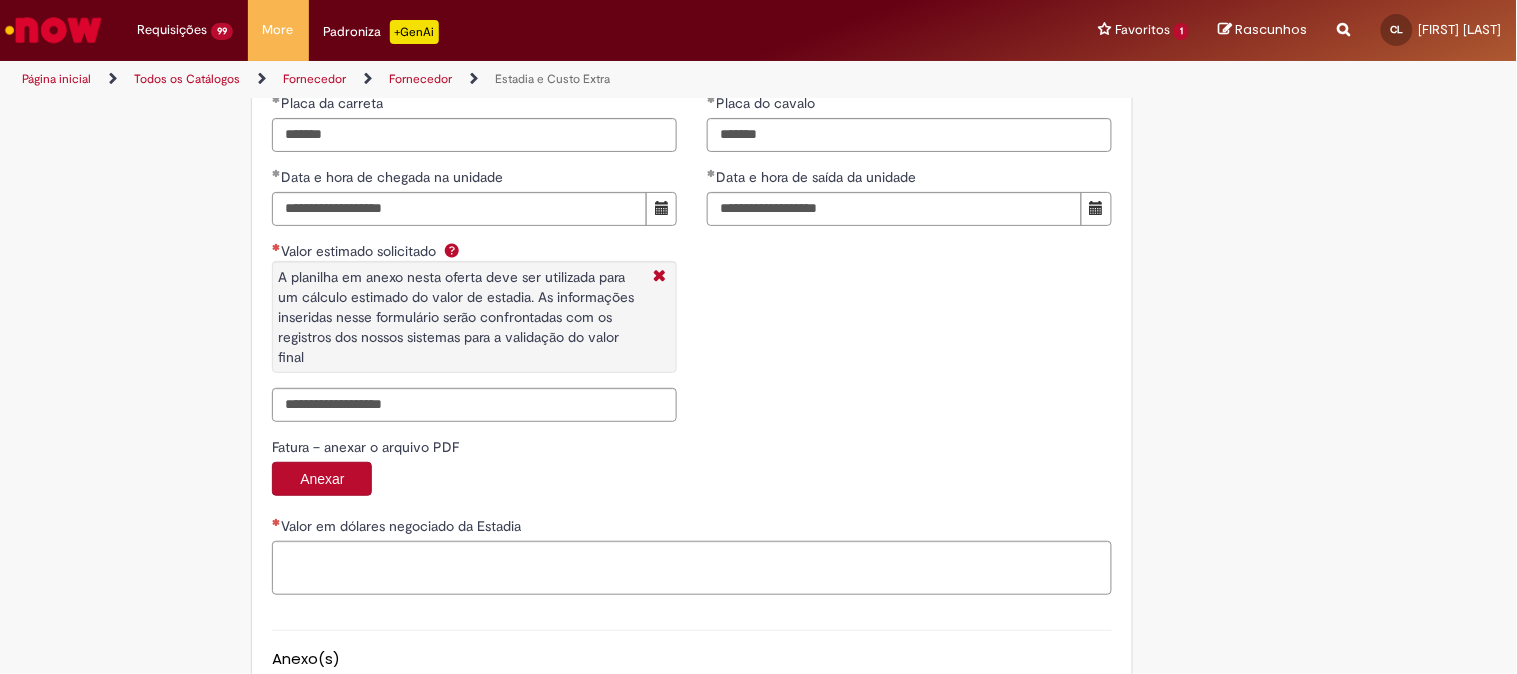 scroll, scrollTop: 3074, scrollLeft: 0, axis: vertical 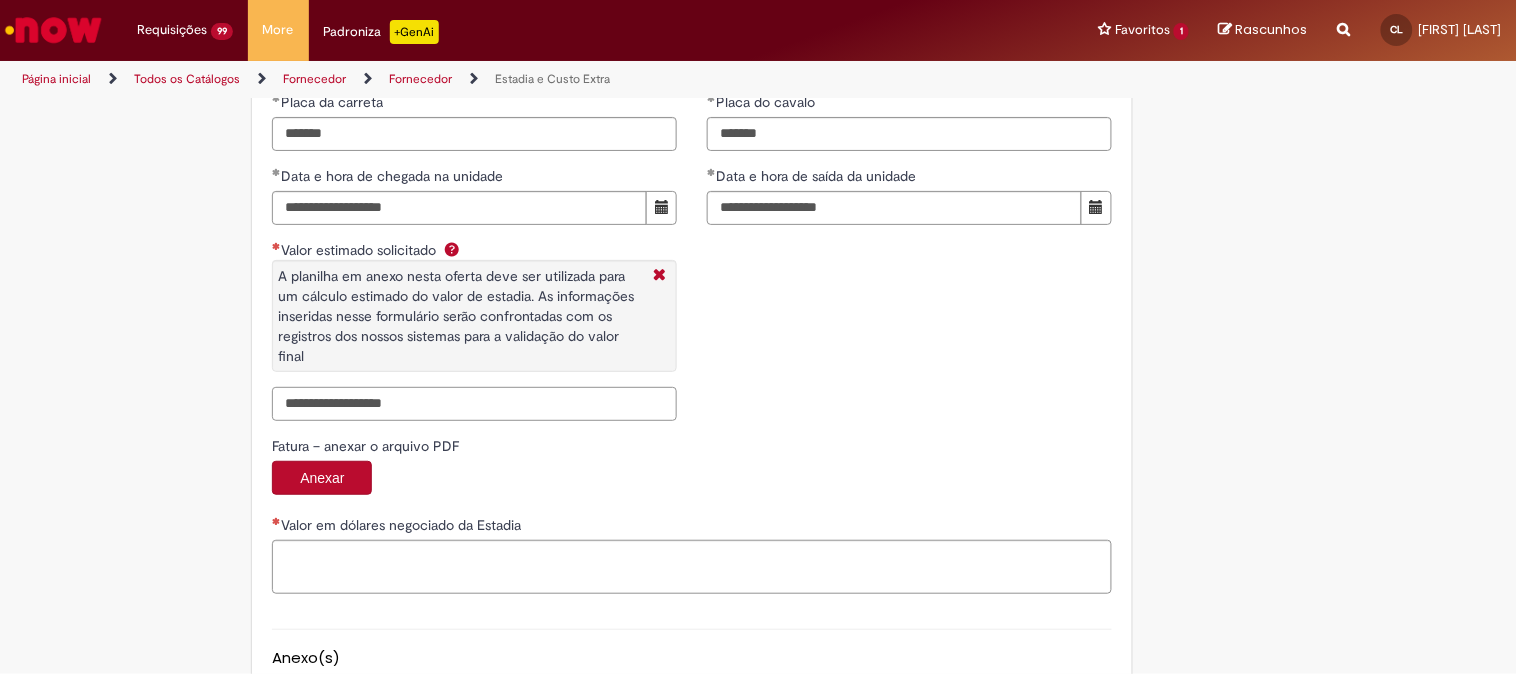 click on "Valor estimado solicitado A planilha em anexo nesta oferta deve ser utilizada para um cálculo estimado do valor de estadia. As informações inseridas nesse formulário serão confrontadas com os registros dos nossos sistemas para a validação do valor final" at bounding box center (474, 404) 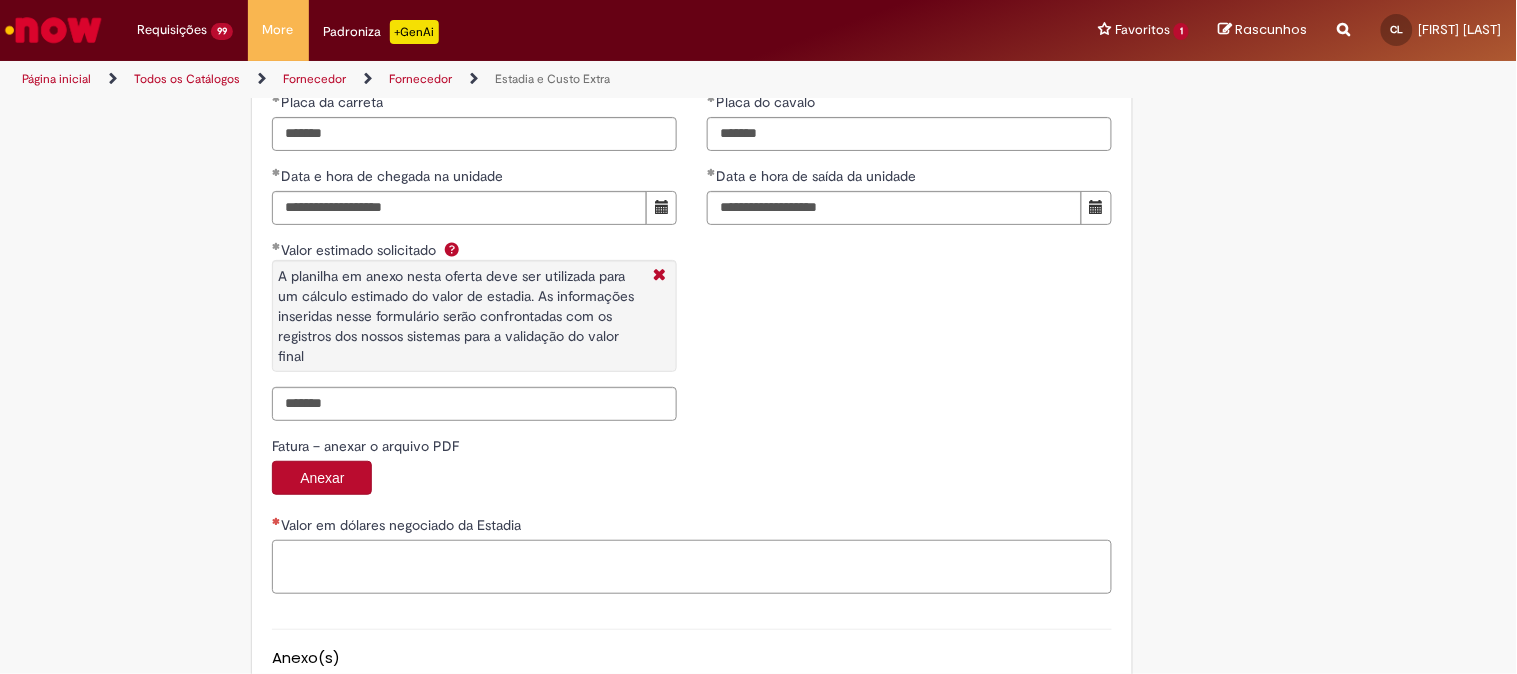 click on "Valor em dólares negociado da Estadia" at bounding box center [692, 567] 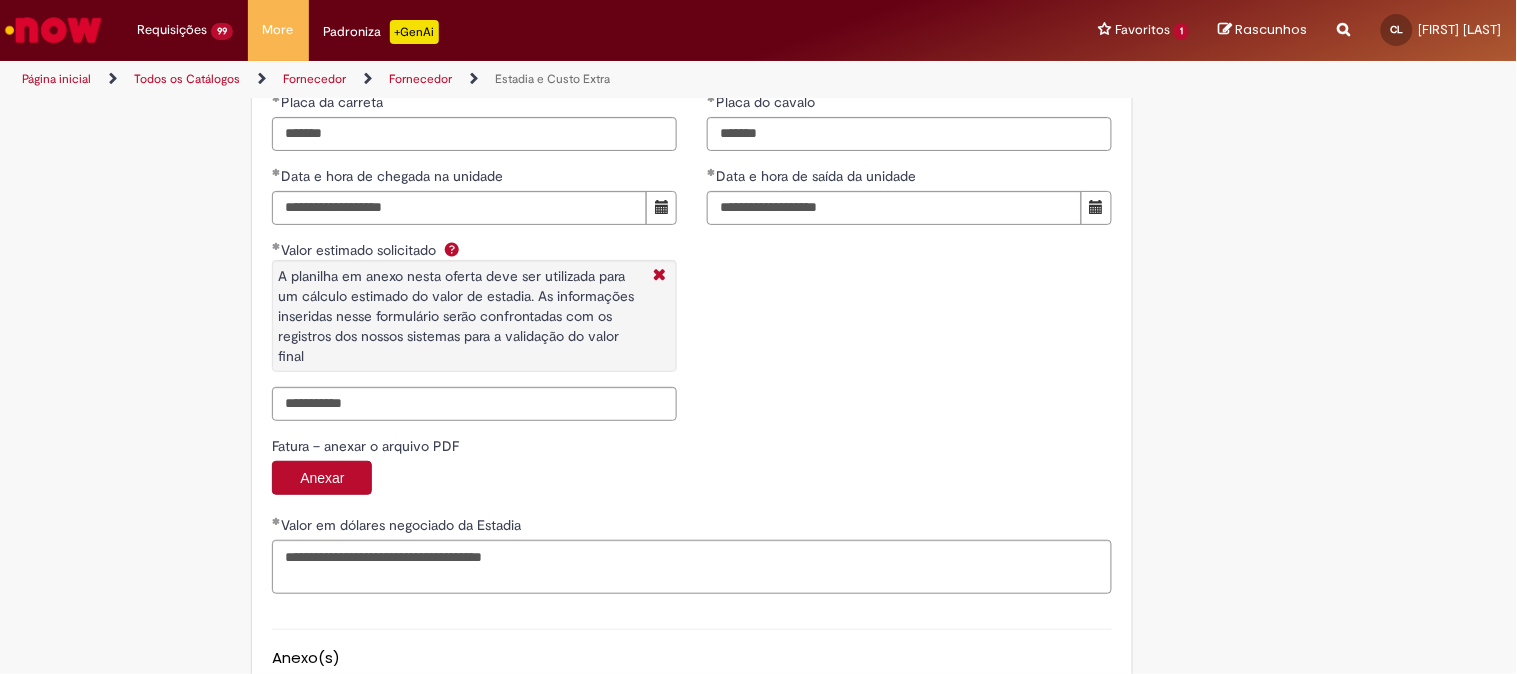 click on "**********" at bounding box center (692, 206) 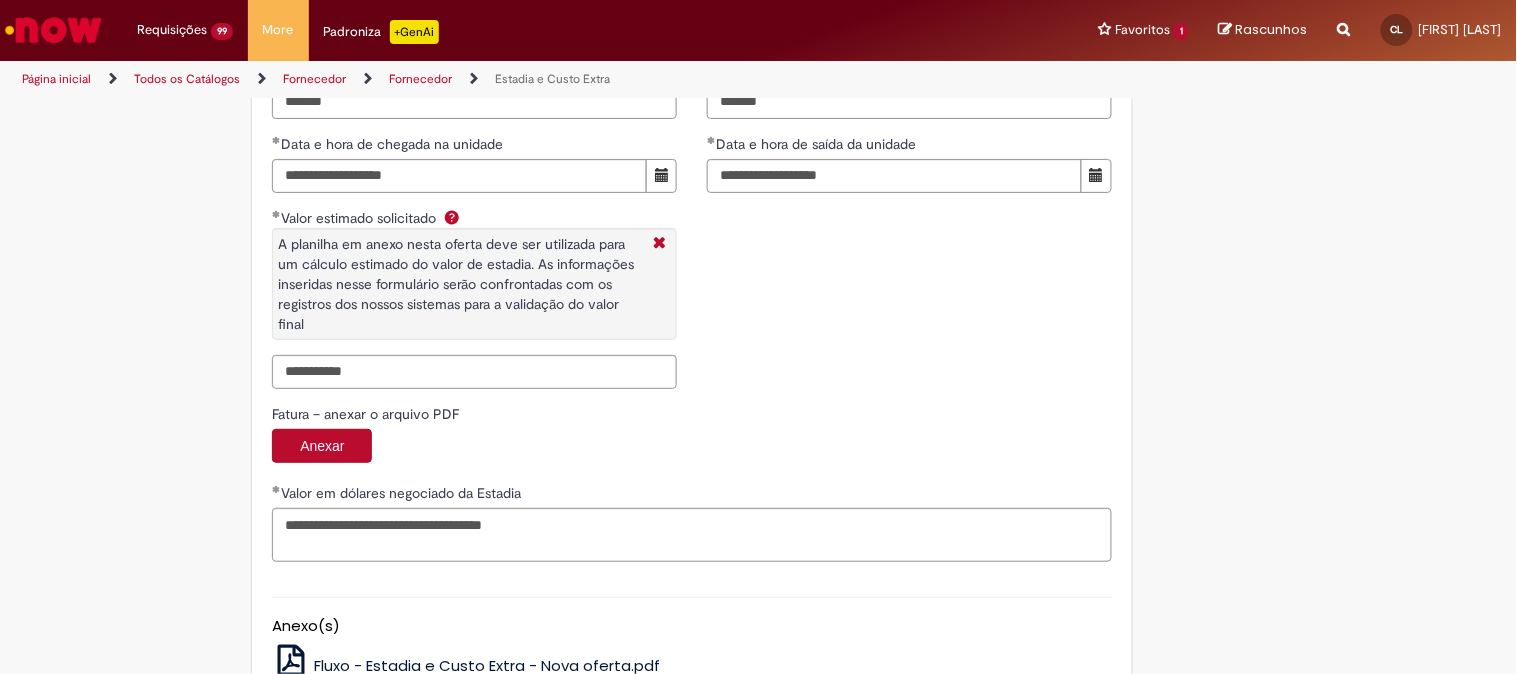 scroll, scrollTop: 3282, scrollLeft: 0, axis: vertical 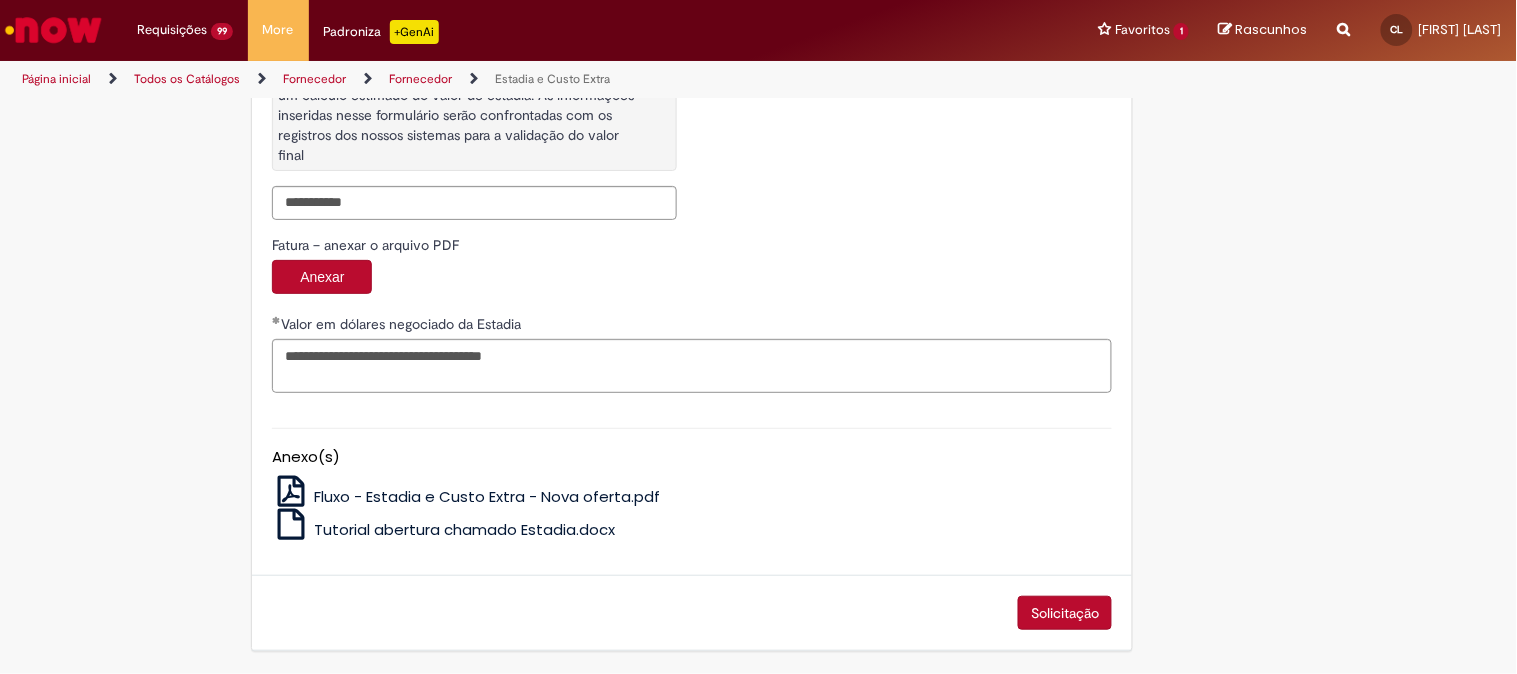 click on "Solicitação" at bounding box center [1065, 613] 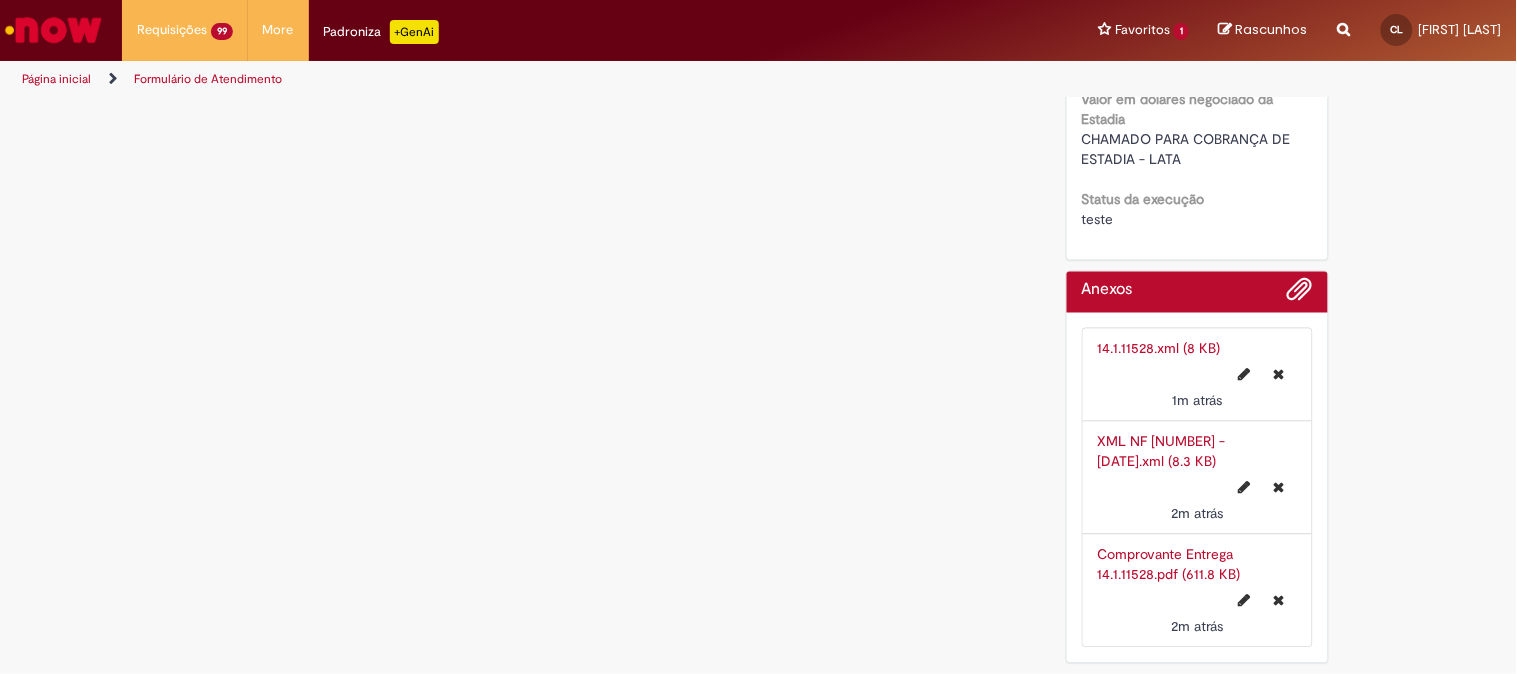 scroll, scrollTop: 0, scrollLeft: 0, axis: both 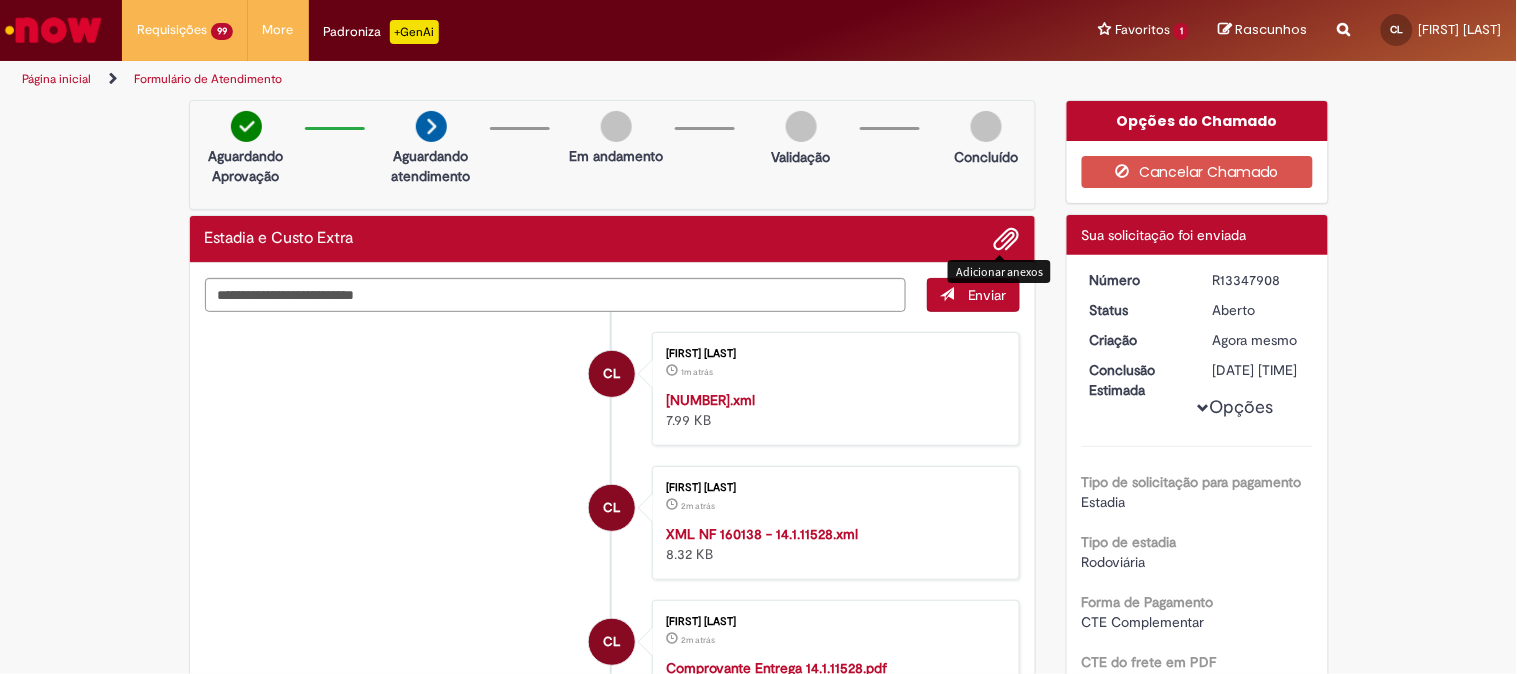 click at bounding box center (1007, 240) 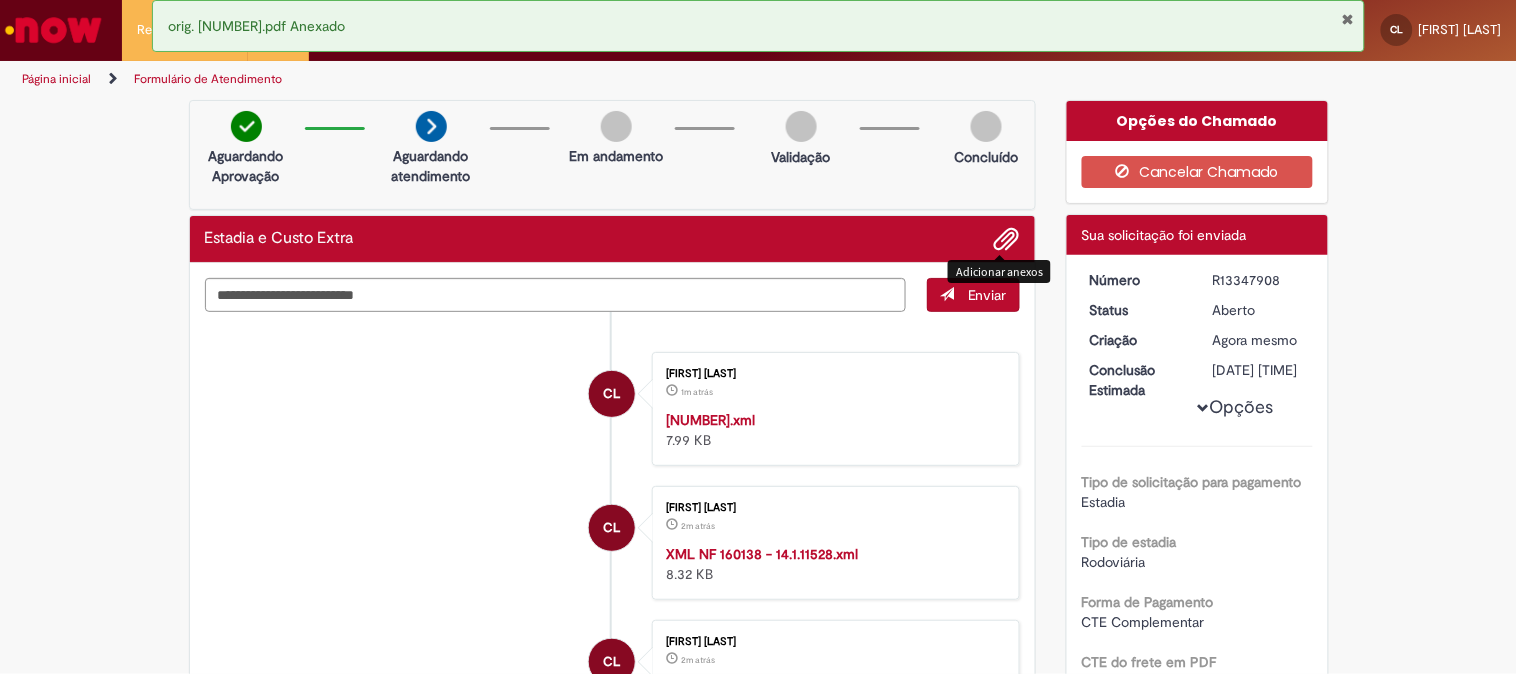 click on "R13347908" at bounding box center [1259, 280] 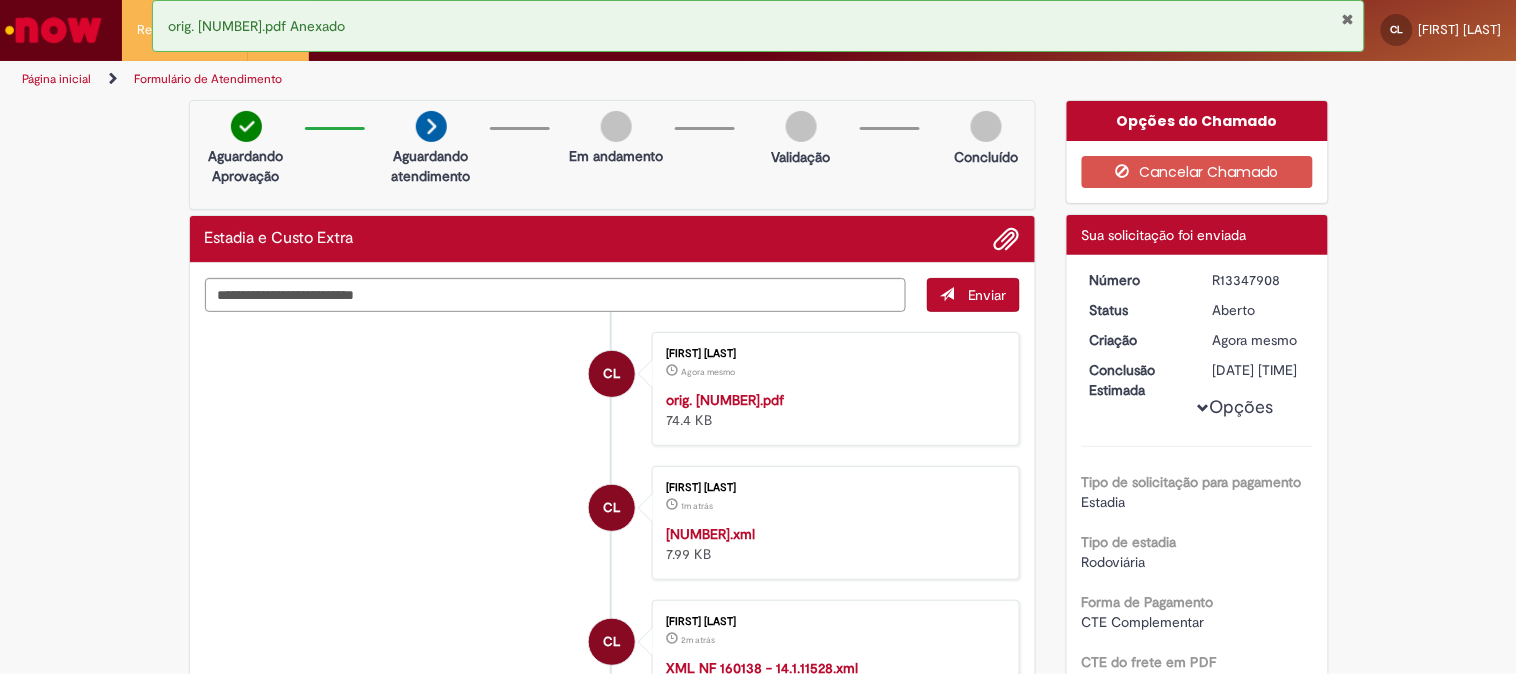 copy on "R13347908" 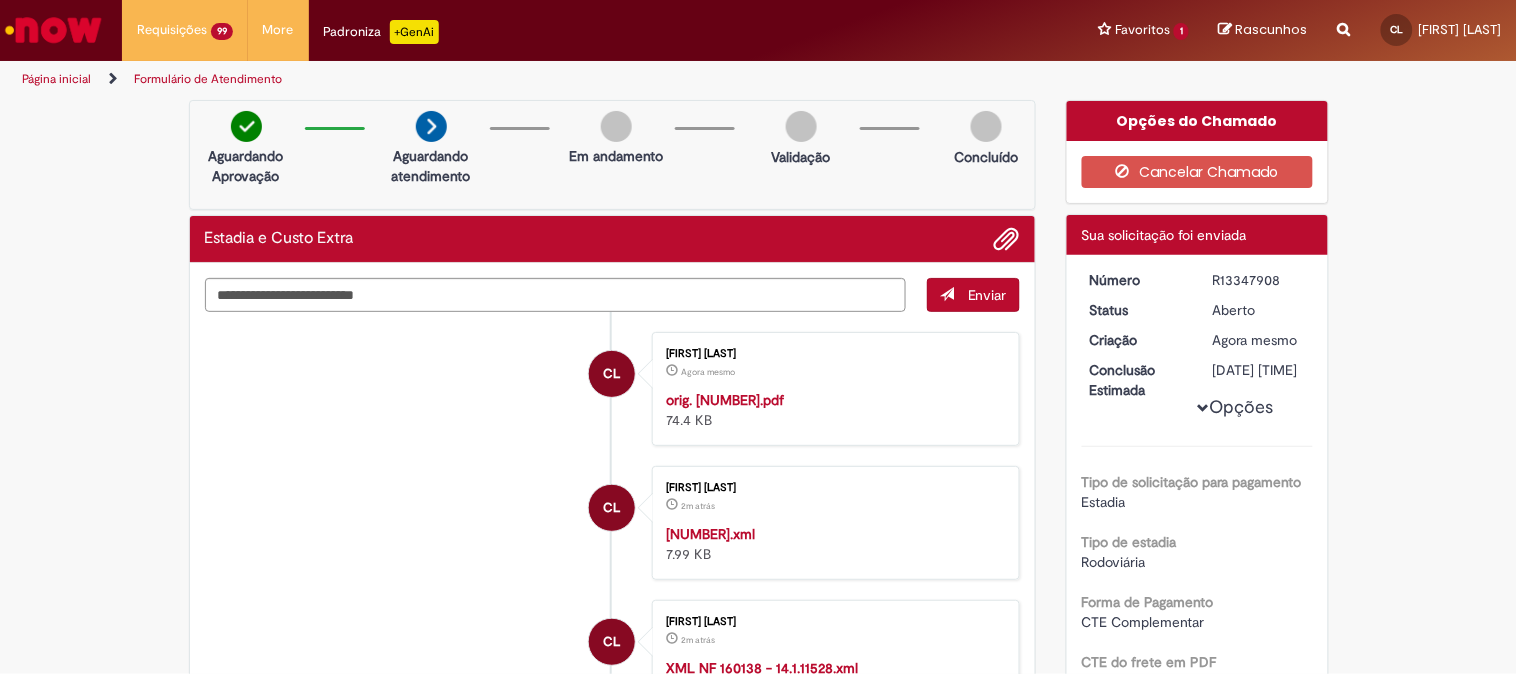 click on "Verificar Código de Barras
Aguardando Aprovação
Aguardando atendimento
Em andamento
Validação
Concluído
Estadia e Custo Extra
Enviar
CL
Camila Leite
Agora mesmo Agora mesmo
orig. 14.1.11528.pdf  74.4 KB
CL" at bounding box center [758, 1904] 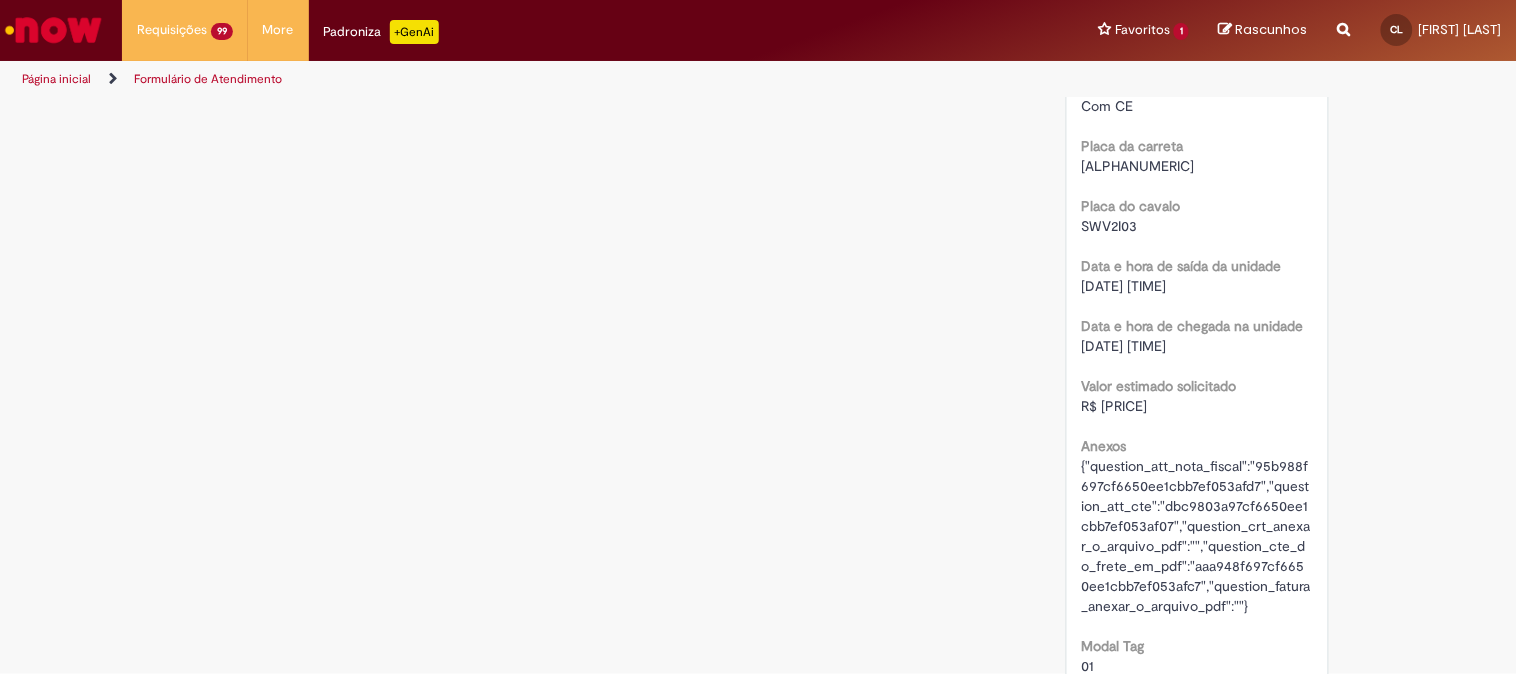 scroll, scrollTop: 2333, scrollLeft: 0, axis: vertical 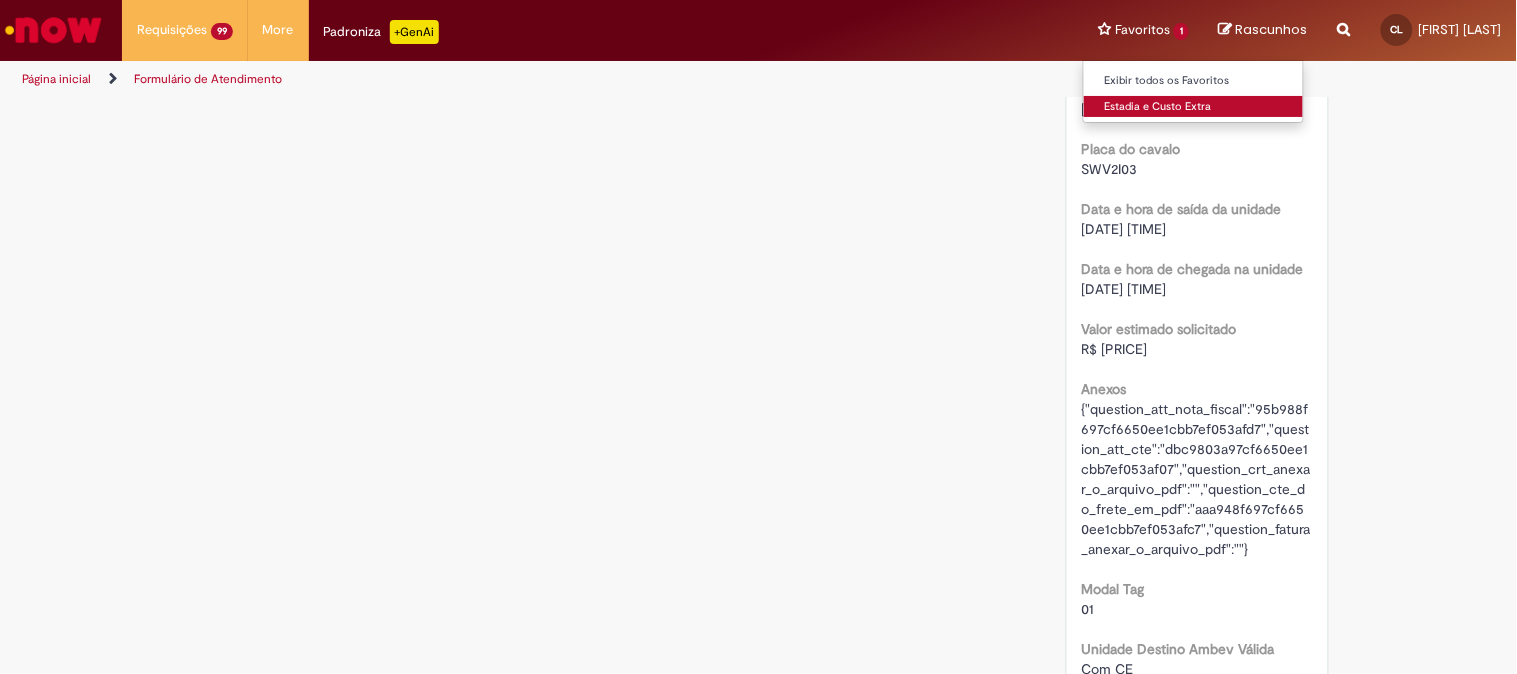 click on "Estadia e Custo Extra" at bounding box center [1194, 107] 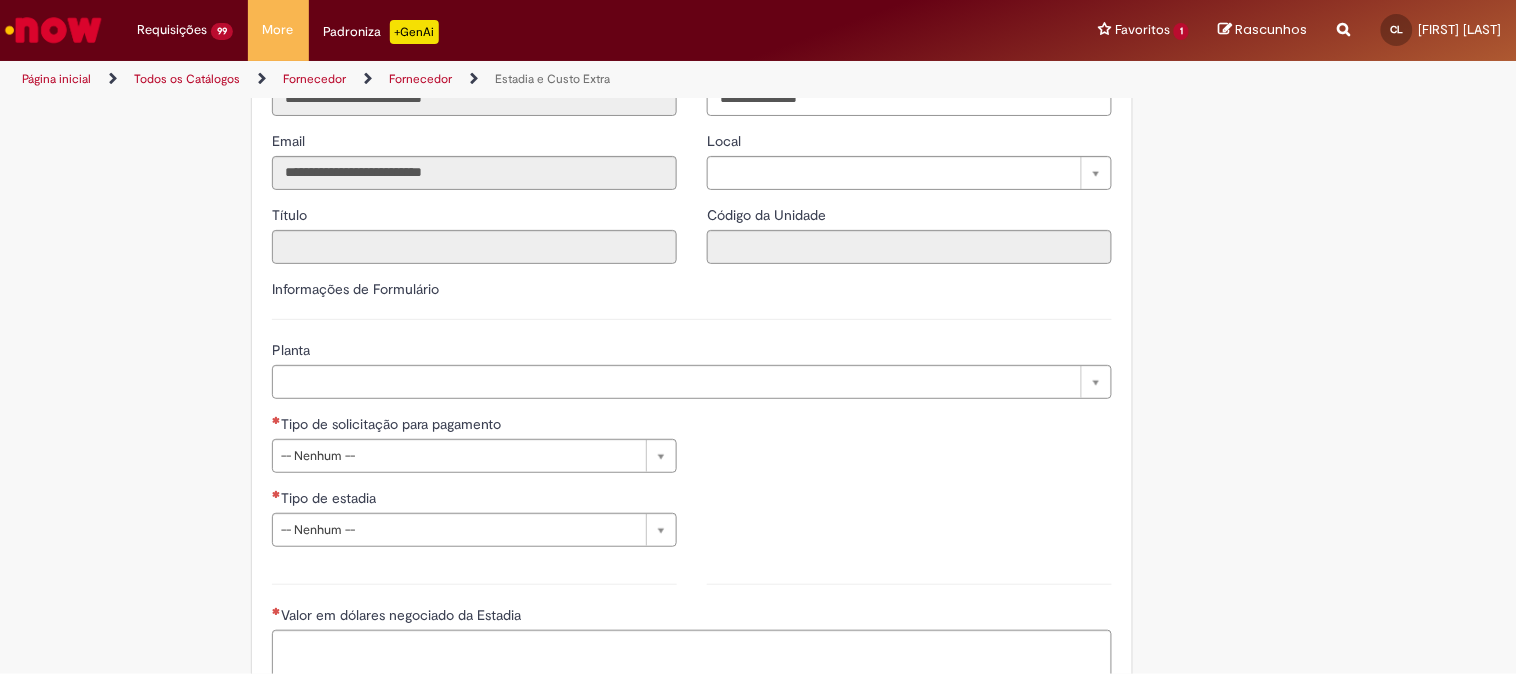 scroll, scrollTop: 555, scrollLeft: 0, axis: vertical 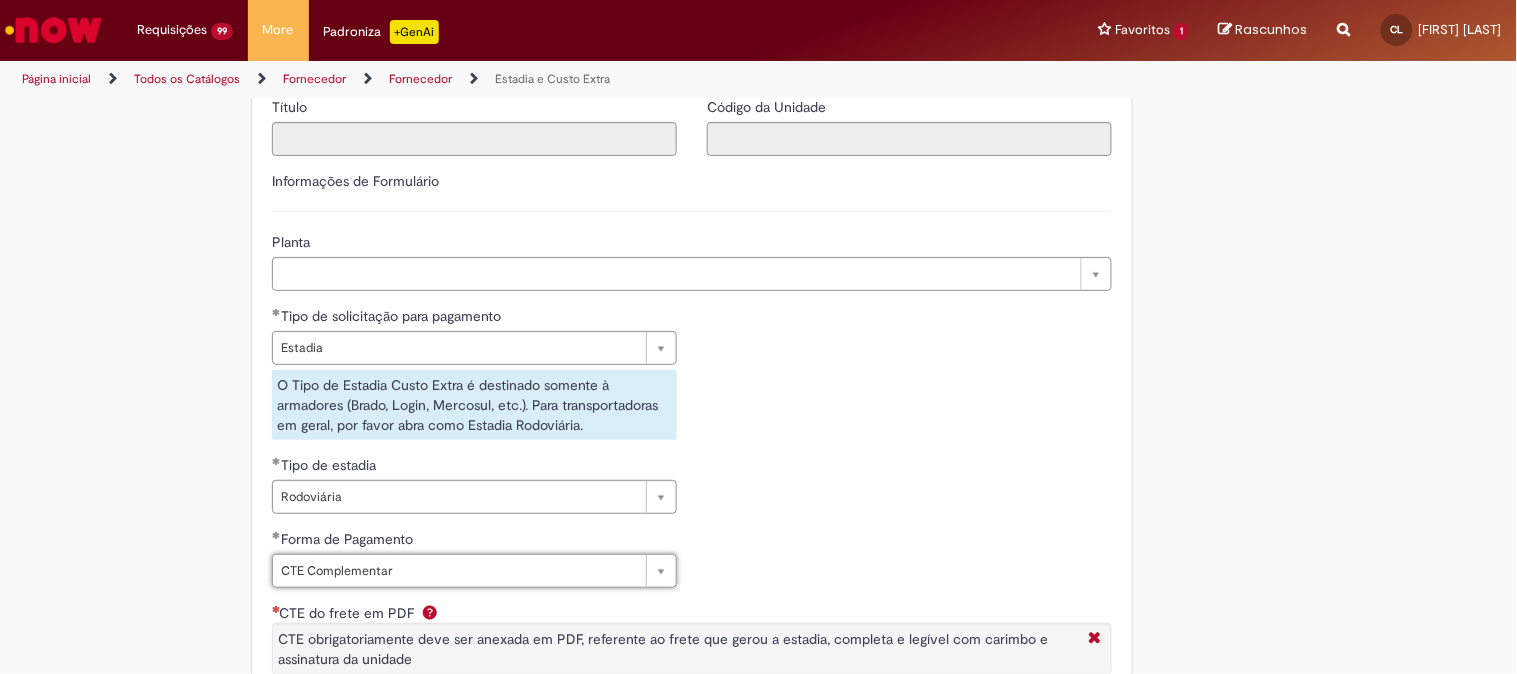 click on "**********" at bounding box center (692, 454) 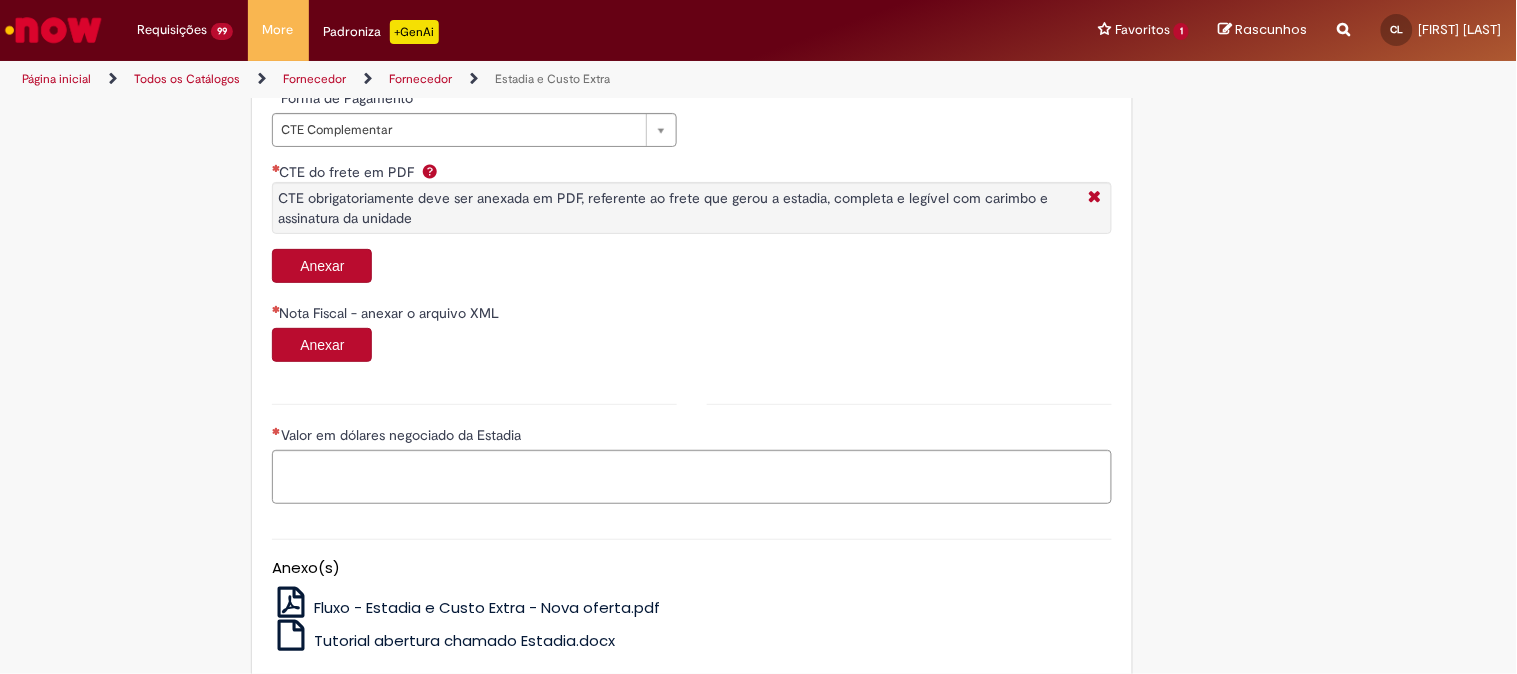 scroll, scrollTop: 1000, scrollLeft: 0, axis: vertical 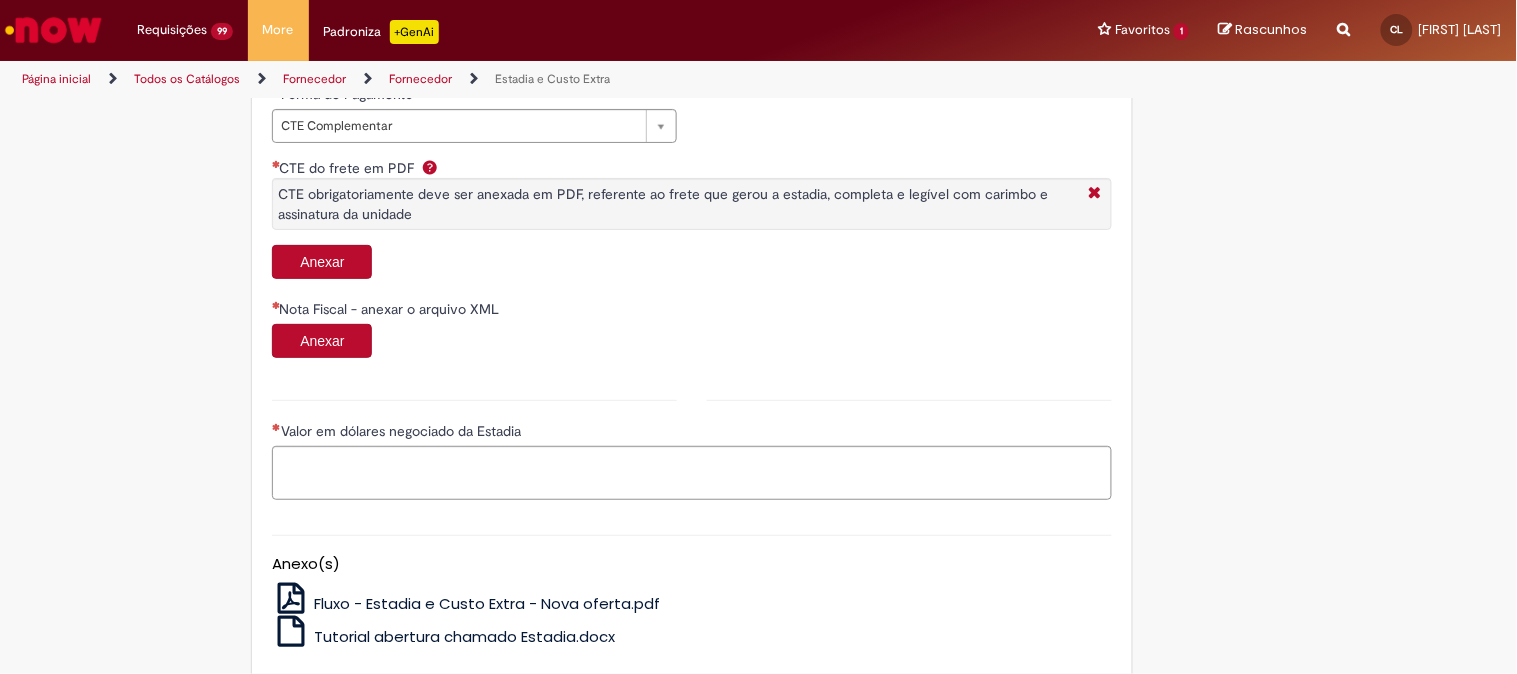 click on "Anexar" at bounding box center (322, 262) 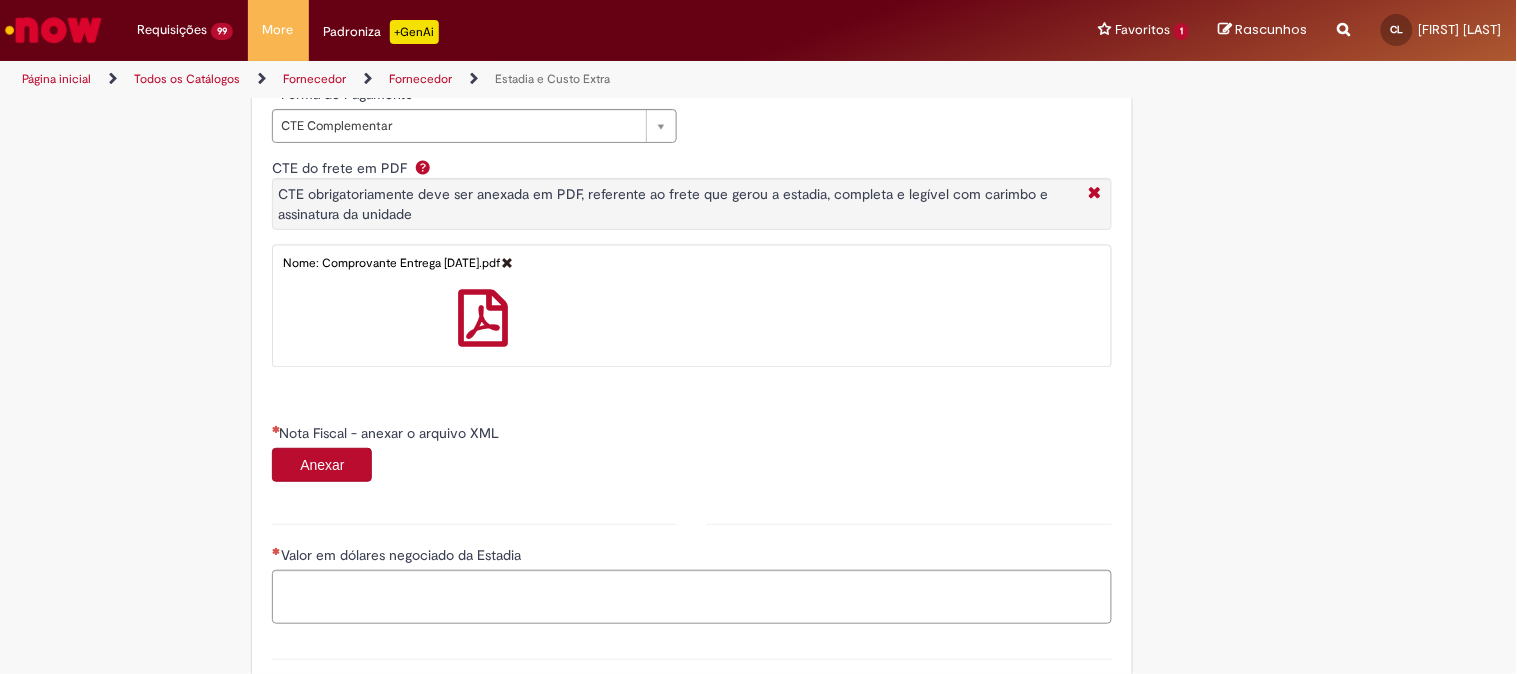 click on "Anexar" at bounding box center (322, 465) 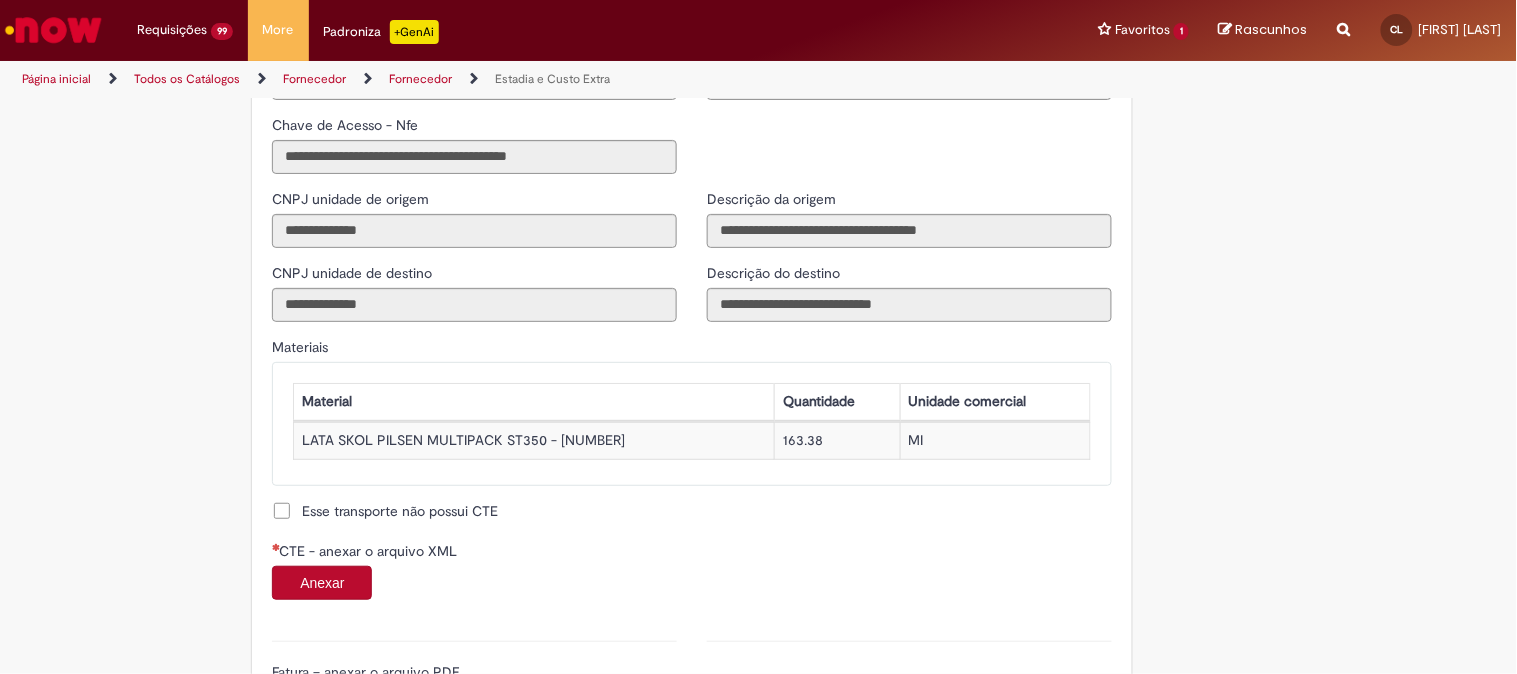 scroll, scrollTop: 1777, scrollLeft: 0, axis: vertical 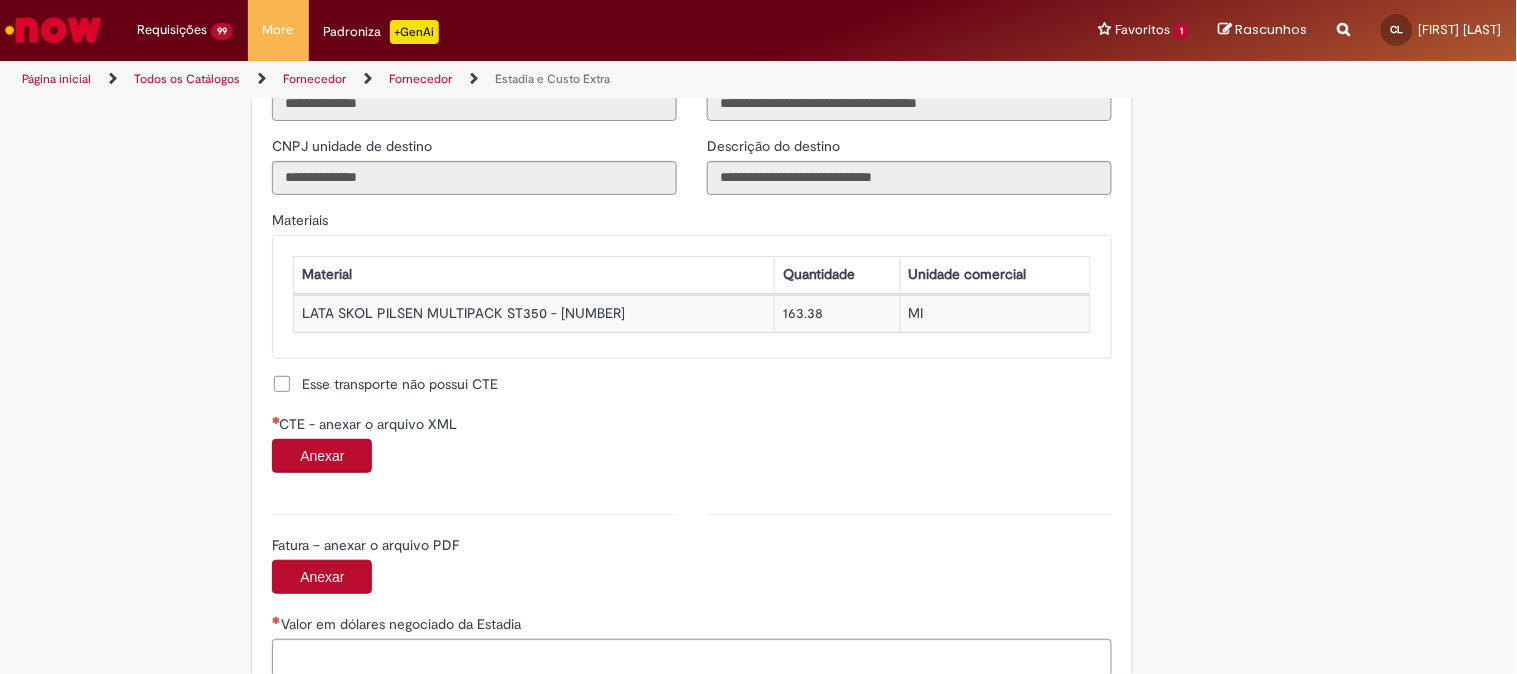 click on "Anexar" at bounding box center (322, 456) 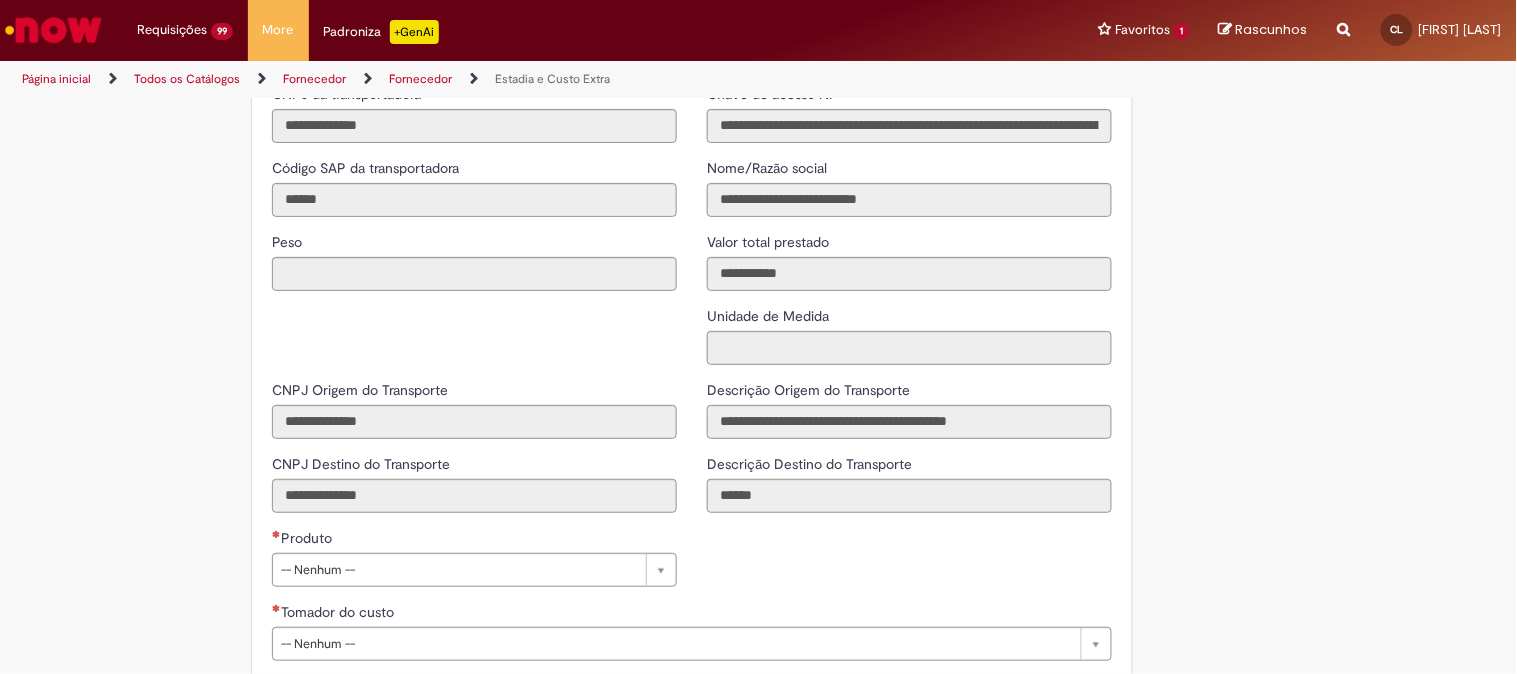 scroll, scrollTop: 2555, scrollLeft: 0, axis: vertical 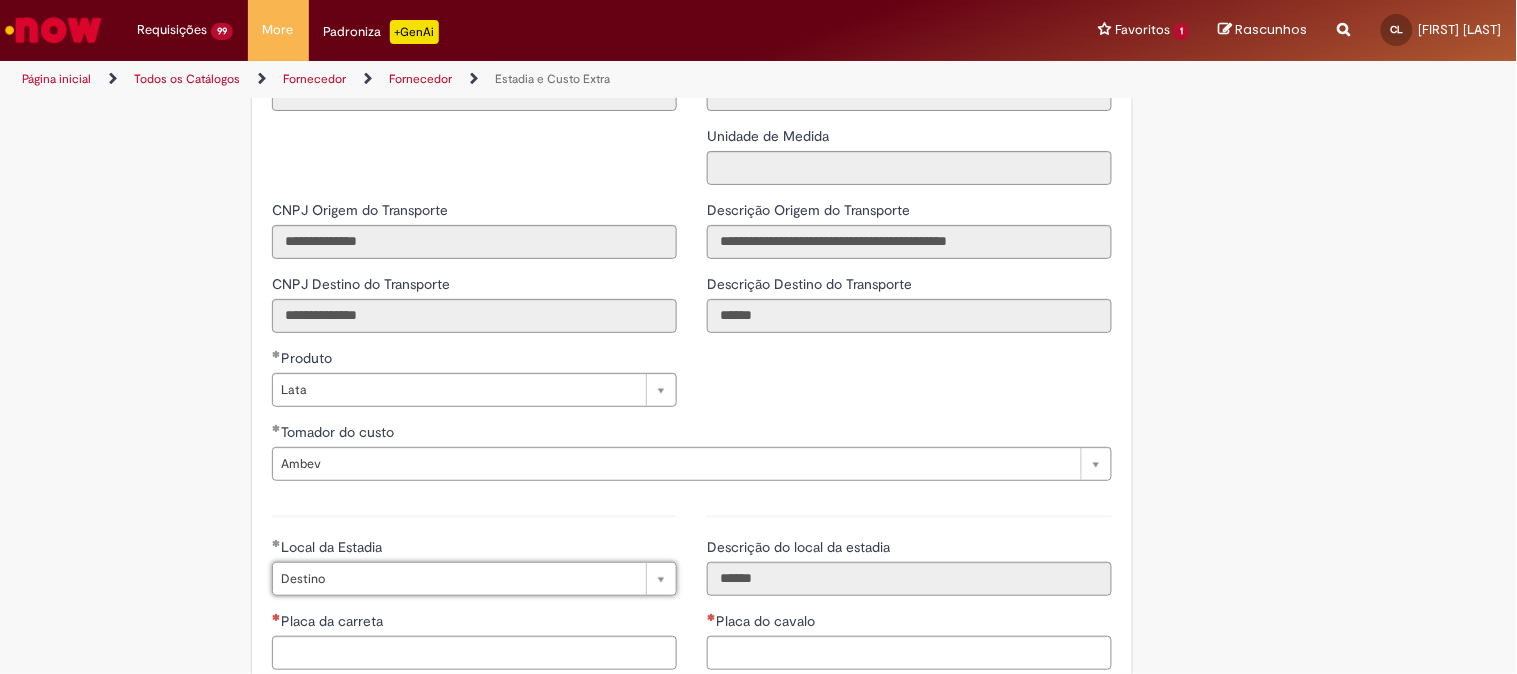 click on "**********" at bounding box center [474, 725] 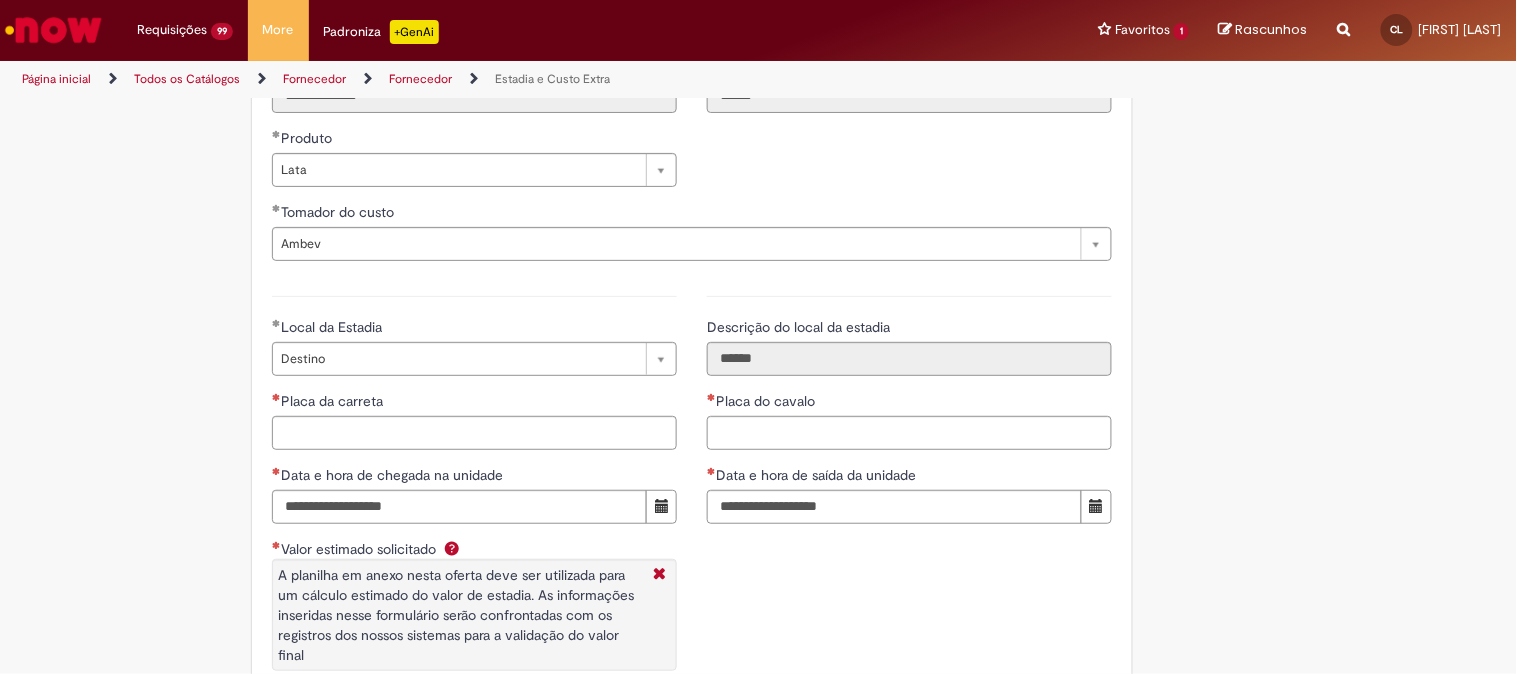 scroll, scrollTop: 2777, scrollLeft: 0, axis: vertical 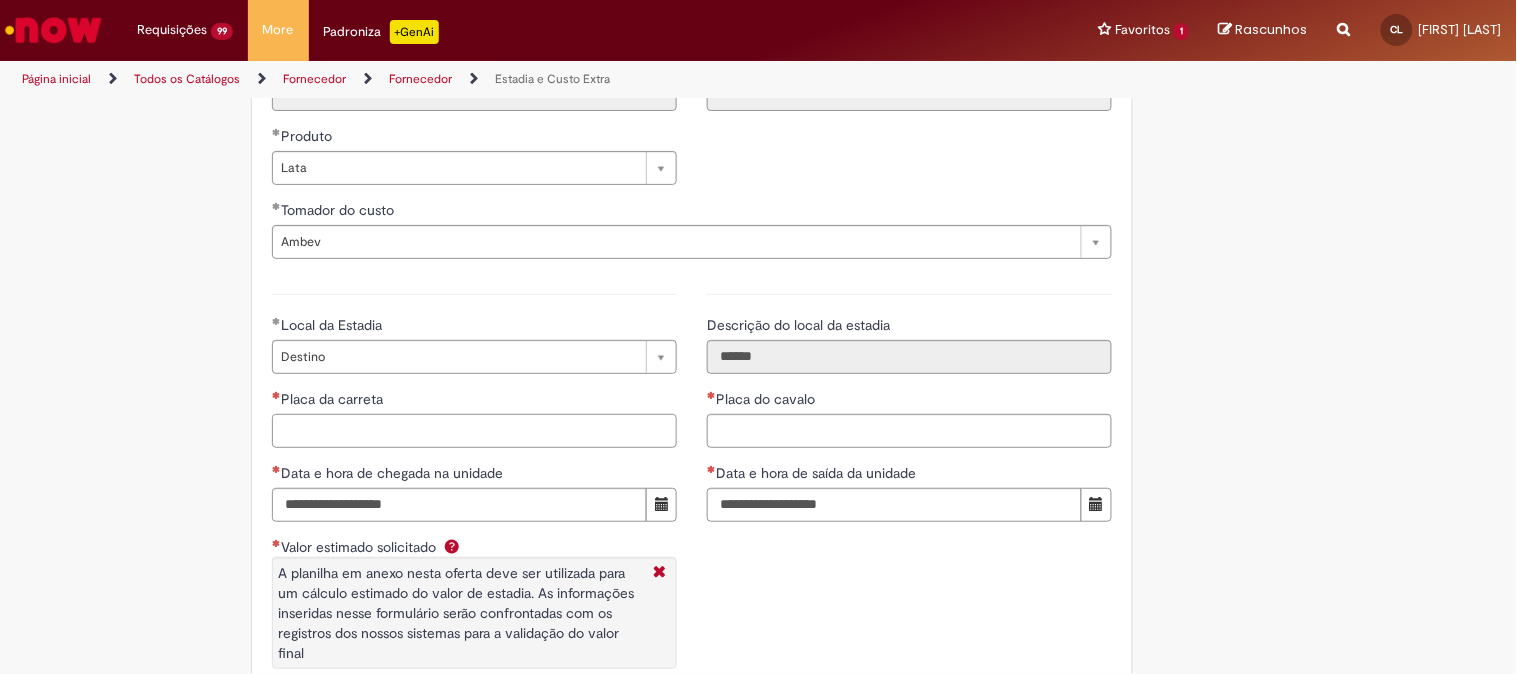 click on "Placa da carreta" at bounding box center [474, 431] 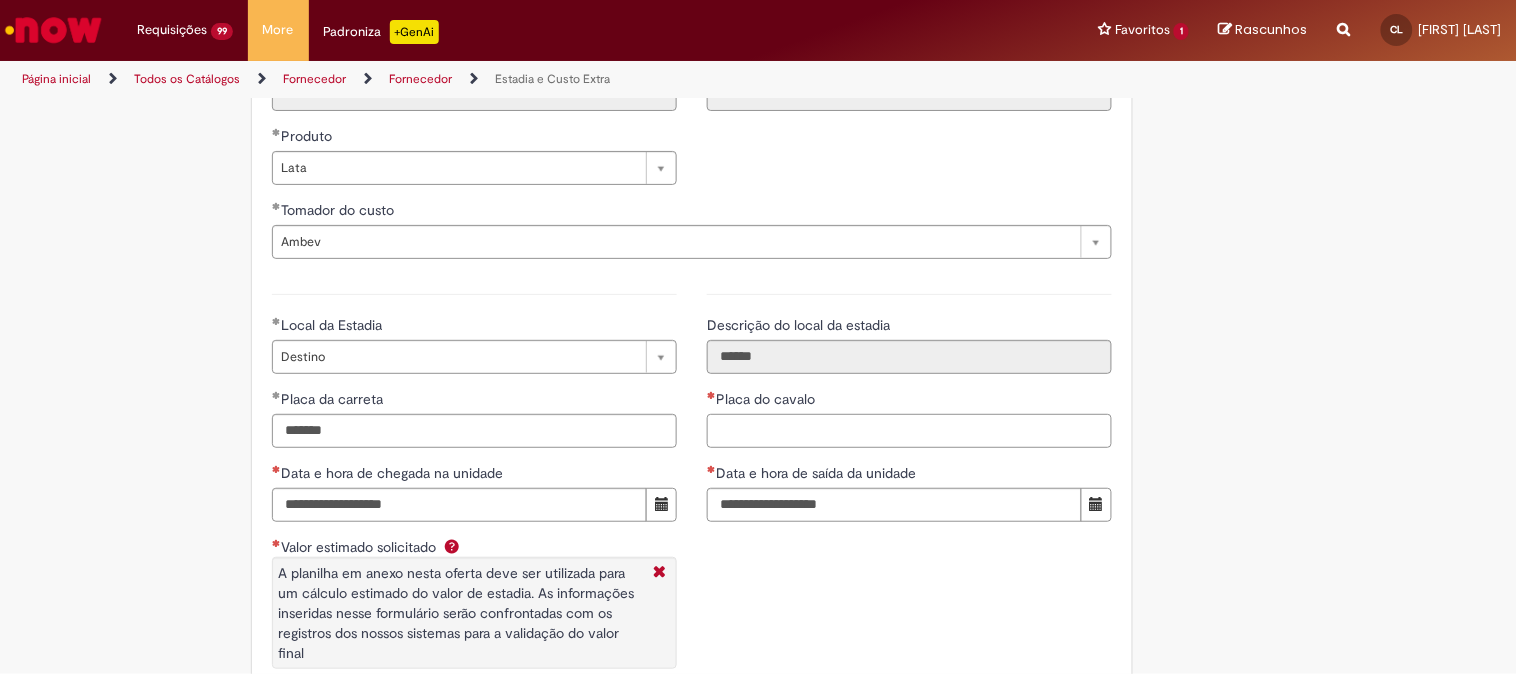 click on "Placa do cavalo" at bounding box center (909, 431) 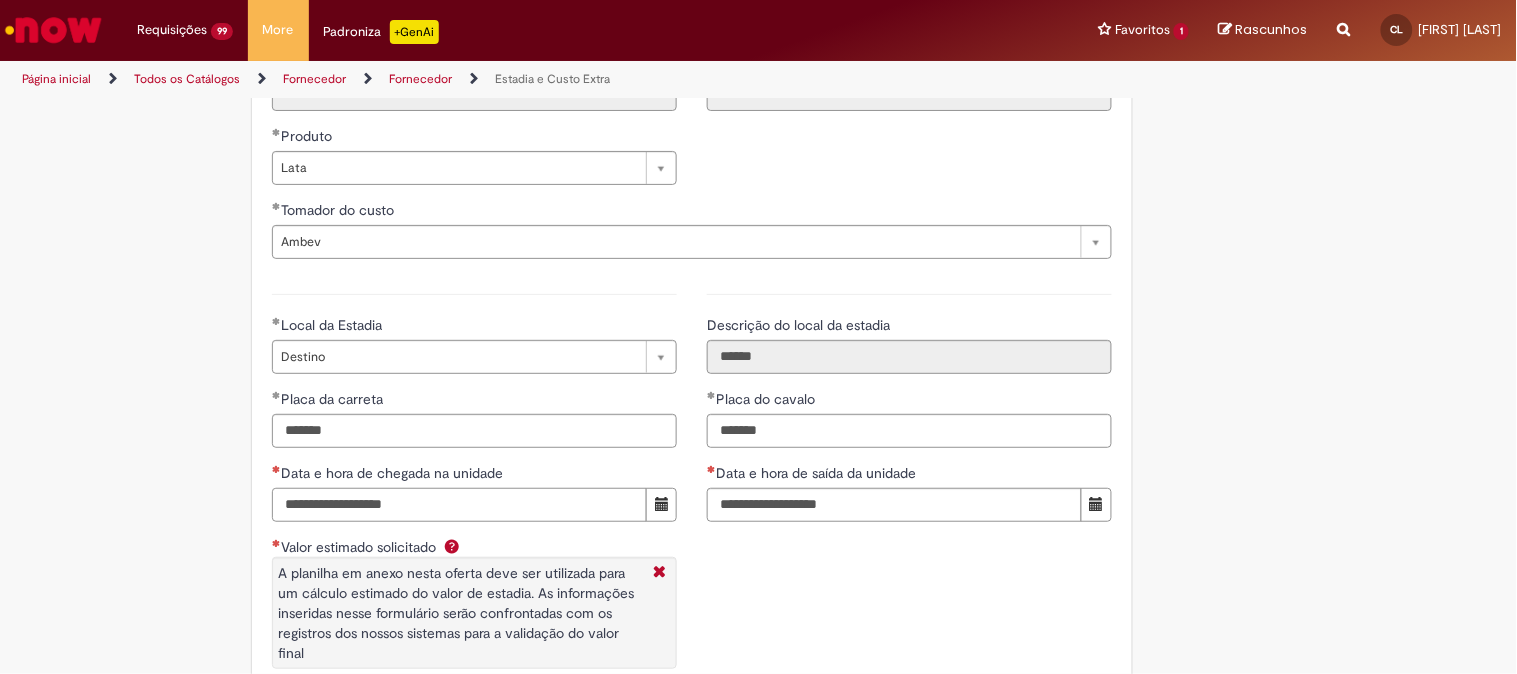 click on "Data e hora de chegada na unidade" at bounding box center [459, 505] 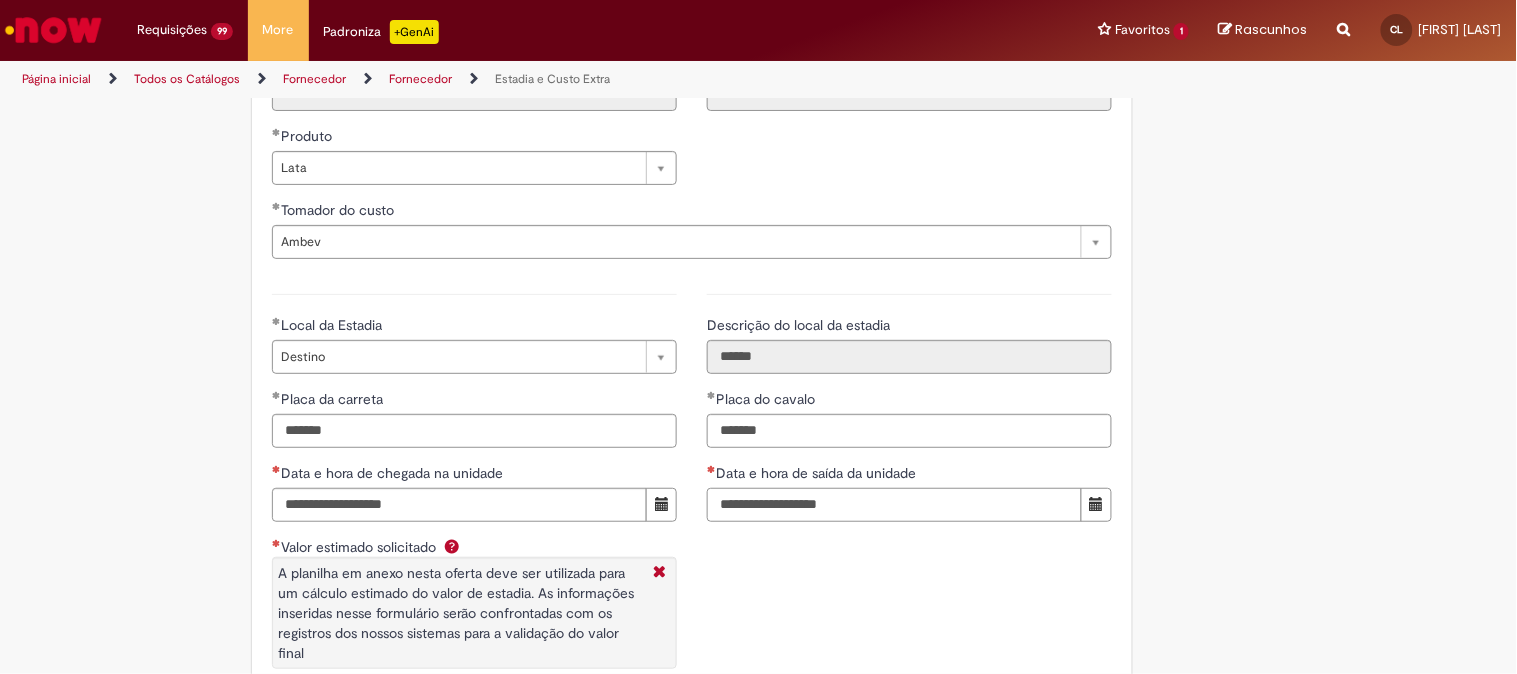click on "Data e hora de saída da unidade" at bounding box center (894, 505) 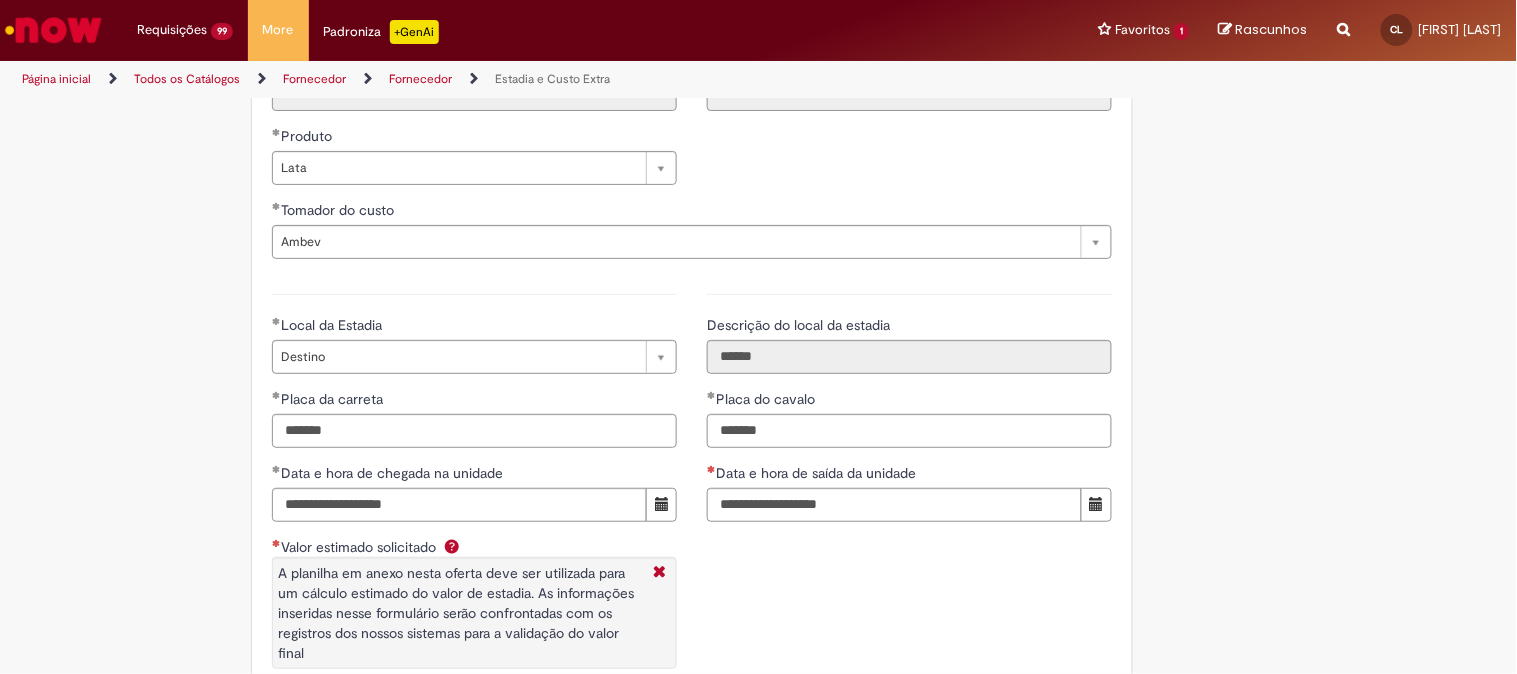 click on "**********" at bounding box center (692, 503) 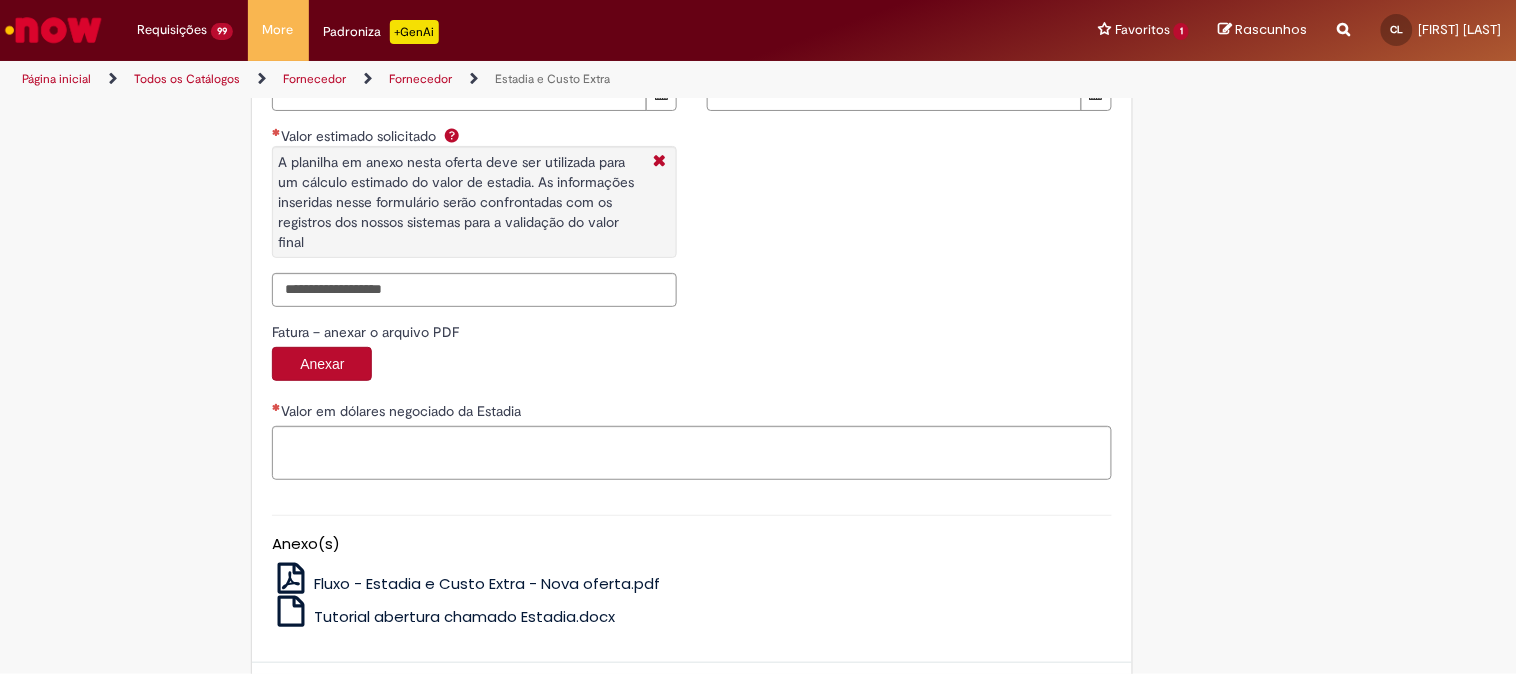 scroll, scrollTop: 3222, scrollLeft: 0, axis: vertical 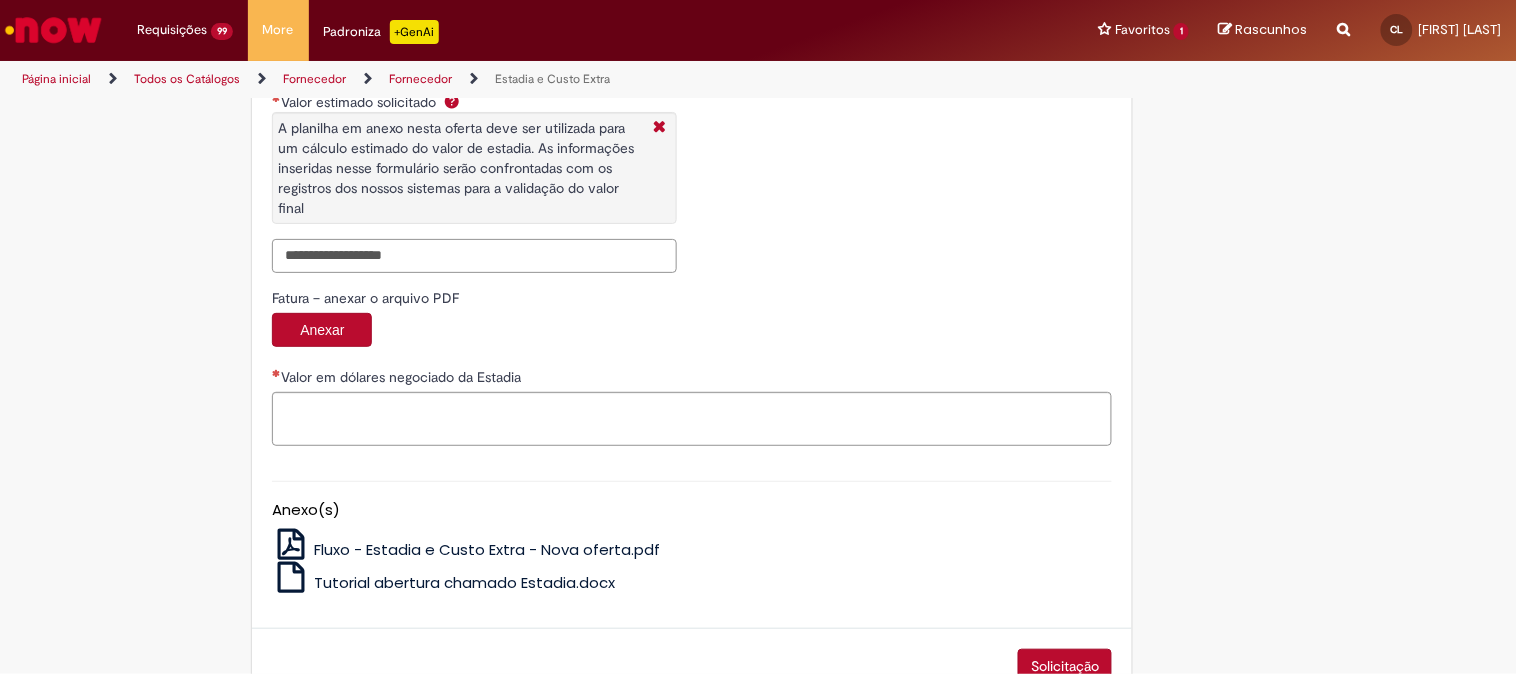 click on "Valor estimado solicitado A planilha em anexo nesta oferta deve ser utilizada para um cálculo estimado do valor de estadia. As informações inseridas nesse formulário serão confrontadas com os registros dos nossos sistemas para a validação do valor final" at bounding box center [474, 256] 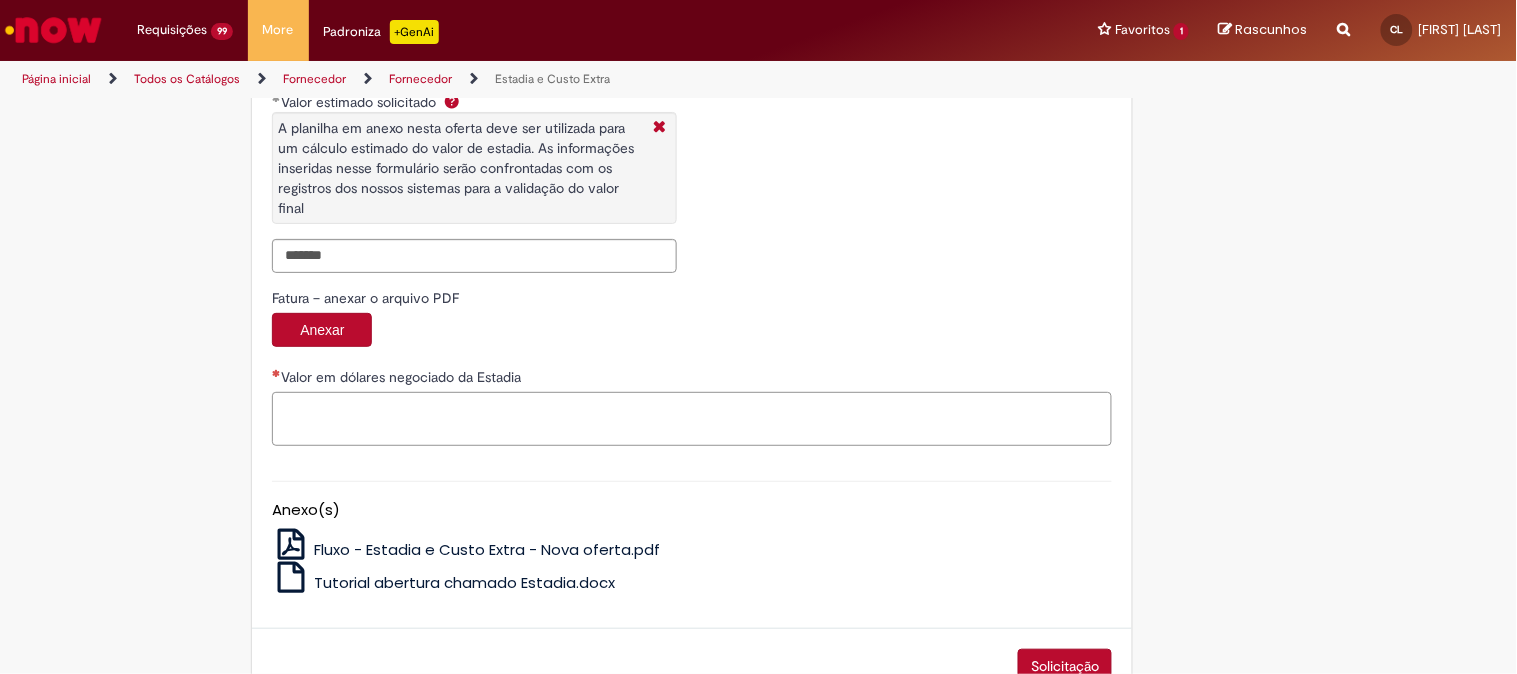 click on "Valor em dólares negociado da Estadia" at bounding box center (692, 419) 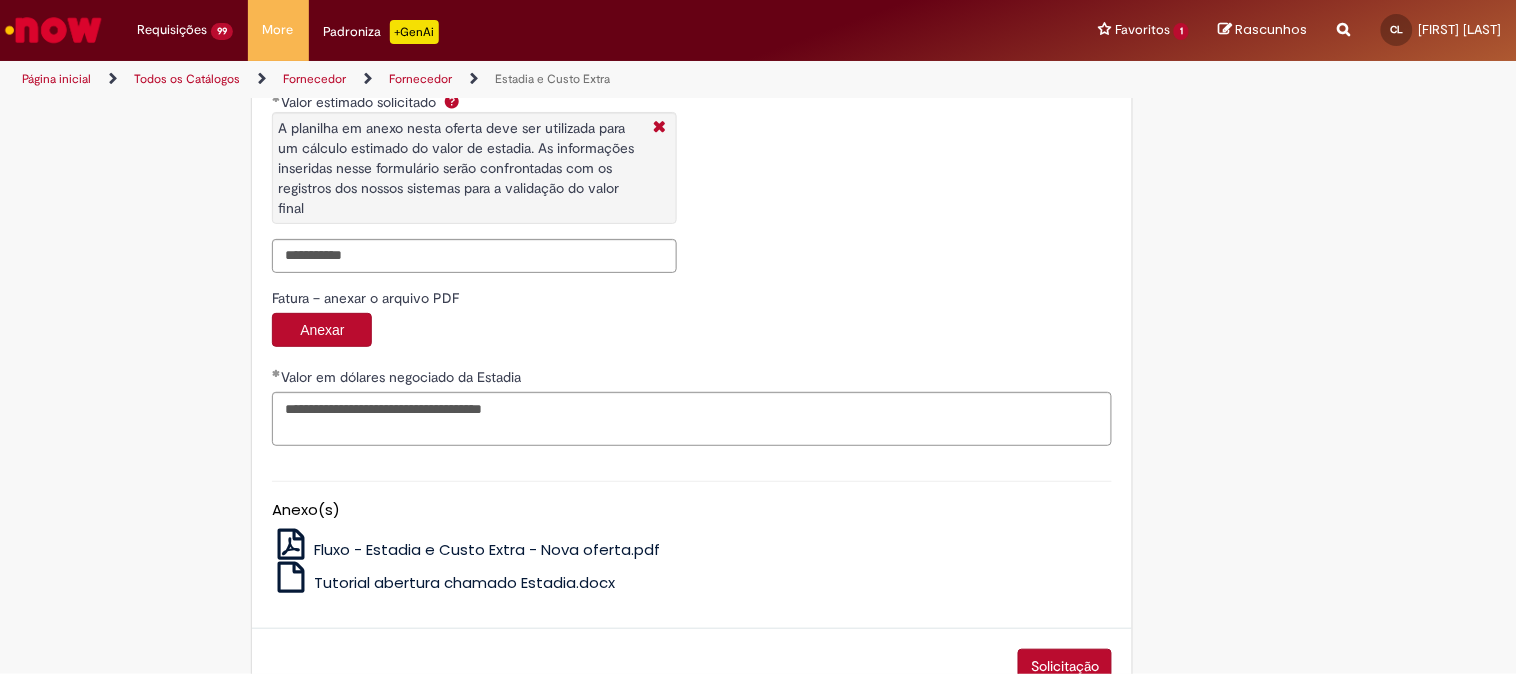 click on "Solicitação" at bounding box center [1065, 666] 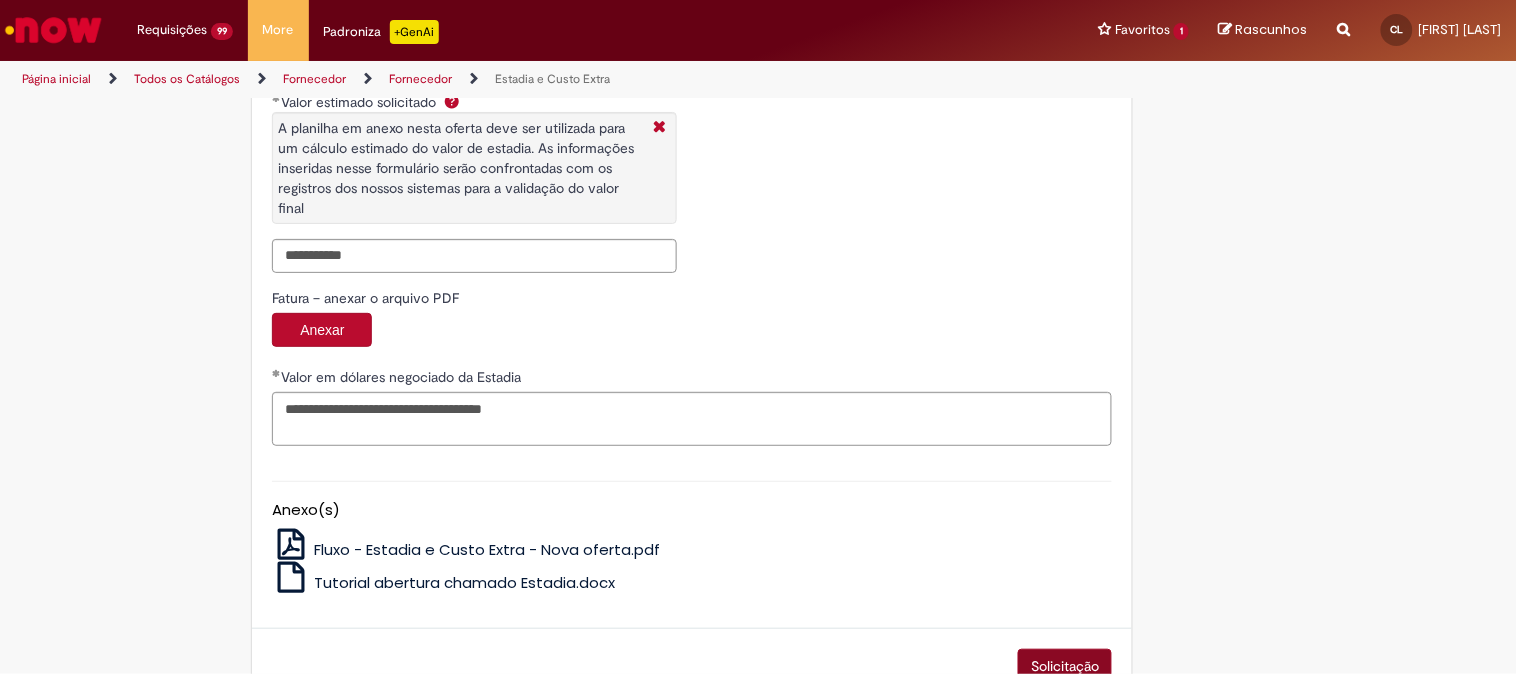 scroll, scrollTop: 3237, scrollLeft: 0, axis: vertical 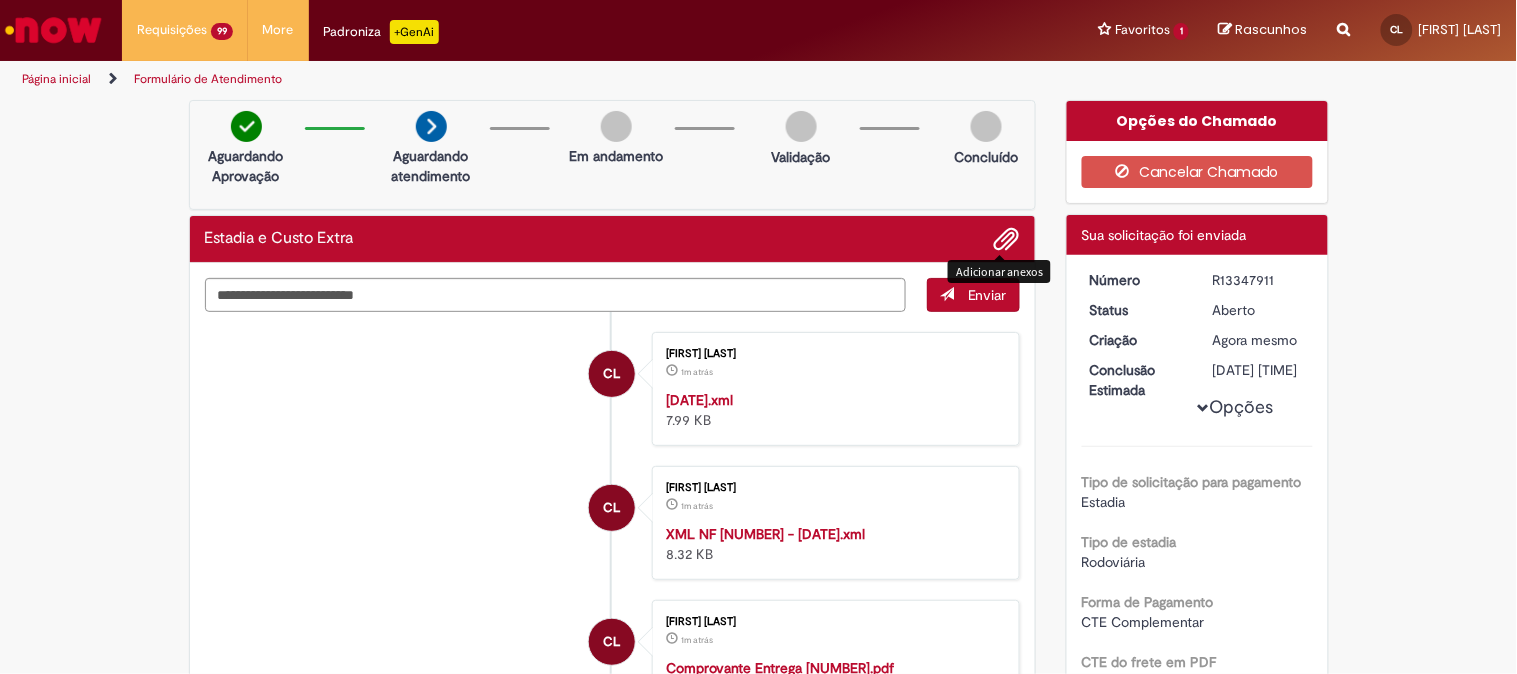 click at bounding box center [1007, 240] 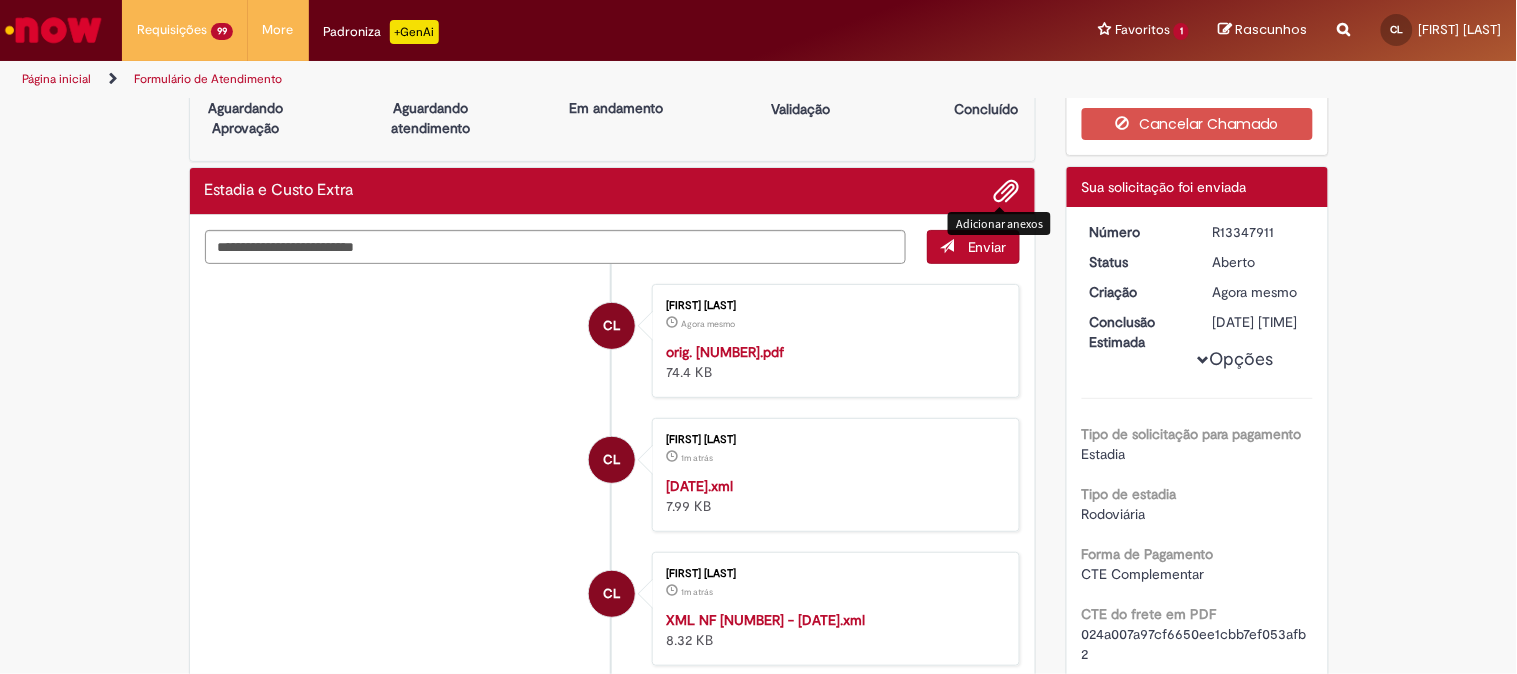 scroll, scrollTop: 0, scrollLeft: 0, axis: both 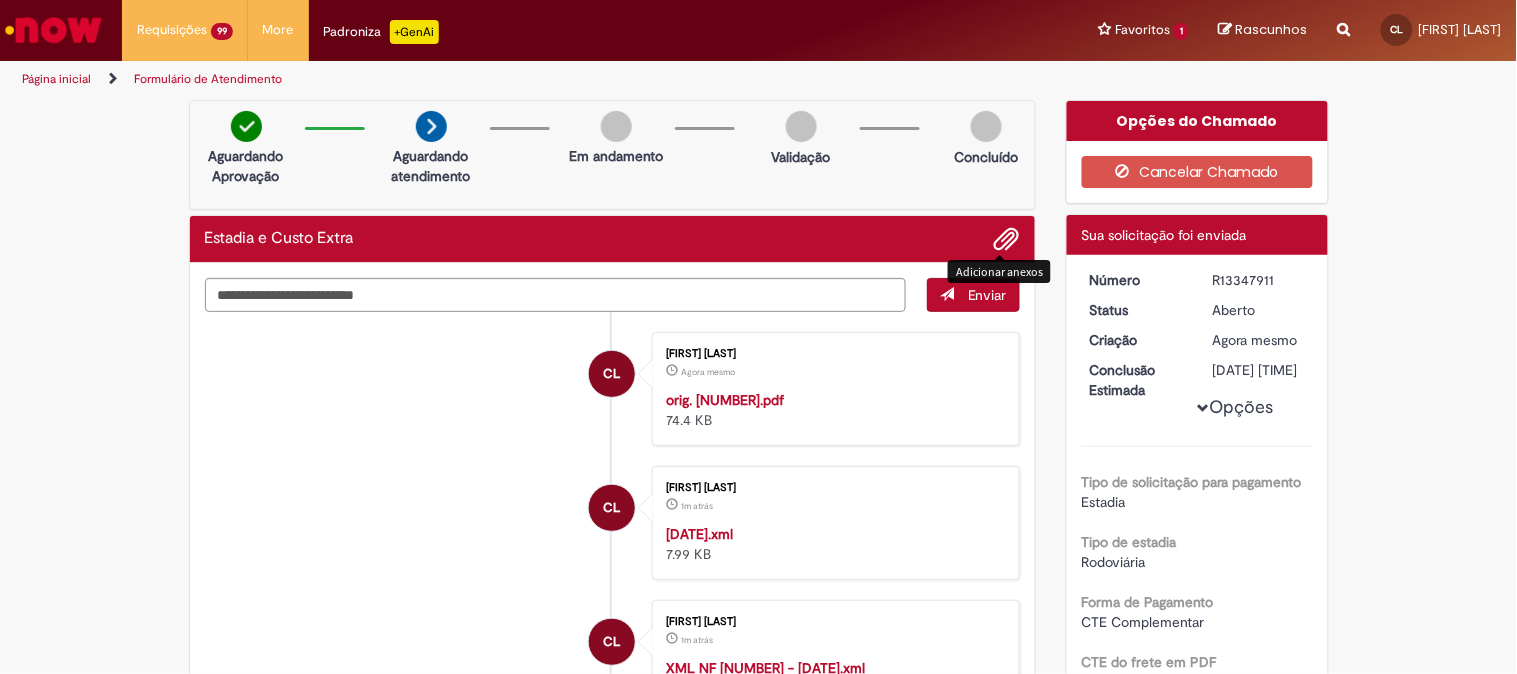 click on "R13347911" at bounding box center [1259, 280] 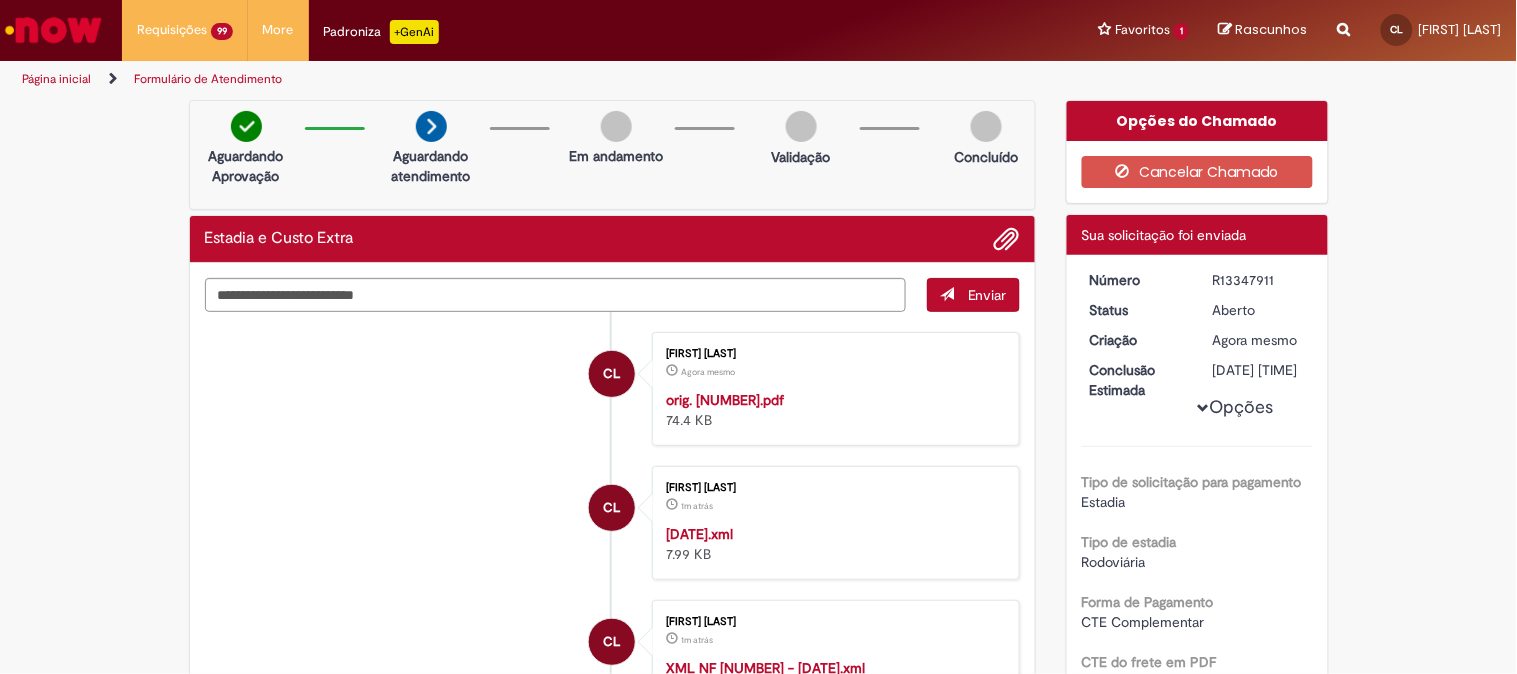 copy on "R13347911" 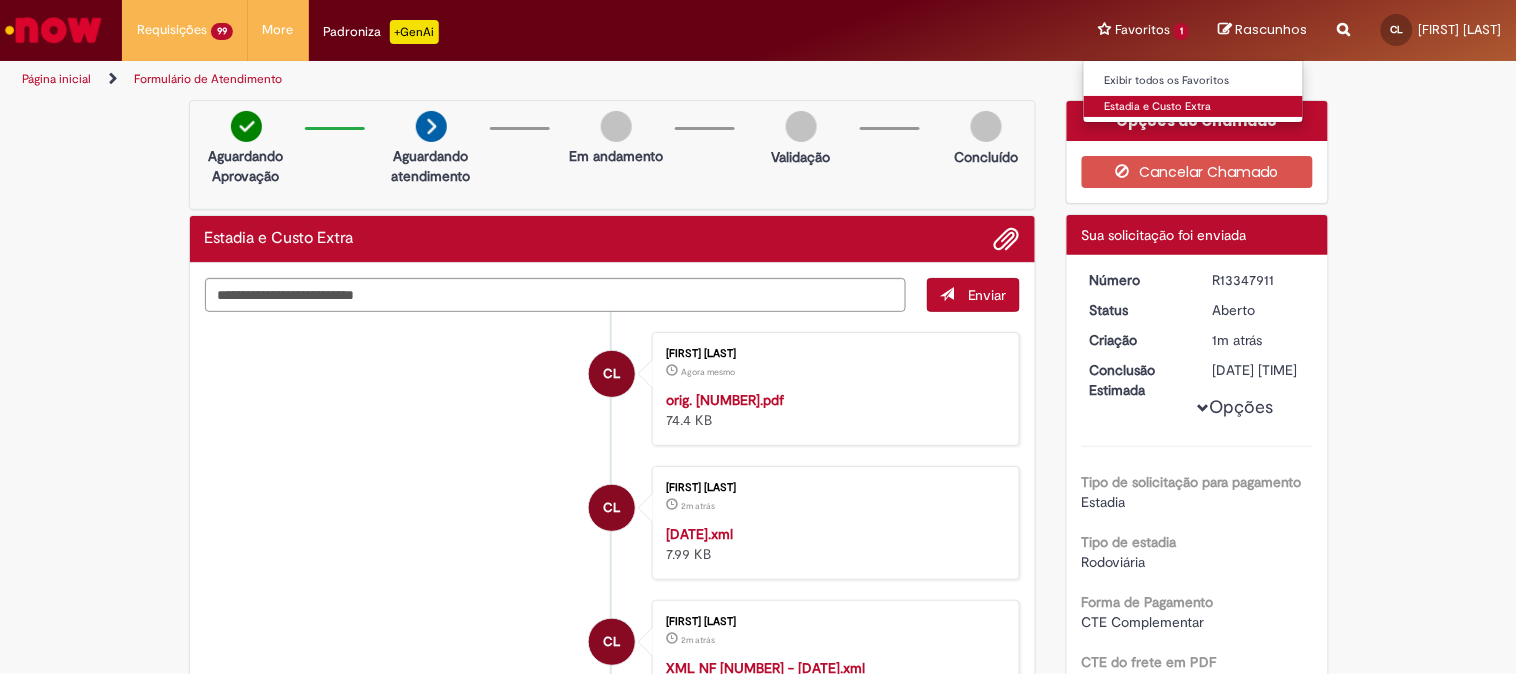click on "Estadia e Custo Extra" at bounding box center (1194, 107) 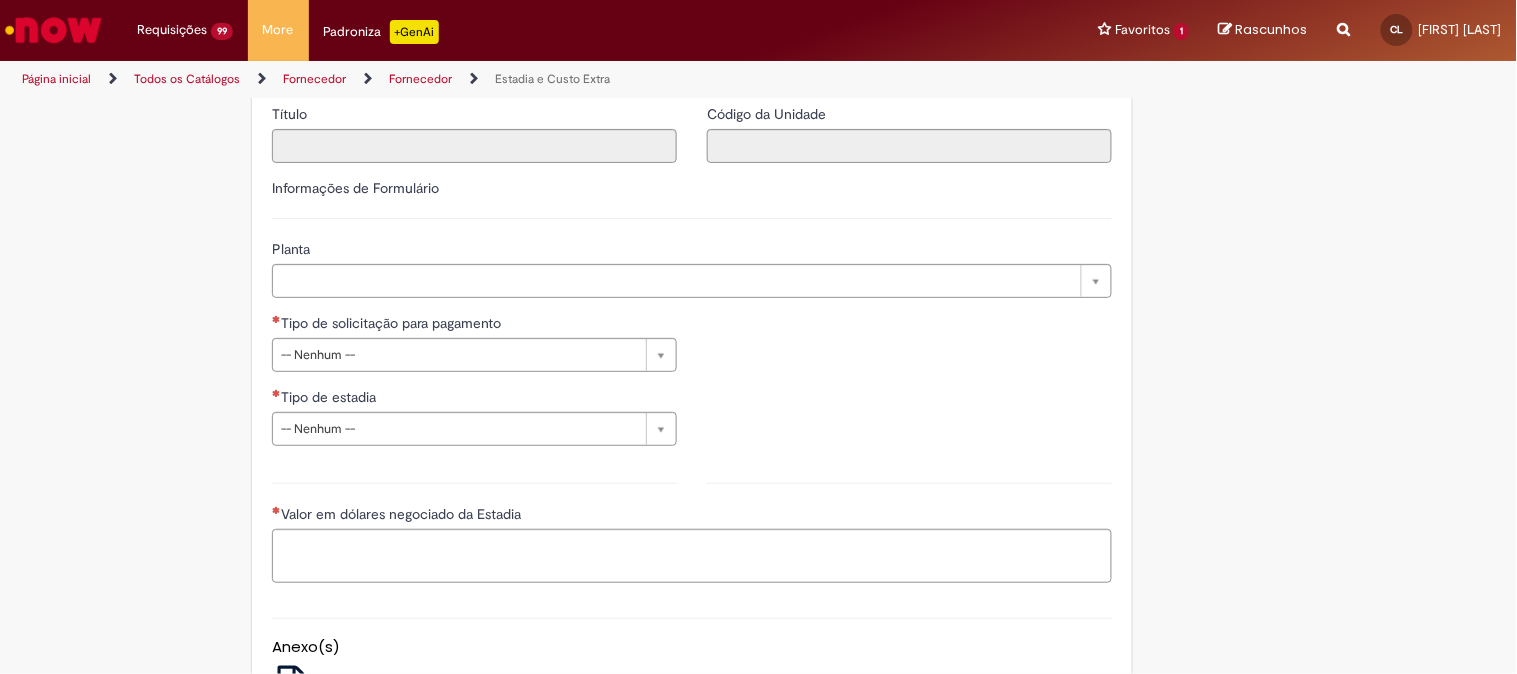 scroll, scrollTop: 666, scrollLeft: 0, axis: vertical 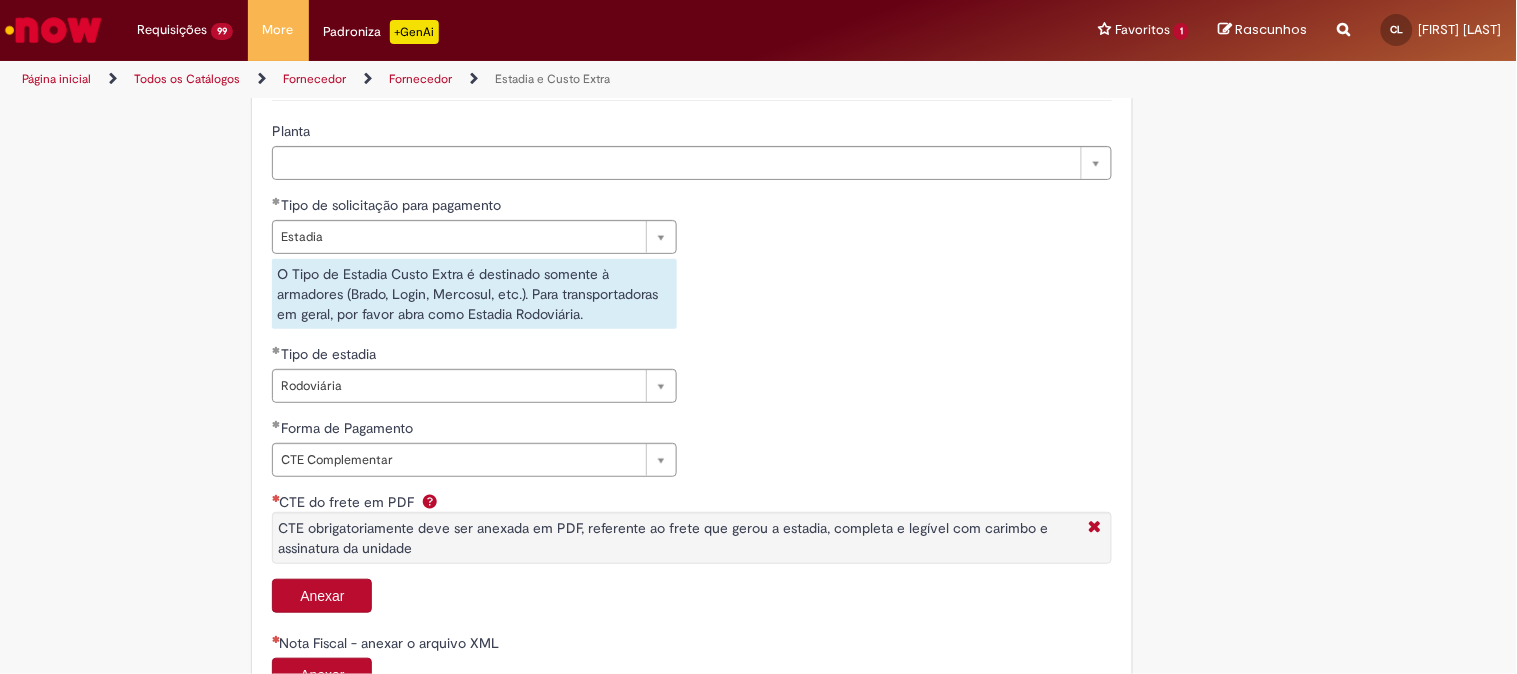 click on "Anexar" at bounding box center (322, 596) 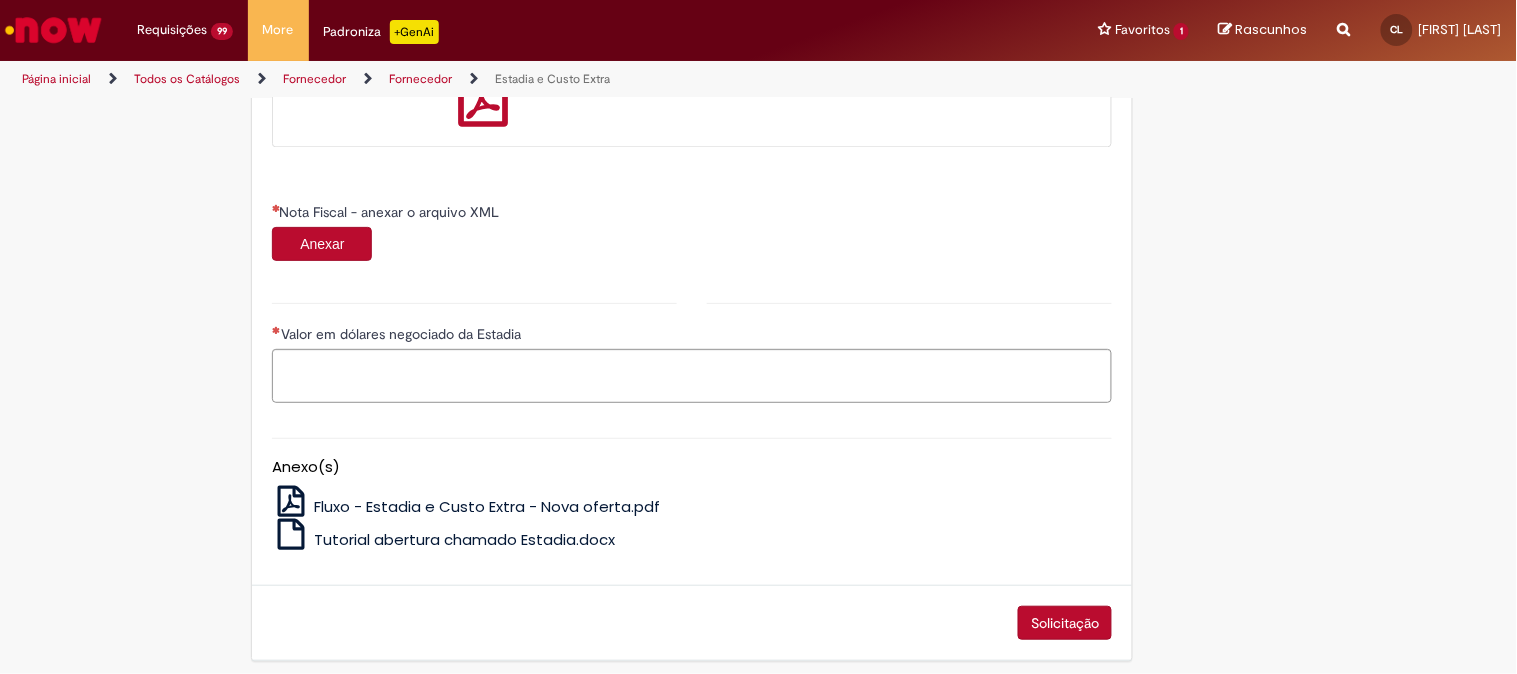 scroll, scrollTop: 1235, scrollLeft: 0, axis: vertical 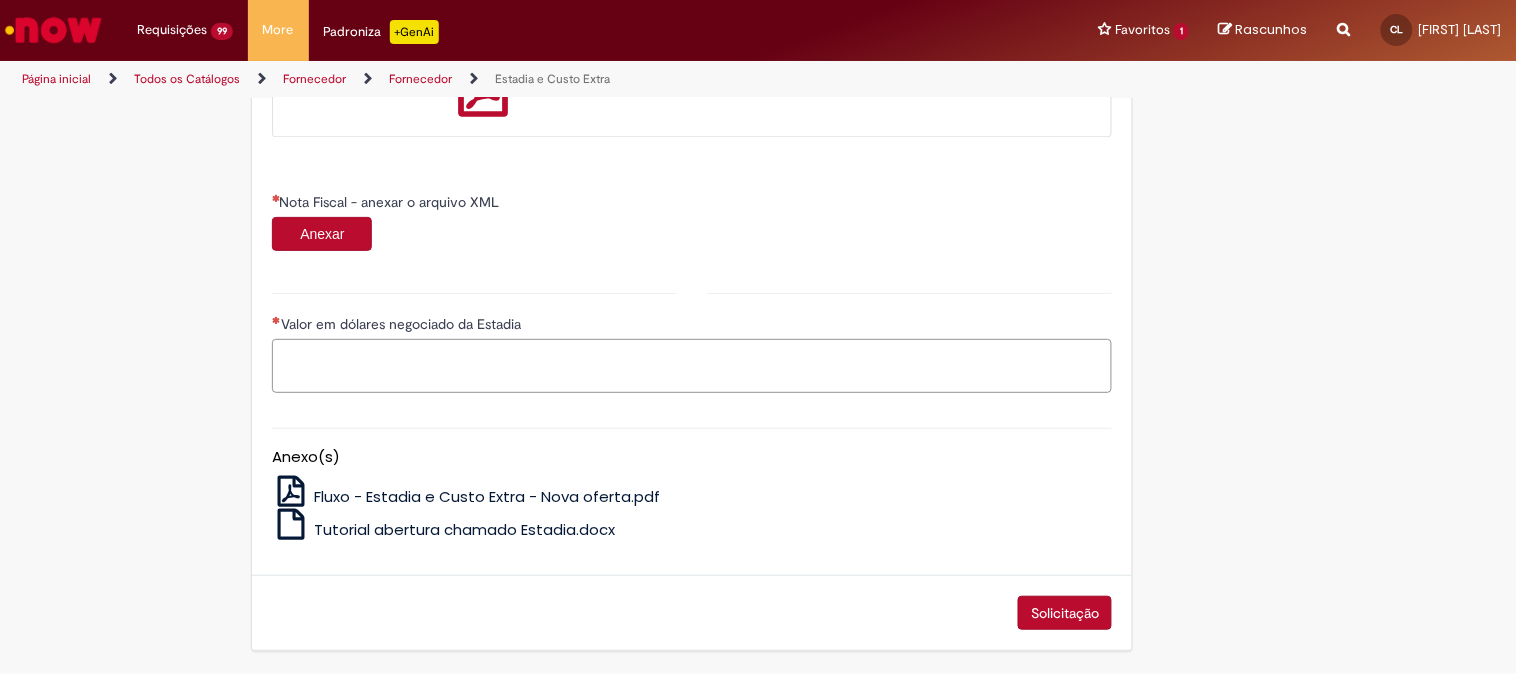 click on "Valor em dólares negociado da Estadia" at bounding box center (692, 366) 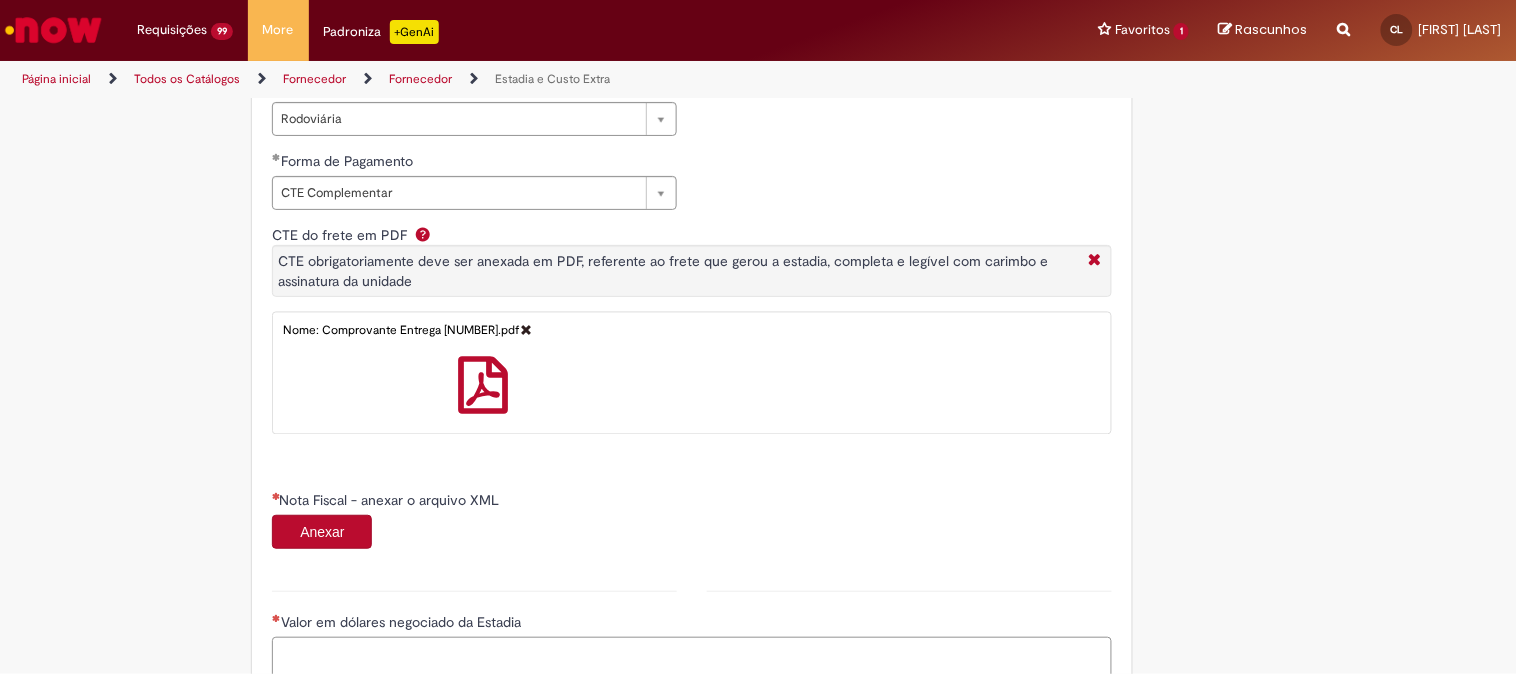 scroll, scrollTop: 902, scrollLeft: 0, axis: vertical 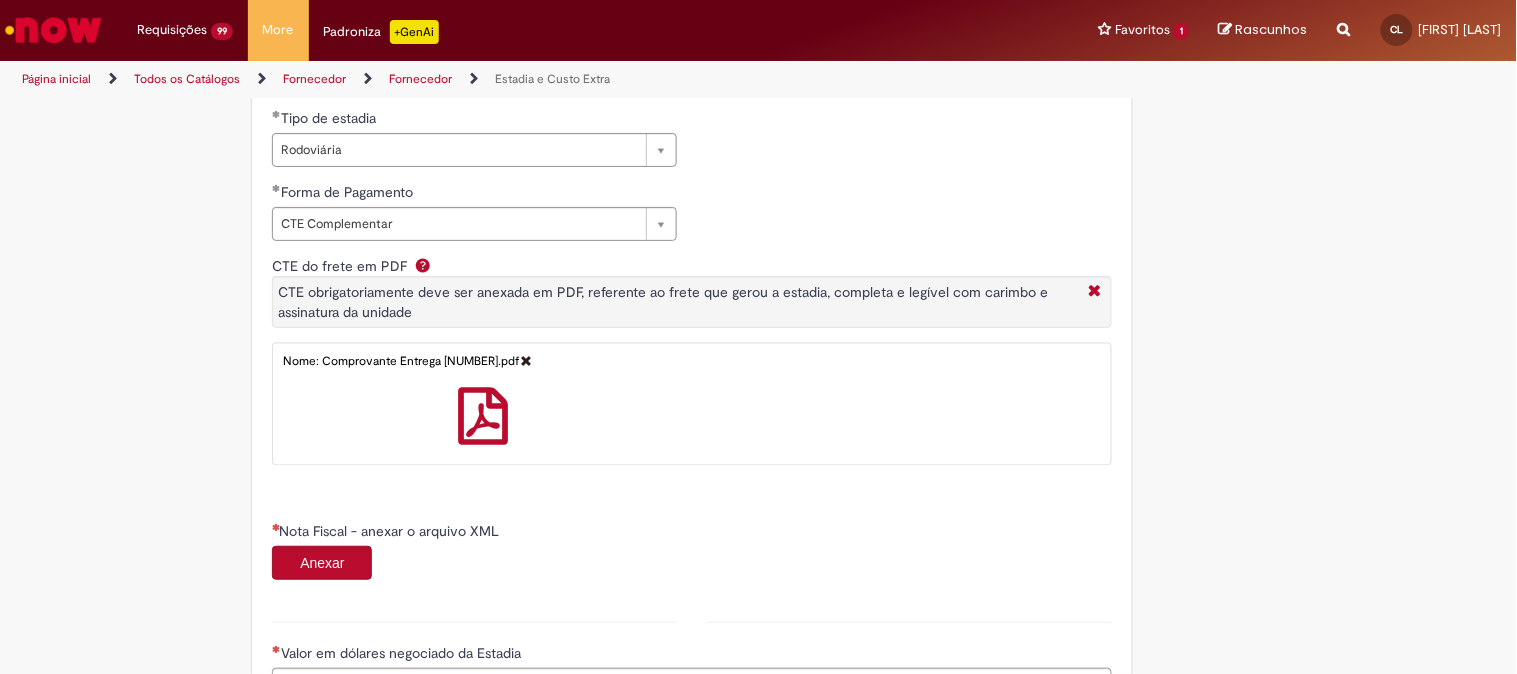 click on "Anexar" at bounding box center [322, 563] 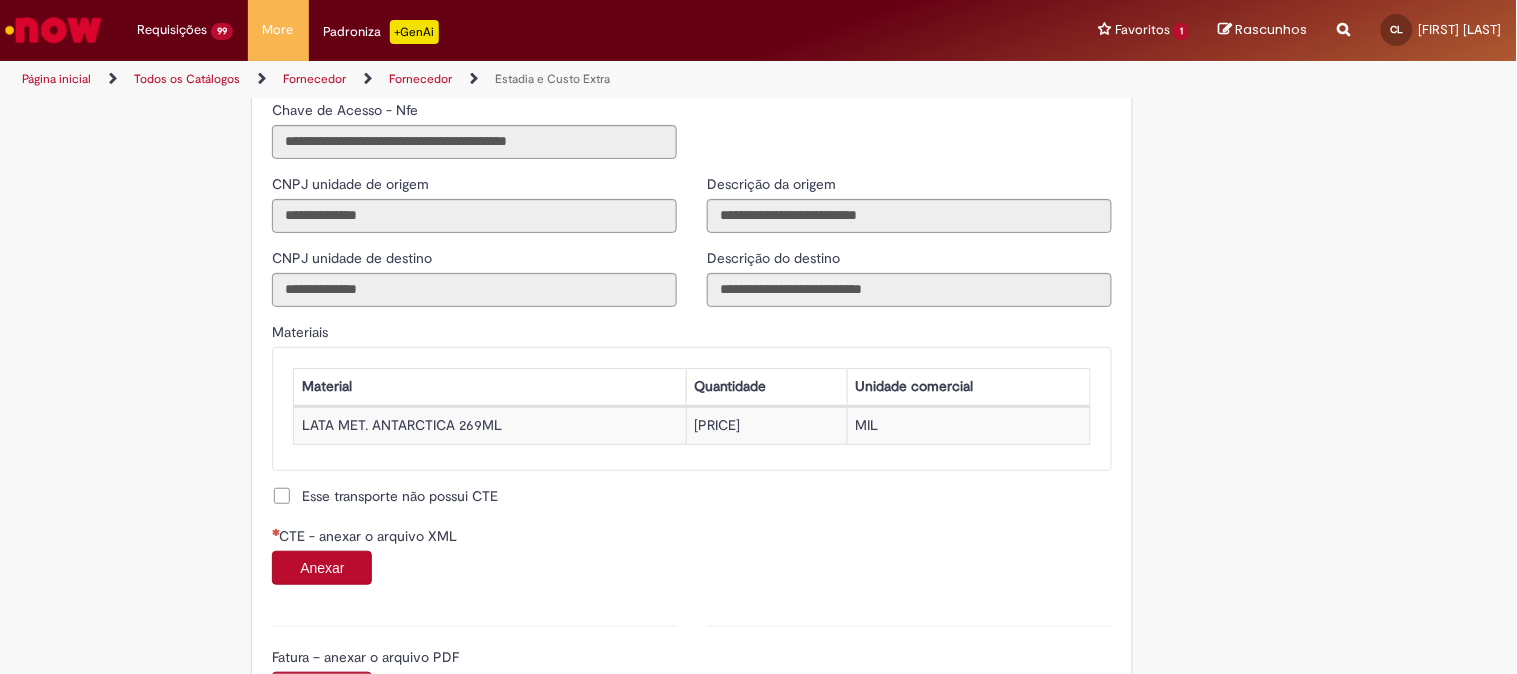 scroll, scrollTop: 1772, scrollLeft: 0, axis: vertical 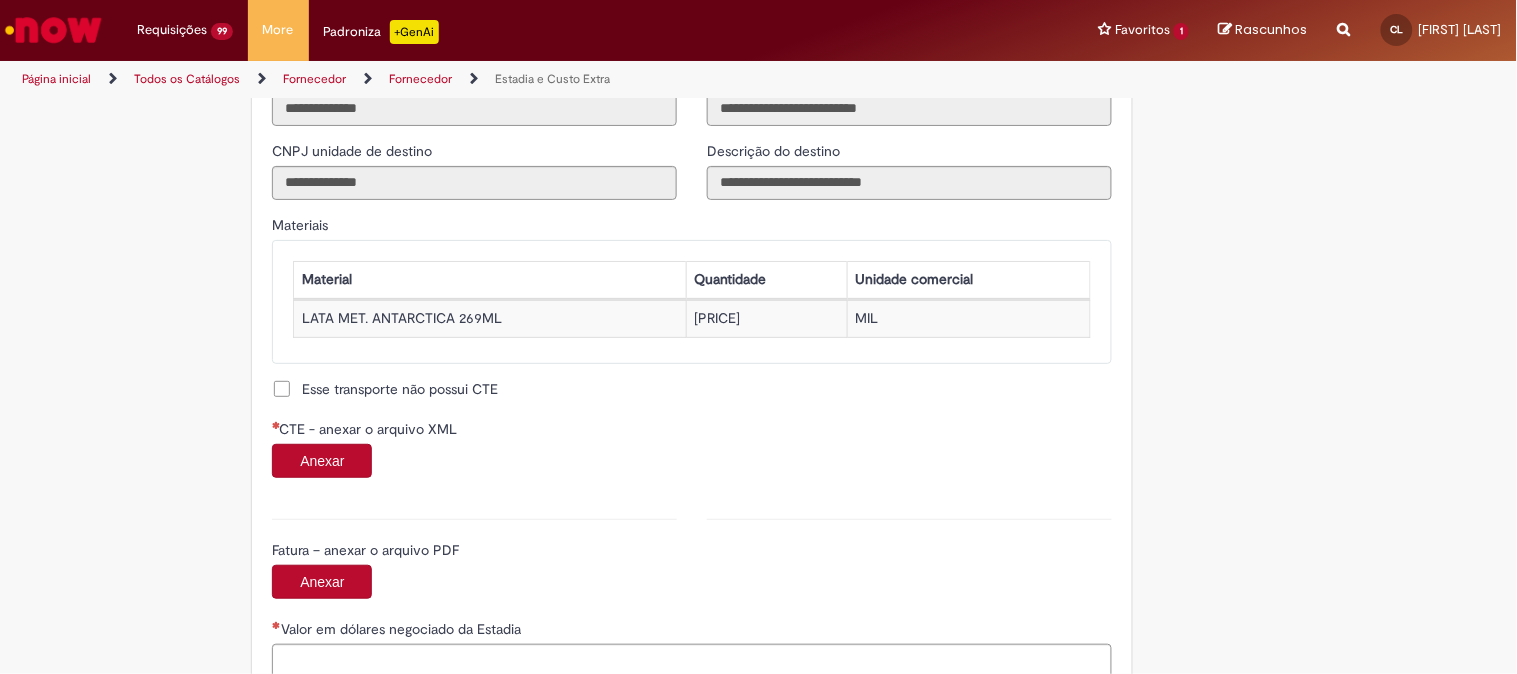 click on "Anexar" at bounding box center [322, 461] 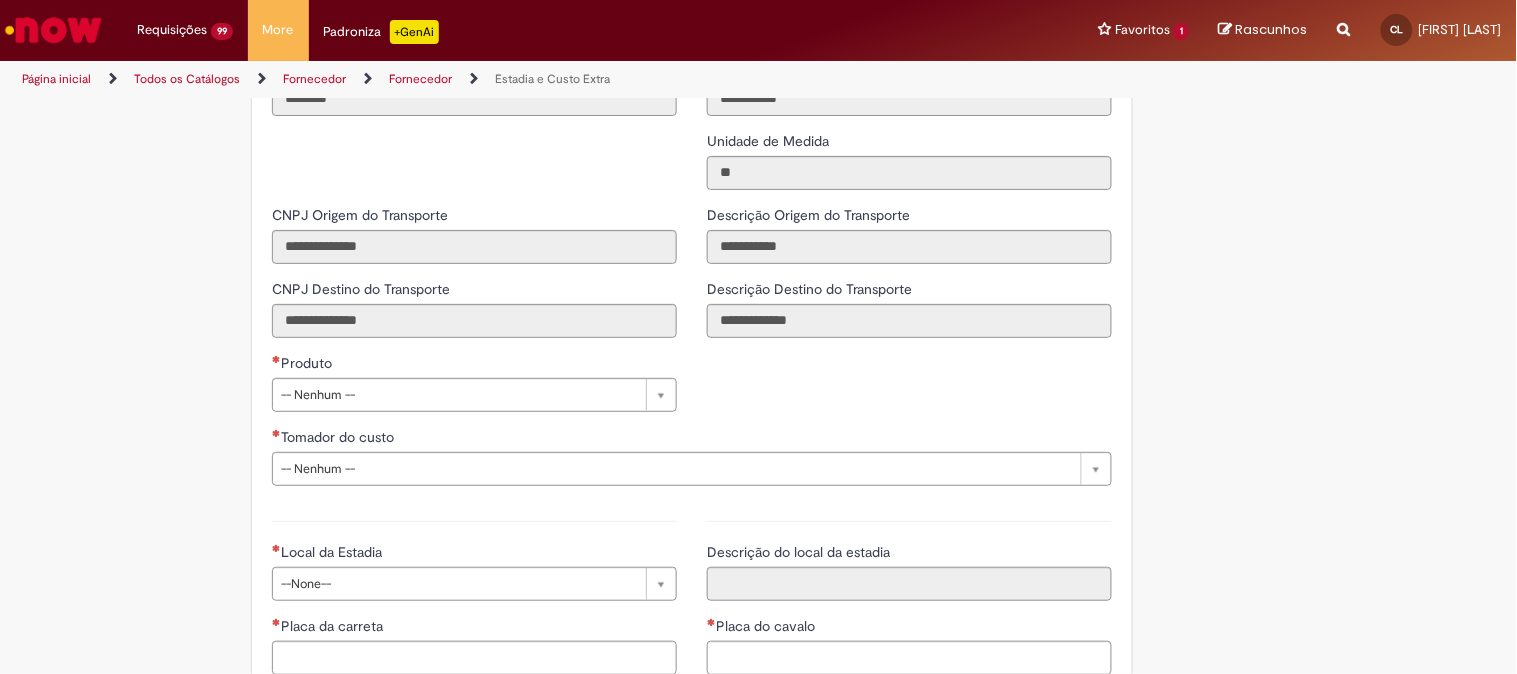 scroll, scrollTop: 2661, scrollLeft: 0, axis: vertical 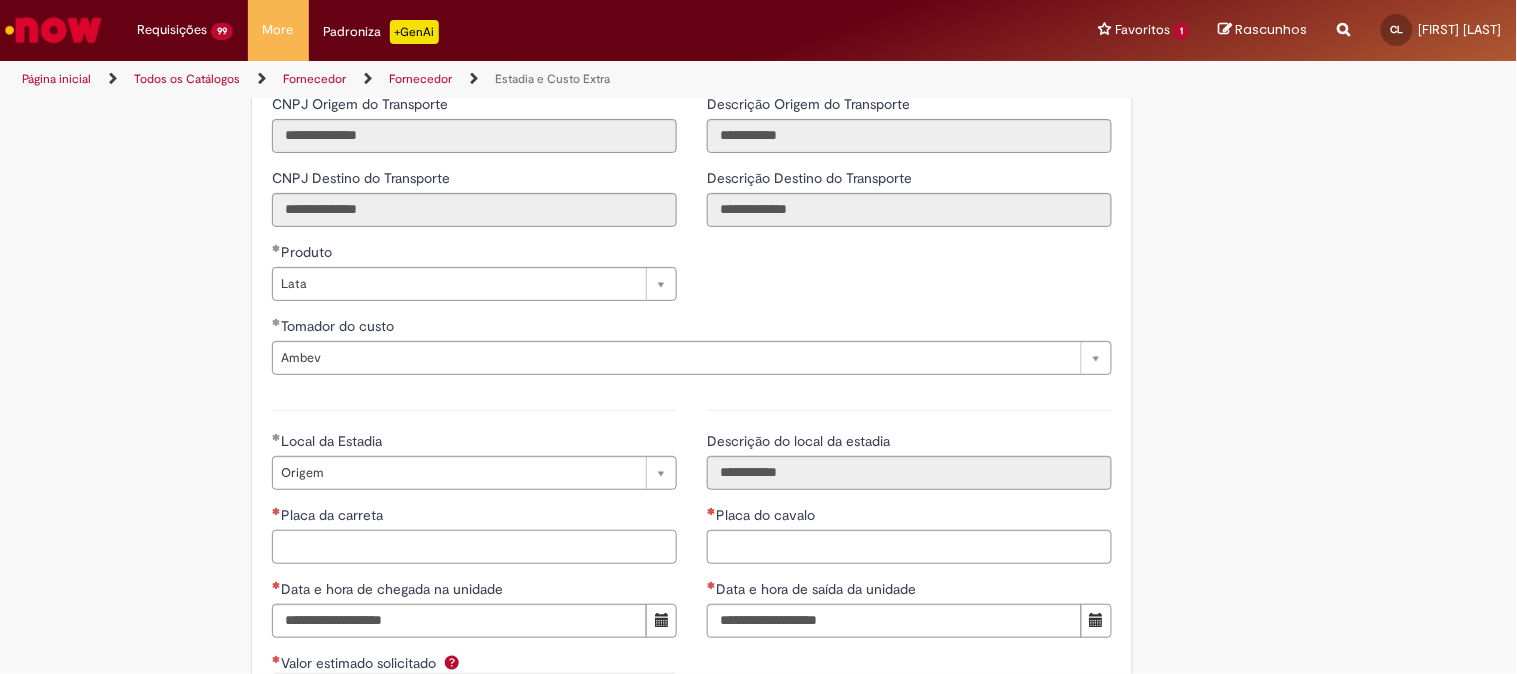 click on "Placa da carreta" at bounding box center (474, 547) 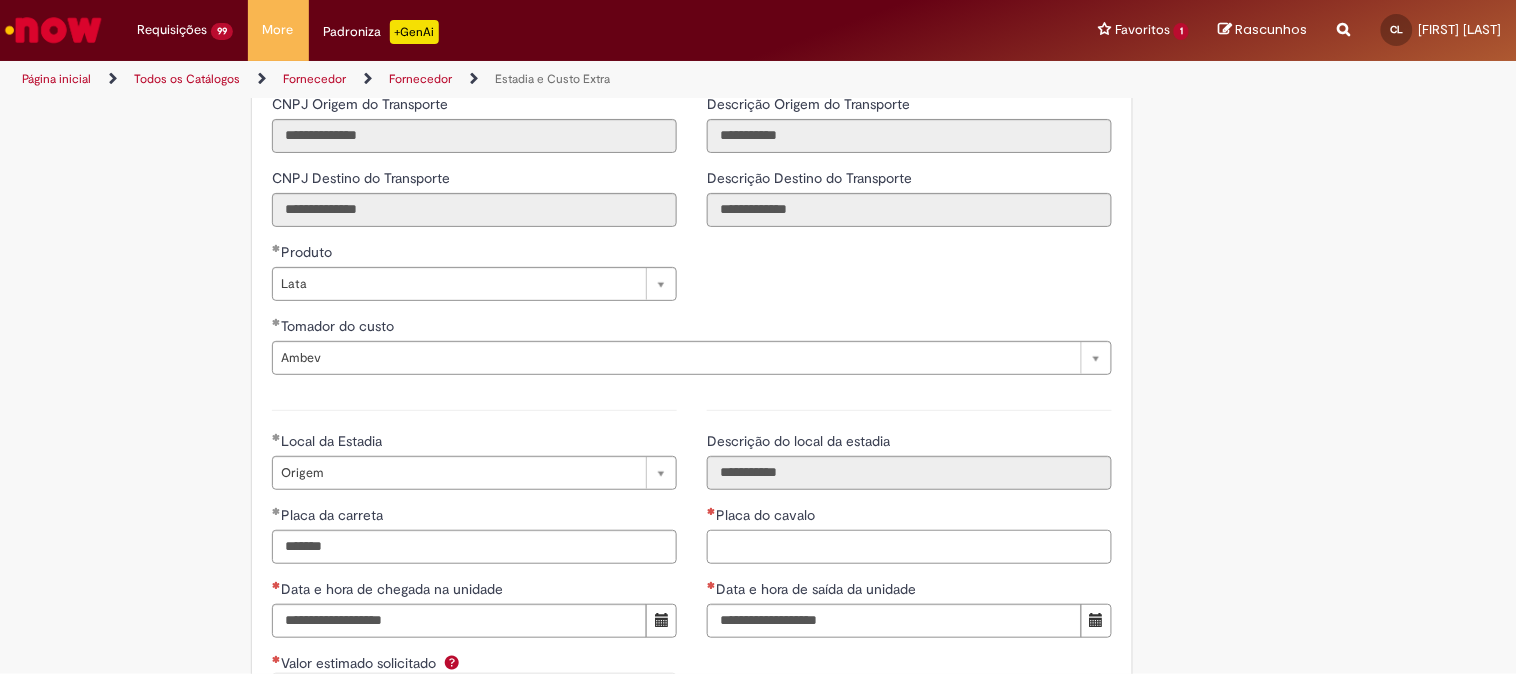 click on "Placa do cavalo" at bounding box center [909, 547] 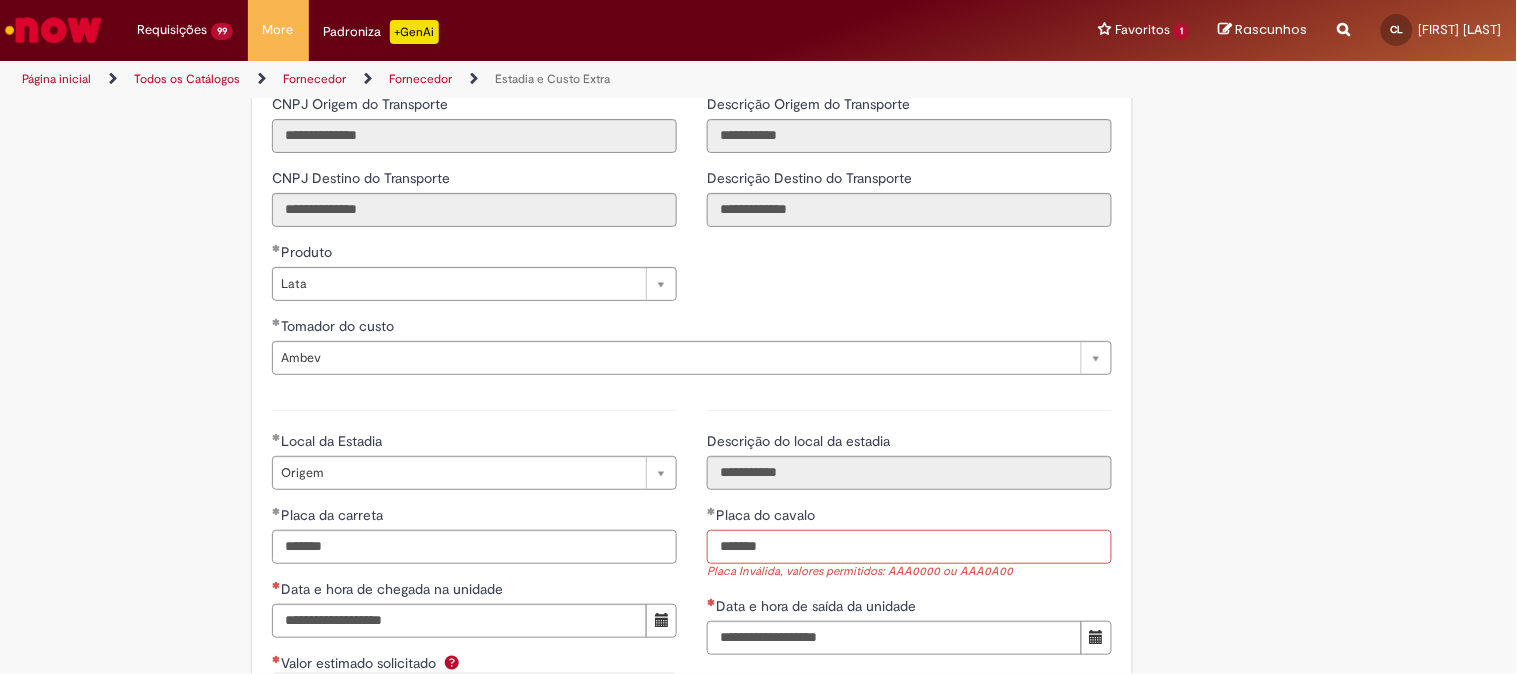 click on "**********" at bounding box center (758, -637) 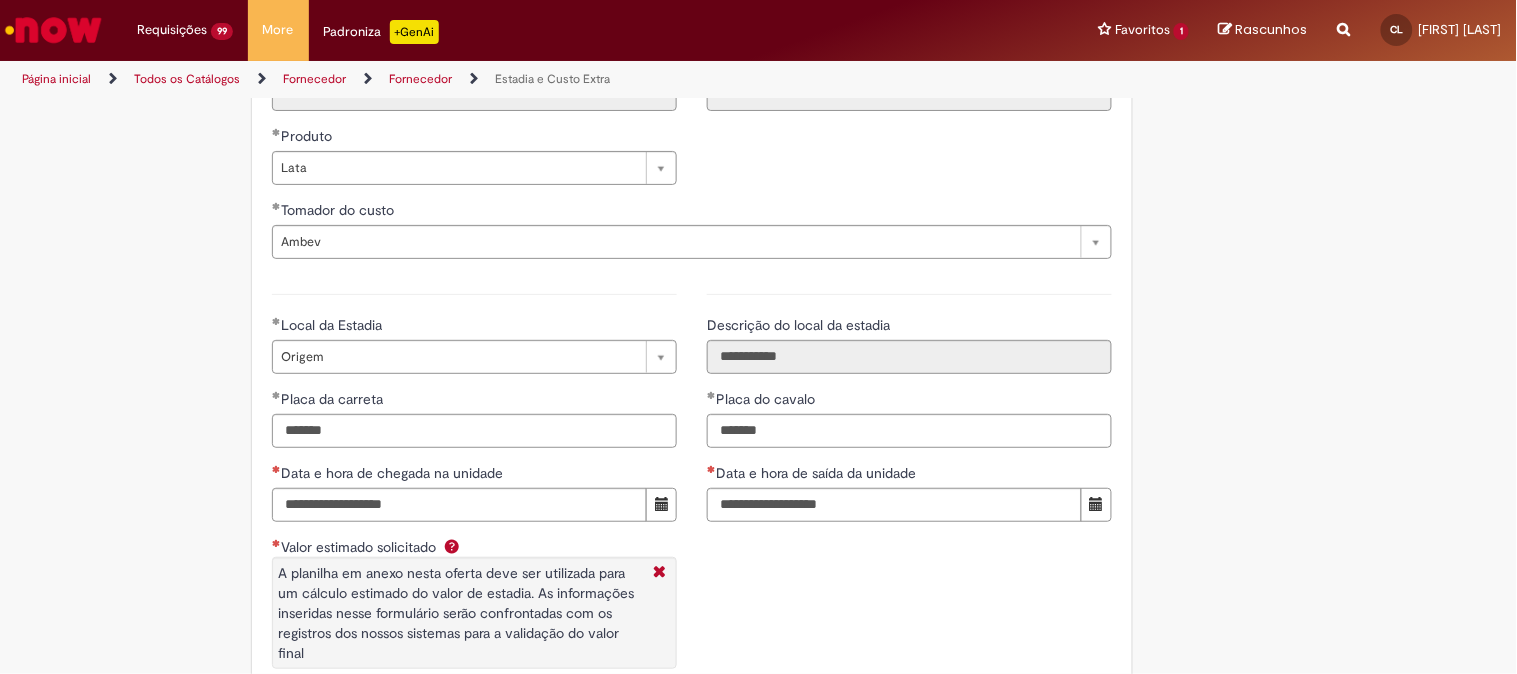 scroll, scrollTop: 2994, scrollLeft: 0, axis: vertical 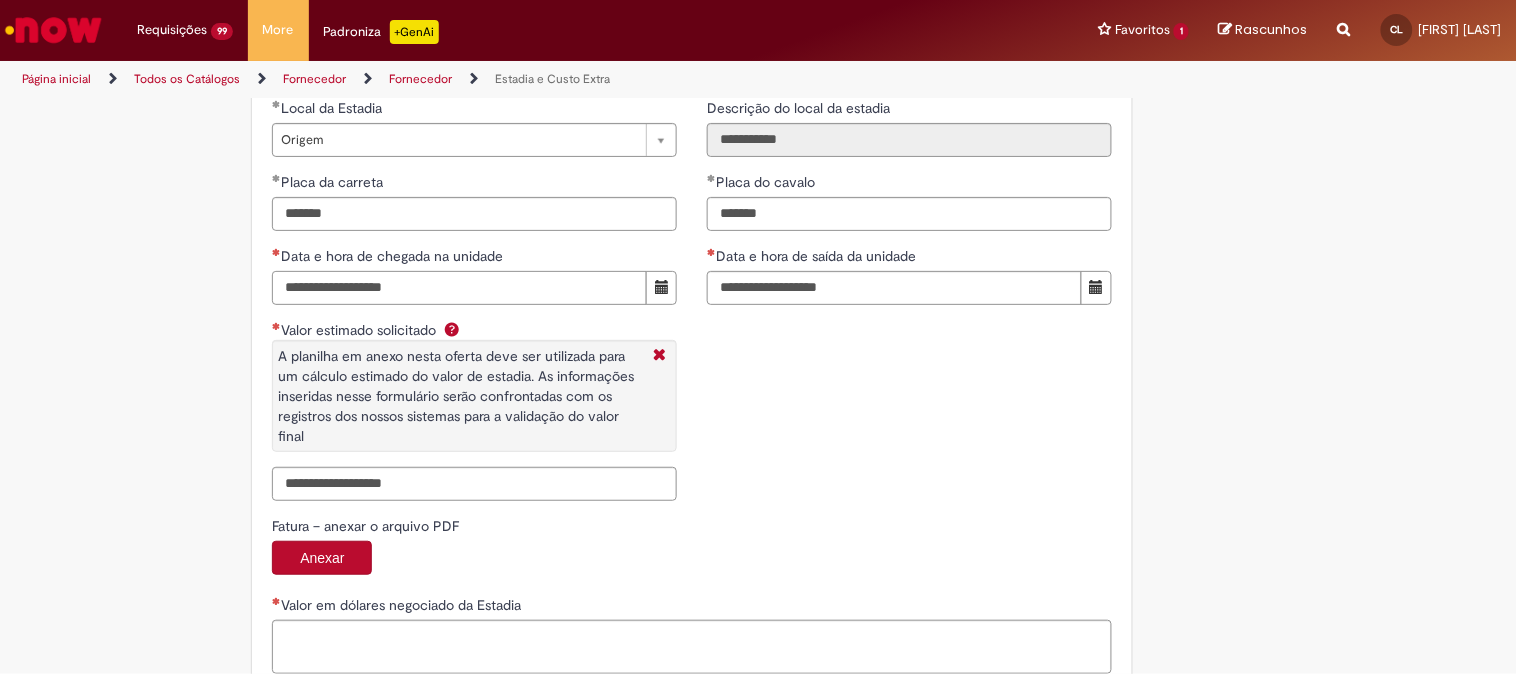 click on "Data e hora de chegada na unidade" at bounding box center (459, 288) 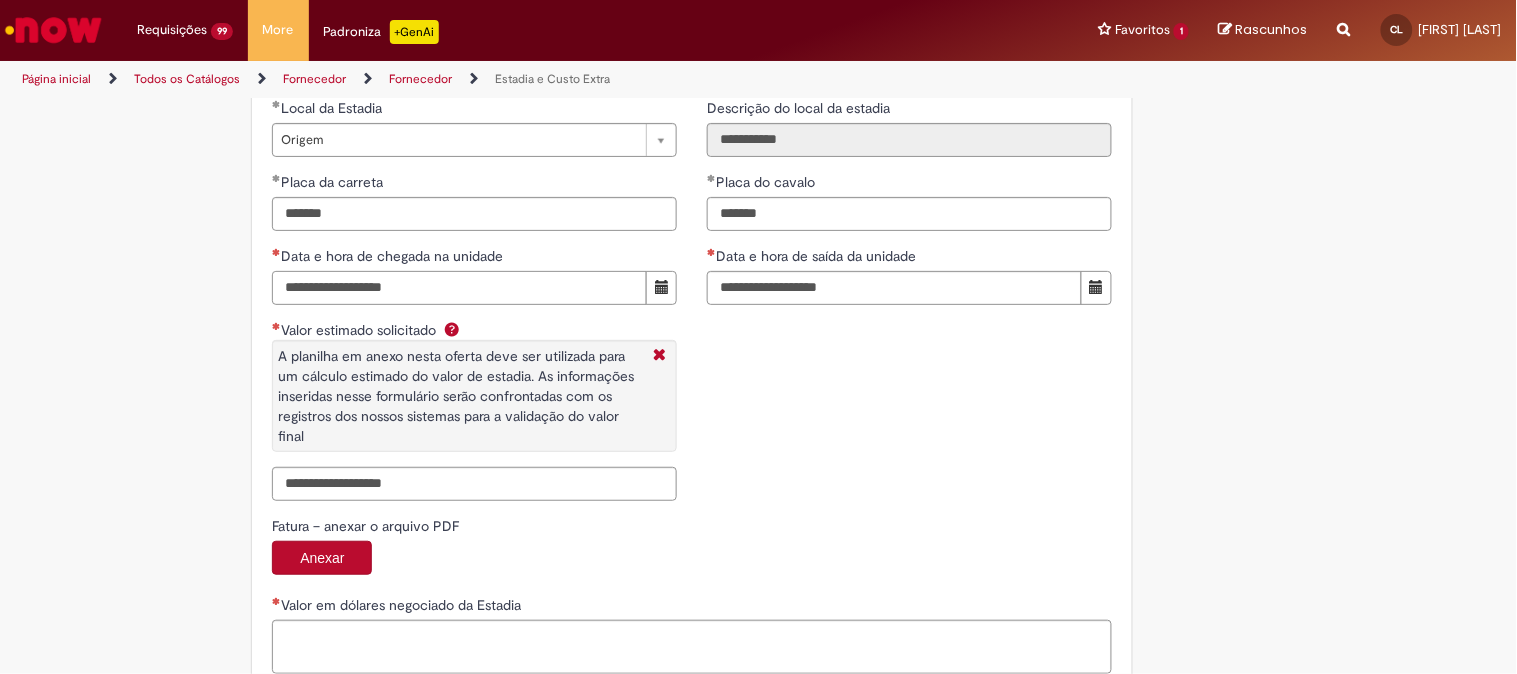 click on "**********" at bounding box center (459, 288) 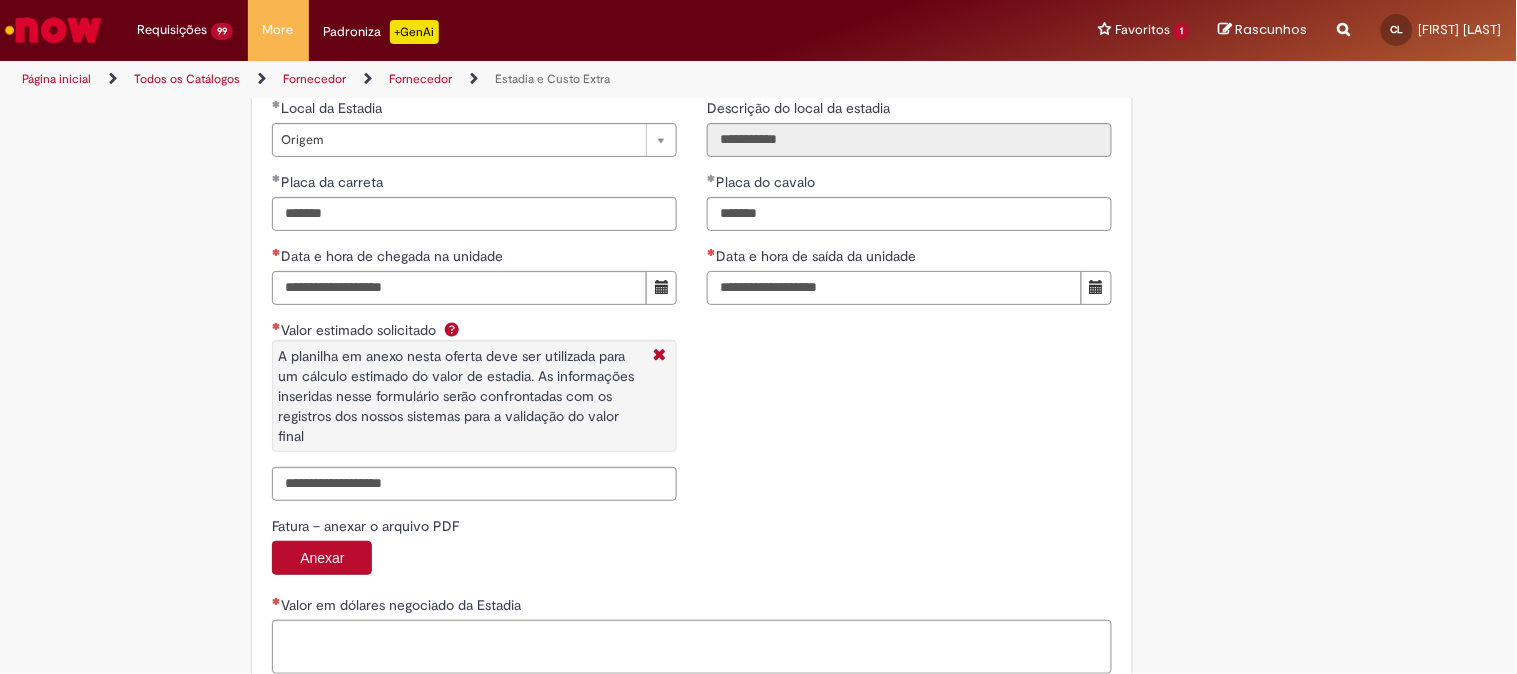click on "Data e hora de saída da unidade" at bounding box center [894, 288] 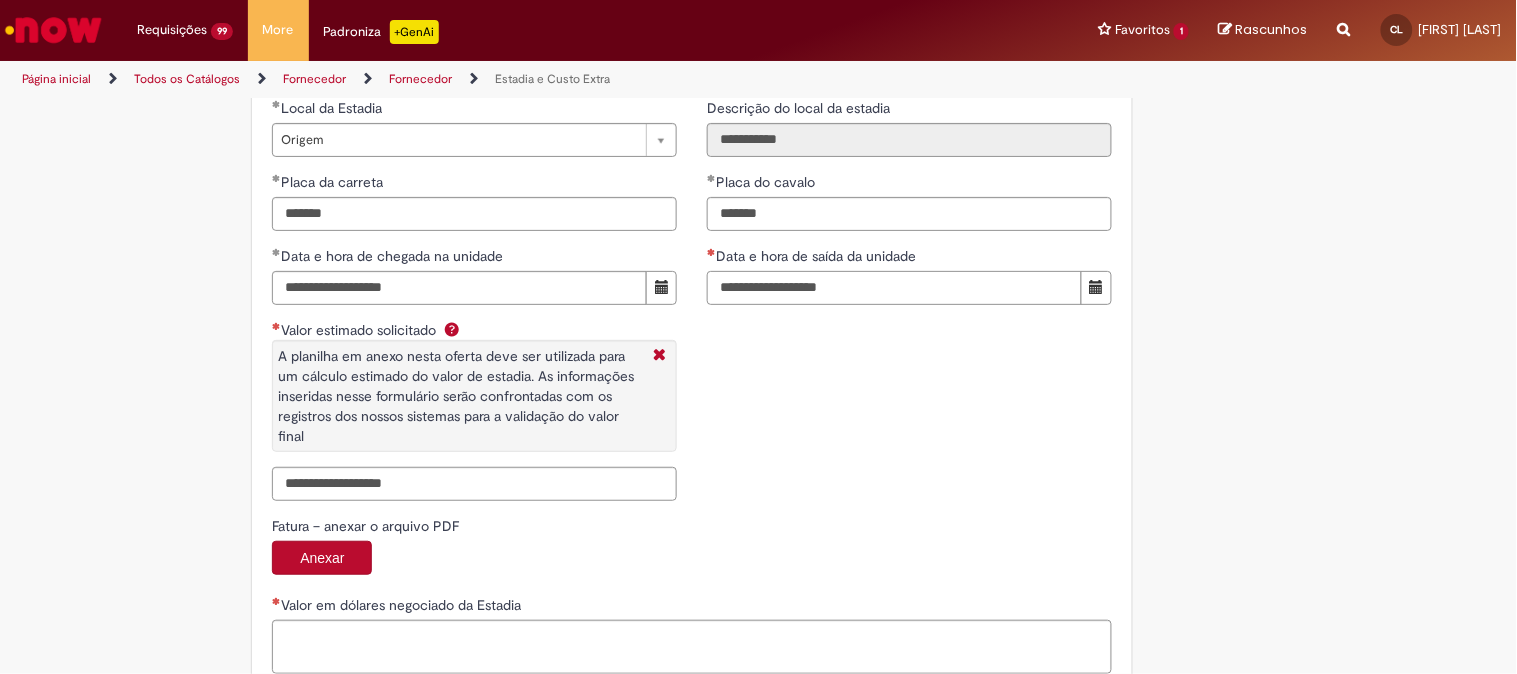 click on "**********" at bounding box center (894, 288) 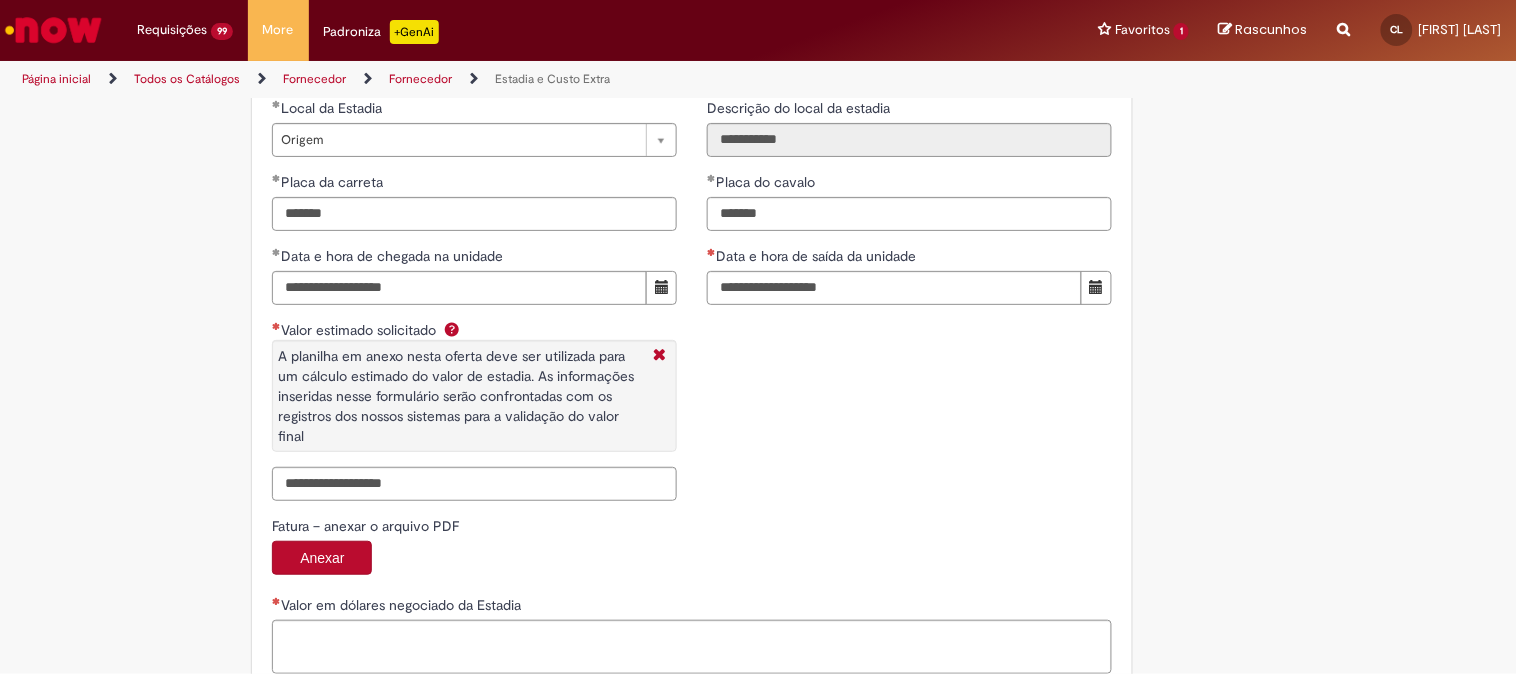 click on "**********" at bounding box center (692, 286) 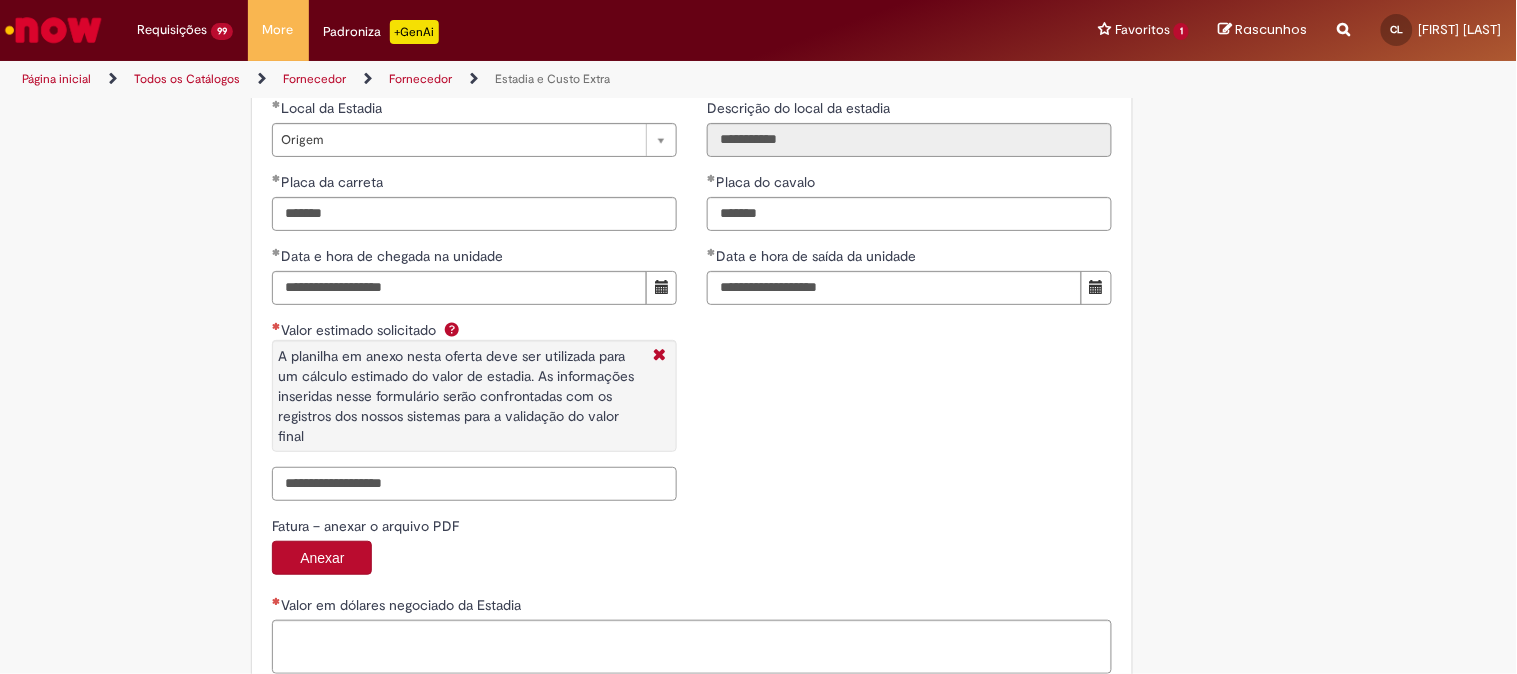 click on "Valor estimado solicitado A planilha em anexo nesta oferta deve ser utilizada para um cálculo estimado do valor de estadia. As informações inseridas nesse formulário serão confrontadas com os registros dos nossos sistemas para a validação do valor final" at bounding box center [474, 484] 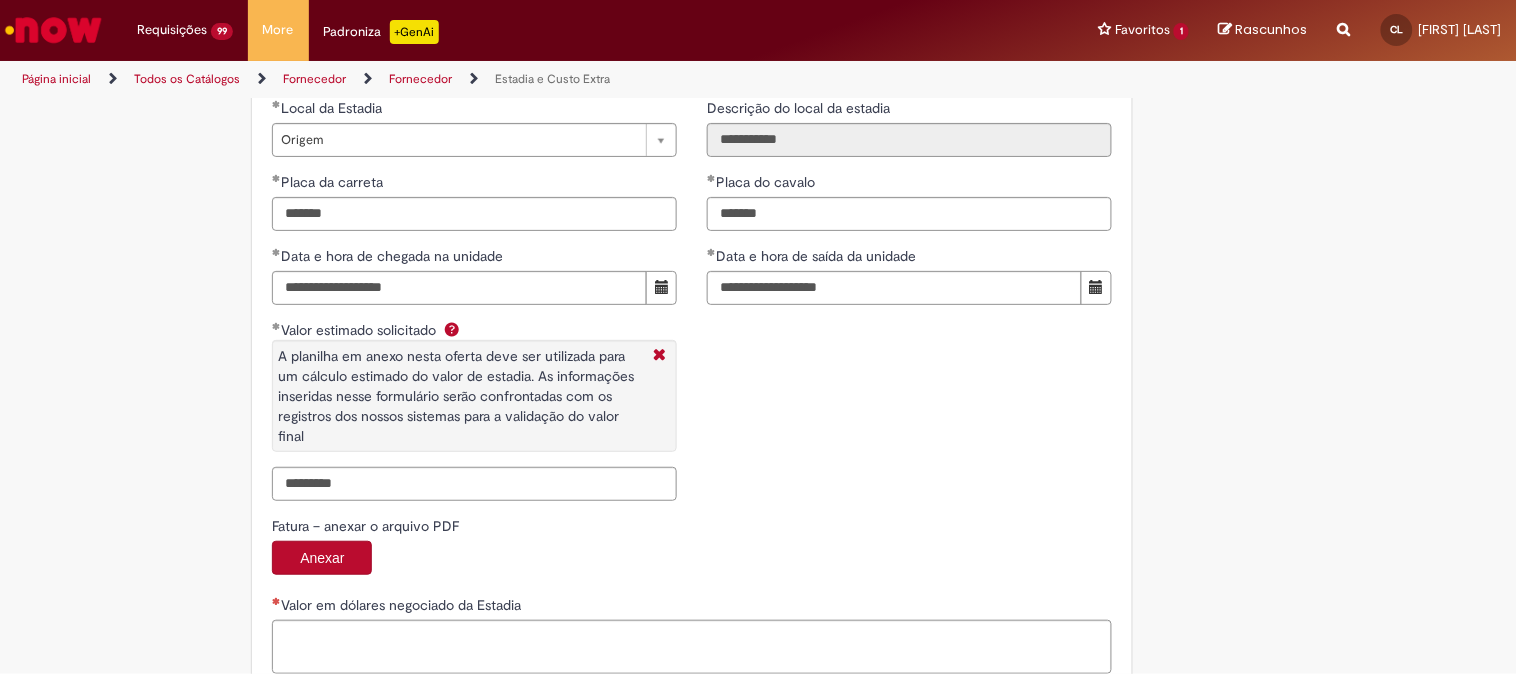 click on "Fatura – anexar o arquivo PDF" at bounding box center [692, 528] 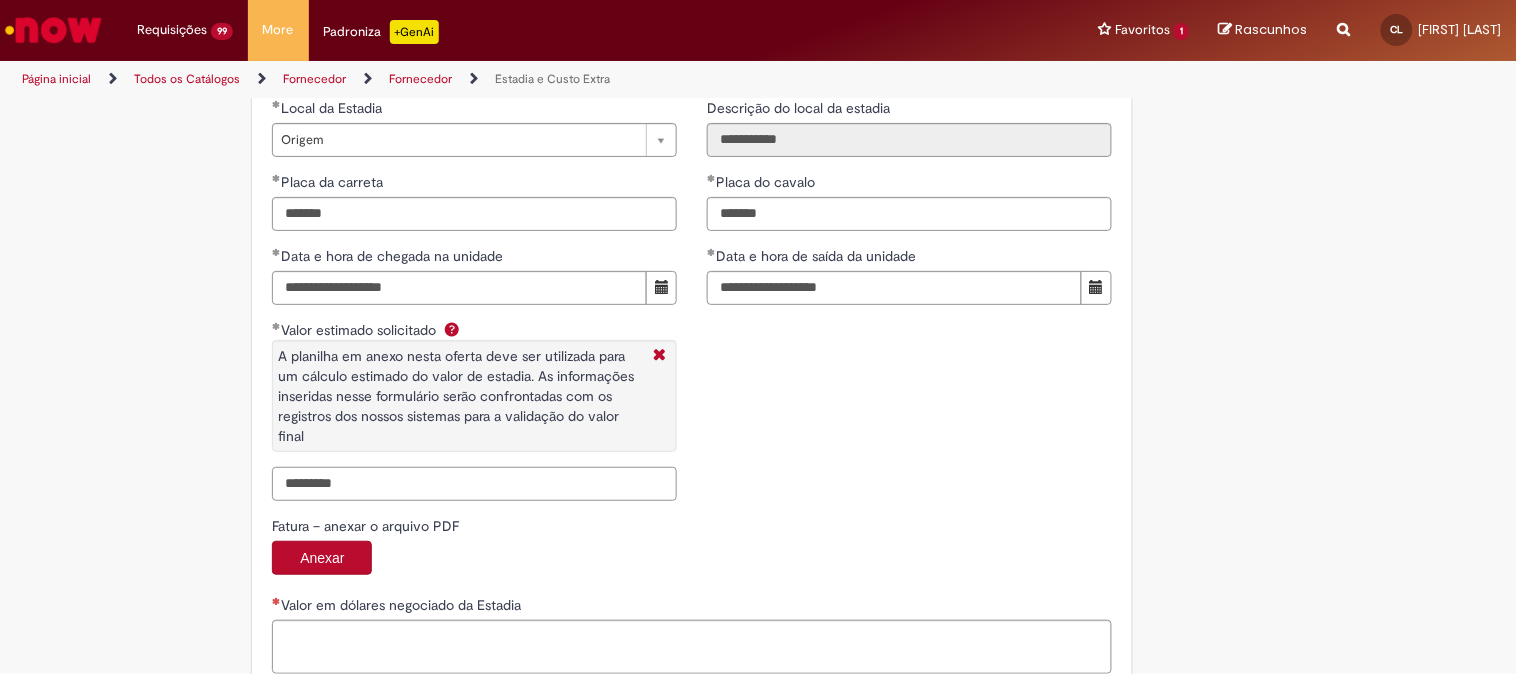click on "*********" at bounding box center (474, 484) 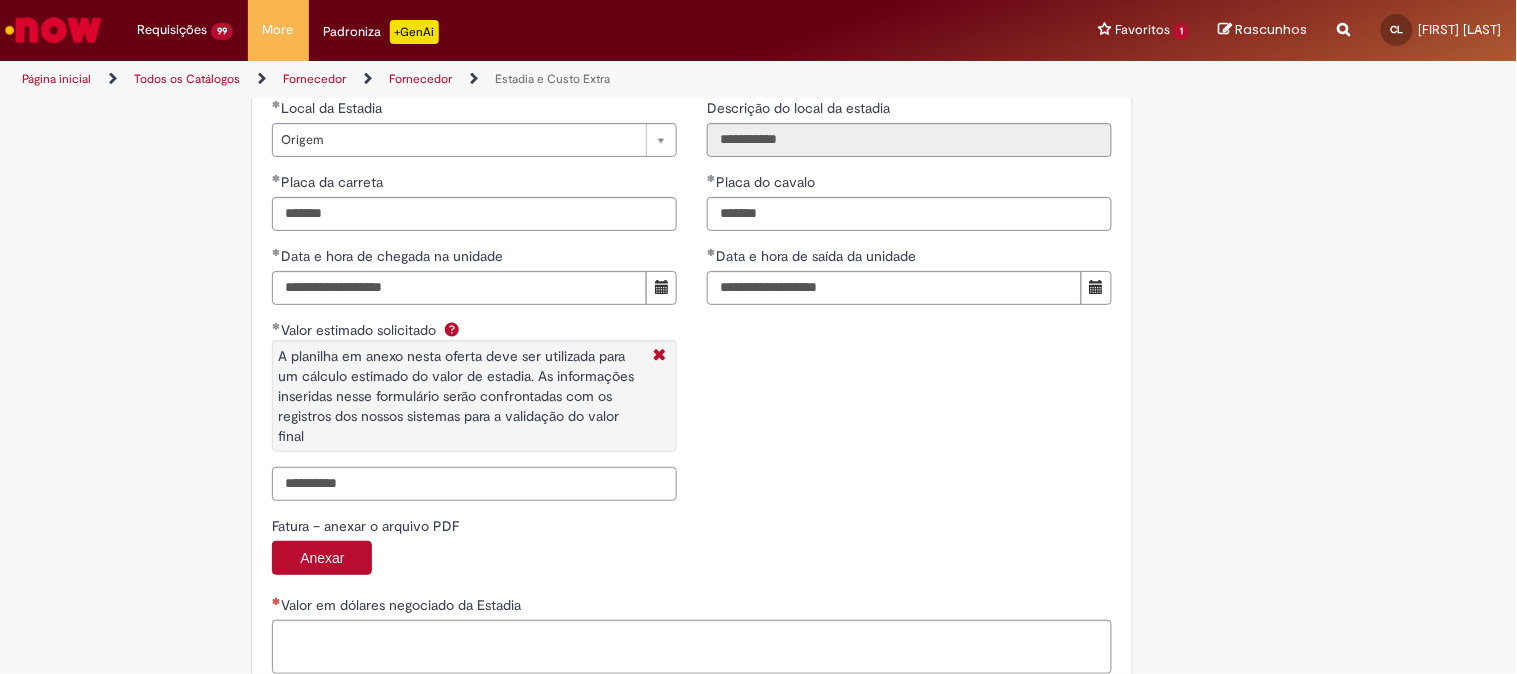 click on "**********" at bounding box center [692, -865] 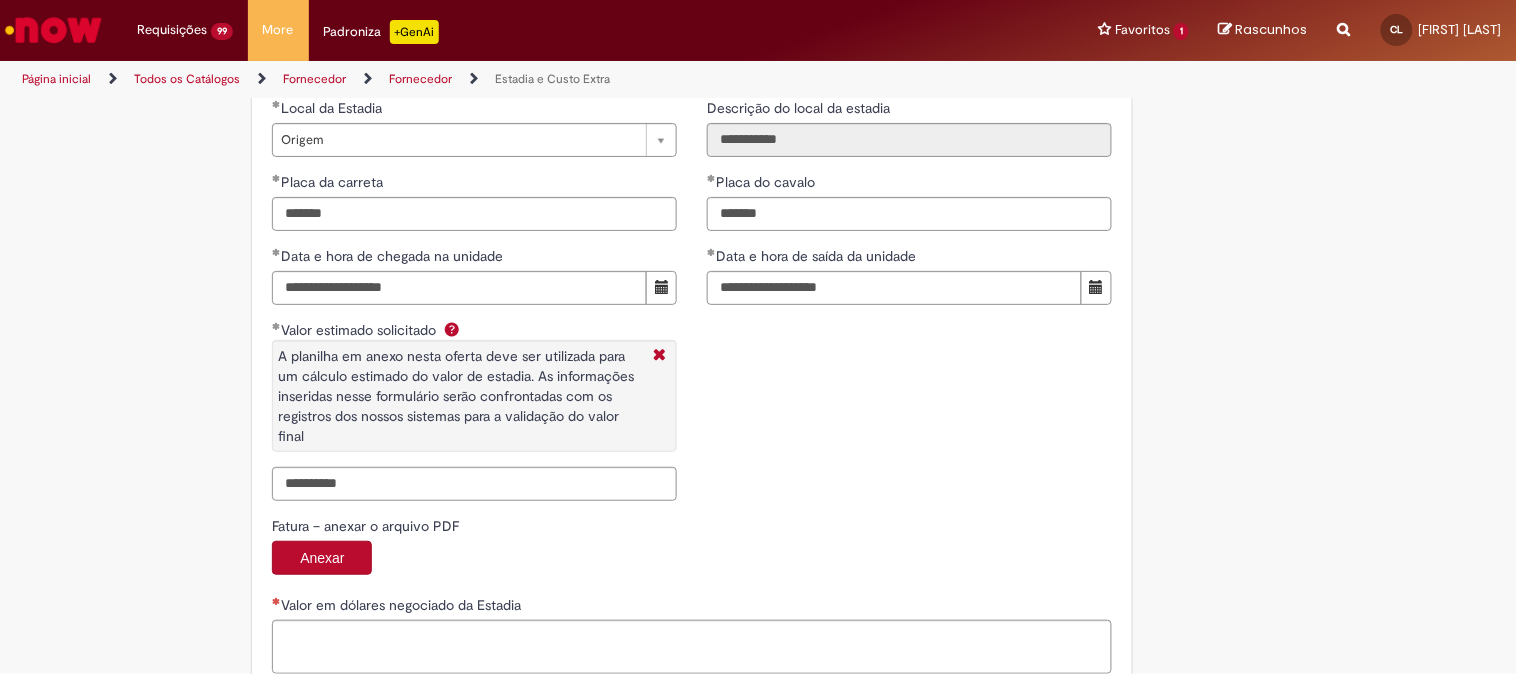click on "**********" at bounding box center (692, 286) 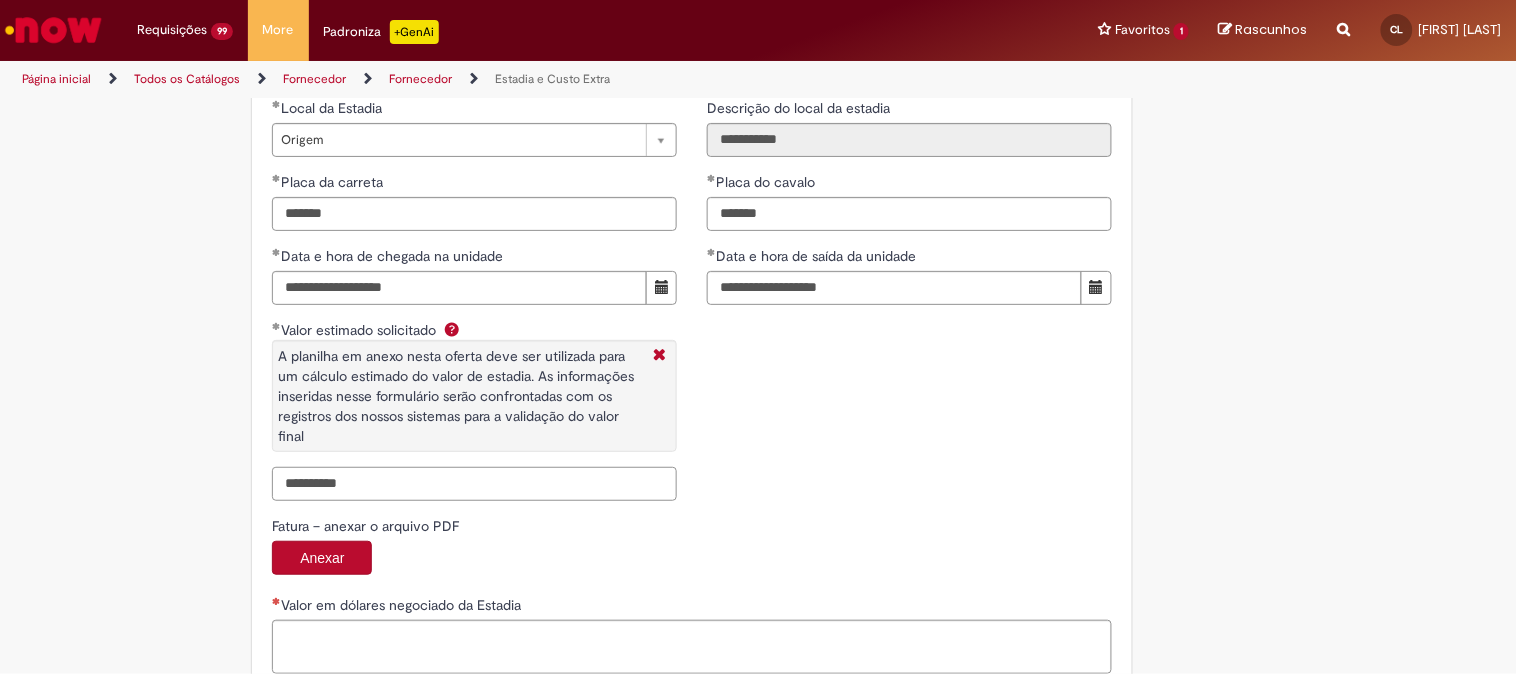 drag, startPoint x: 383, startPoint y: 480, endPoint x: 275, endPoint y: 481, distance: 108.00463 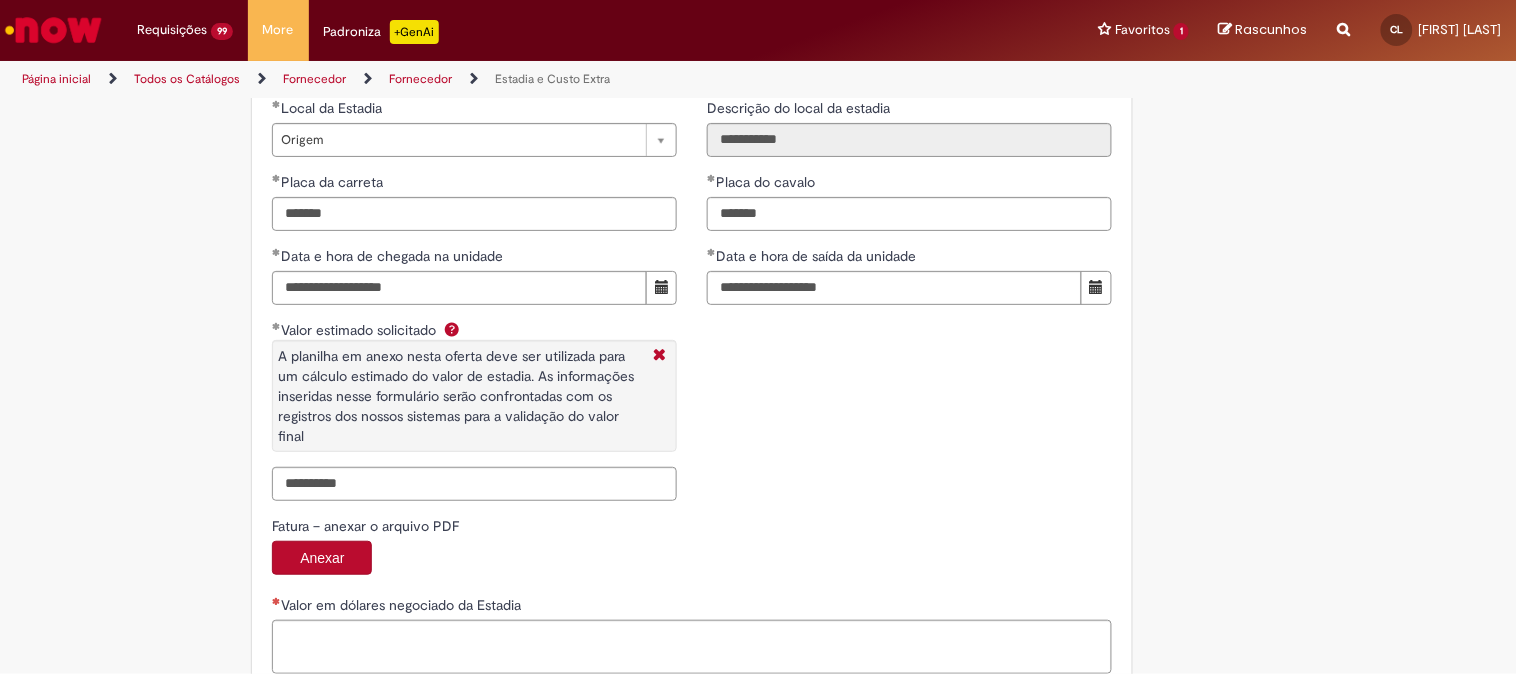 click on "Anexar" at bounding box center [692, 560] 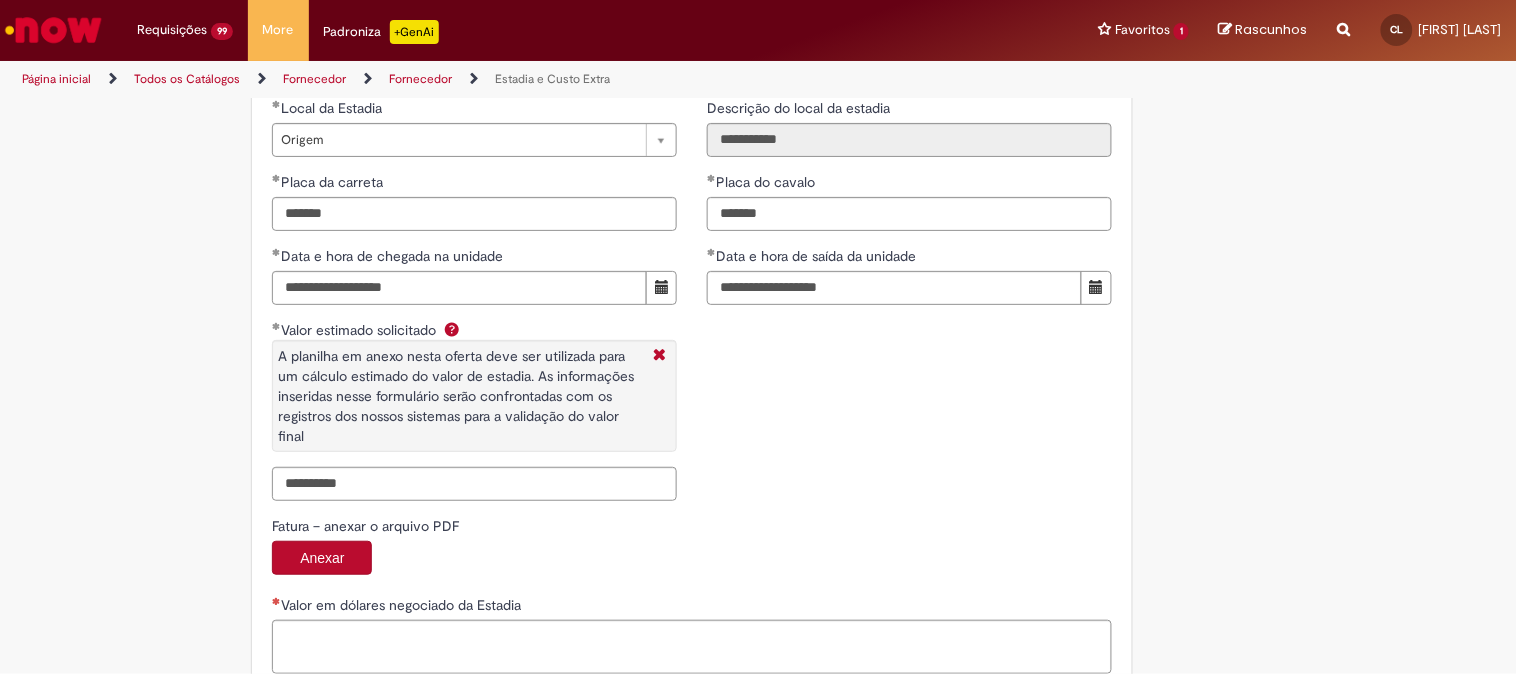 scroll, scrollTop: 3105, scrollLeft: 0, axis: vertical 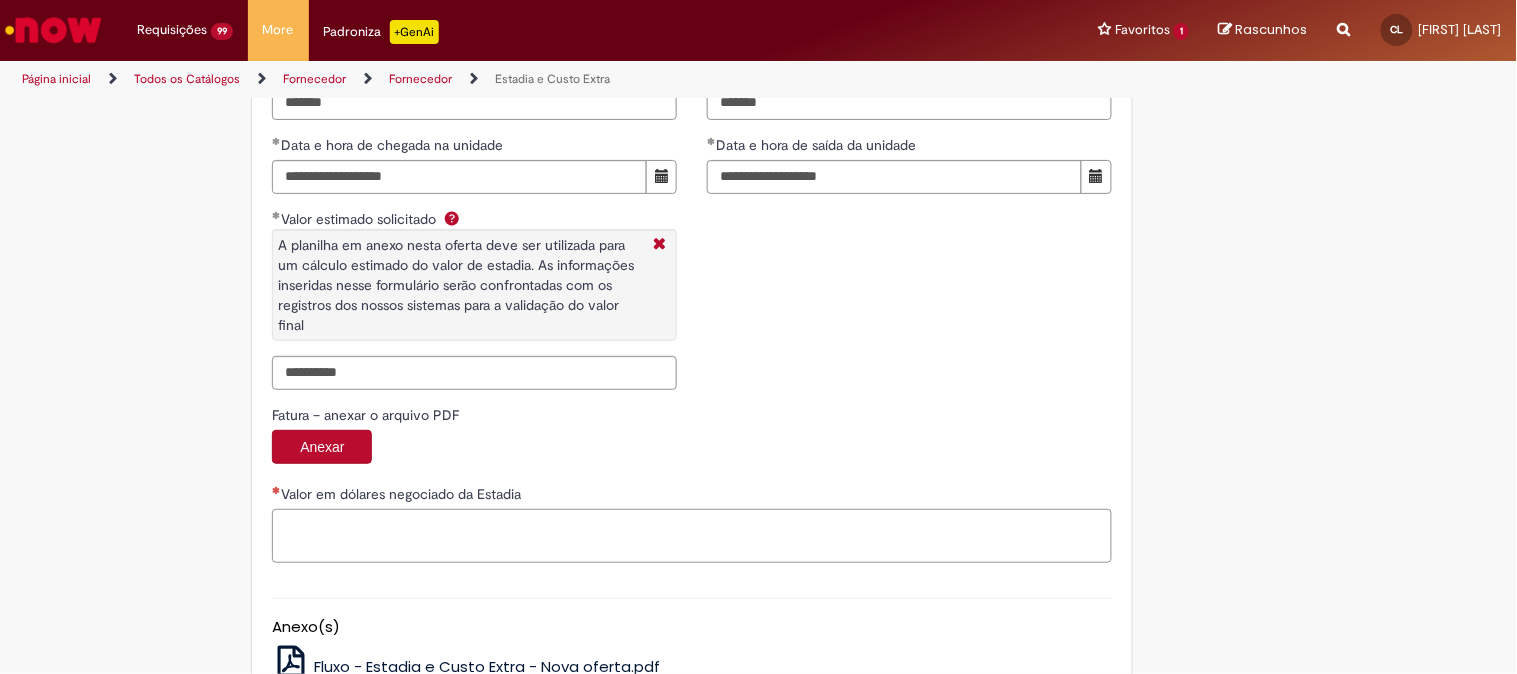 click on "Valor em dólares negociado da Estadia" at bounding box center [692, 536] 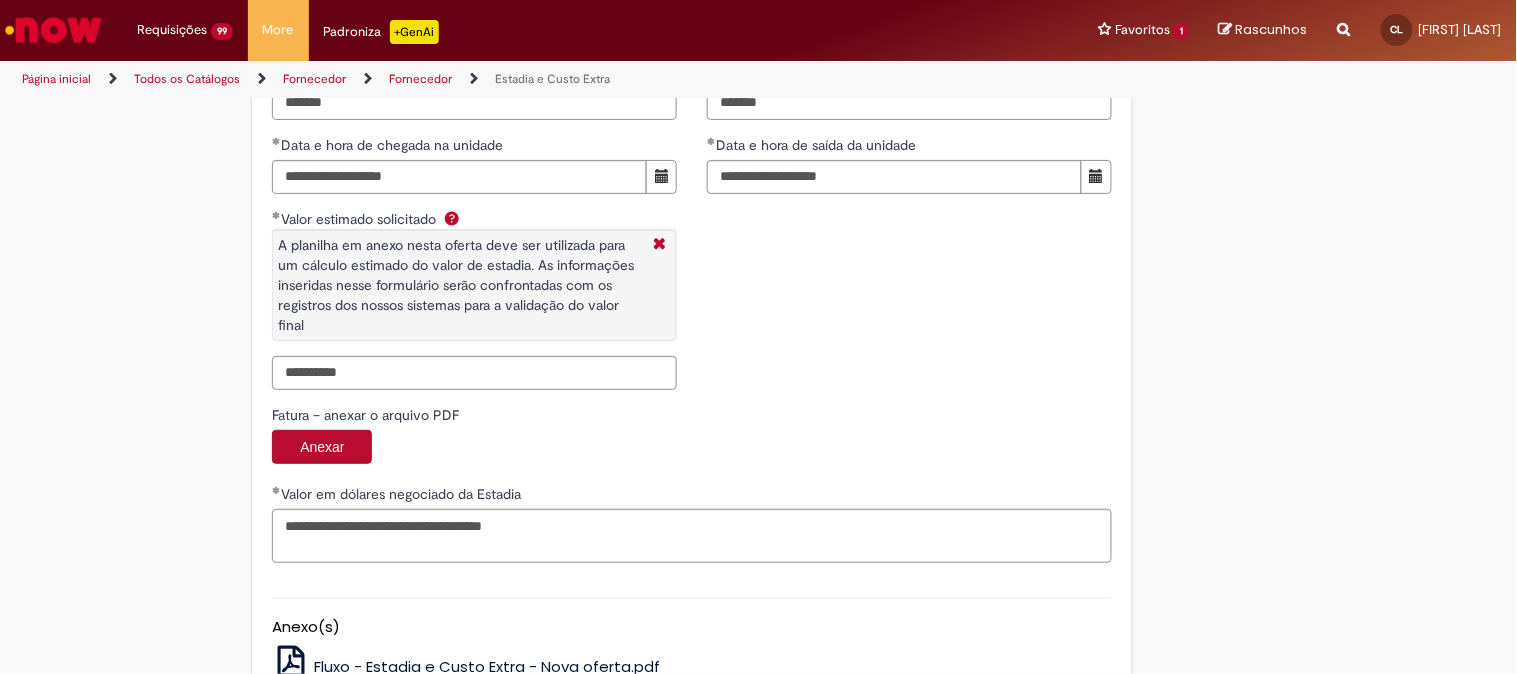 click on "Valor em dólares negociado da Estadia" at bounding box center [692, 496] 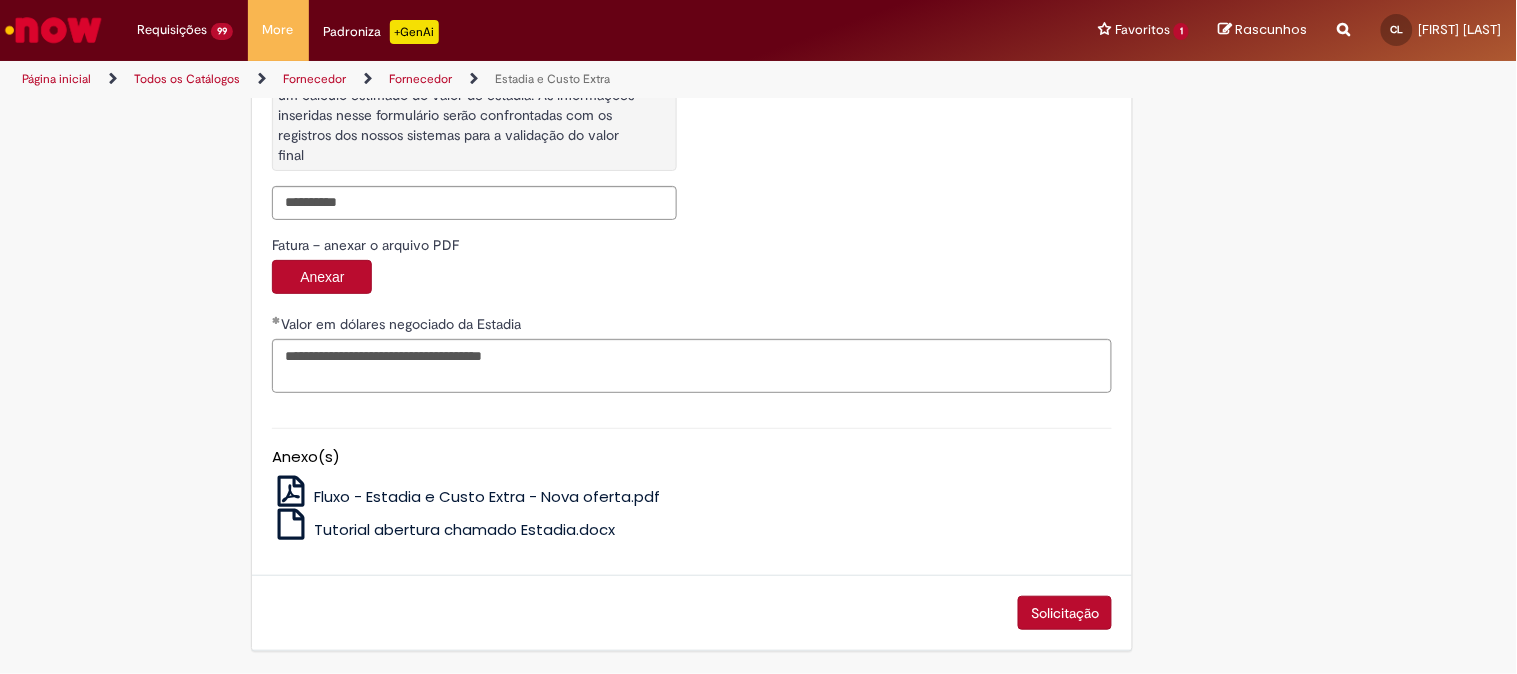 click on "Solicitação" at bounding box center [1065, 613] 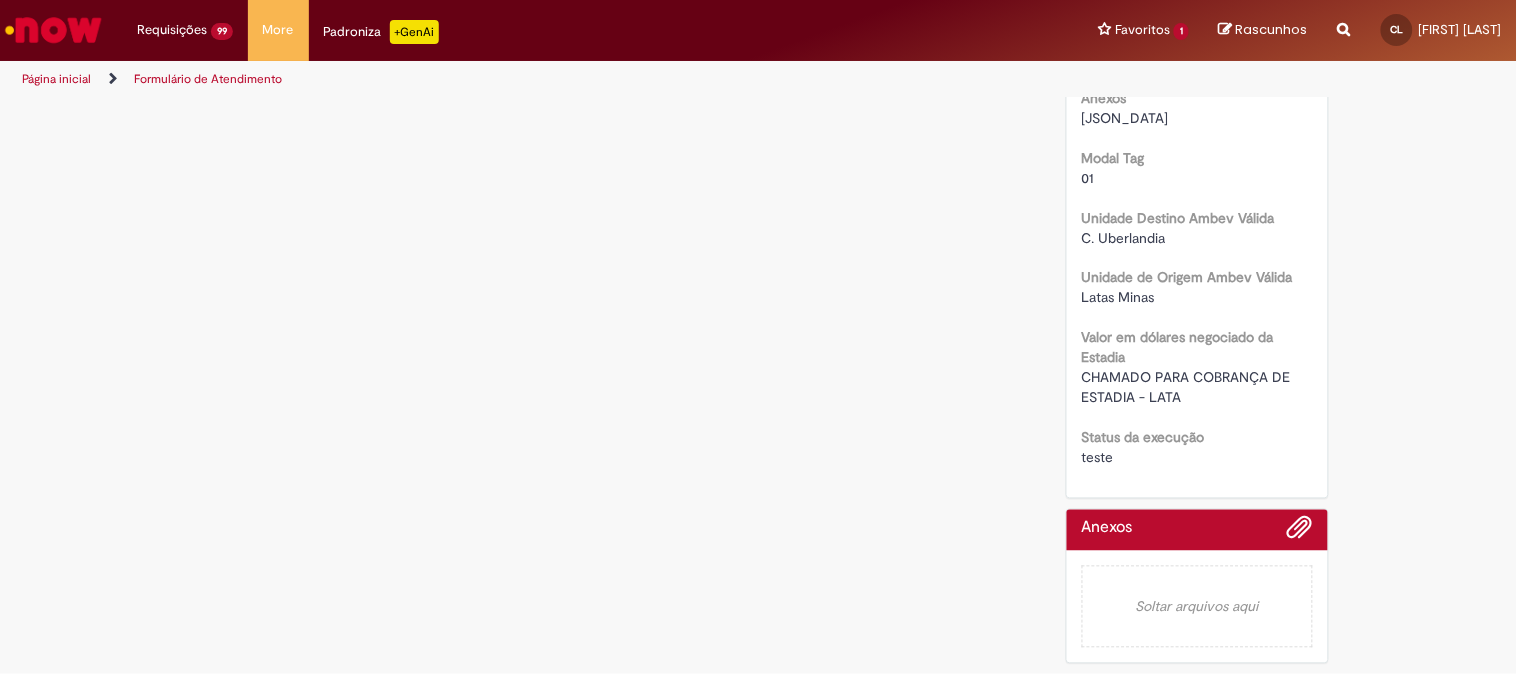 scroll, scrollTop: 0, scrollLeft: 0, axis: both 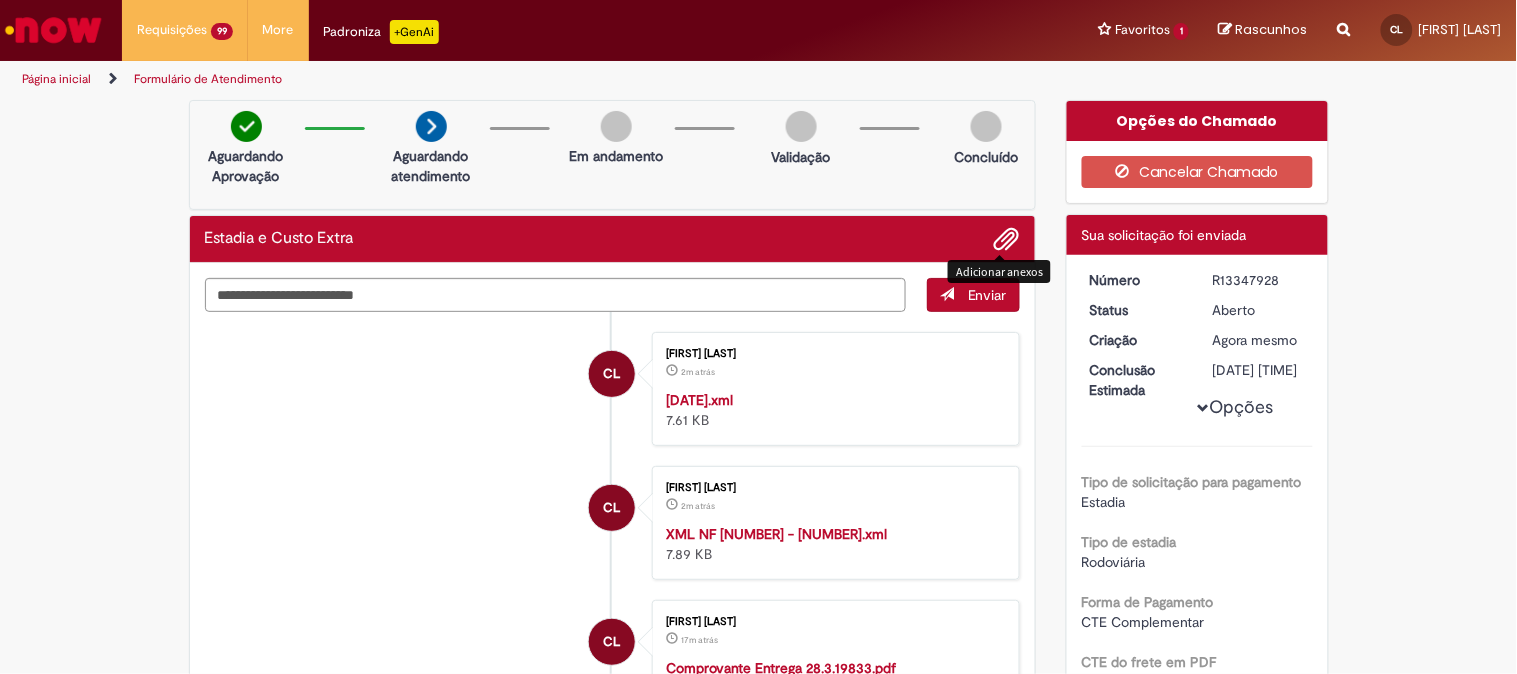 click at bounding box center (1007, 240) 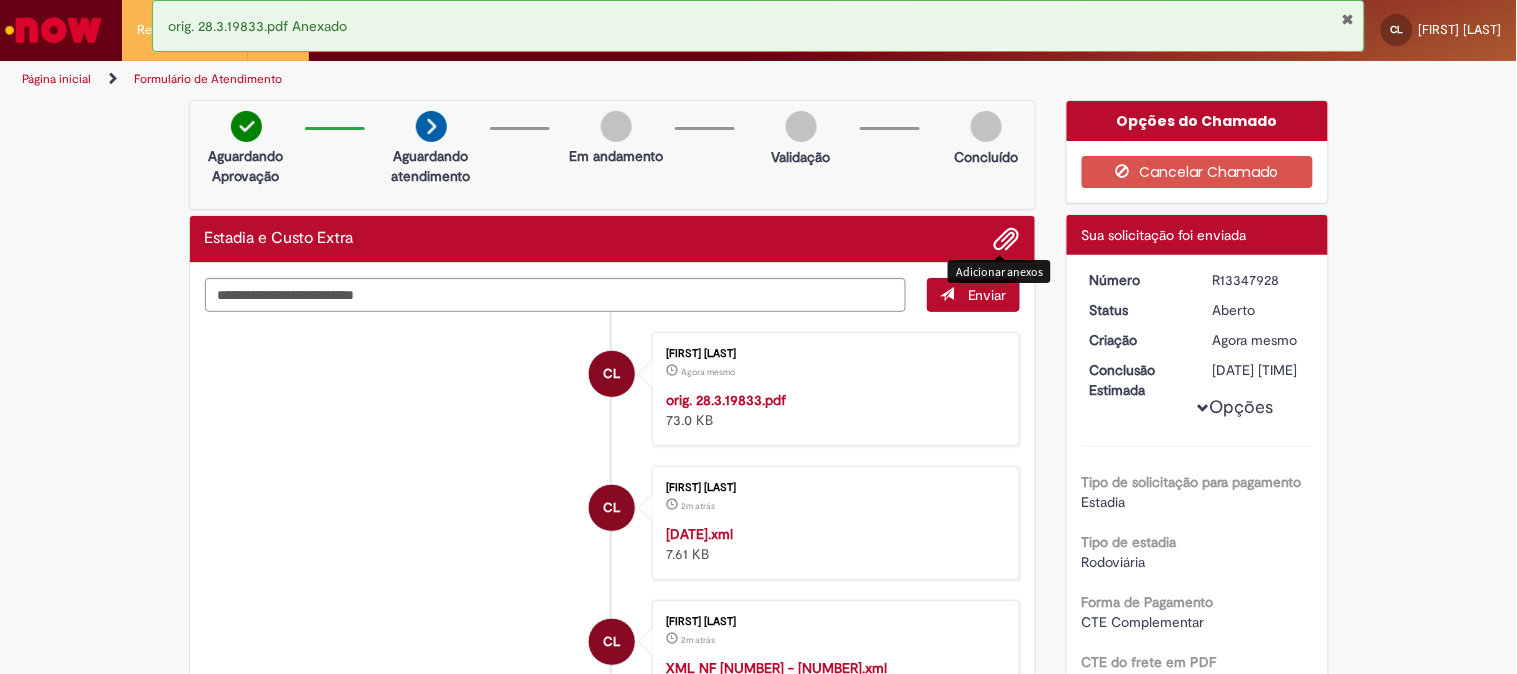 click on "R13347928" at bounding box center (1259, 280) 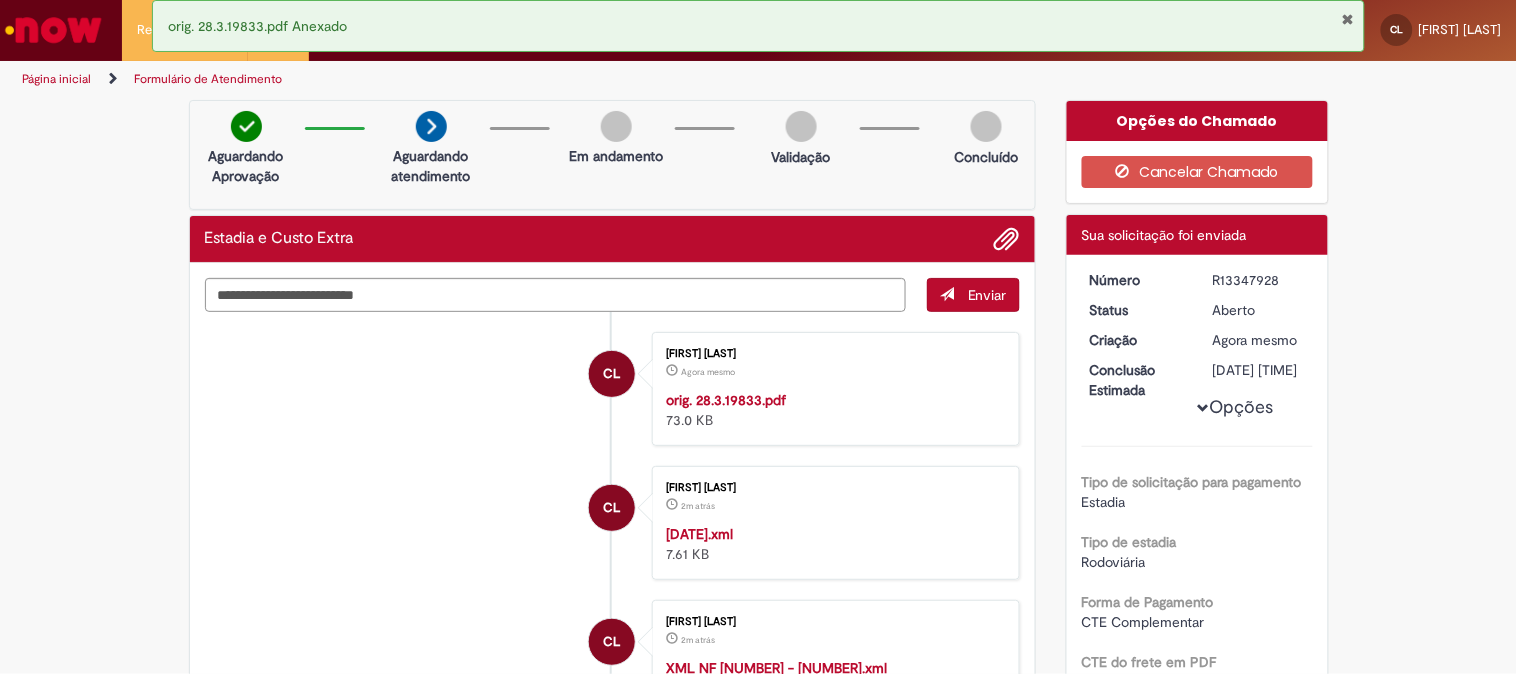 copy on "R13347928" 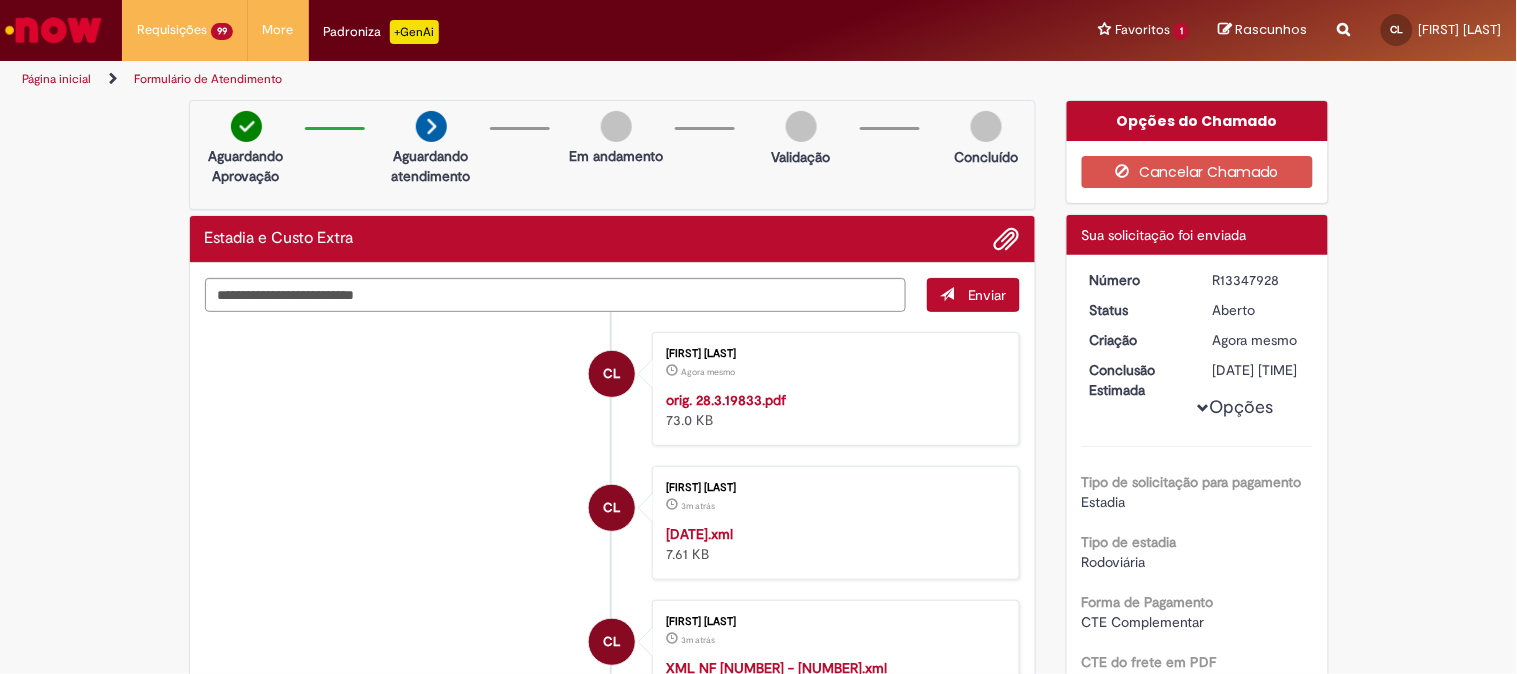 click on "Verificar Código de Barras
Aguardando Aprovação
Aguardando atendimento
Em andamento
Validação
Concluído
Estadia e Custo Extra
Enviar
CL
Camila Leite
Agora mesmo Agora mesmo
orig. 28.3.19833.pdf  73.0 KB
CL" at bounding box center [758, 1924] 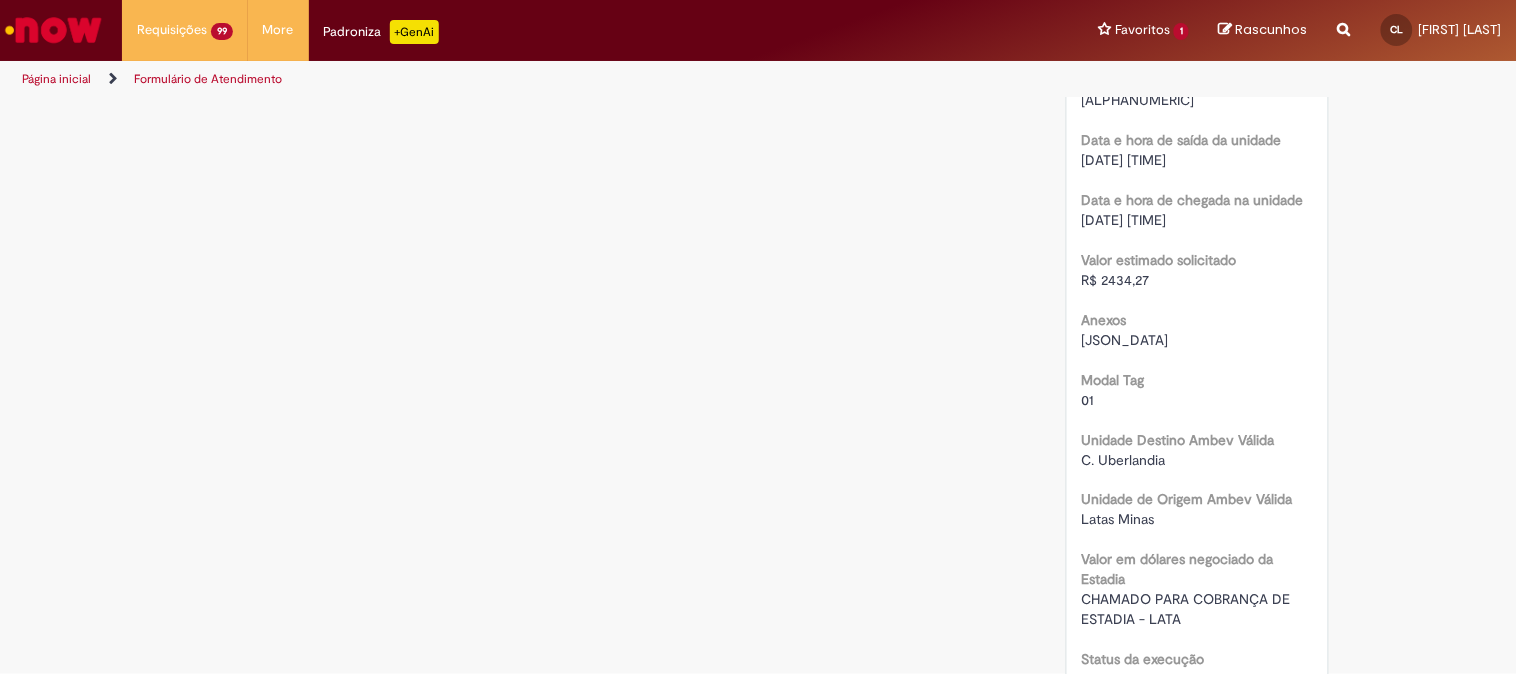 scroll, scrollTop: 2555, scrollLeft: 0, axis: vertical 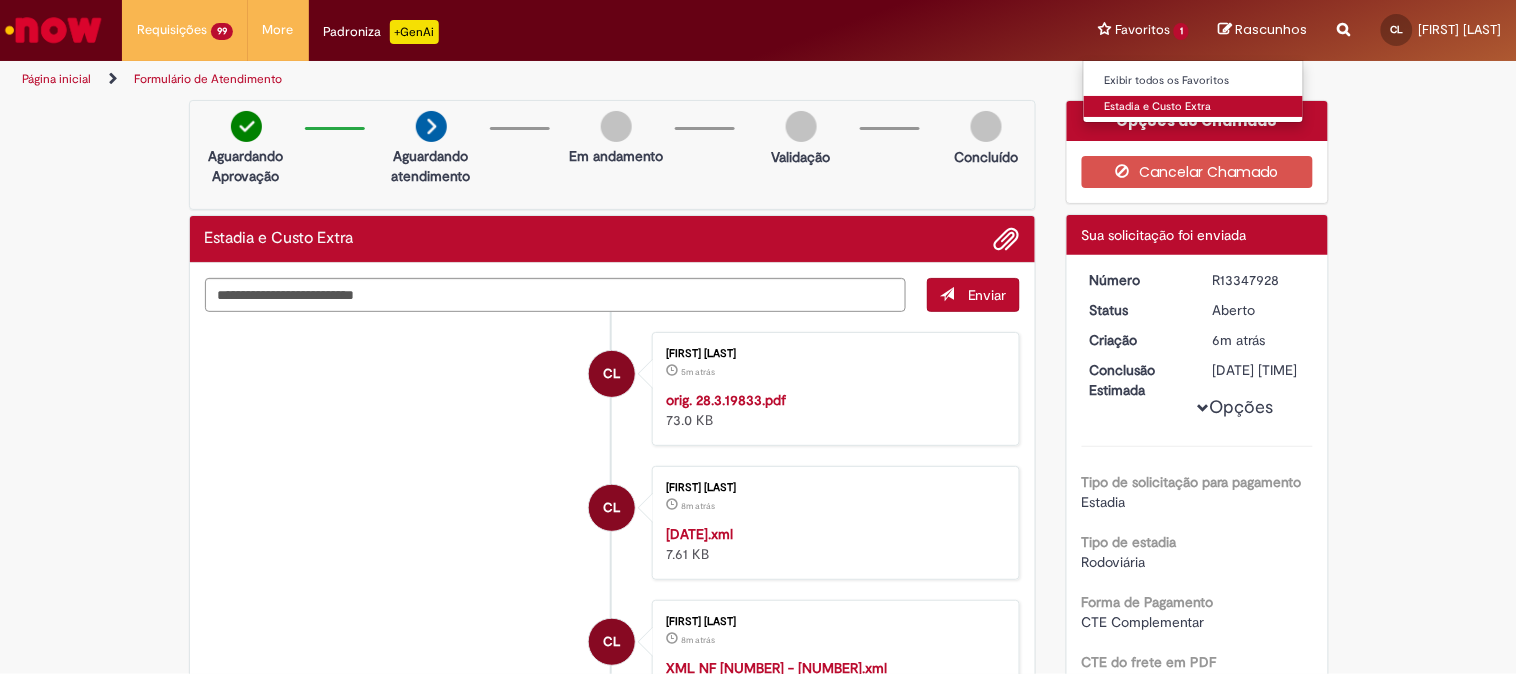 click on "Estadia e Custo Extra" at bounding box center (1194, 107) 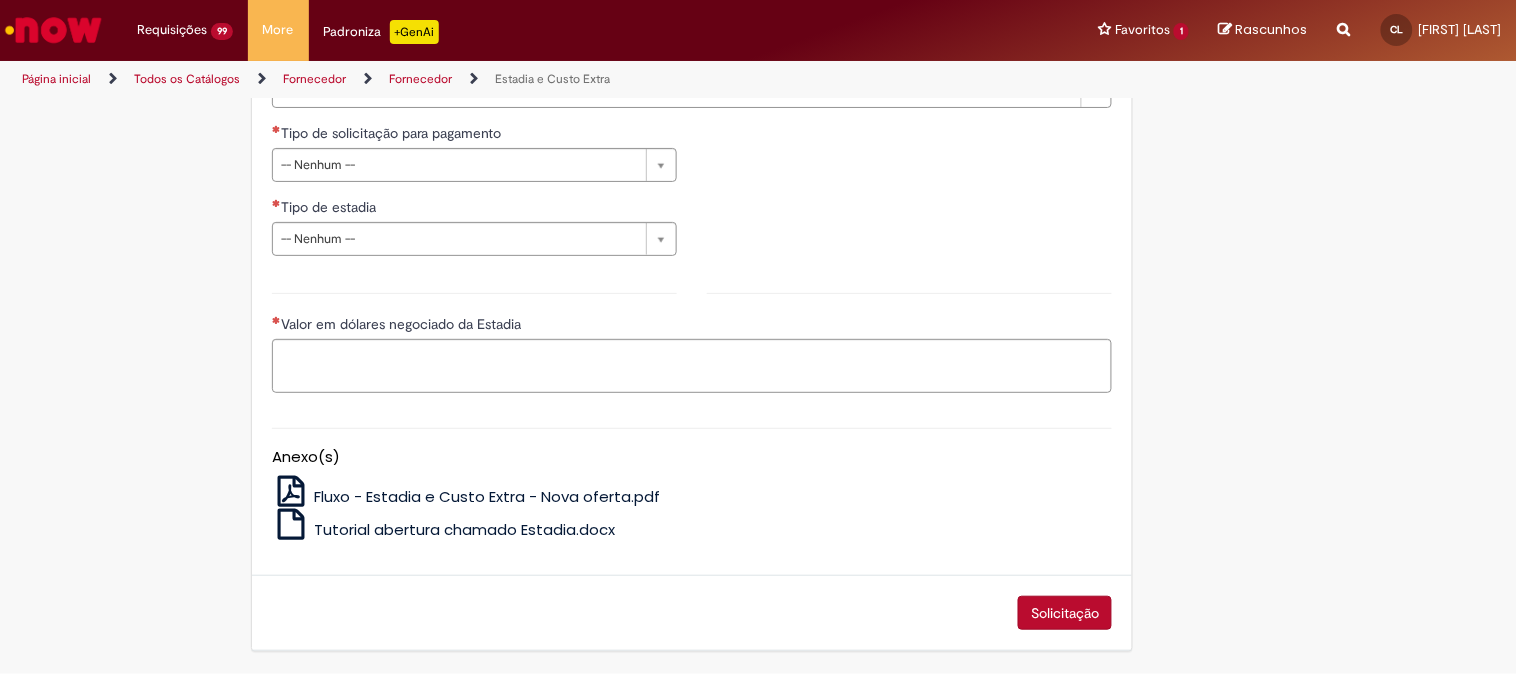 scroll, scrollTop: 741, scrollLeft: 0, axis: vertical 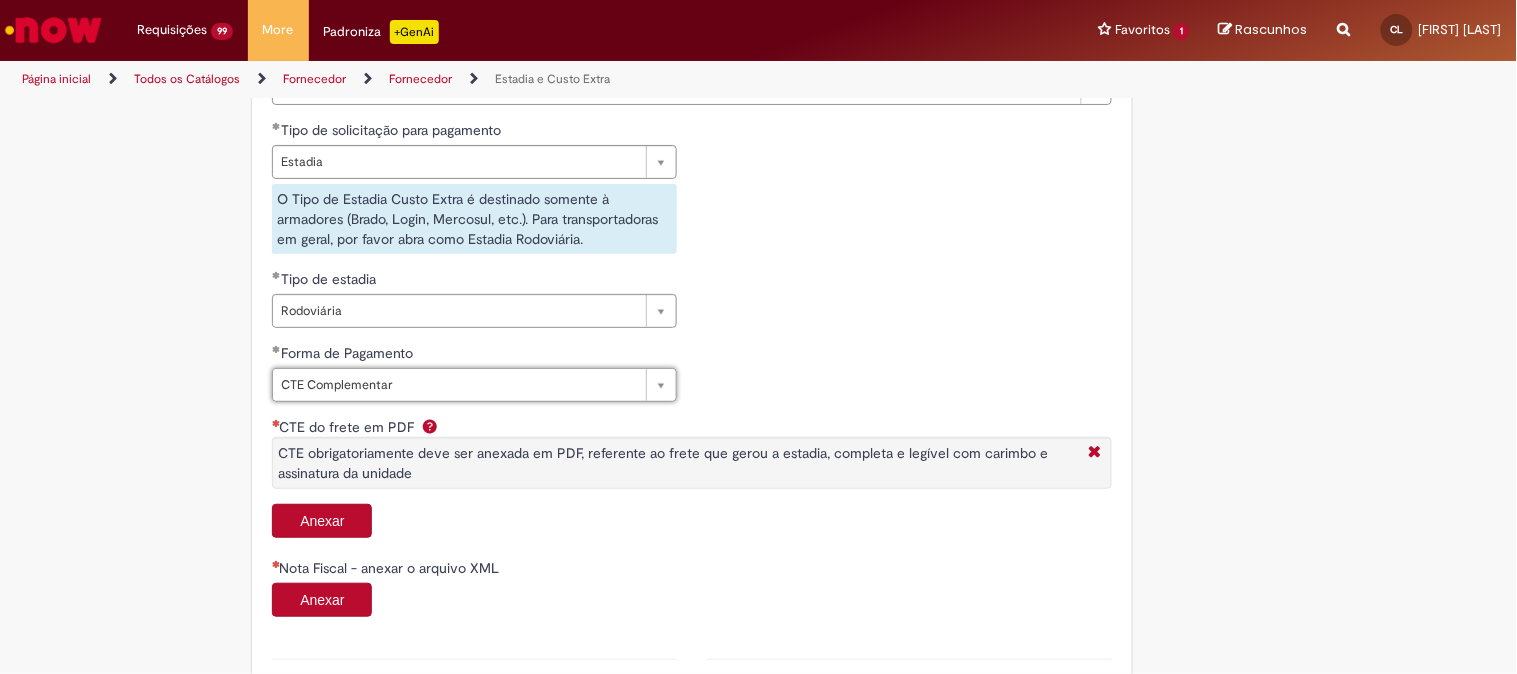 click on "Anexar" at bounding box center [322, 521] 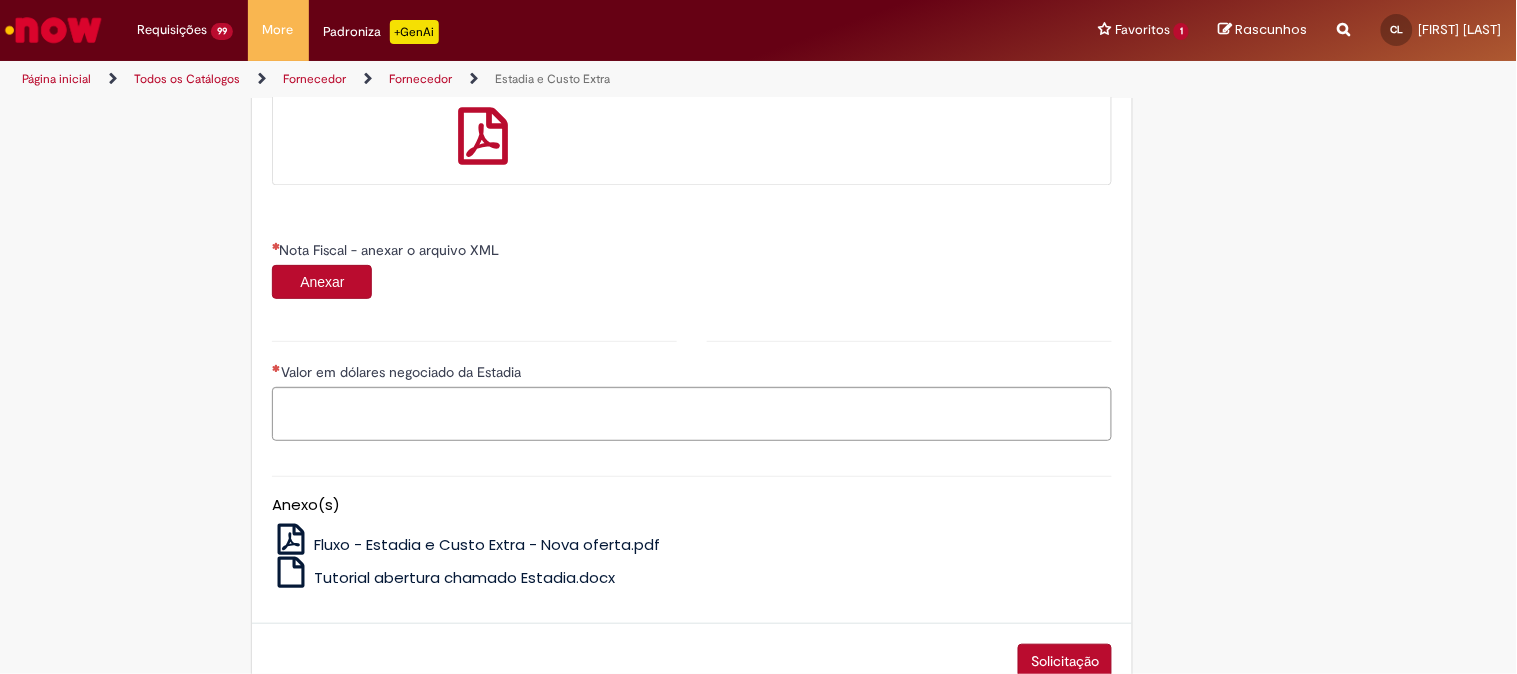 scroll, scrollTop: 1185, scrollLeft: 0, axis: vertical 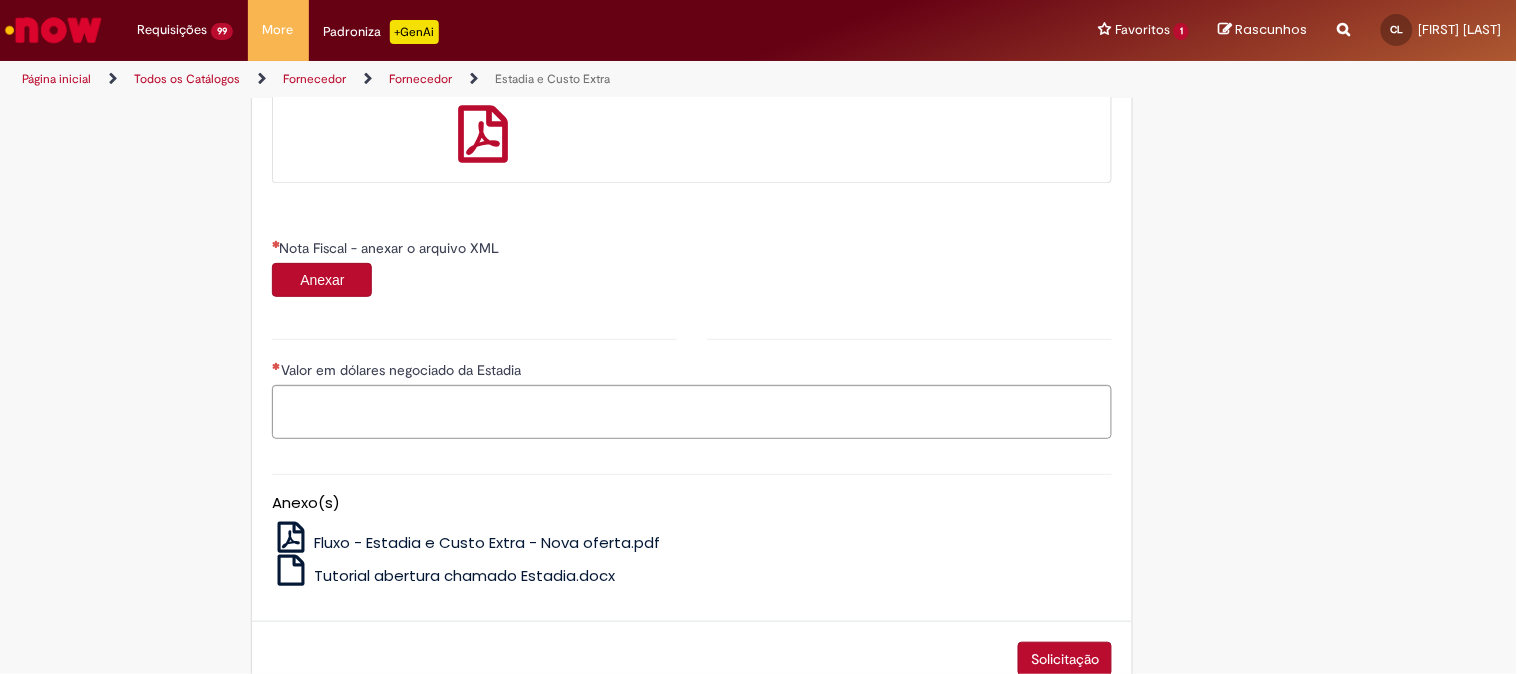 click on "Anexar" at bounding box center [322, 280] 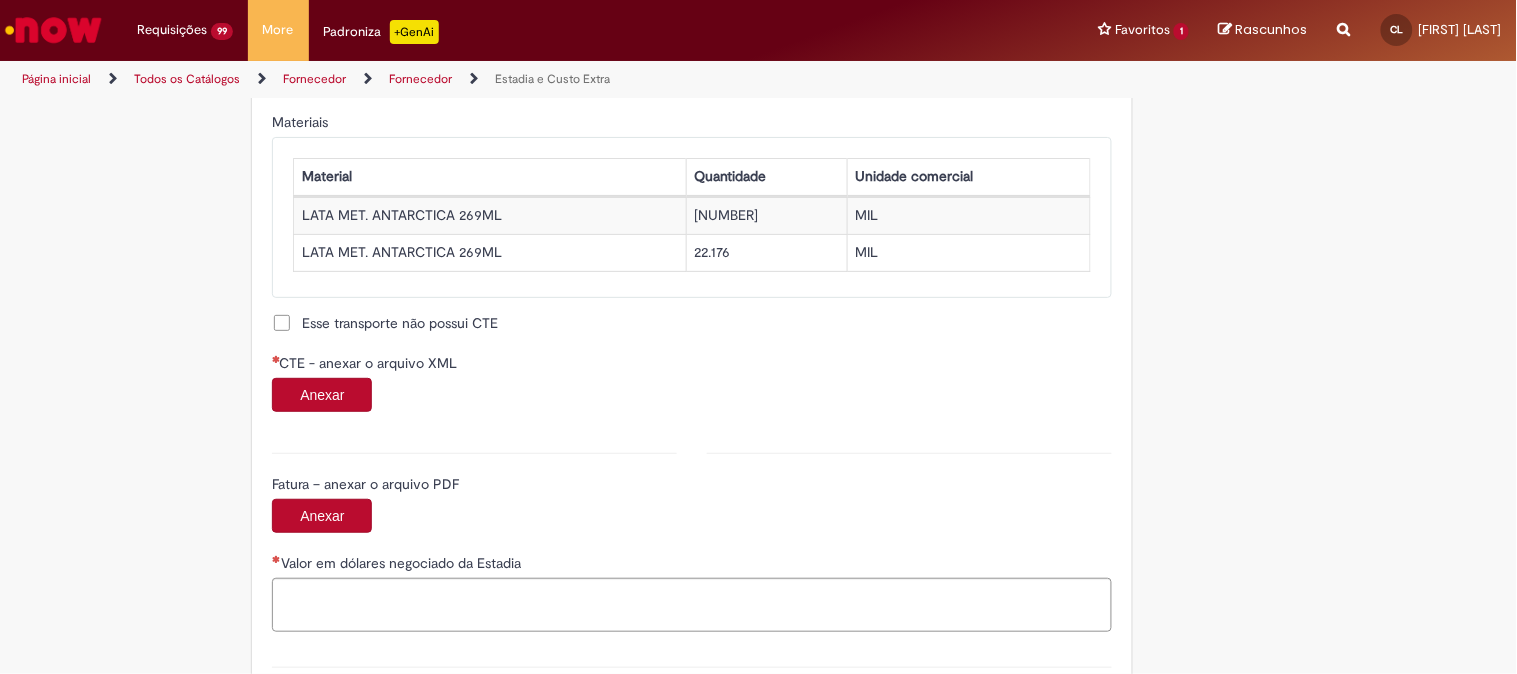 scroll, scrollTop: 2074, scrollLeft: 0, axis: vertical 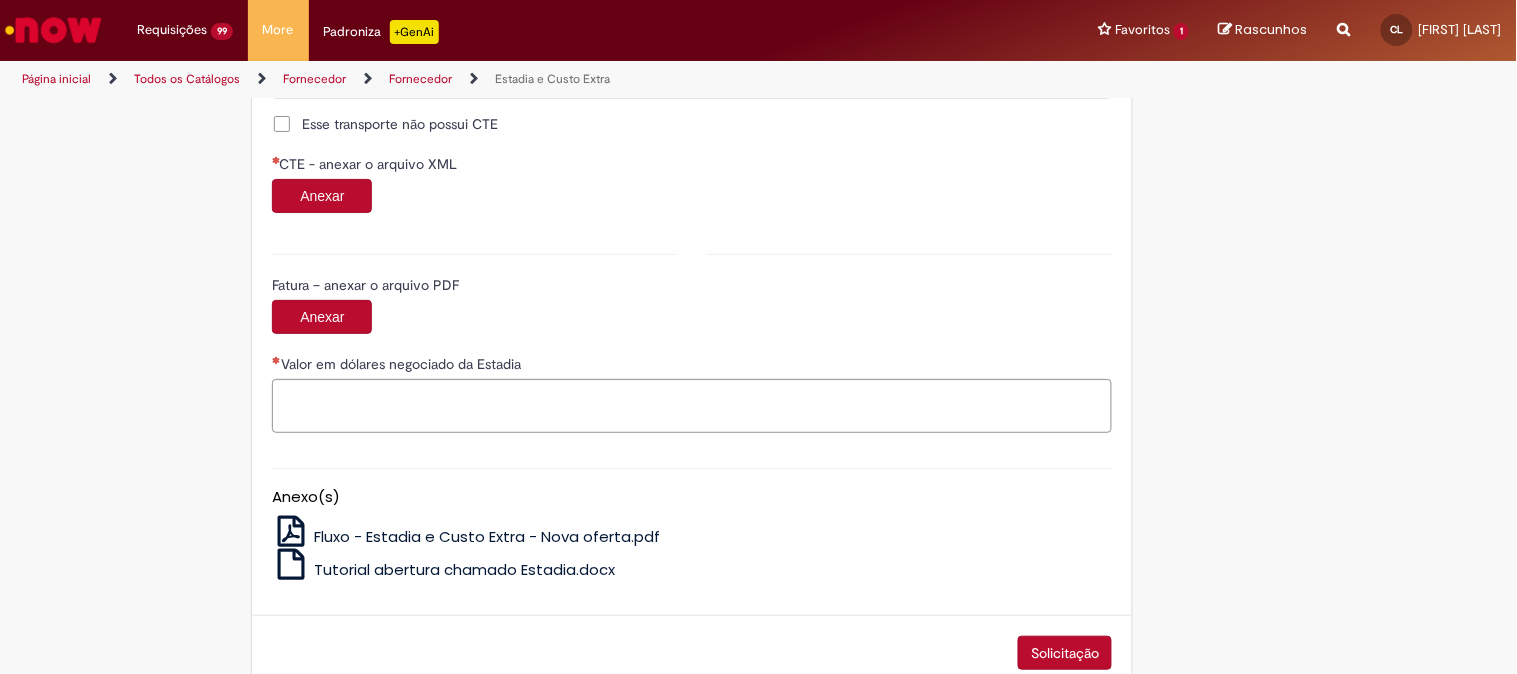 click on "Anexar" at bounding box center (322, 196) 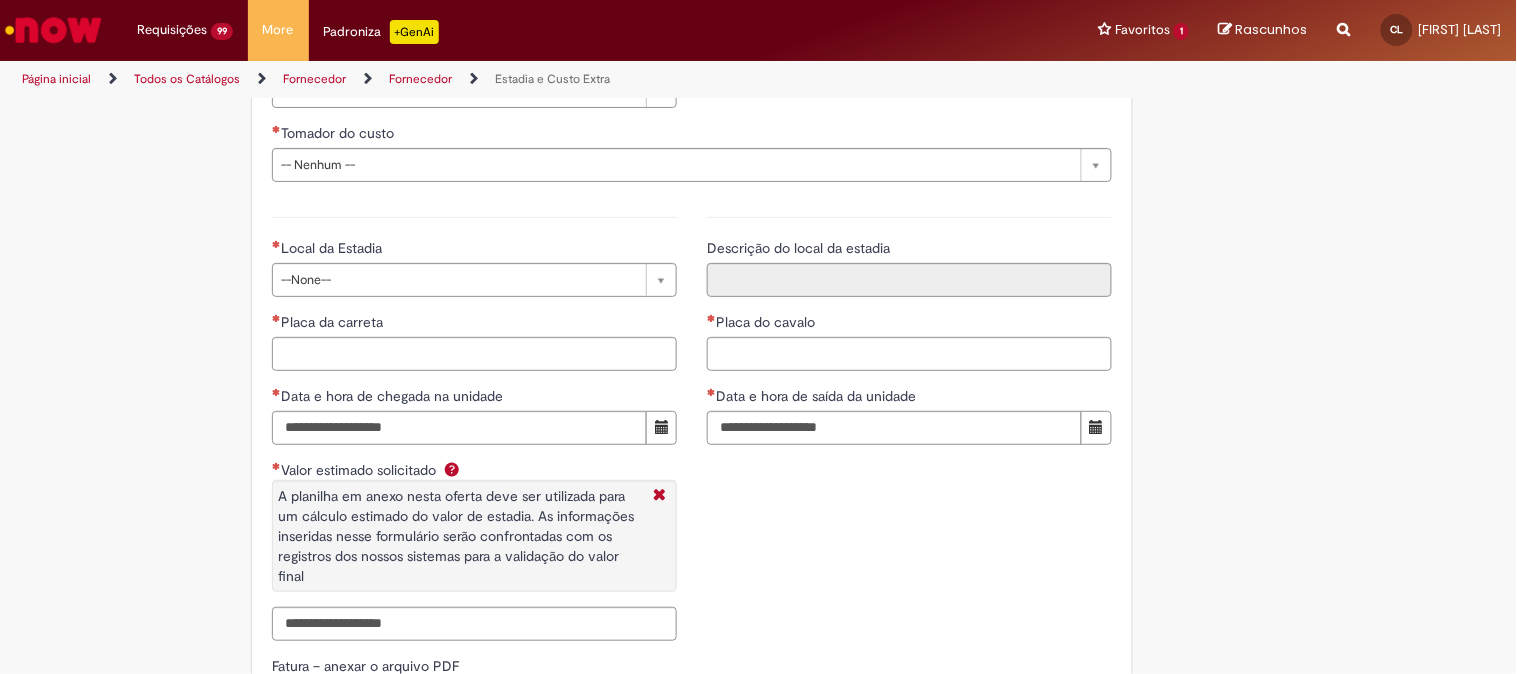 scroll, scrollTop: 2852, scrollLeft: 0, axis: vertical 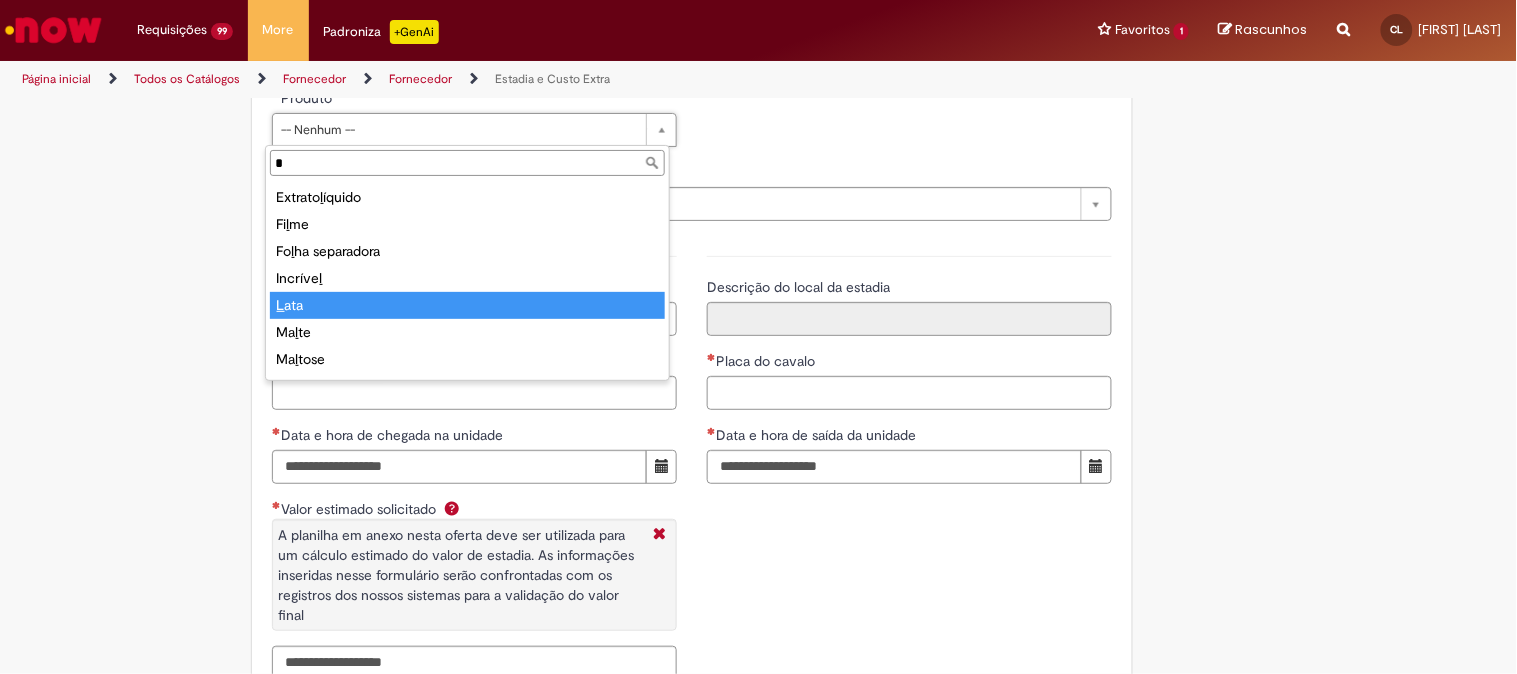 drag, startPoint x: 370, startPoint y: 228, endPoint x: 370, endPoint y: 310, distance: 82 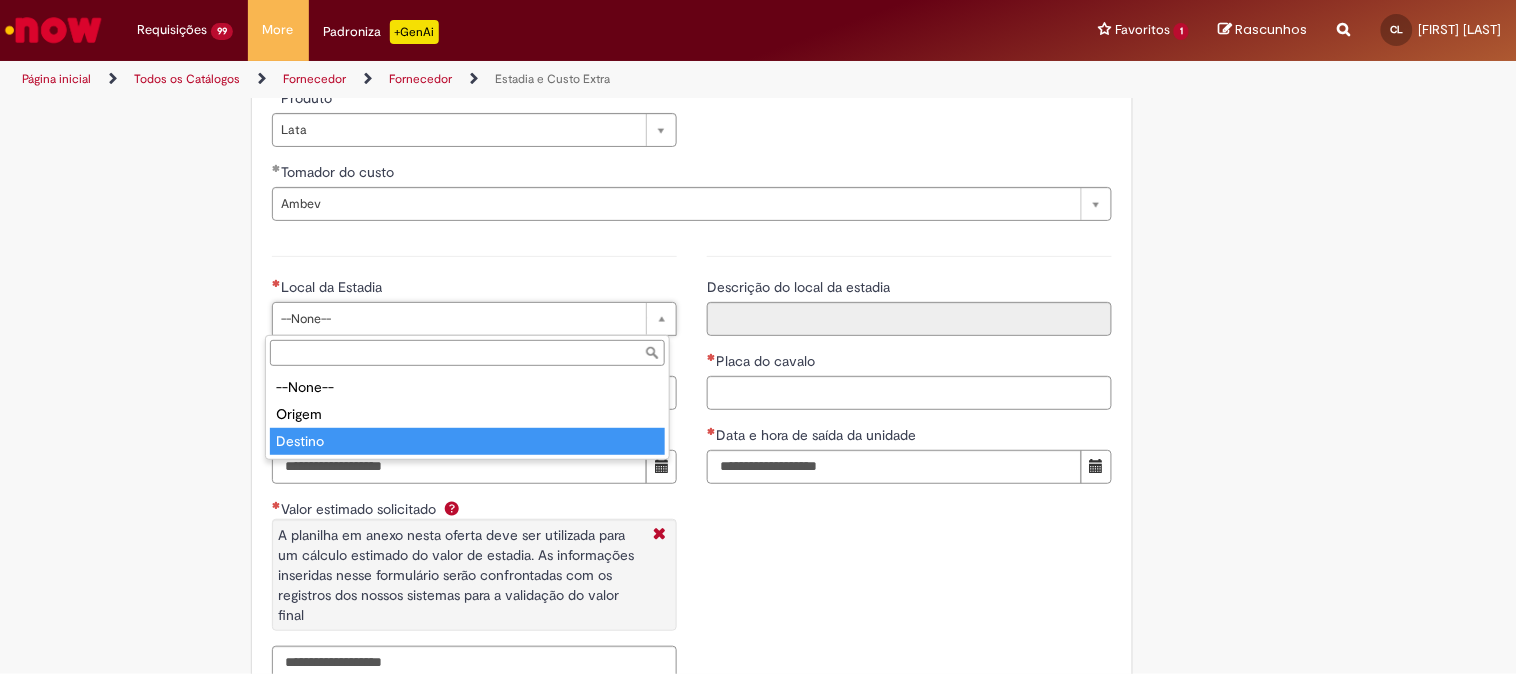drag, startPoint x: 350, startPoint y: 407, endPoint x: 354, endPoint y: 432, distance: 25.317978 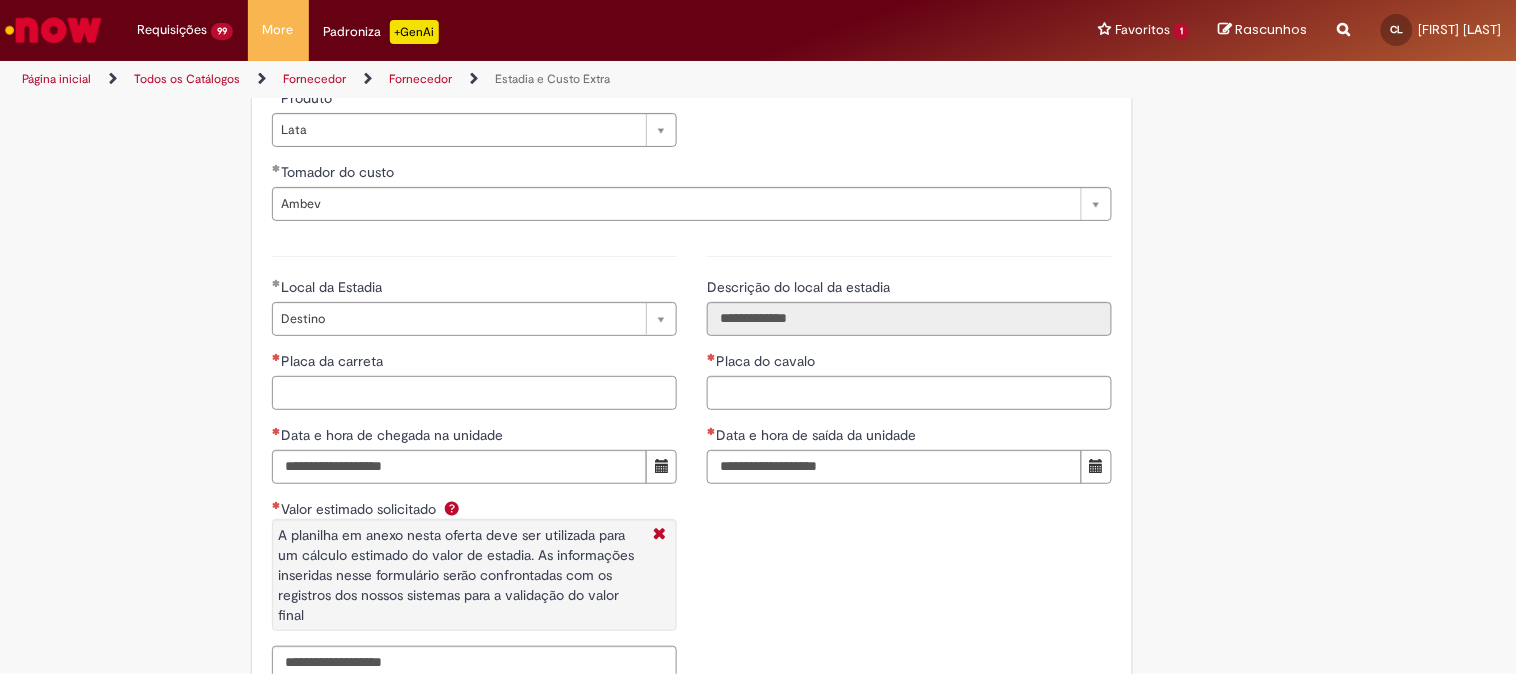 click on "Placa da carreta" at bounding box center (474, 393) 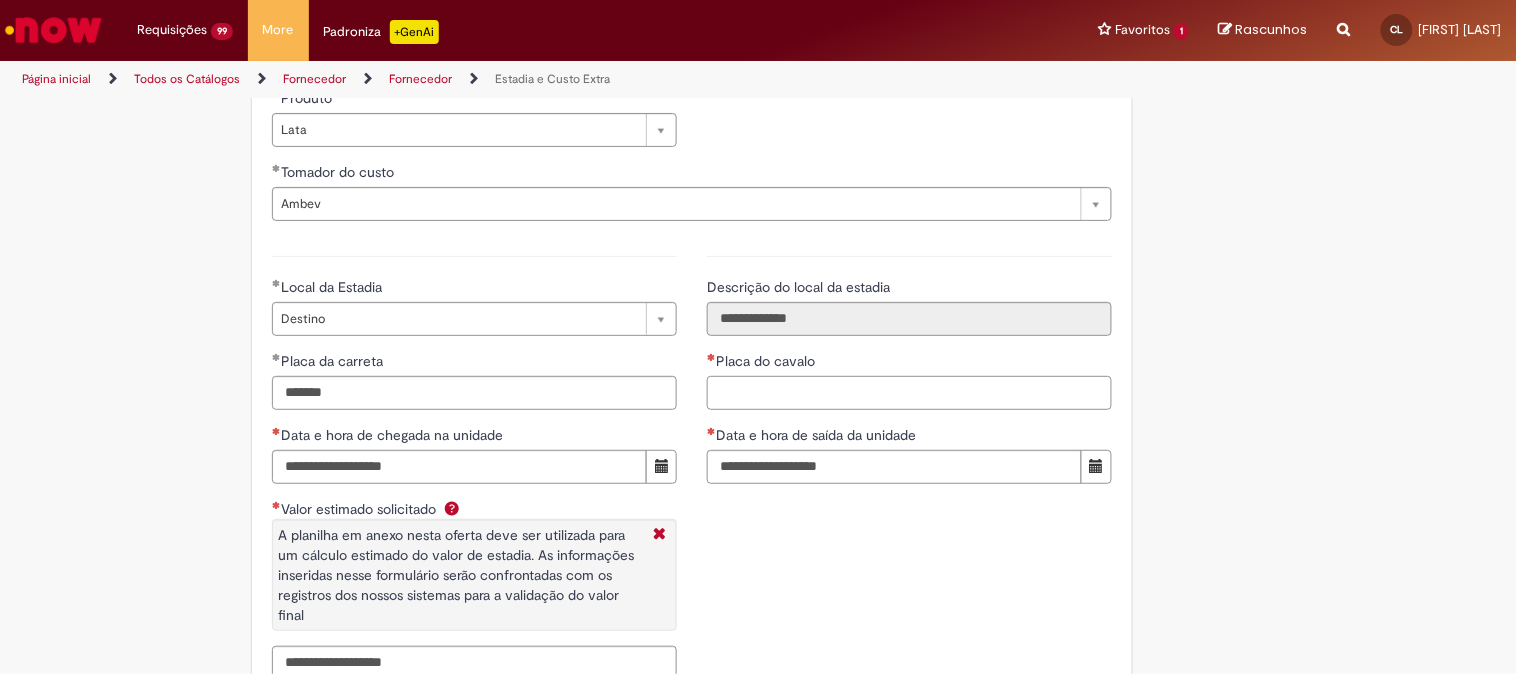 click on "Placa do cavalo" at bounding box center (909, 393) 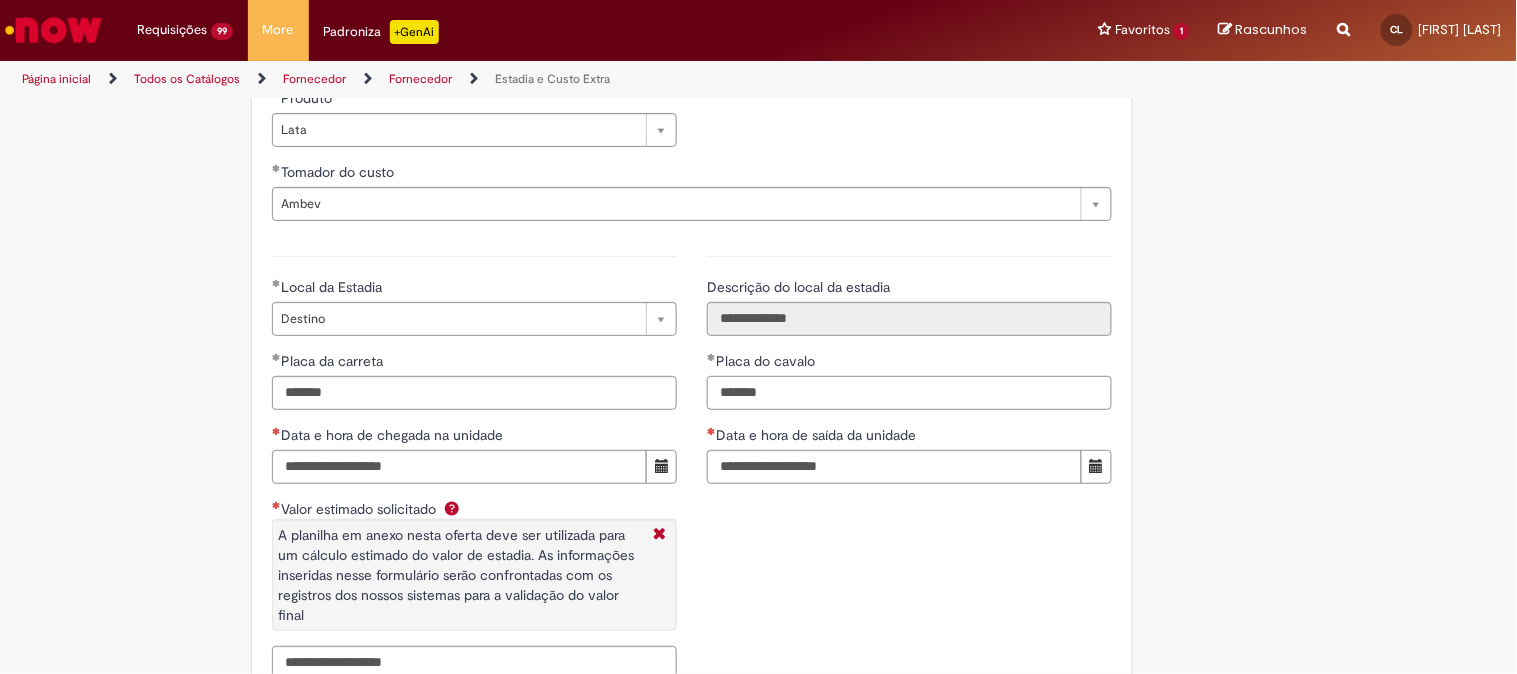 drag, startPoint x: 756, startPoint y: 388, endPoint x: 681, endPoint y: 381, distance: 75.32596 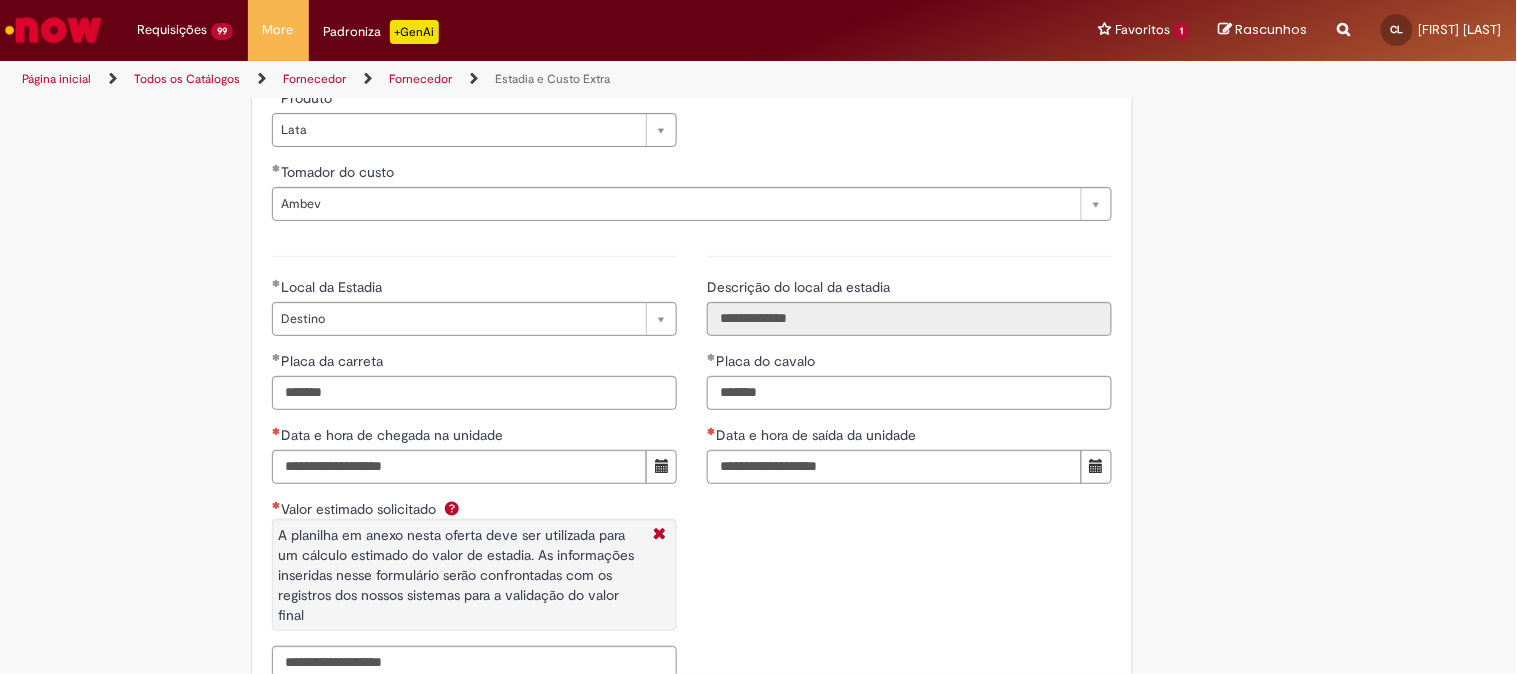 click on "**********" at bounding box center (692, 465) 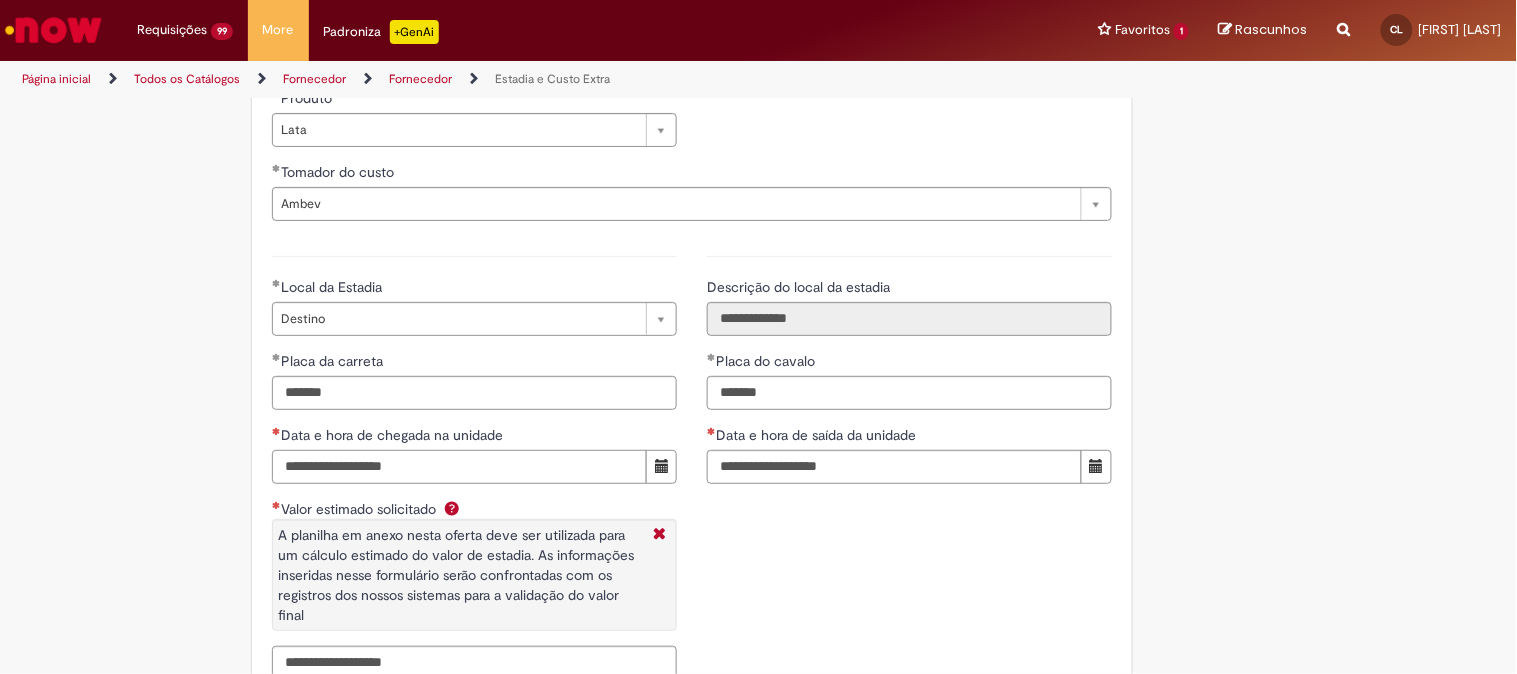 click on "Data e hora de chegada na unidade" at bounding box center (459, 467) 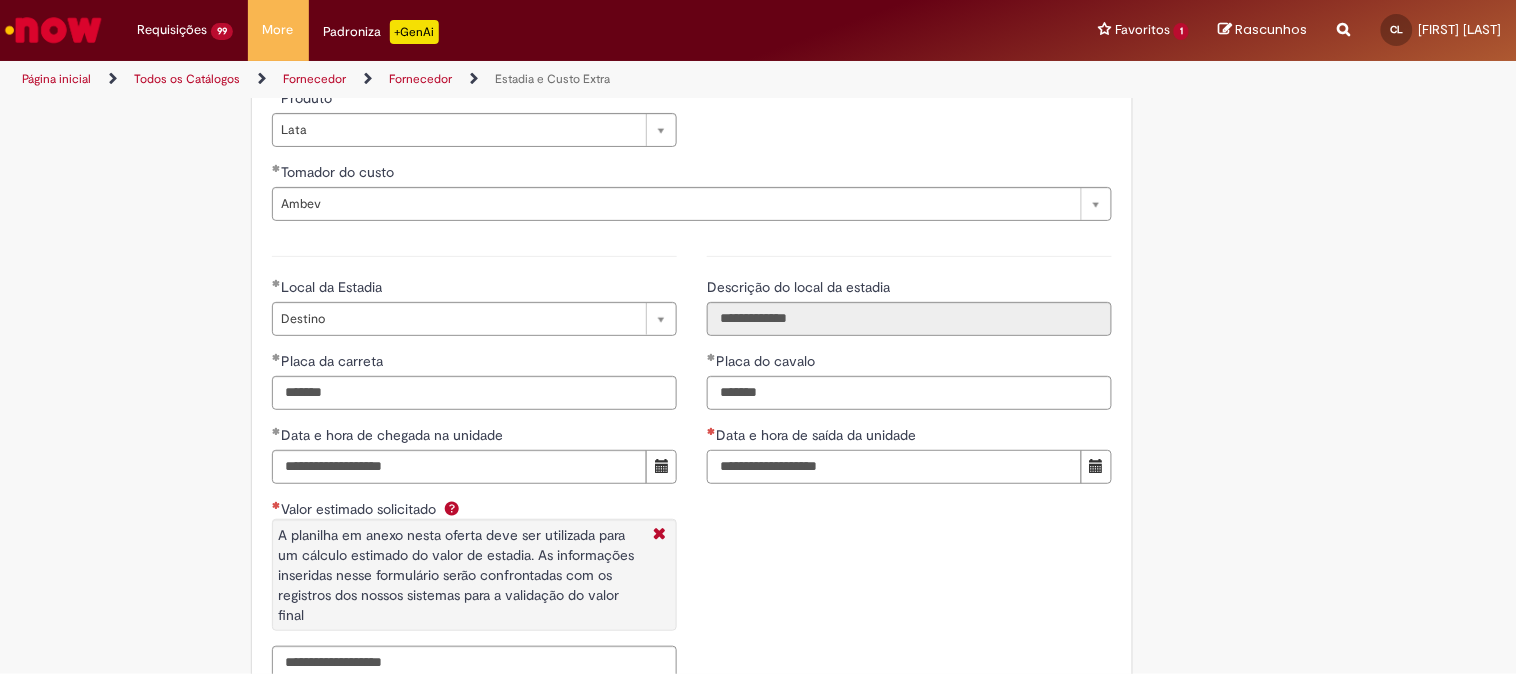 click on "Data e hora de saída da unidade" at bounding box center (894, 467) 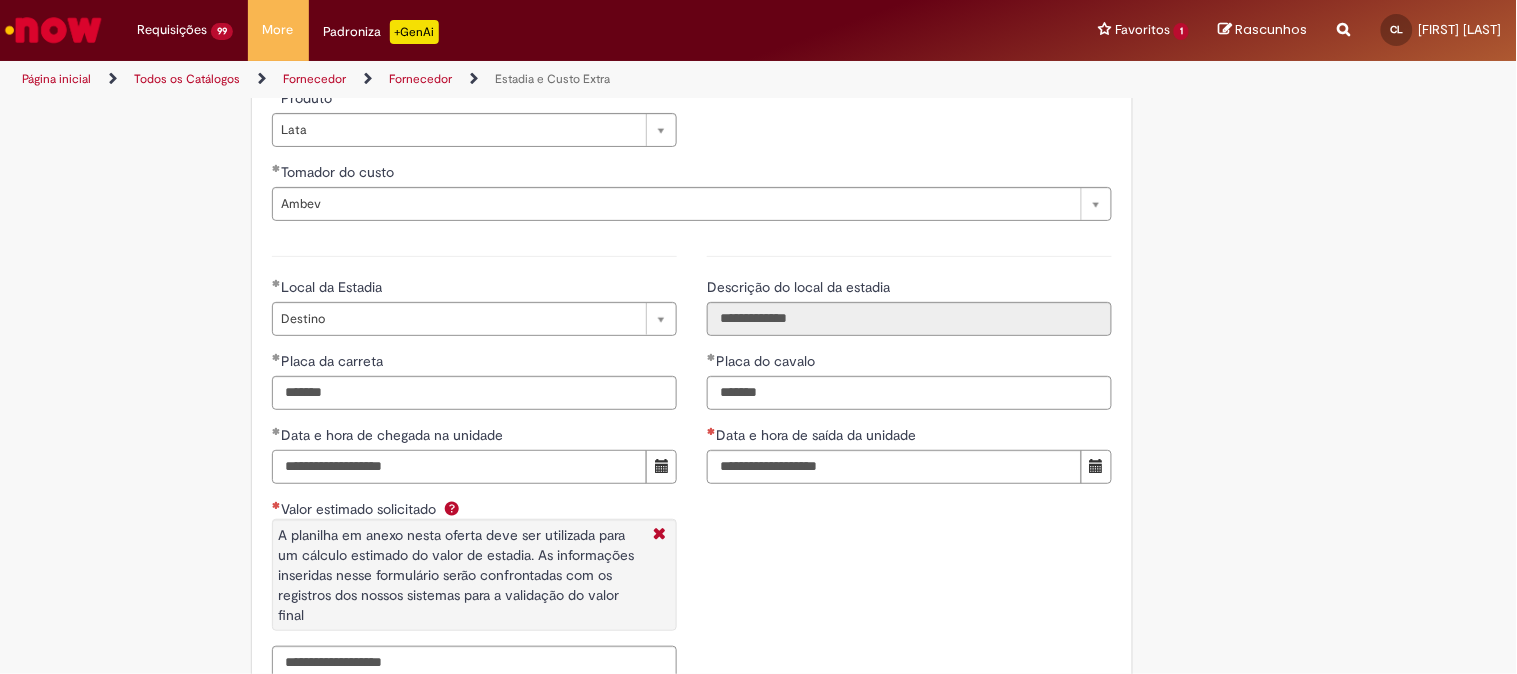 drag, startPoint x: 382, startPoint y: 467, endPoint x: 395, endPoint y: 455, distance: 17.691807 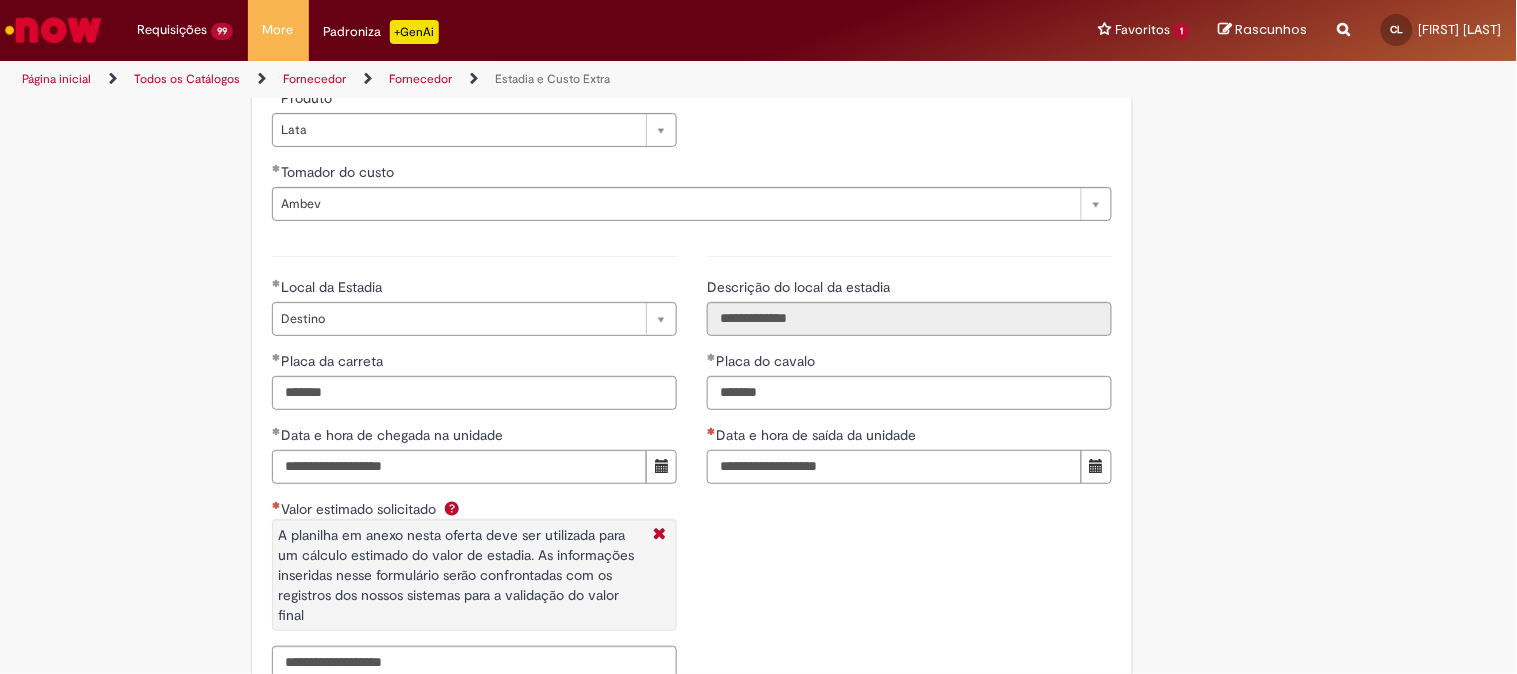 click on "Data e hora de saída da unidade" at bounding box center [894, 467] 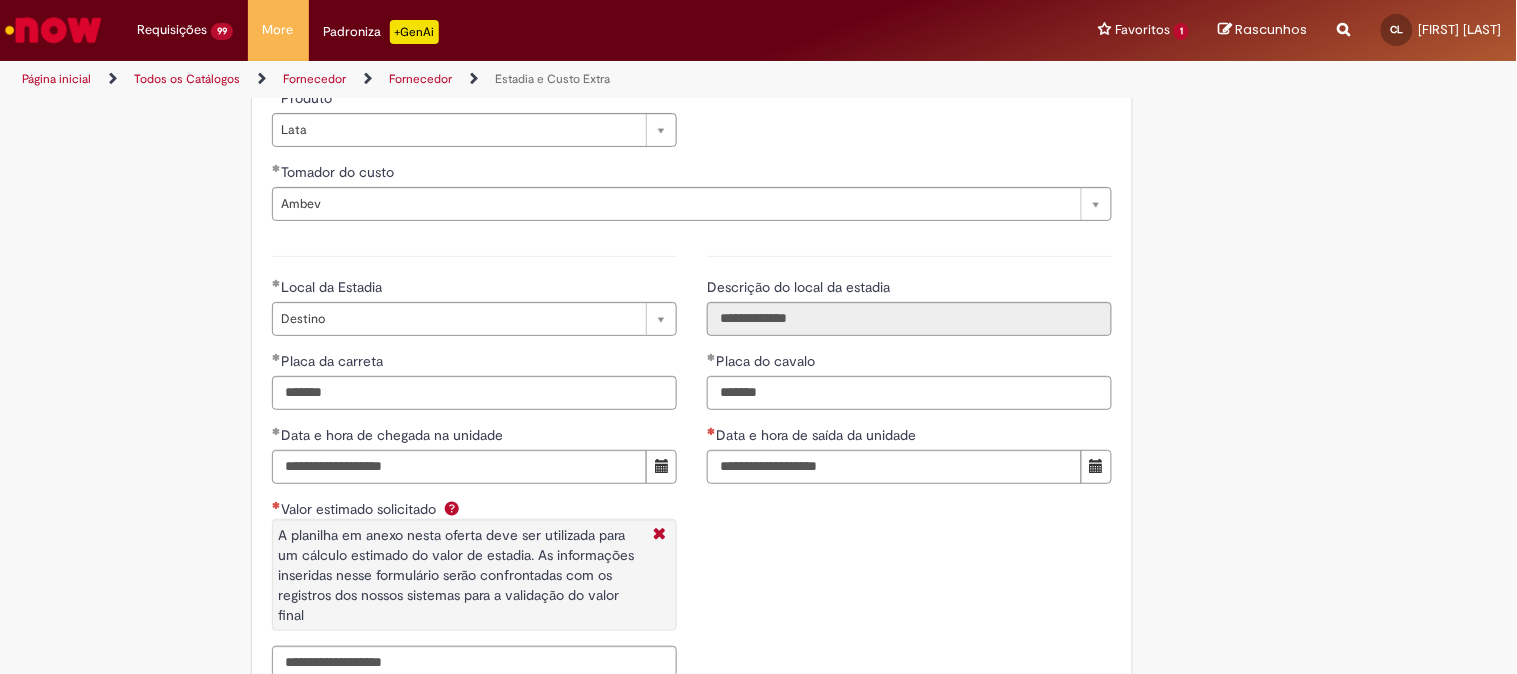 drag, startPoint x: 766, startPoint y: 577, endPoint x: 752, endPoint y: 570, distance: 15.652476 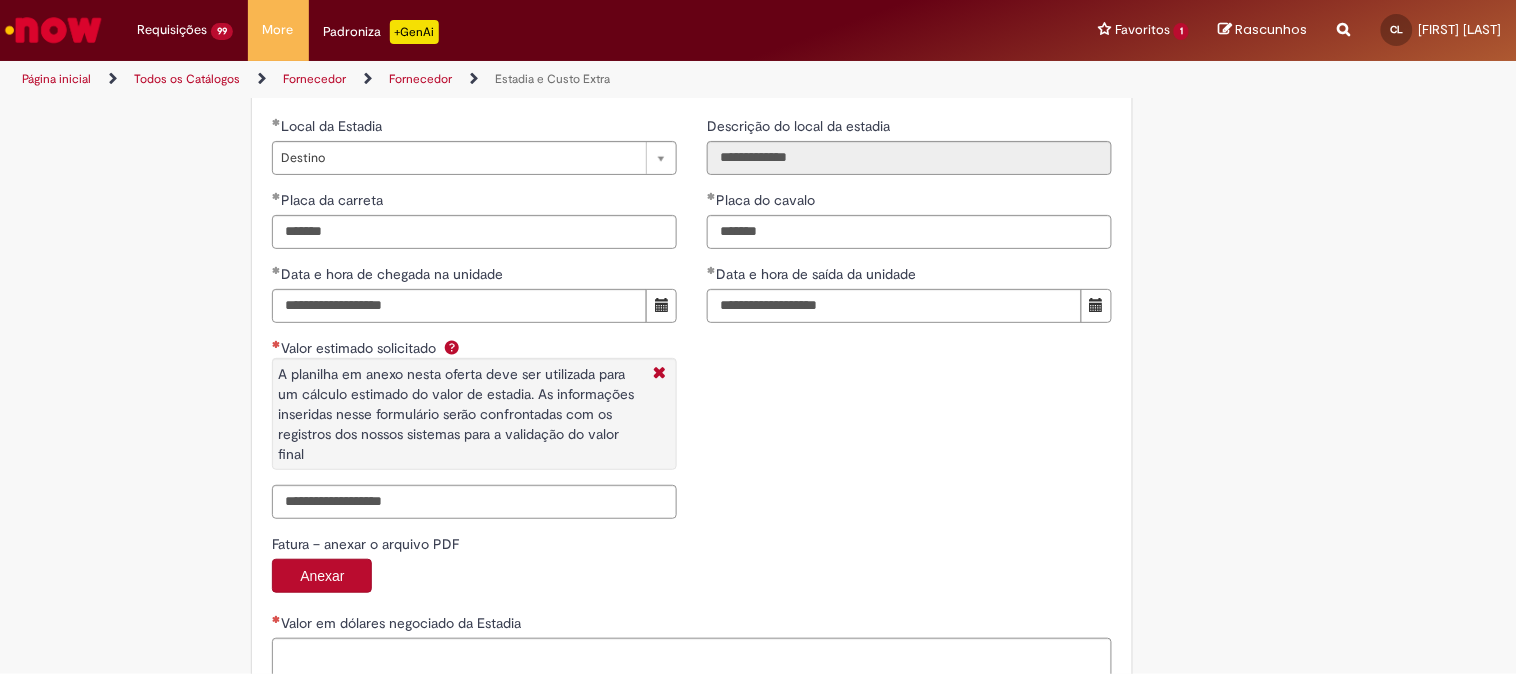 scroll, scrollTop: 3185, scrollLeft: 0, axis: vertical 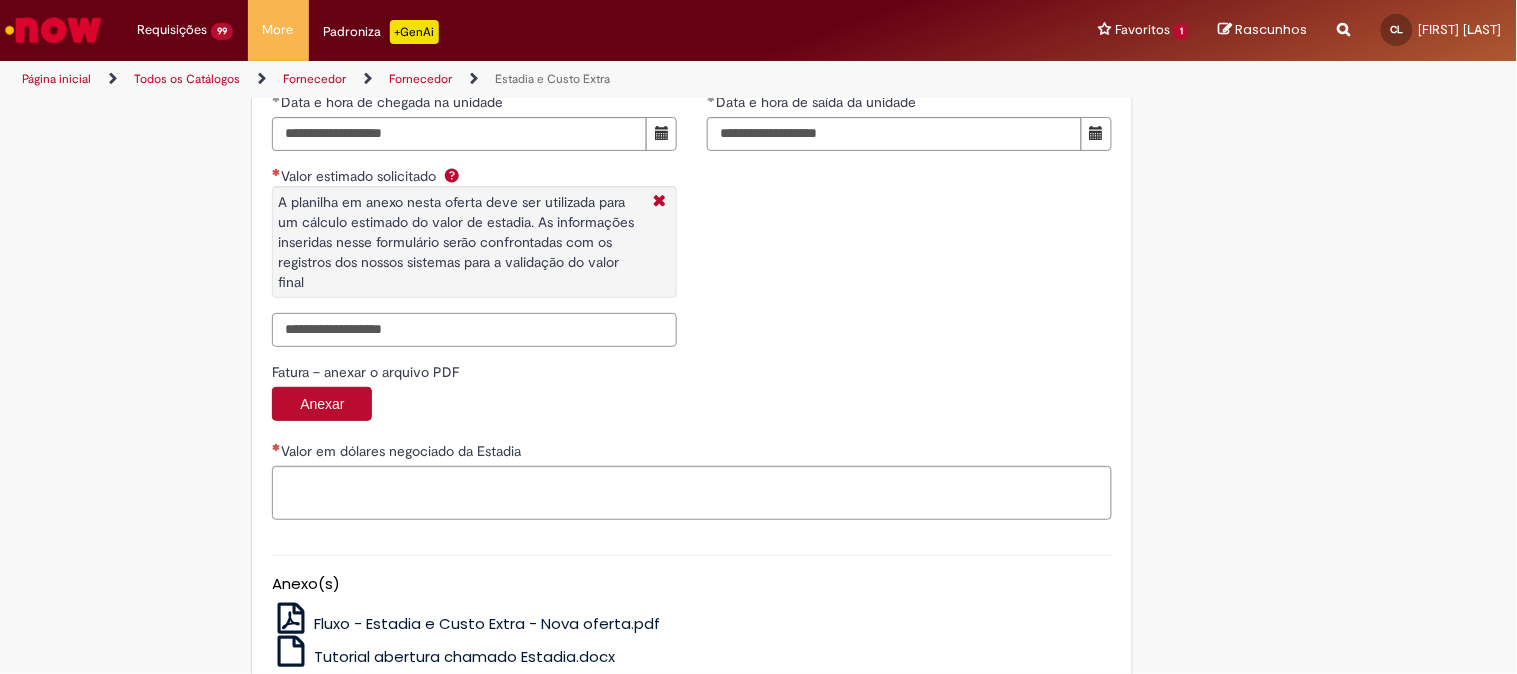 click on "Valor estimado solicitado A planilha em anexo nesta oferta deve ser utilizada para um cálculo estimado do valor de estadia. As informações inseridas nesse formulário serão confrontadas com os registros dos nossos sistemas para a validação do valor final" at bounding box center (474, 330) 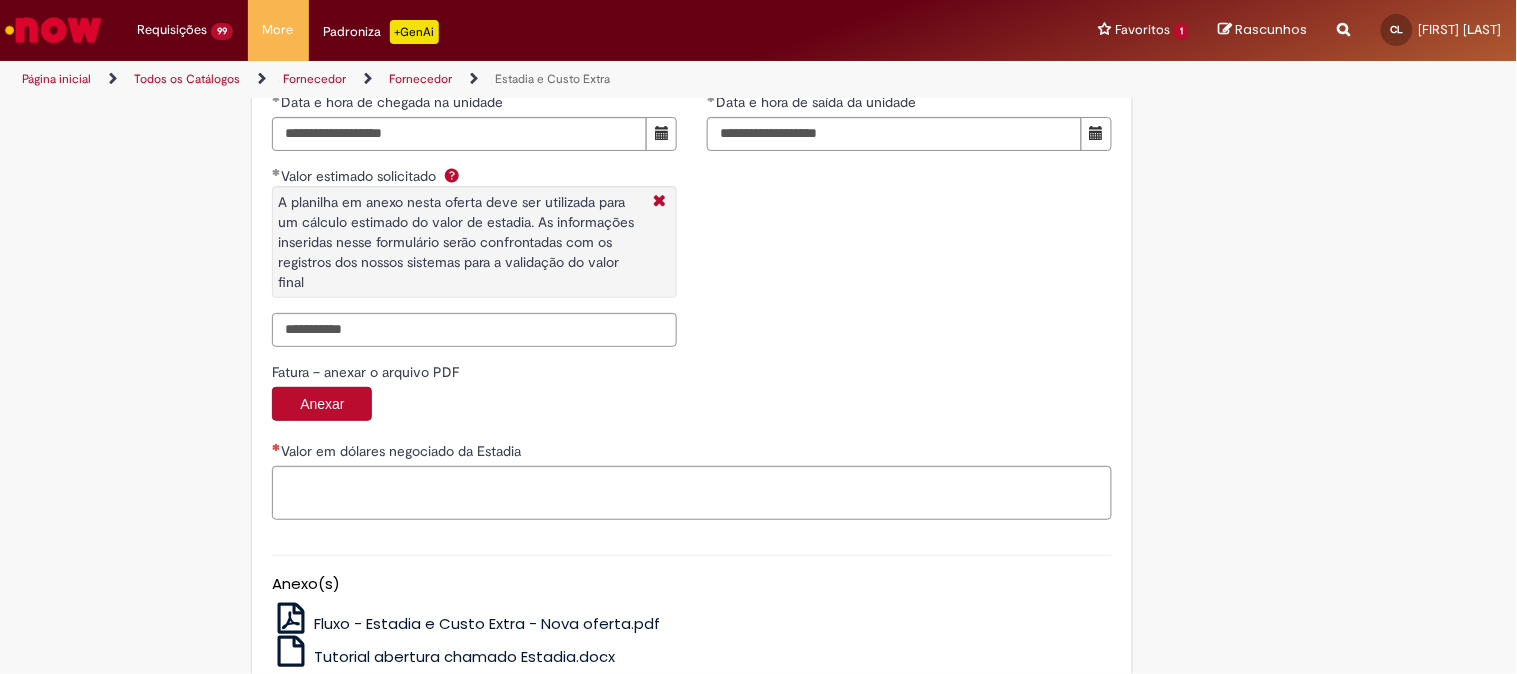click on "Valor em dólares negociado da Estadia" at bounding box center (692, 453) 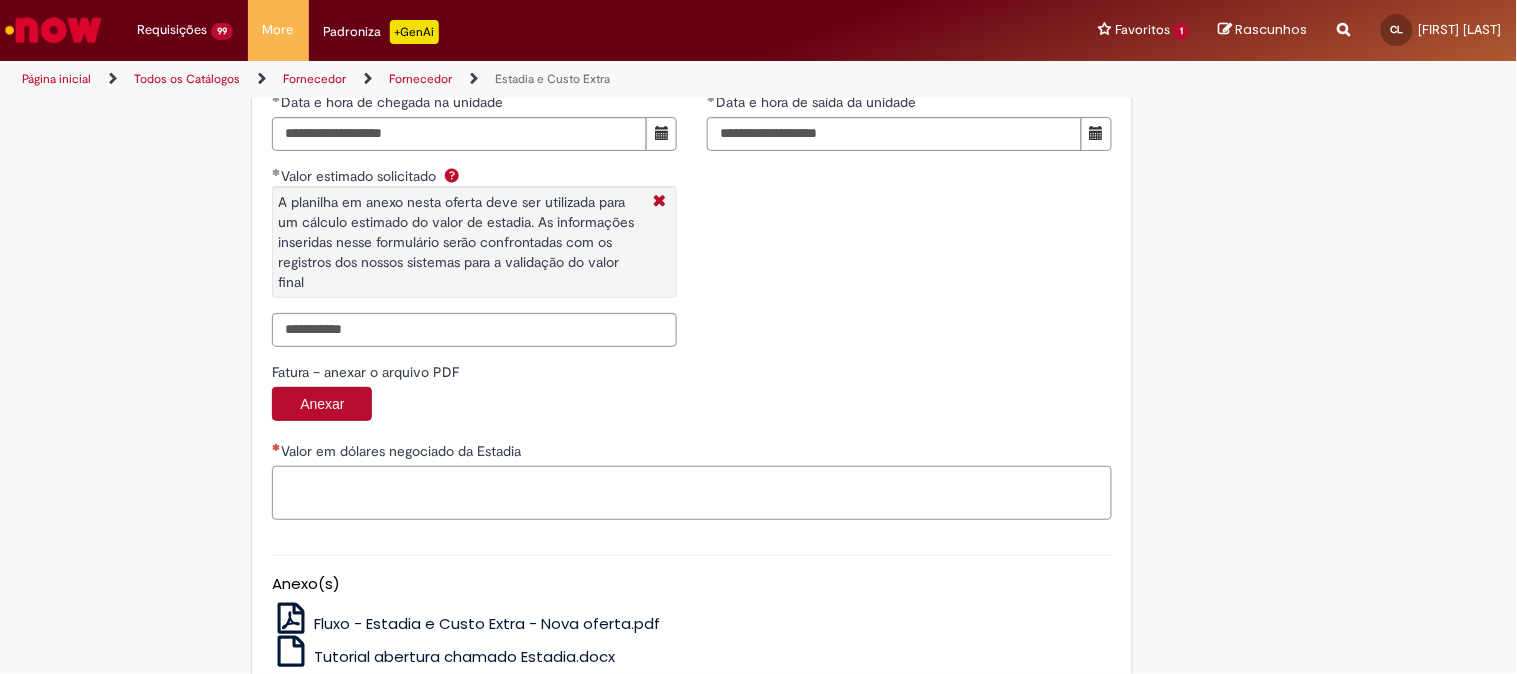 click on "Valor em dólares negociado da Estadia" at bounding box center [692, 493] 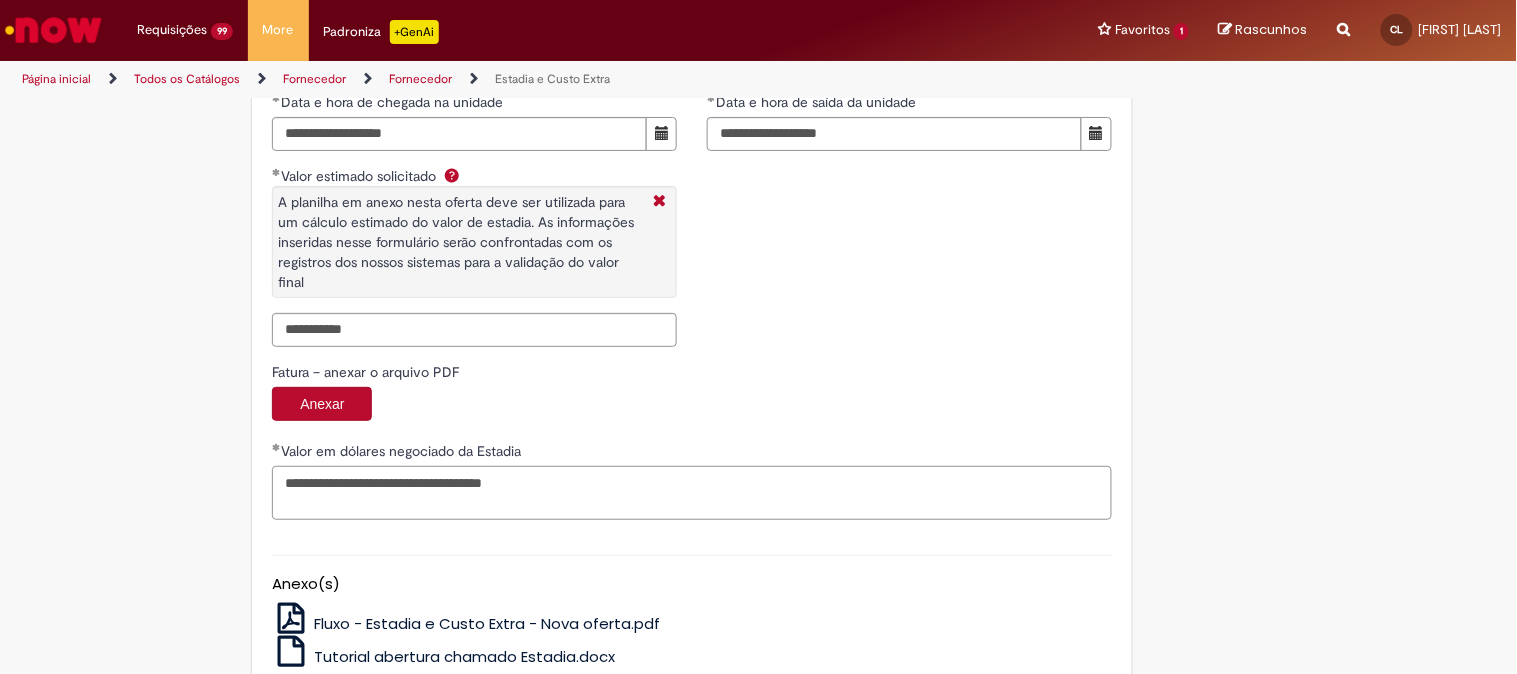 click on "**********" at bounding box center (692, 493) 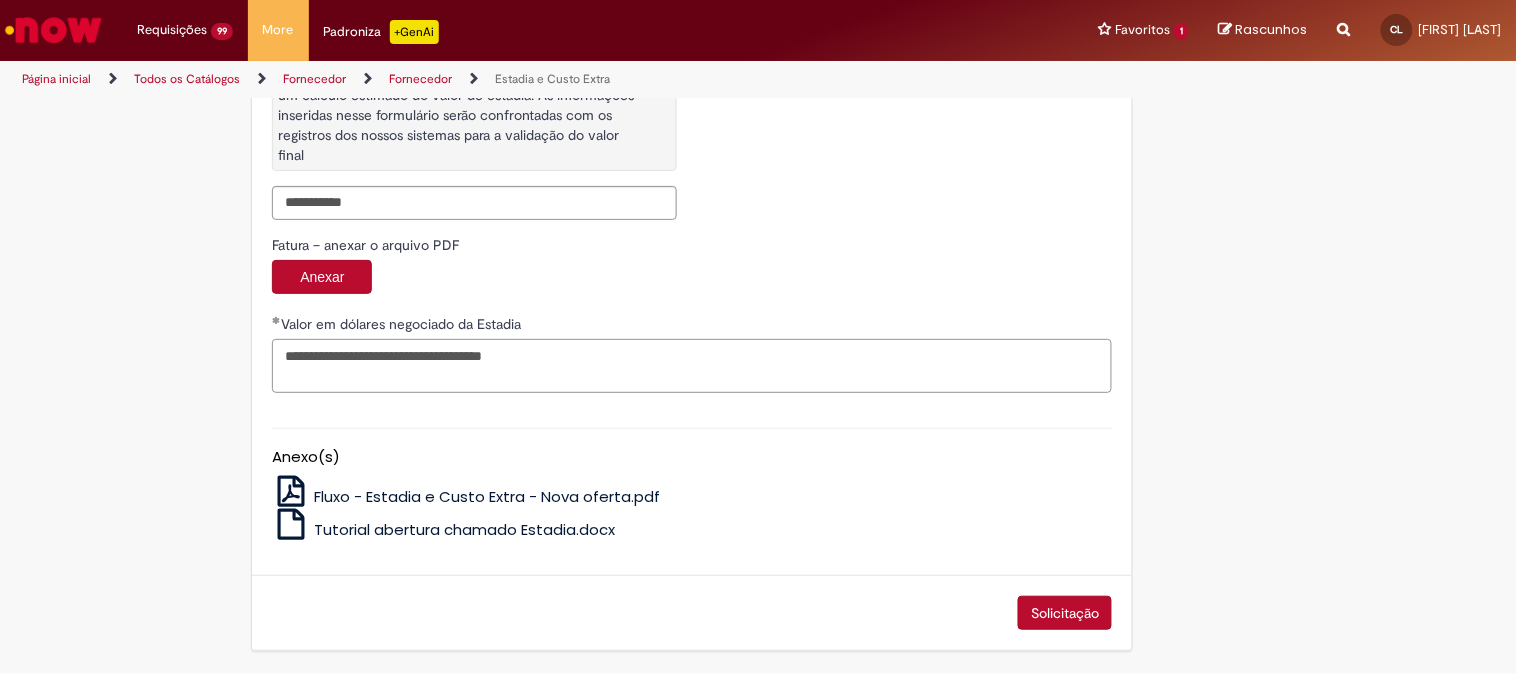 scroll, scrollTop: 3318, scrollLeft: 0, axis: vertical 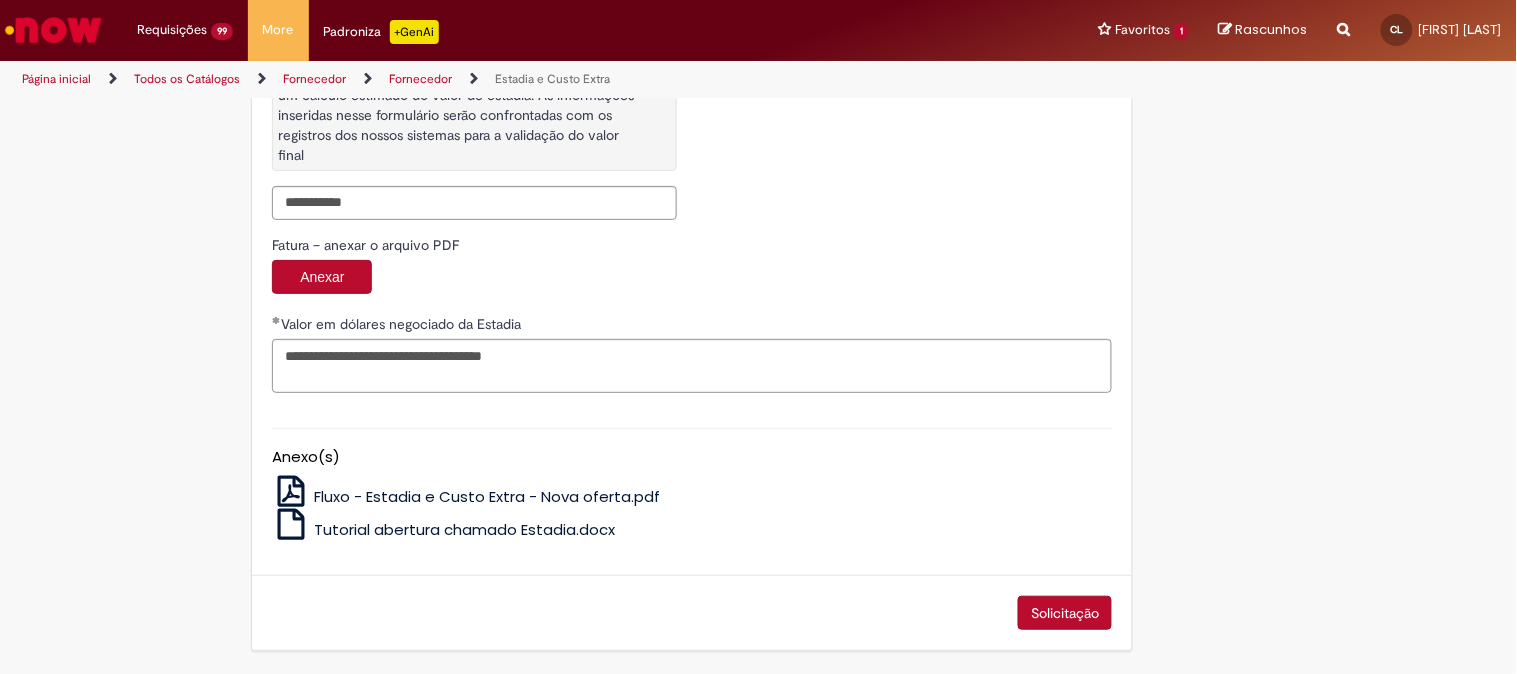 click on "Solicitação" at bounding box center (1065, 613) 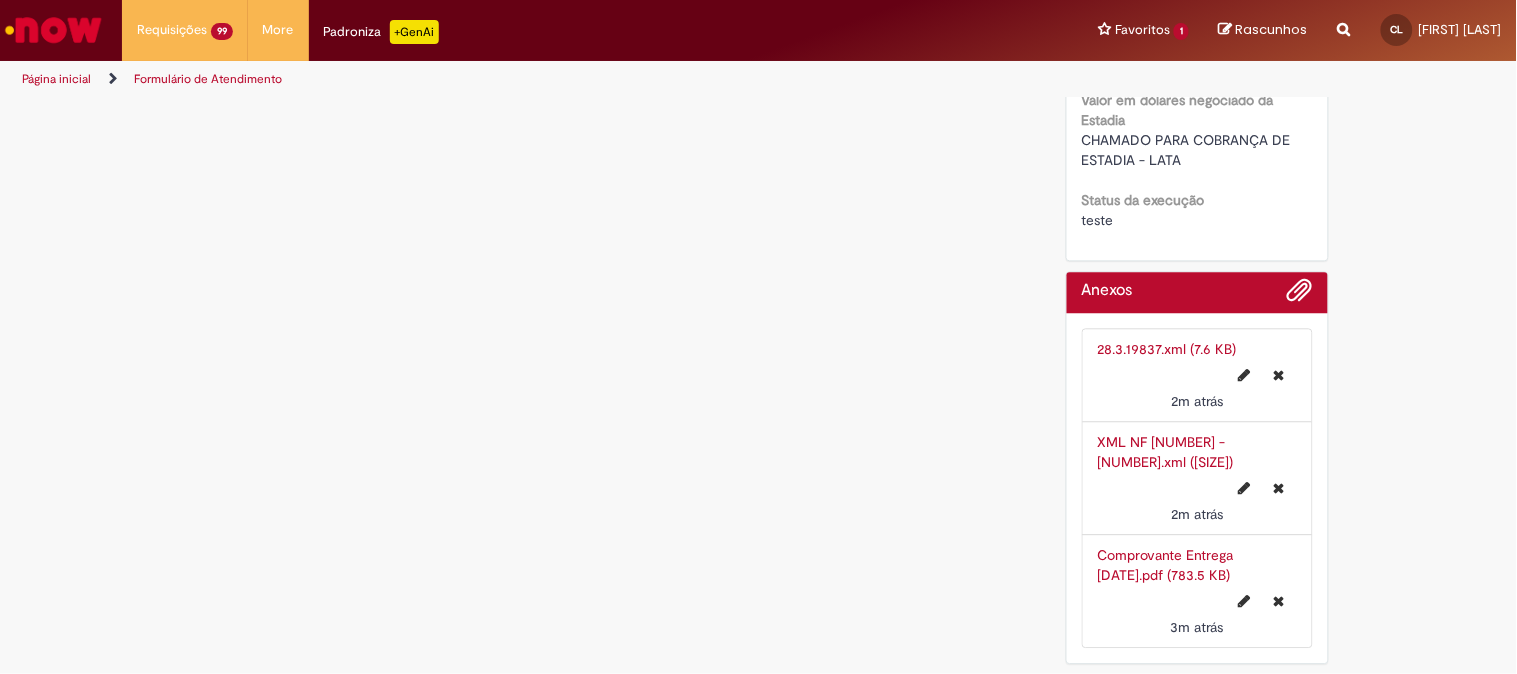 scroll, scrollTop: 0, scrollLeft: 0, axis: both 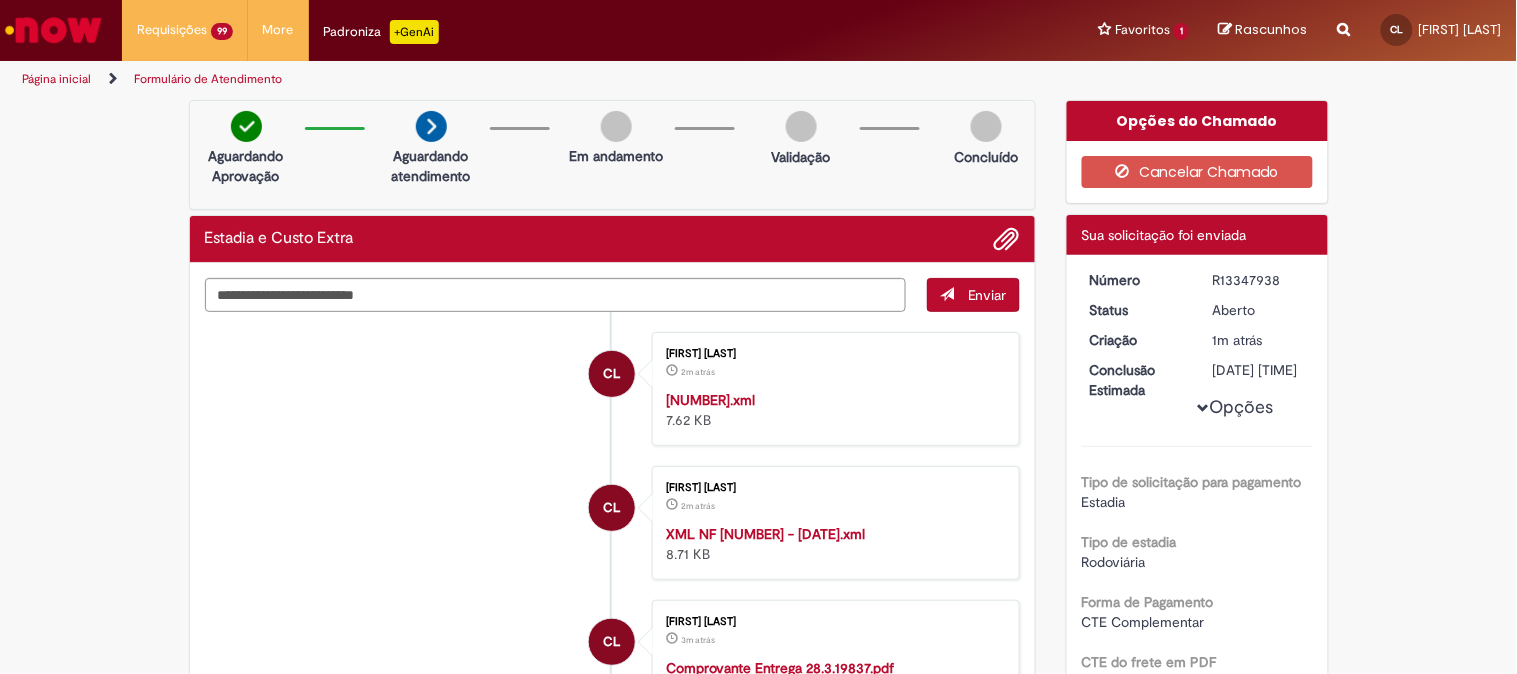 click on "R13347938" at bounding box center (1259, 280) 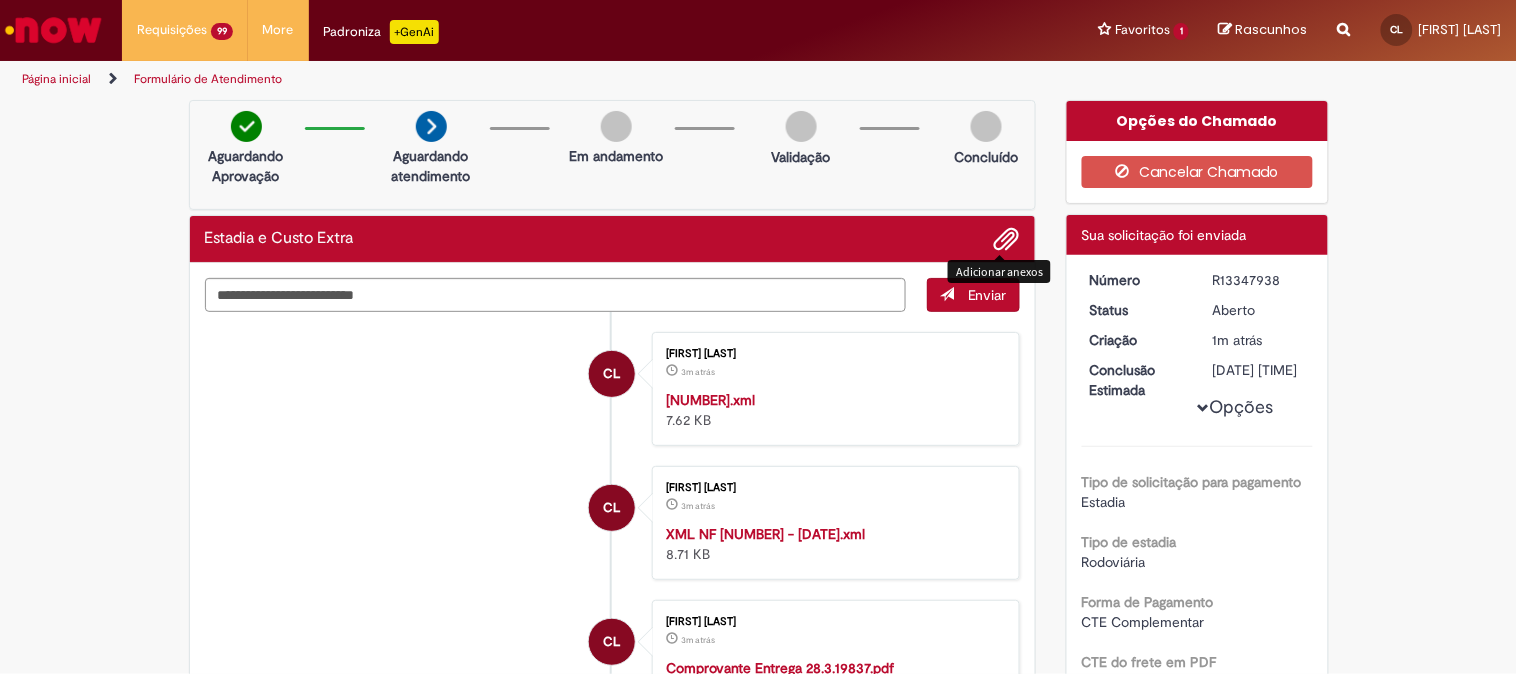 click at bounding box center [1007, 240] 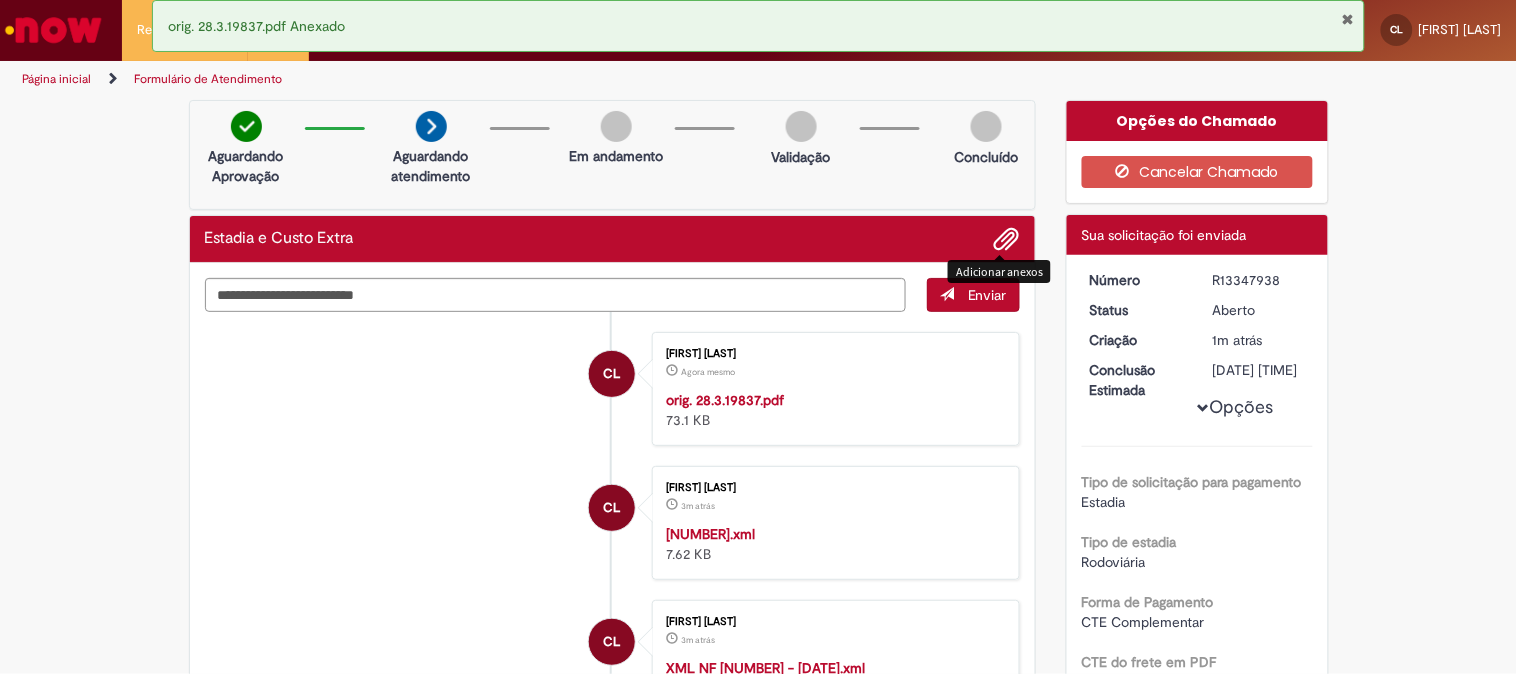 click on "Verificar Código de Barras
Aguardando Aprovação
Aguardando atendimento
Em andamento
Validação
Concluído
Estadia e Custo Extra
Enviar
CL
Camila Leite
Agora mesmo Agora mesmo
orig. 28.3.19837.pdf  73.1 KB
CL" at bounding box center [758, 1974] 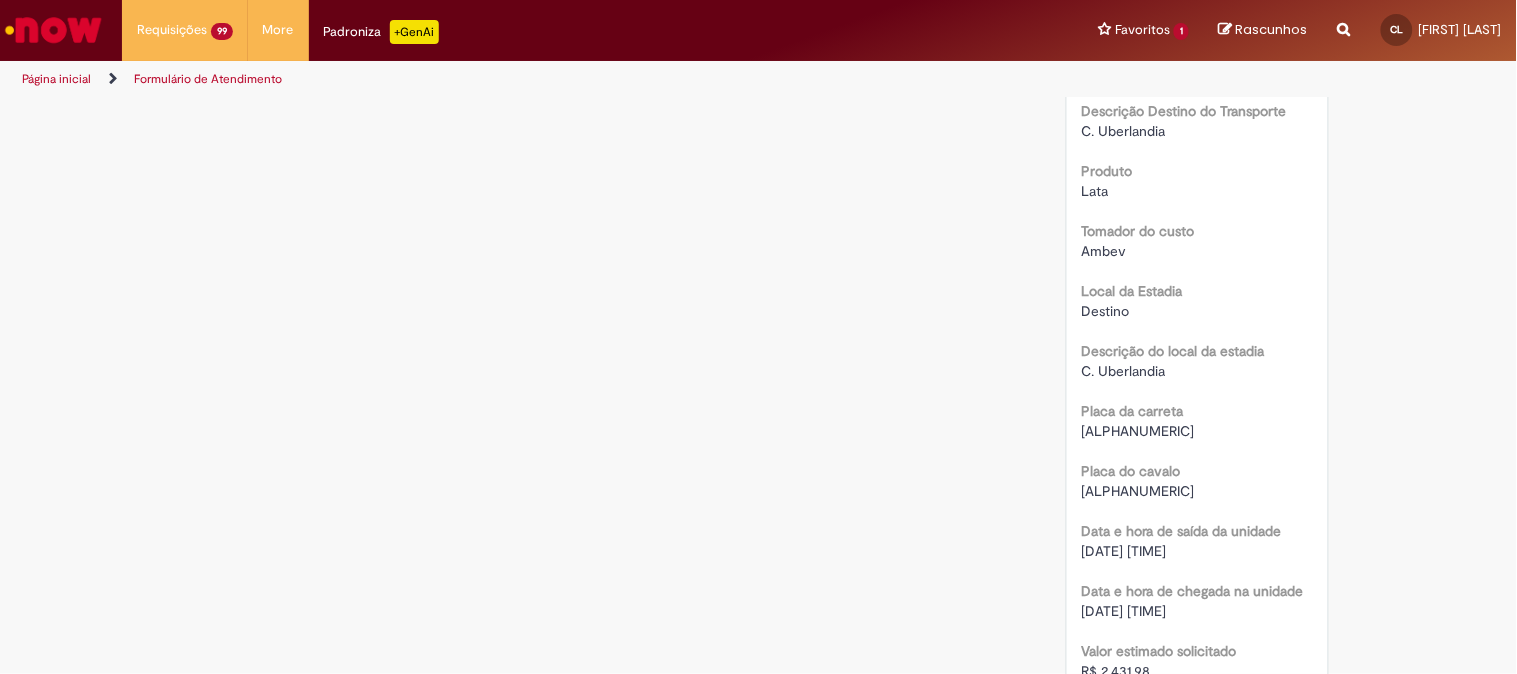 scroll, scrollTop: 2333, scrollLeft: 0, axis: vertical 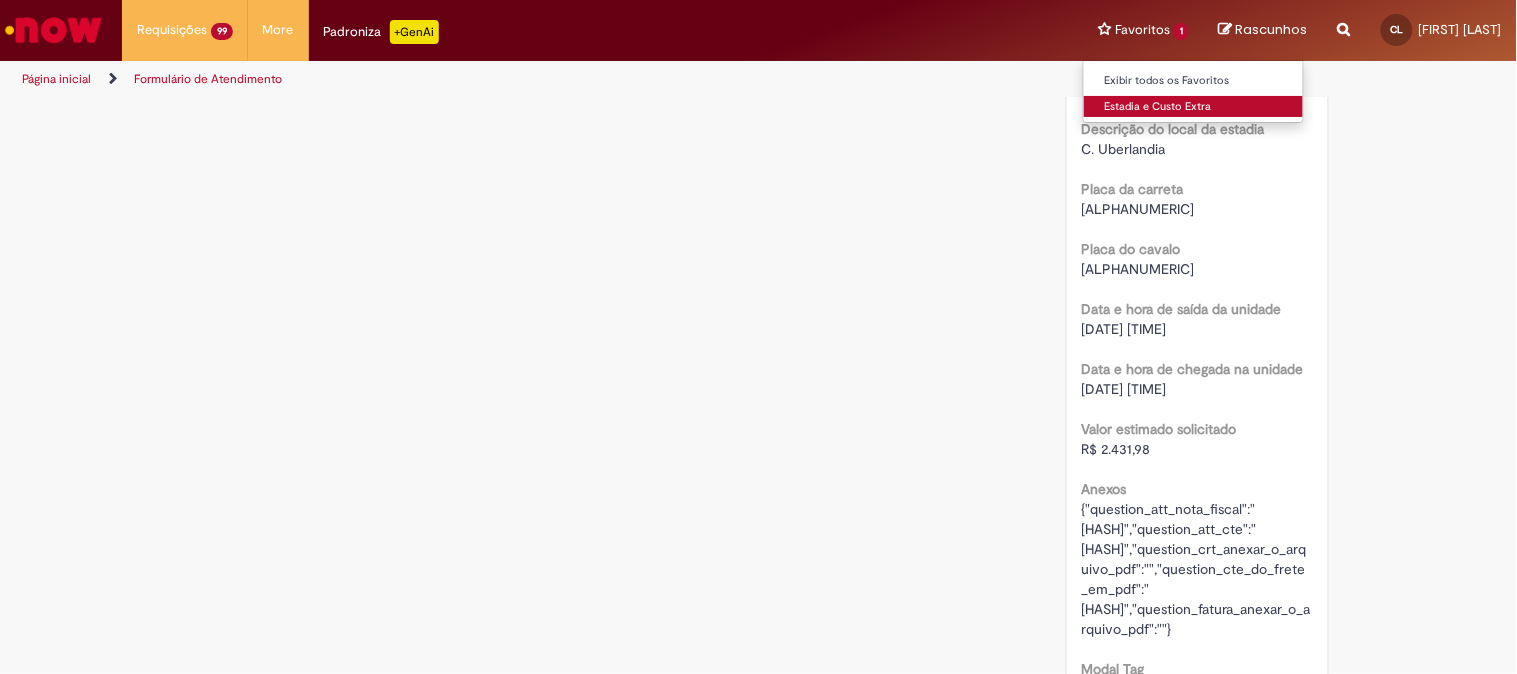 click on "Estadia e Custo Extra" at bounding box center (1194, 107) 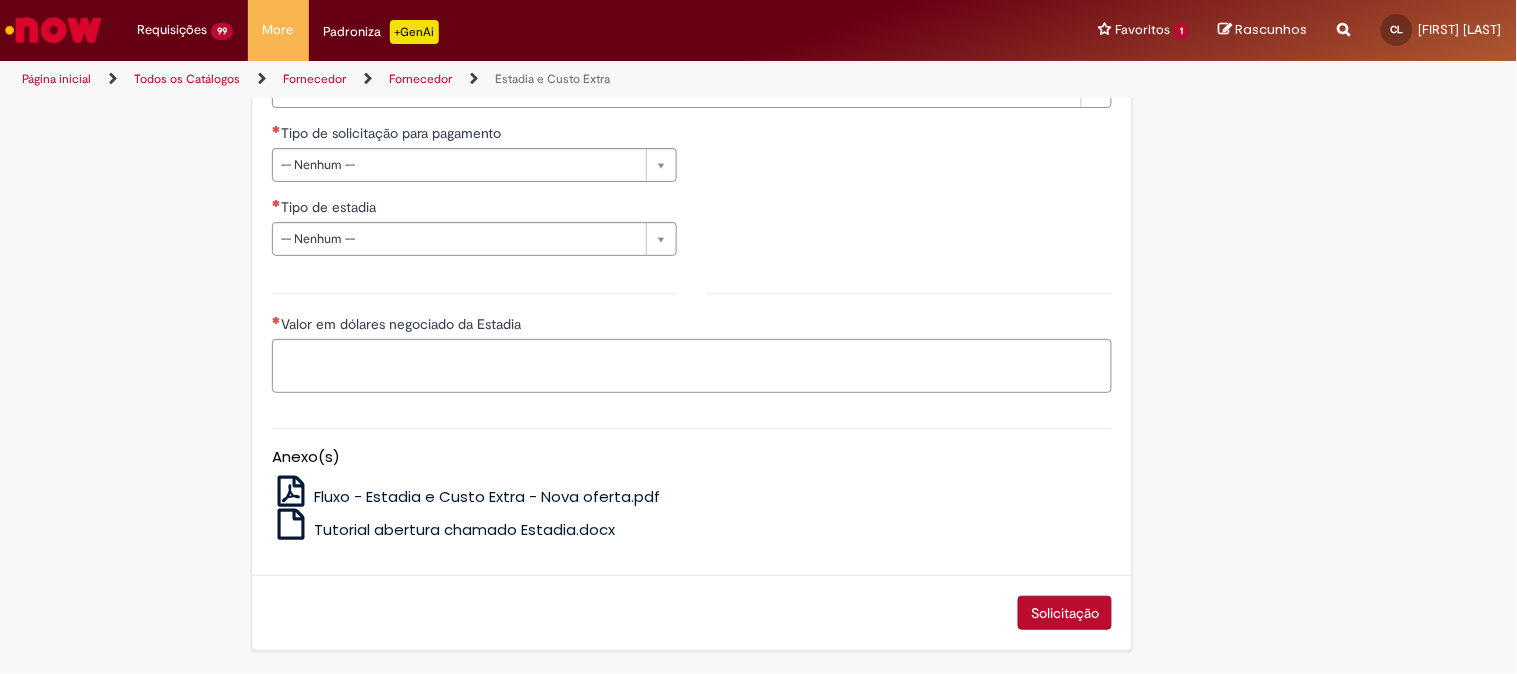 scroll, scrollTop: 0, scrollLeft: 0, axis: both 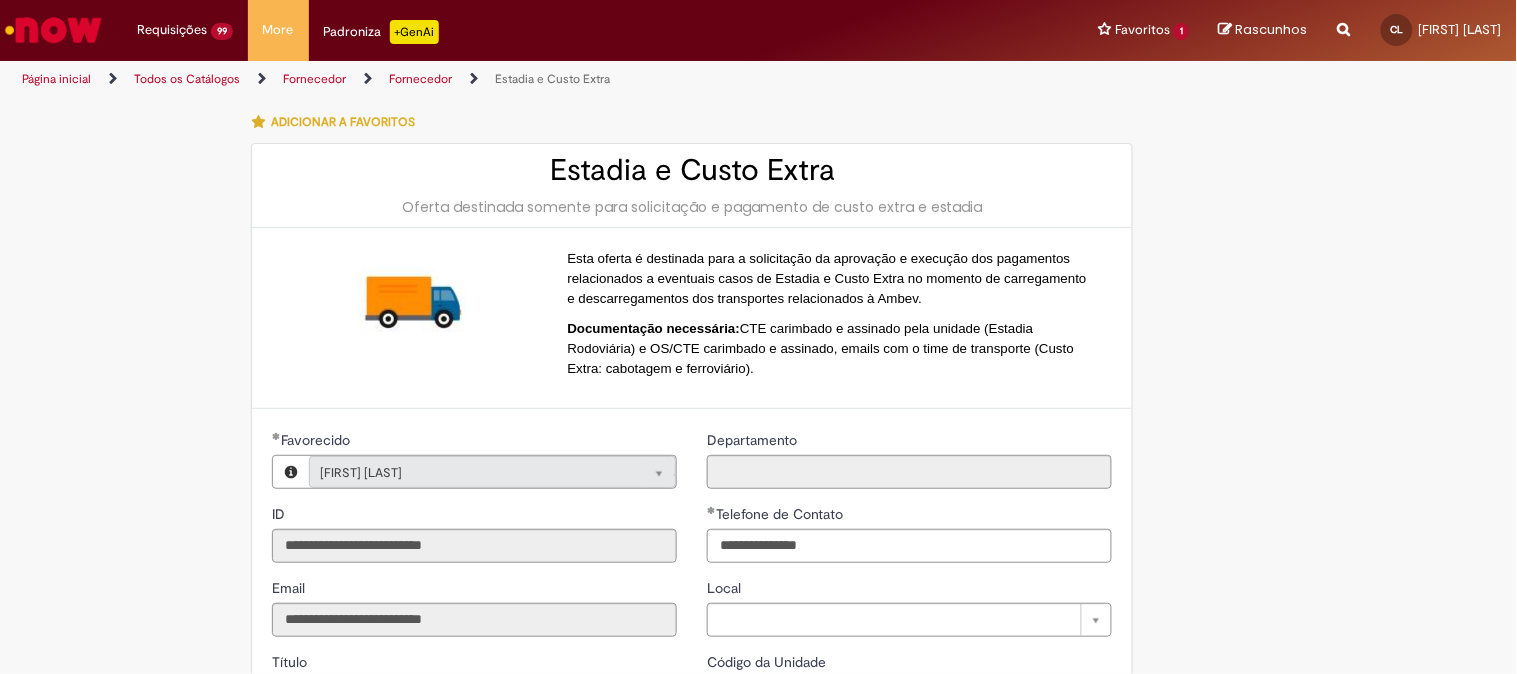 click on "**********" at bounding box center [759, 755] 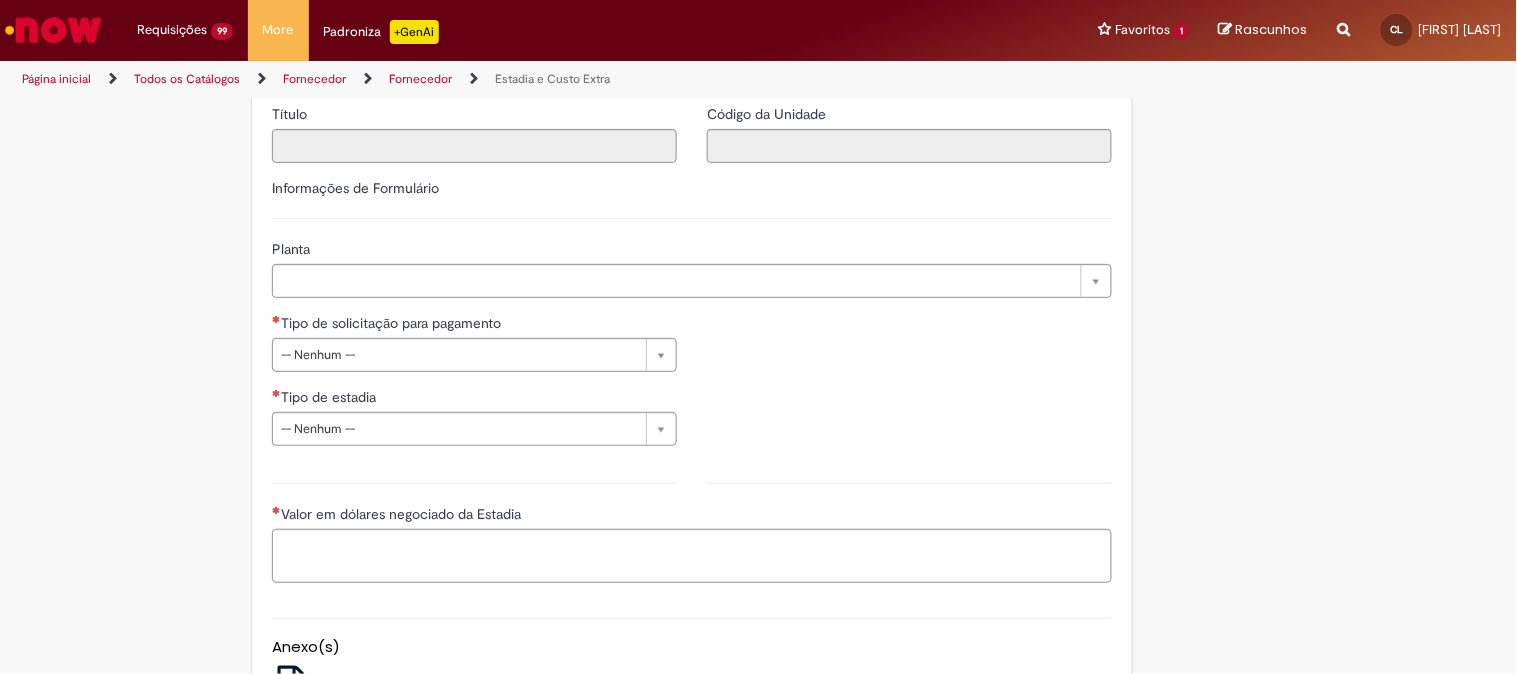 scroll, scrollTop: 666, scrollLeft: 0, axis: vertical 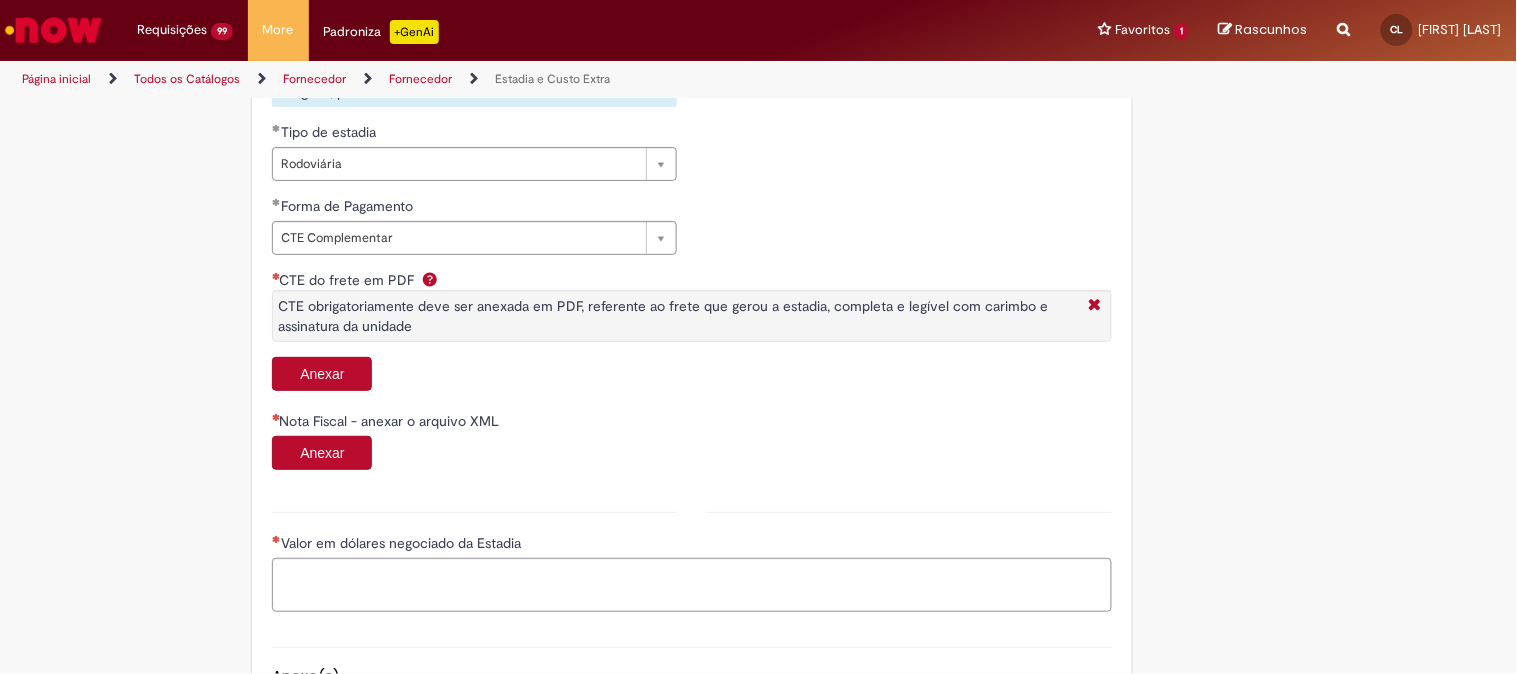 click on "Anexar" at bounding box center (322, 374) 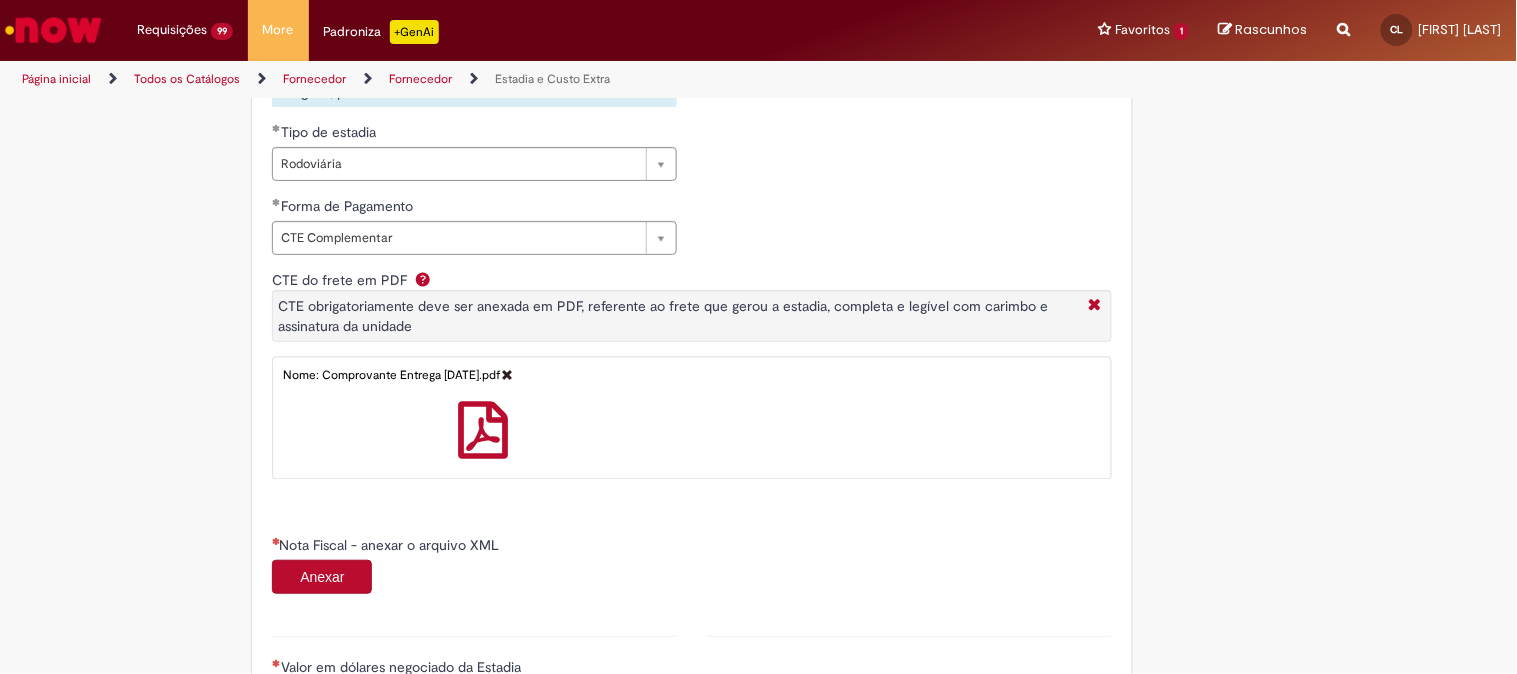 click on "Nome: Comprovante Entrega 28.3.19834.pdf" at bounding box center (692, 418) 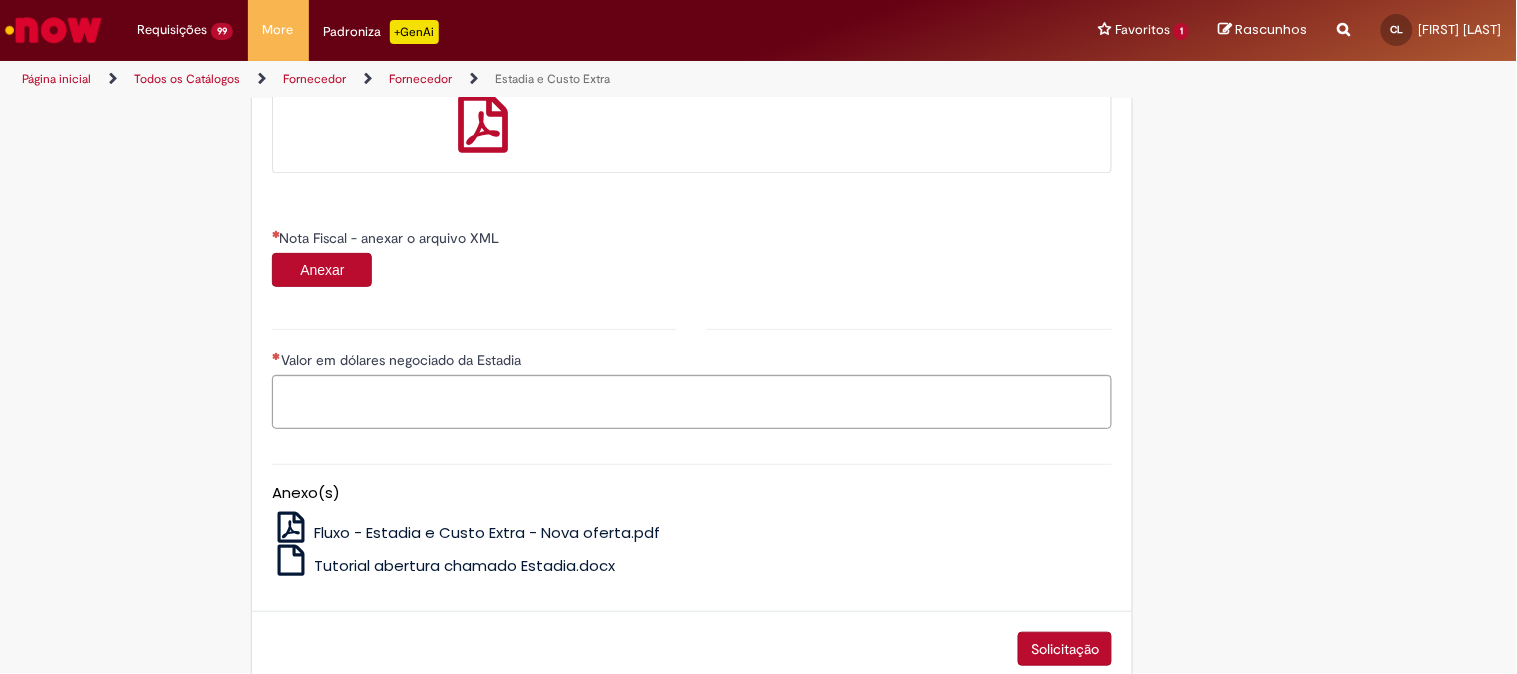 scroll, scrollTop: 1222, scrollLeft: 0, axis: vertical 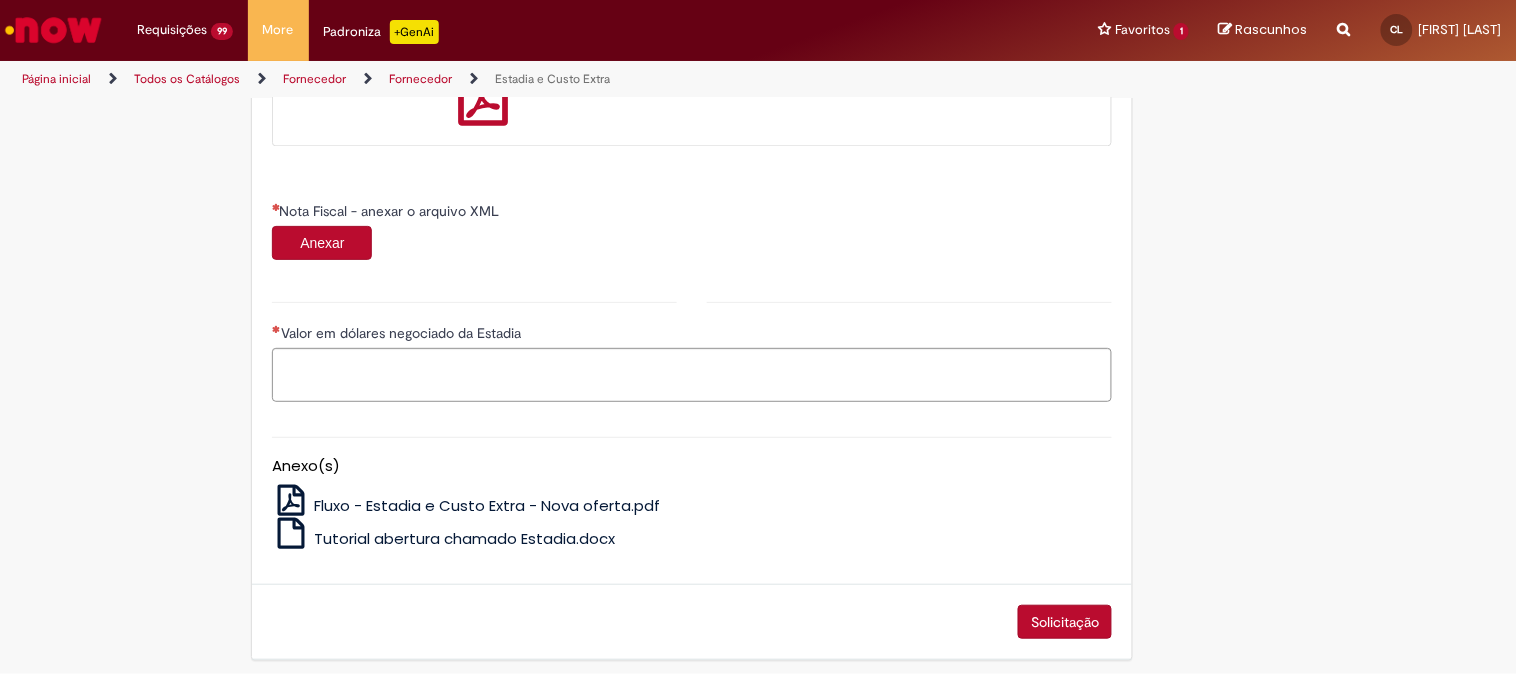 click on "Anexar" at bounding box center (322, 243) 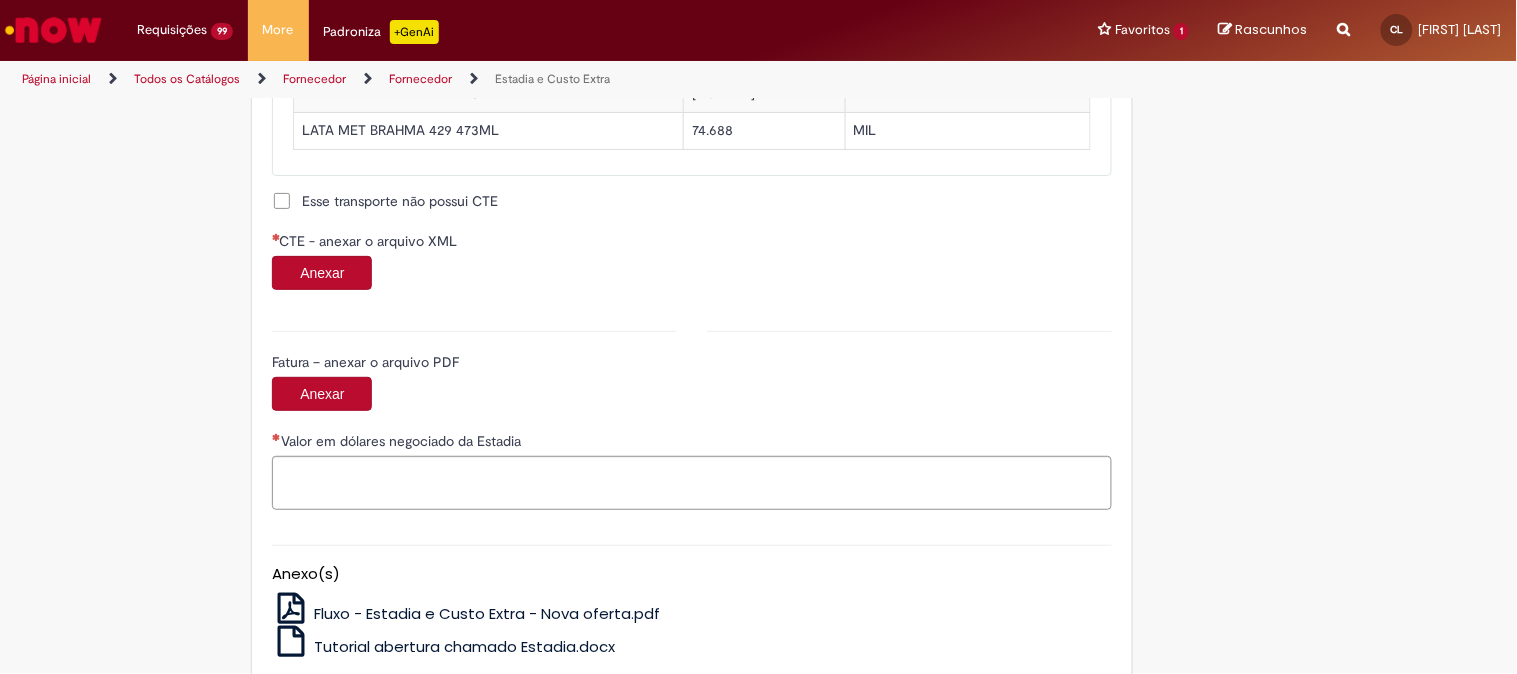 scroll, scrollTop: 2000, scrollLeft: 0, axis: vertical 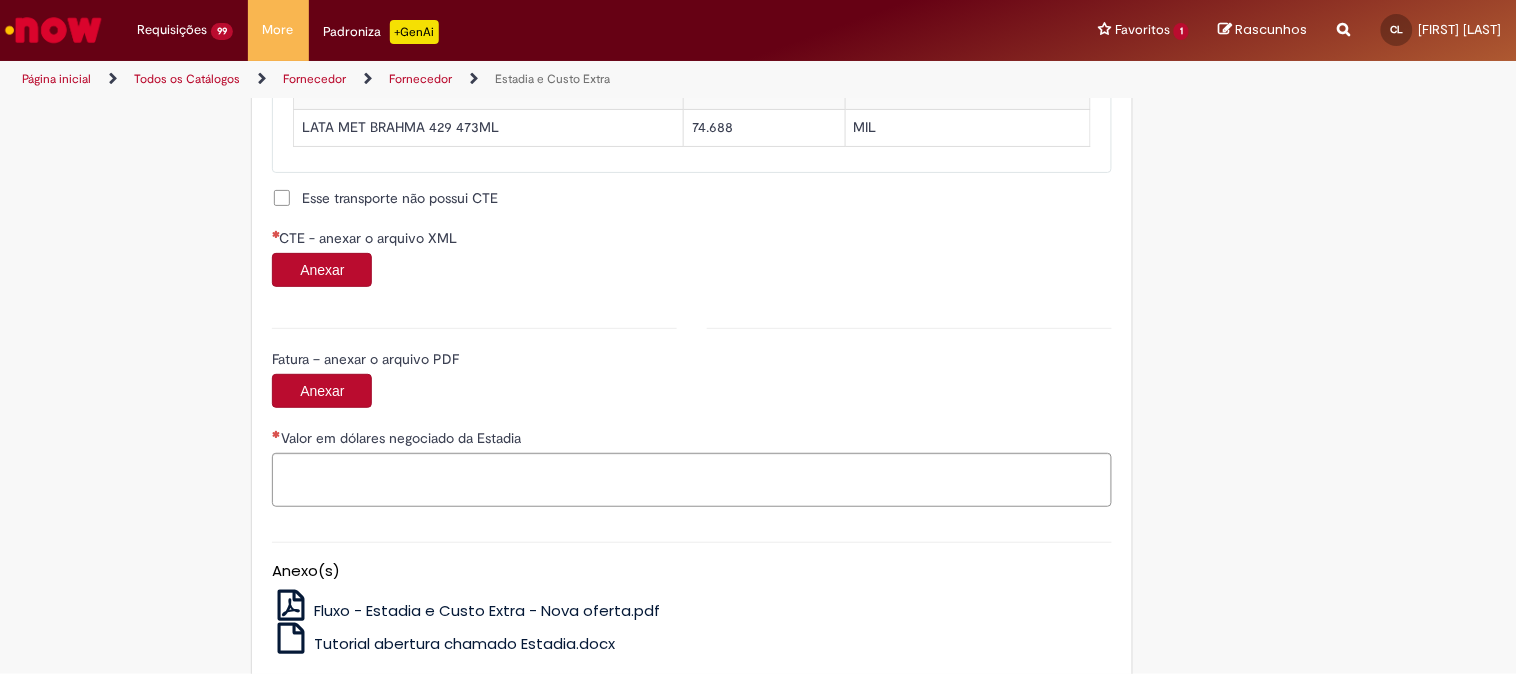 click on "Anexar" at bounding box center (322, 270) 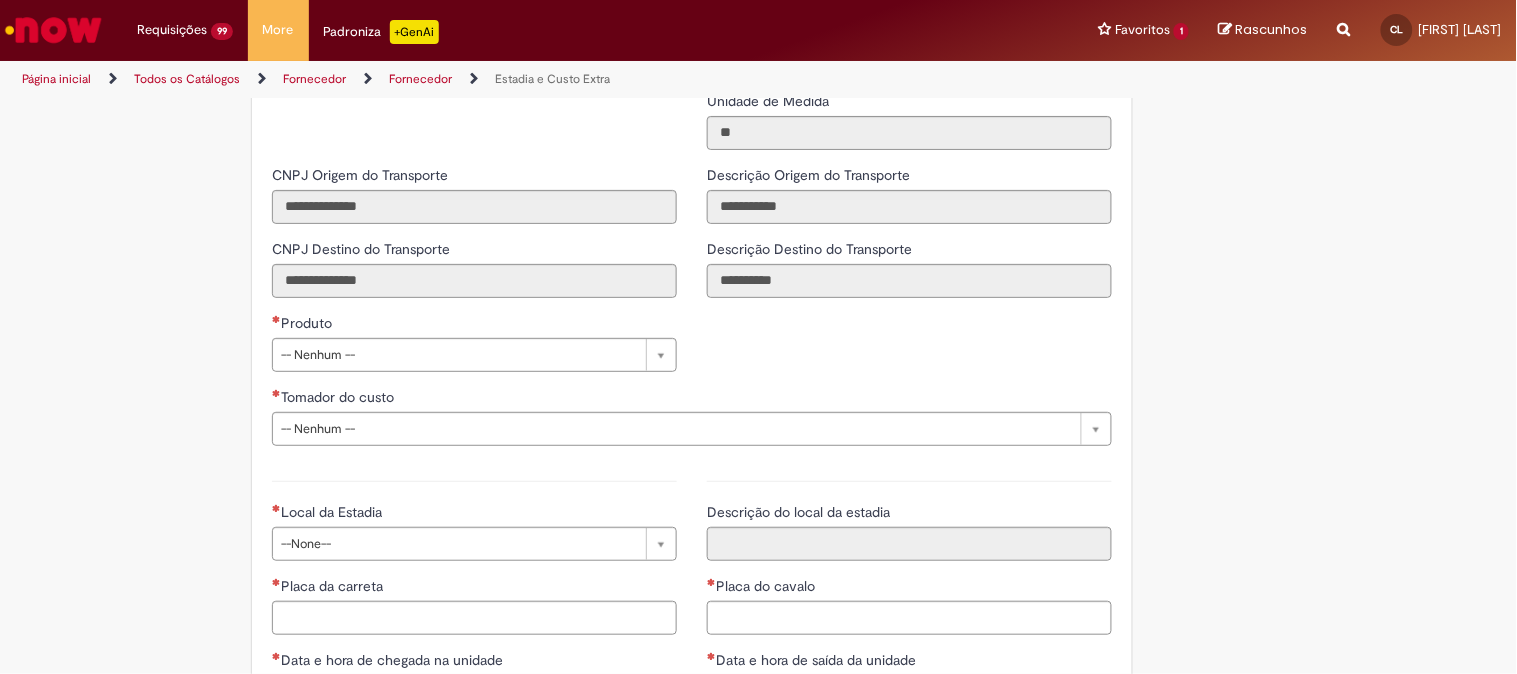 scroll, scrollTop: 2666, scrollLeft: 0, axis: vertical 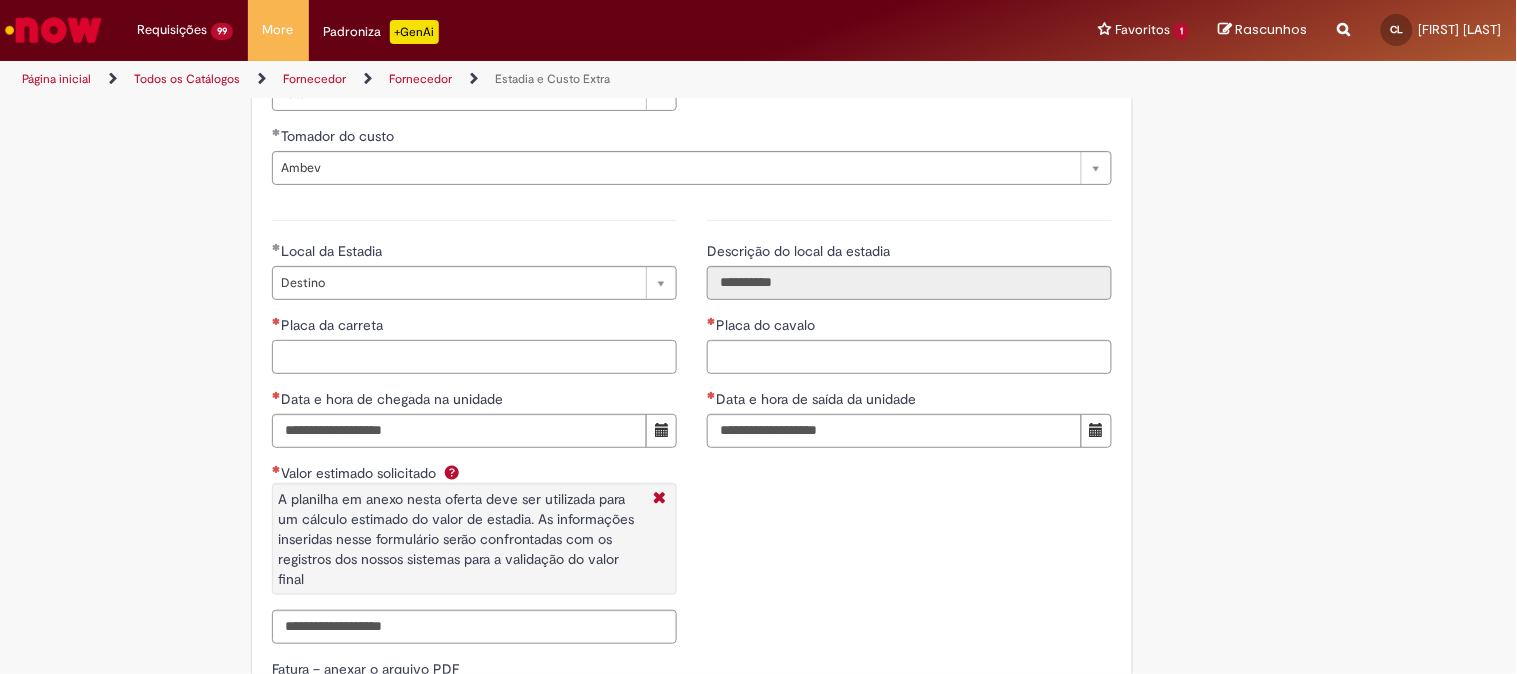 click on "Placa da carreta" at bounding box center [474, 357] 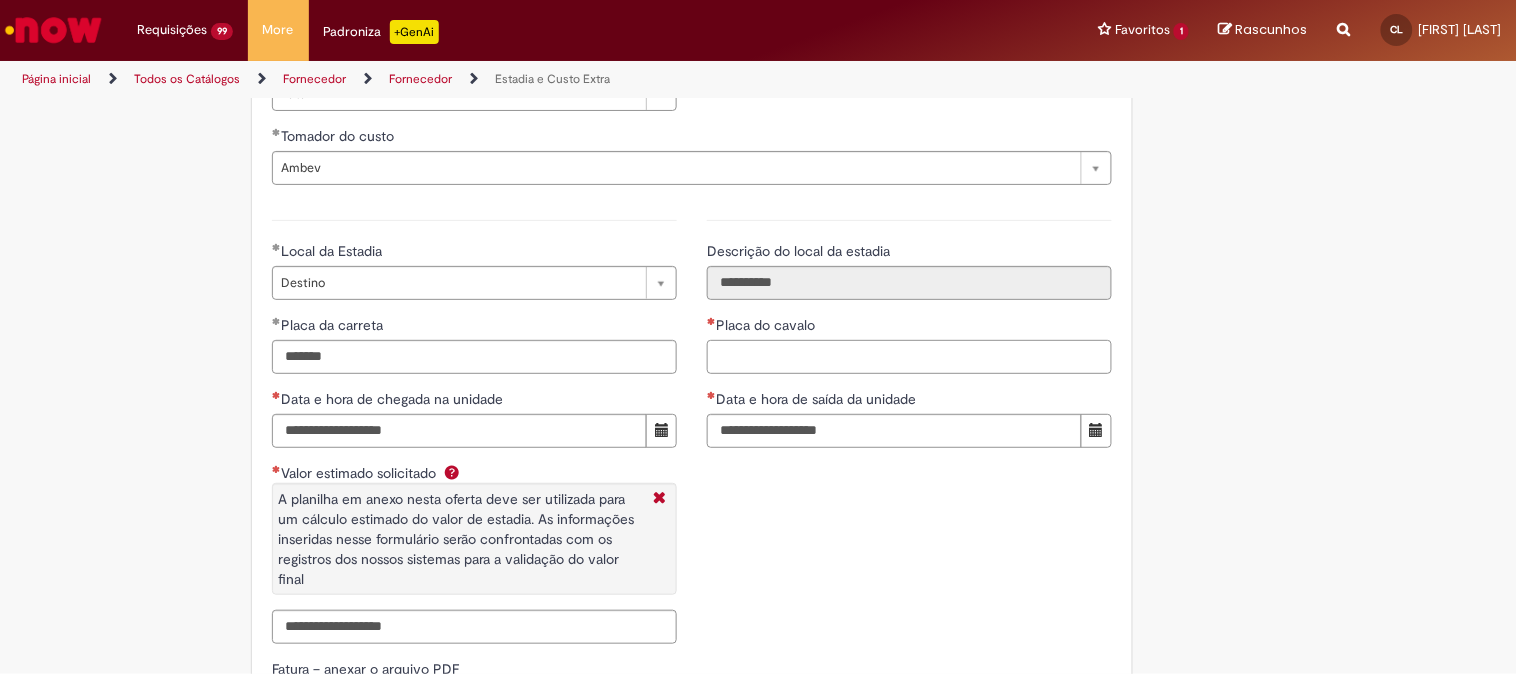 click on "Placa do cavalo" at bounding box center (909, 357) 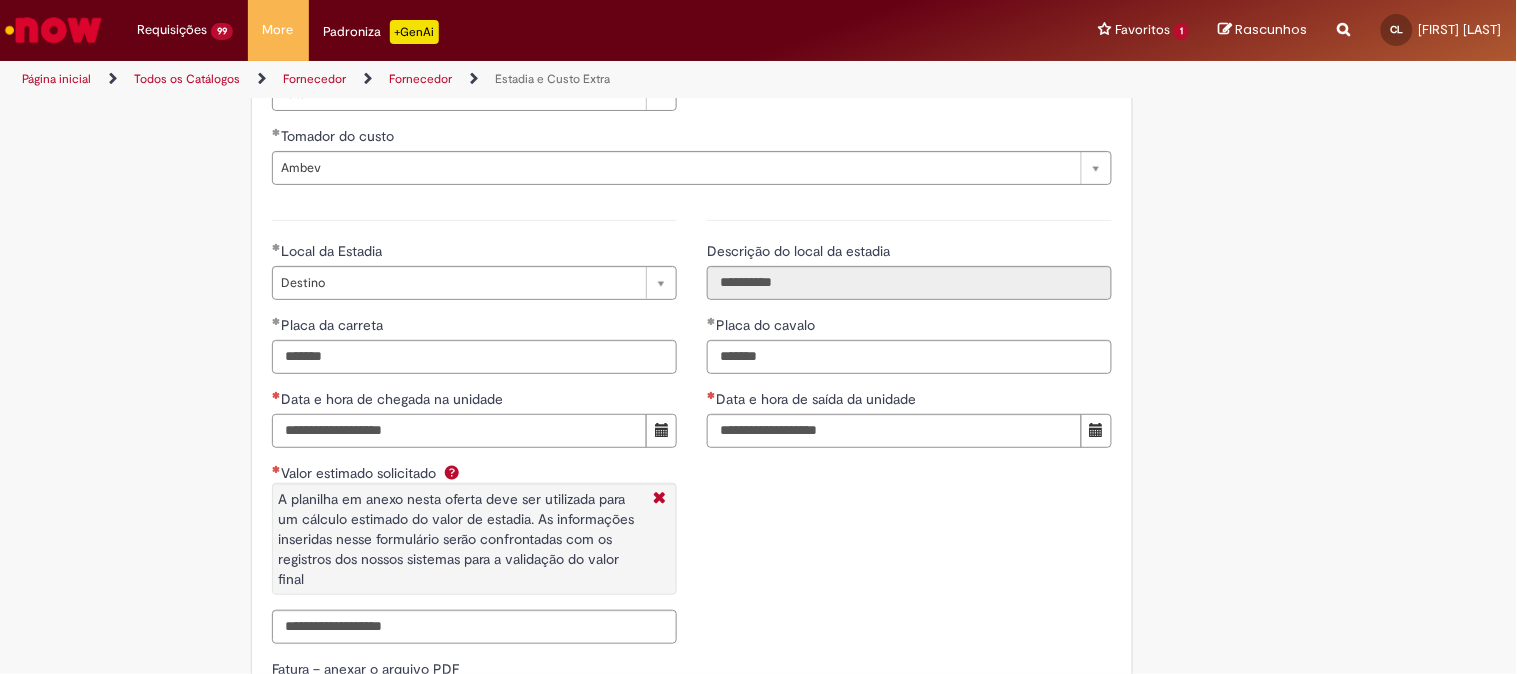 click on "Data e hora de chegada na unidade" at bounding box center (459, 431) 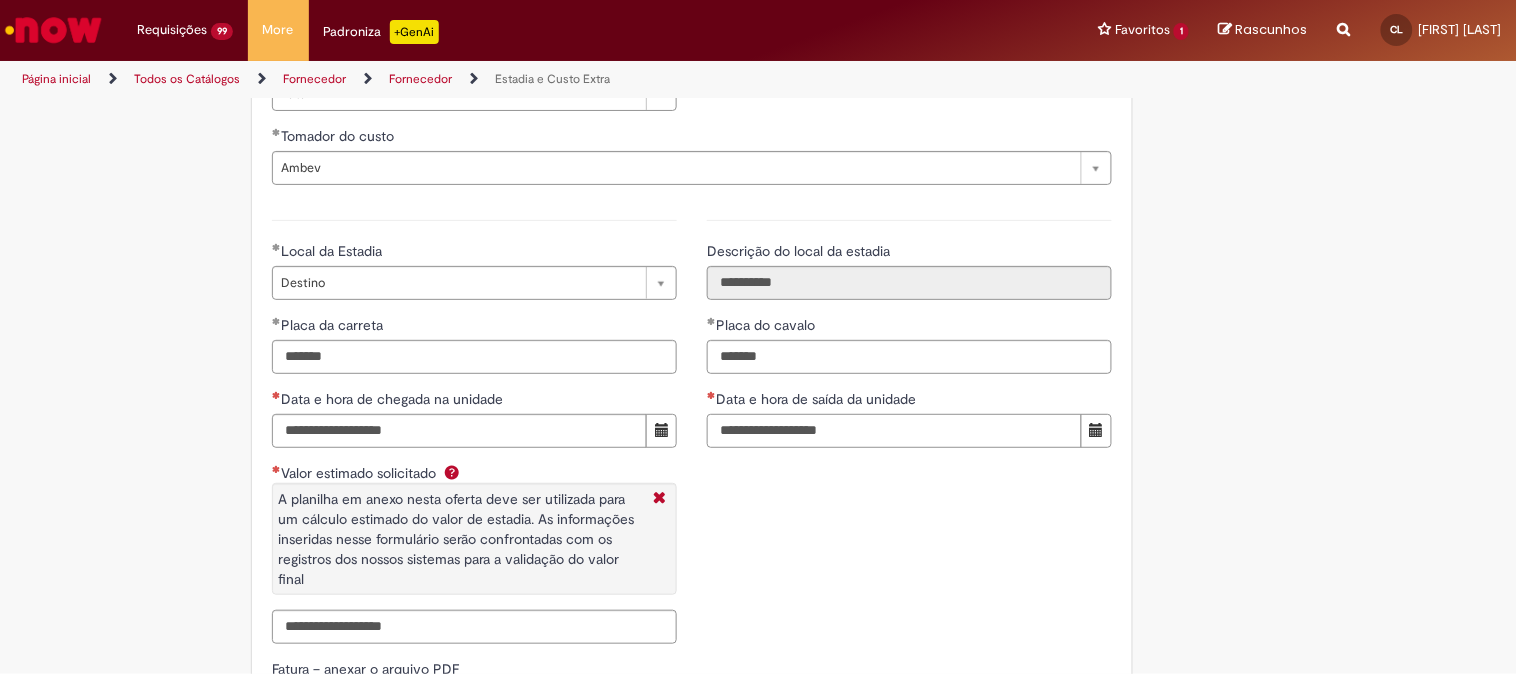 click on "Data e hora de saída da unidade" at bounding box center (894, 431) 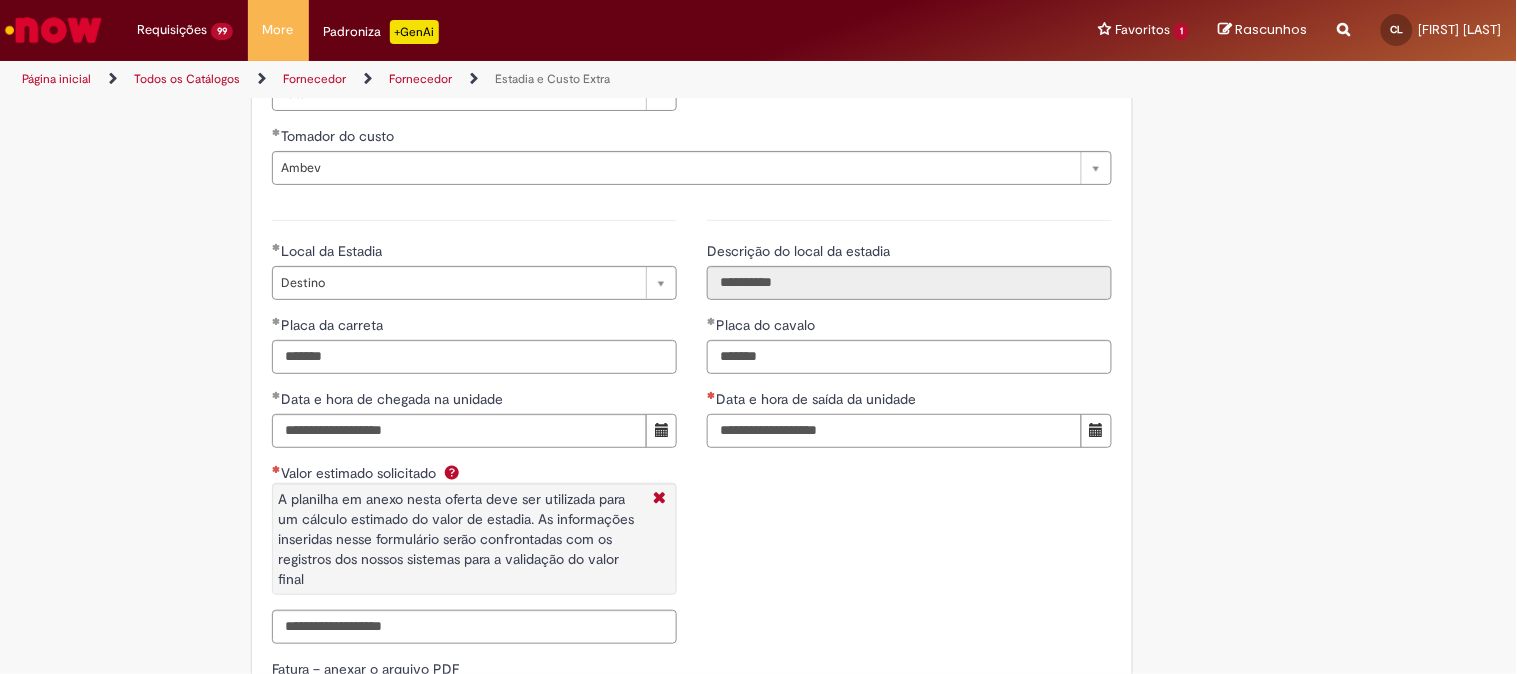 click on "**********" at bounding box center (894, 431) 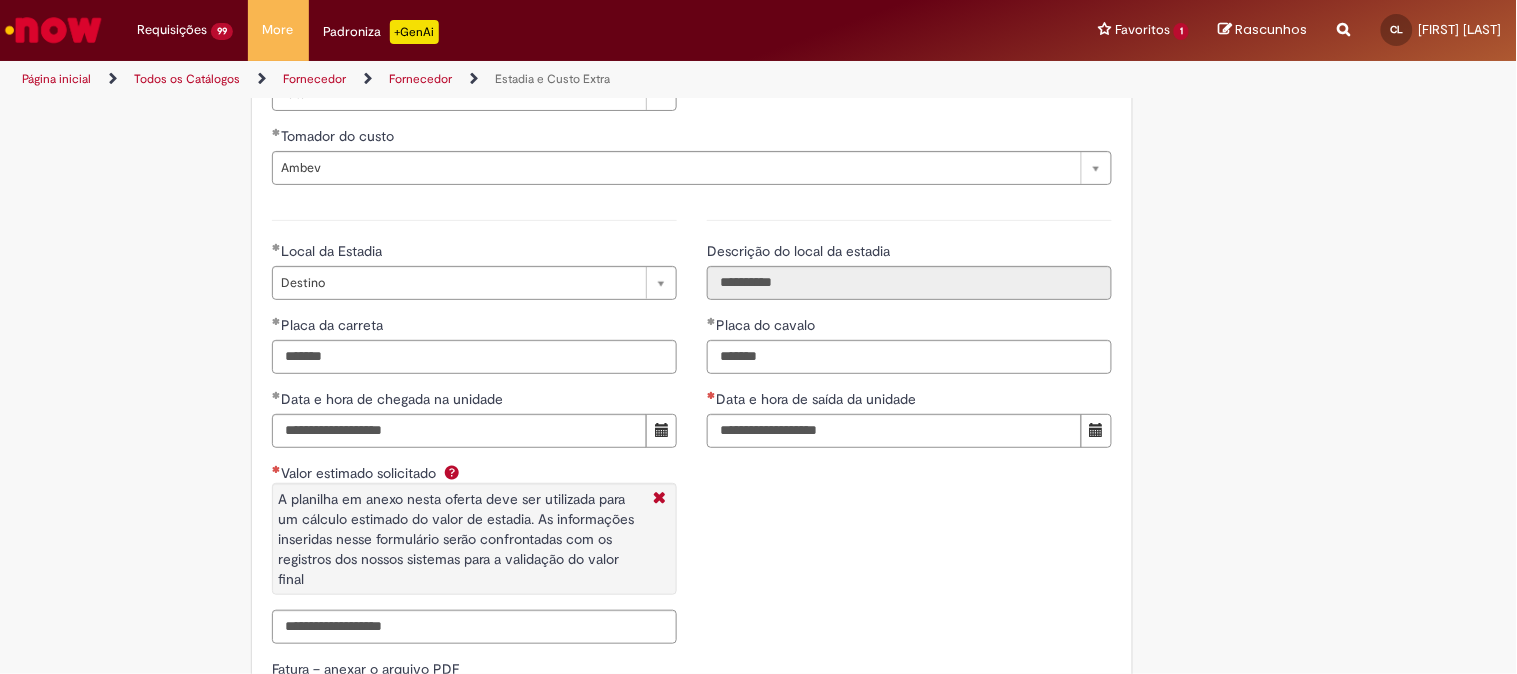 click on "**********" at bounding box center (692, 429) 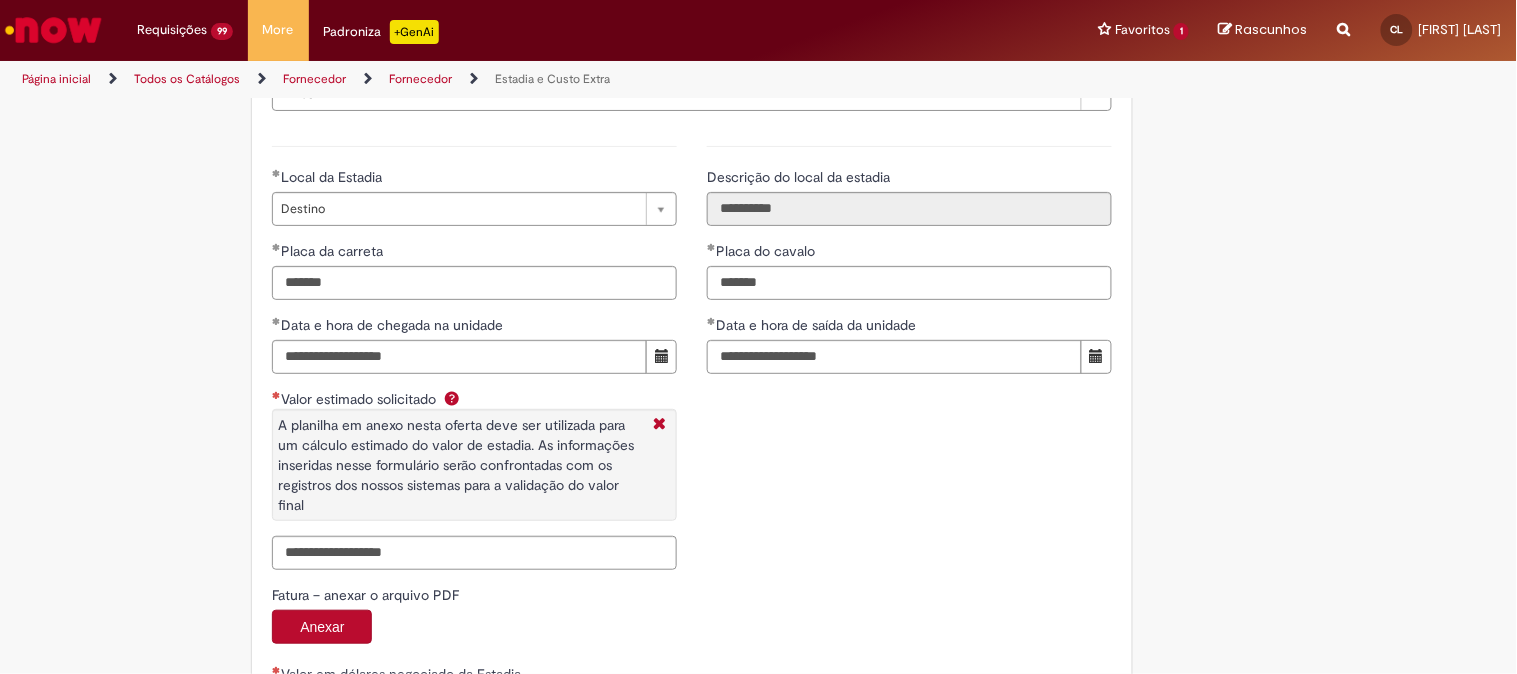 scroll, scrollTop: 3000, scrollLeft: 0, axis: vertical 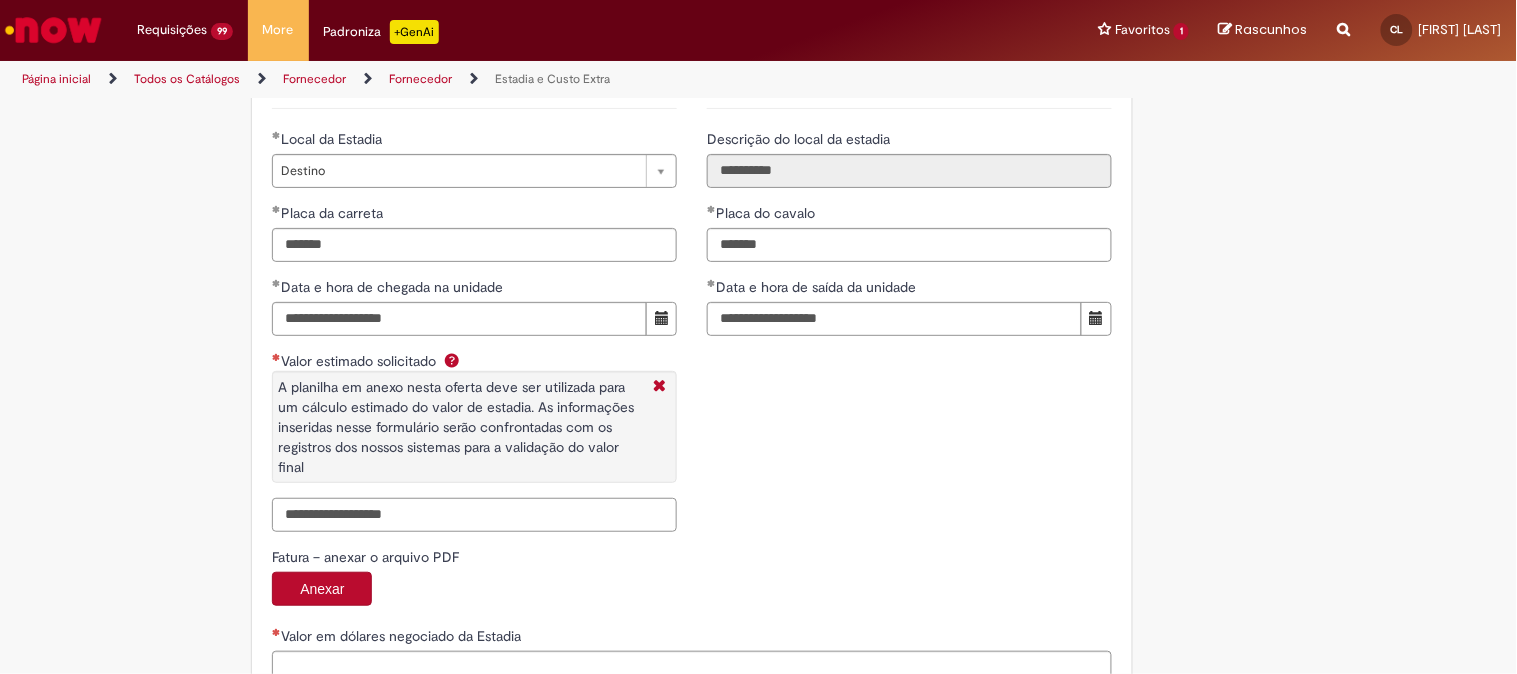 click on "Valor estimado solicitado A planilha em anexo nesta oferta deve ser utilizada para um cálculo estimado do valor de estadia. As informações inseridas nesse formulário serão confrontadas com os registros dos nossos sistemas para a validação do valor final" at bounding box center (474, 515) 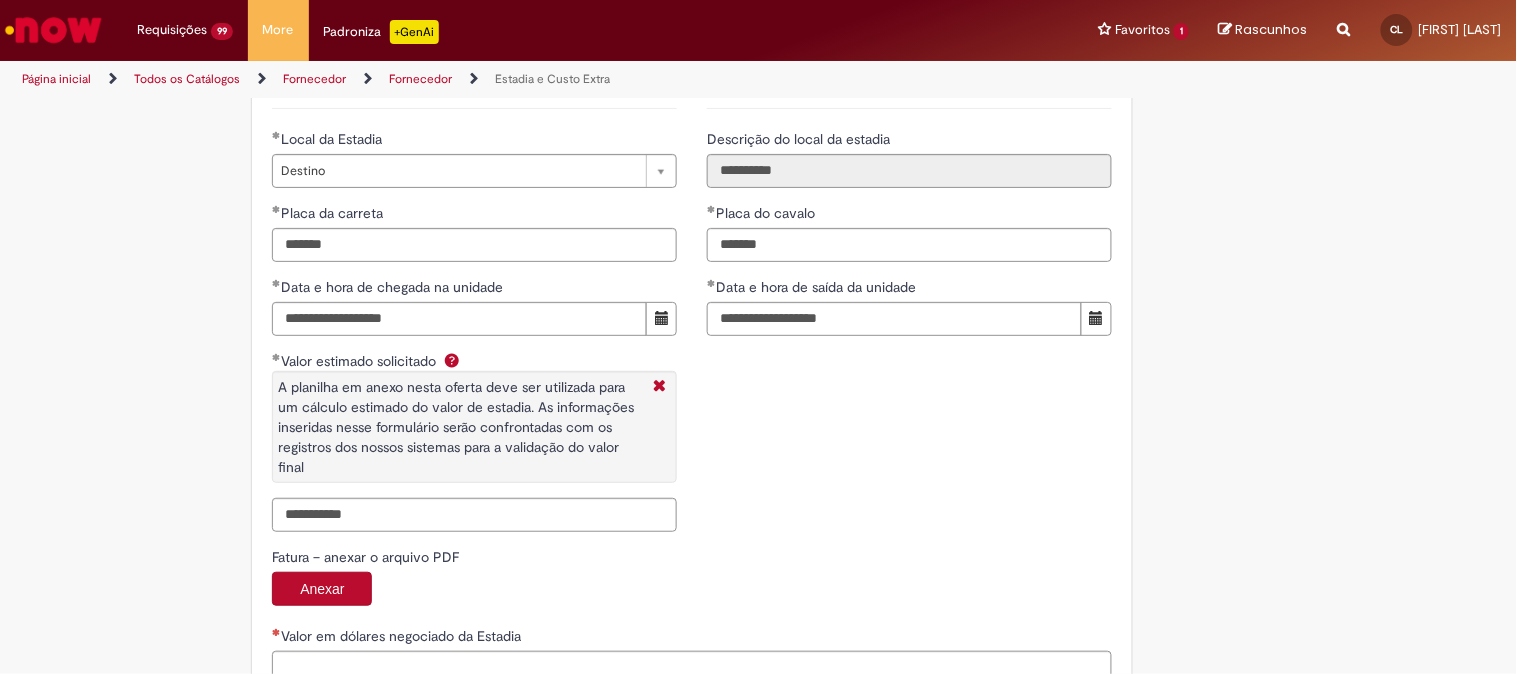 click on "Anexar" at bounding box center (692, 591) 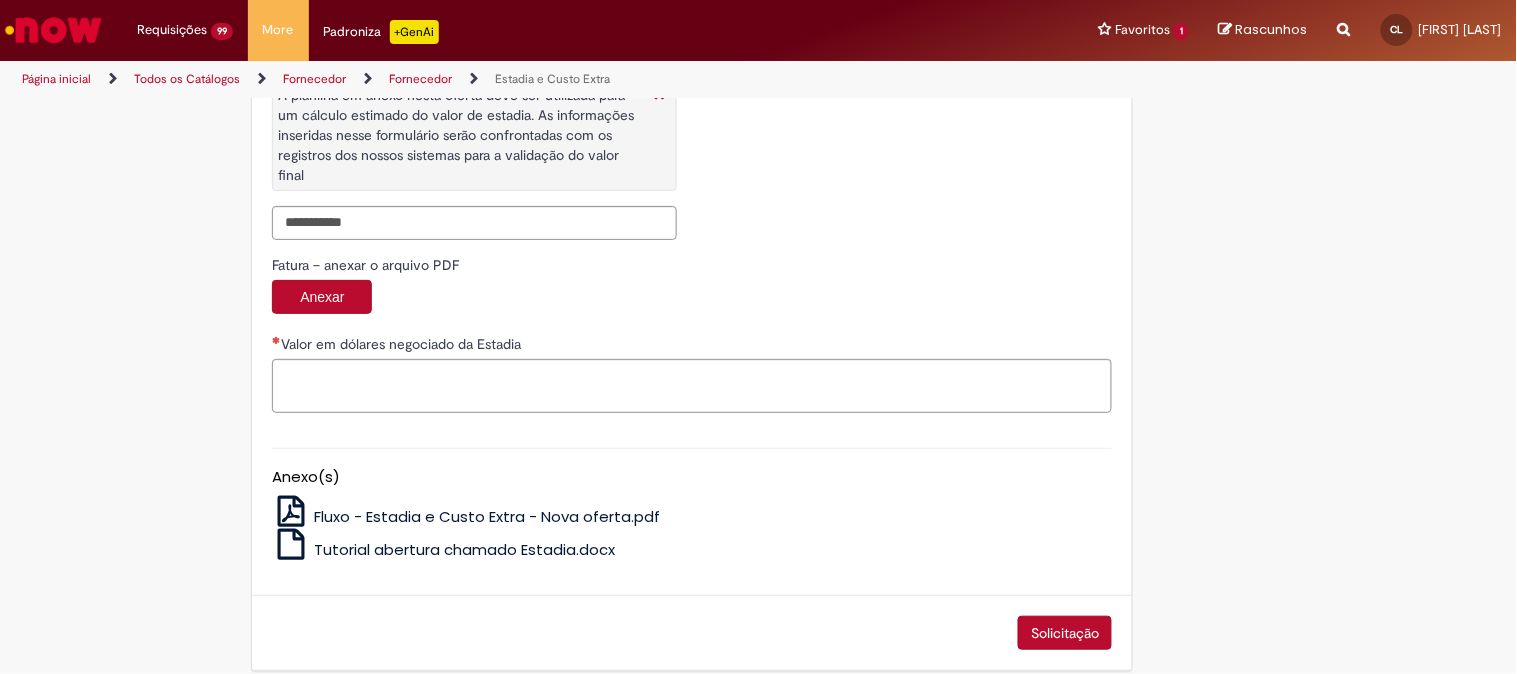scroll, scrollTop: 3318, scrollLeft: 0, axis: vertical 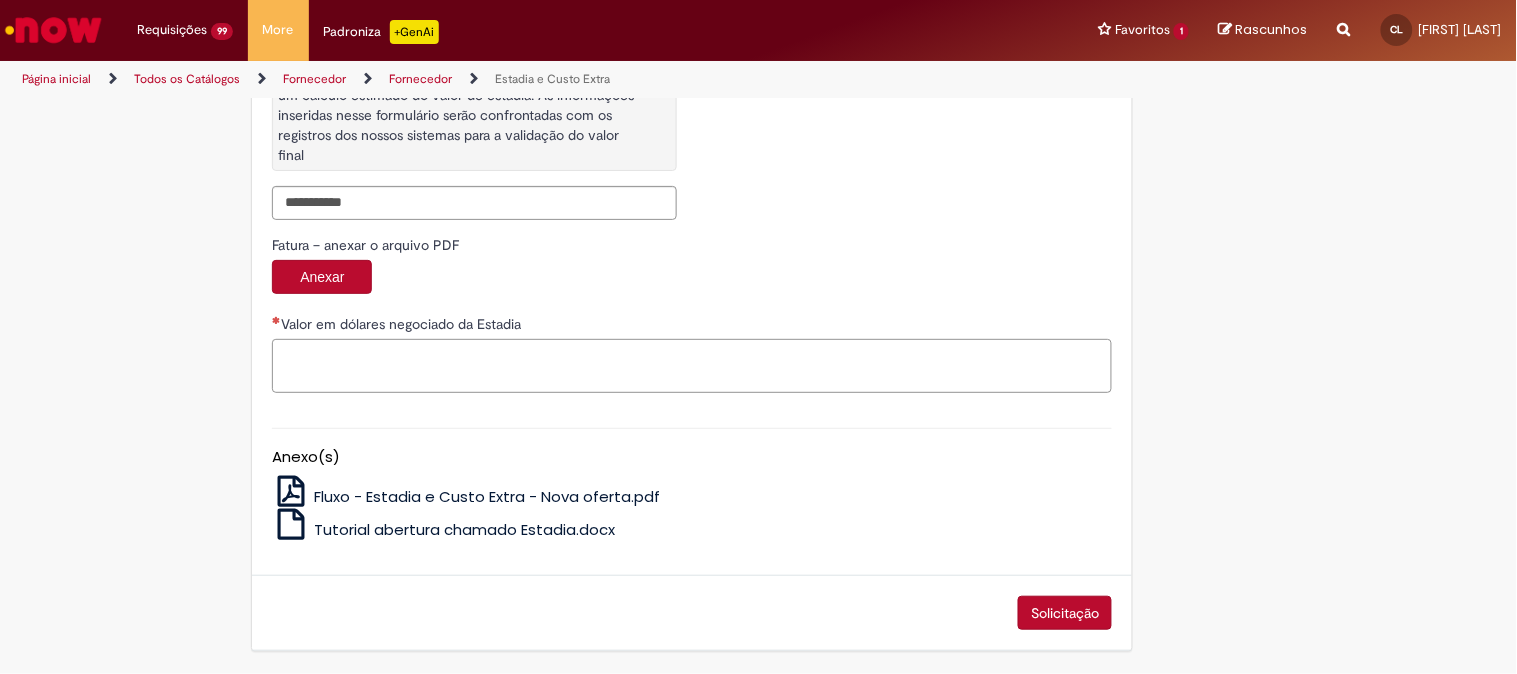 click on "Valor em dólares negociado da Estadia" at bounding box center [692, 366] 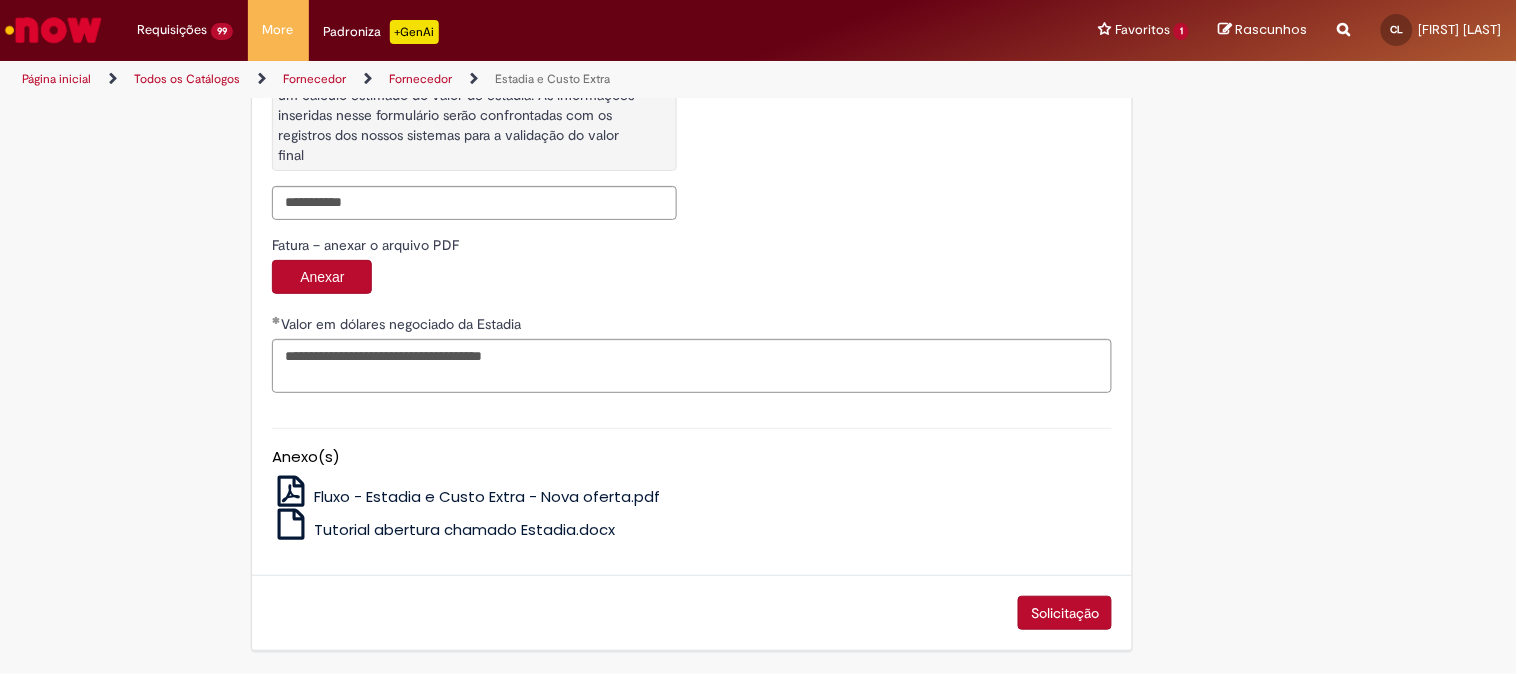 click on "Solicitação" at bounding box center (1065, 613) 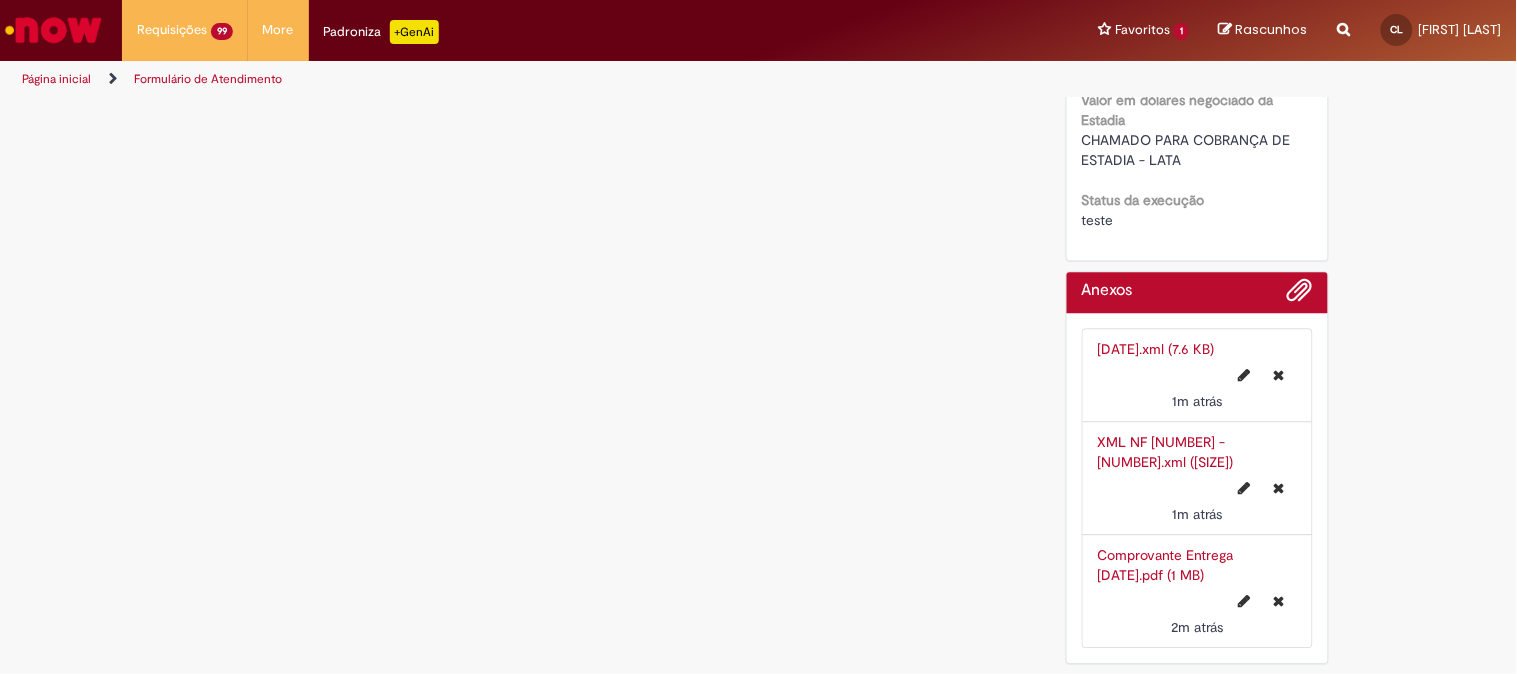 scroll, scrollTop: 0, scrollLeft: 0, axis: both 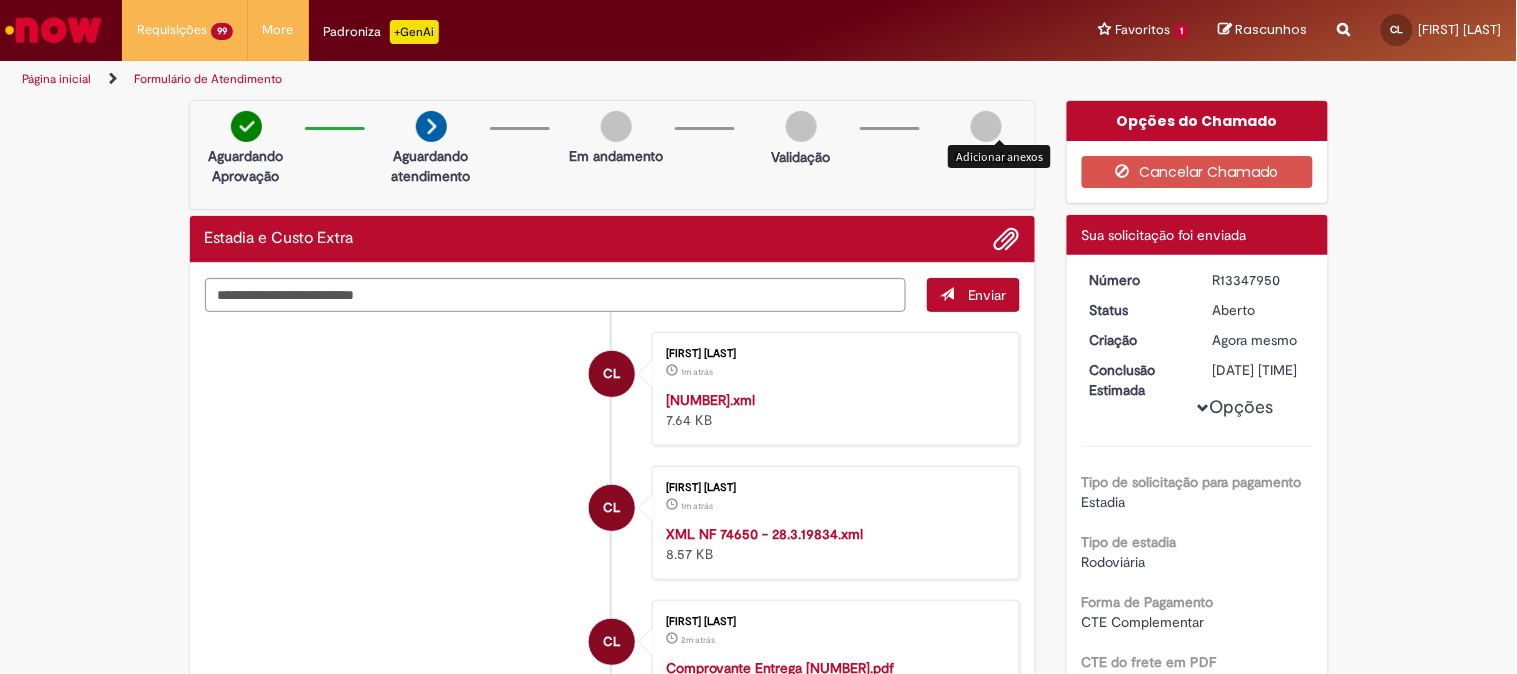 click on "Concluído" at bounding box center [986, 144] 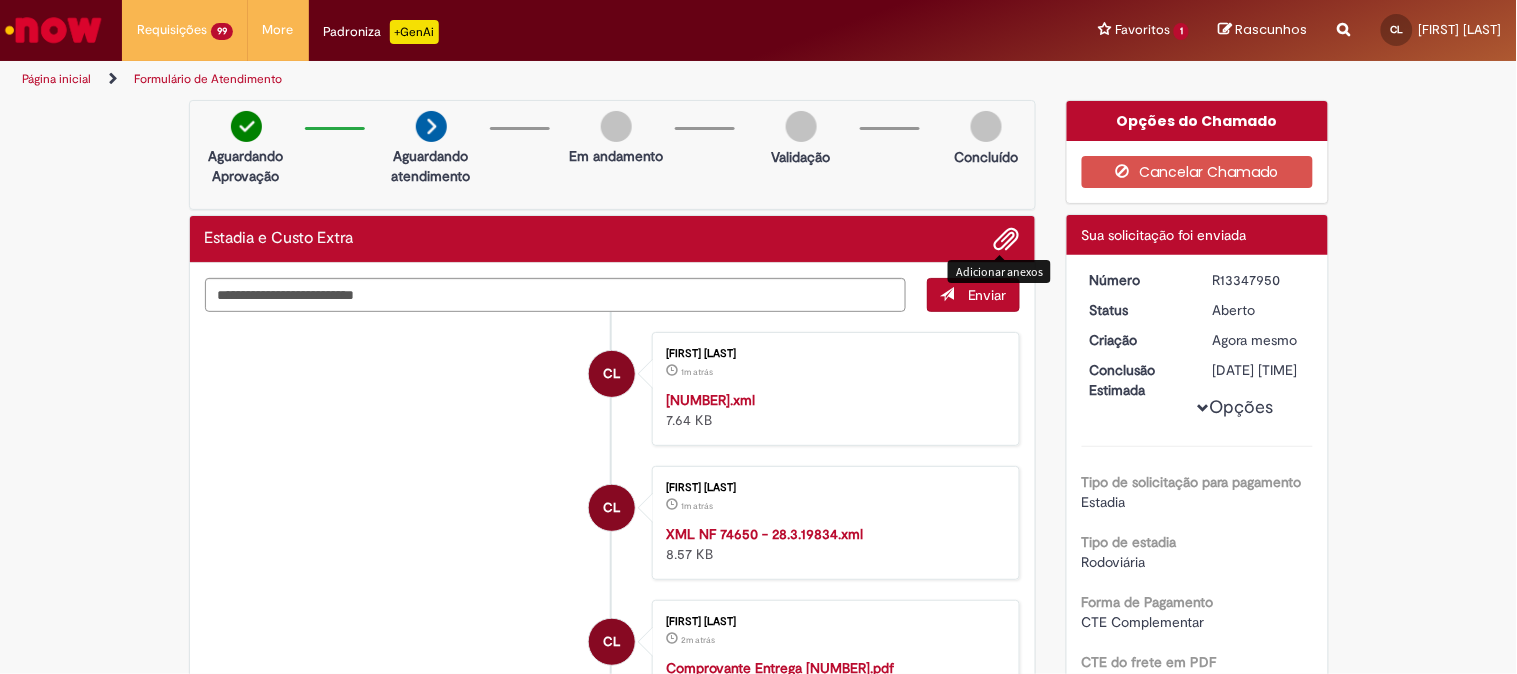 click at bounding box center [1007, 240] 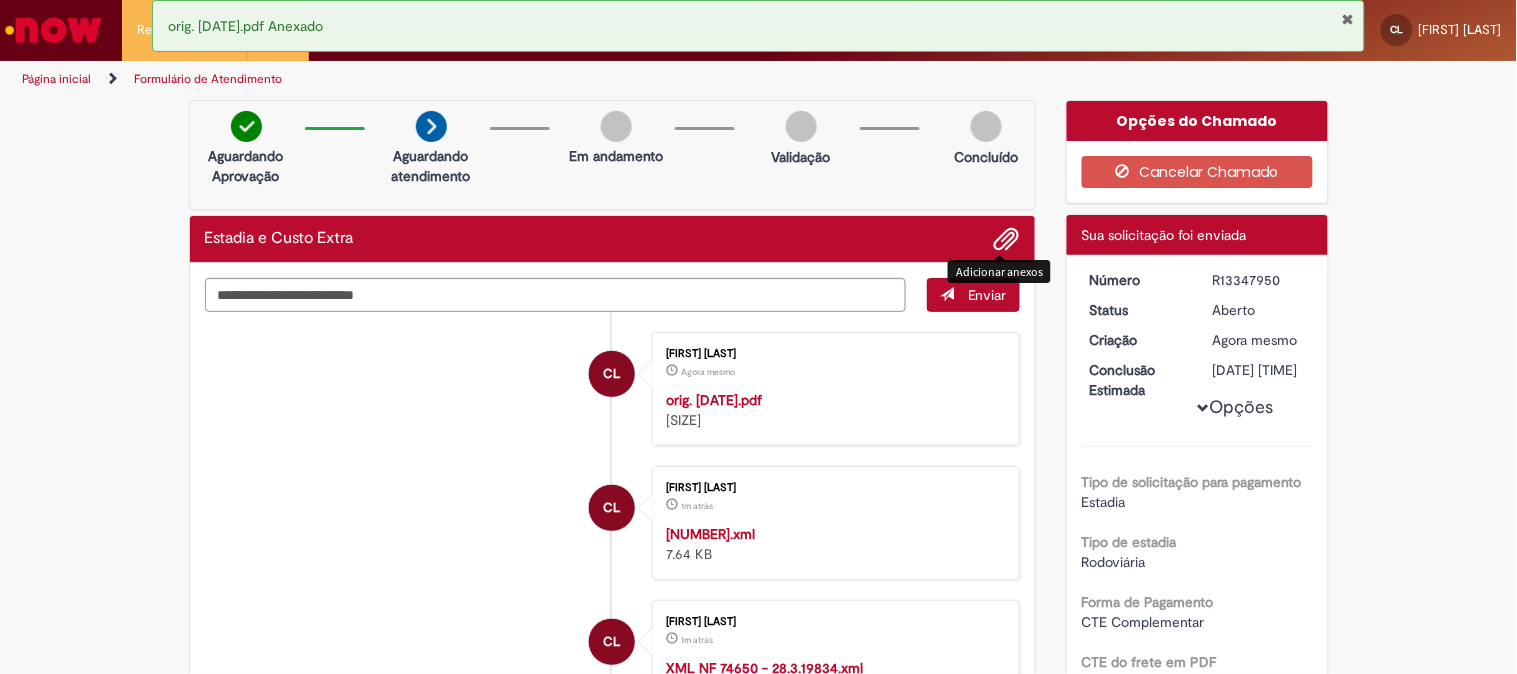 click on "R13347950" at bounding box center [1259, 280] 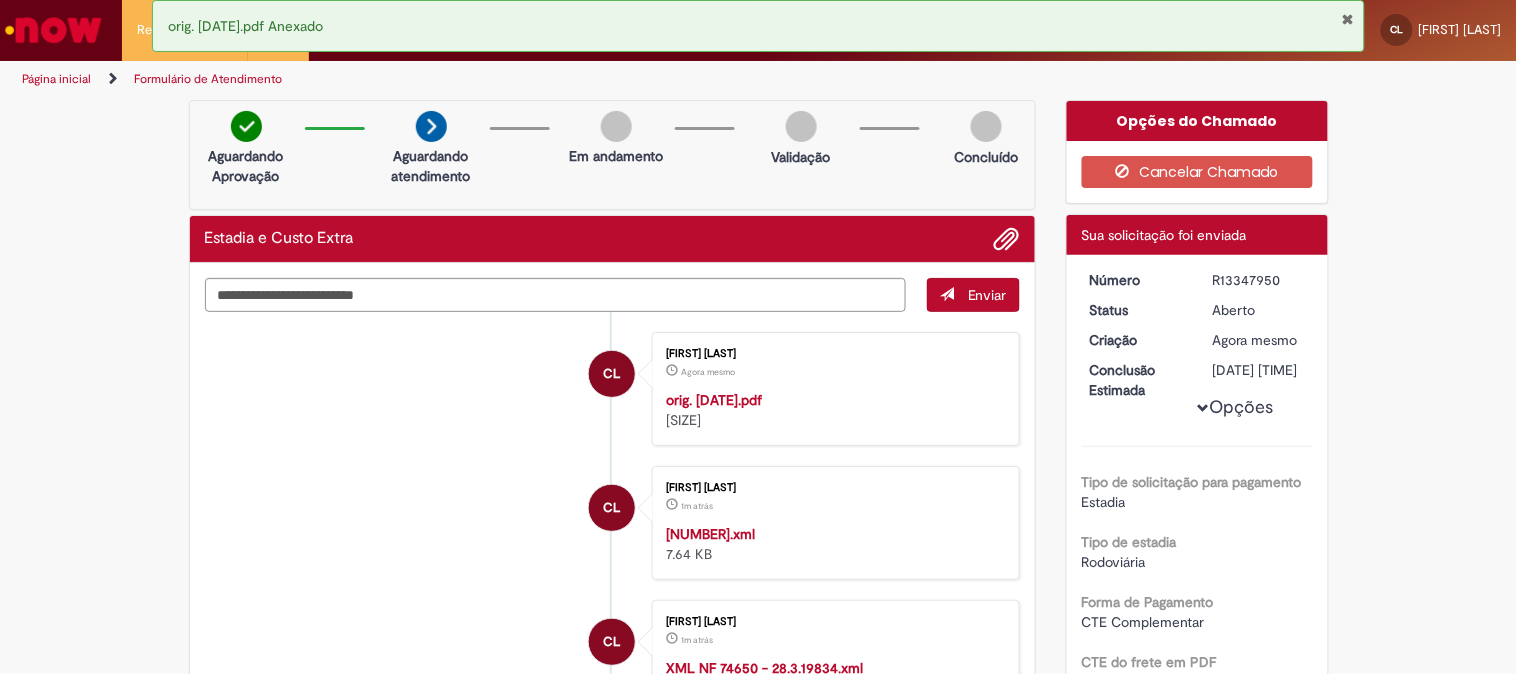 copy on "R13347950" 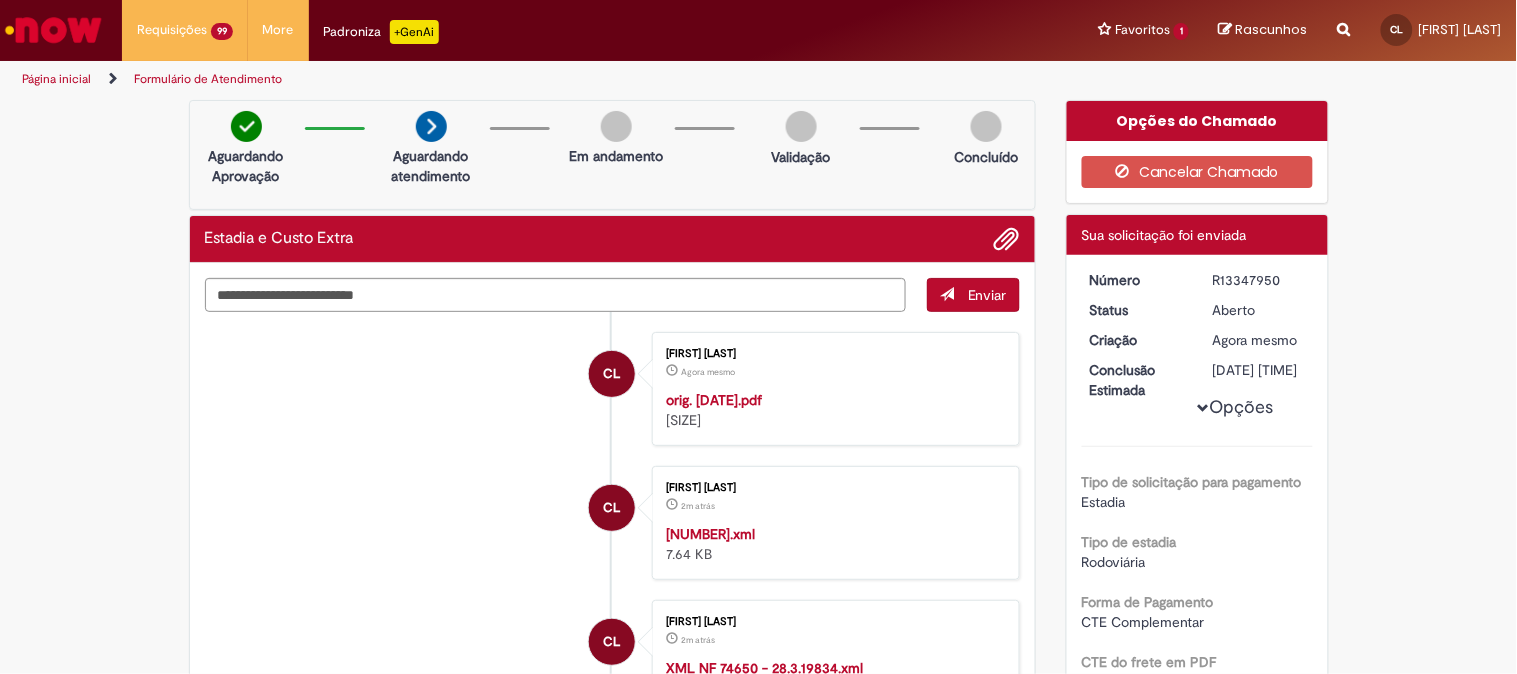 click on "Verificar Código de Barras
Aguardando Aprovação
Aguardando atendimento
Em andamento
Validação
Concluído
Estadia e Custo Extra
Enviar
CL
Camila Leite
Agora mesmo Agora mesmo
orig. 28.3.19834.pdf  73.5 KB
CL" at bounding box center (758, 1984) 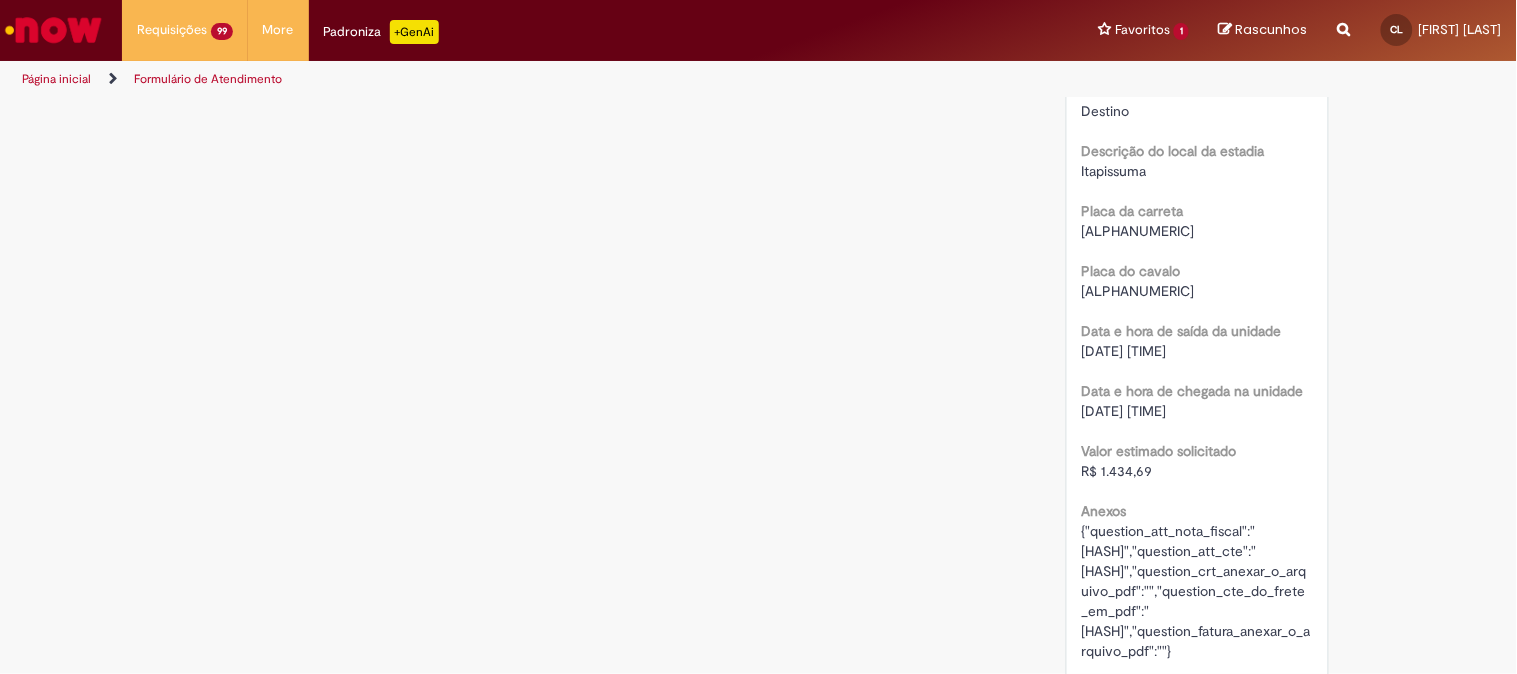 scroll, scrollTop: 2333, scrollLeft: 0, axis: vertical 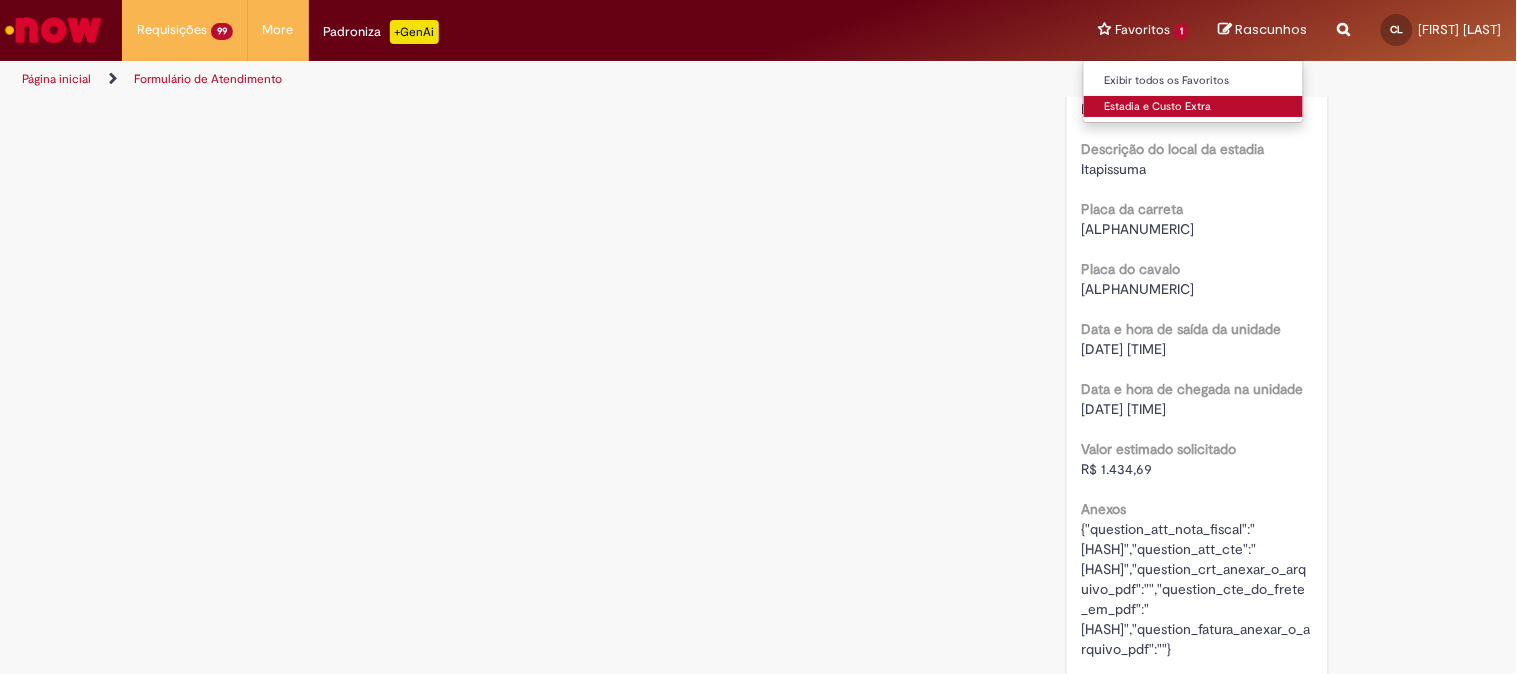 click on "Estadia e Custo Extra" at bounding box center [1194, 107] 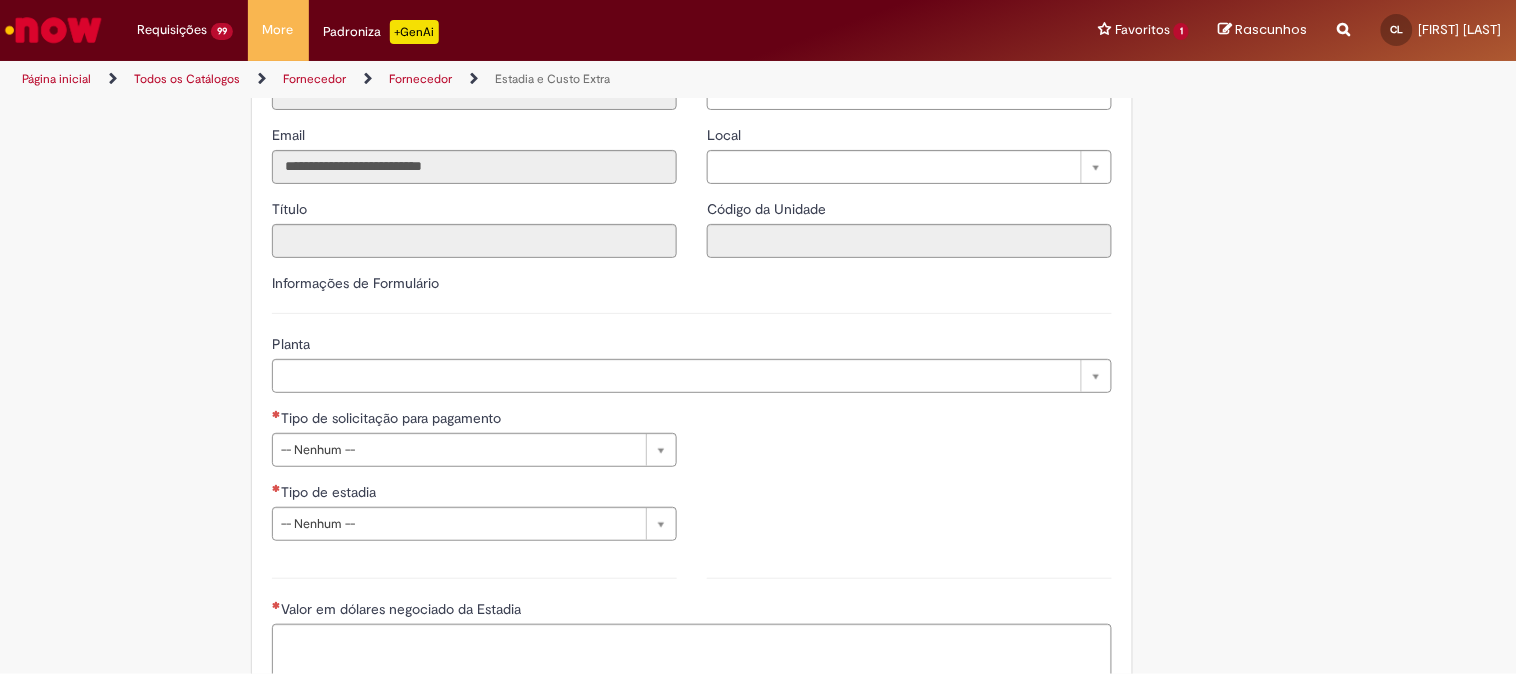 scroll, scrollTop: 666, scrollLeft: 0, axis: vertical 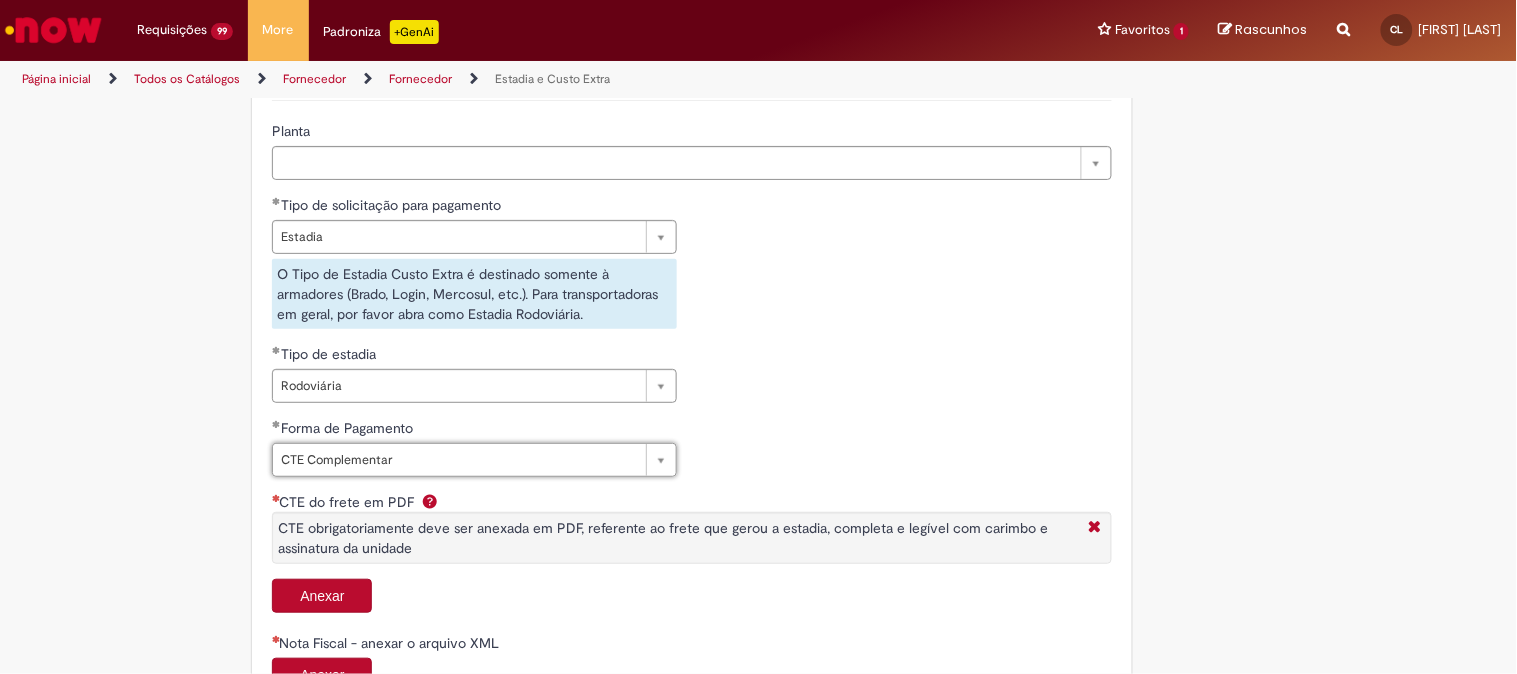 click on "Anexar" at bounding box center [322, 596] 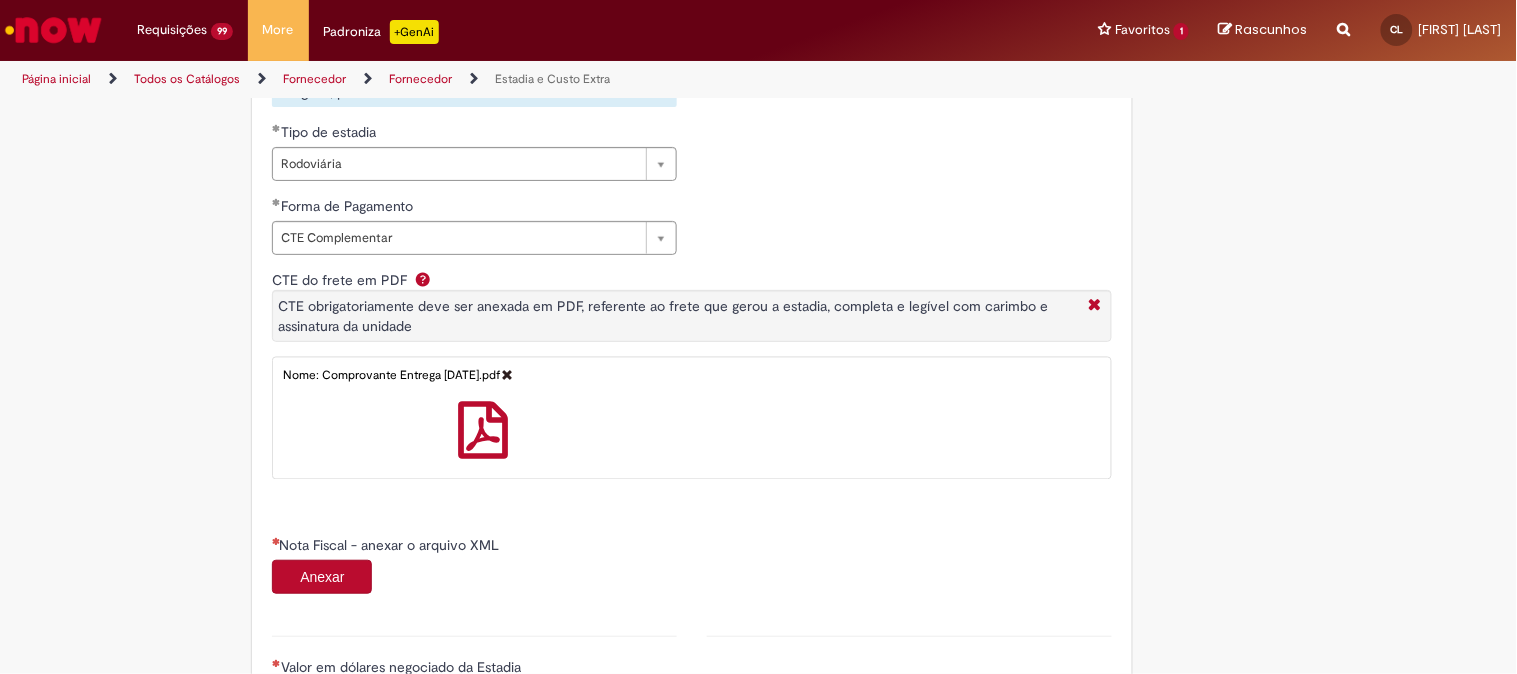 scroll, scrollTop: 1111, scrollLeft: 0, axis: vertical 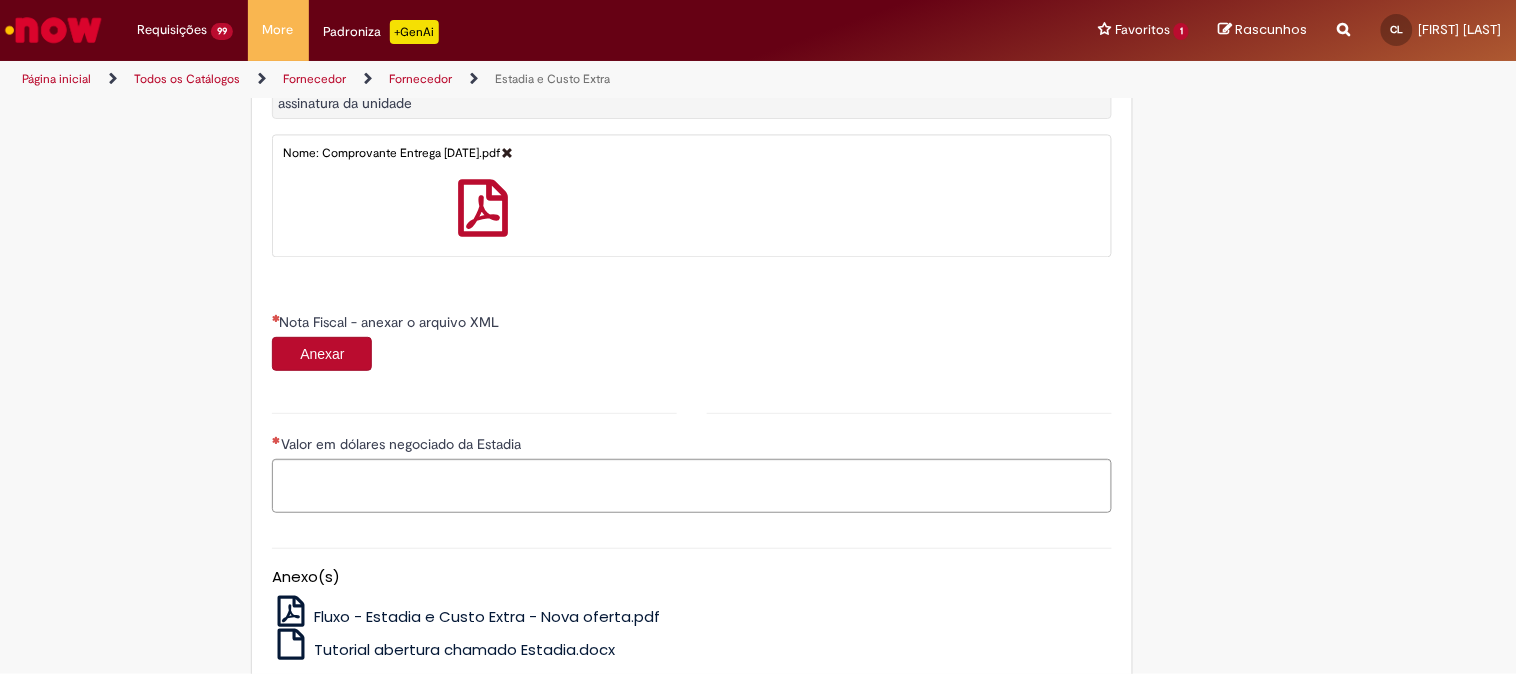 click on "Anexar" at bounding box center [322, 354] 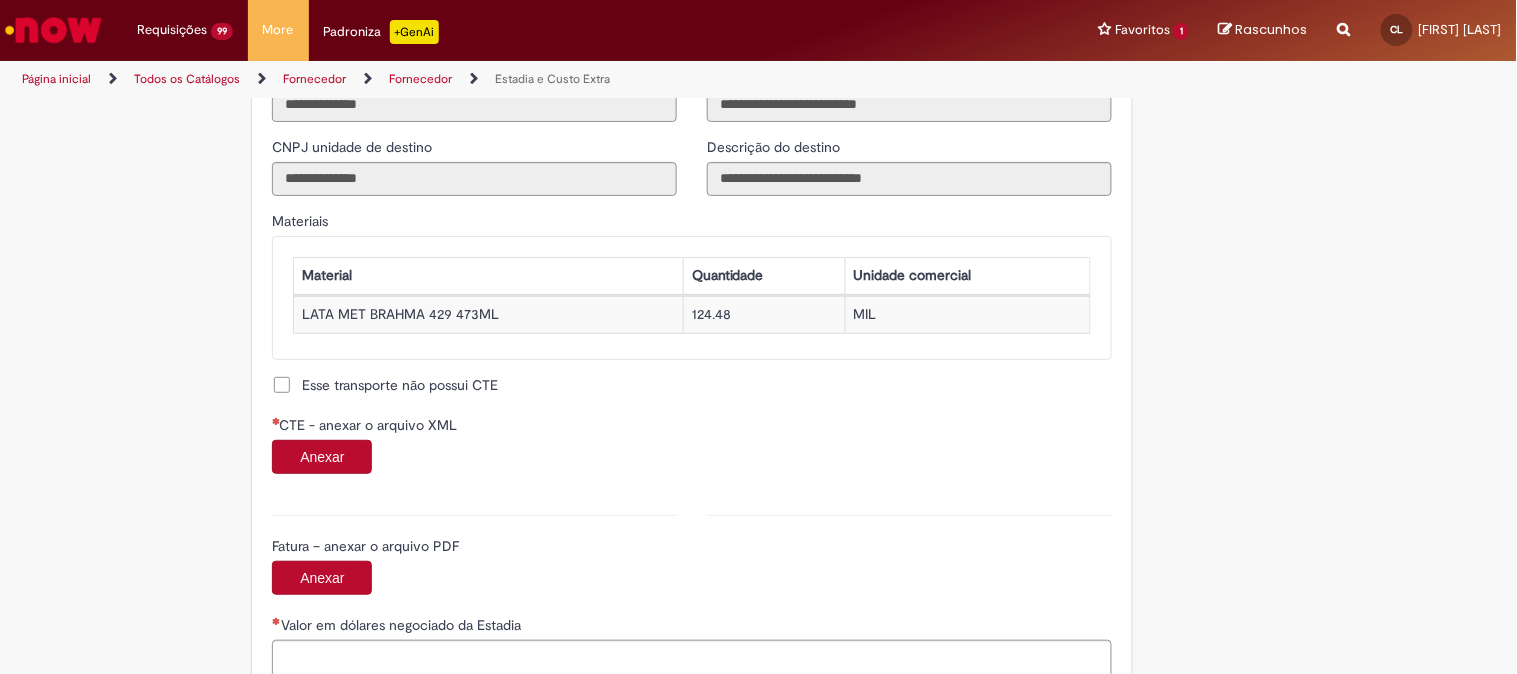 scroll, scrollTop: 1777, scrollLeft: 0, axis: vertical 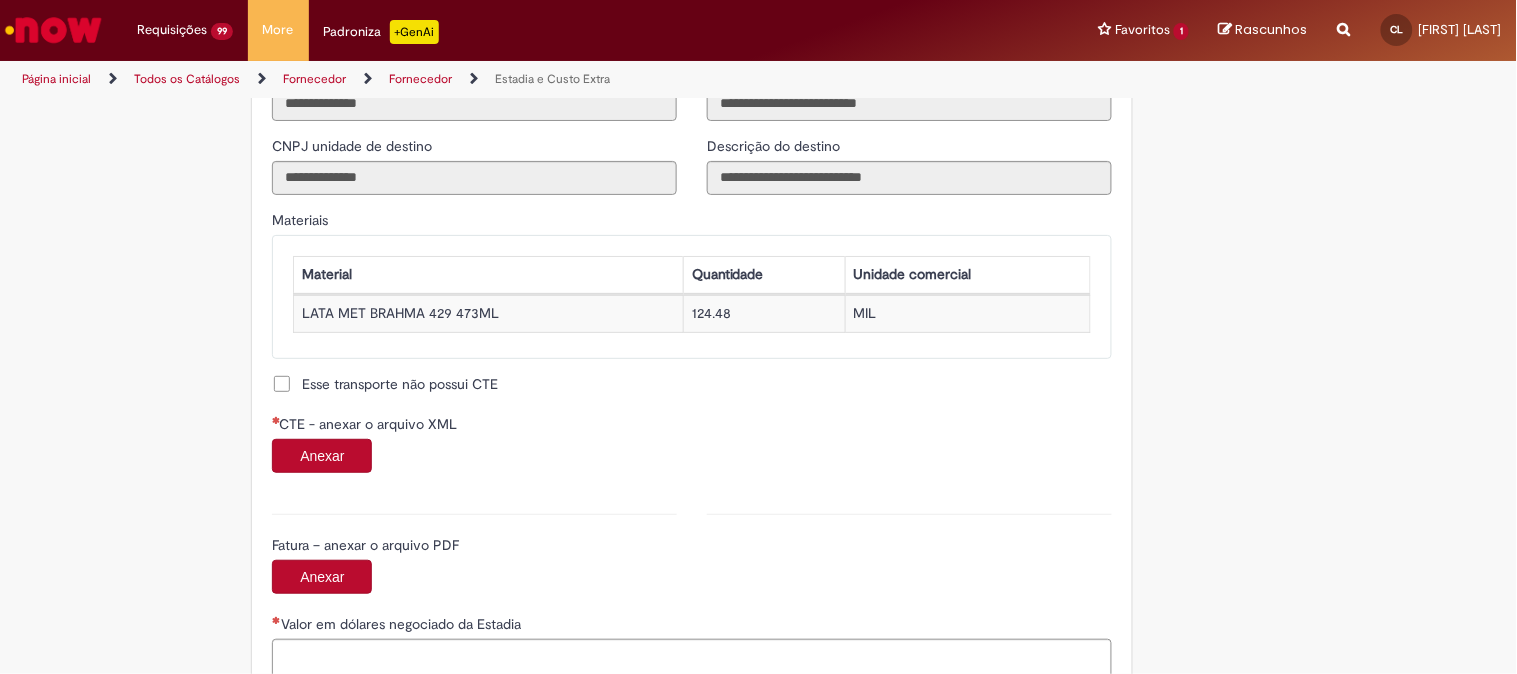 click on "Anexar" at bounding box center (322, 456) 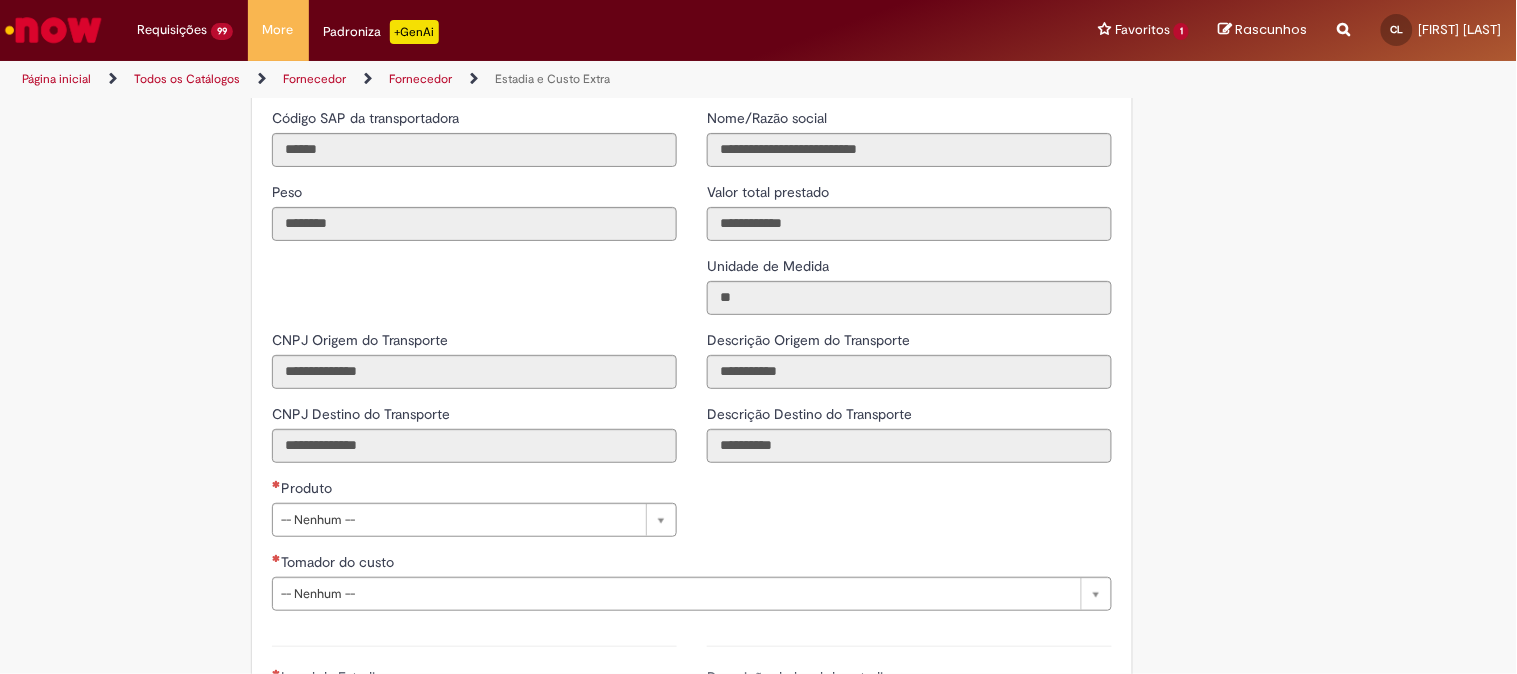 scroll, scrollTop: 2444, scrollLeft: 0, axis: vertical 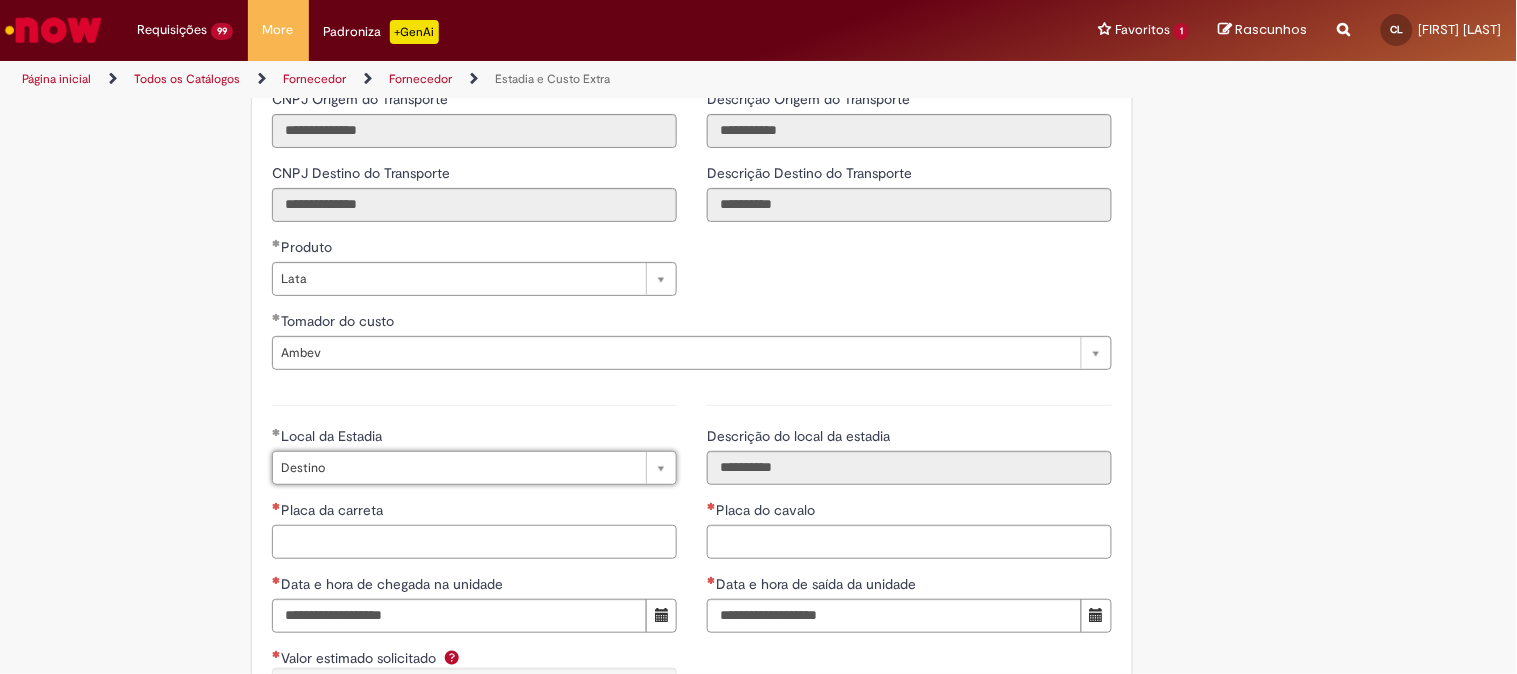 click on "Placa da carreta" at bounding box center (474, 542) 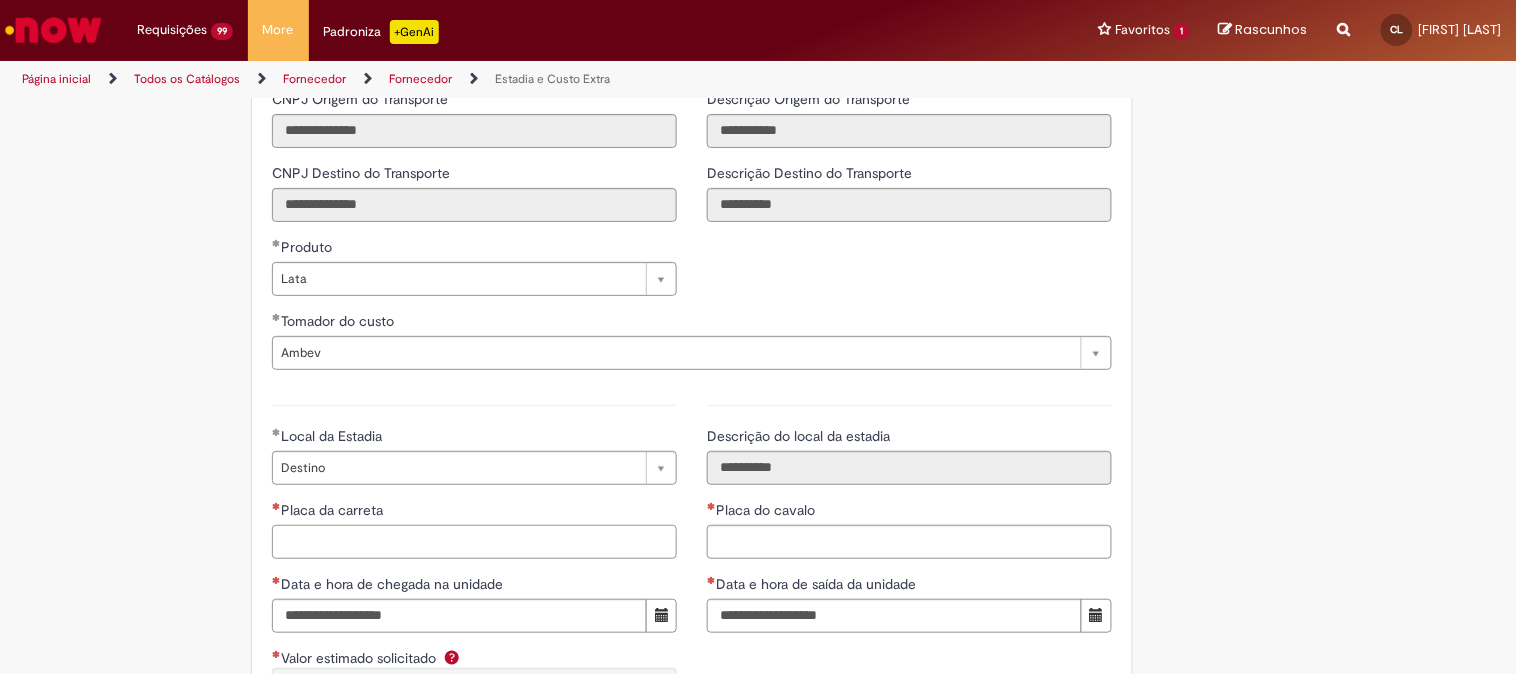 click on "Placa da carreta" at bounding box center [474, 542] 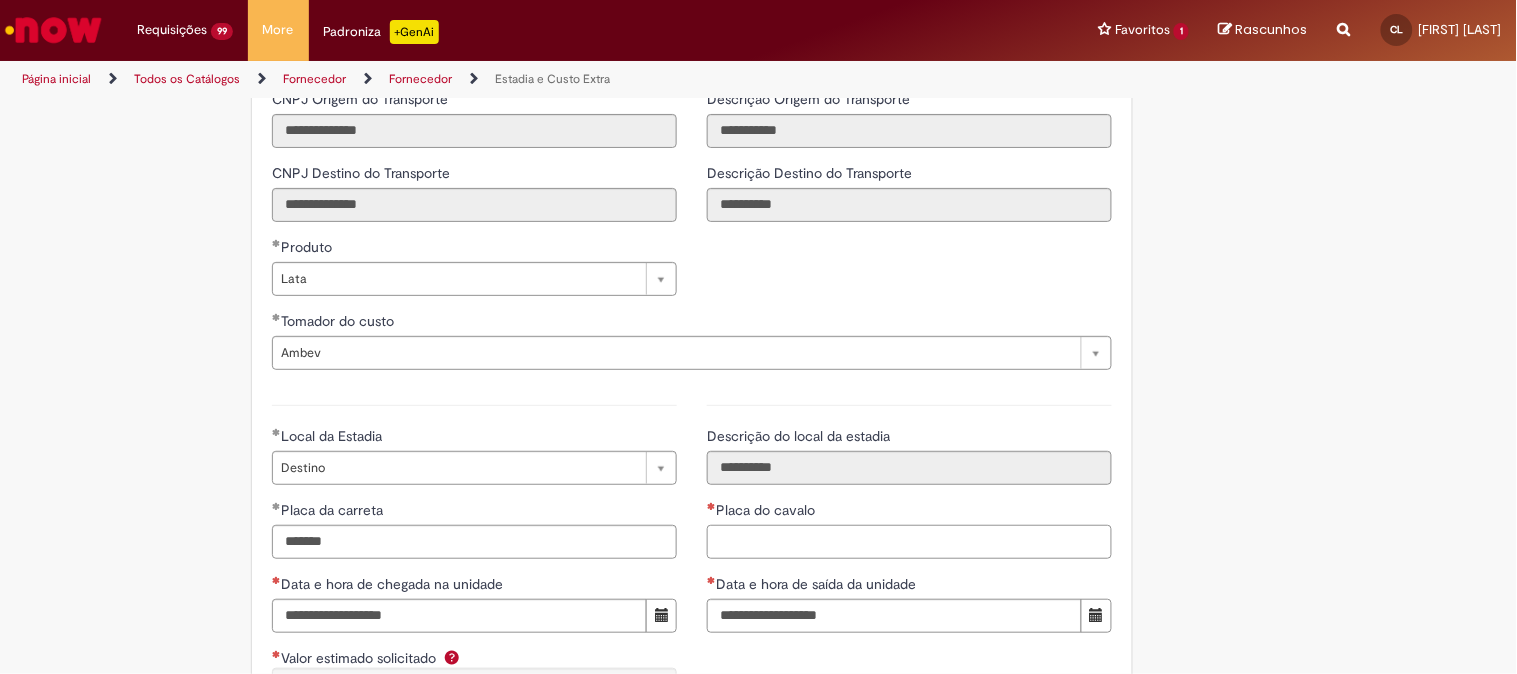 click on "Placa do cavalo" at bounding box center (909, 542) 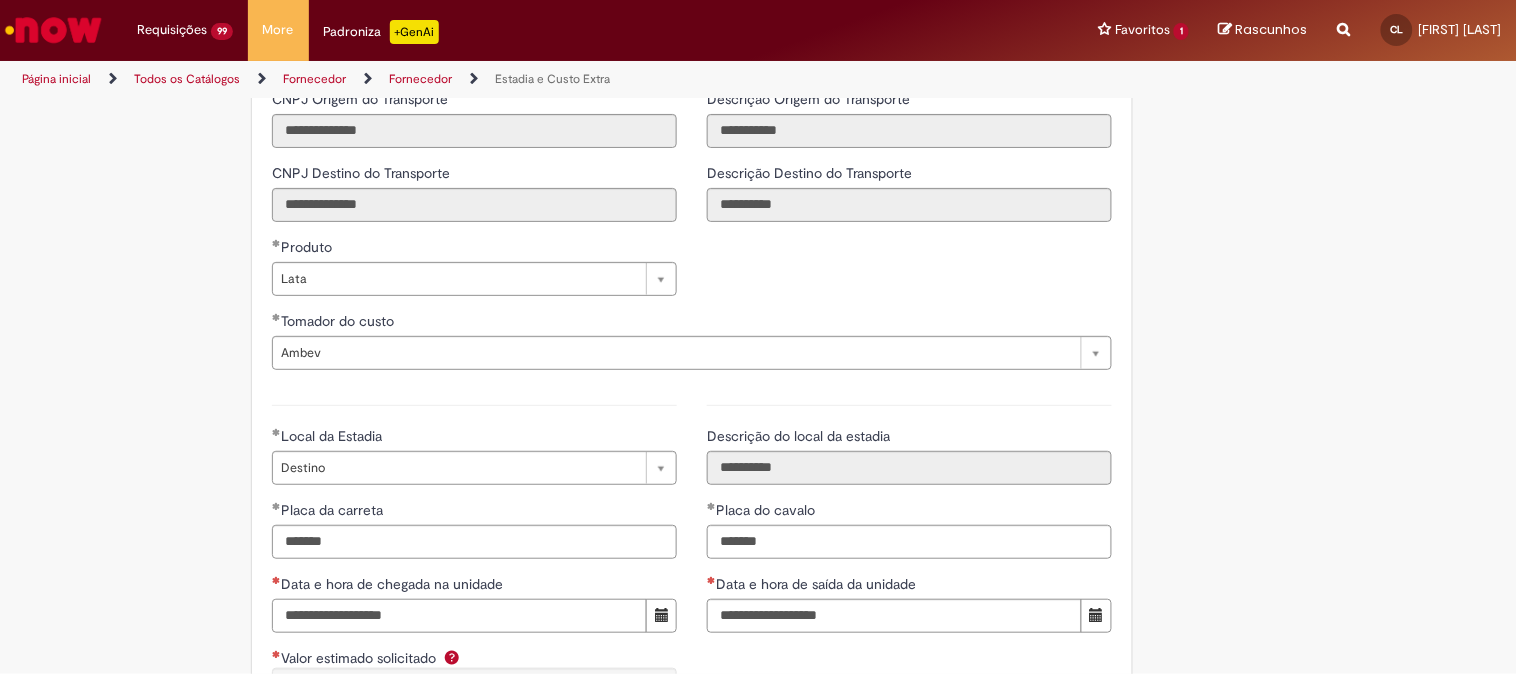 click on "Data e hora de chegada na unidade" at bounding box center [459, 616] 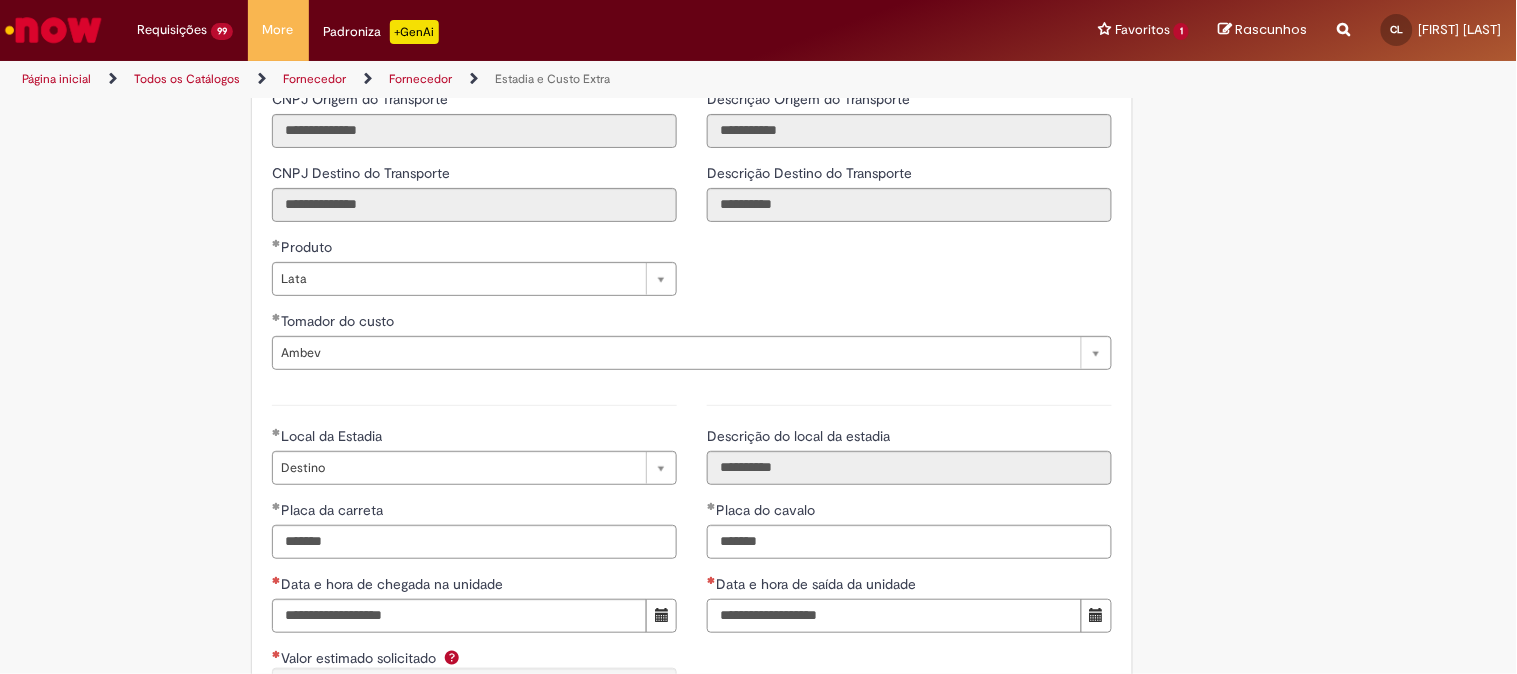click on "Data e hora de saída da unidade" at bounding box center [894, 616] 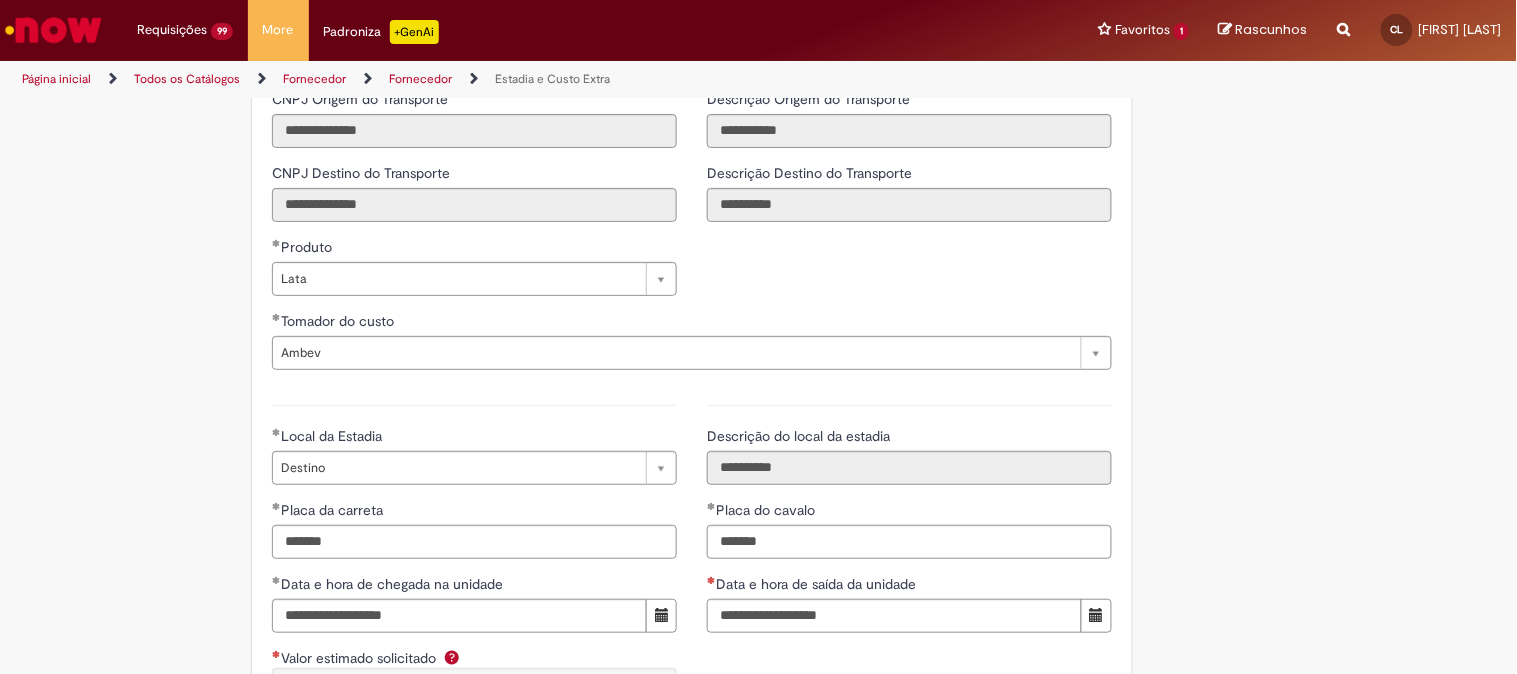 click on "**********" at bounding box center (759, -642) 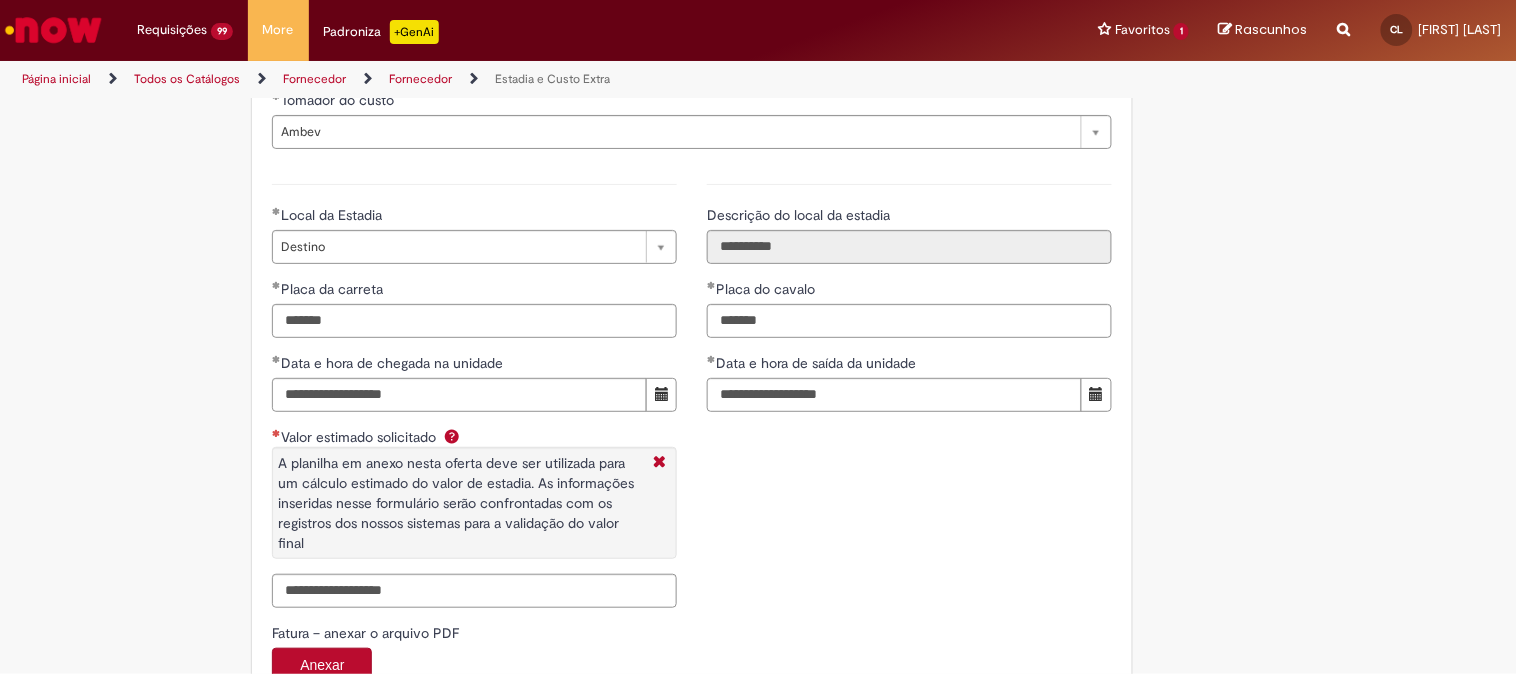 scroll, scrollTop: 2888, scrollLeft: 0, axis: vertical 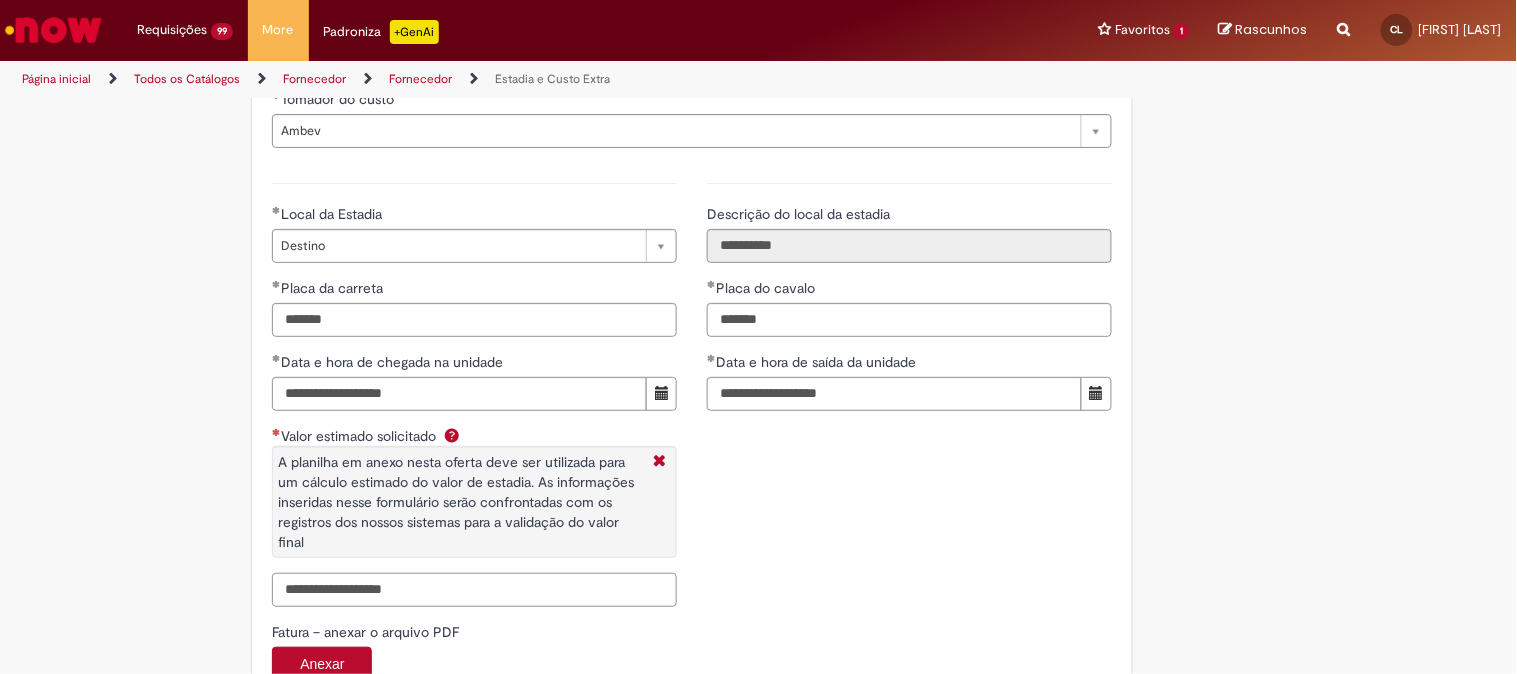 click on "Valor estimado solicitado A planilha em anexo nesta oferta deve ser utilizada para um cálculo estimado do valor de estadia. As informações inseridas nesse formulário serão confrontadas com os registros dos nossos sistemas para a validação do valor final" at bounding box center (474, 590) 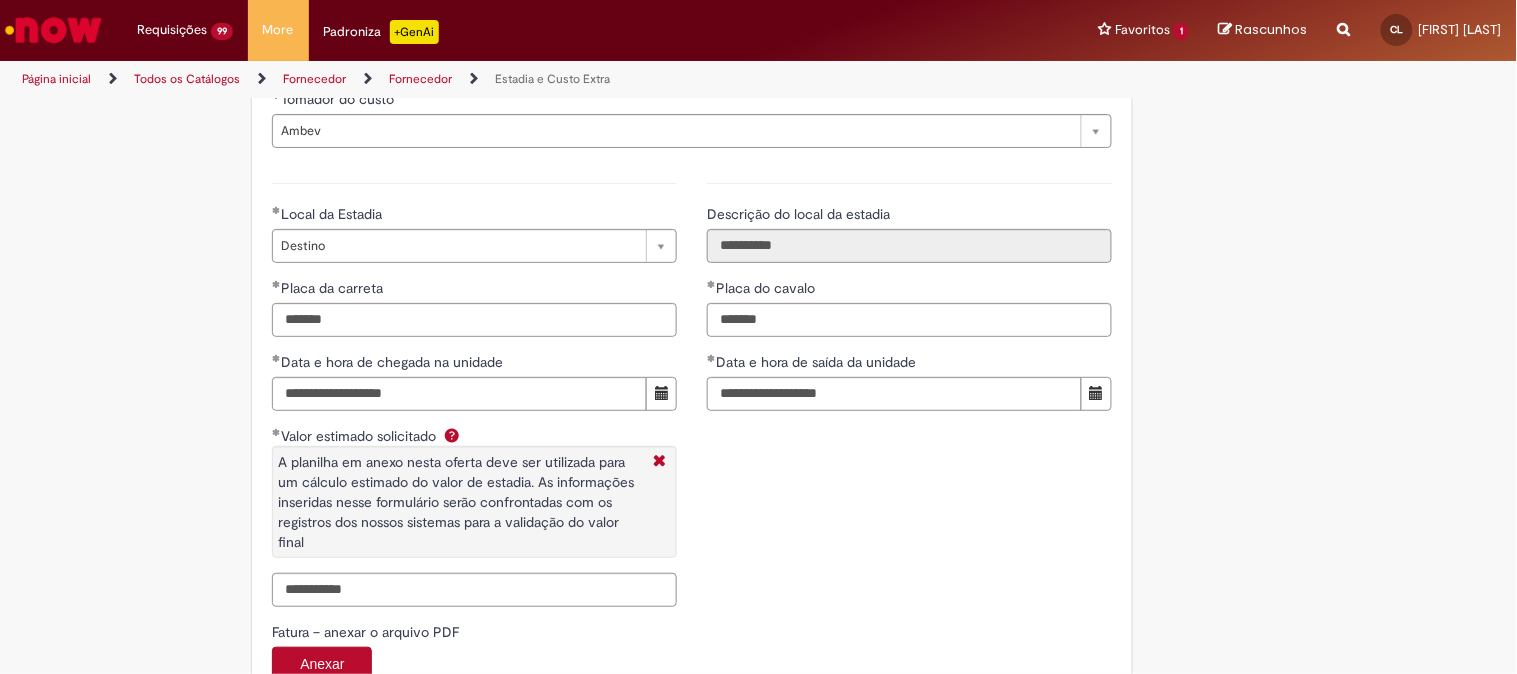 click on "**********" at bounding box center [692, 392] 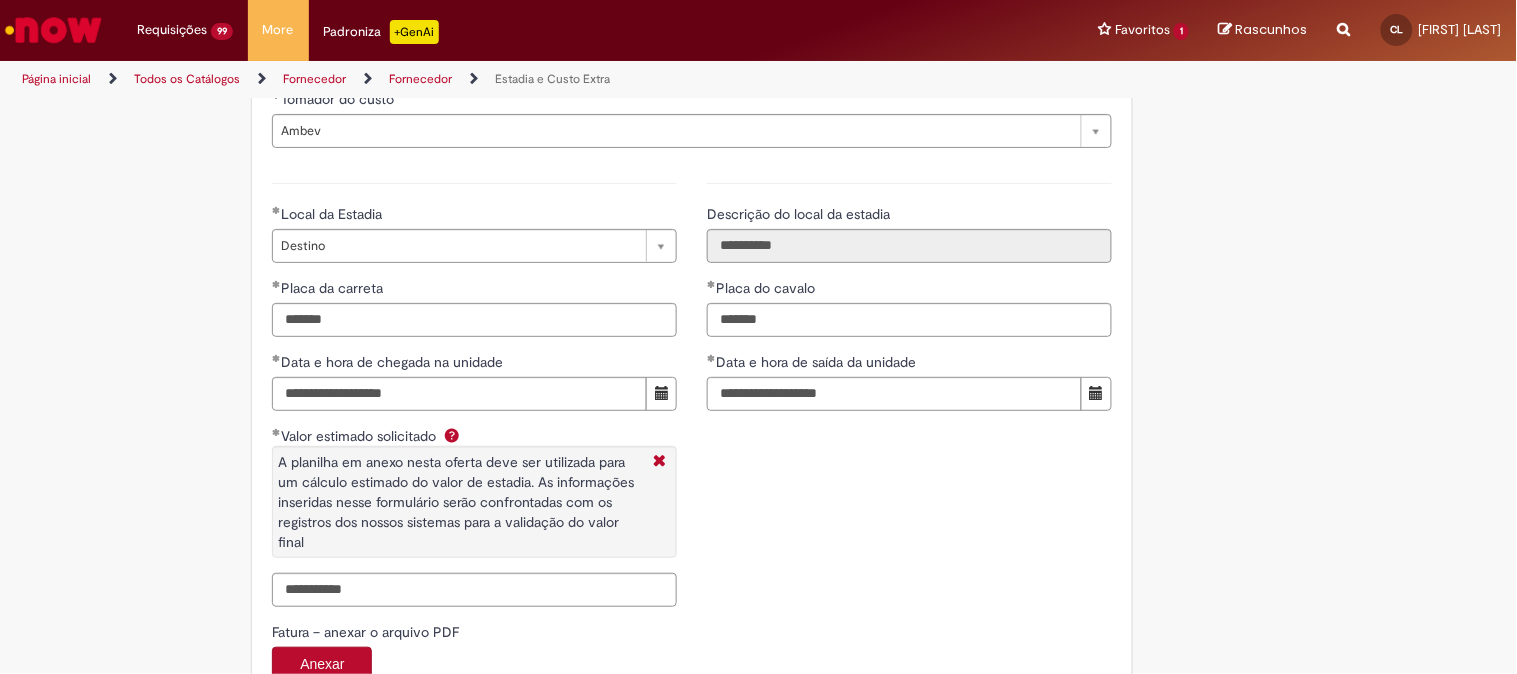 click on "**********" at bounding box center (692, 392) 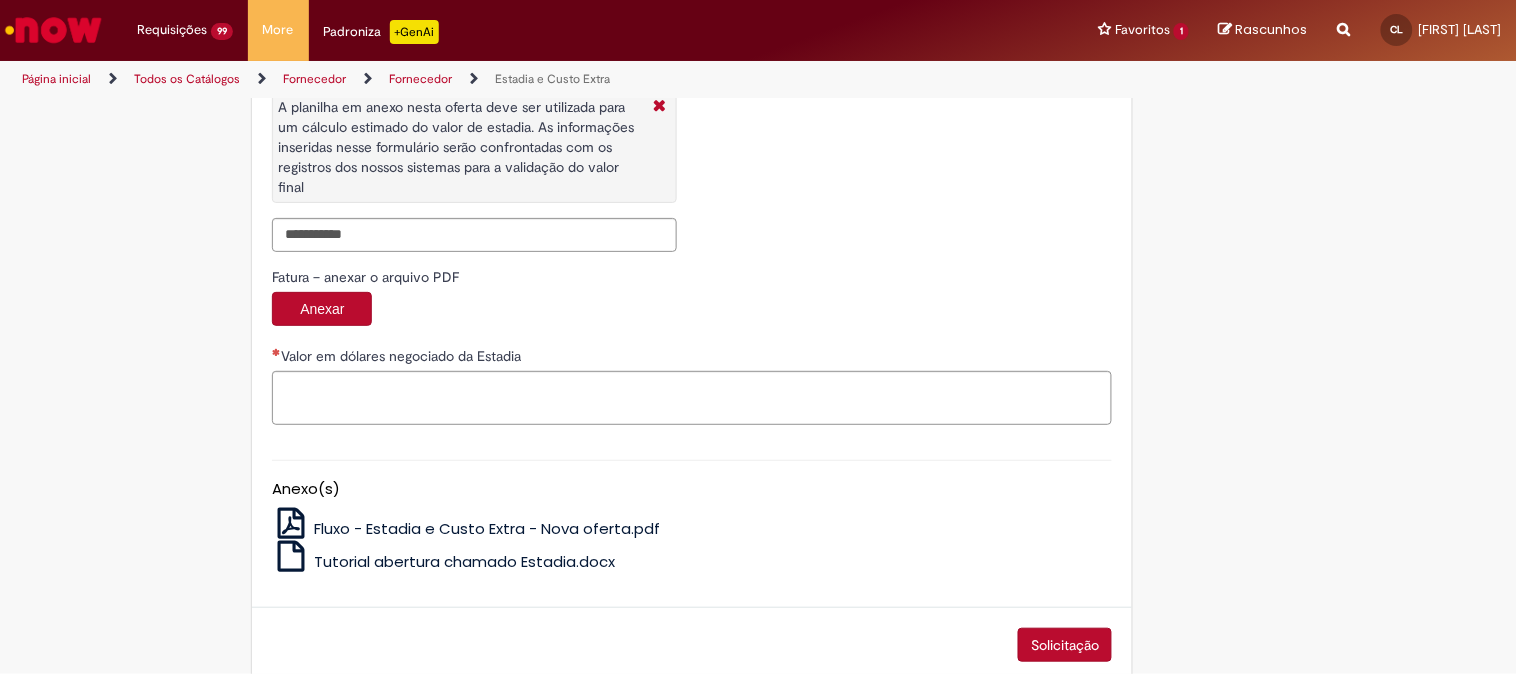 scroll, scrollTop: 3282, scrollLeft: 0, axis: vertical 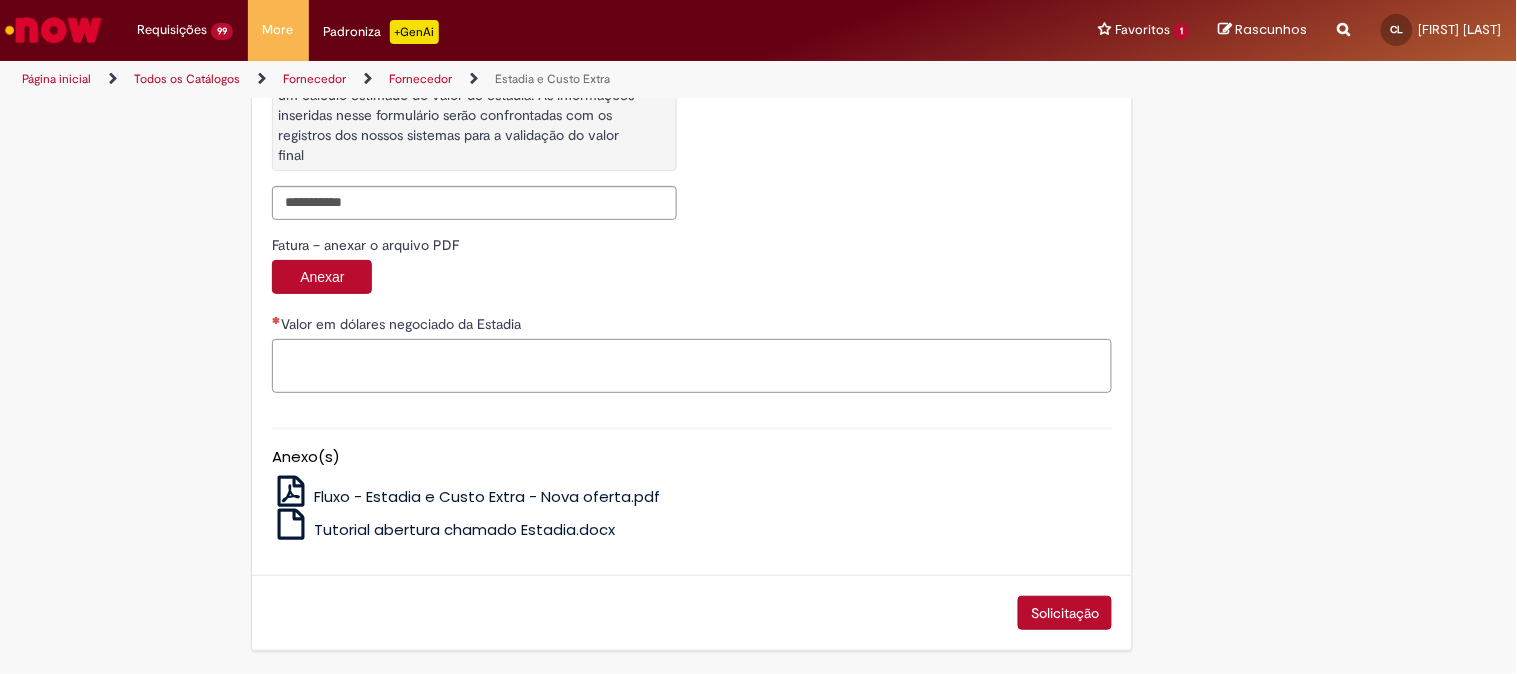 click on "Valor em dólares negociado da Estadia" at bounding box center [692, 366] 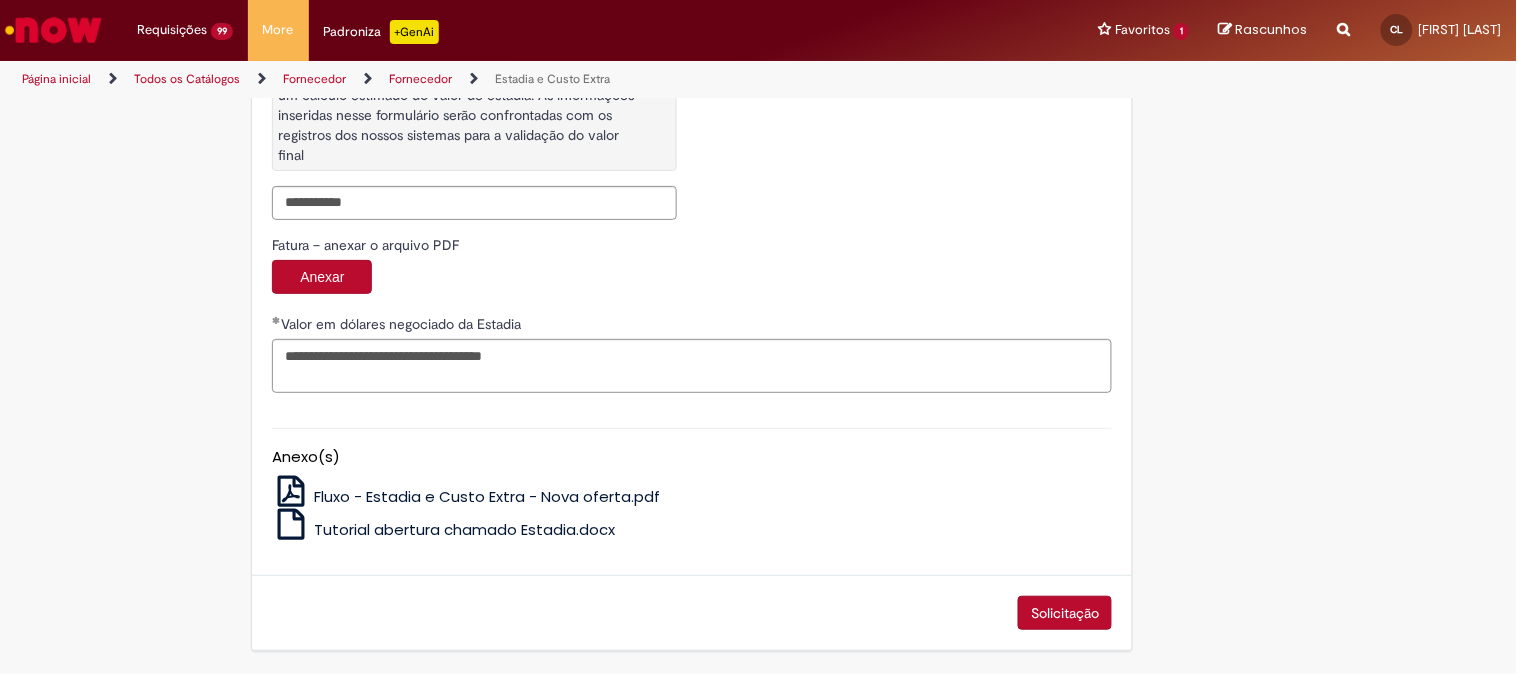 click on "Solicitação" at bounding box center (1065, 613) 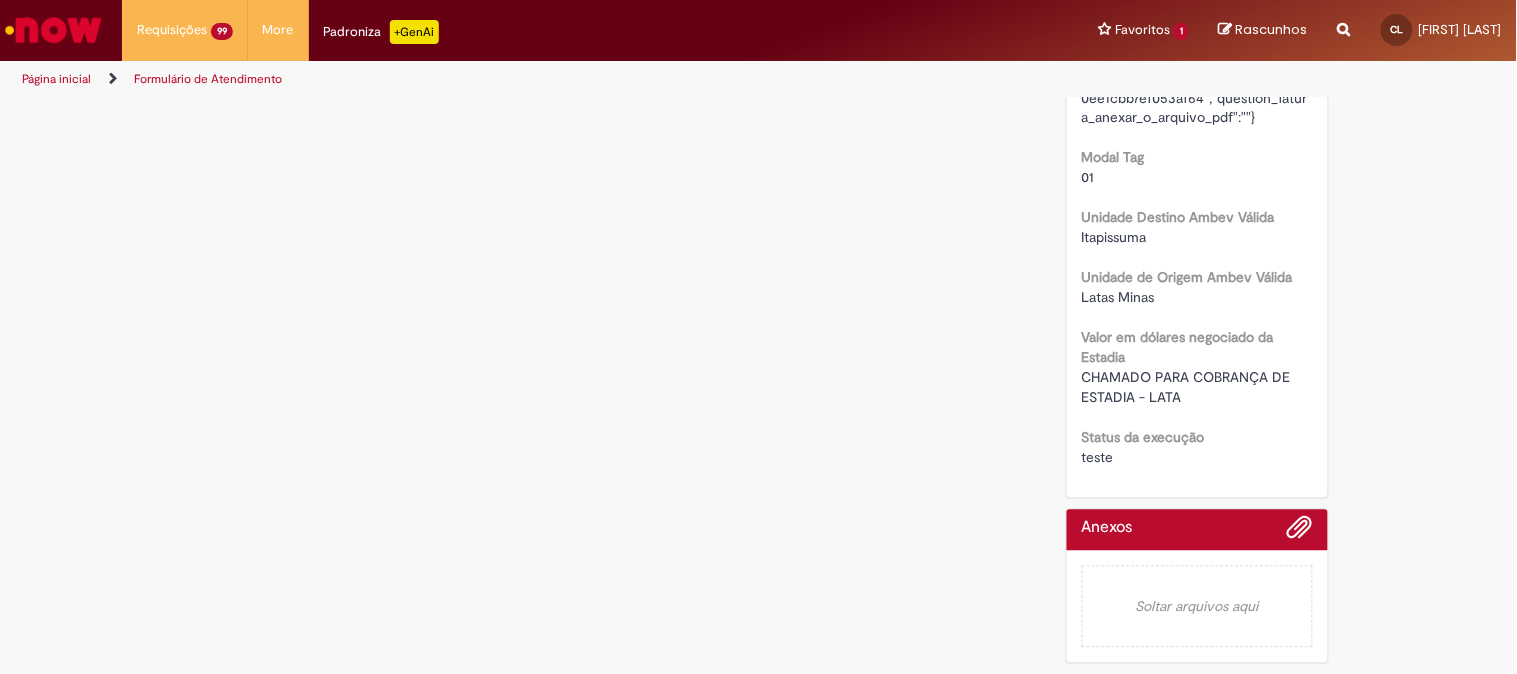 scroll, scrollTop: 0, scrollLeft: 0, axis: both 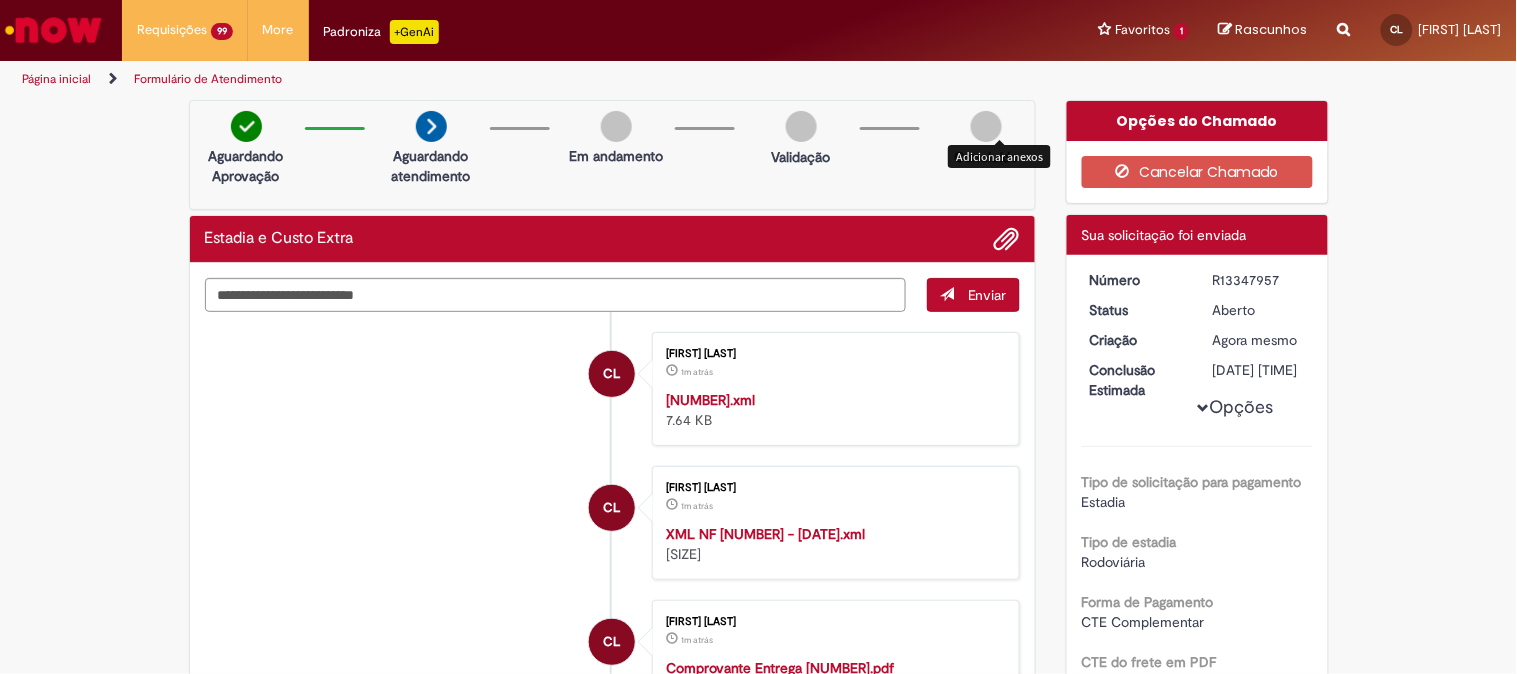 click on "Verificar Código de Barras
Aguardando Aprovação
Aguardando atendimento
Em andamento
Validação
Concluído
Estadia e Custo Extra
Enviar
CL
Camila Leite
1m atrás 1m atrás
28.3.19838.xml  7.64 KB
CL" at bounding box center (613, 528) 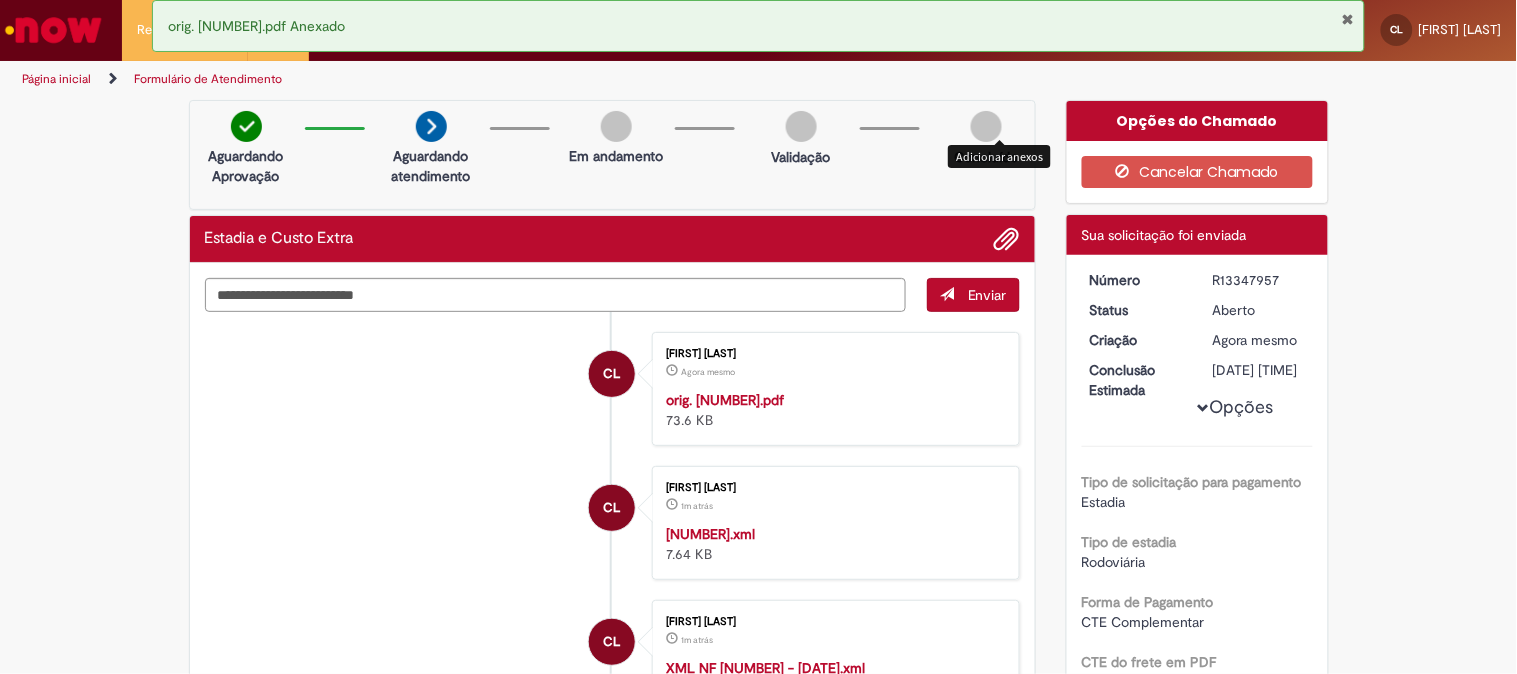 click on "R13347957" at bounding box center (1259, 280) 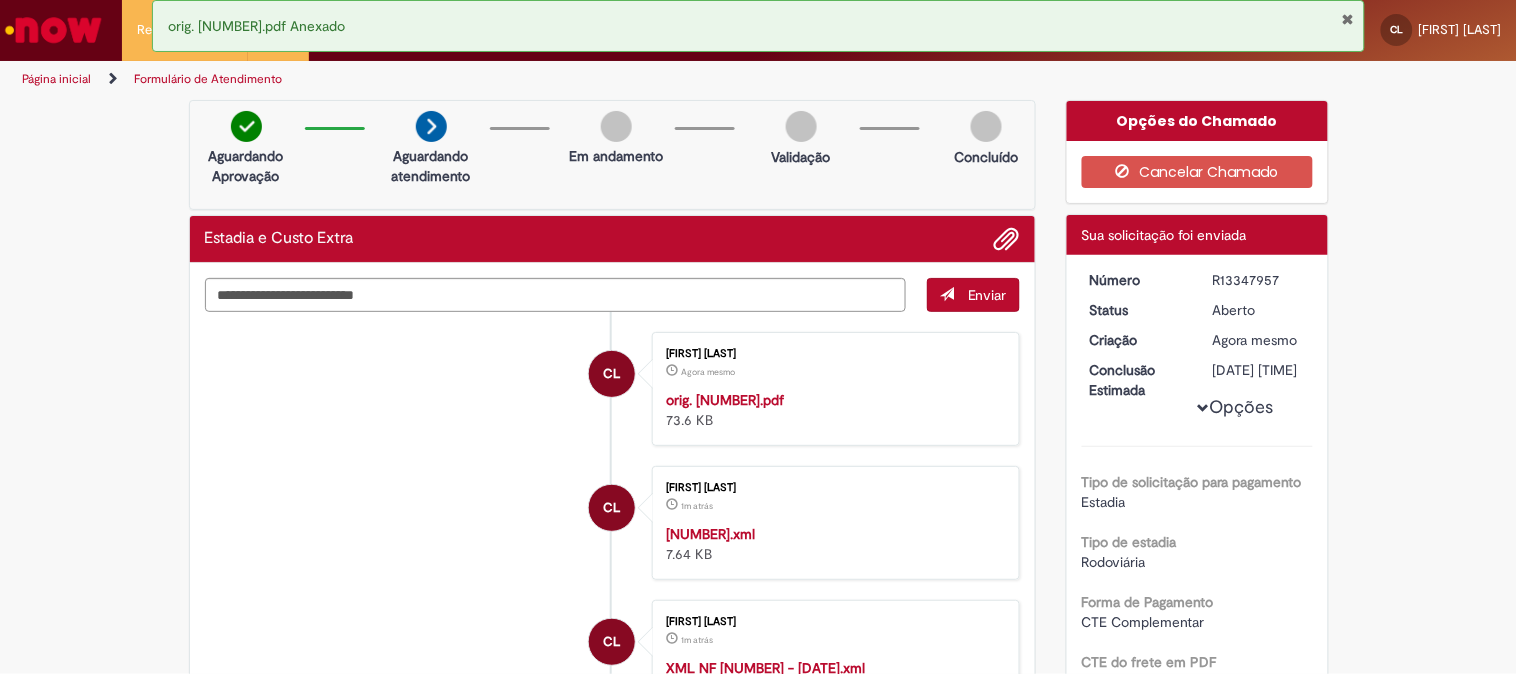 click on "R13347957" at bounding box center [1259, 280] 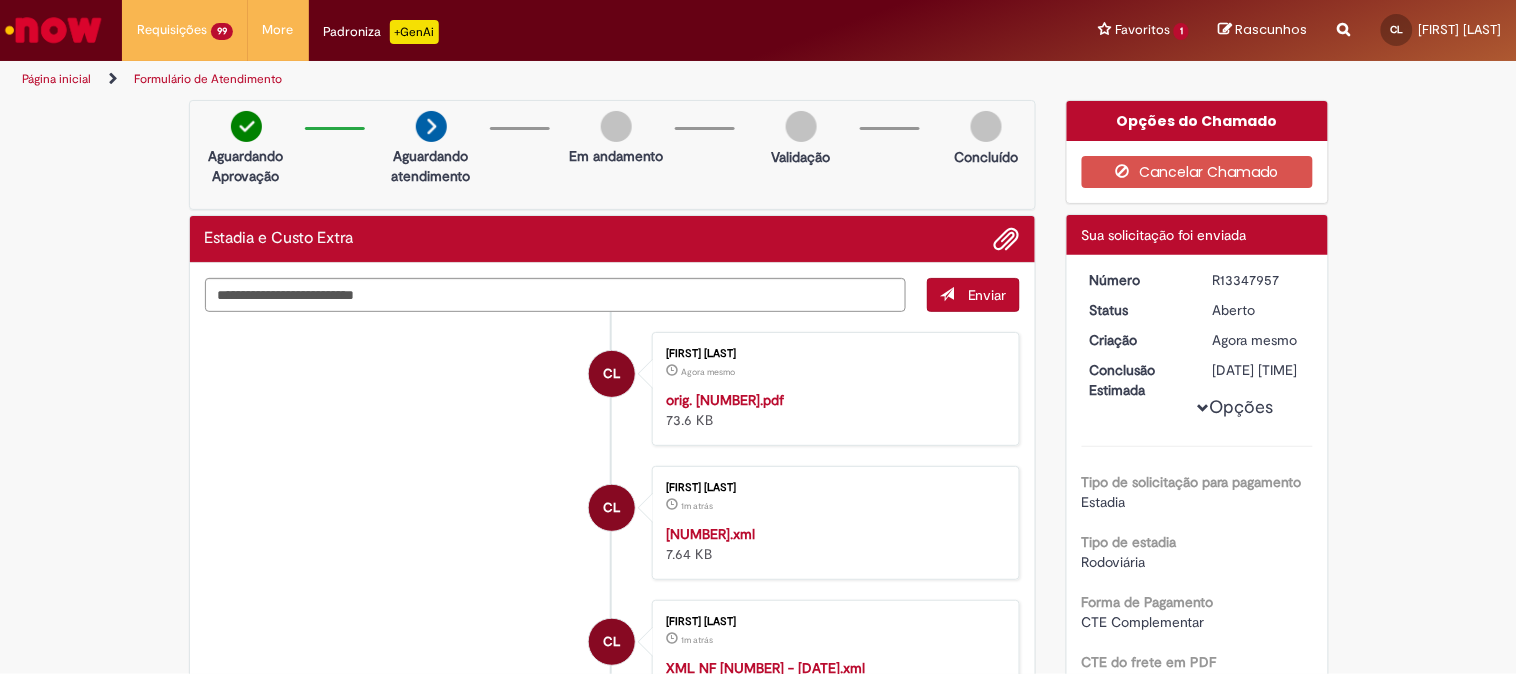 drag, startPoint x: 1394, startPoint y: 438, endPoint x: 1373, endPoint y: 437, distance: 21.023796 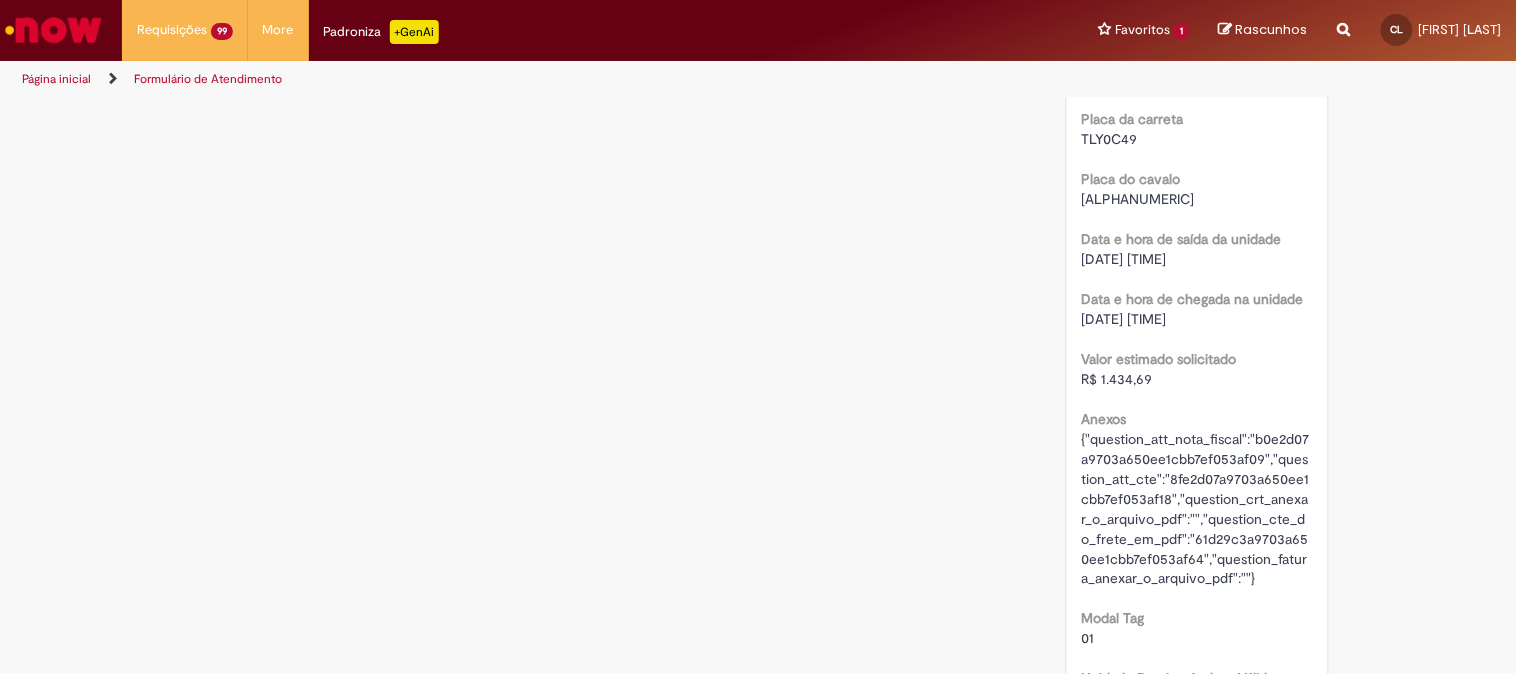 scroll, scrollTop: 2444, scrollLeft: 0, axis: vertical 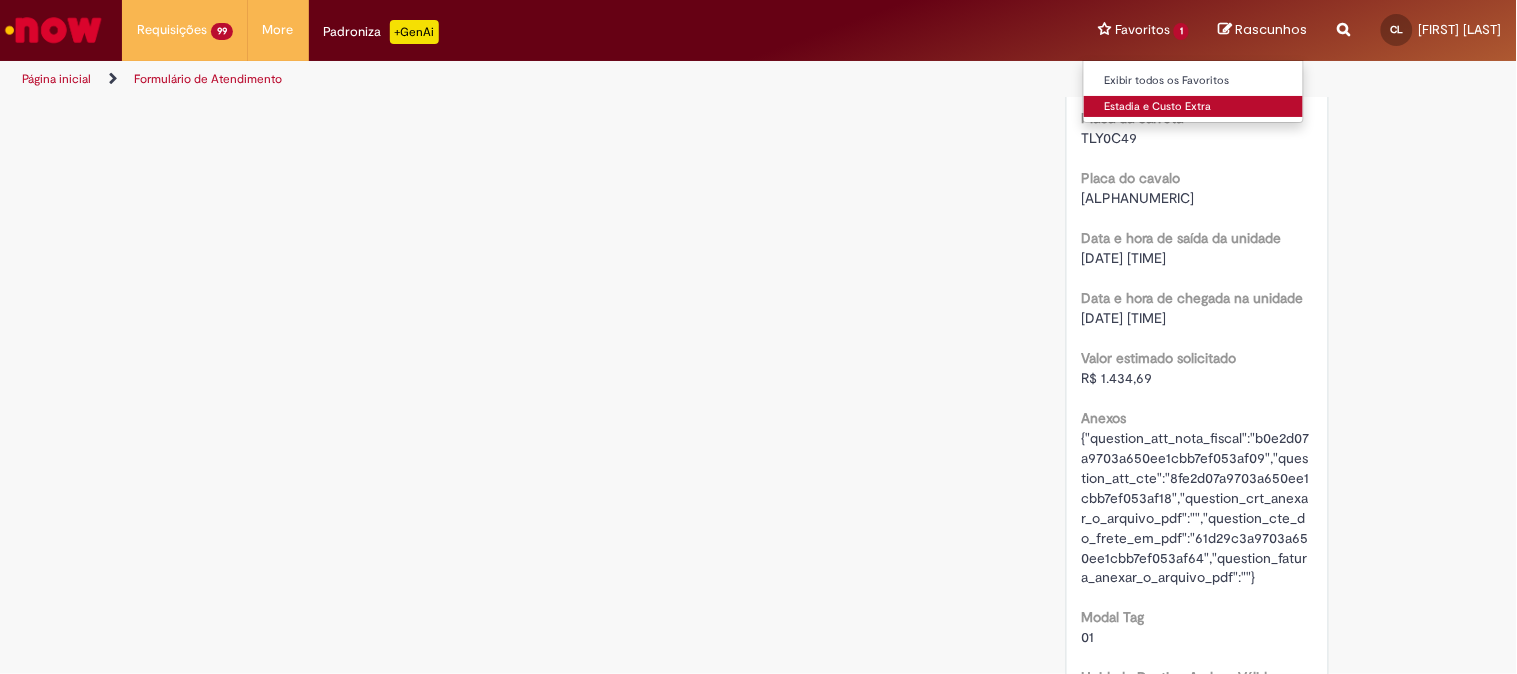 click on "Estadia e Custo Extra" at bounding box center (1194, 107) 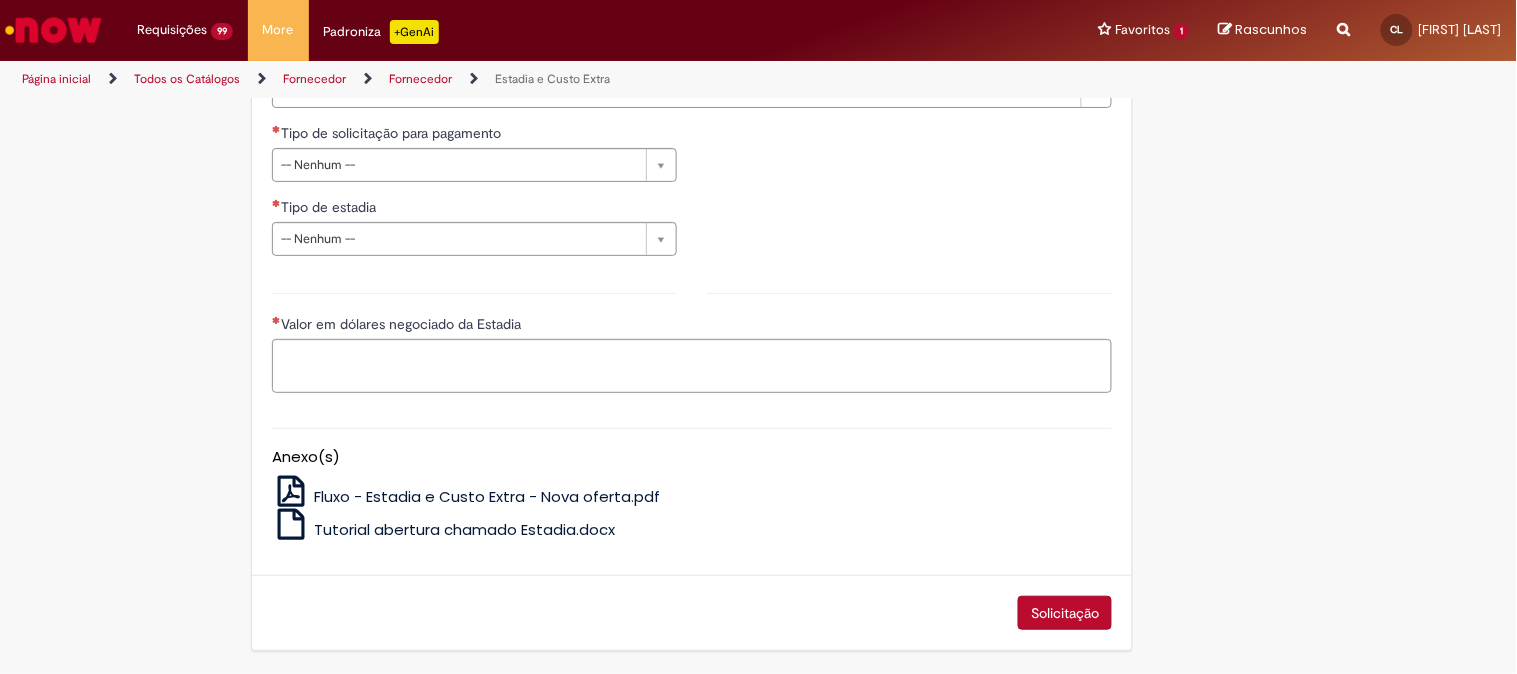 scroll, scrollTop: 0, scrollLeft: 0, axis: both 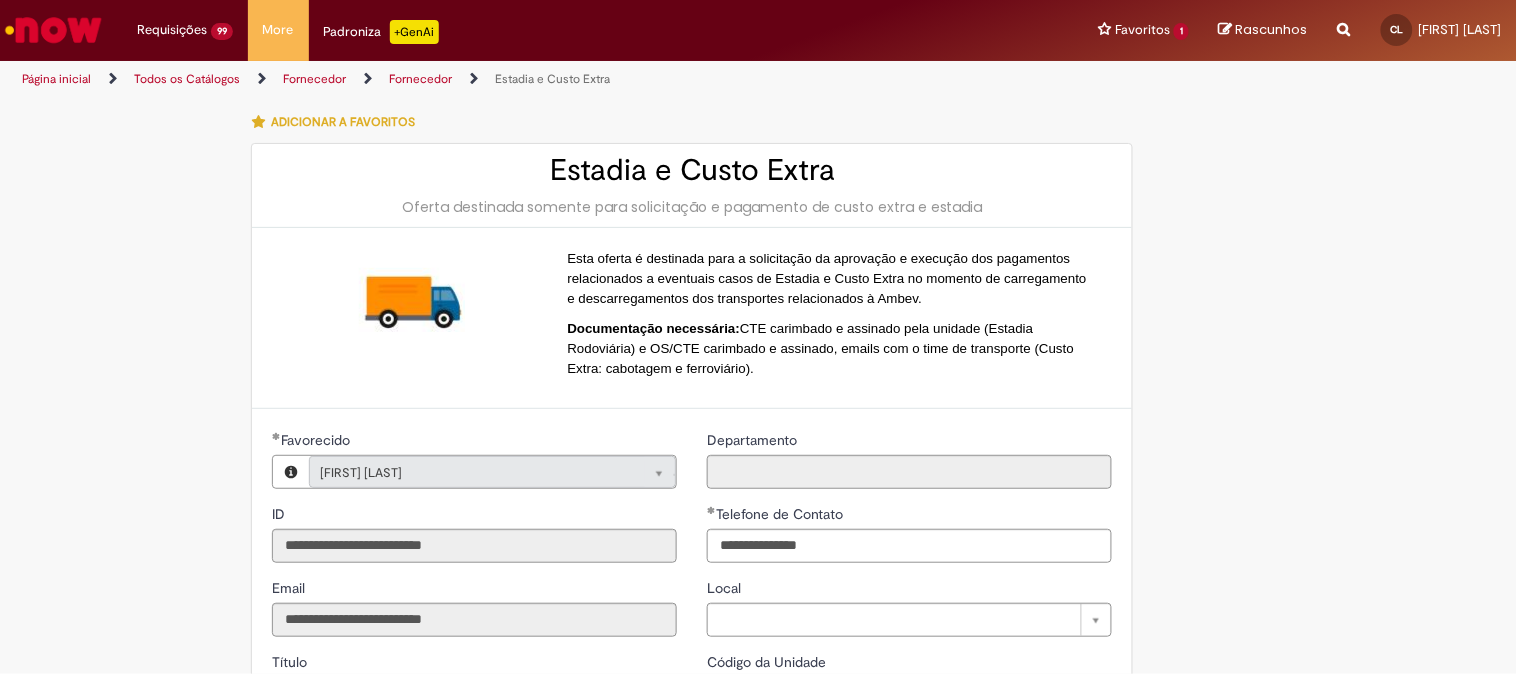click on "Esta oferta é destinada para a solicitação da aprovação e execução dos pagamentos relacionados a eventuais casos de Estadia e Custo Extra no momento de carregamento e descarregamentos dos transportes relacionados à Ambev.
Documentação necessária:  CTE carimbado e assinado pela unidade (Estadia Rodoviária) e OS/CTE carimbado e assinado, emails com o time de transporte (Custo Extra: cabotagem e ferroviário)." at bounding box center (832, 318) 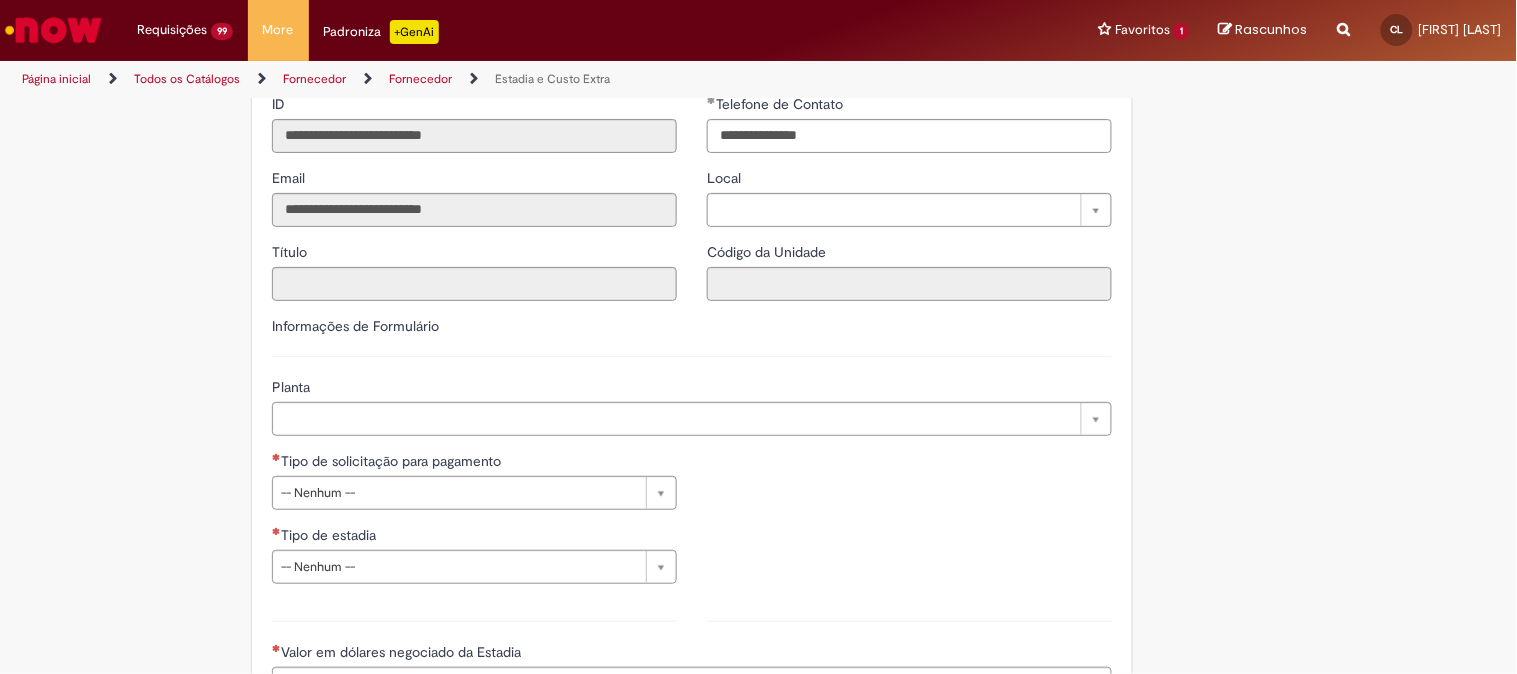 scroll, scrollTop: 444, scrollLeft: 0, axis: vertical 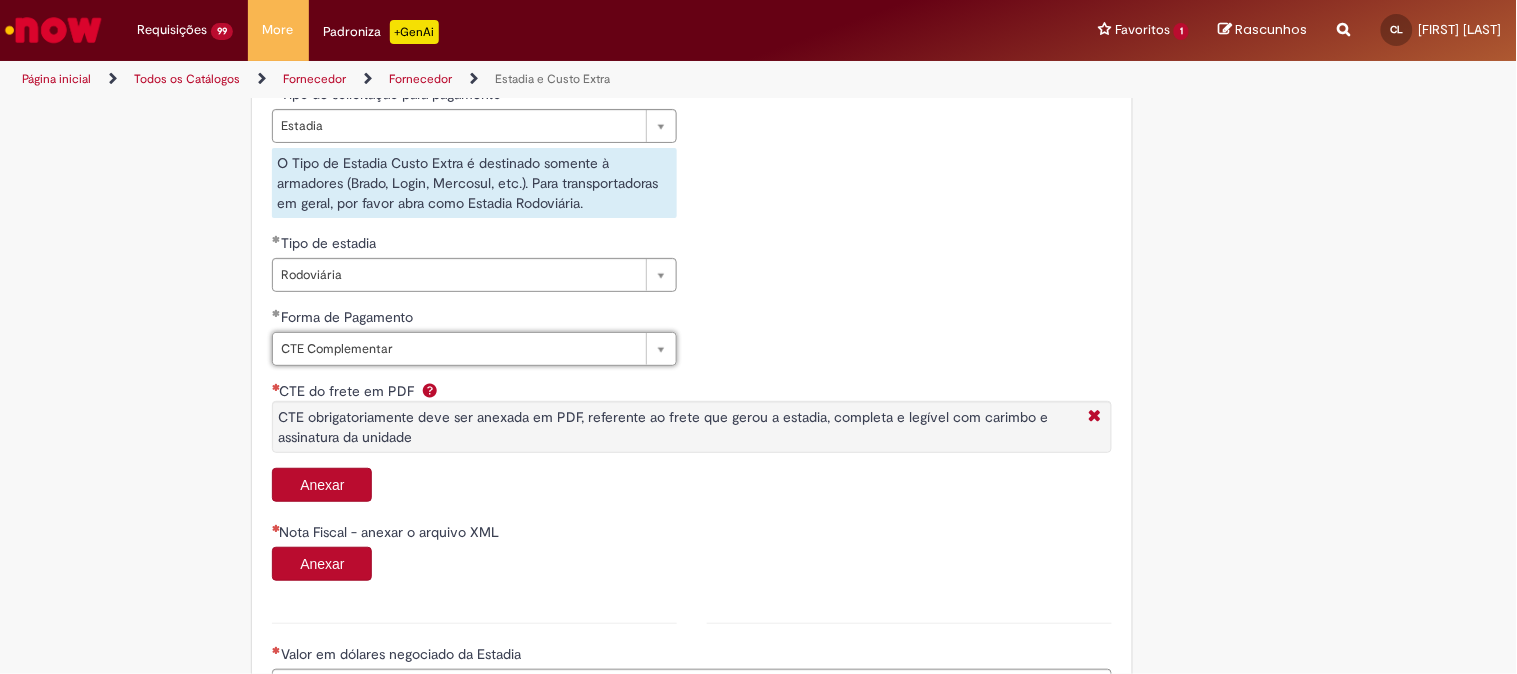 click on "Anexar" at bounding box center (322, 485) 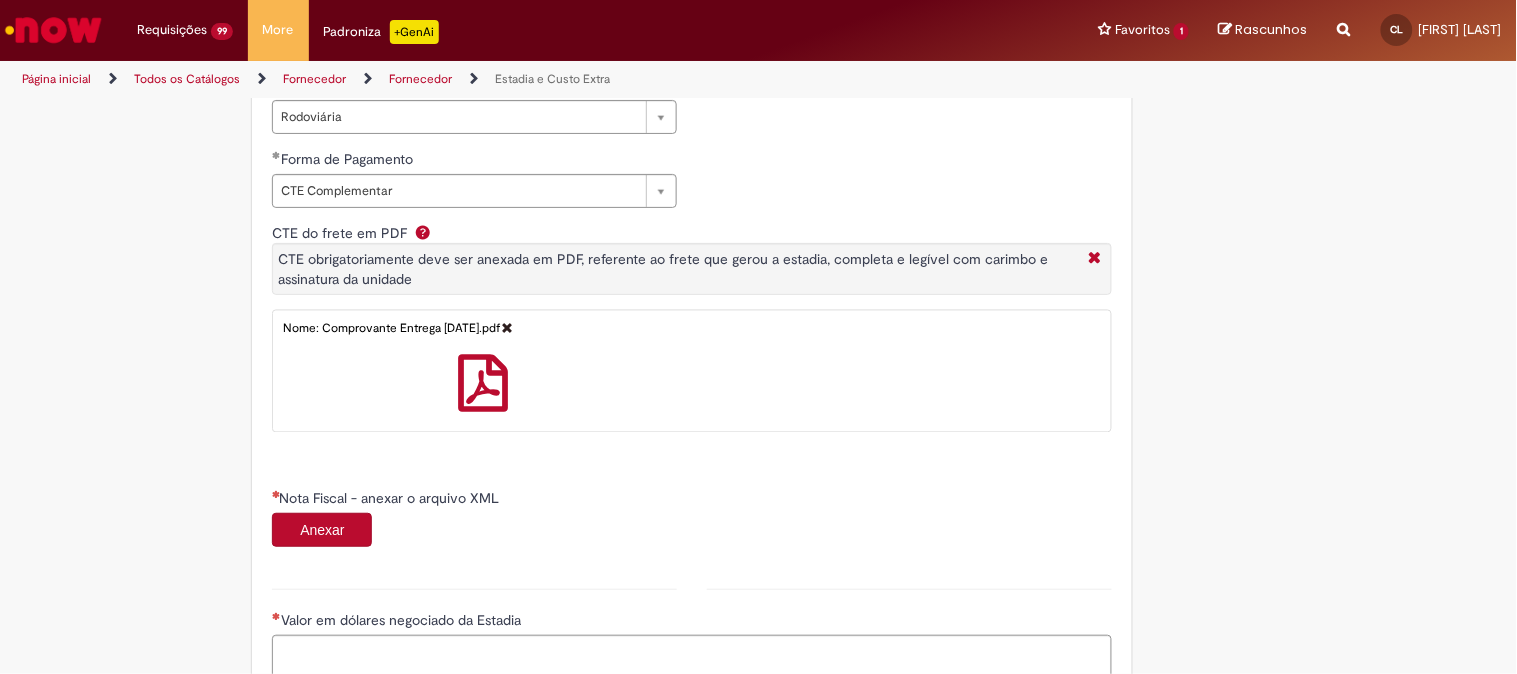 scroll, scrollTop: 1222, scrollLeft: 0, axis: vertical 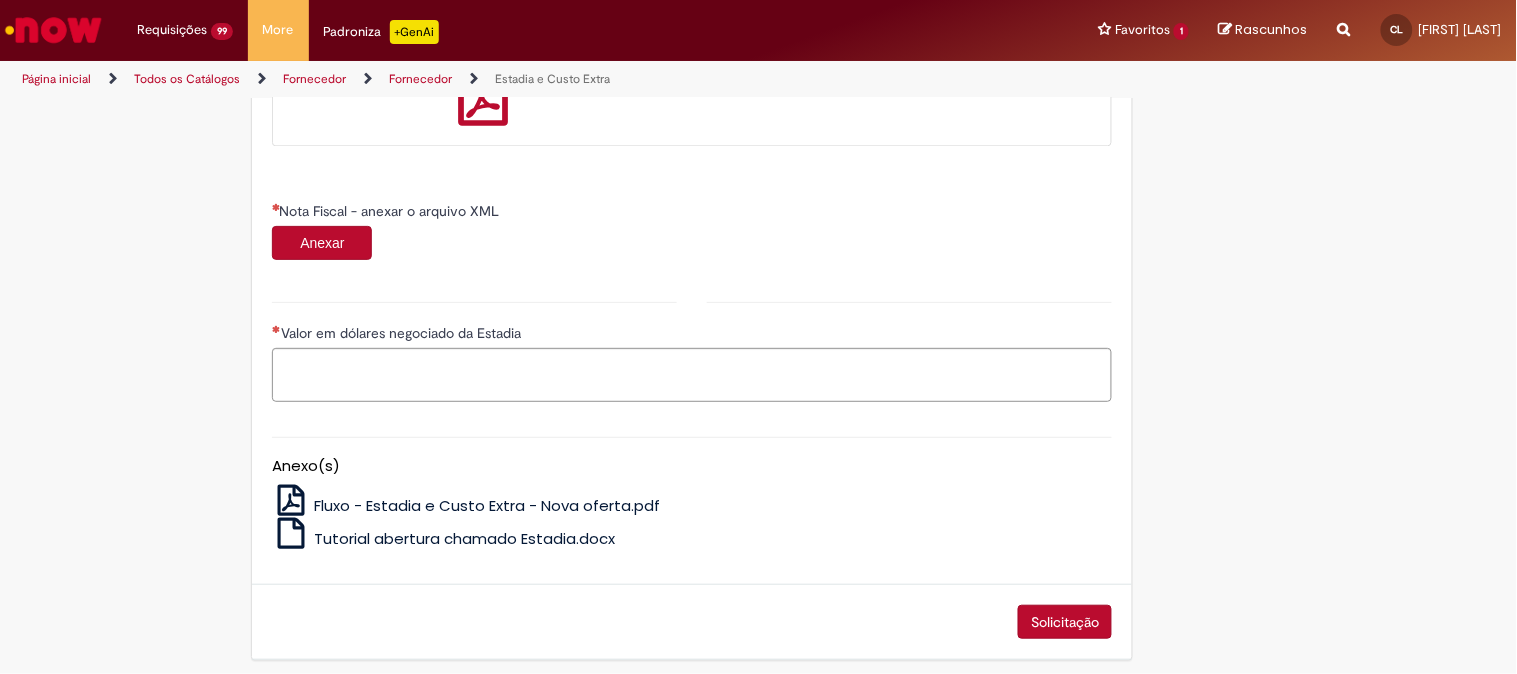 click on "Anexar" at bounding box center [322, 243] 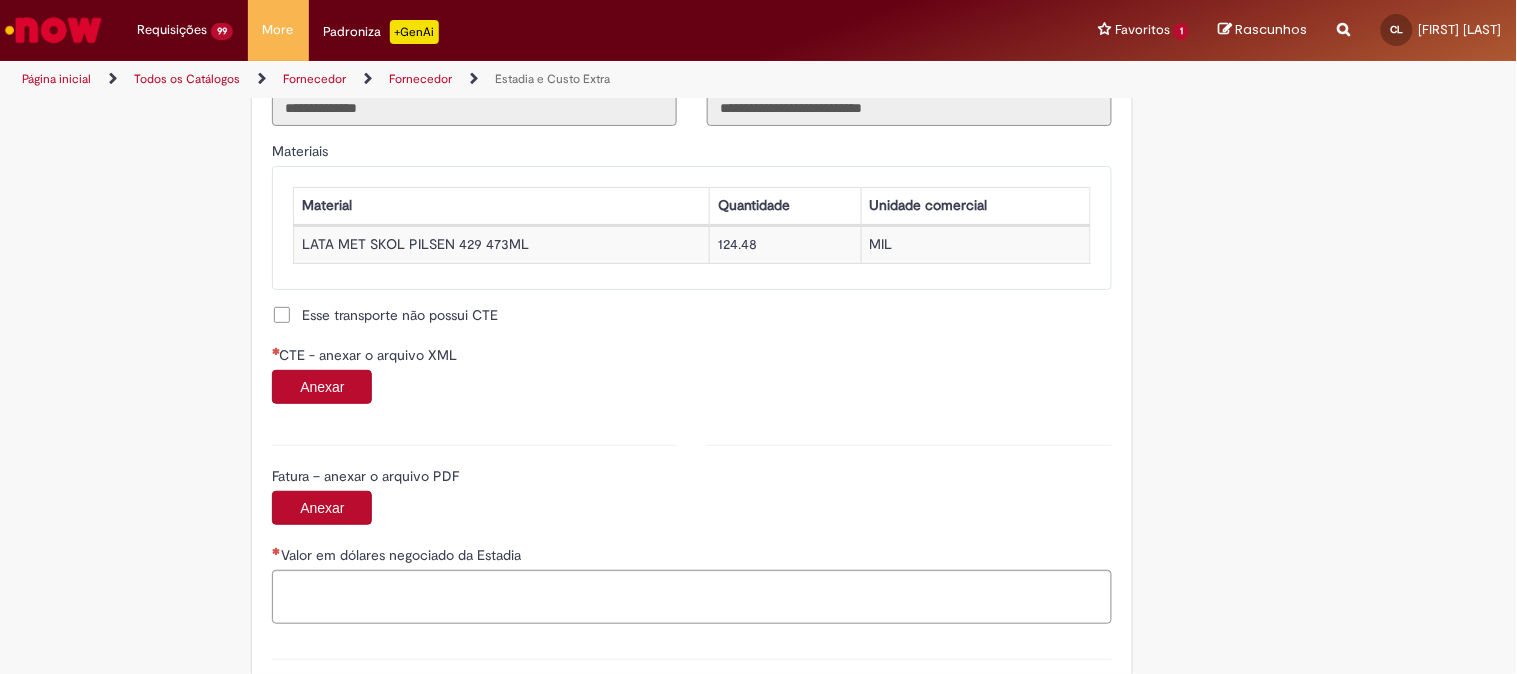 scroll, scrollTop: 1888, scrollLeft: 0, axis: vertical 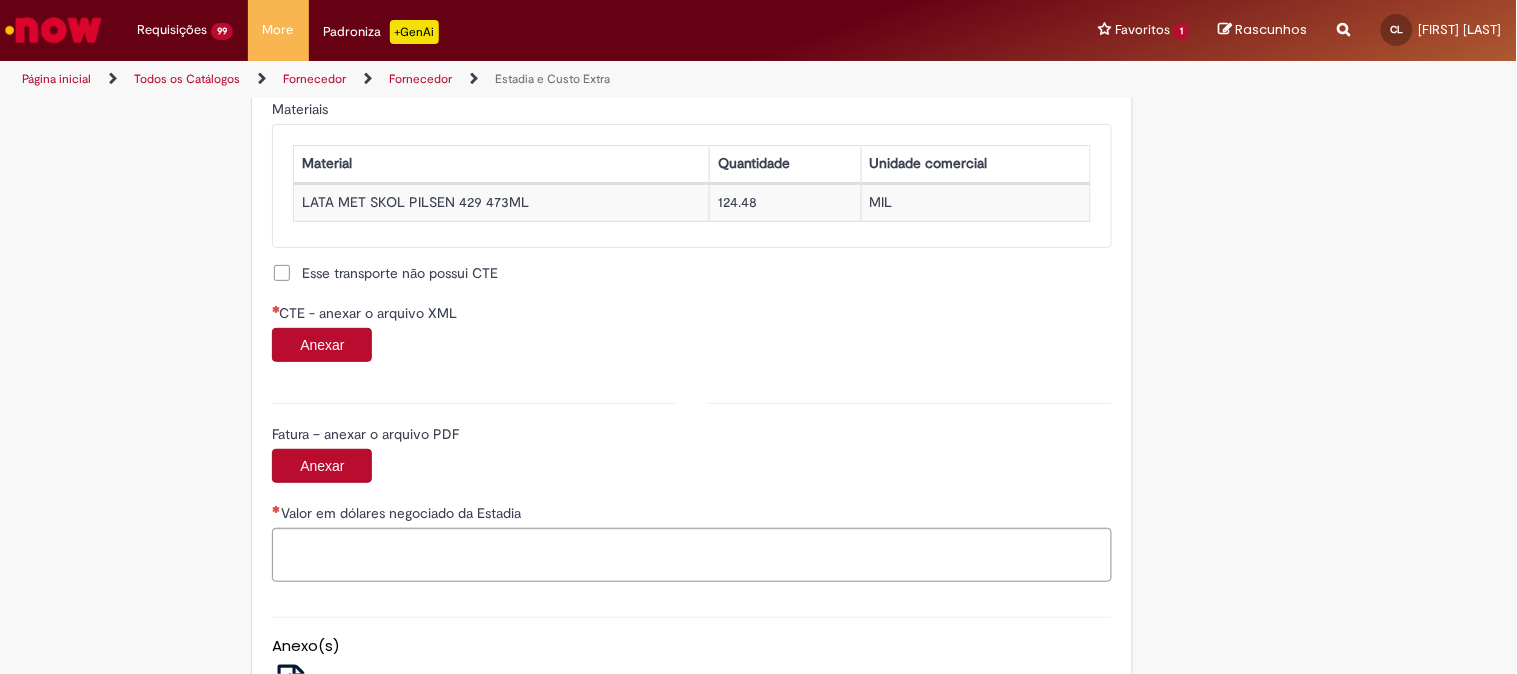 click on "Anexar" at bounding box center (322, 345) 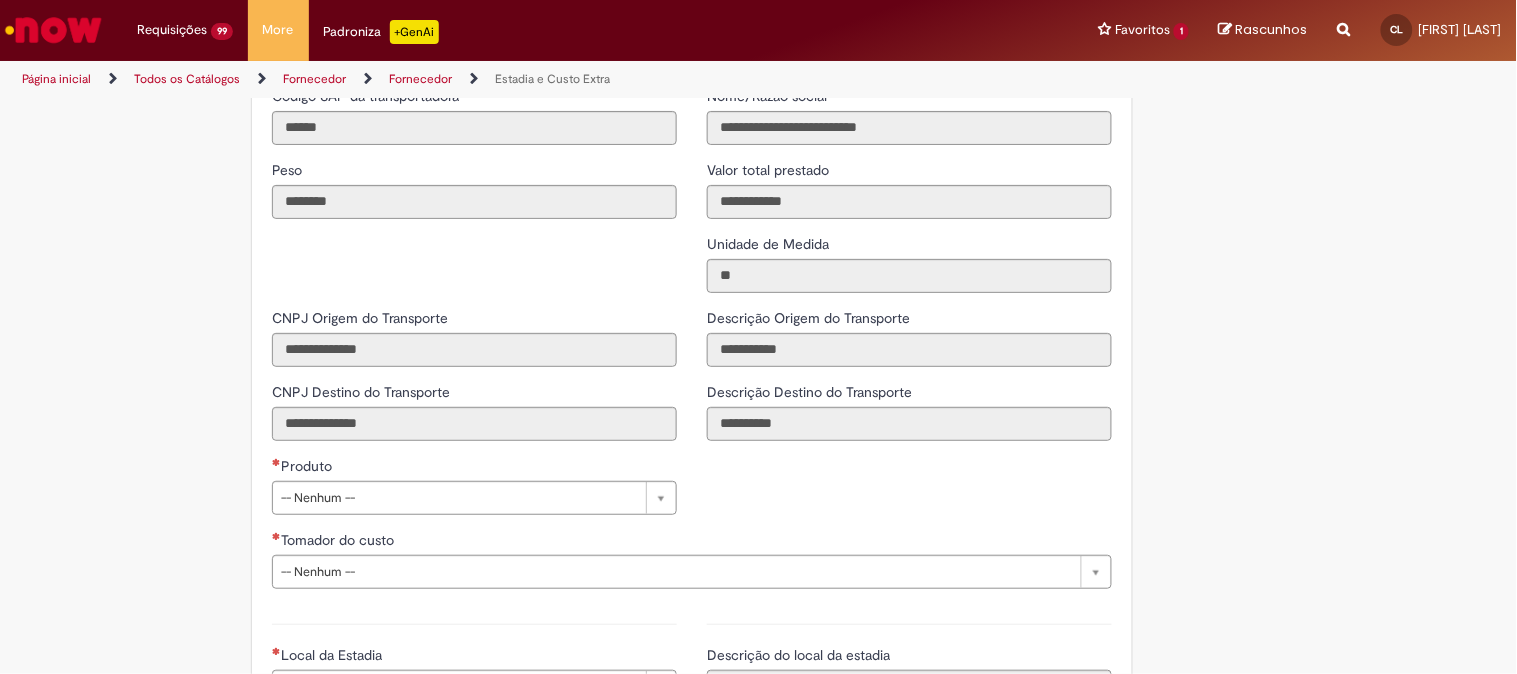 scroll, scrollTop: 2555, scrollLeft: 0, axis: vertical 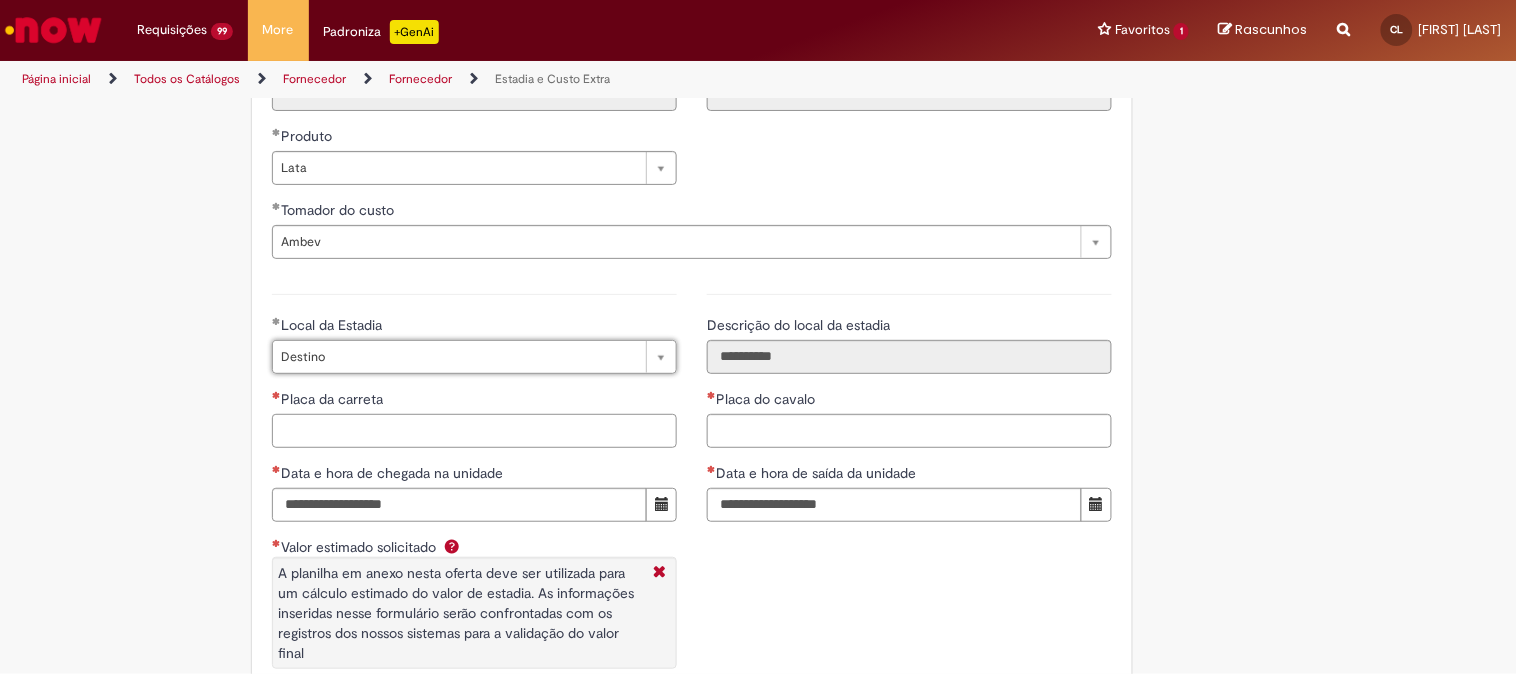 click on "Placa da carreta" at bounding box center (474, 431) 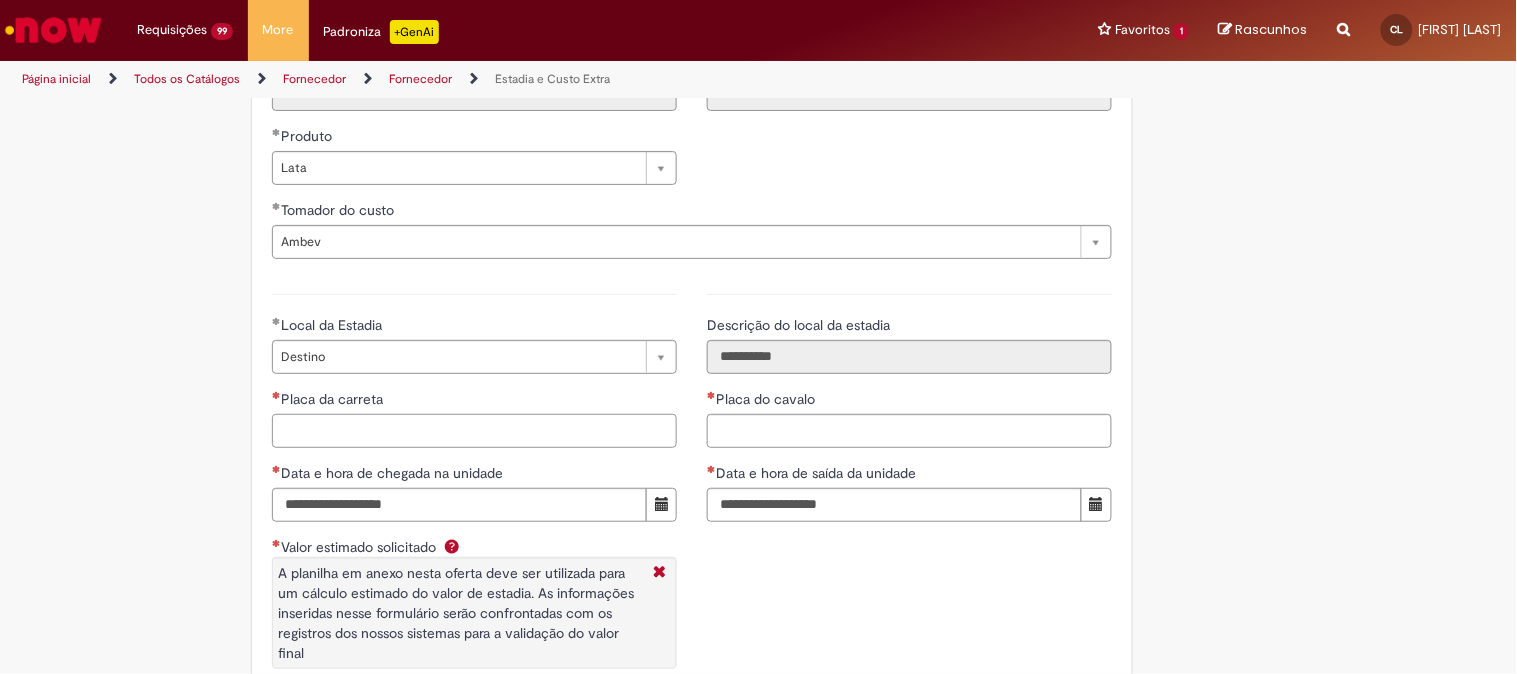 paste on "*******" 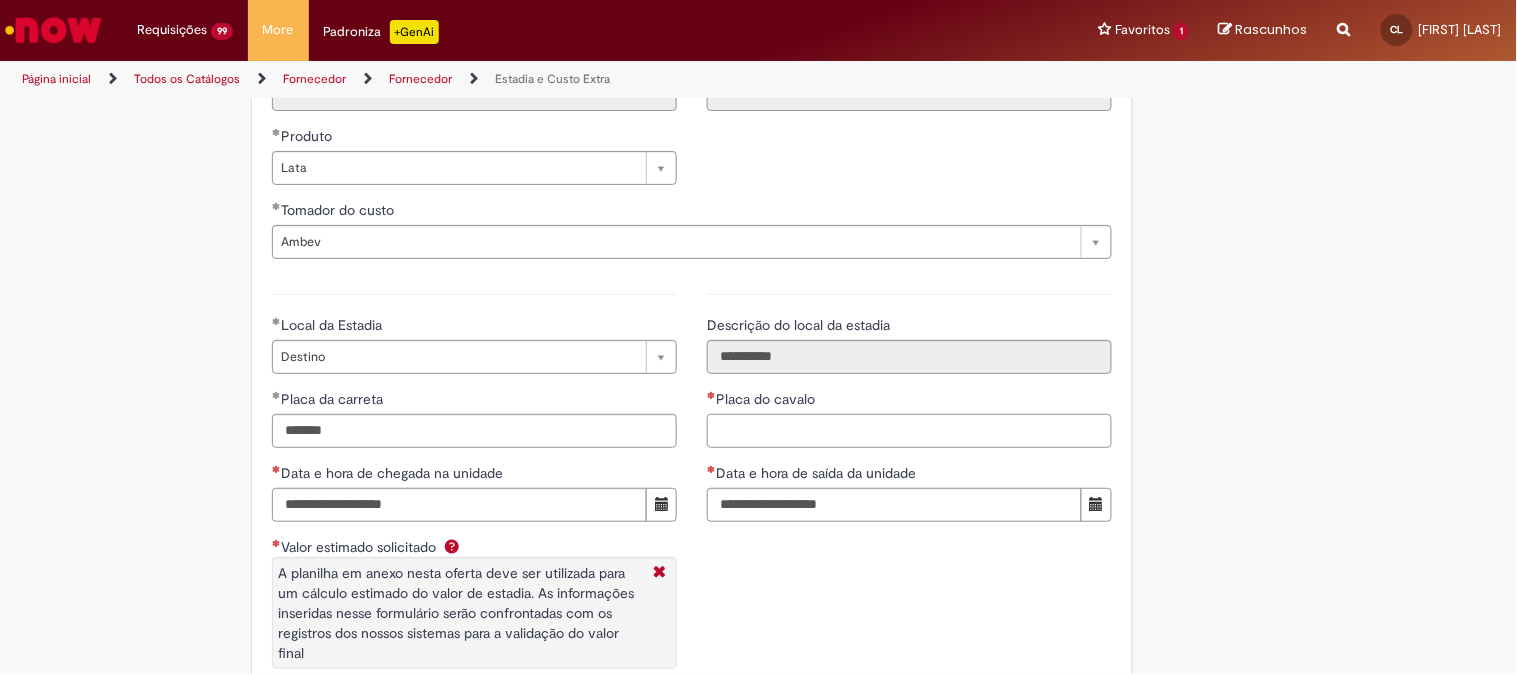 click on "Placa do cavalo" at bounding box center (909, 431) 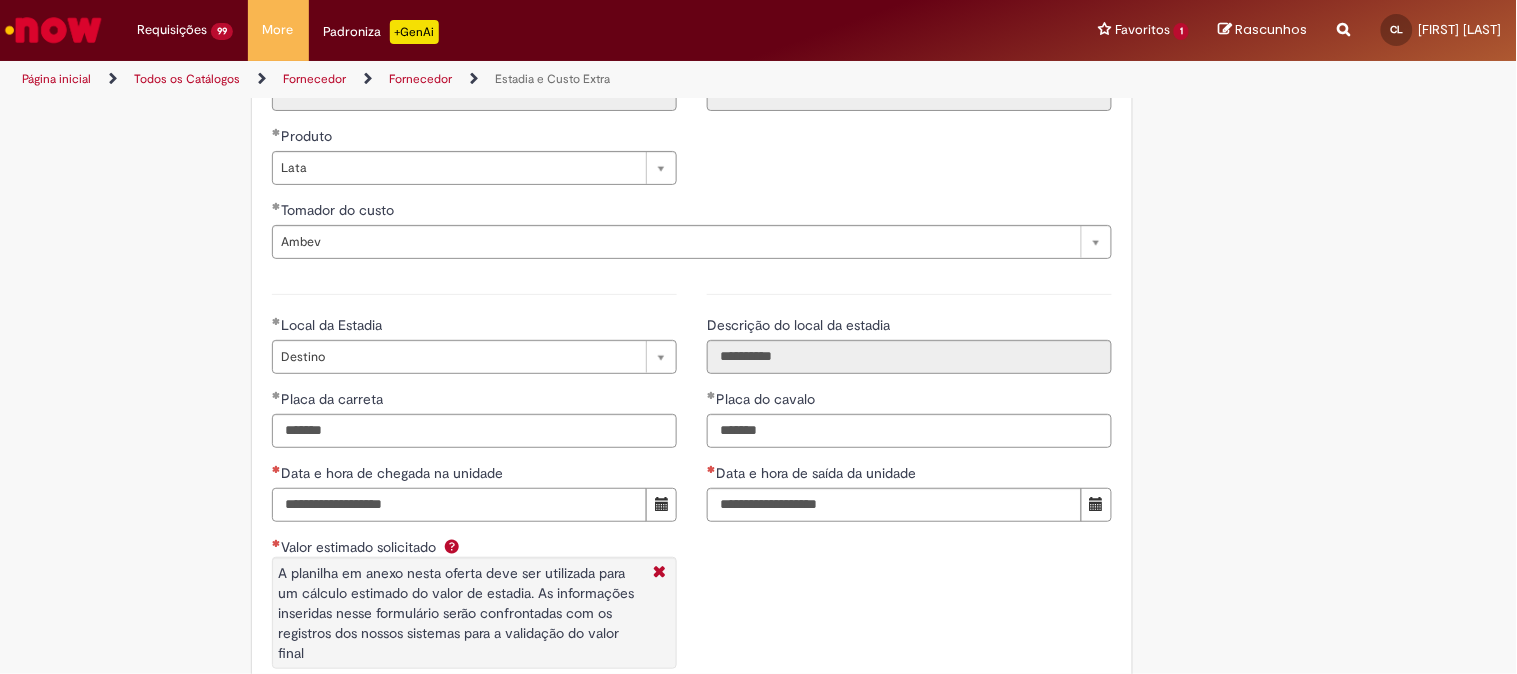 click on "Data e hora de chegada na unidade" at bounding box center (459, 505) 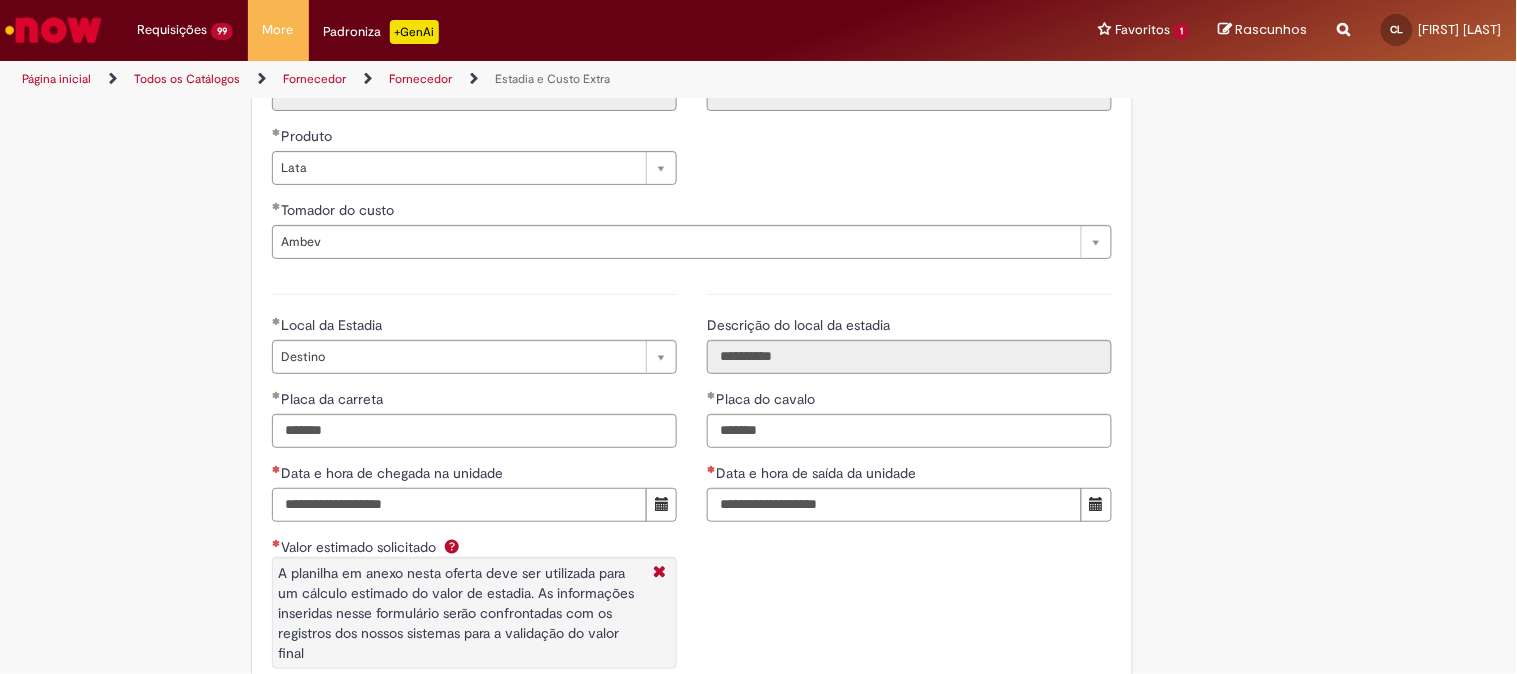 click on "**********" at bounding box center (459, 505) 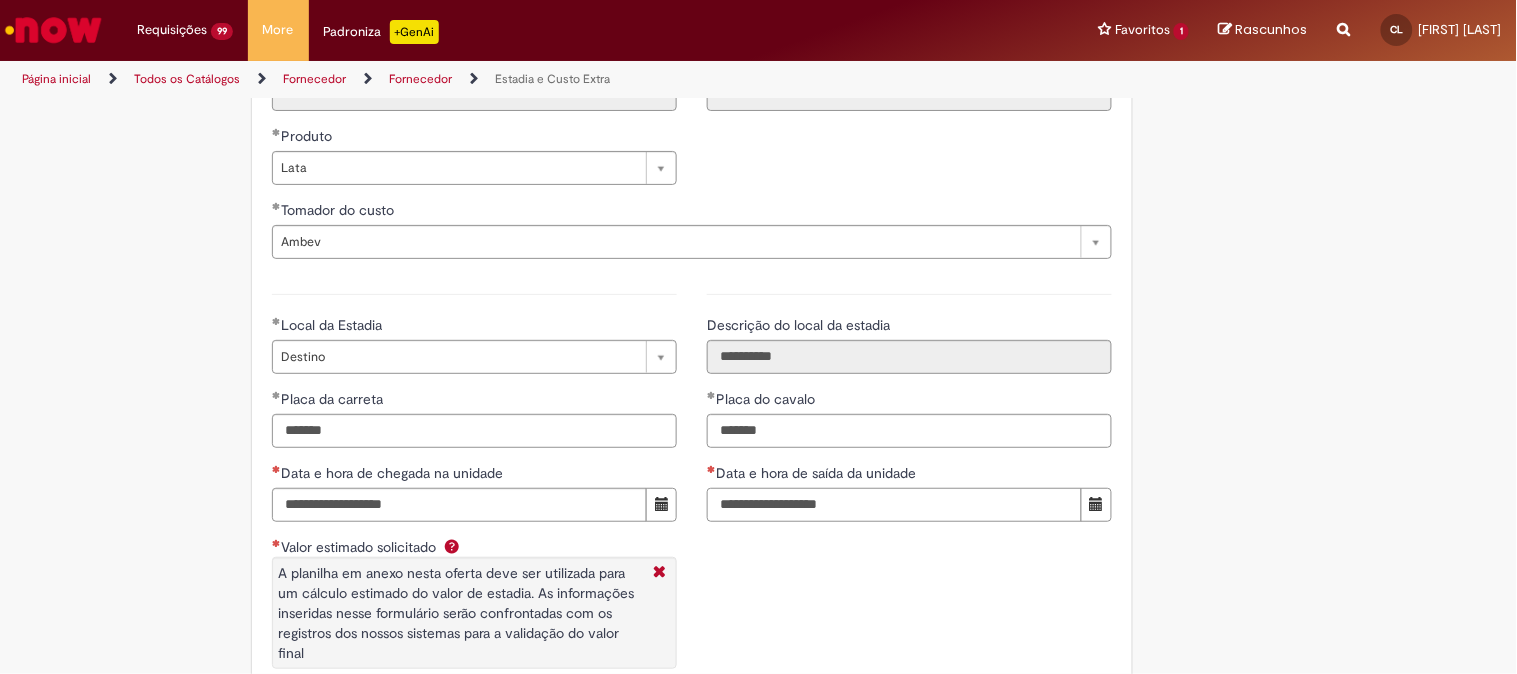 click on "Data e hora de saída da unidade" at bounding box center (894, 505) 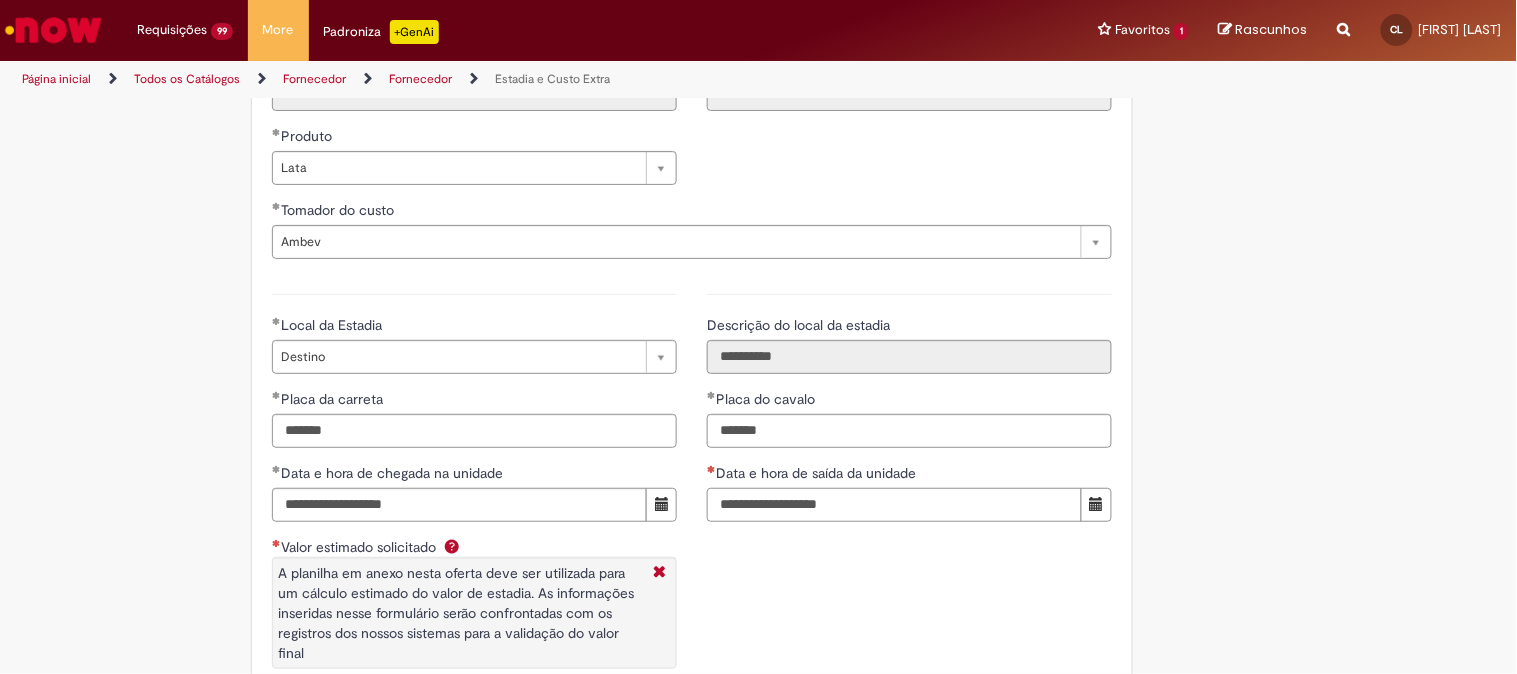 click on "**********" at bounding box center (894, 505) 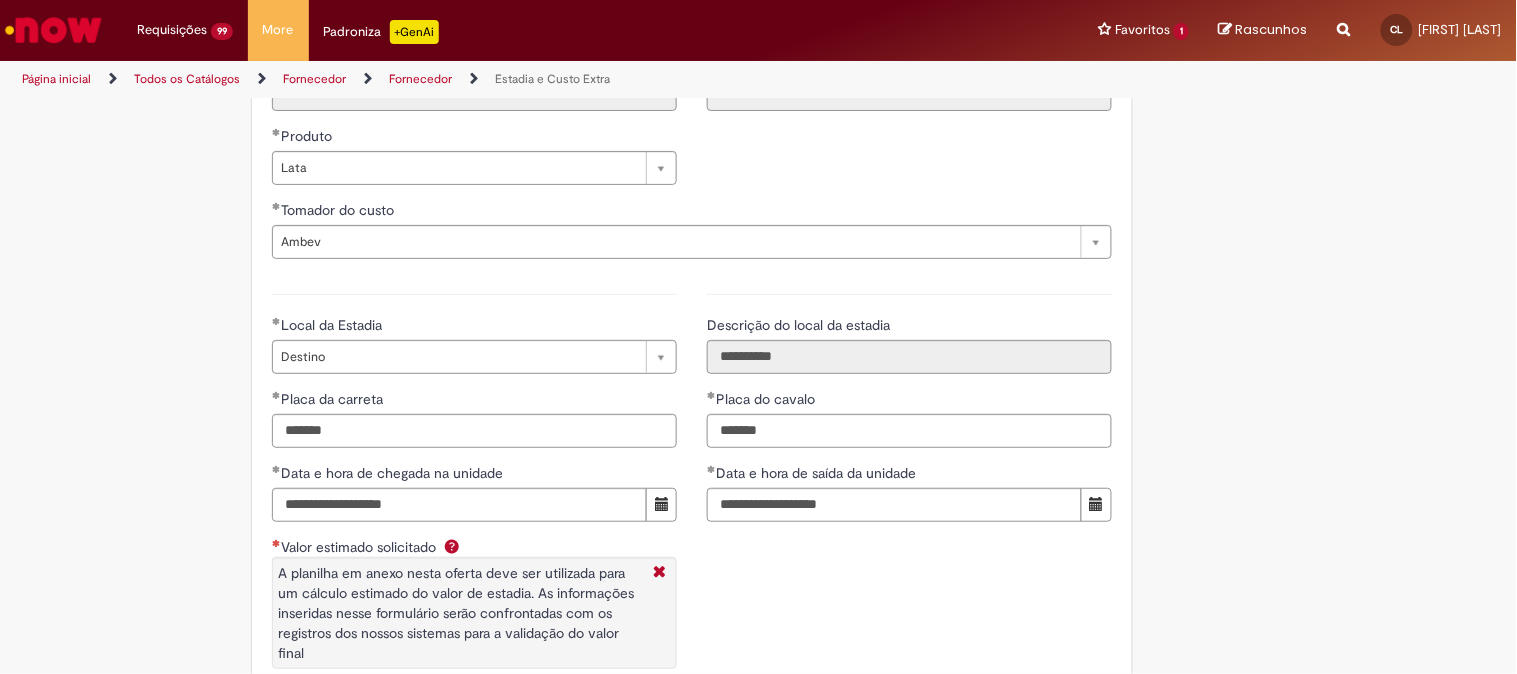 click on "**********" at bounding box center (692, 503) 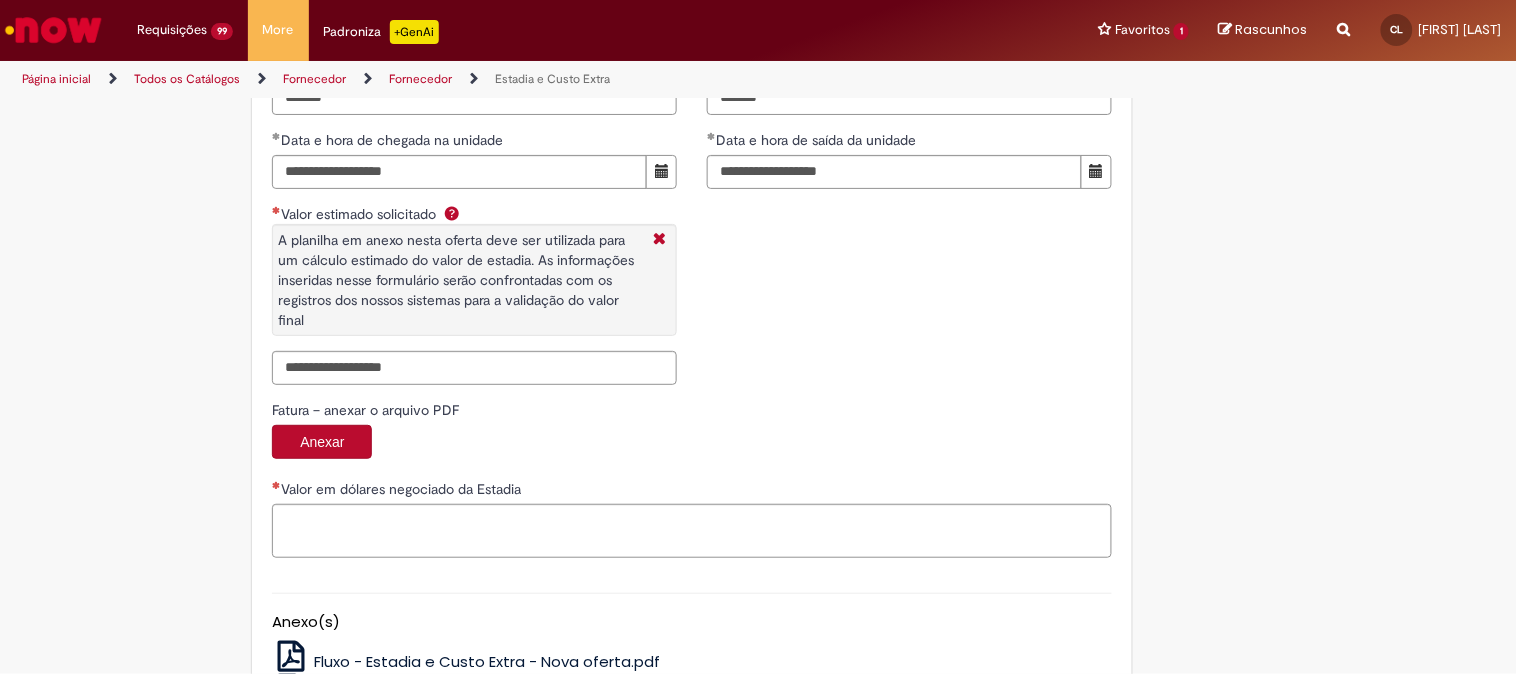 scroll, scrollTop: 3111, scrollLeft: 0, axis: vertical 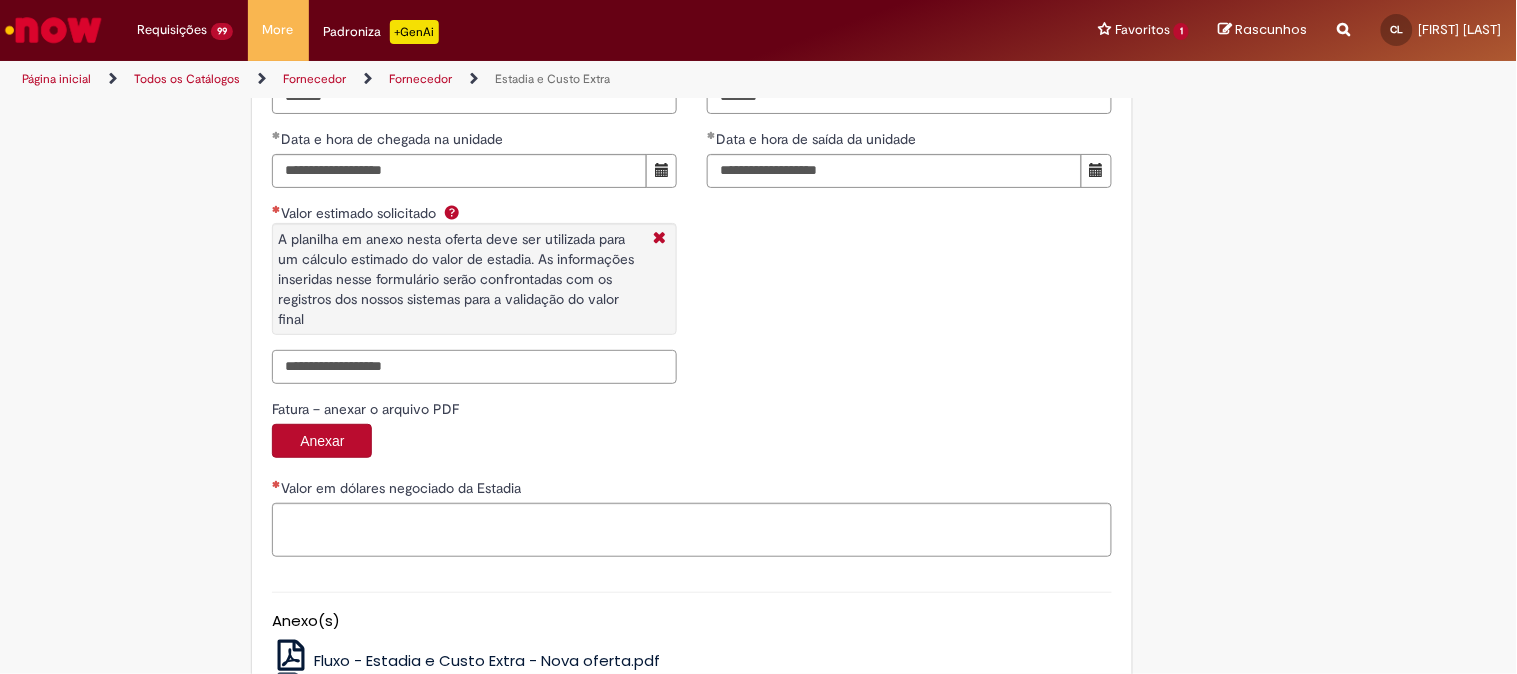 click on "Valor estimado solicitado A planilha em anexo nesta oferta deve ser utilizada para um cálculo estimado do valor de estadia. As informações inseridas nesse formulário serão confrontadas com os registros dos nossos sistemas para a validação do valor final" at bounding box center (474, 367) 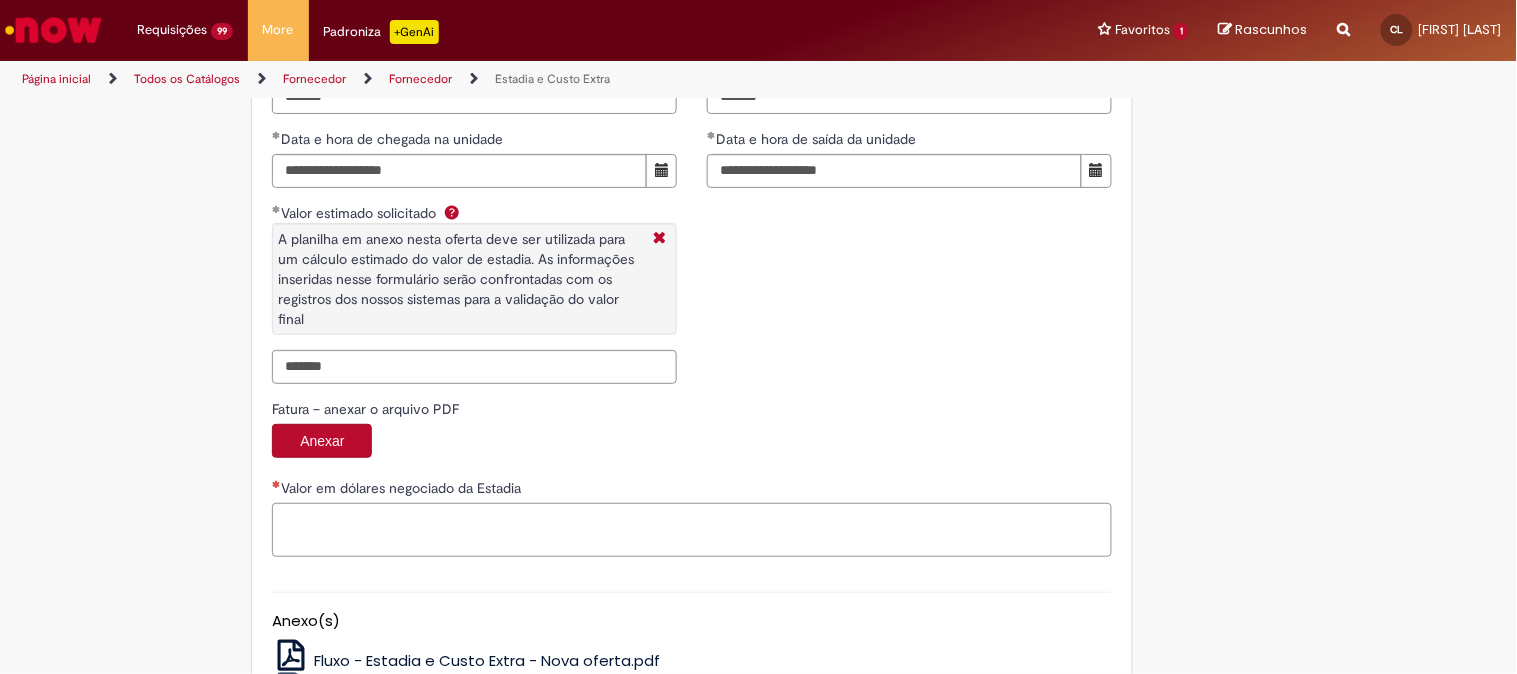 click on "Valor em dólares negociado da Estadia" at bounding box center (692, 530) 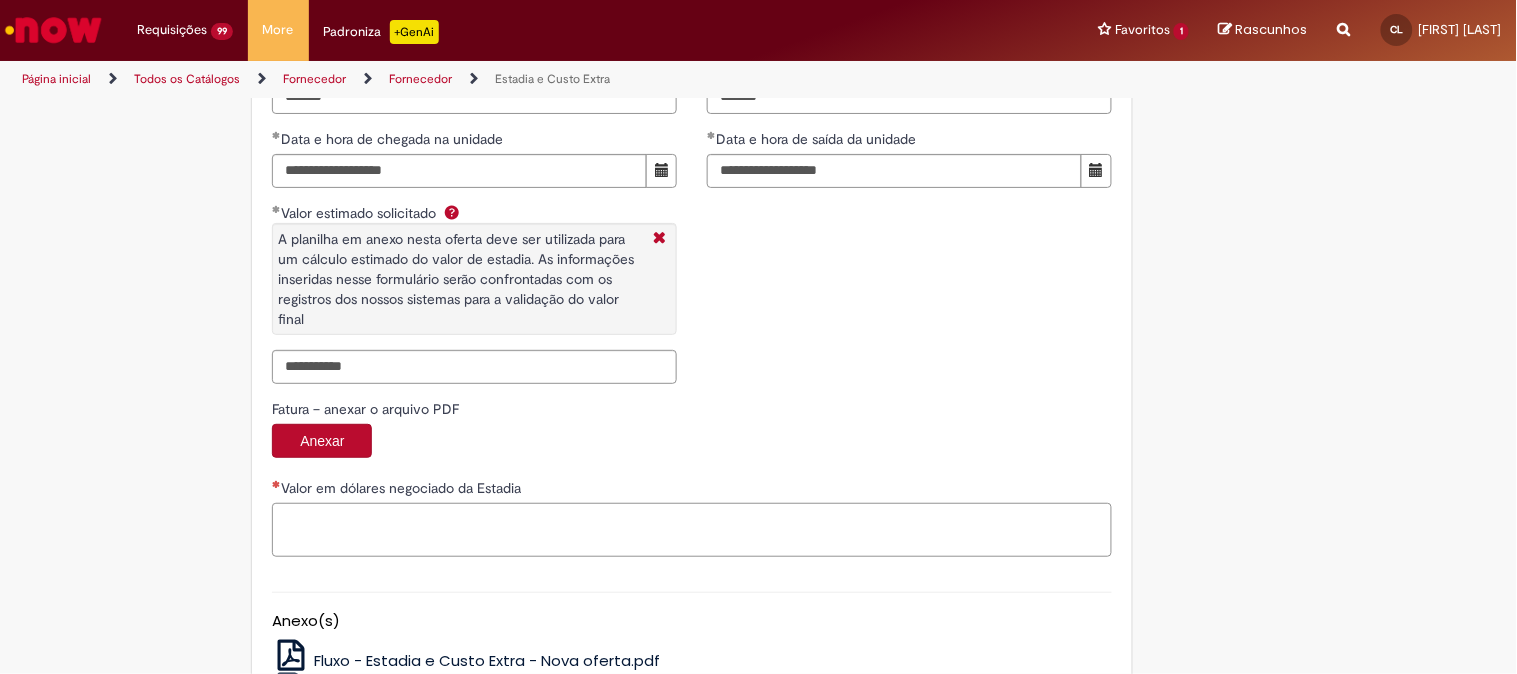 click on "Valor em dólares negociado da Estadia" at bounding box center (692, 530) 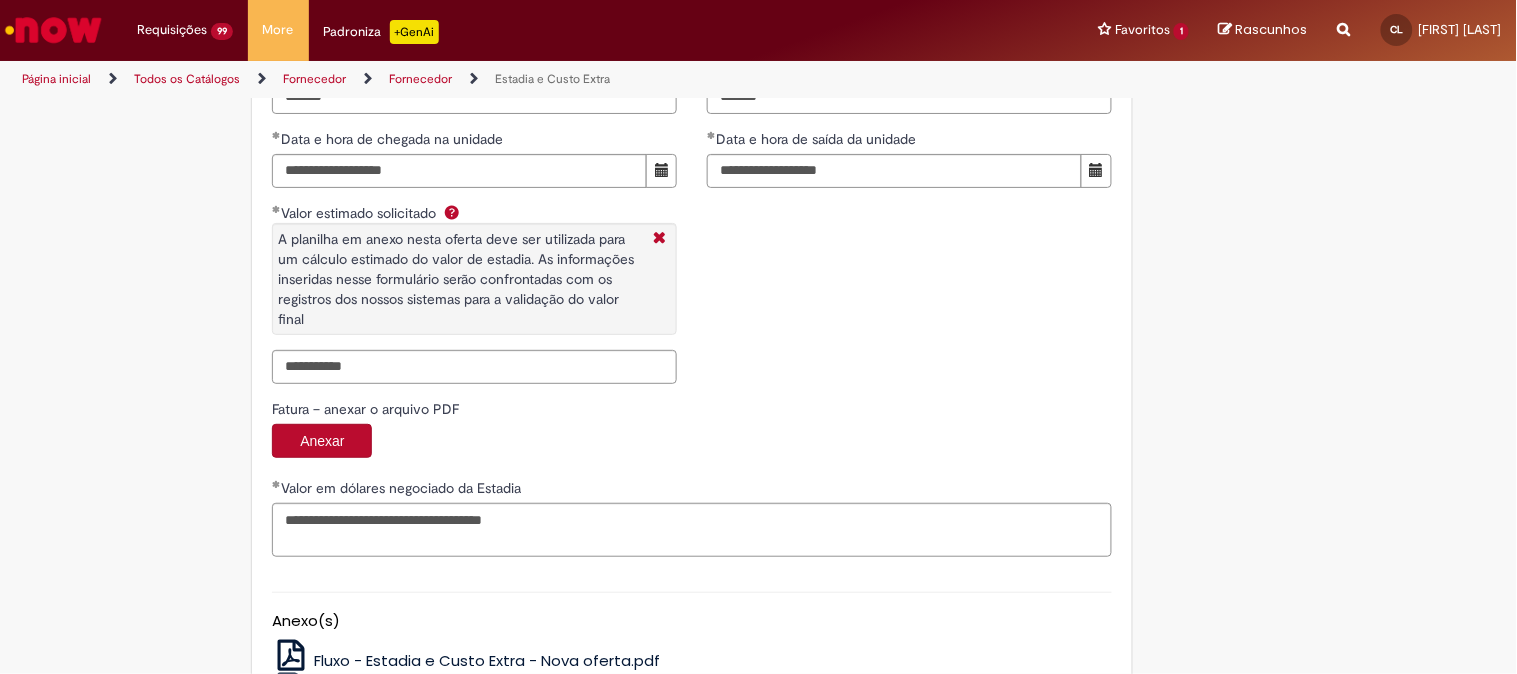 click on "Anexar" at bounding box center [692, 443] 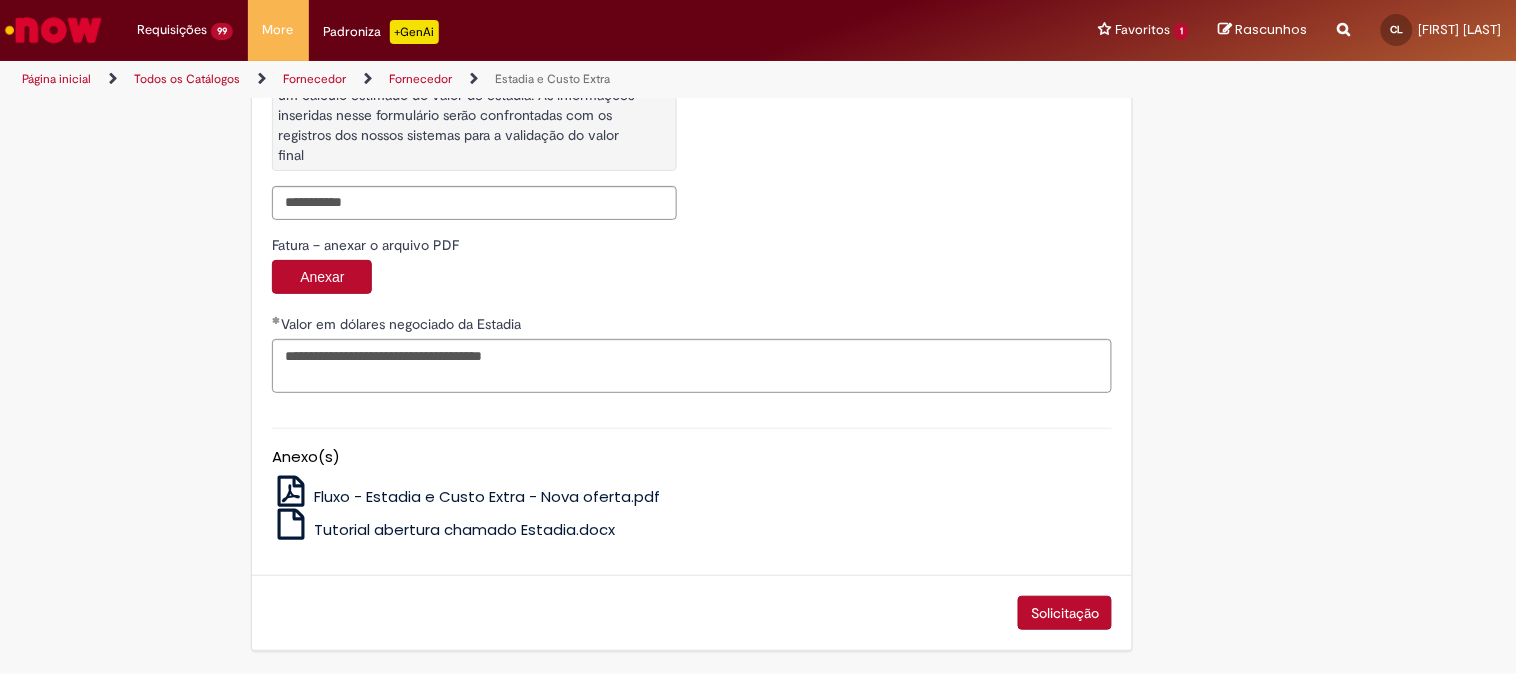 click on "Solicitação" at bounding box center (1065, 613) 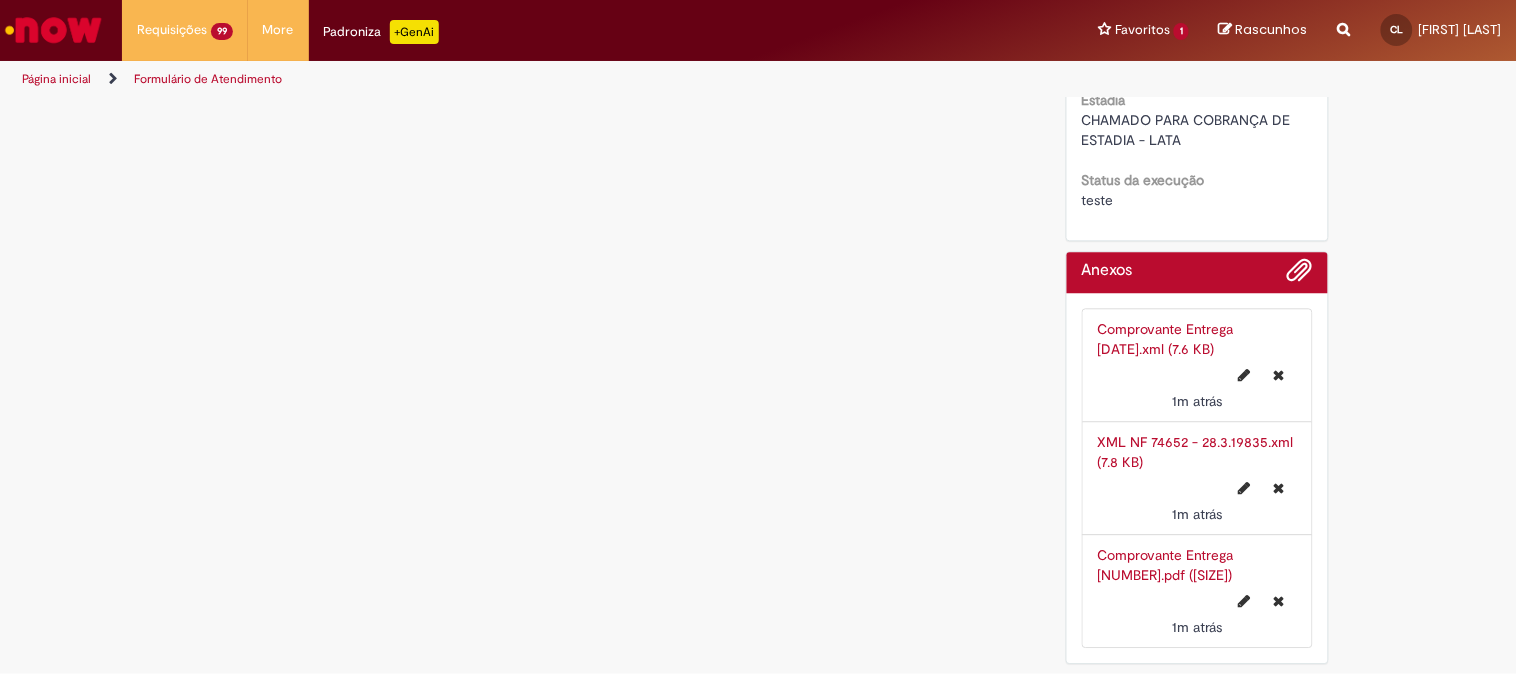 scroll, scrollTop: 0, scrollLeft: 0, axis: both 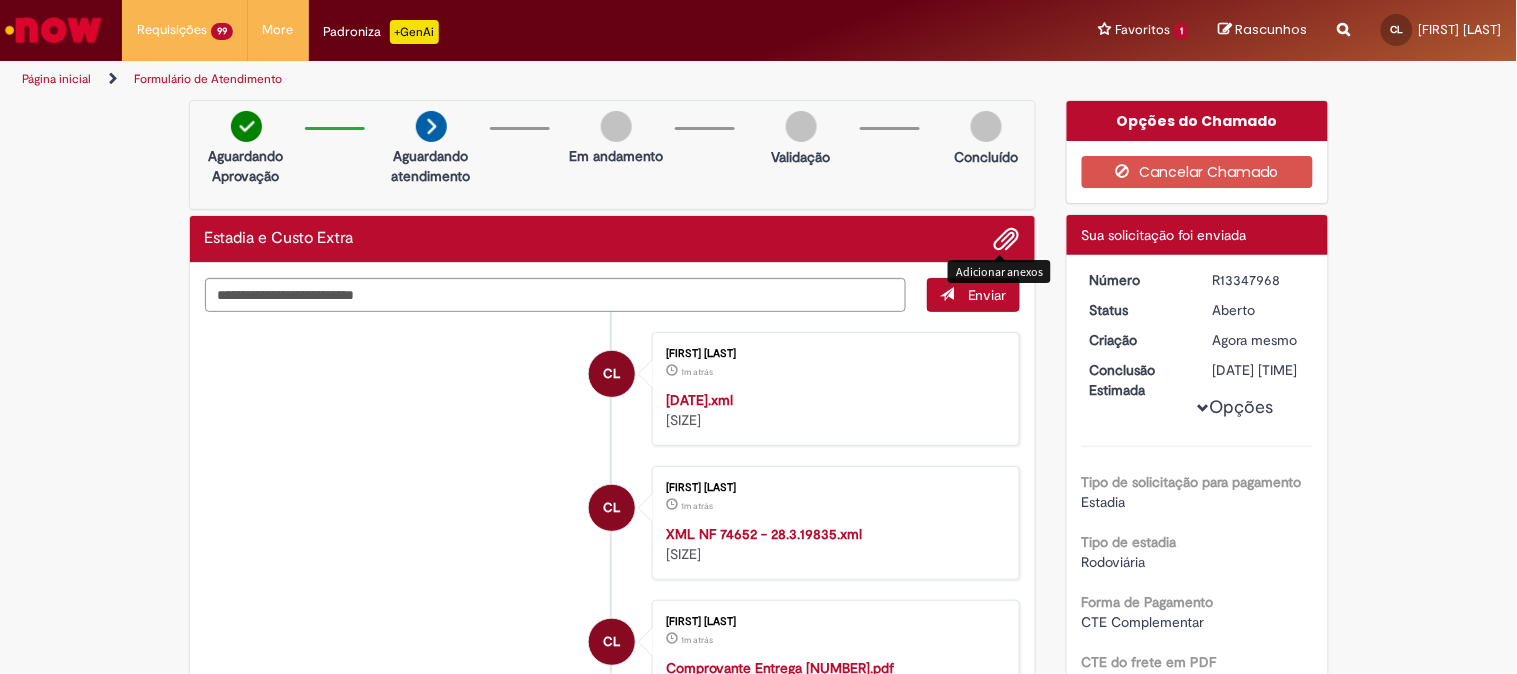 click at bounding box center [1007, 240] 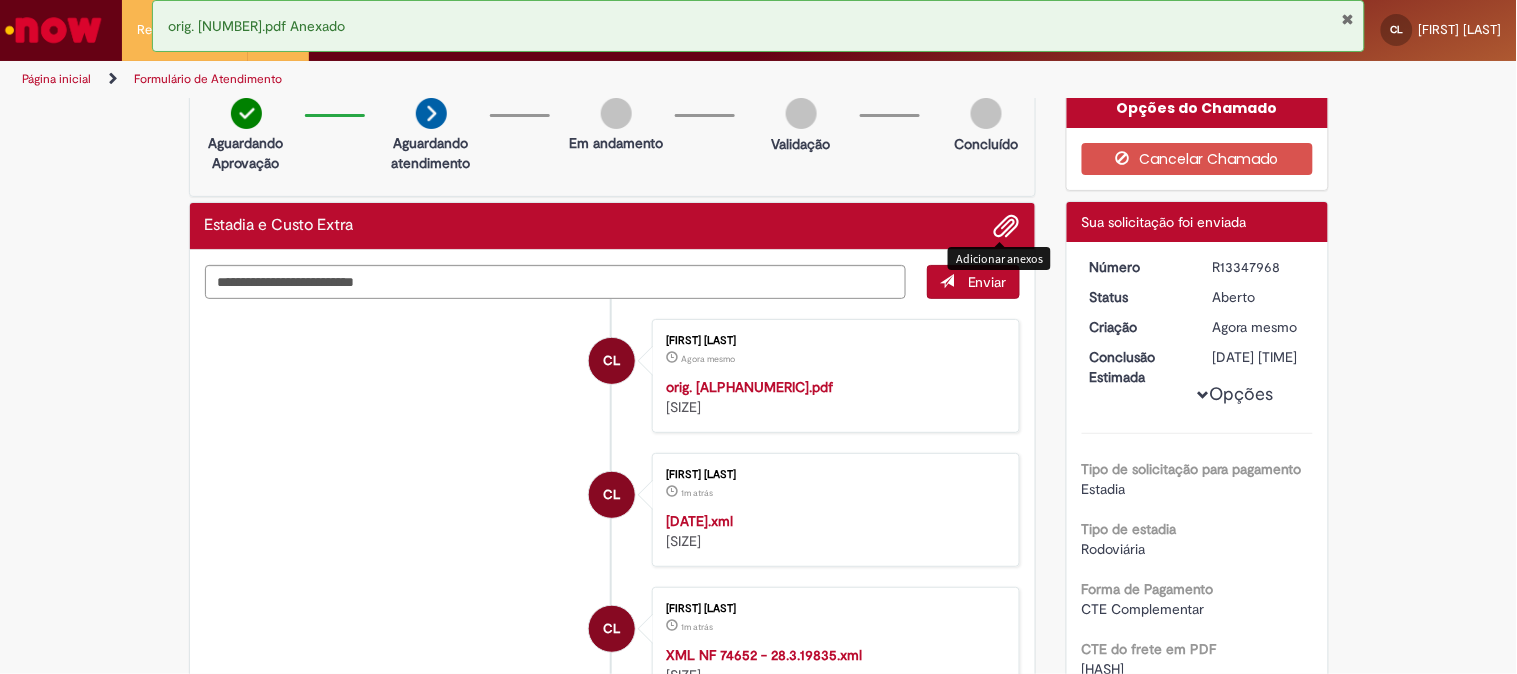 scroll, scrollTop: 0, scrollLeft: 0, axis: both 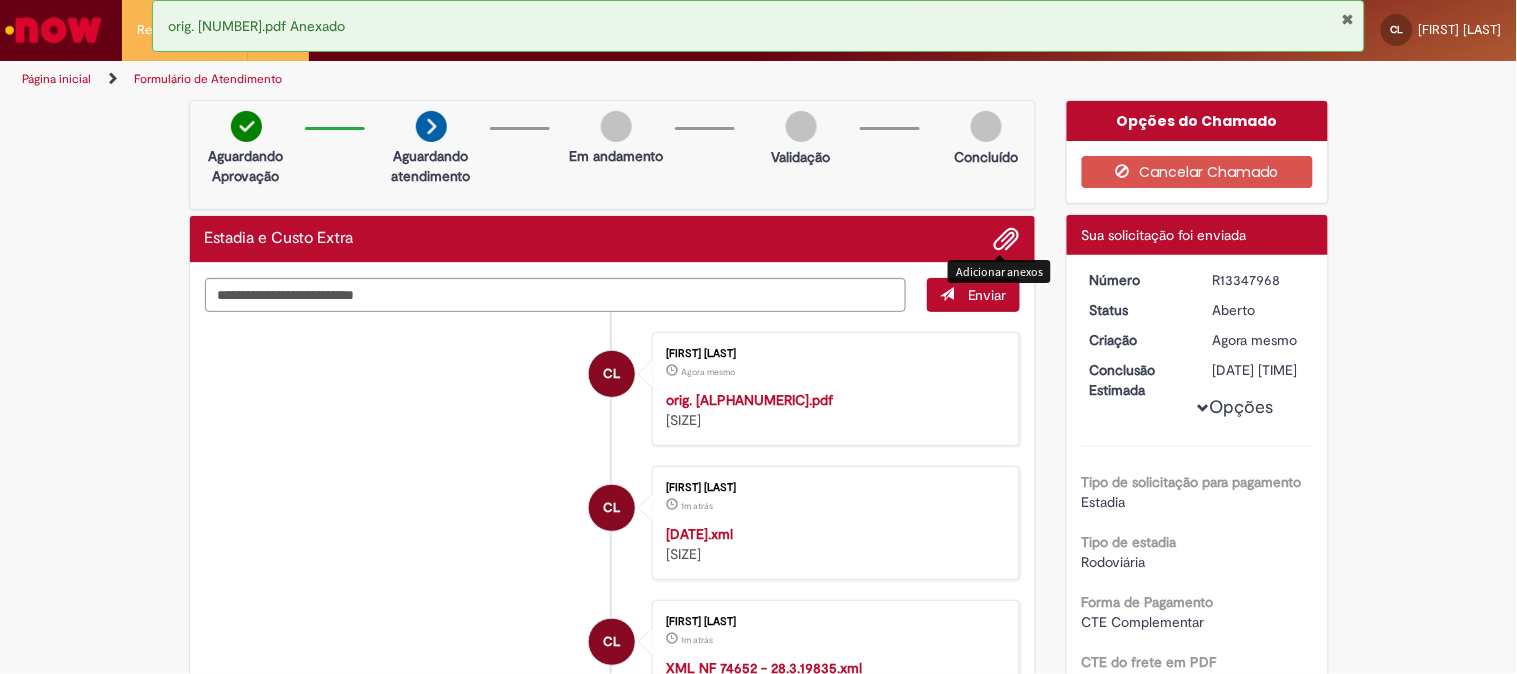 click on "R13347968" at bounding box center [1259, 280] 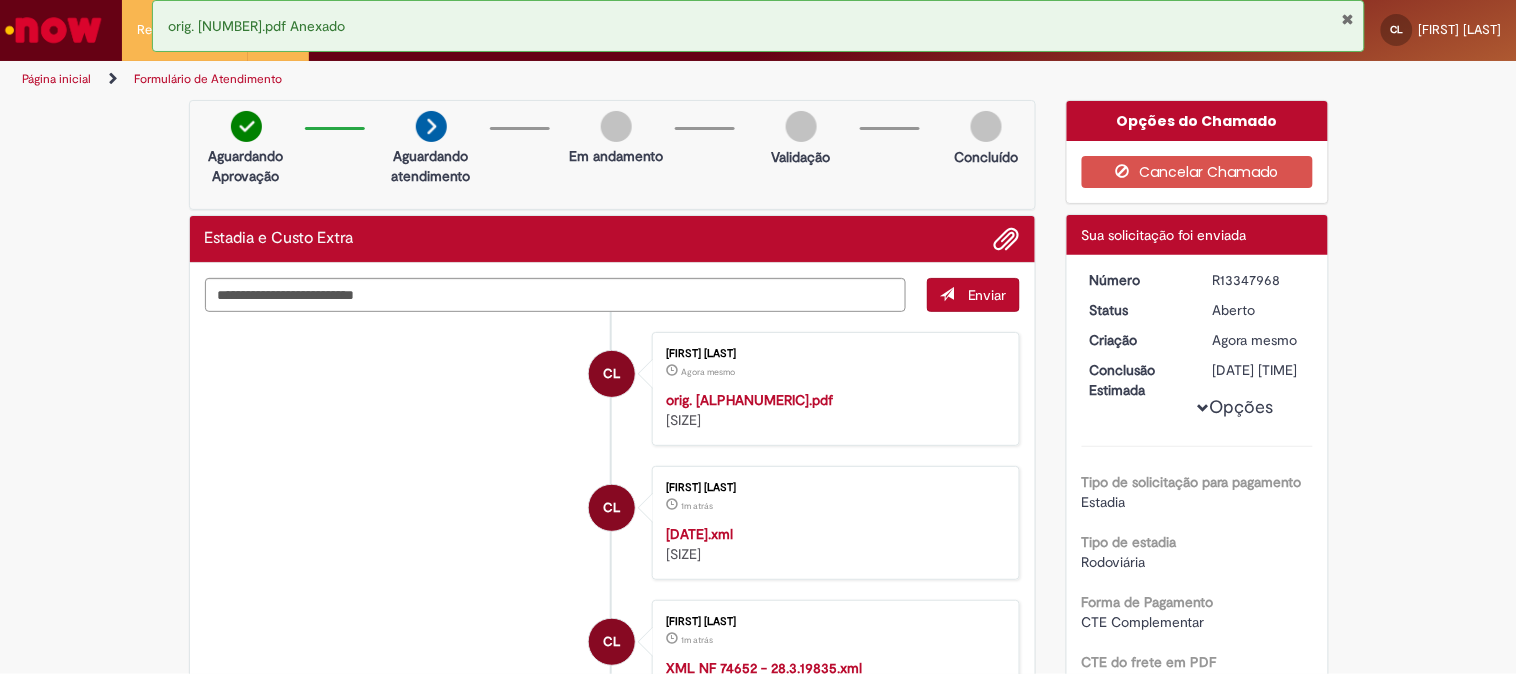 copy on "R13347968" 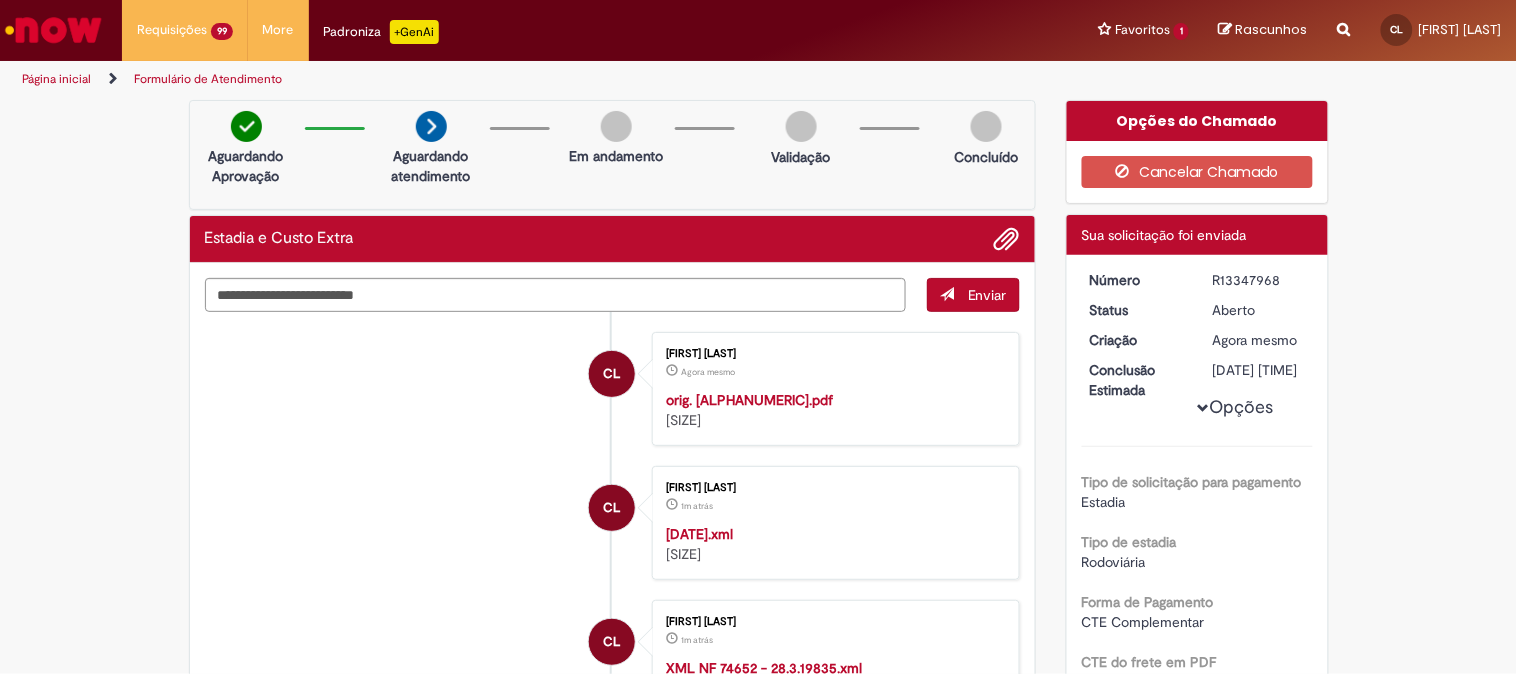 click on "Verificar Código de Barras
Aguardando Aprovação
Aguardando atendimento
Em andamento
Validação
Concluído
Estadia e Custo Extra
Enviar
CL
Camila Leite
Agora mesmo Agora mesmo
orig. 28.3.19835.pdf  73.5 KB
CL" at bounding box center (758, 1994) 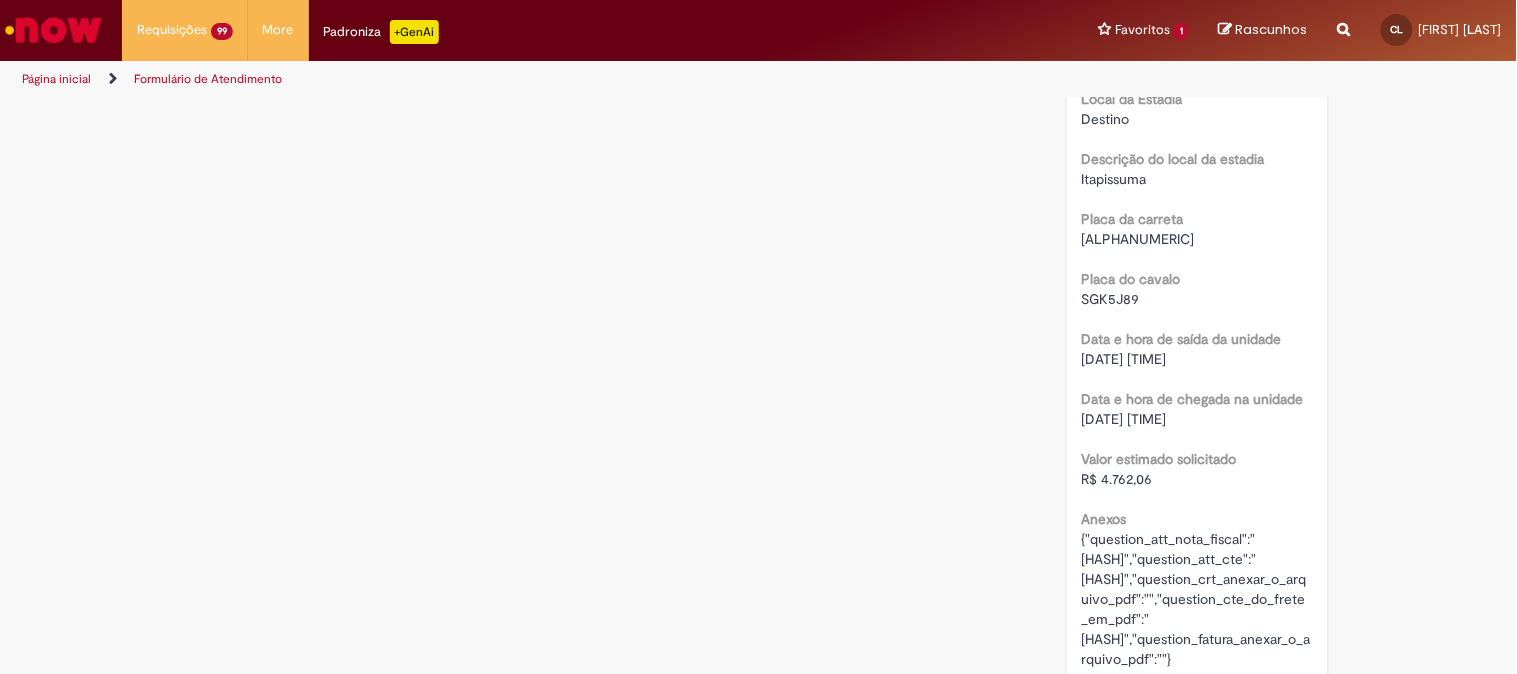 scroll, scrollTop: 2333, scrollLeft: 0, axis: vertical 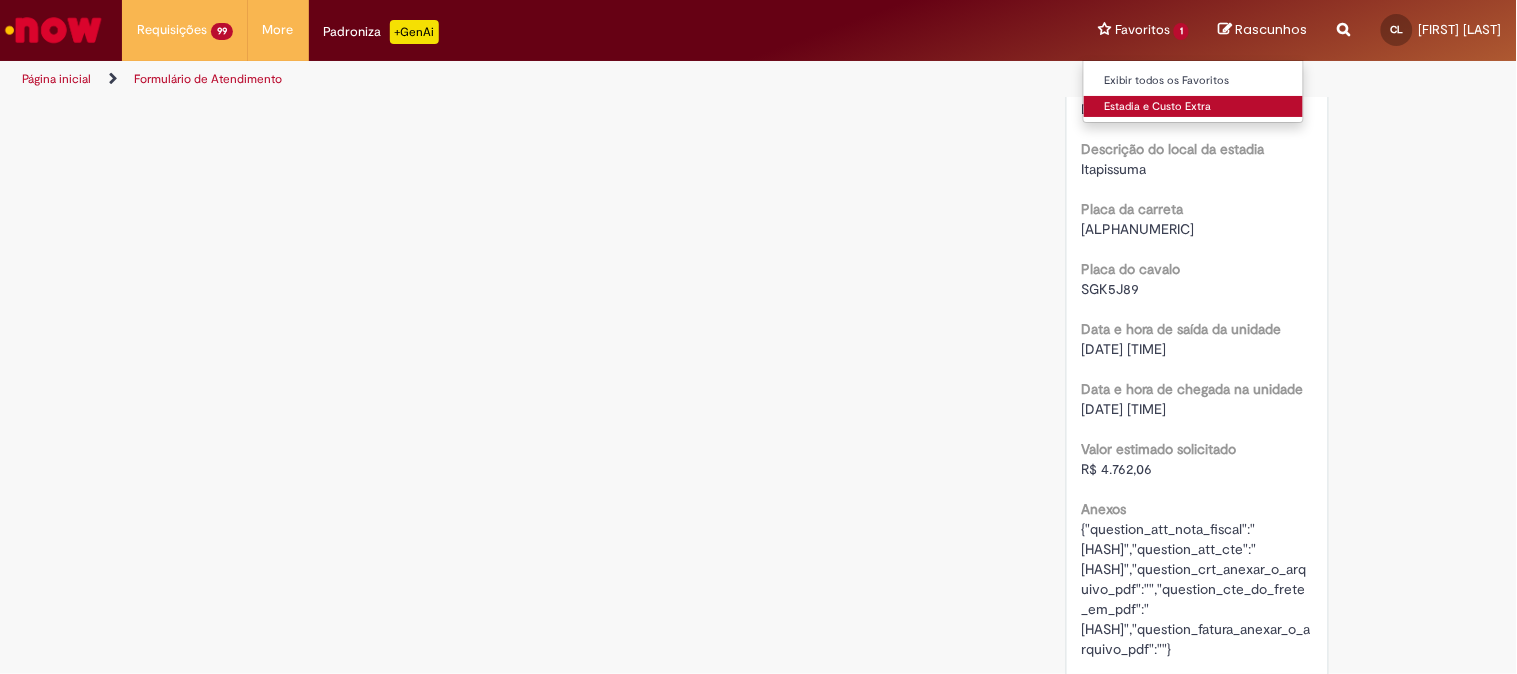 click on "Estadia e Custo Extra" at bounding box center [1194, 107] 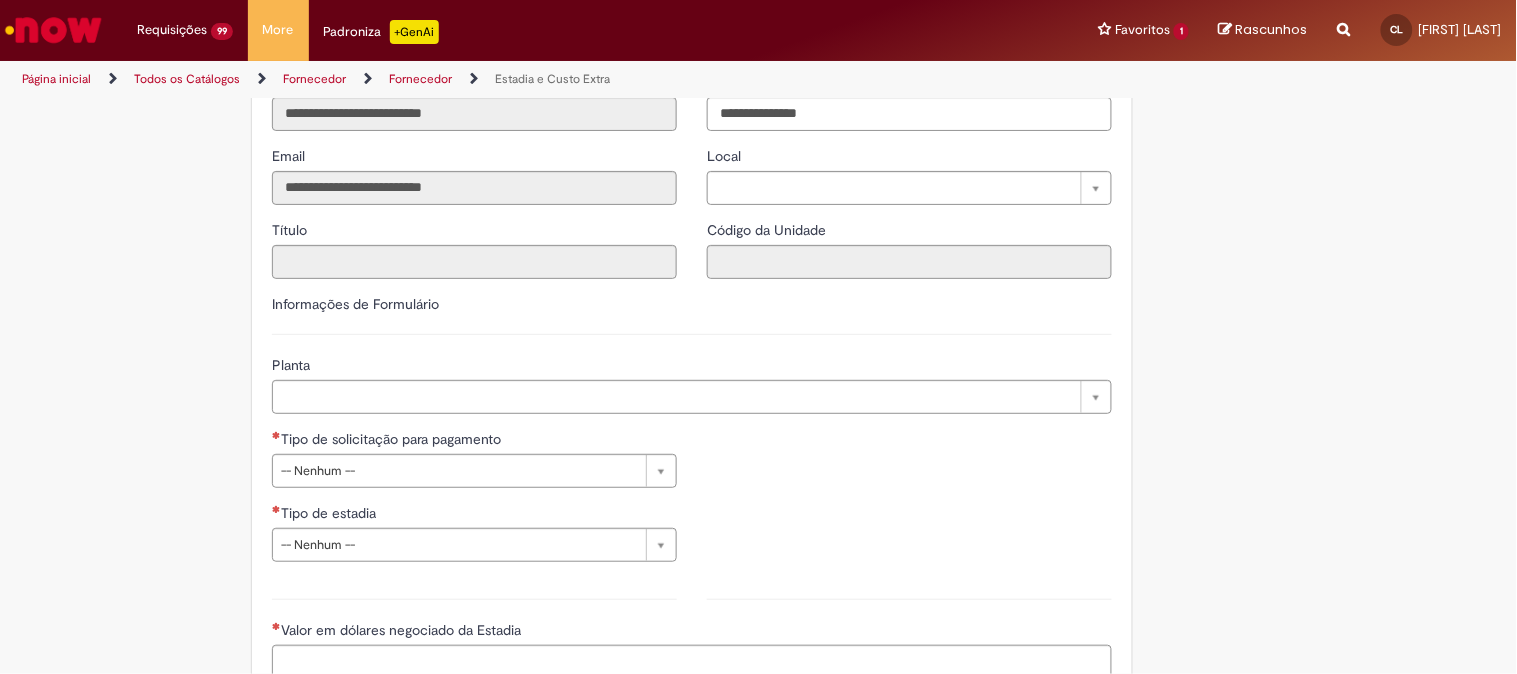 scroll, scrollTop: 555, scrollLeft: 0, axis: vertical 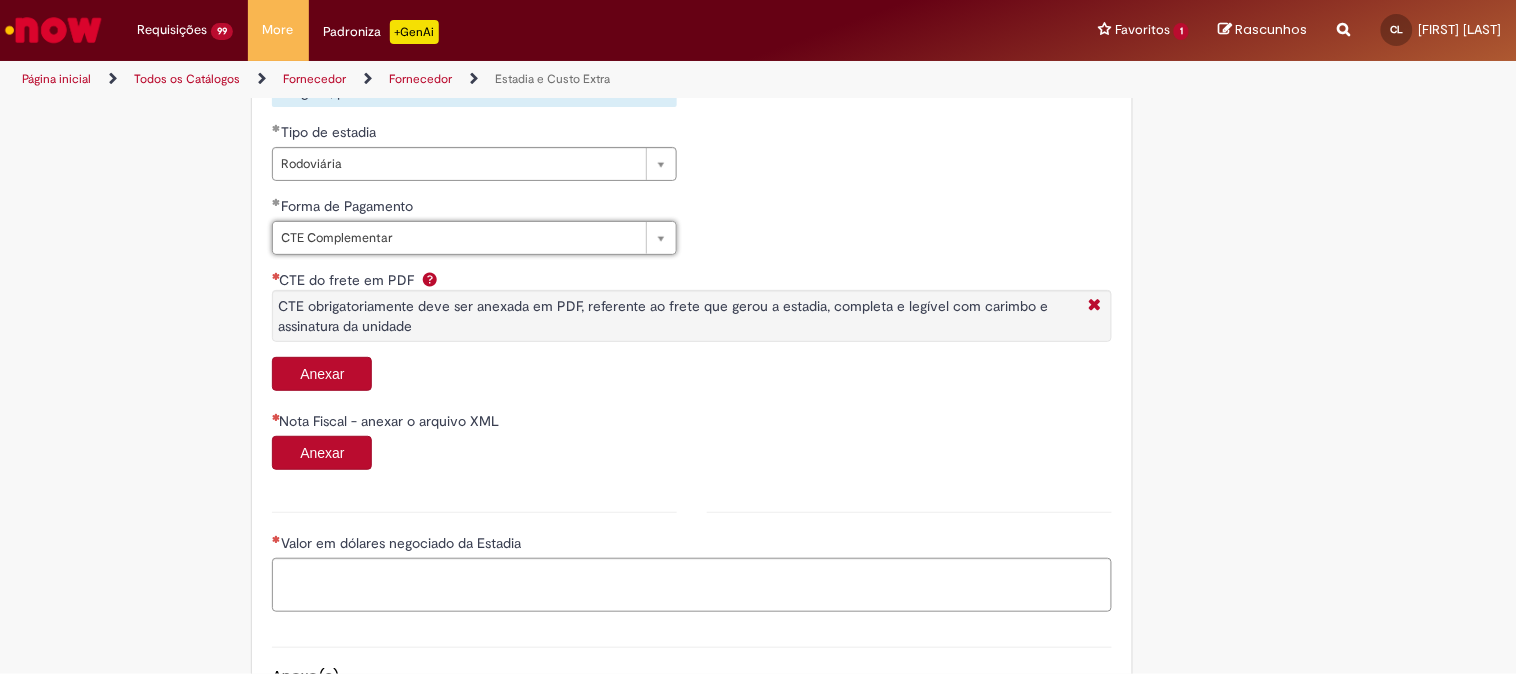 click on "Anexar" at bounding box center [322, 374] 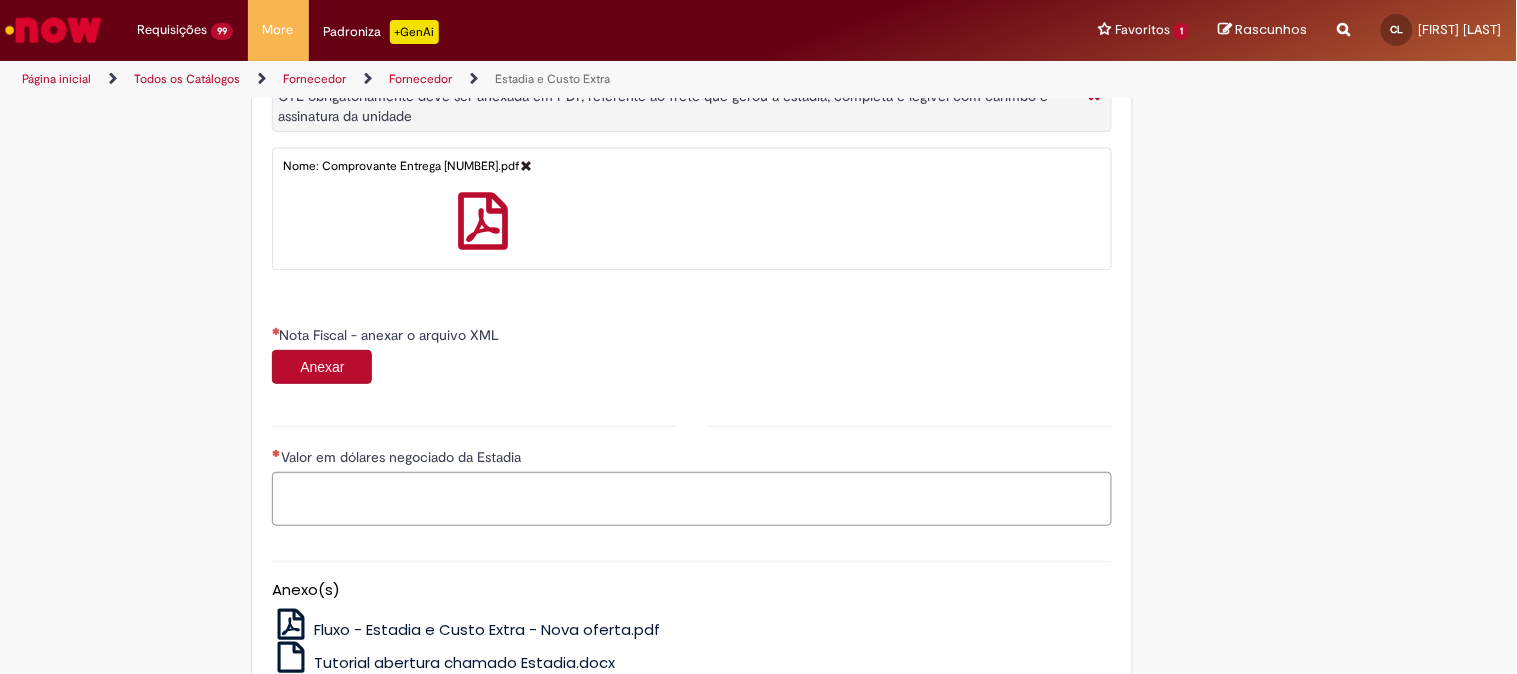 scroll, scrollTop: 1222, scrollLeft: 0, axis: vertical 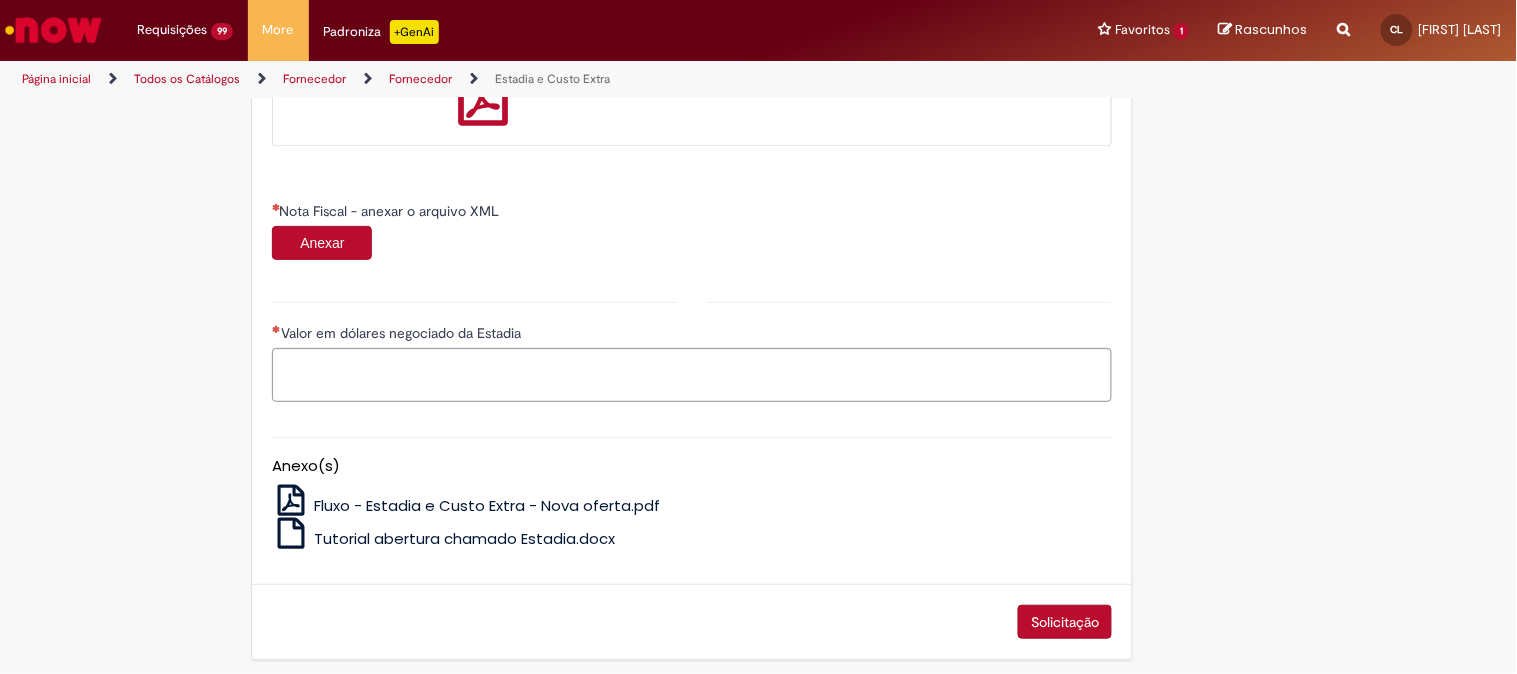 click on "Anexar" at bounding box center [322, 243] 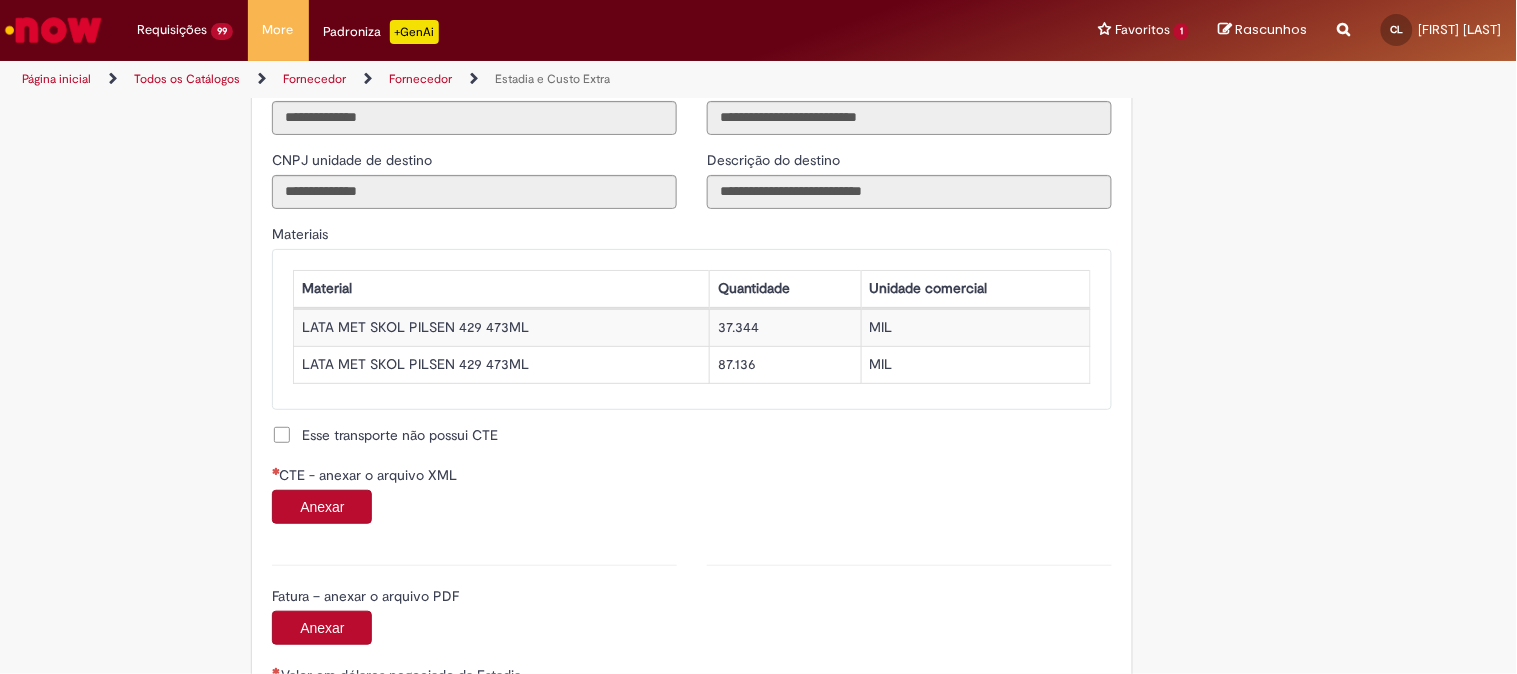 scroll, scrollTop: 1777, scrollLeft: 0, axis: vertical 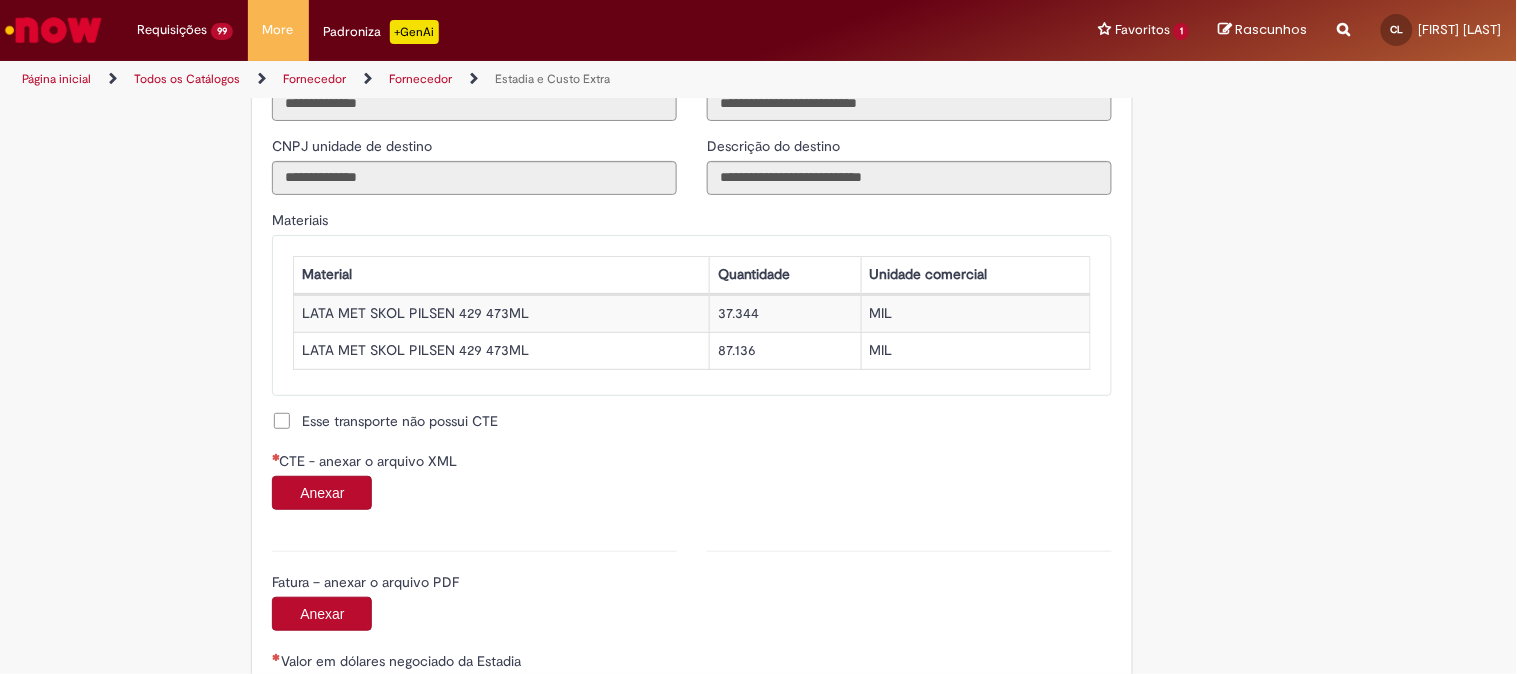 click on "Anexar" at bounding box center (322, 493) 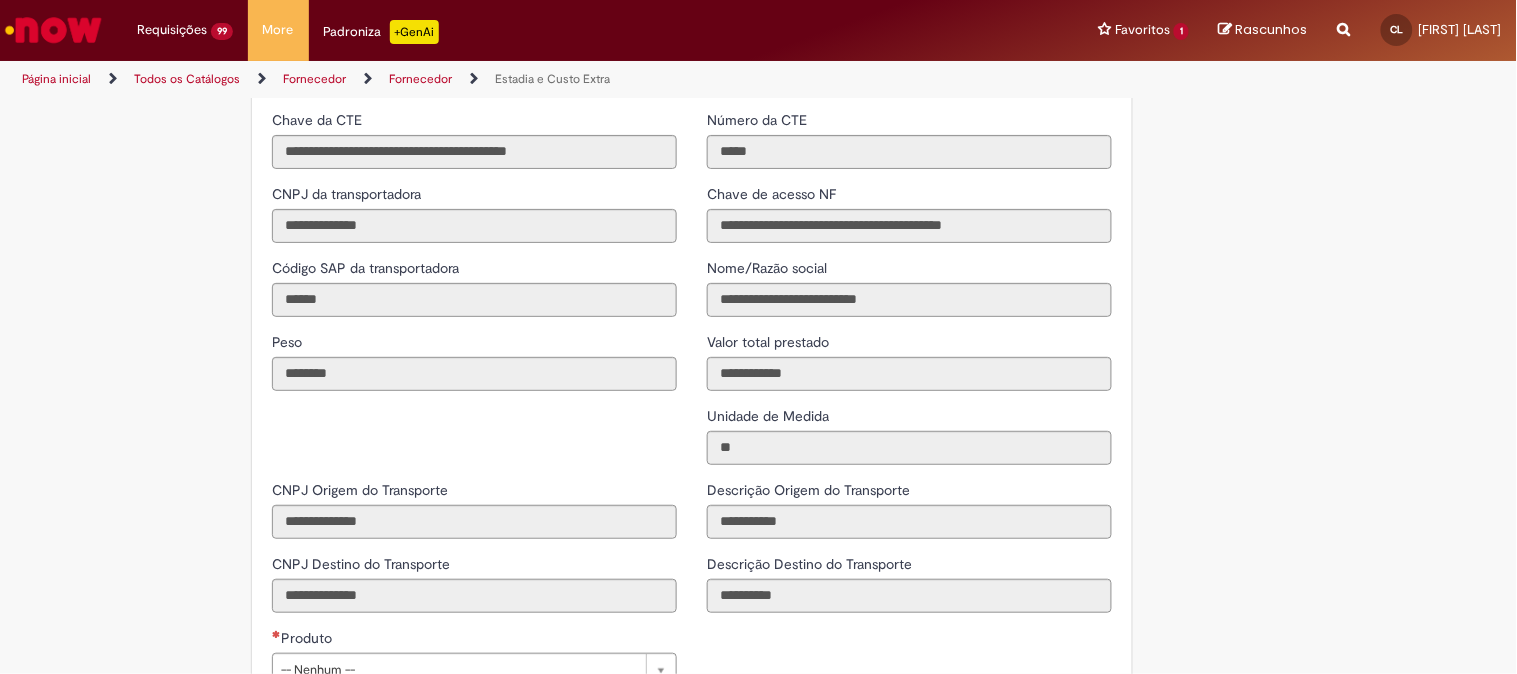 scroll, scrollTop: 2555, scrollLeft: 0, axis: vertical 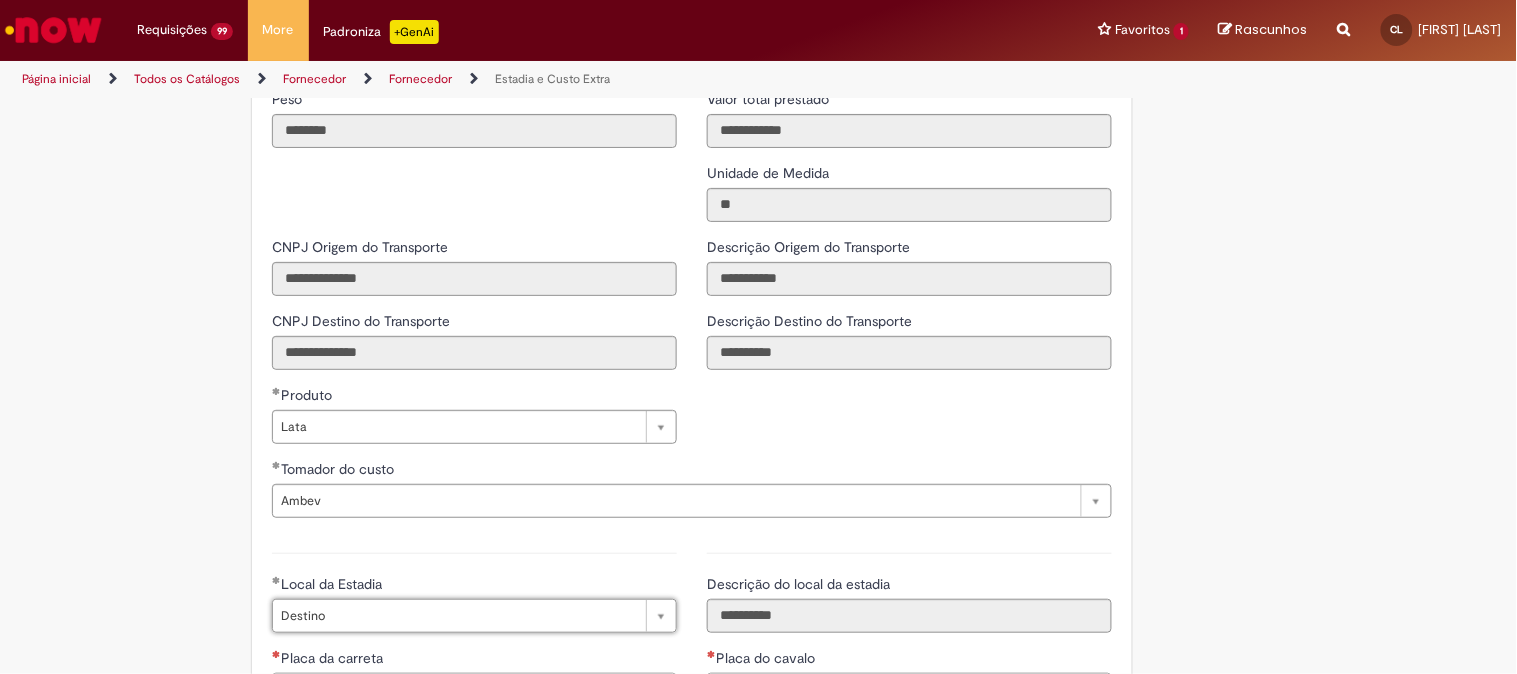 click on "**********" at bounding box center (474, 762) 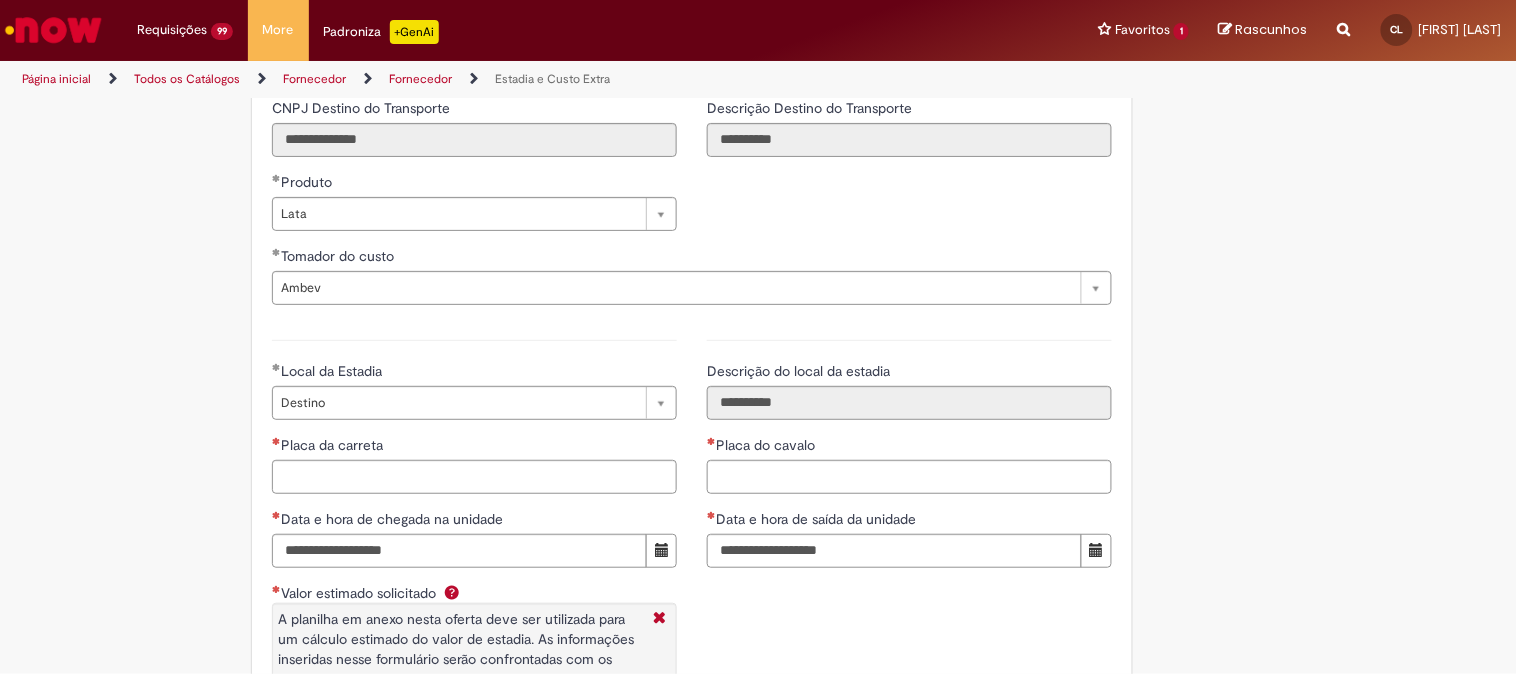 scroll, scrollTop: 2777, scrollLeft: 0, axis: vertical 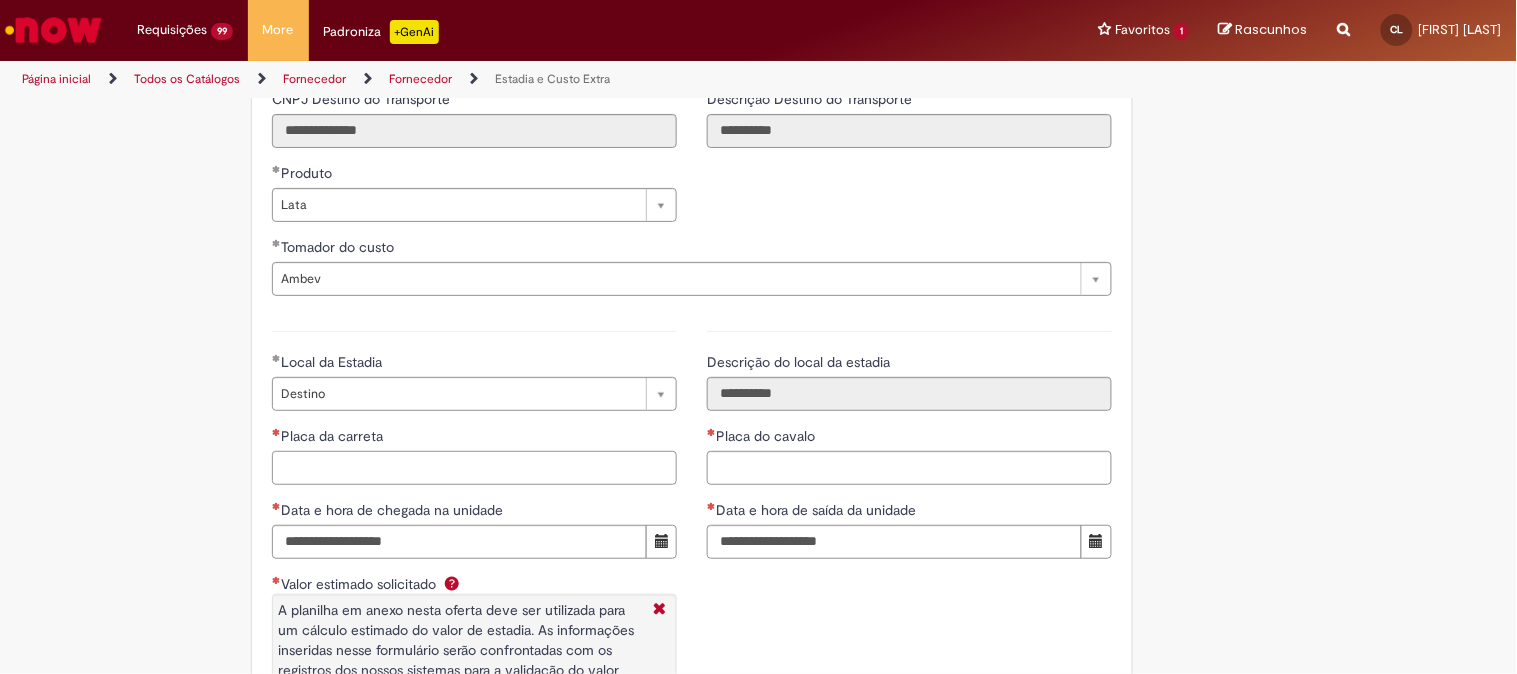 click on "Placa da carreta" at bounding box center (474, 468) 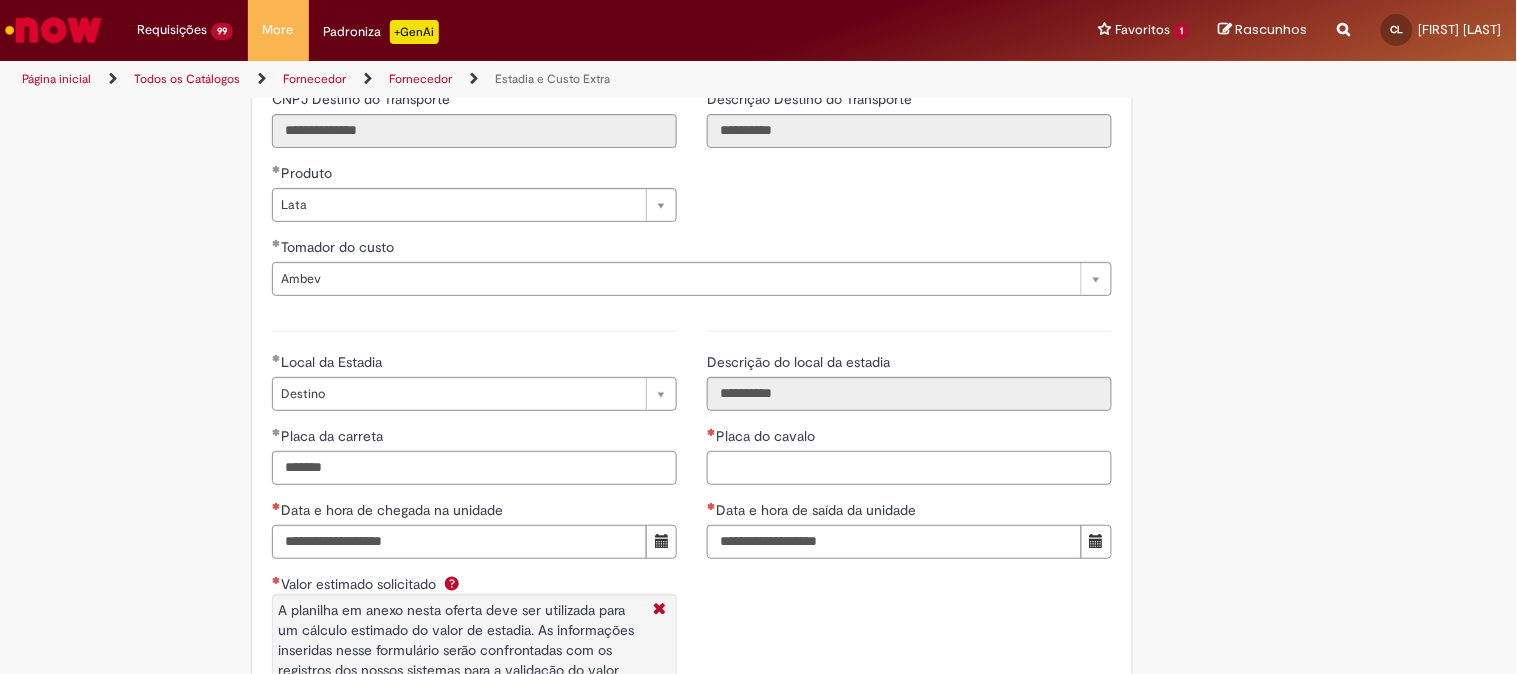 click on "Placa do cavalo" at bounding box center [909, 468] 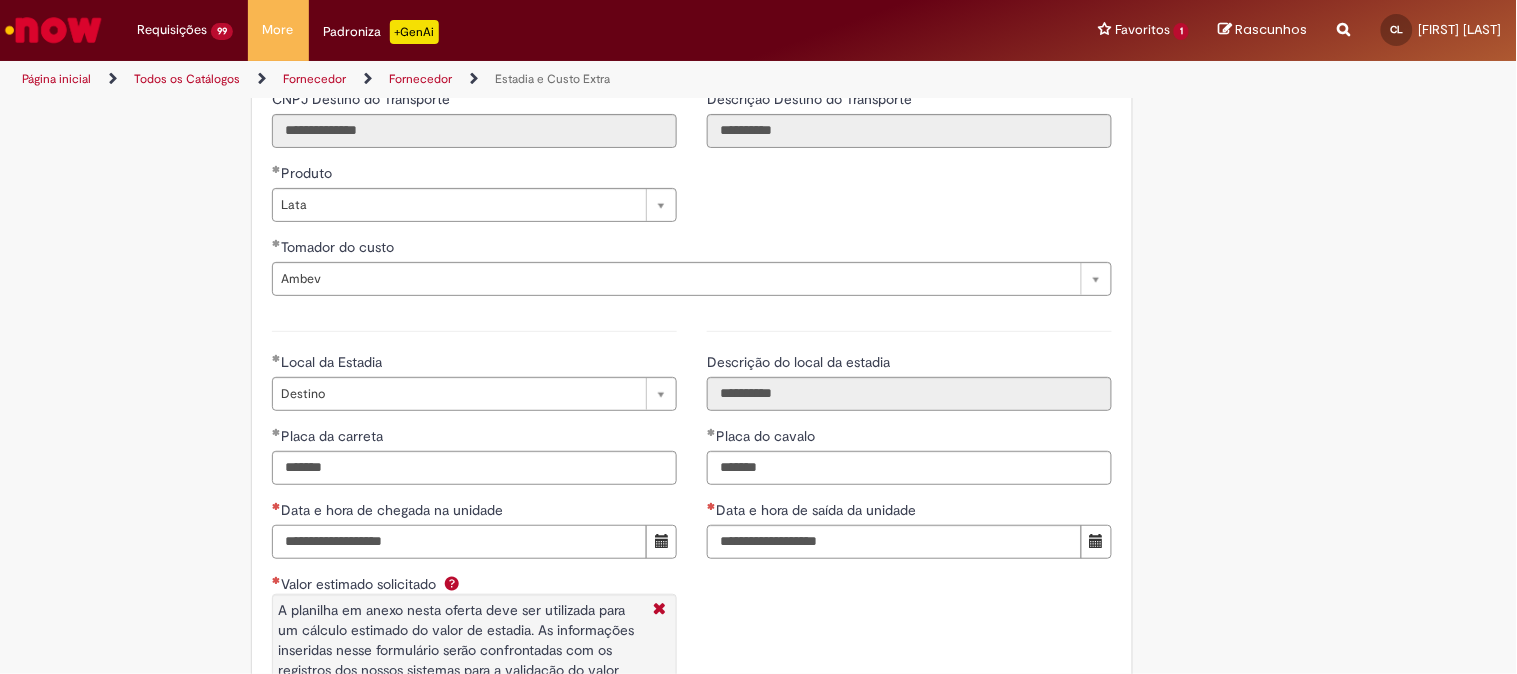 click on "Data e hora de chegada na unidade" at bounding box center (459, 542) 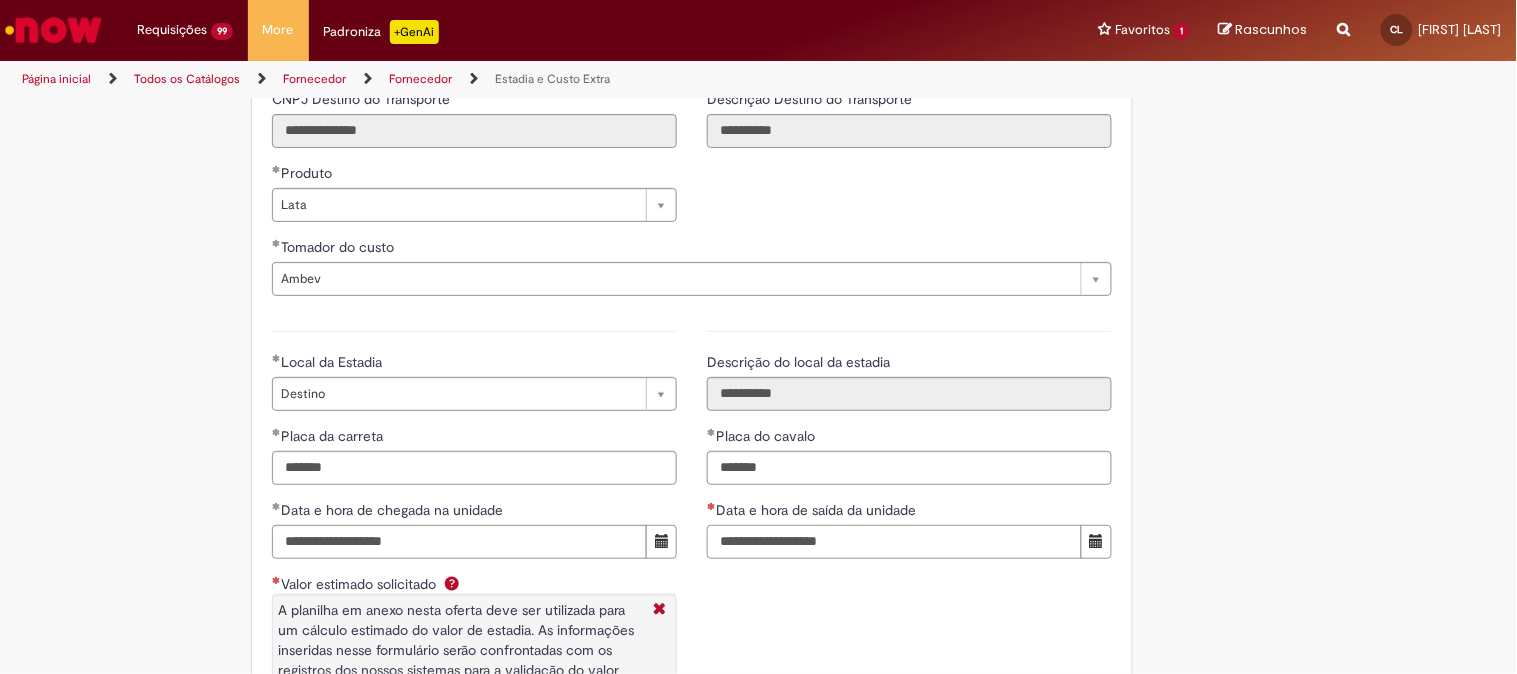 click on "Data e hora de saída da unidade" at bounding box center [894, 542] 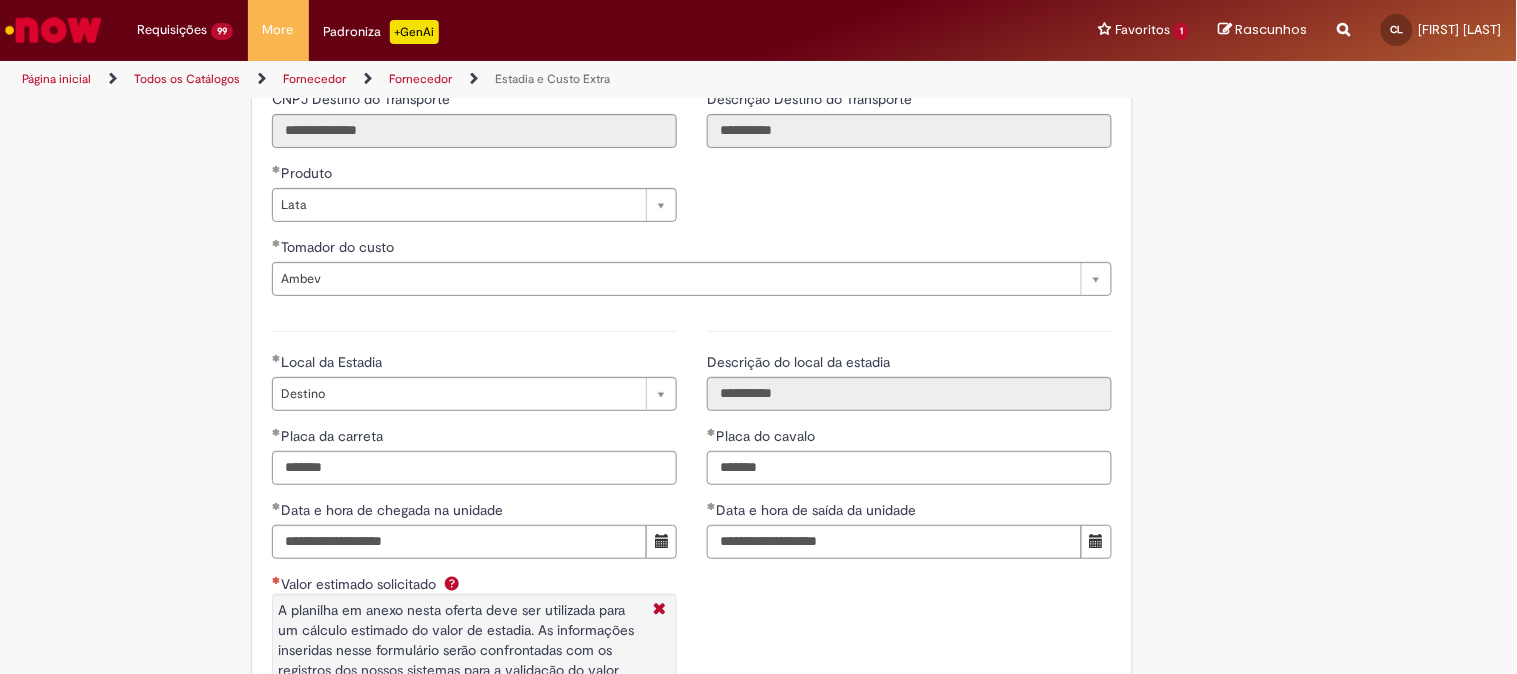 click on "**********" at bounding box center (692, 540) 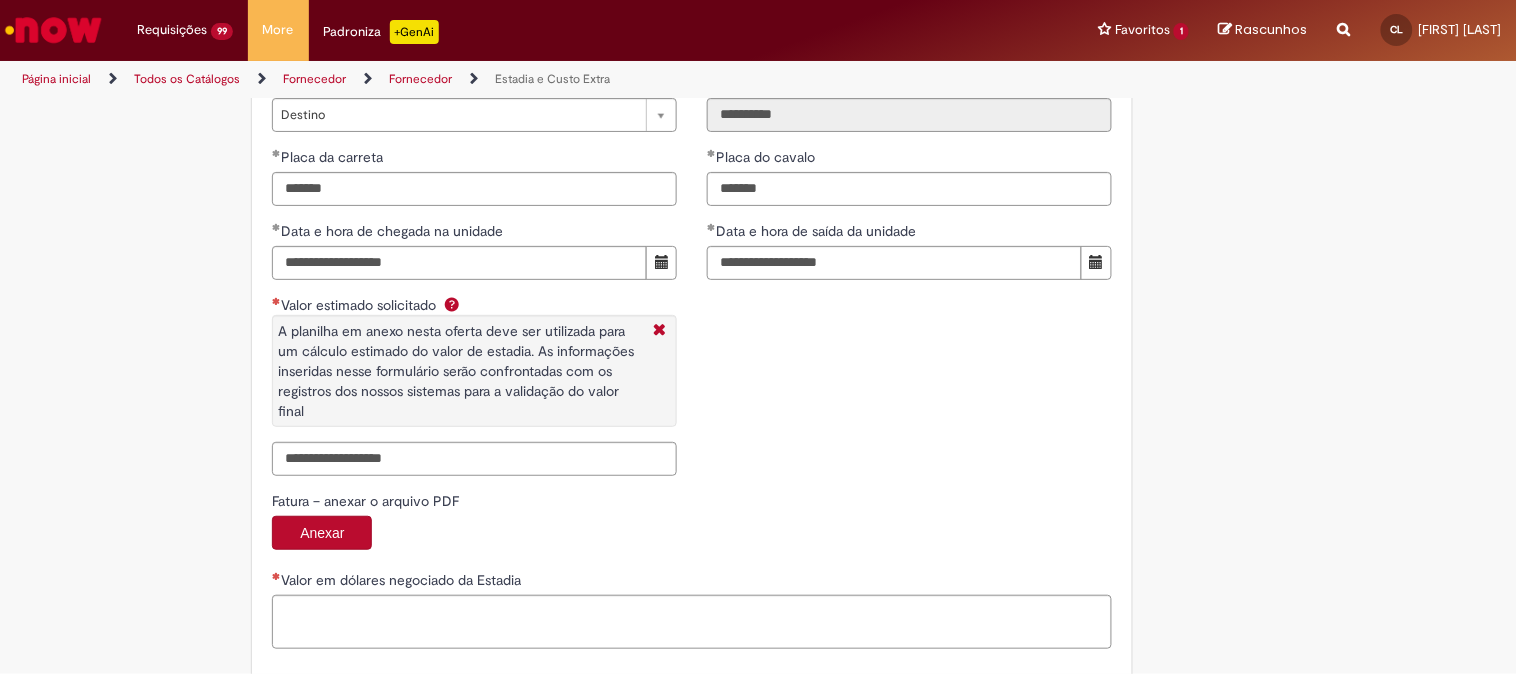 scroll, scrollTop: 3111, scrollLeft: 0, axis: vertical 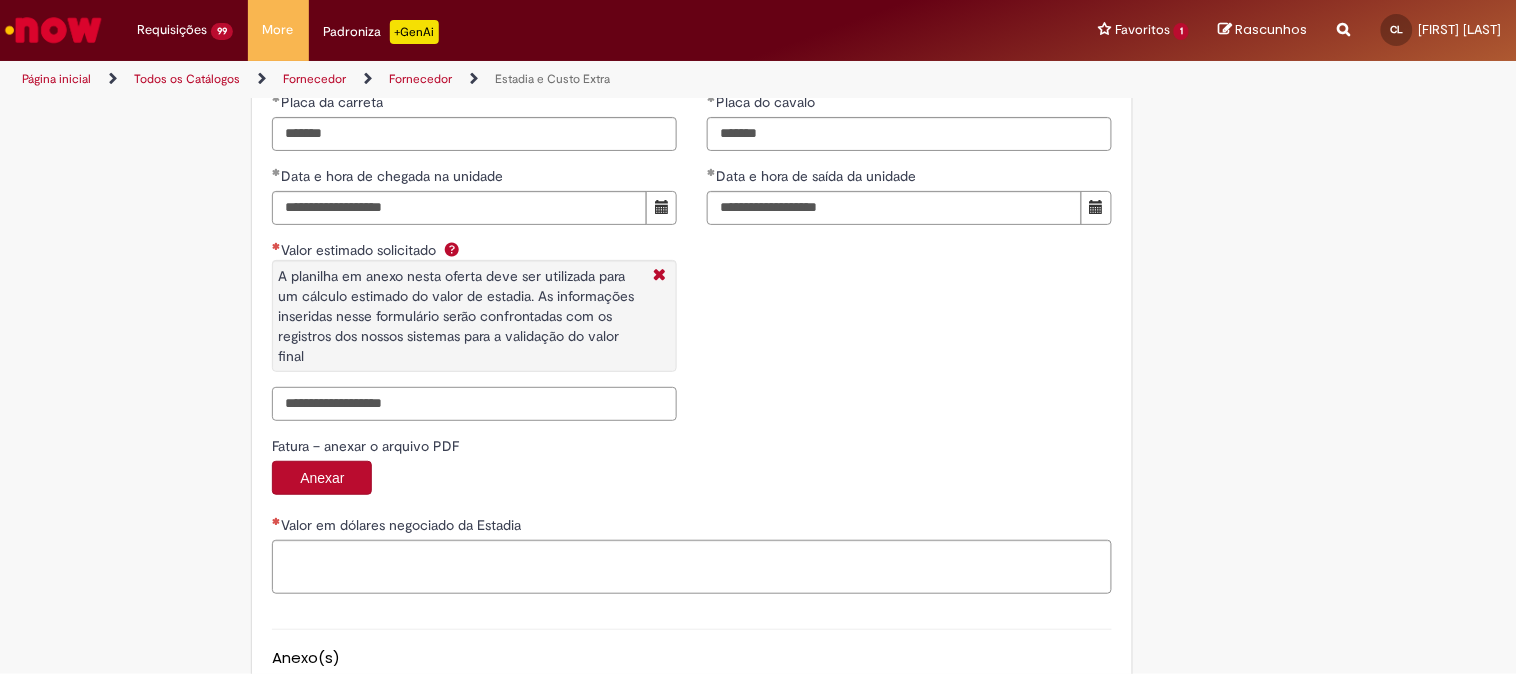 click on "Valor estimado solicitado A planilha em anexo nesta oferta deve ser utilizada para um cálculo estimado do valor de estadia. As informações inseridas nesse formulário serão confrontadas com os registros dos nossos sistemas para a validação do valor final" at bounding box center (474, 404) 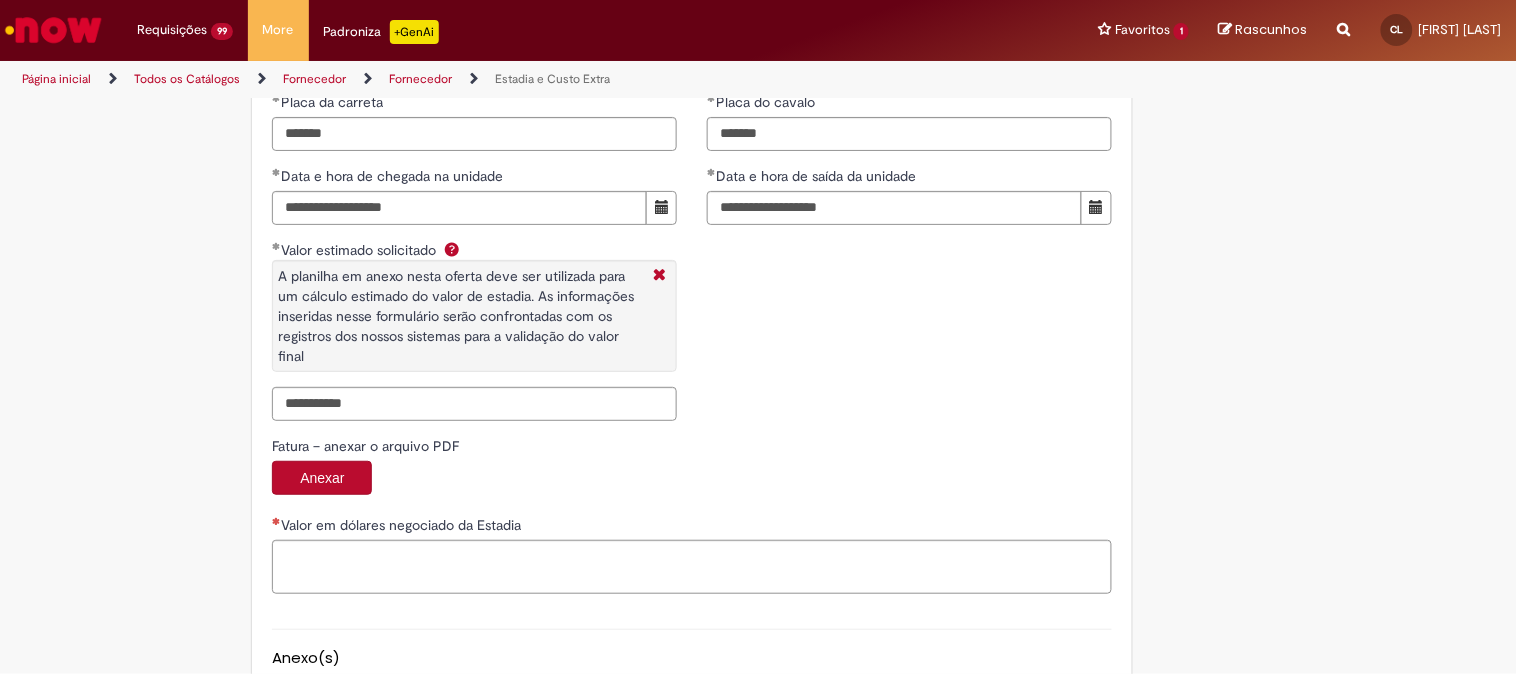 click on "Valor em dólares negociado da Estadia" at bounding box center (398, 525) 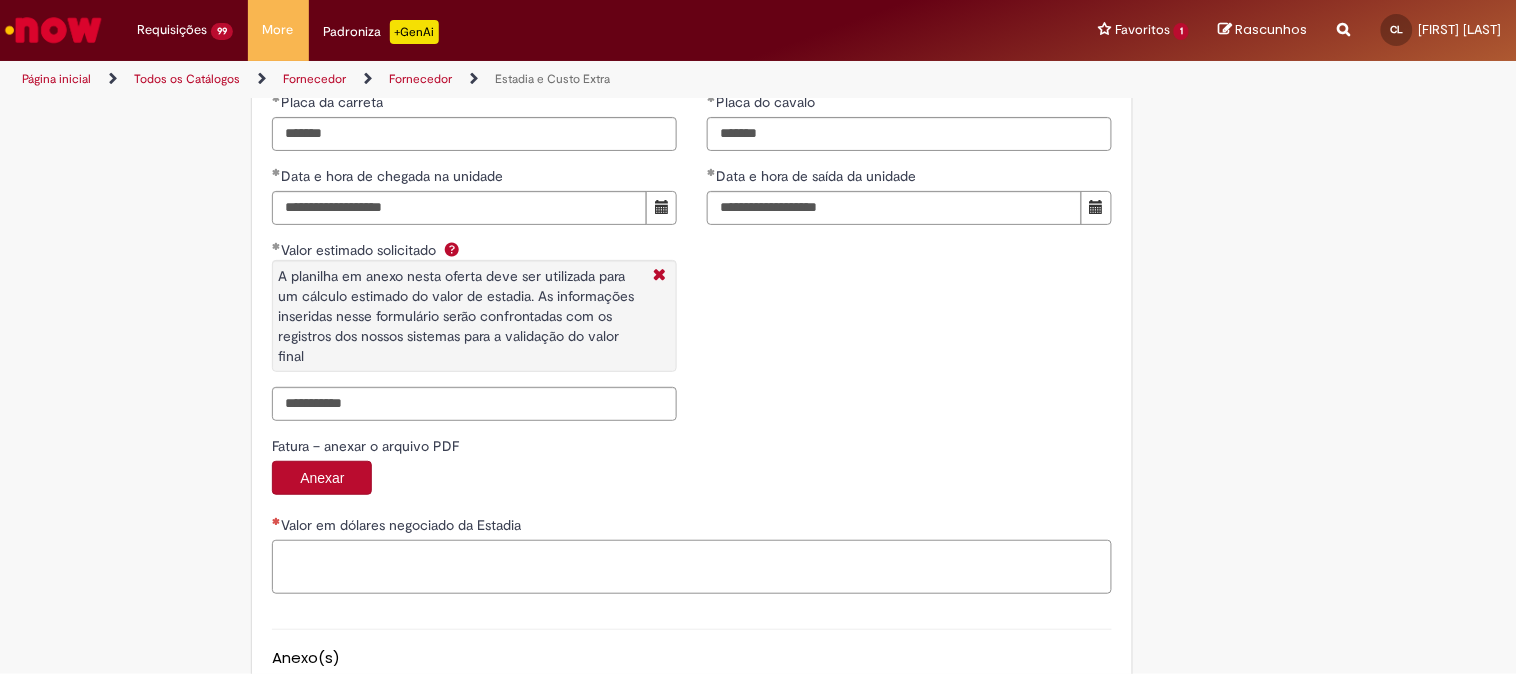 click on "Valor em dólares negociado da Estadia" at bounding box center (692, 567) 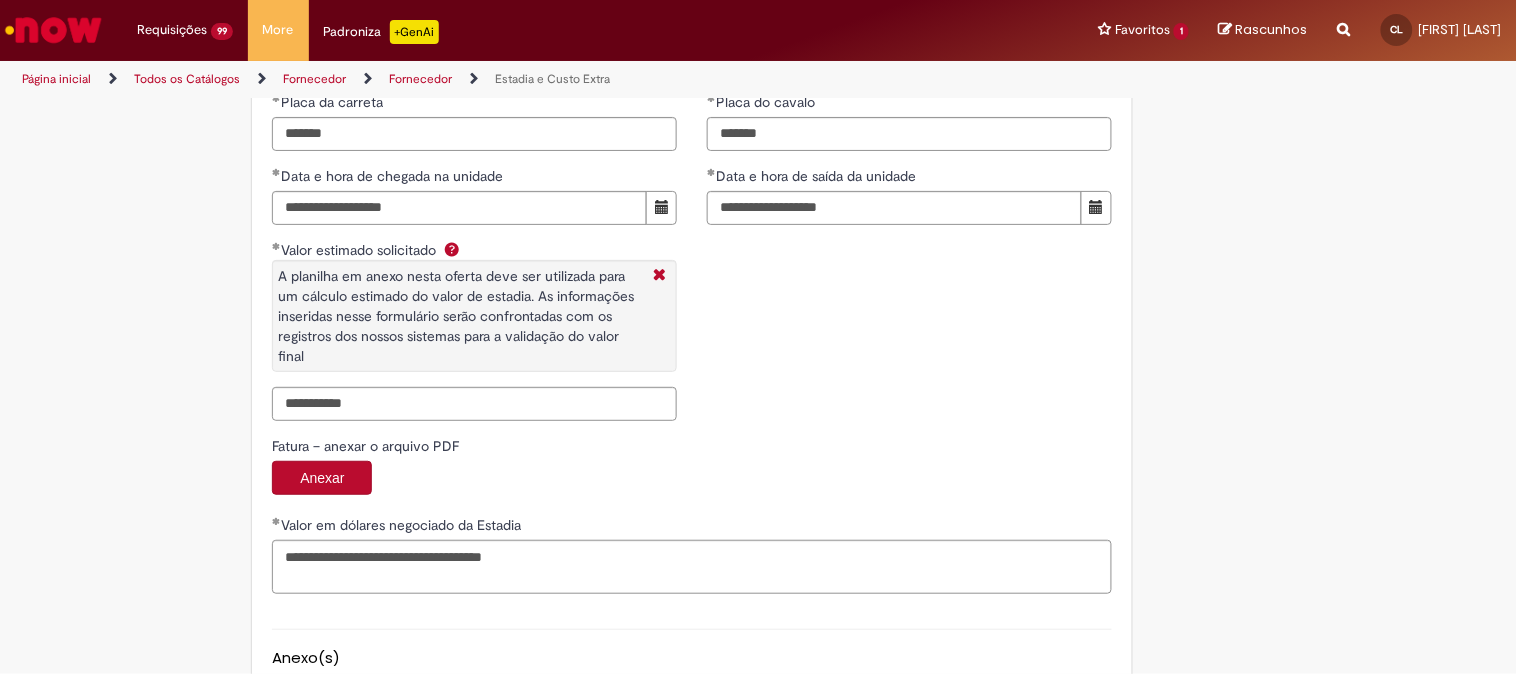 click on "Valor em dólares negociado da Estadia" at bounding box center [692, 527] 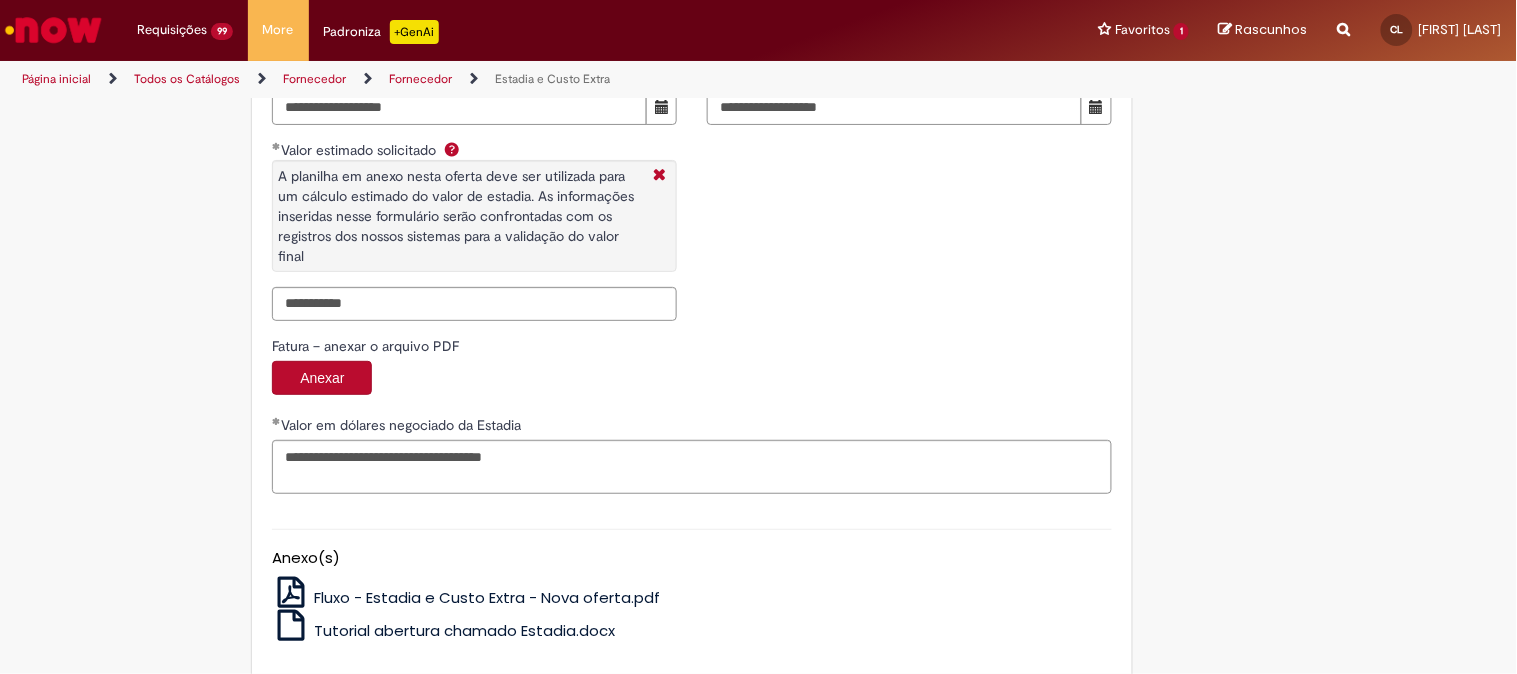scroll, scrollTop: 3318, scrollLeft: 0, axis: vertical 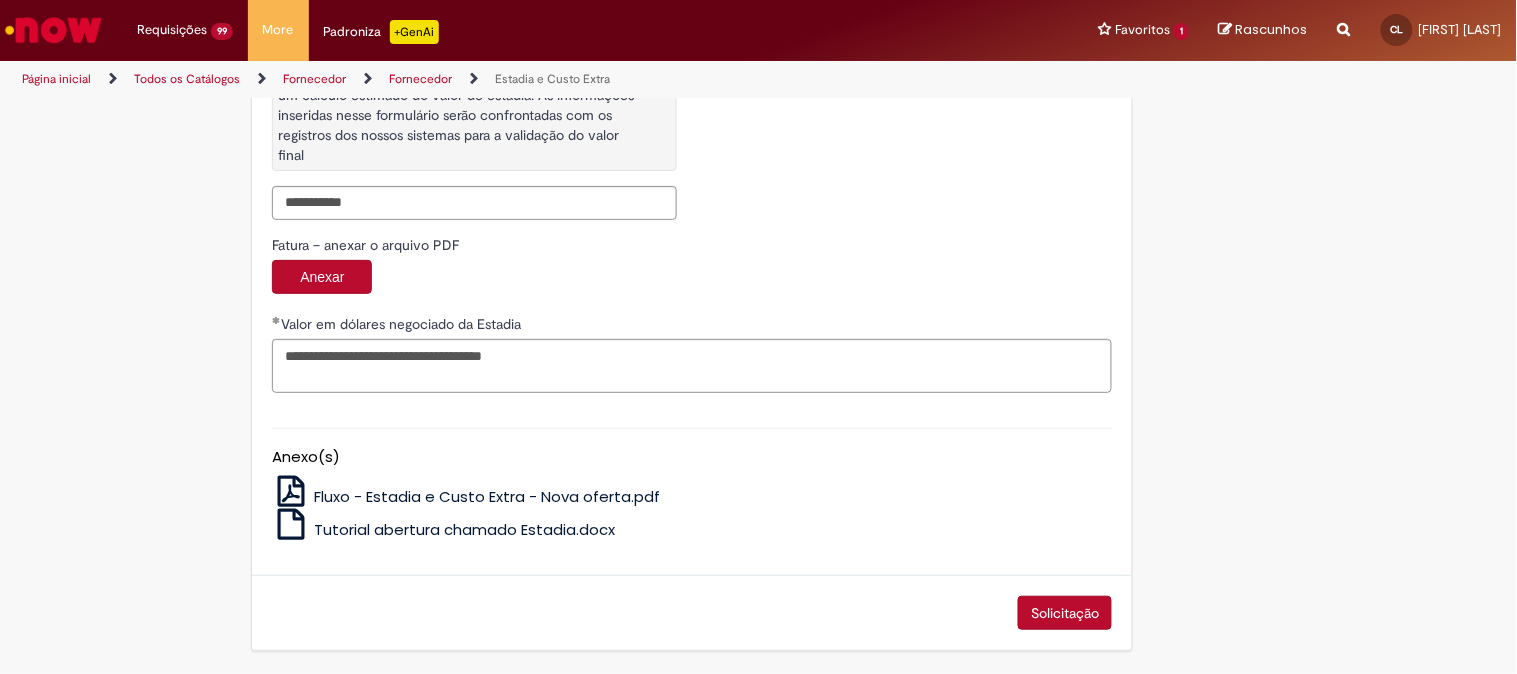 click on "Solicitação" at bounding box center [1065, 613] 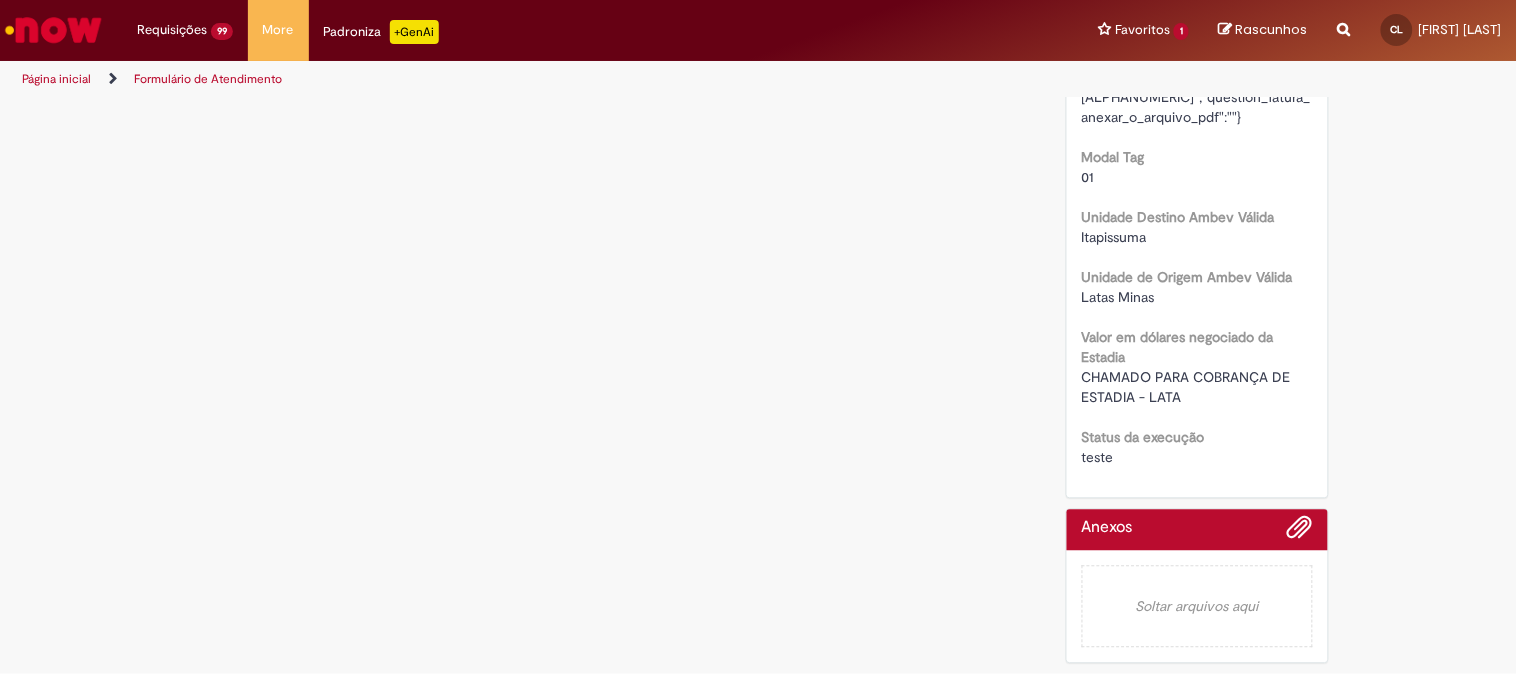 scroll, scrollTop: 0, scrollLeft: 0, axis: both 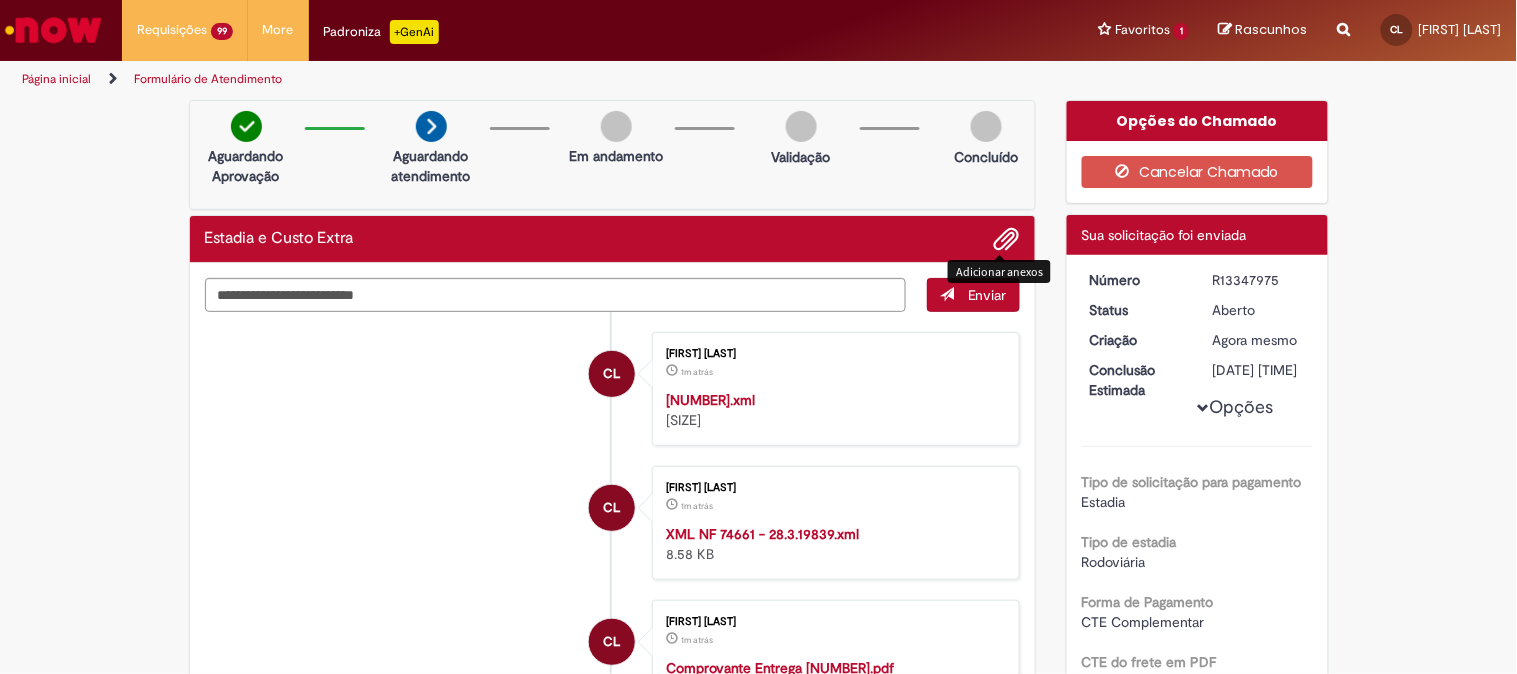 click at bounding box center [1007, 240] 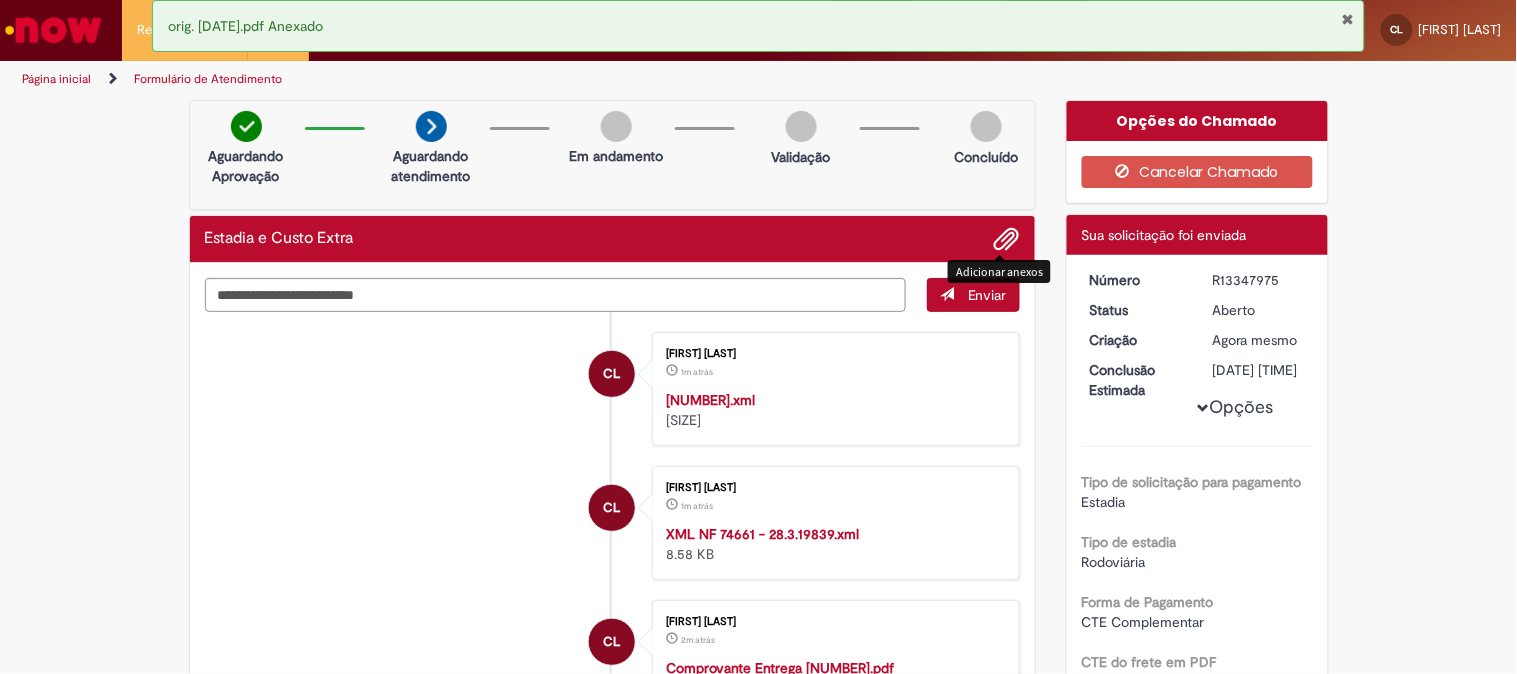 click on "R13347975" at bounding box center (1259, 280) 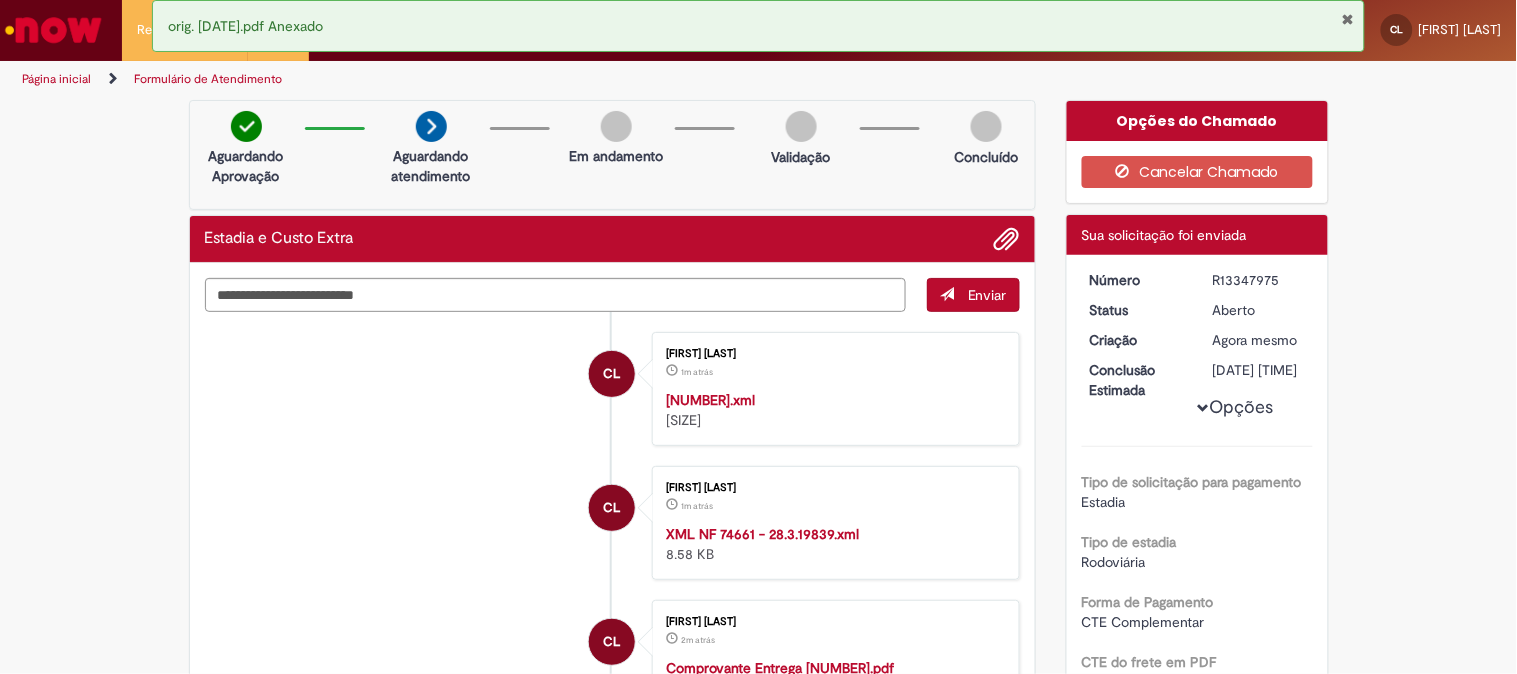 click on "R13347975" at bounding box center (1259, 280) 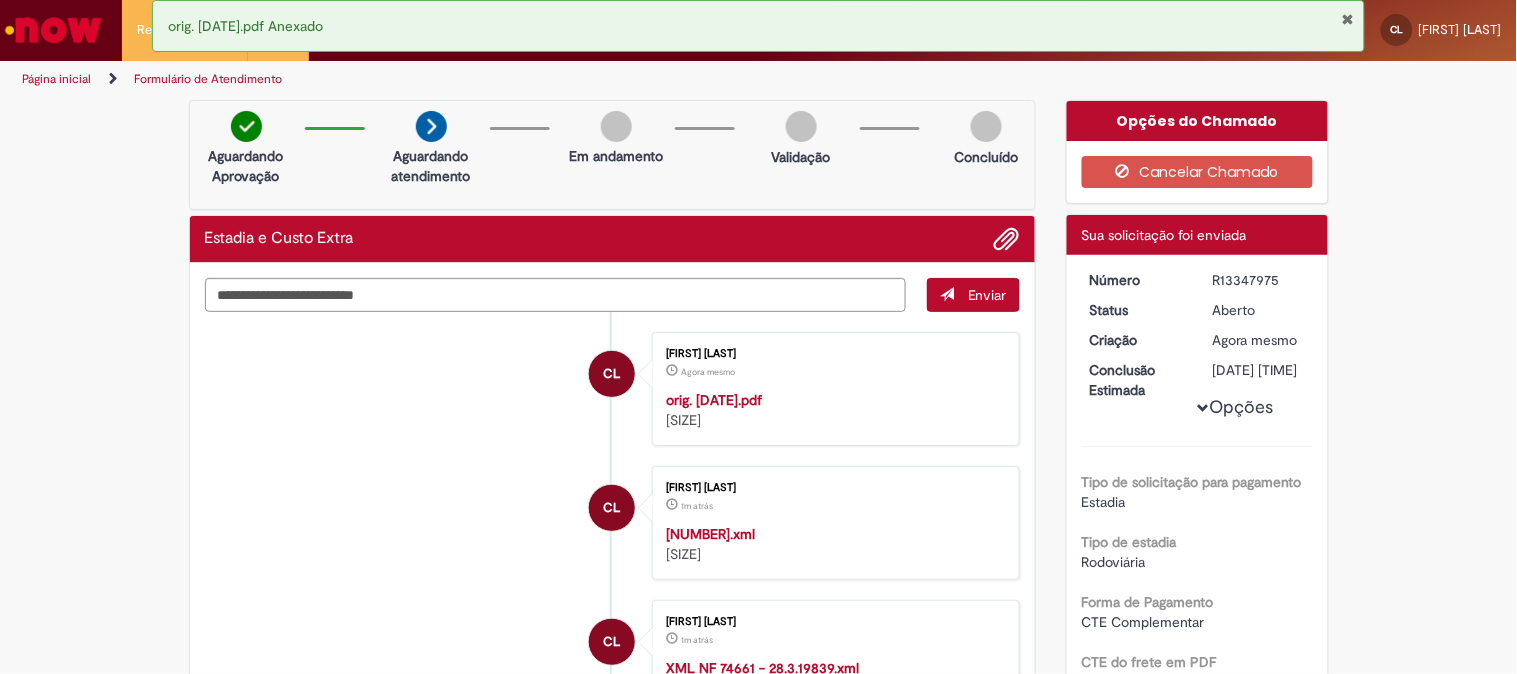 click on "R13347975" at bounding box center [1259, 280] 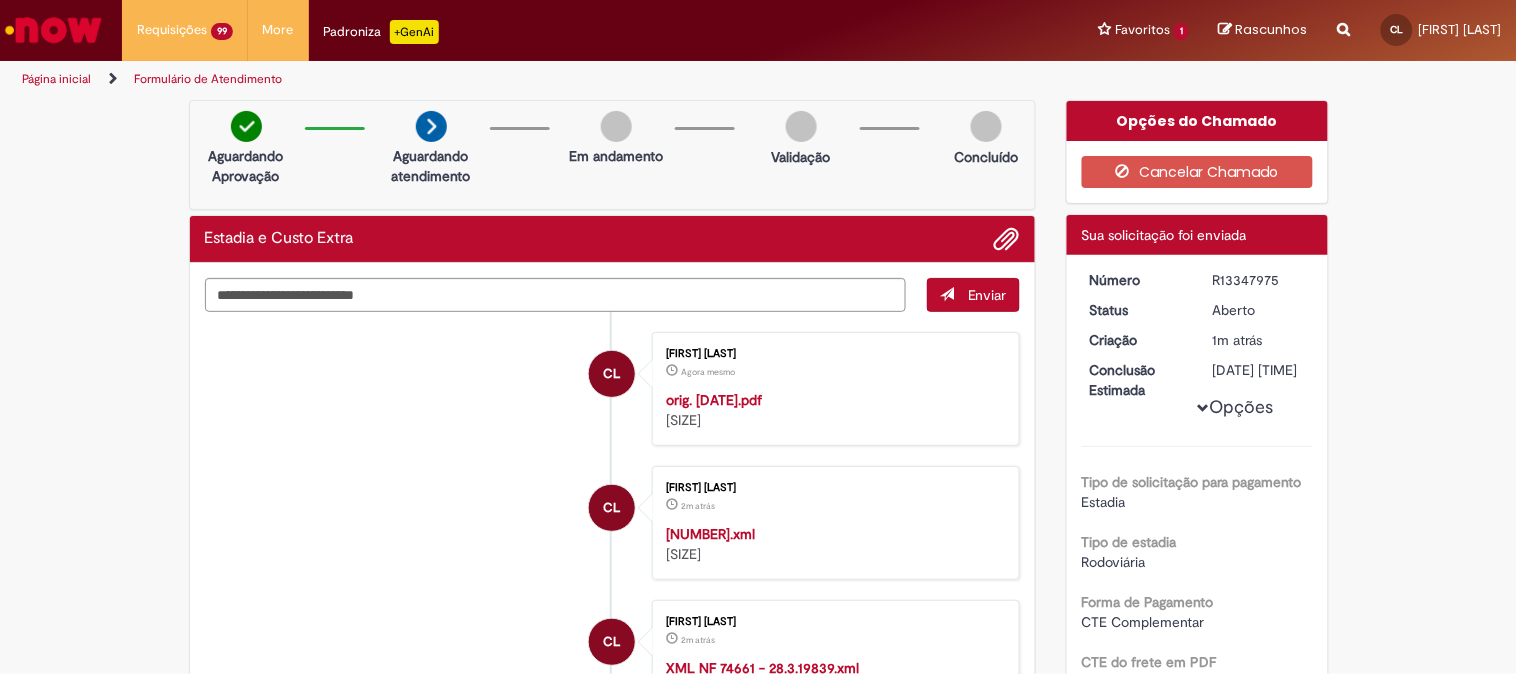 click on "Verificar Código de Barras
Aguardando Aprovação
Aguardando atendimento
Em andamento
Validação
Concluído
Estadia e Custo Extra
Enviar
CL
Camila Leite
Agora mesmo Agora mesmo
orig. 28.3.19839.pdf  73.5 KB
CL" at bounding box center [758, 2014] 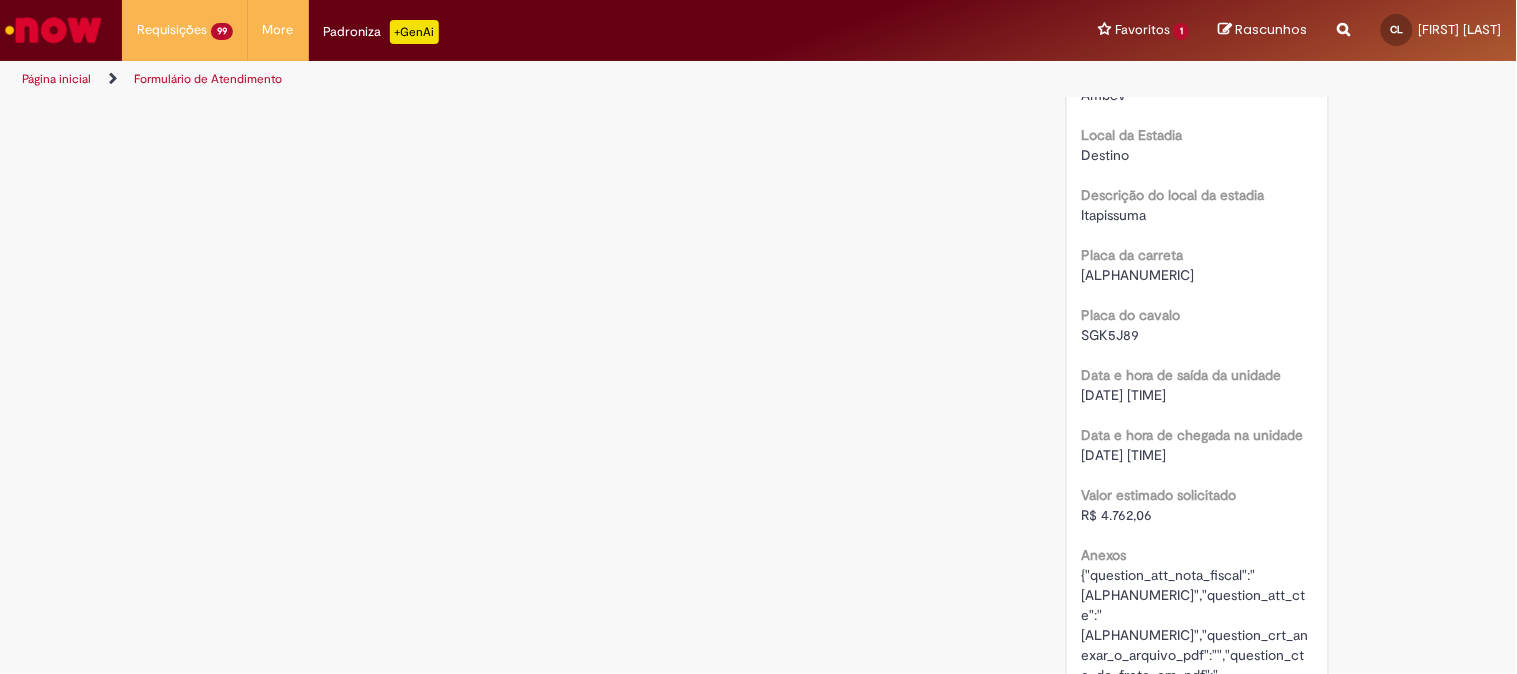 scroll, scrollTop: 2333, scrollLeft: 0, axis: vertical 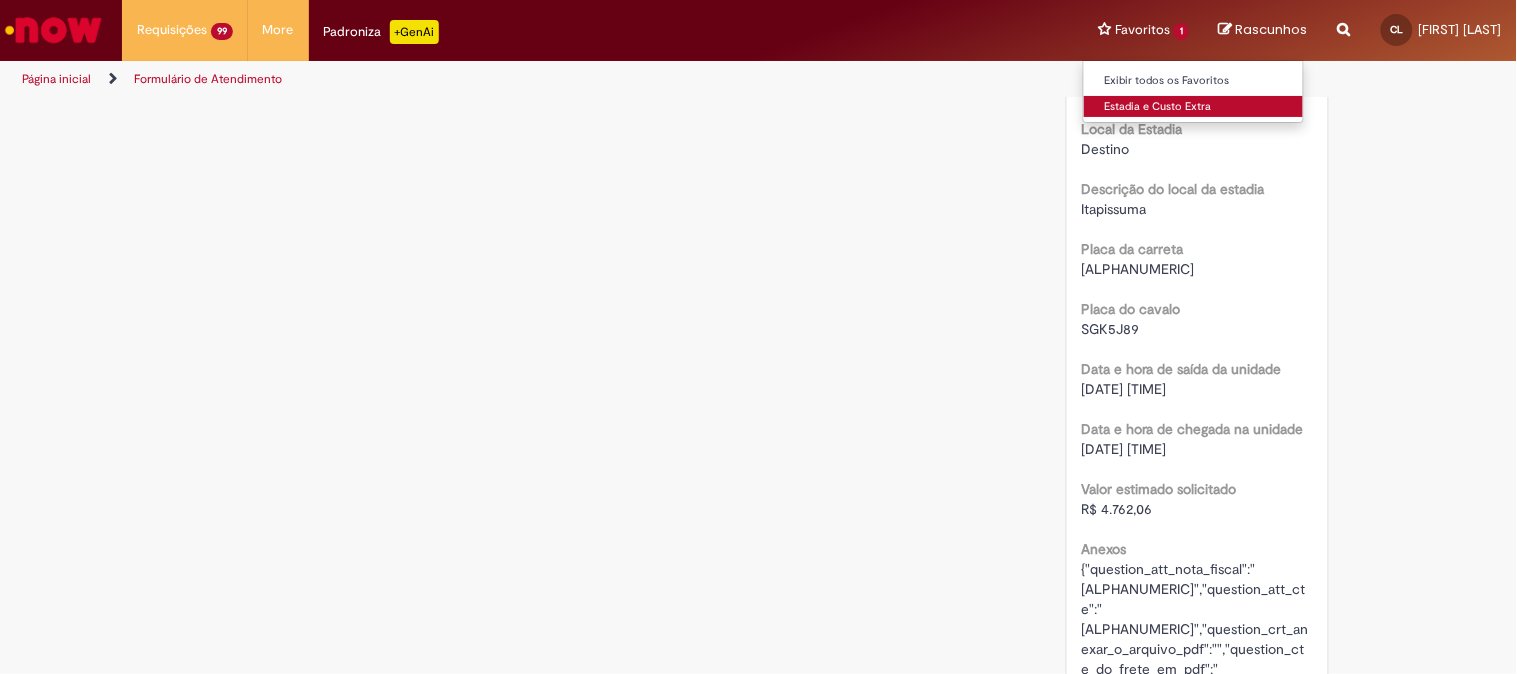 click on "Estadia e Custo Extra" at bounding box center (1194, 107) 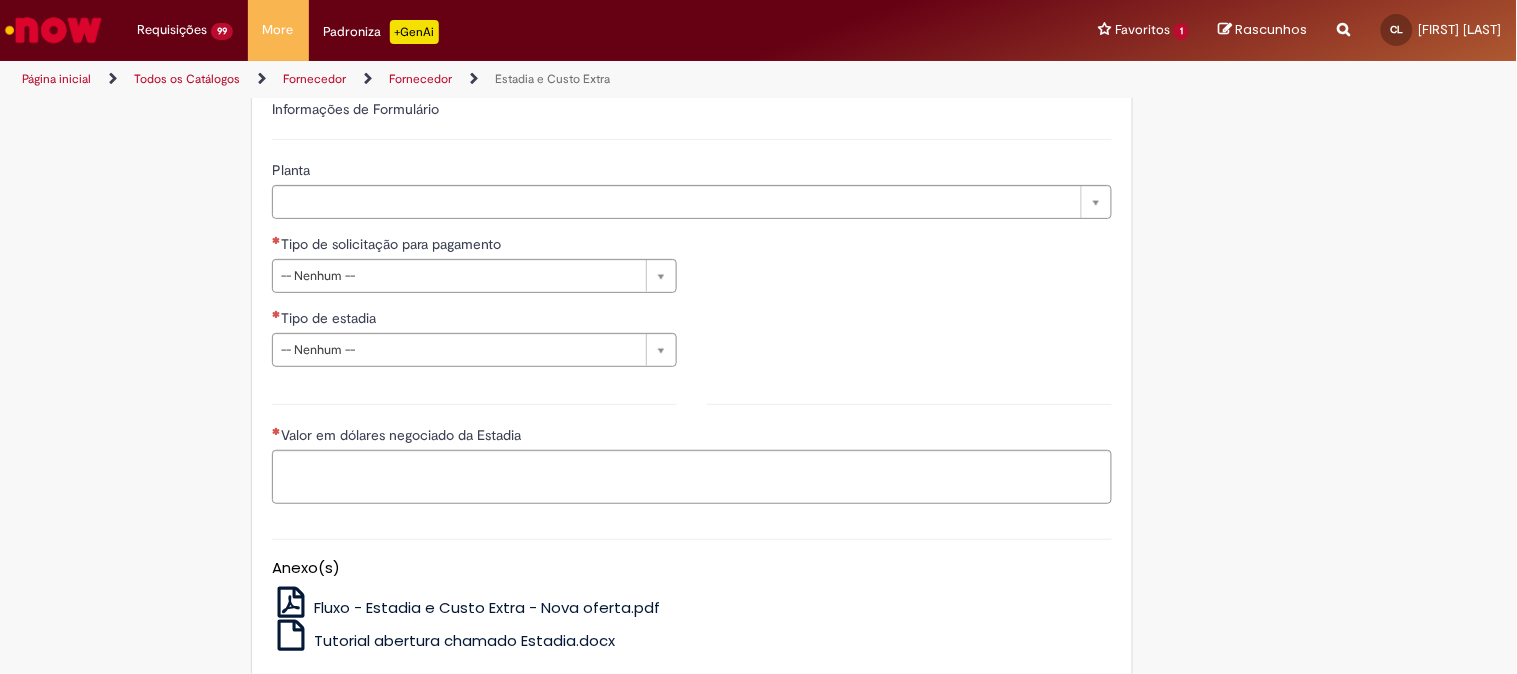 scroll, scrollTop: 666, scrollLeft: 0, axis: vertical 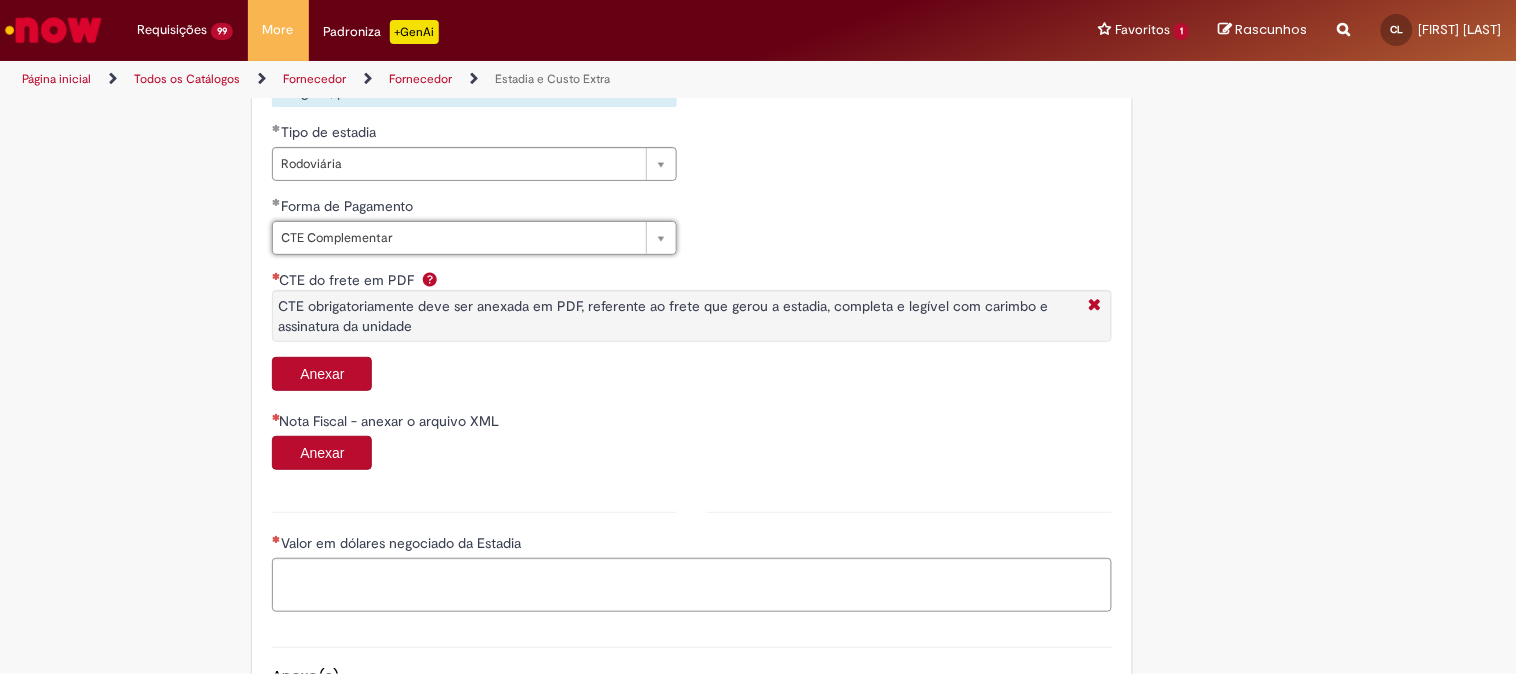 click on "Anexar" at bounding box center [322, 374] 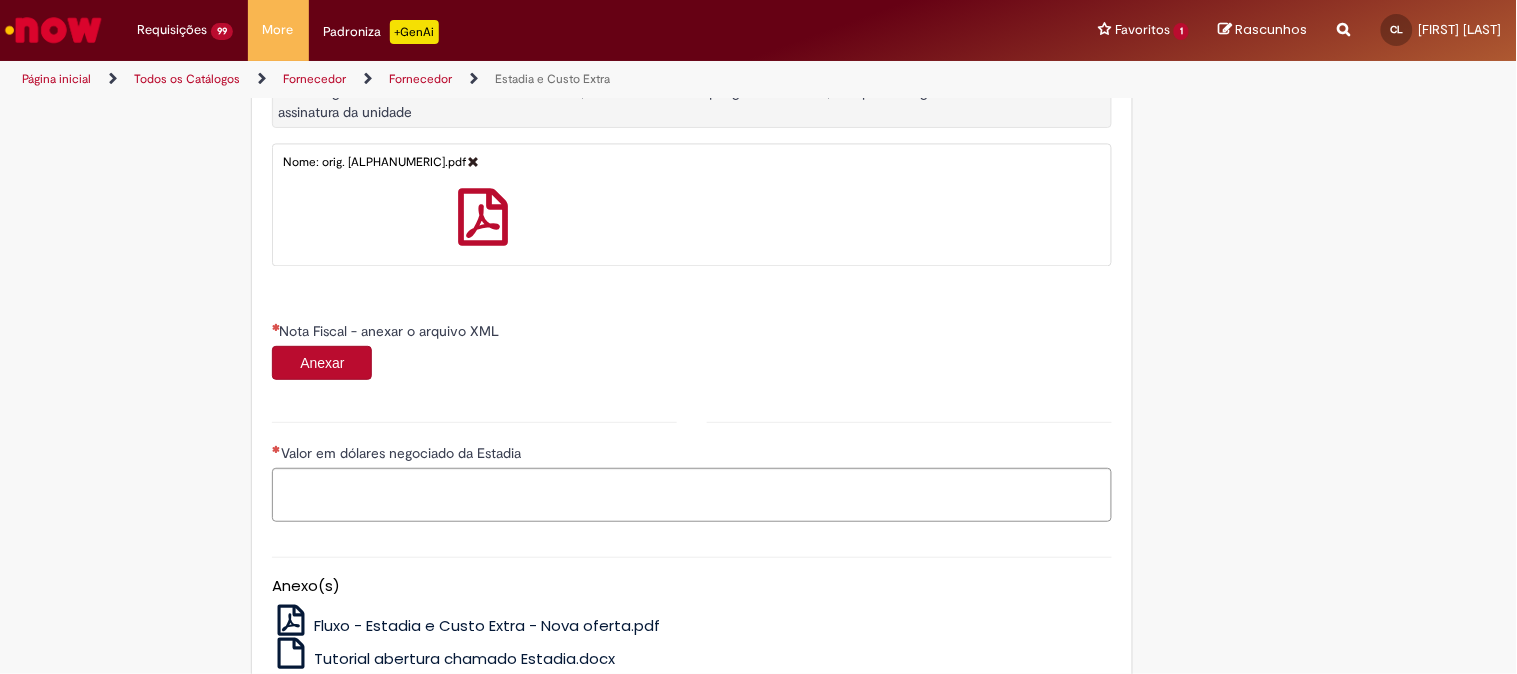 scroll, scrollTop: 1111, scrollLeft: 0, axis: vertical 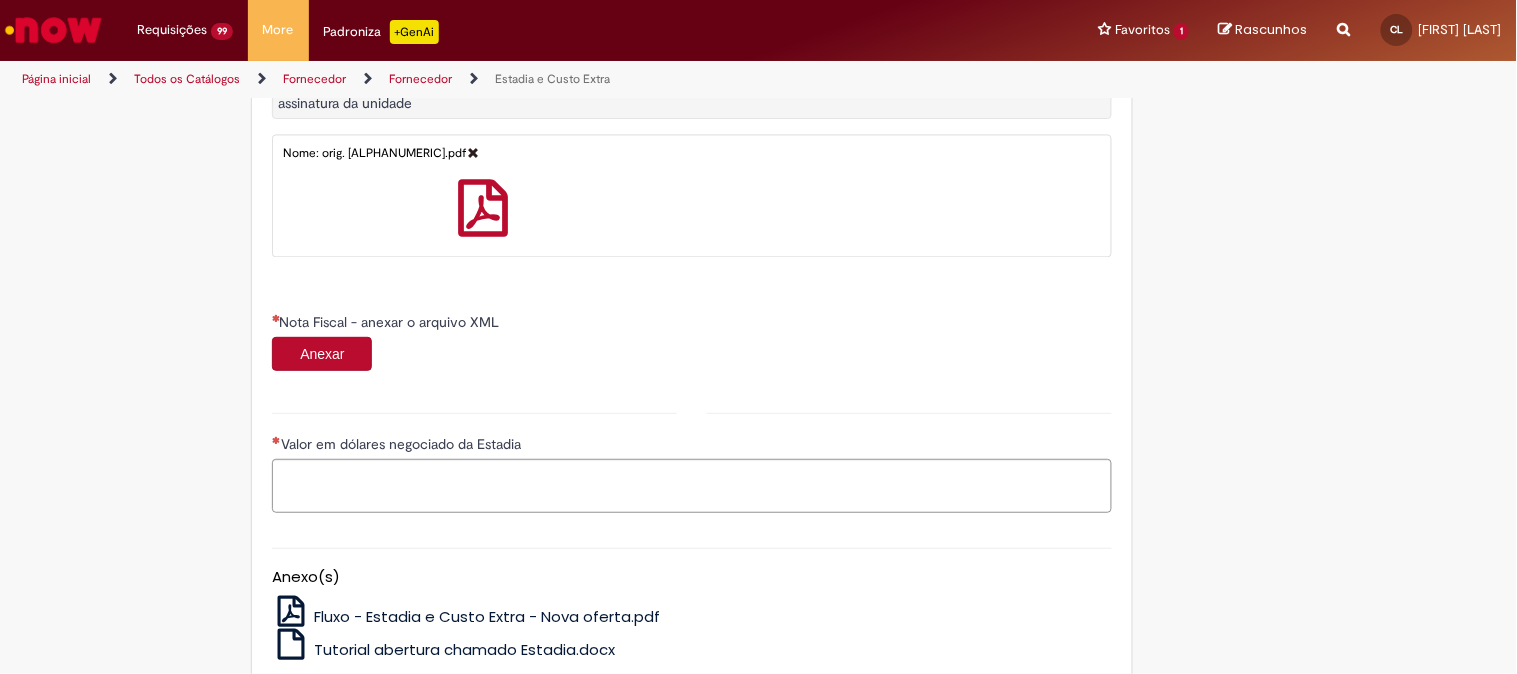 click on "Anexar" at bounding box center (322, 354) 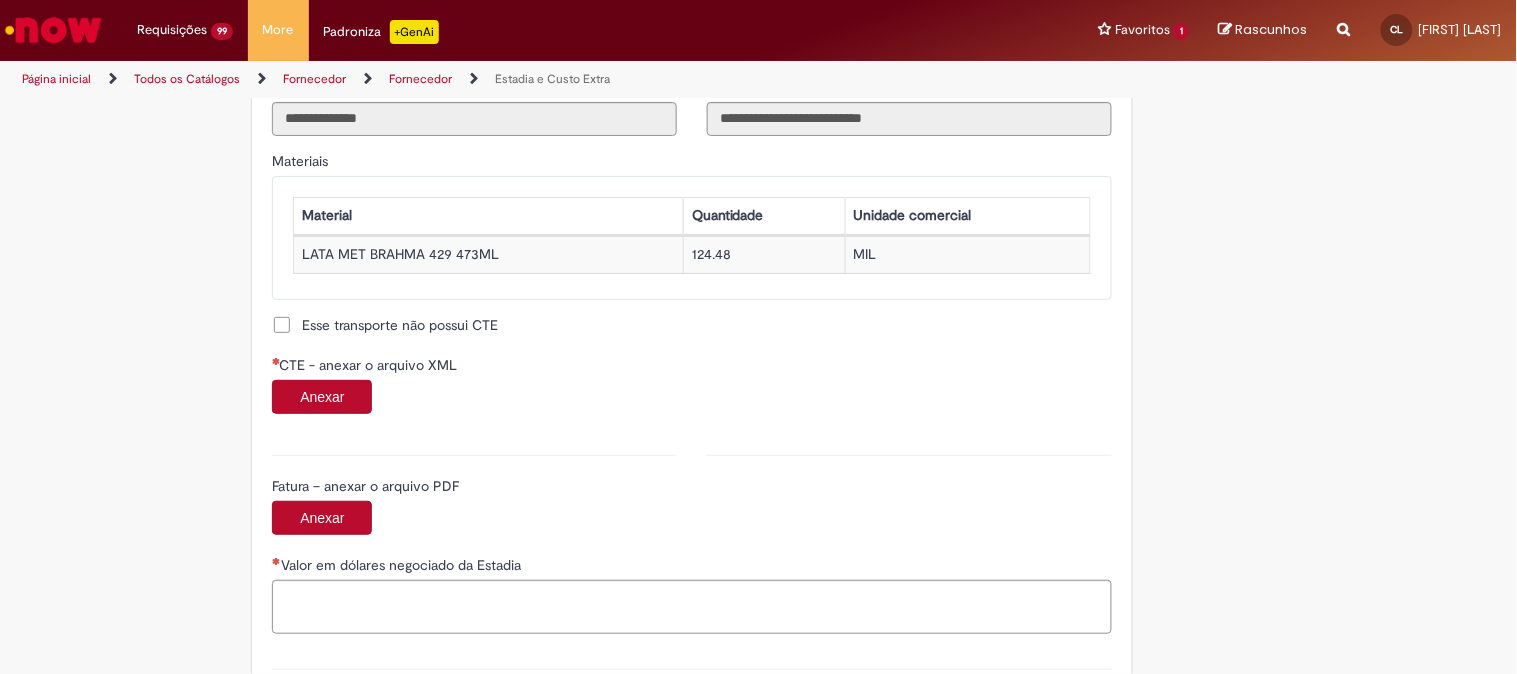 scroll, scrollTop: 1888, scrollLeft: 0, axis: vertical 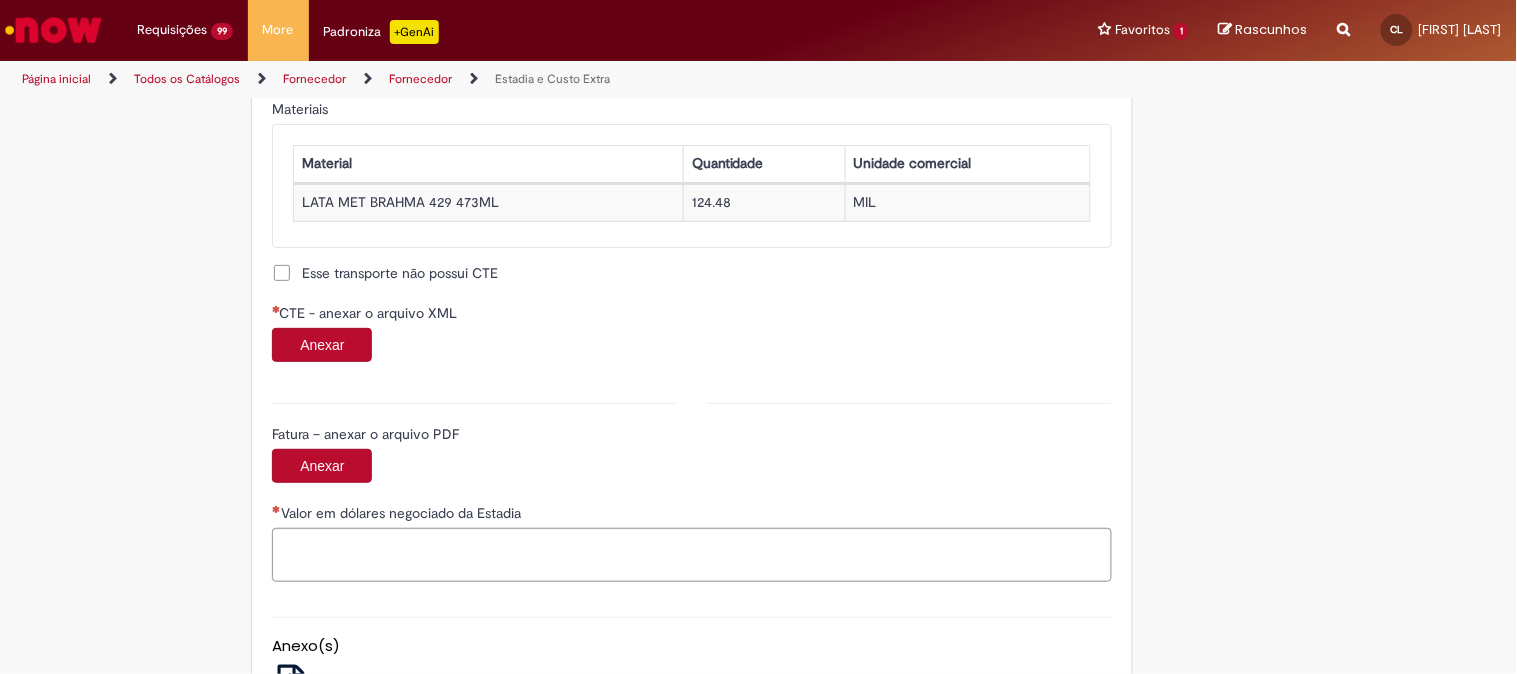 click on "Anexar" at bounding box center [322, 345] 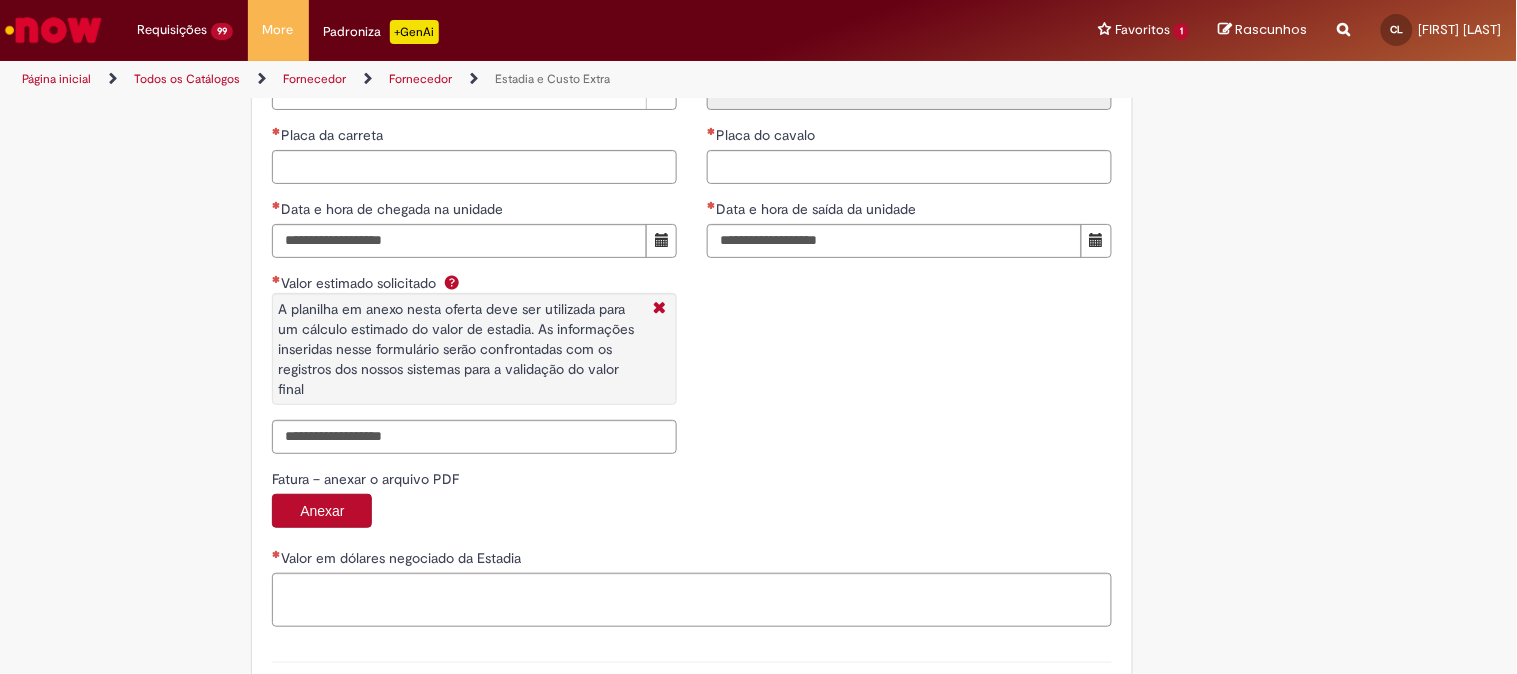 scroll, scrollTop: 3111, scrollLeft: 0, axis: vertical 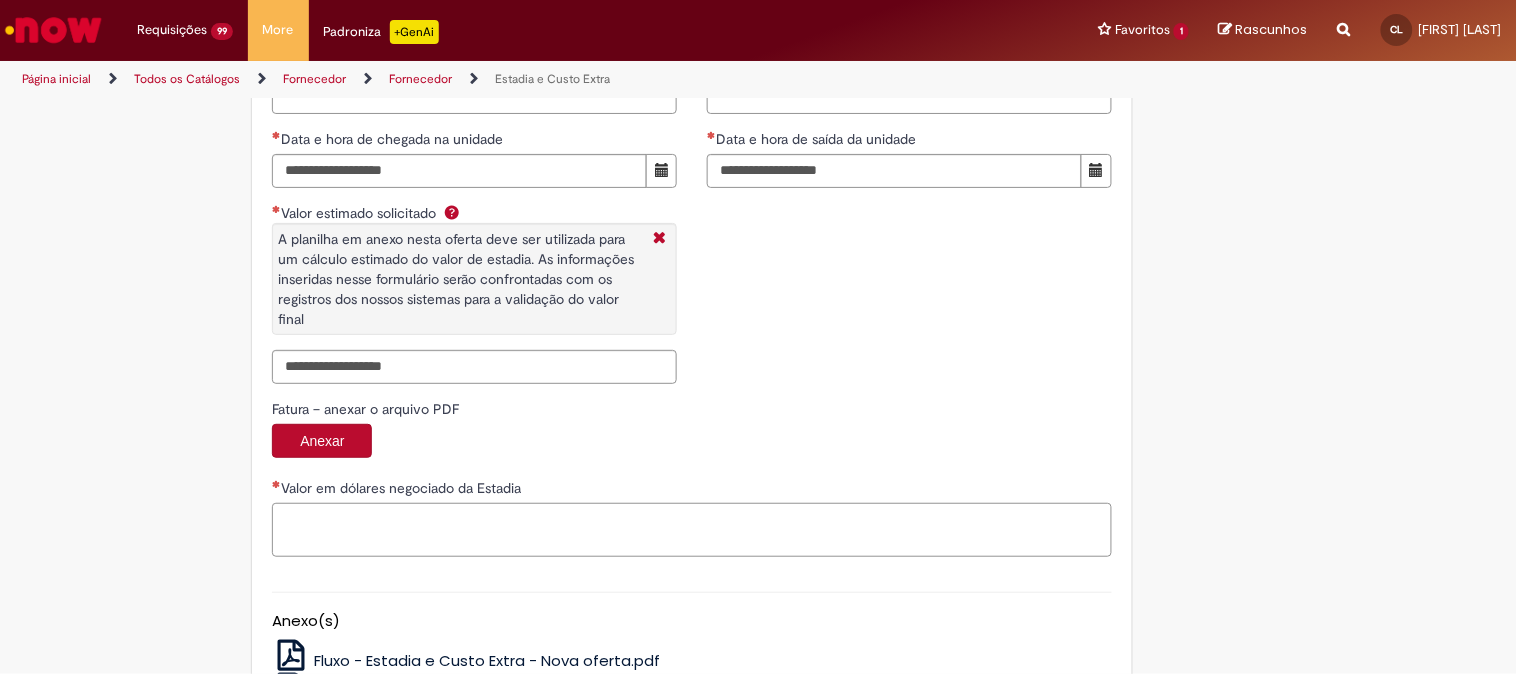 click on "Valor em dólares negociado da Estadia" at bounding box center (692, 530) 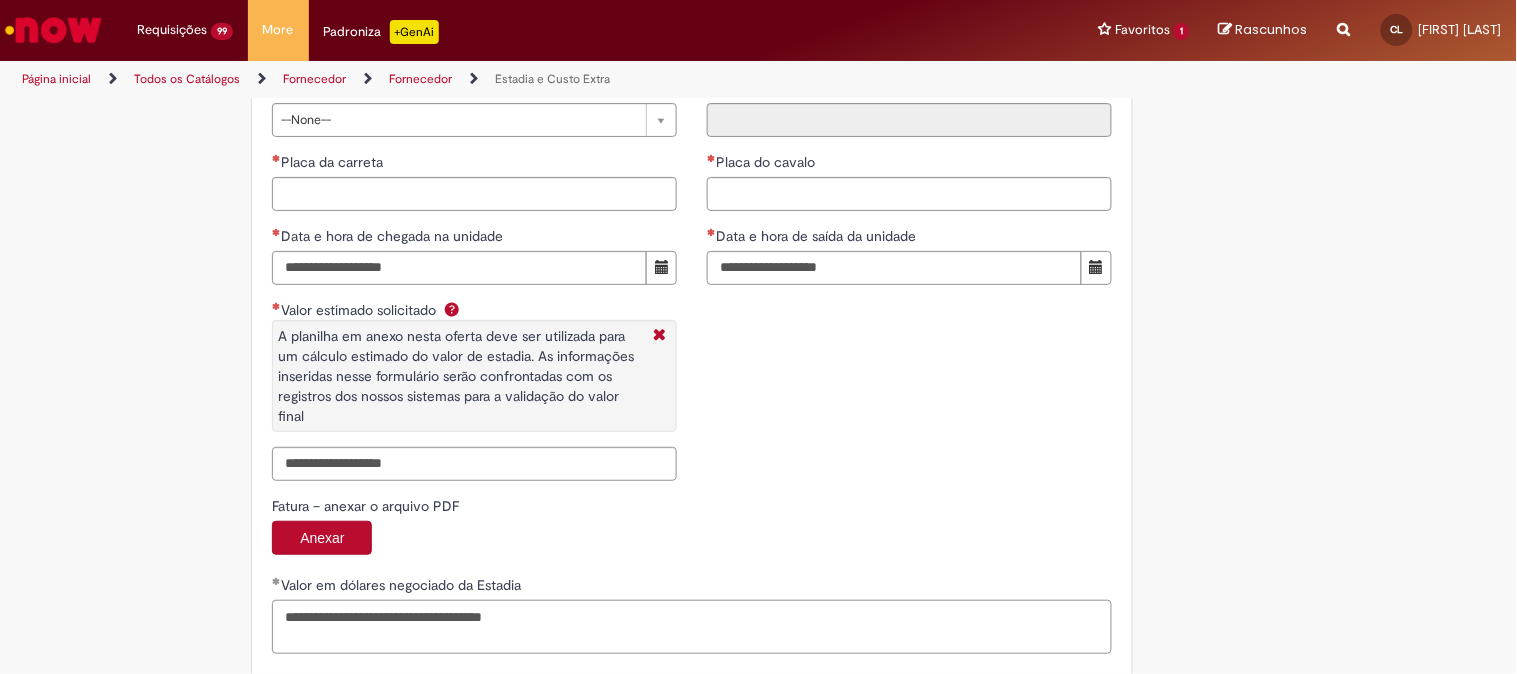 scroll, scrollTop: 2888, scrollLeft: 0, axis: vertical 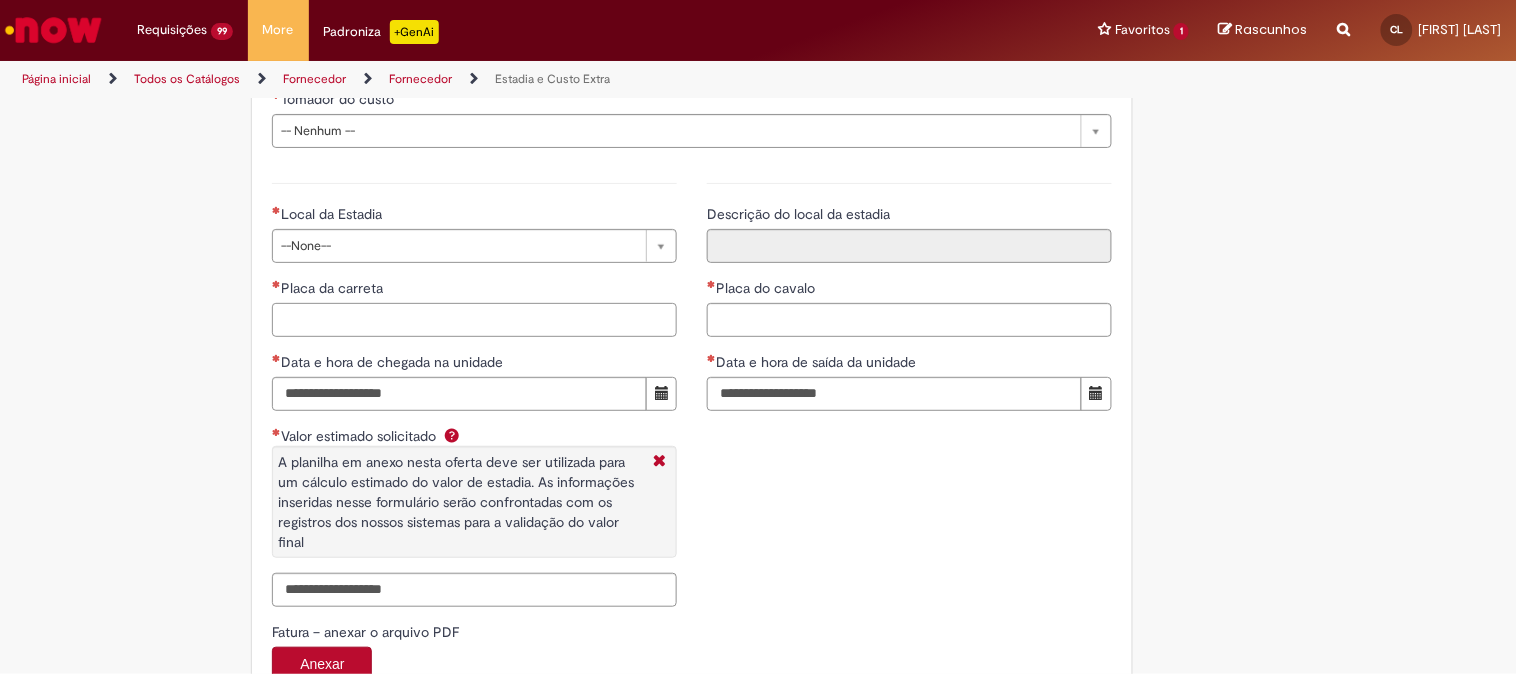 click on "Placa da carreta" at bounding box center (474, 320) 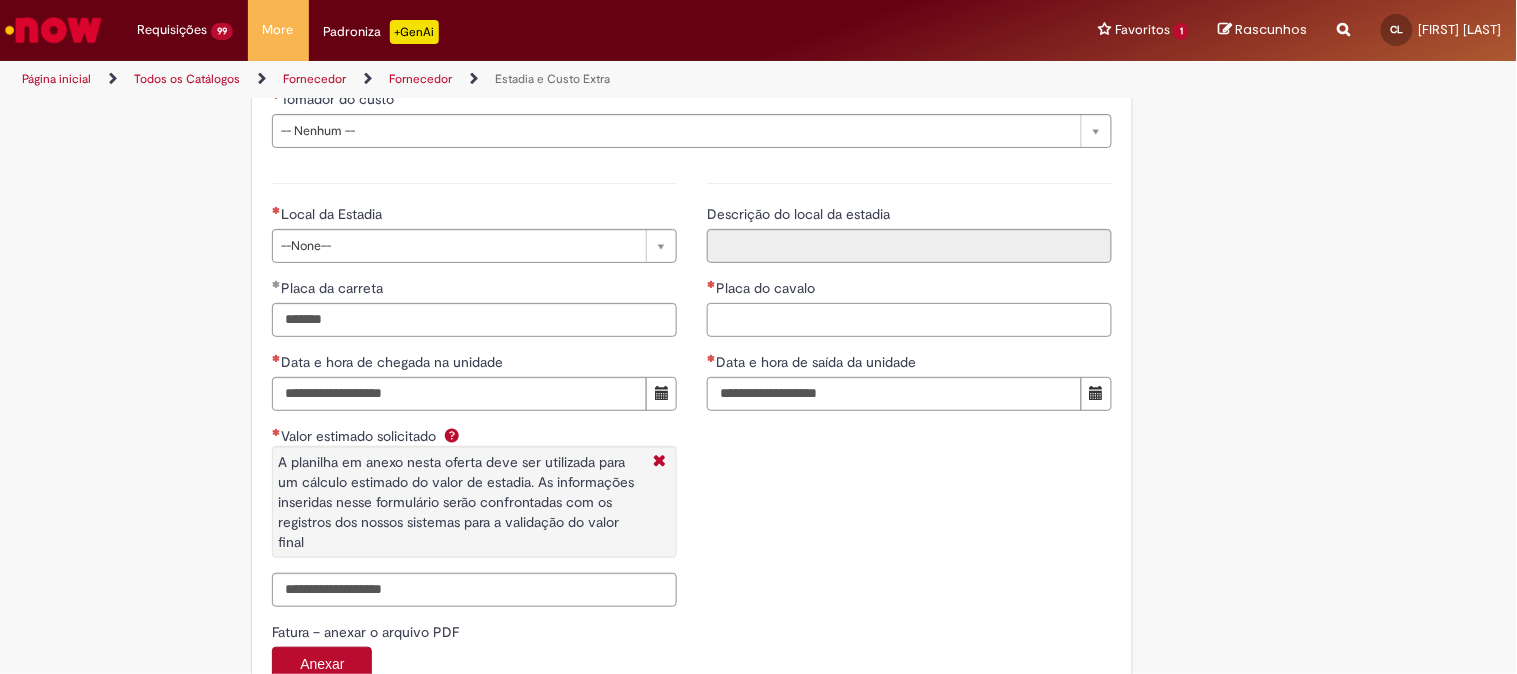 click on "Placa do cavalo" at bounding box center (909, 320) 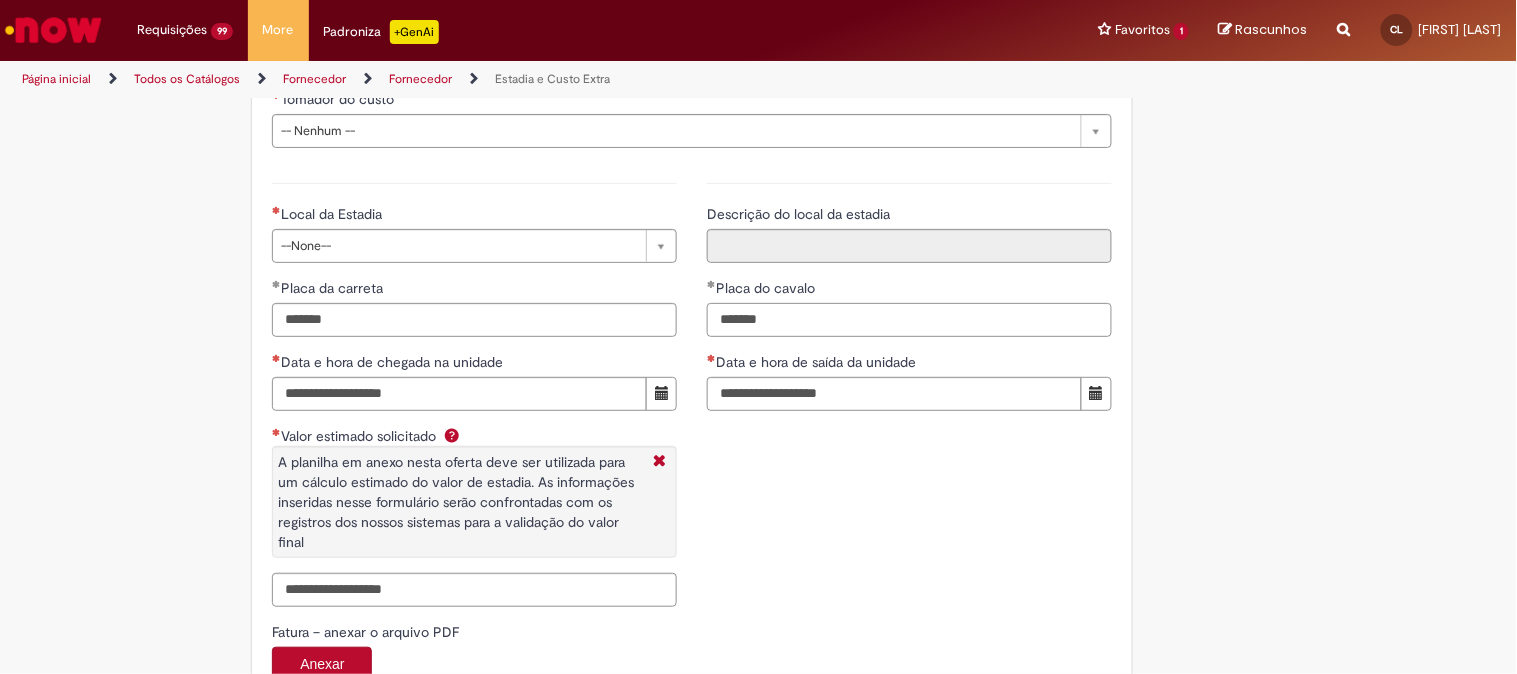 drag, startPoint x: 776, startPoint y: 321, endPoint x: 637, endPoint y: 320, distance: 139.0036 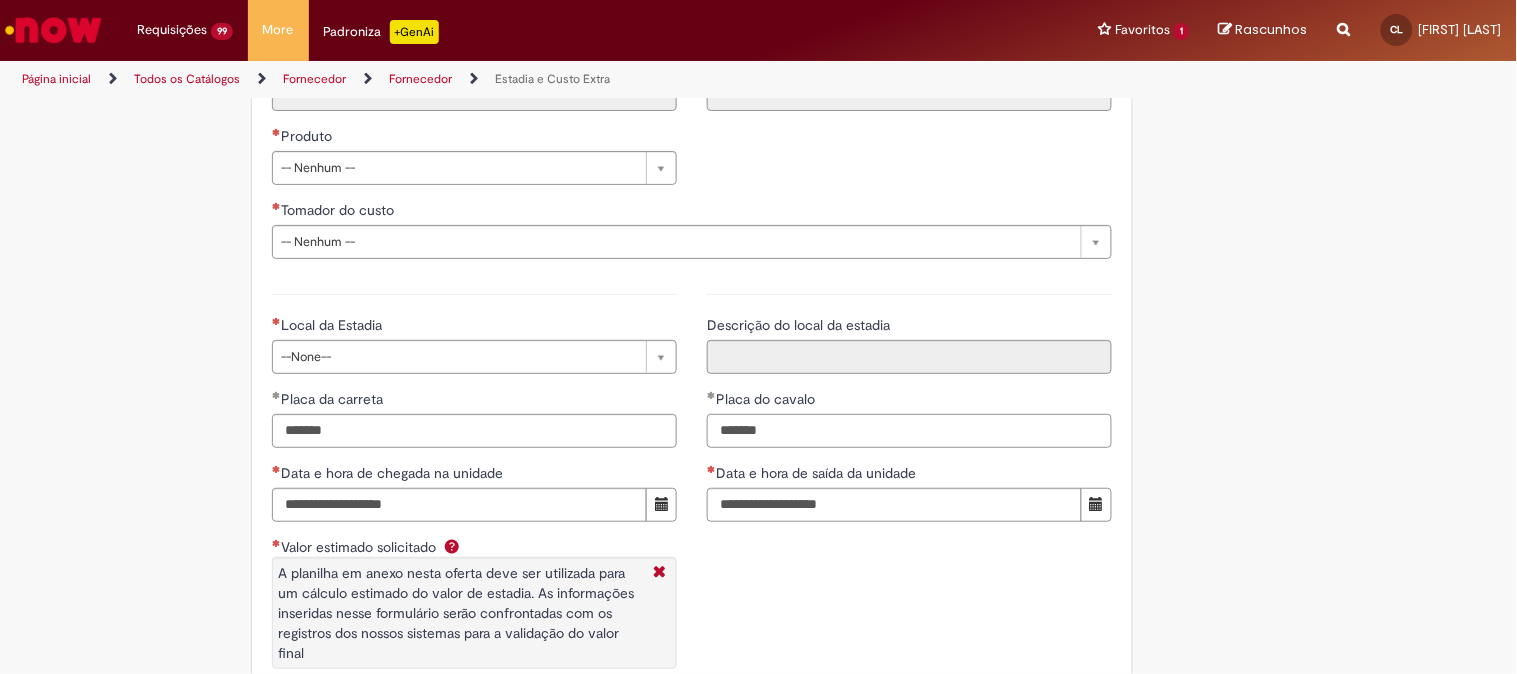 scroll, scrollTop: 2666, scrollLeft: 0, axis: vertical 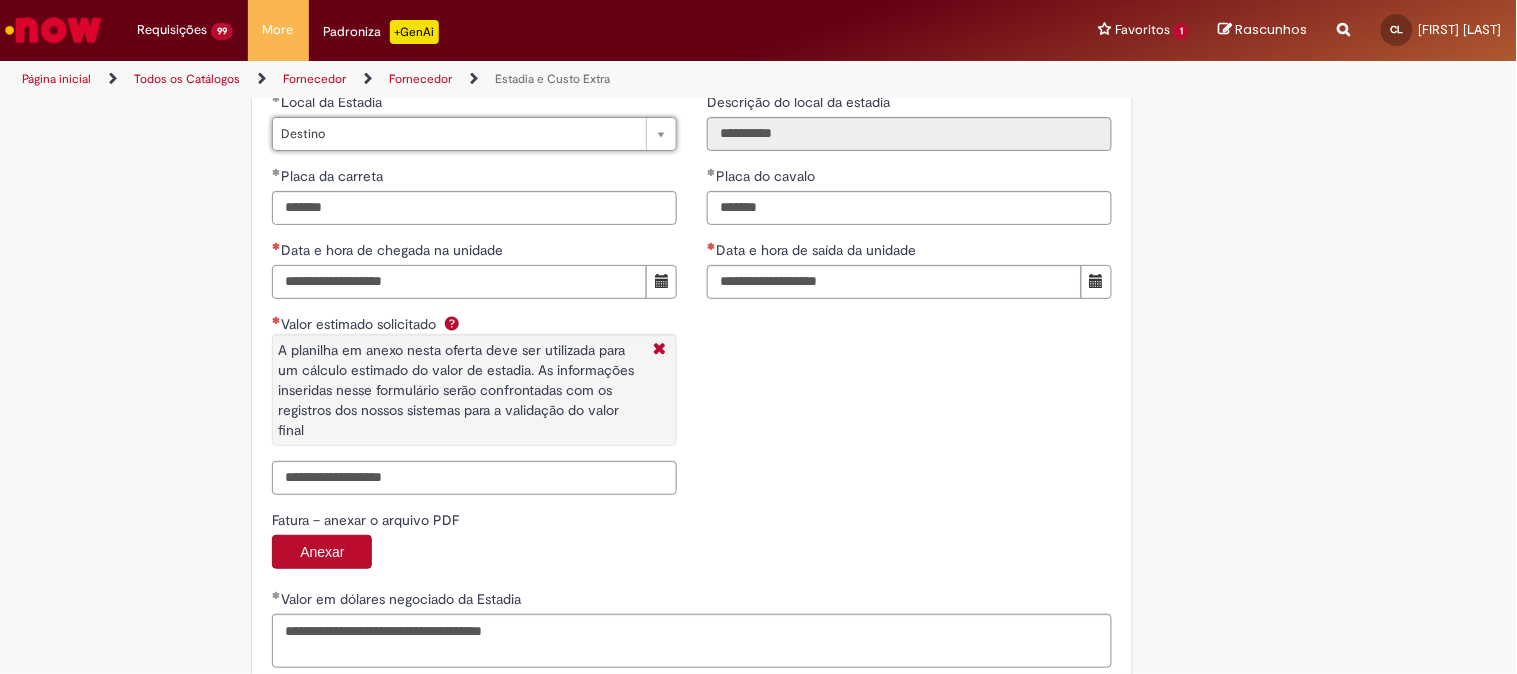 click on "Data e hora de chegada na unidade" at bounding box center [459, 282] 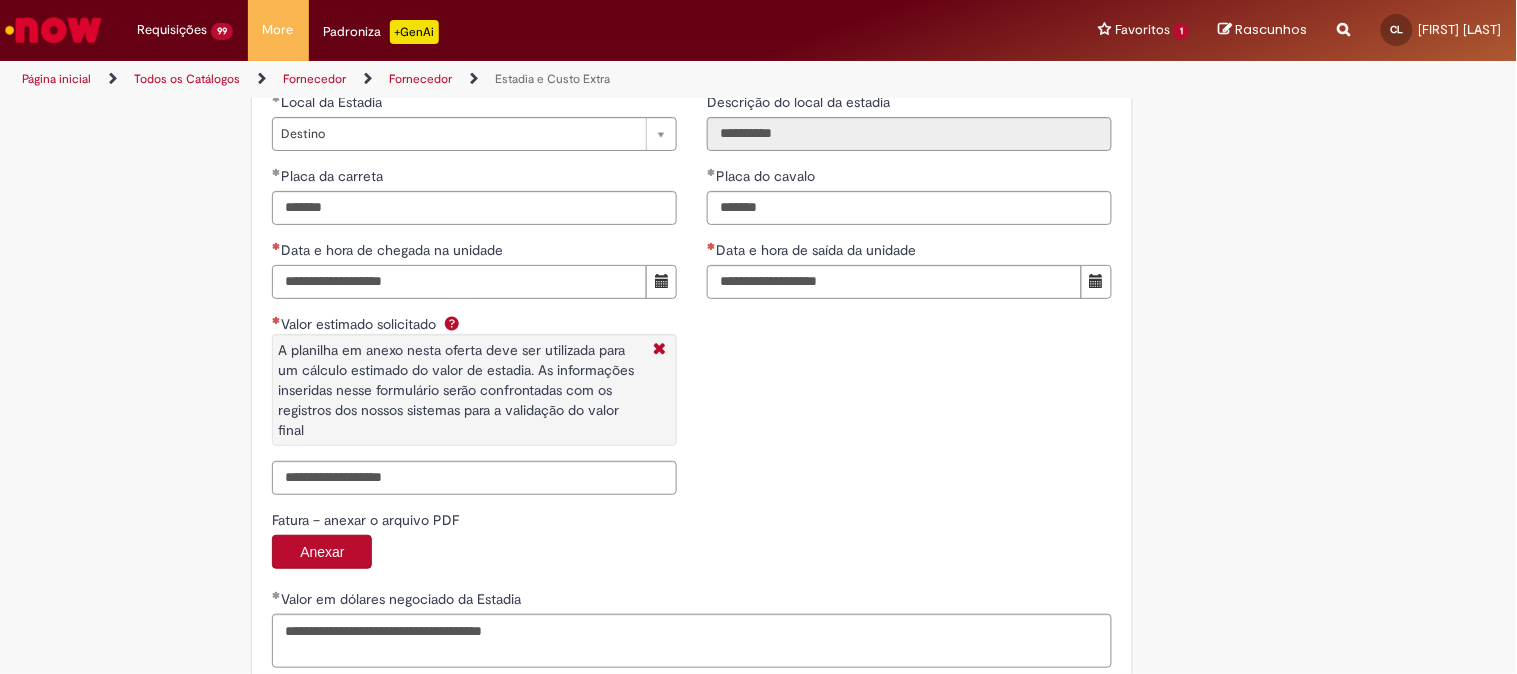 click on "**********" at bounding box center (459, 282) 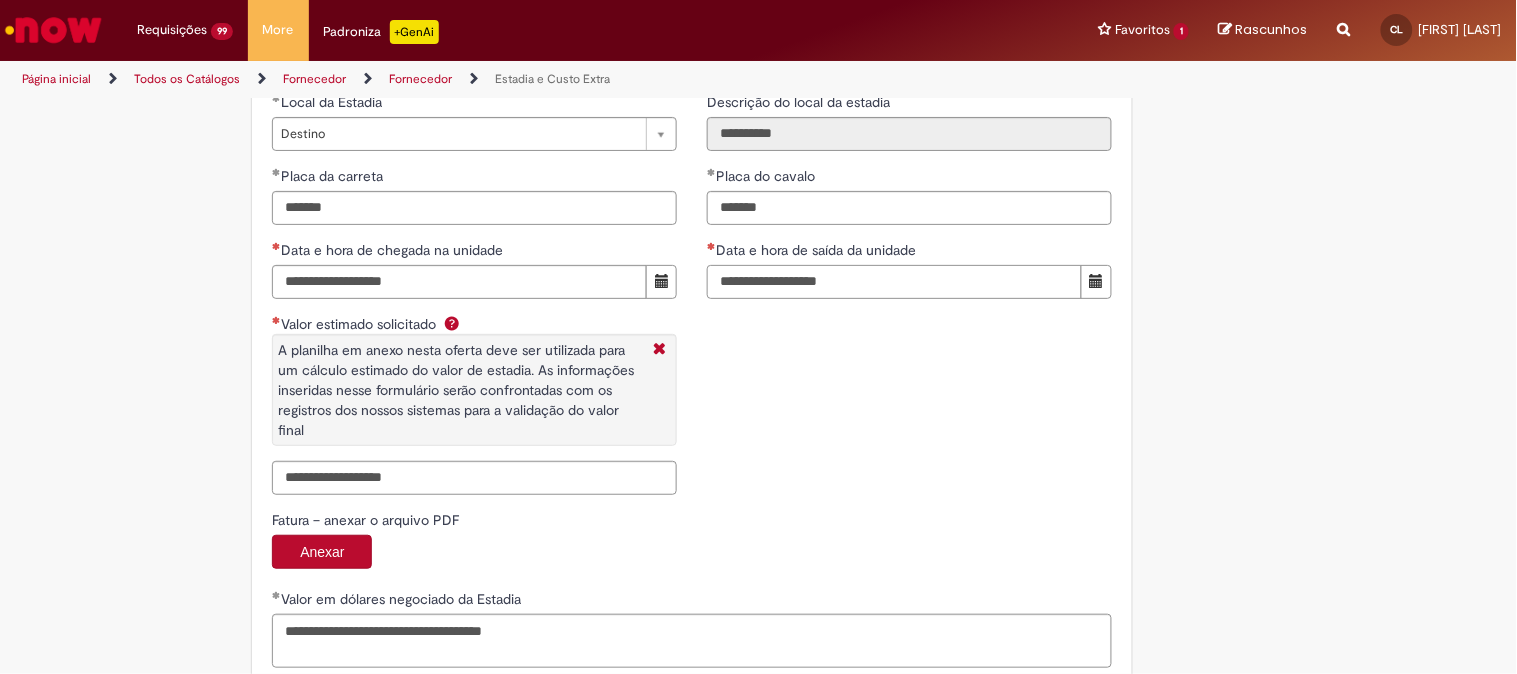 click on "Data e hora de saída da unidade" at bounding box center (894, 282) 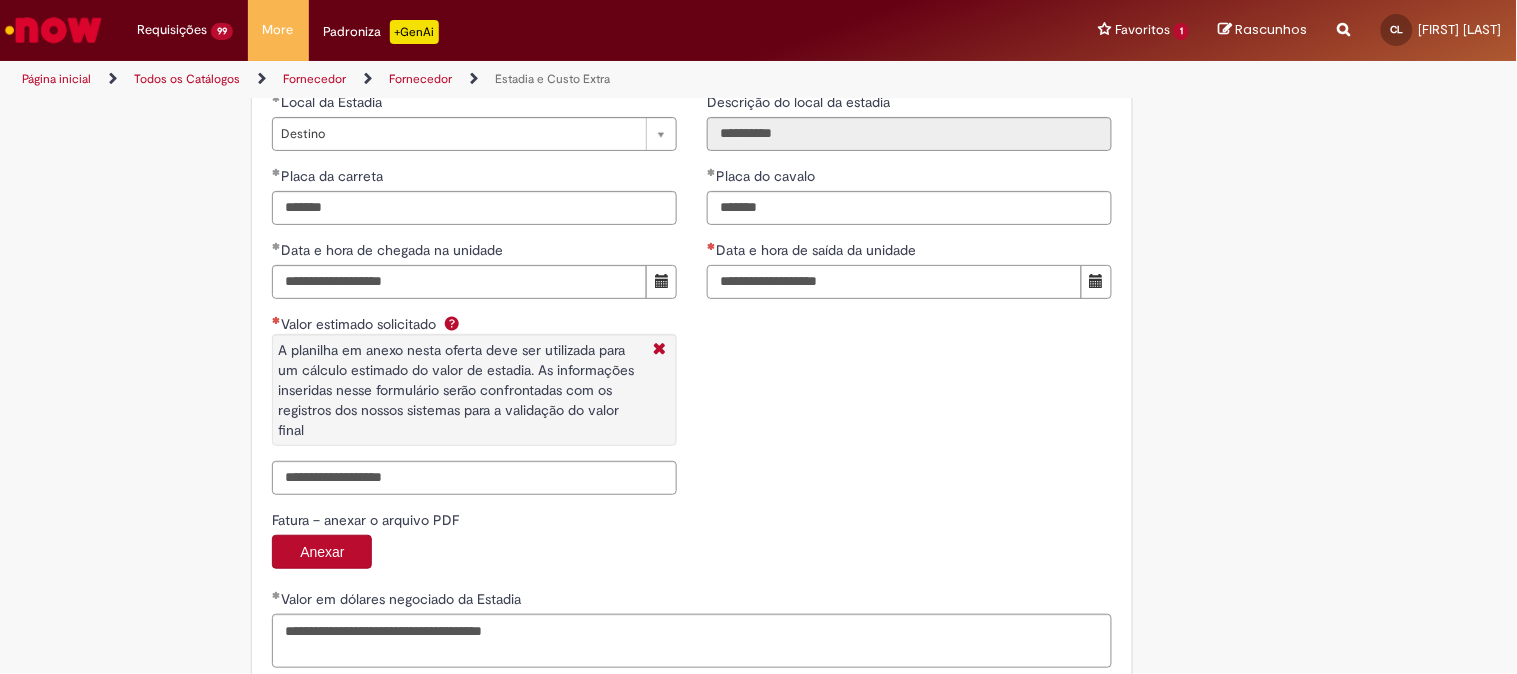 click on "**********" at bounding box center (894, 282) 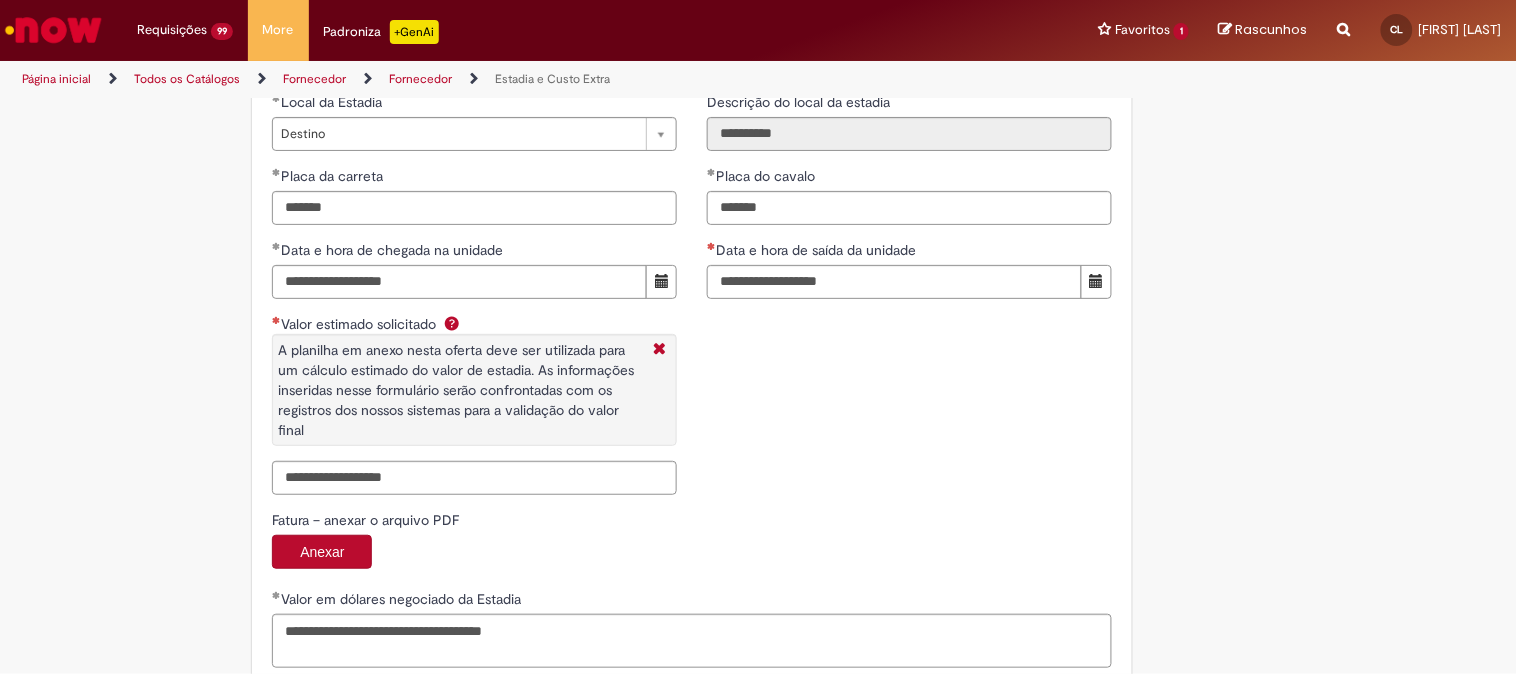 click on "**********" at bounding box center (692, 280) 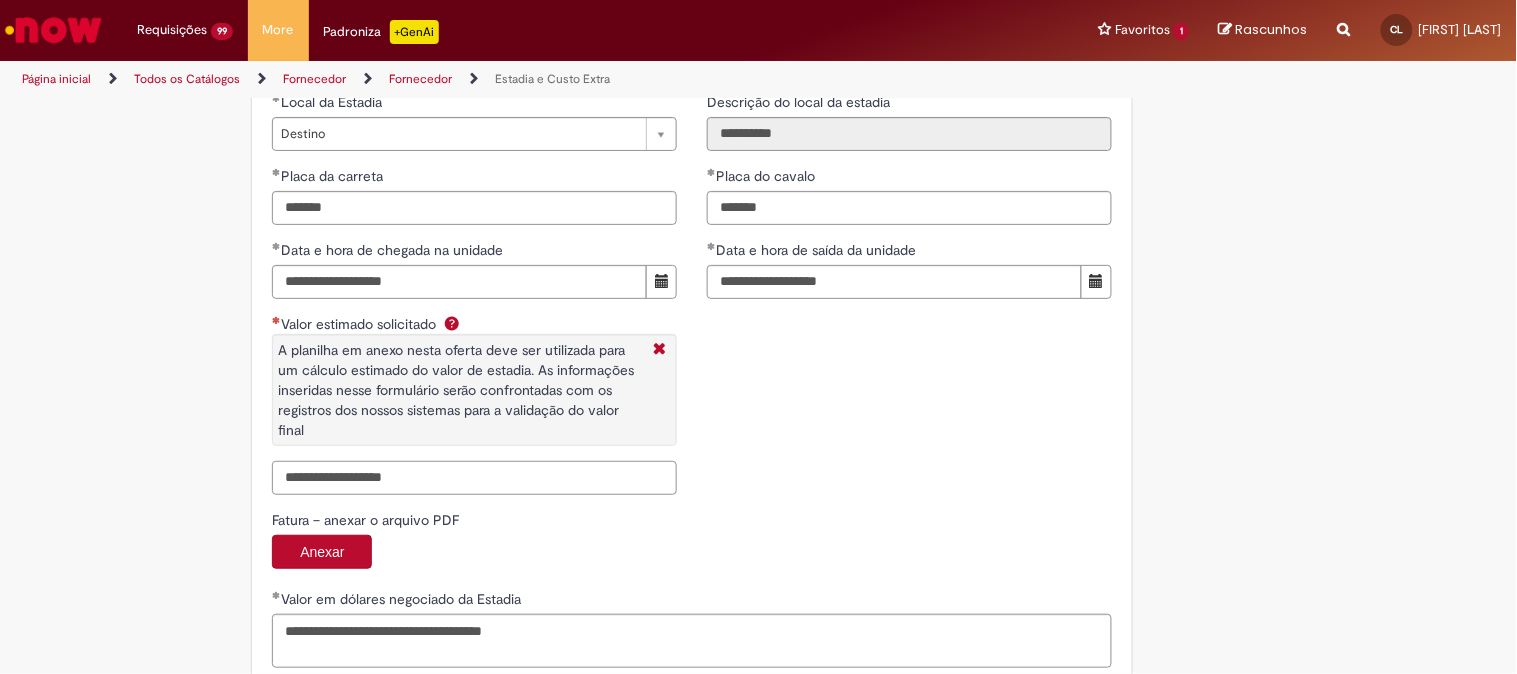 click on "Valor estimado solicitado A planilha em anexo nesta oferta deve ser utilizada para um cálculo estimado do valor de estadia. As informações inseridas nesse formulário serão confrontadas com os registros dos nossos sistemas para a validação do valor final" at bounding box center [474, 478] 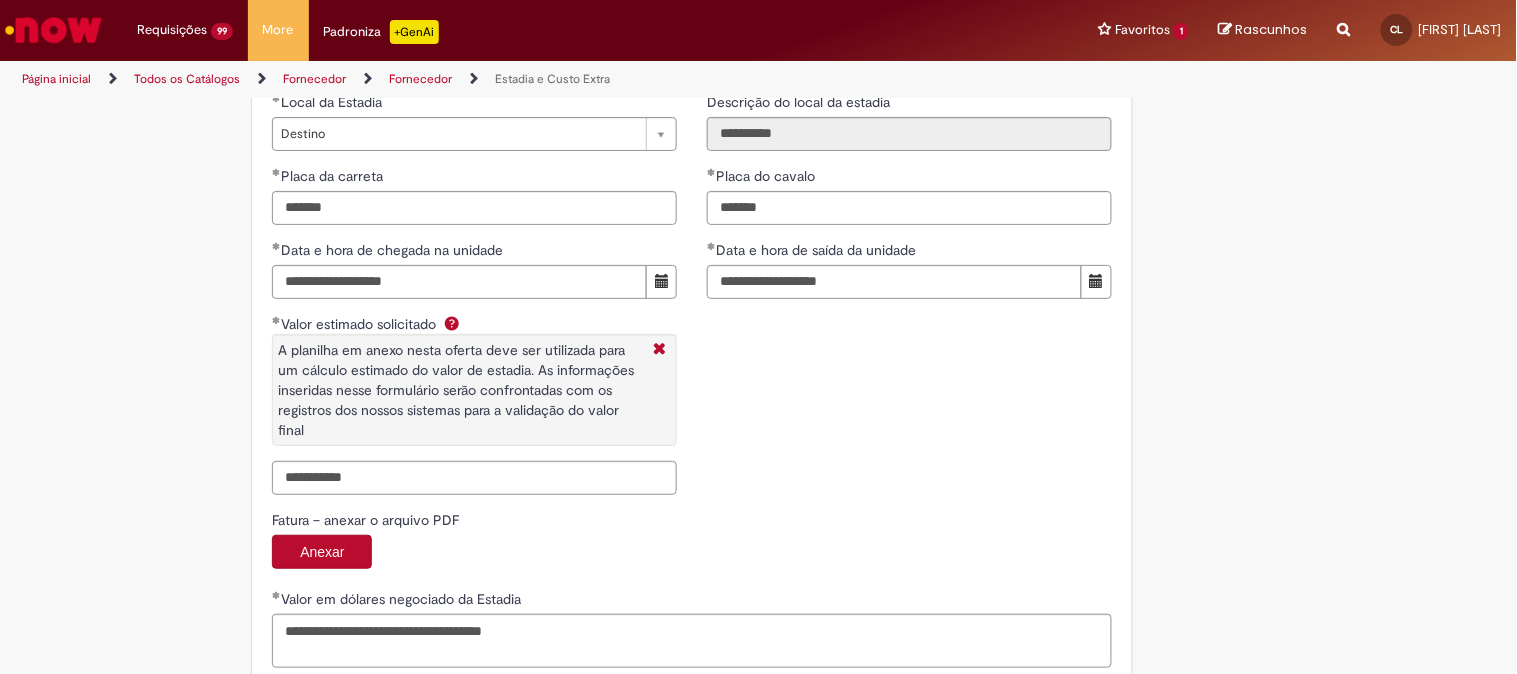 click on "Fatura – anexar o arquivo PDF" at bounding box center (692, 522) 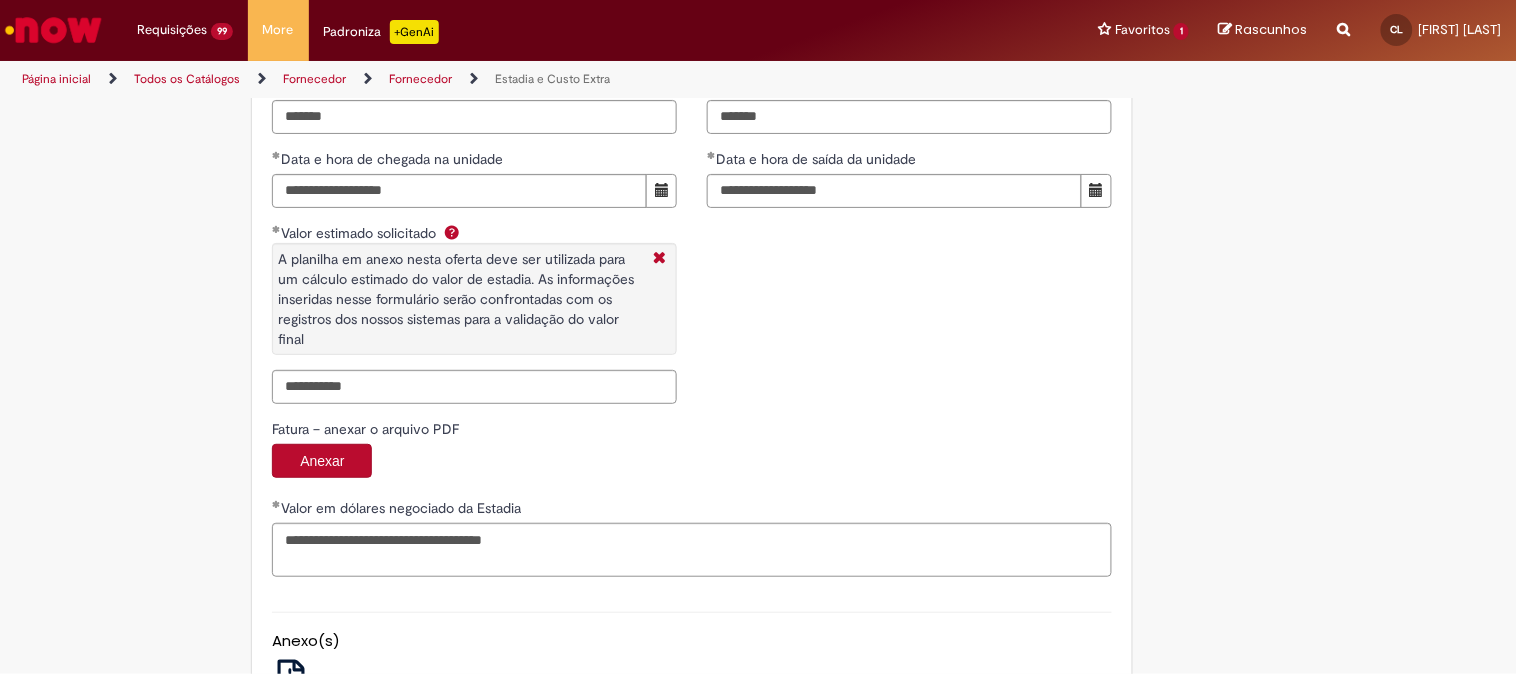 scroll, scrollTop: 3282, scrollLeft: 0, axis: vertical 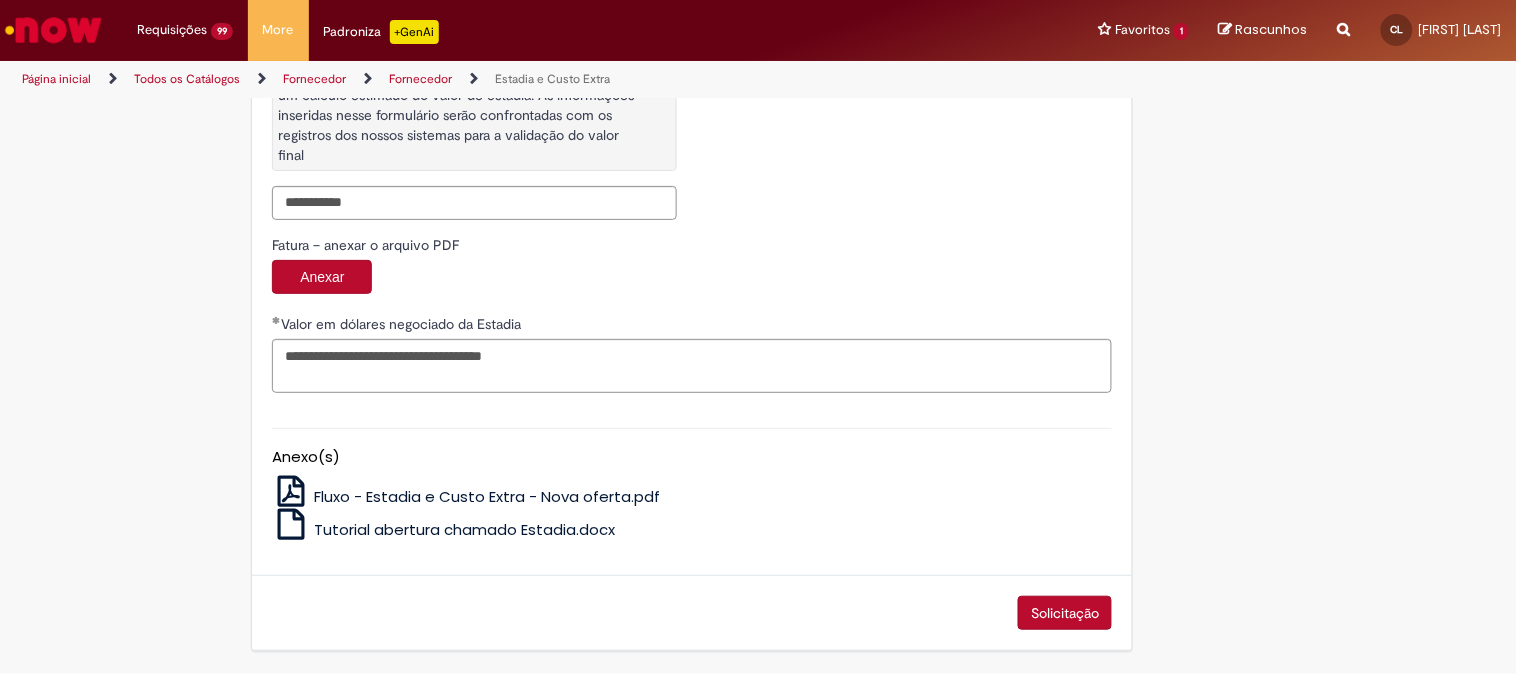 click on "Solicitação" at bounding box center (1065, 613) 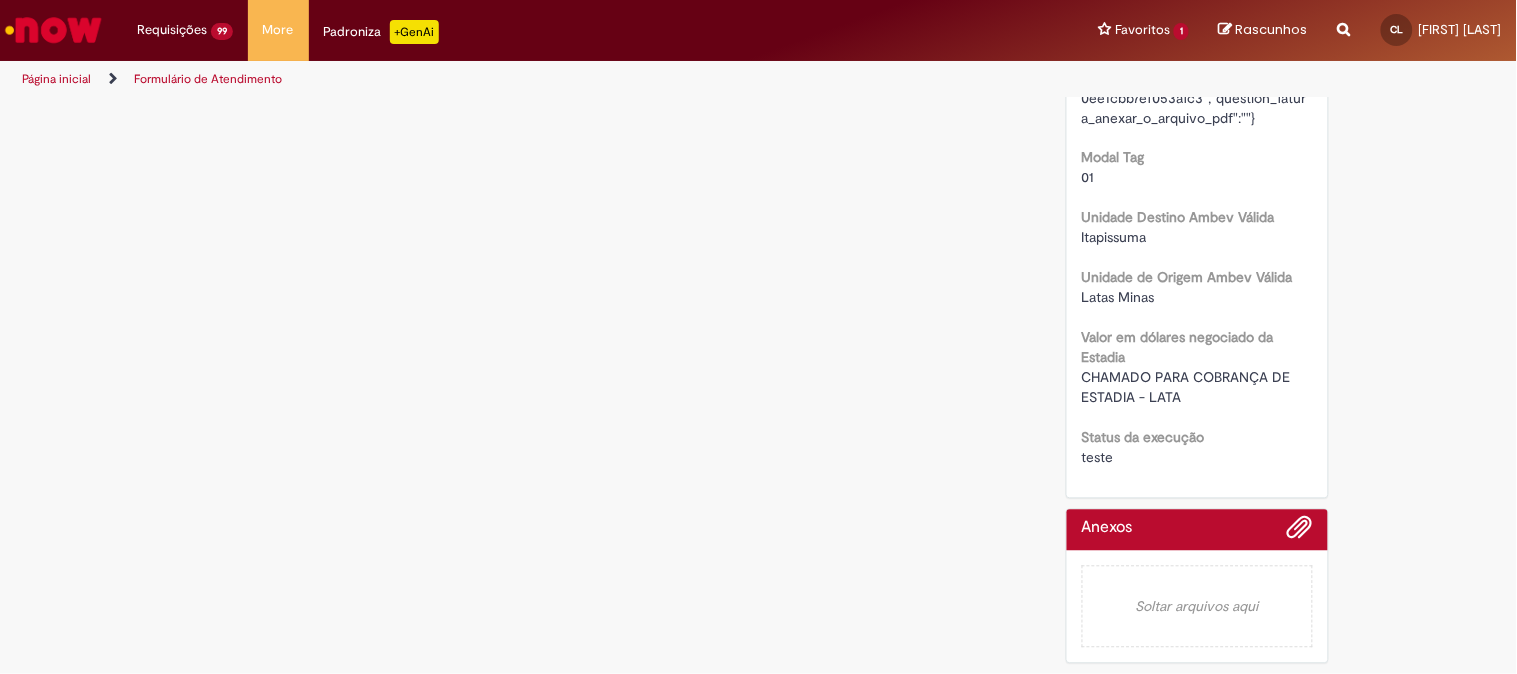 scroll, scrollTop: 0, scrollLeft: 0, axis: both 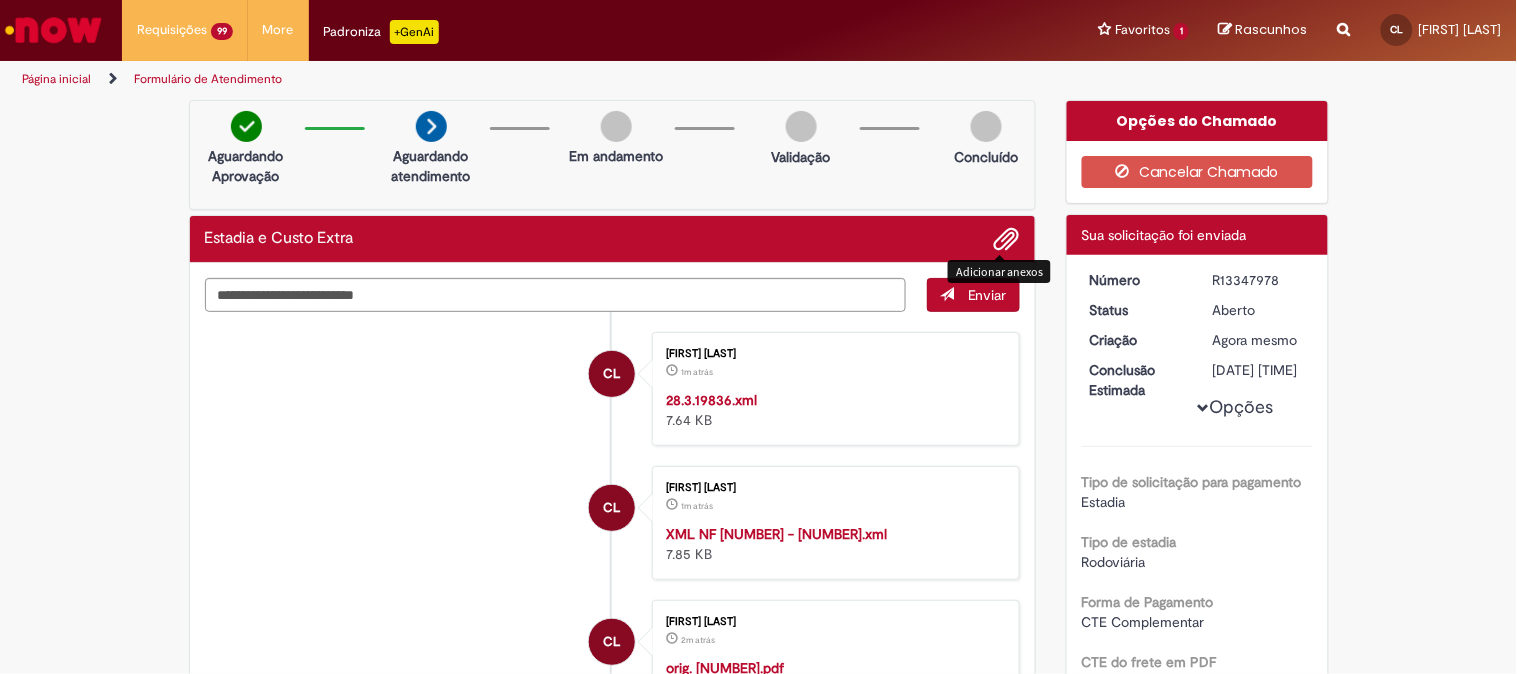 click at bounding box center (1007, 240) 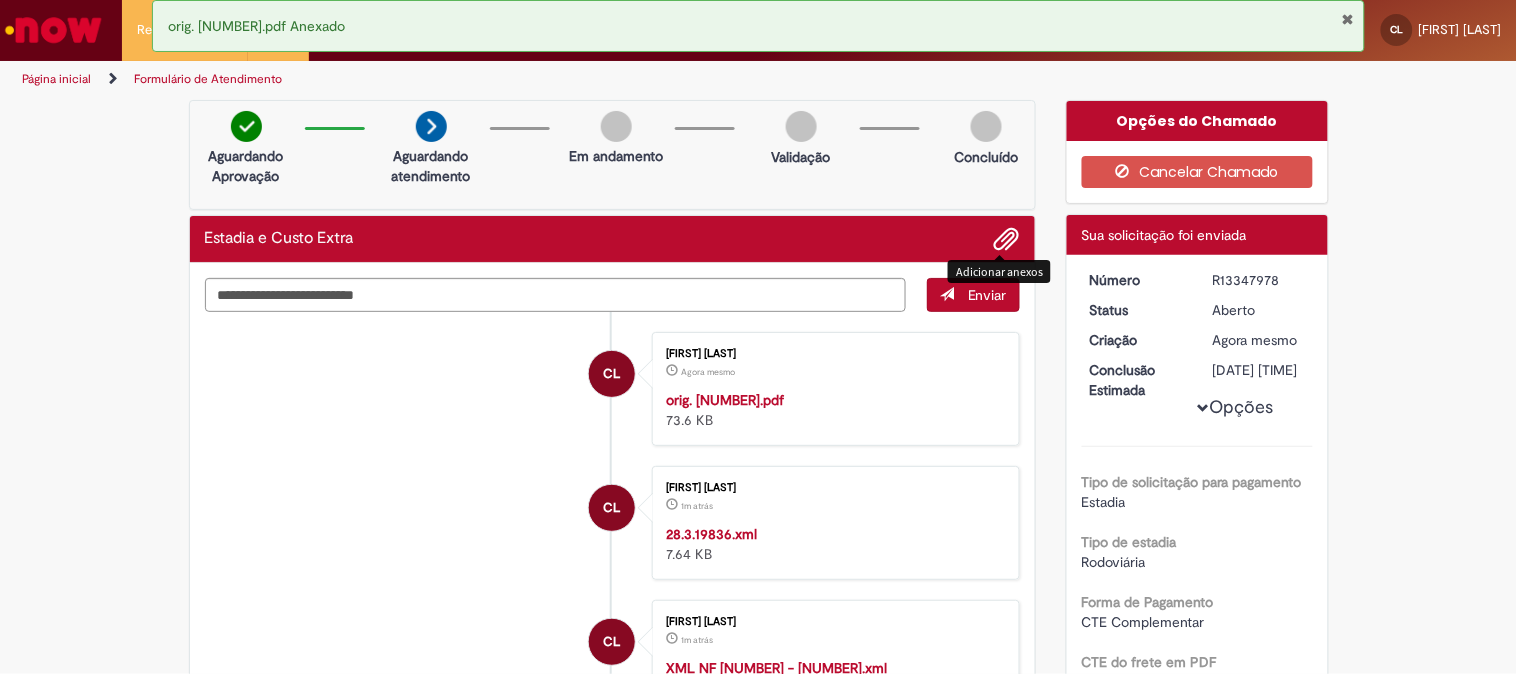 click on "R13347978" at bounding box center (1259, 280) 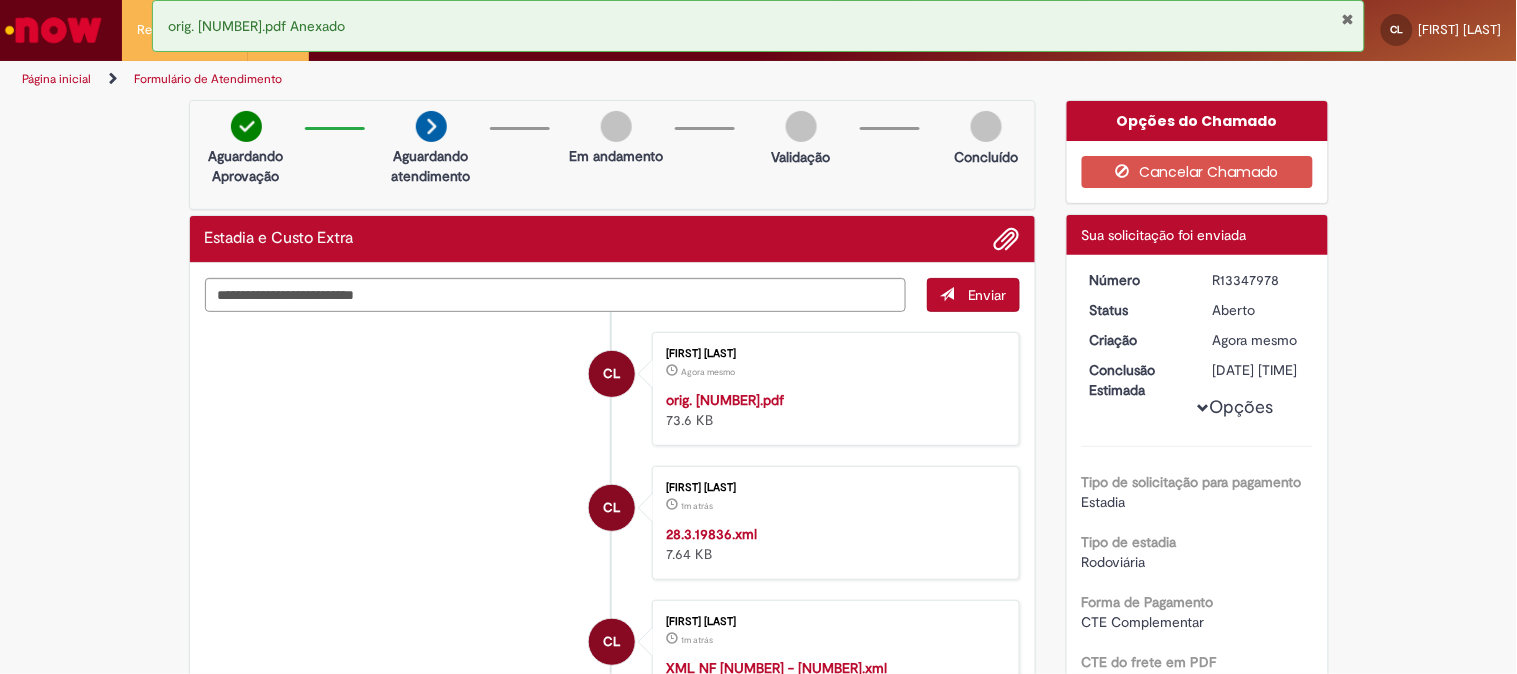 click on "R13347978" at bounding box center (1259, 280) 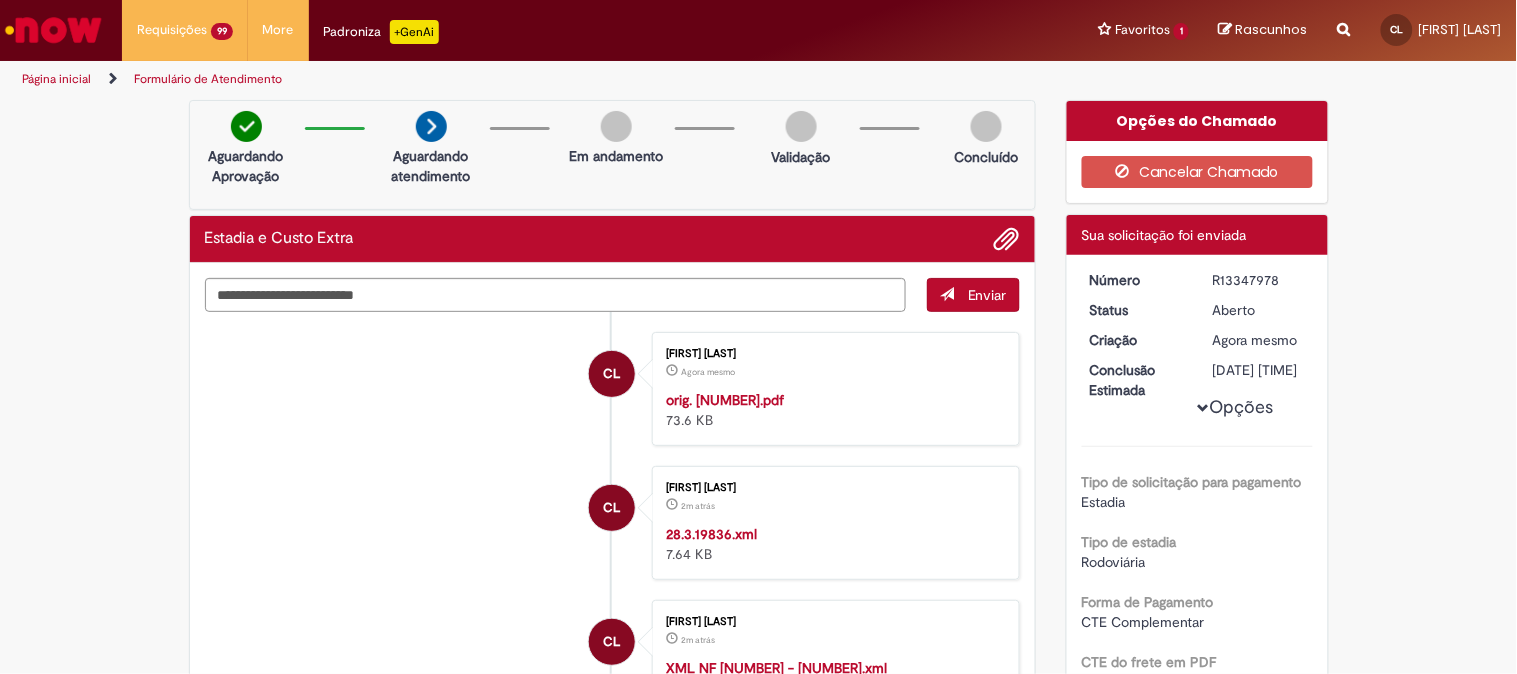 click on "Opções
Tipo de solicitação para pagamento
Estadia
Tipo de estadia
Rodoviária
Forma de Pagamento
CTE Complementar
CTE do frete em PDF
cd15903e9703a650ee1cbb7ef053afc3
Nota Fiscal - anexar o arquivo XML
7615143e9703a650ee1cbb7ef053af9e
Nº Nota Fiscal
74653
Série Nota Fiscal
1
Data de emissão
08/07/2025 01:50:44
Valor total da NF
R$ 50.048,46
Chave de Acesso - Nfe
31250707526557010334550010000746531388594580
CNPJ unidade de origem
07526557010334
Descrição da origem
Ambev. S.A. Filial Aluminio
CNPJ unidade de destino
07526557002153" at bounding box center [1197, 1811] 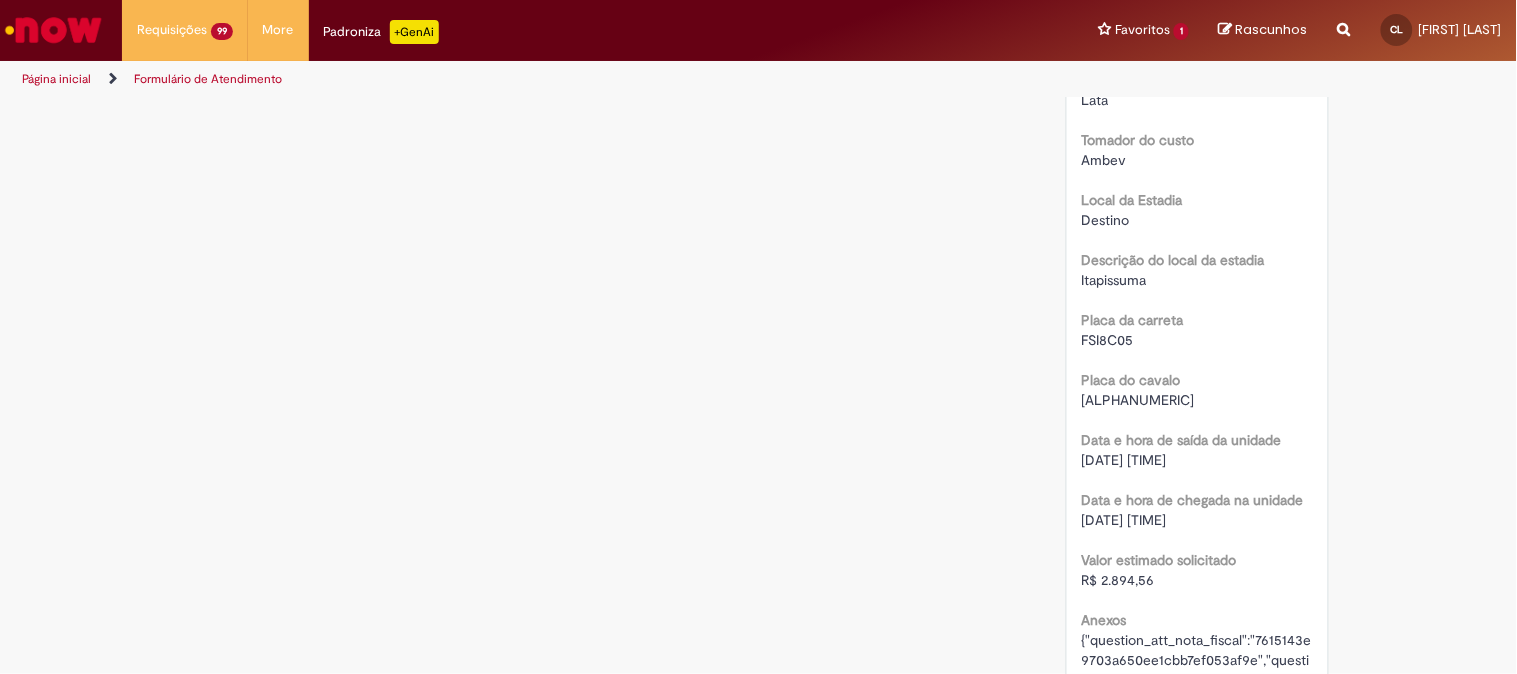 scroll, scrollTop: 2333, scrollLeft: 0, axis: vertical 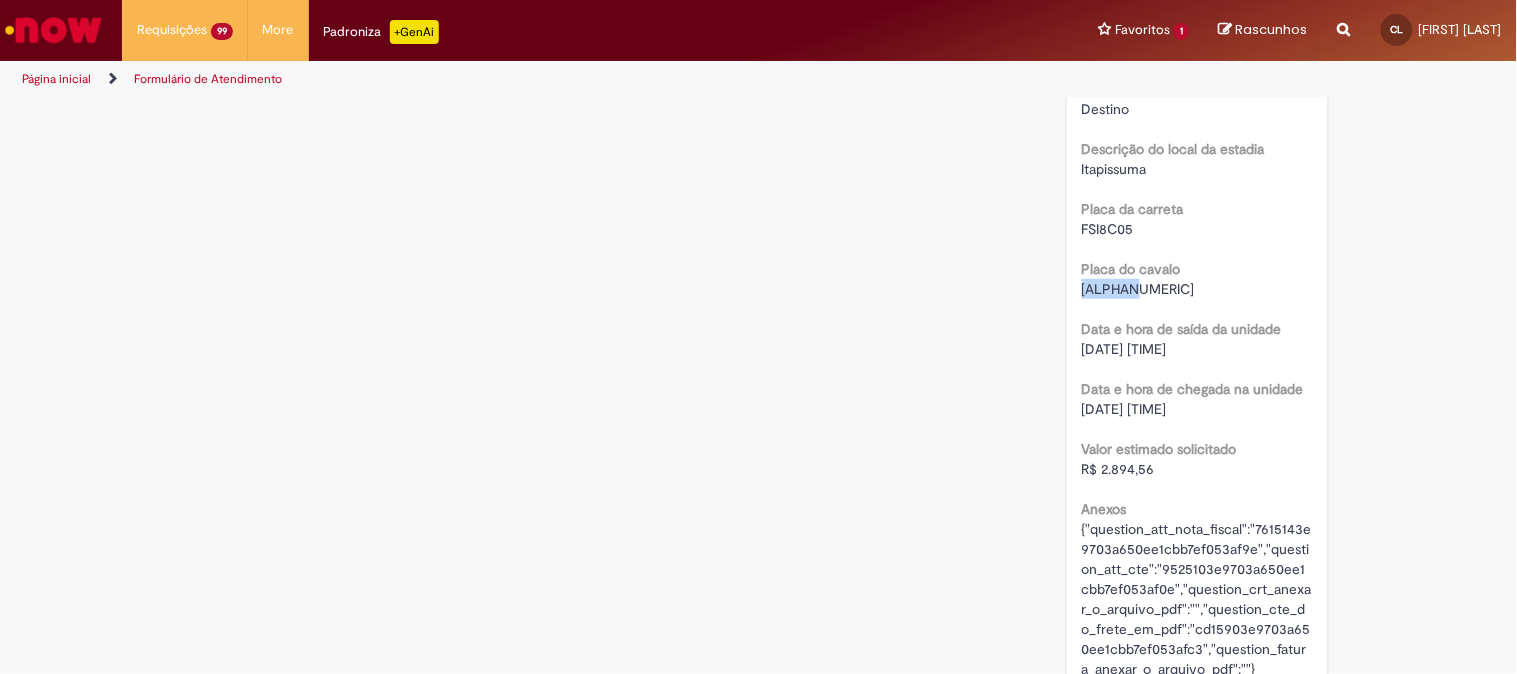 drag, startPoint x: 1137, startPoint y: 388, endPoint x: 1074, endPoint y: 384, distance: 63.126858 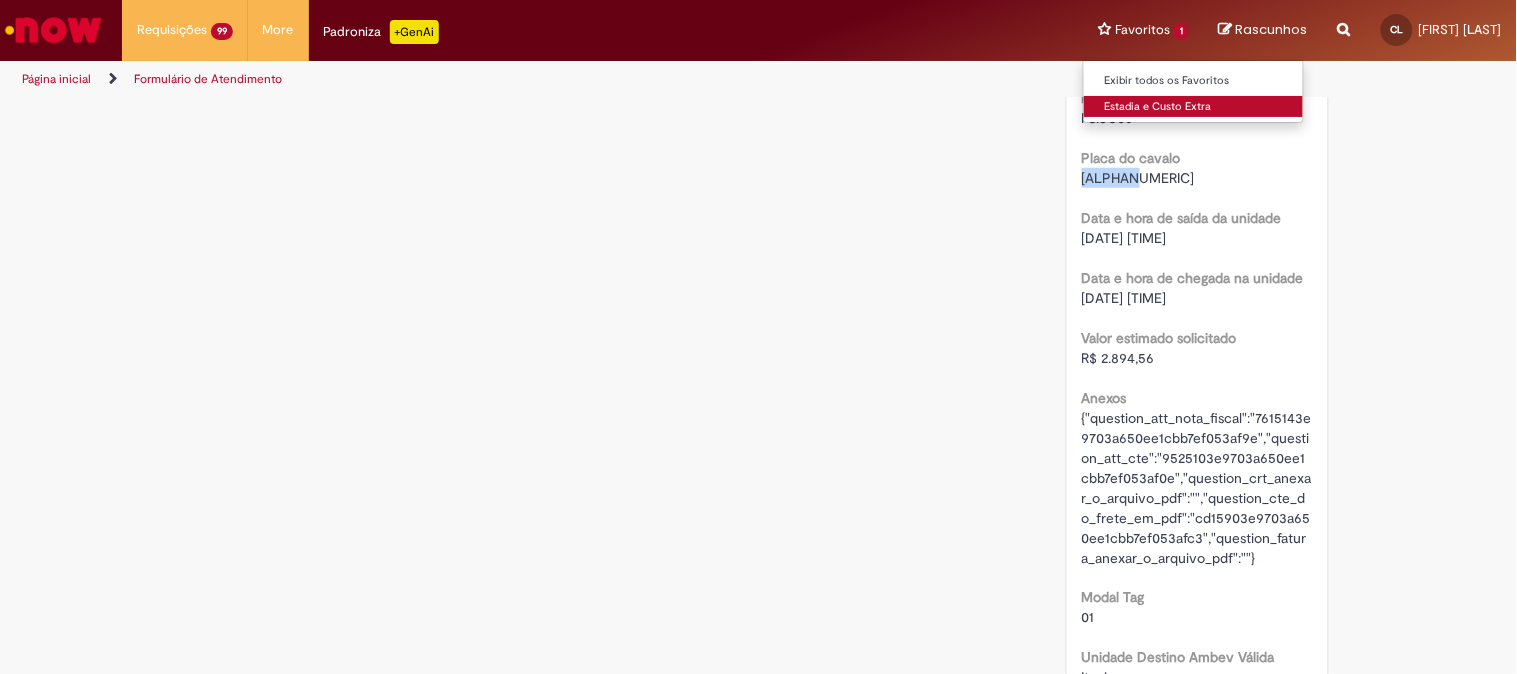 click on "Estadia e Custo Extra" at bounding box center [1194, 107] 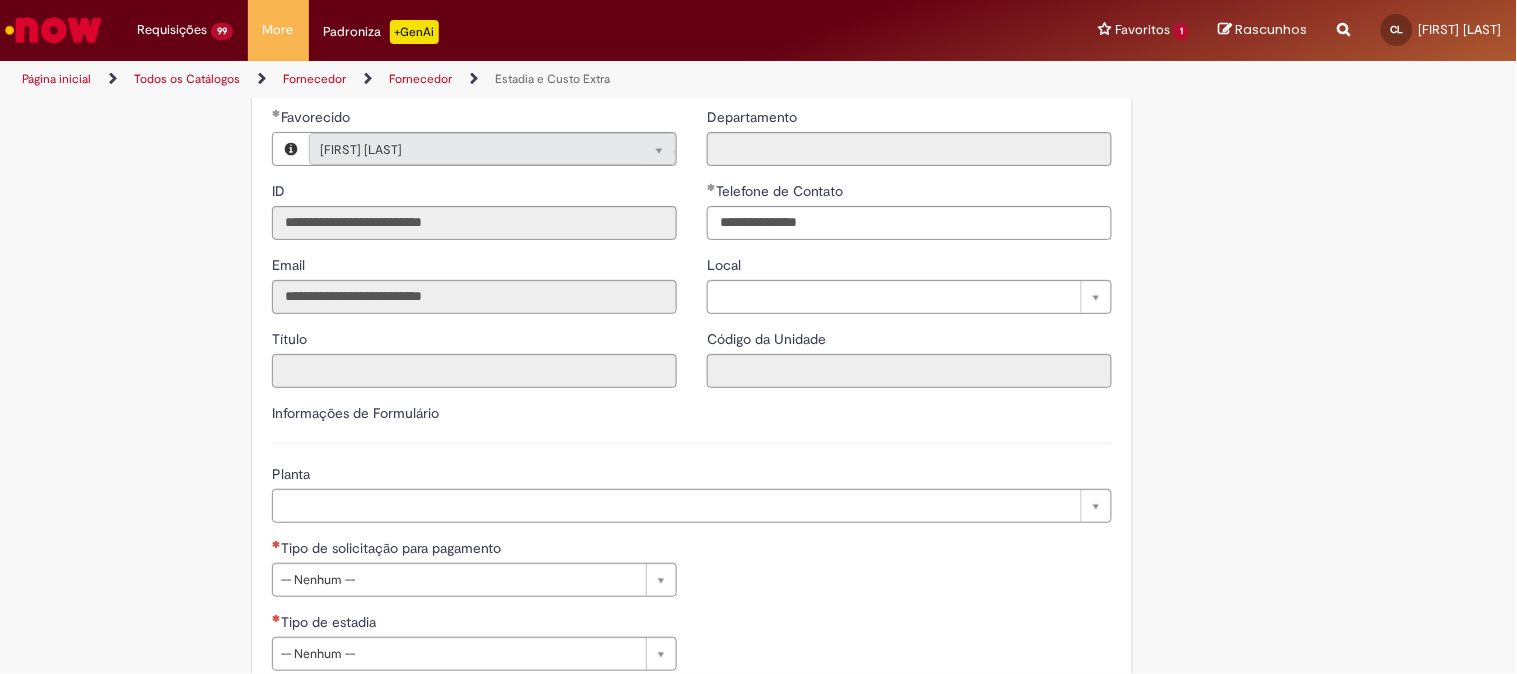 scroll, scrollTop: 333, scrollLeft: 0, axis: vertical 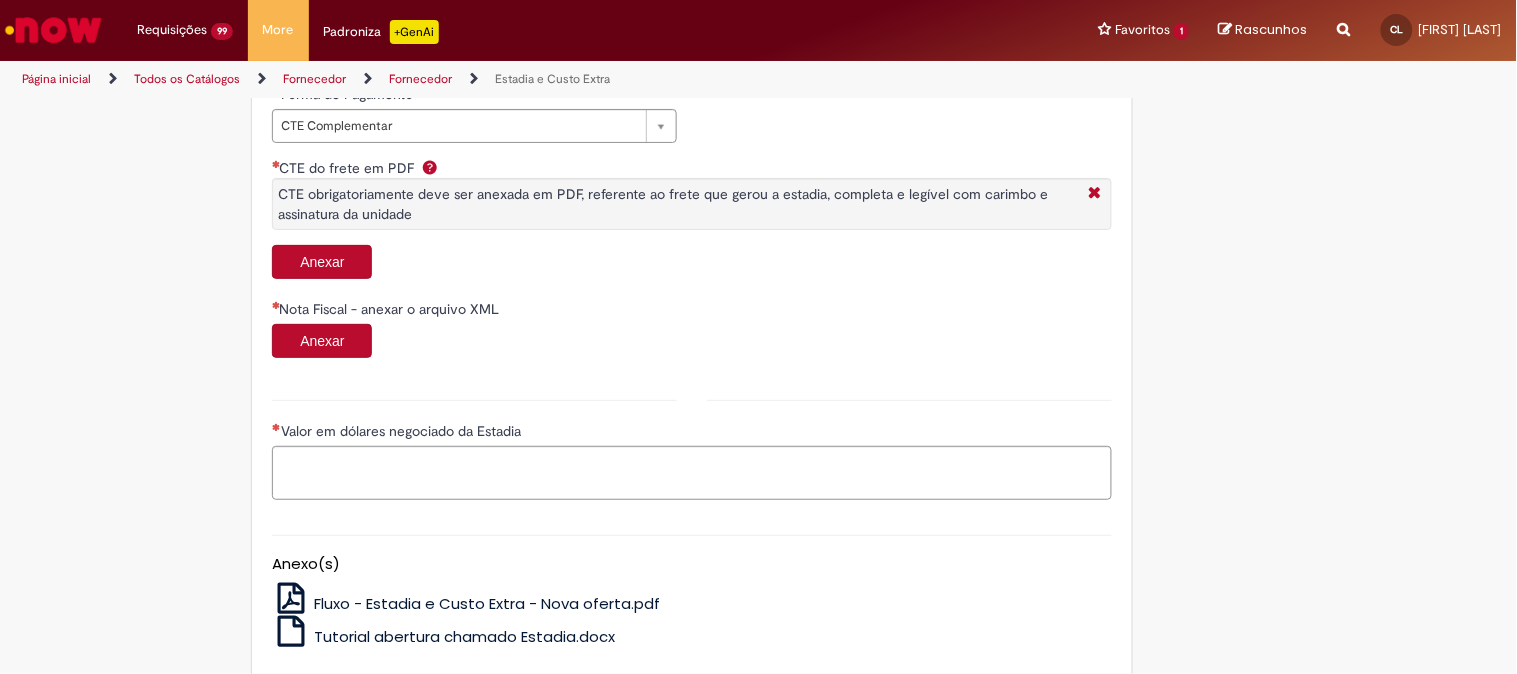 click on "Anexar" at bounding box center (322, 262) 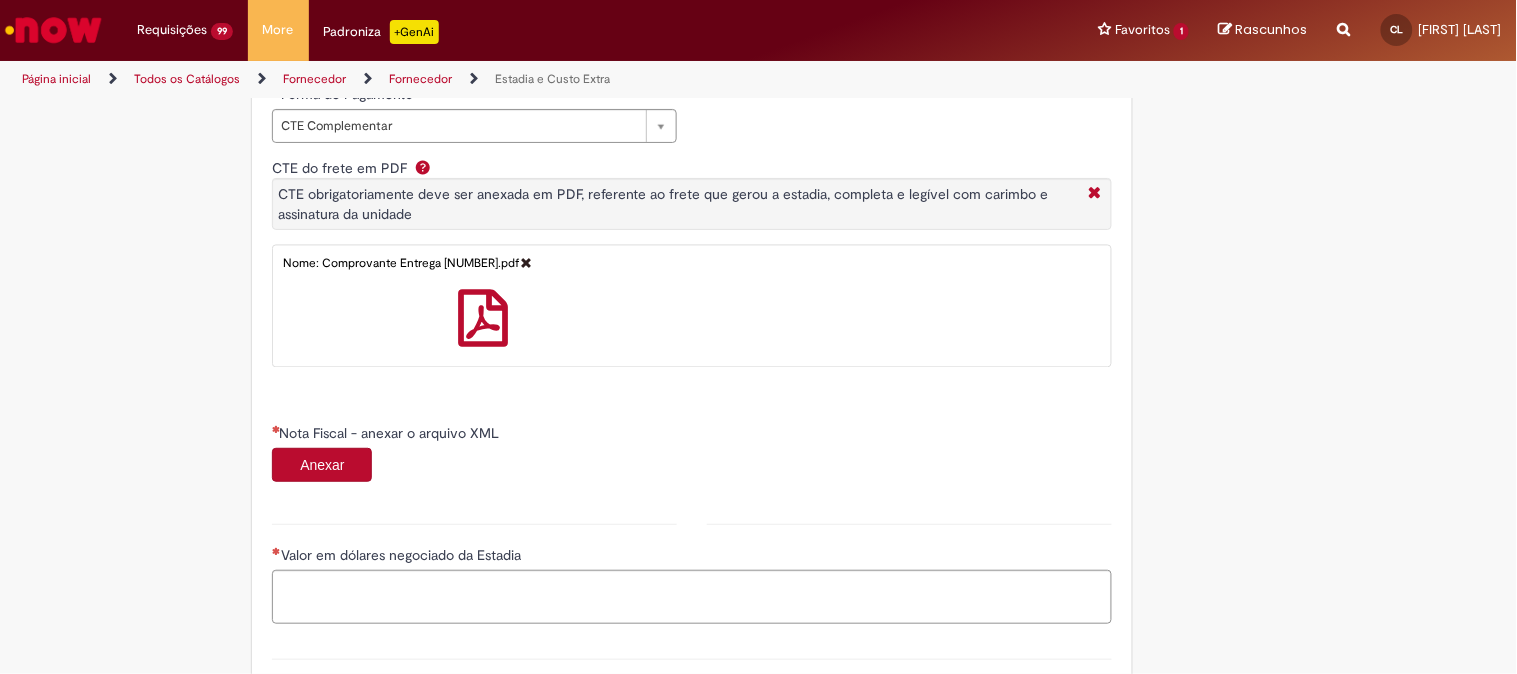 click on "Anexar" at bounding box center [322, 465] 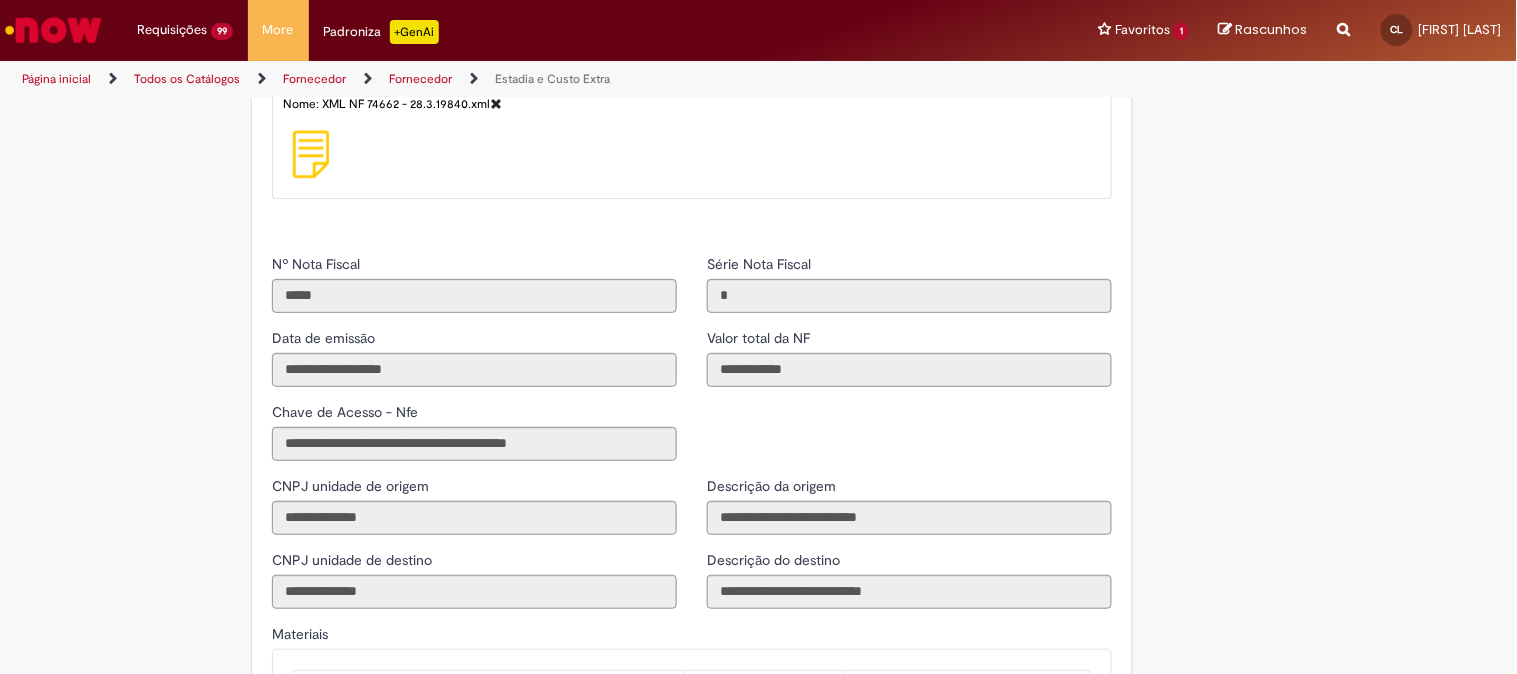scroll, scrollTop: 1555, scrollLeft: 0, axis: vertical 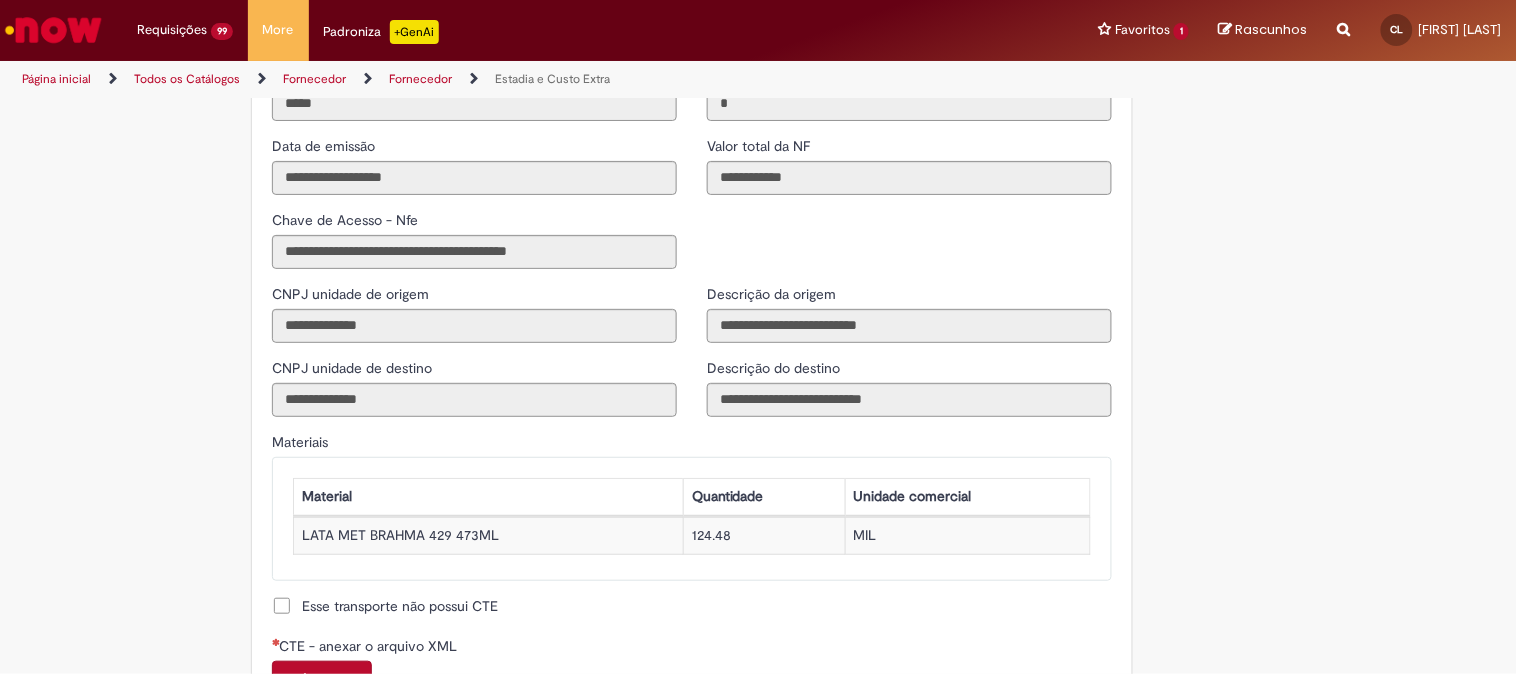 click on "Anexar" at bounding box center [322, 678] 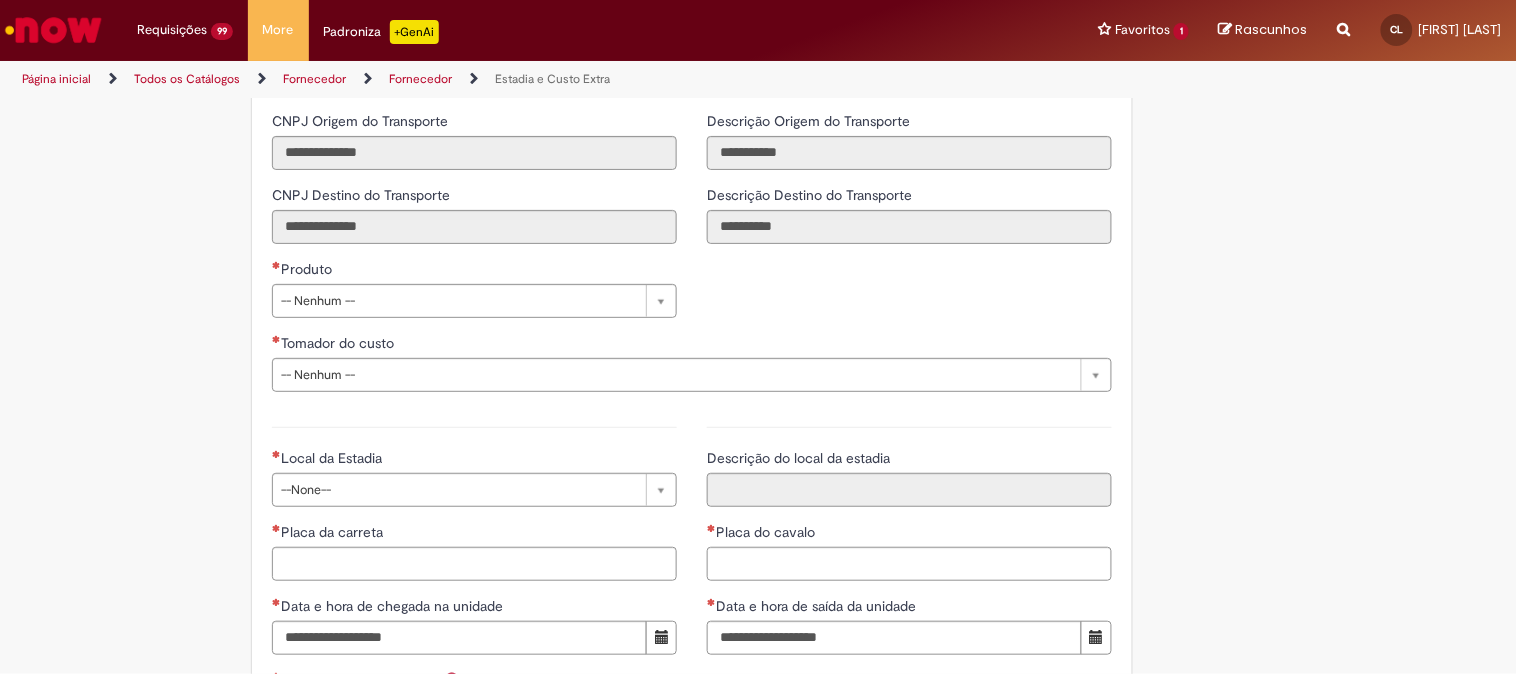 scroll, scrollTop: 2666, scrollLeft: 0, axis: vertical 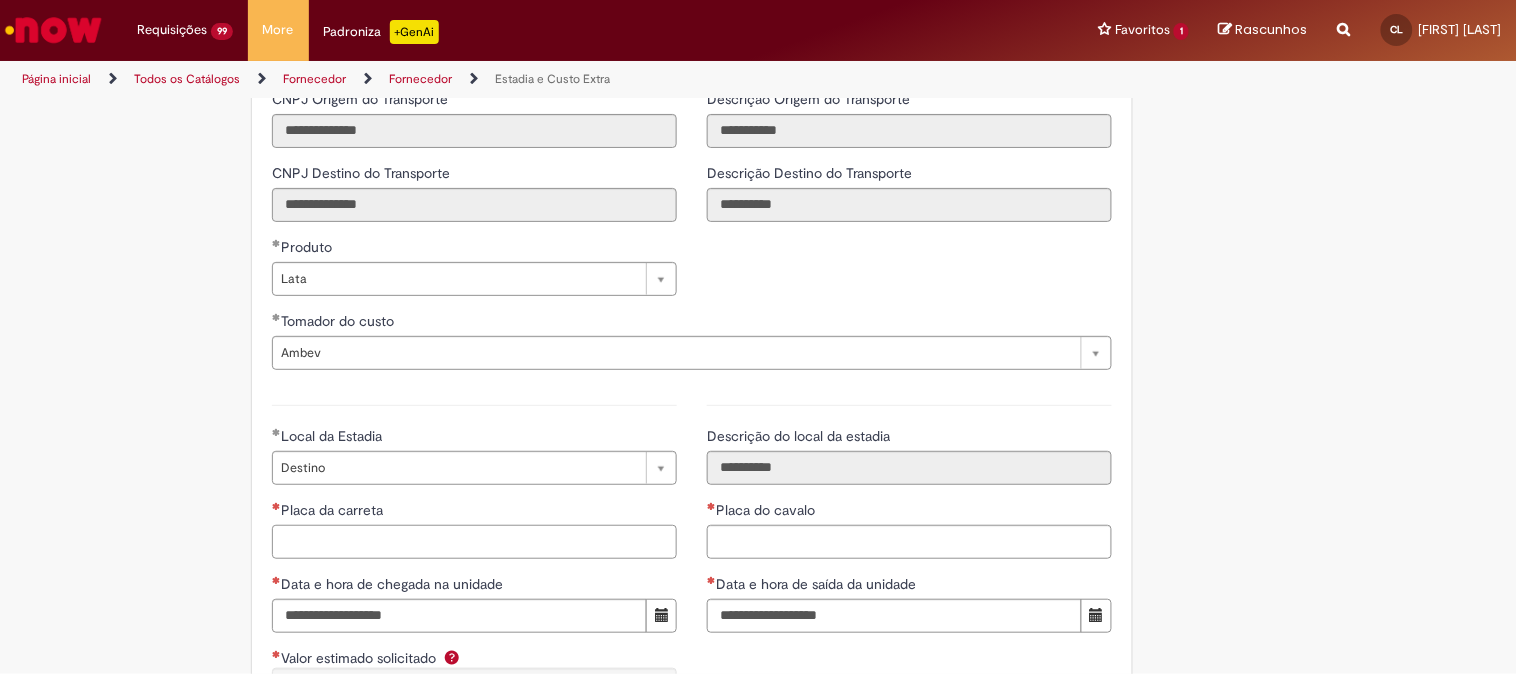click on "Placa da carreta" at bounding box center (474, 542) 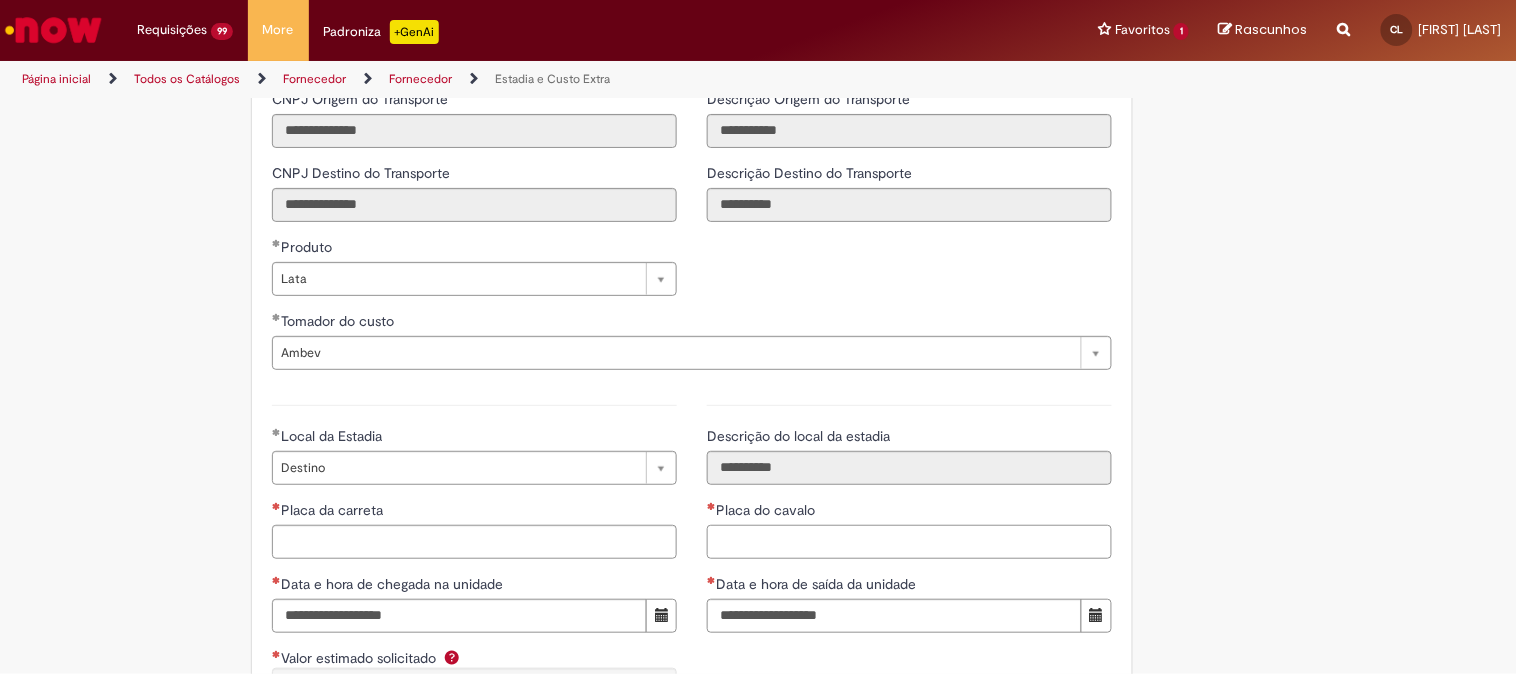 click on "Placa do cavalo" at bounding box center (909, 542) 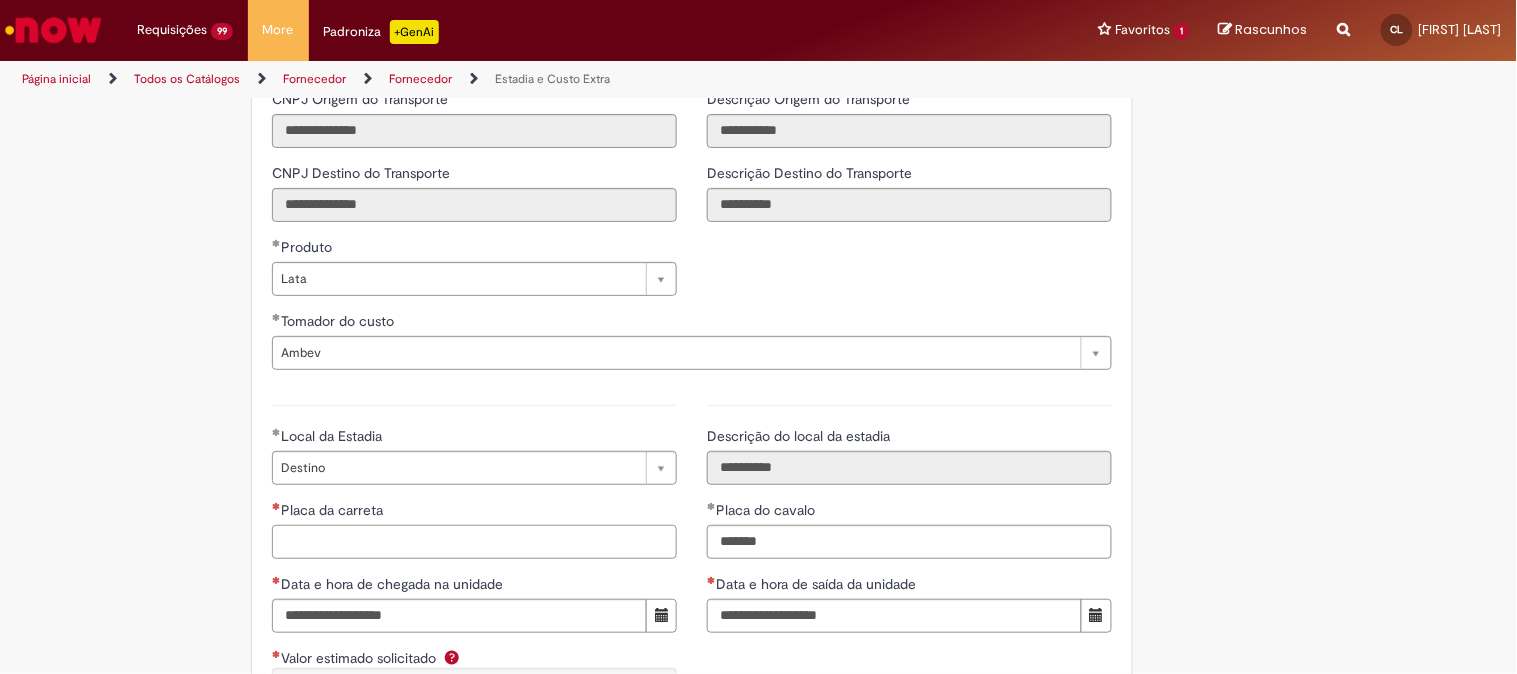click on "Placa da carreta" at bounding box center (474, 542) 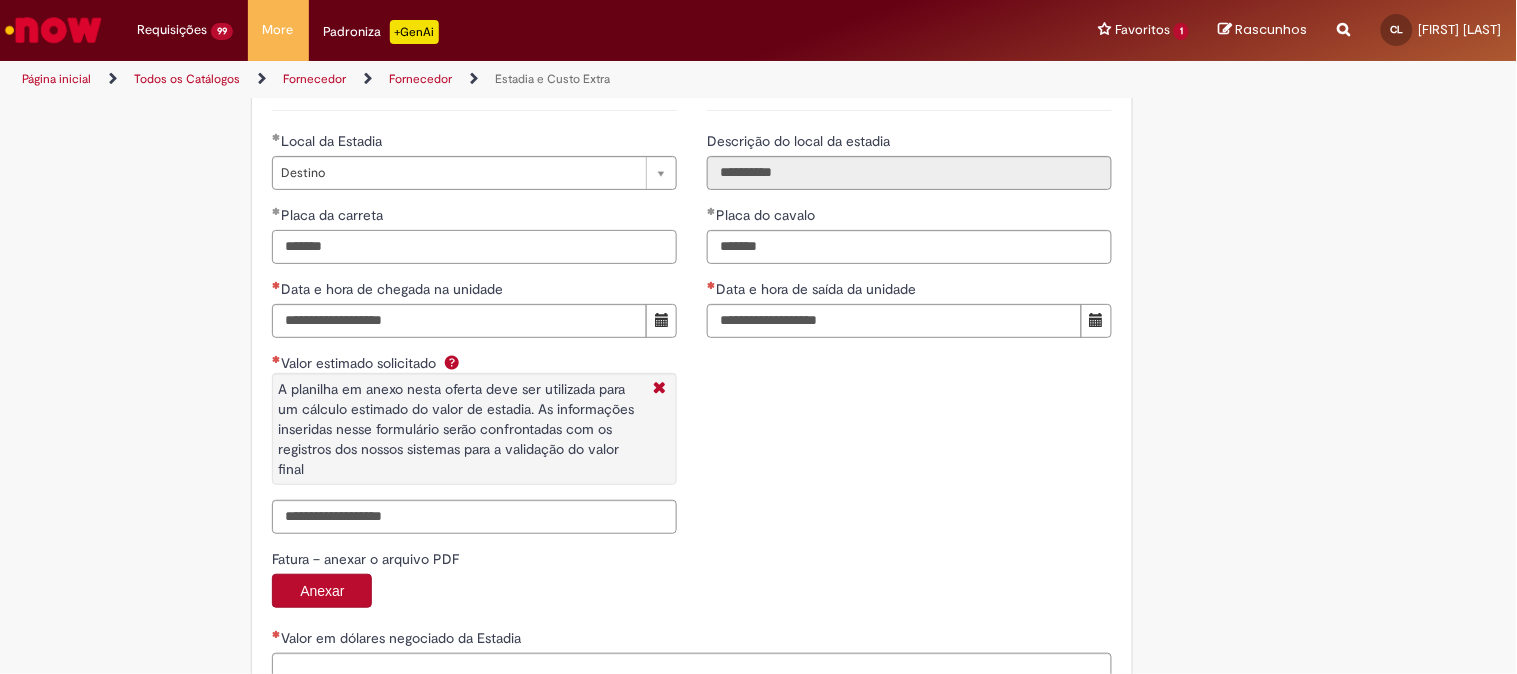 scroll, scrollTop: 3000, scrollLeft: 0, axis: vertical 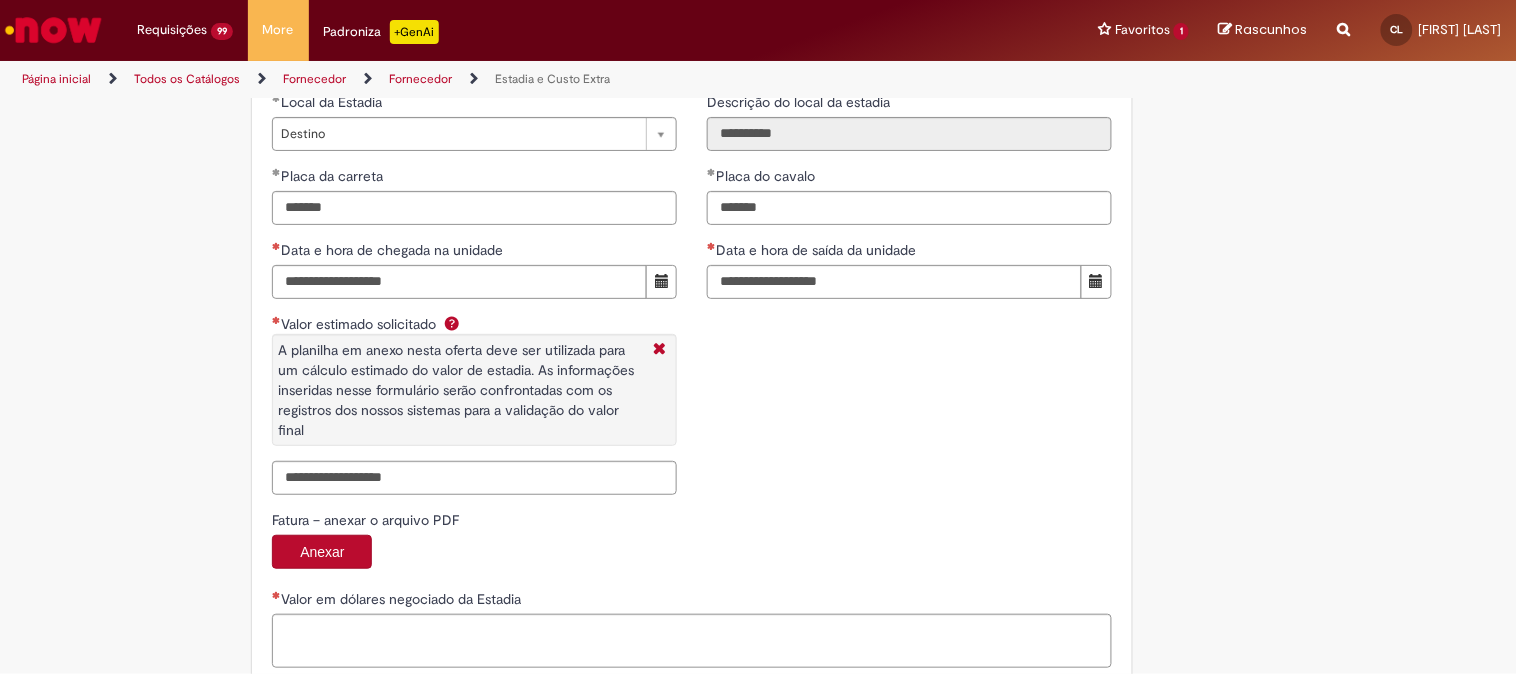 click on "**********" at bounding box center [474, 280] 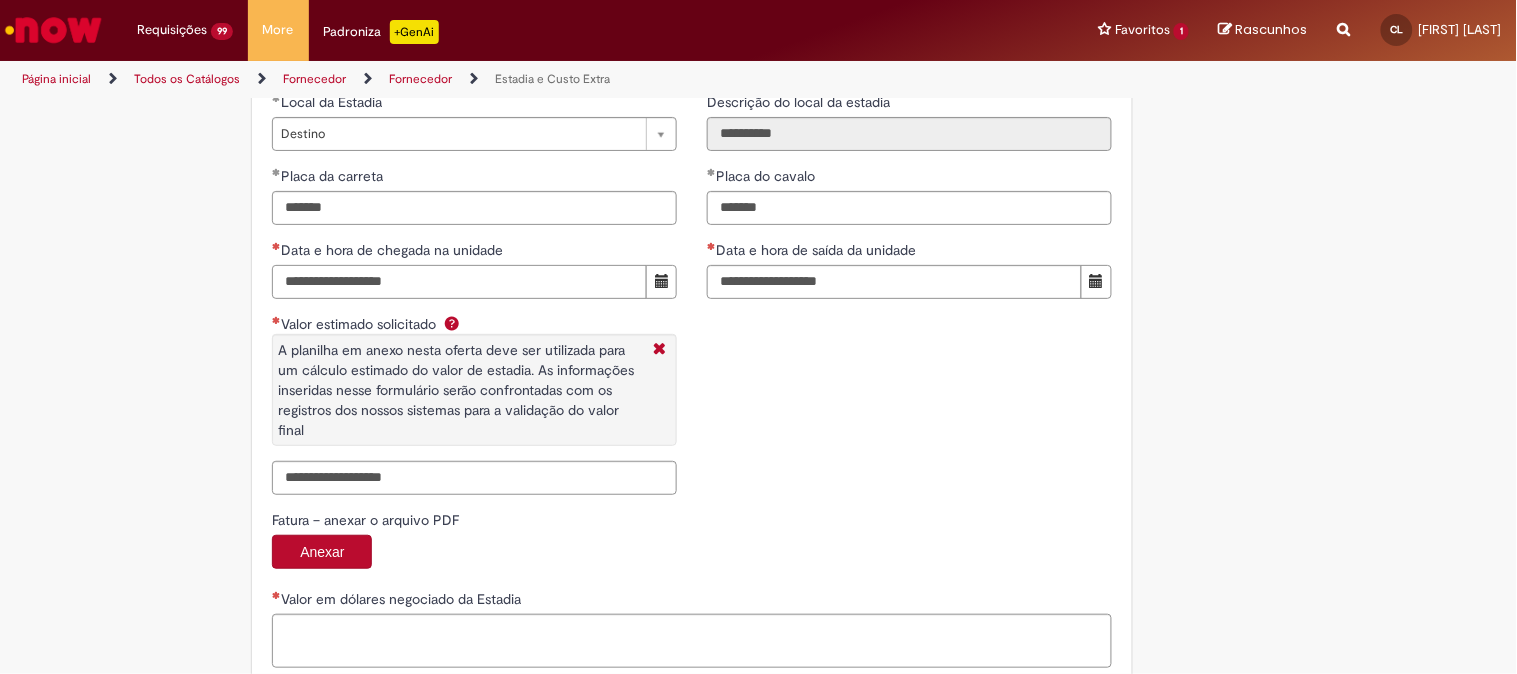 click on "Data e hora de chegada na unidade" at bounding box center [459, 282] 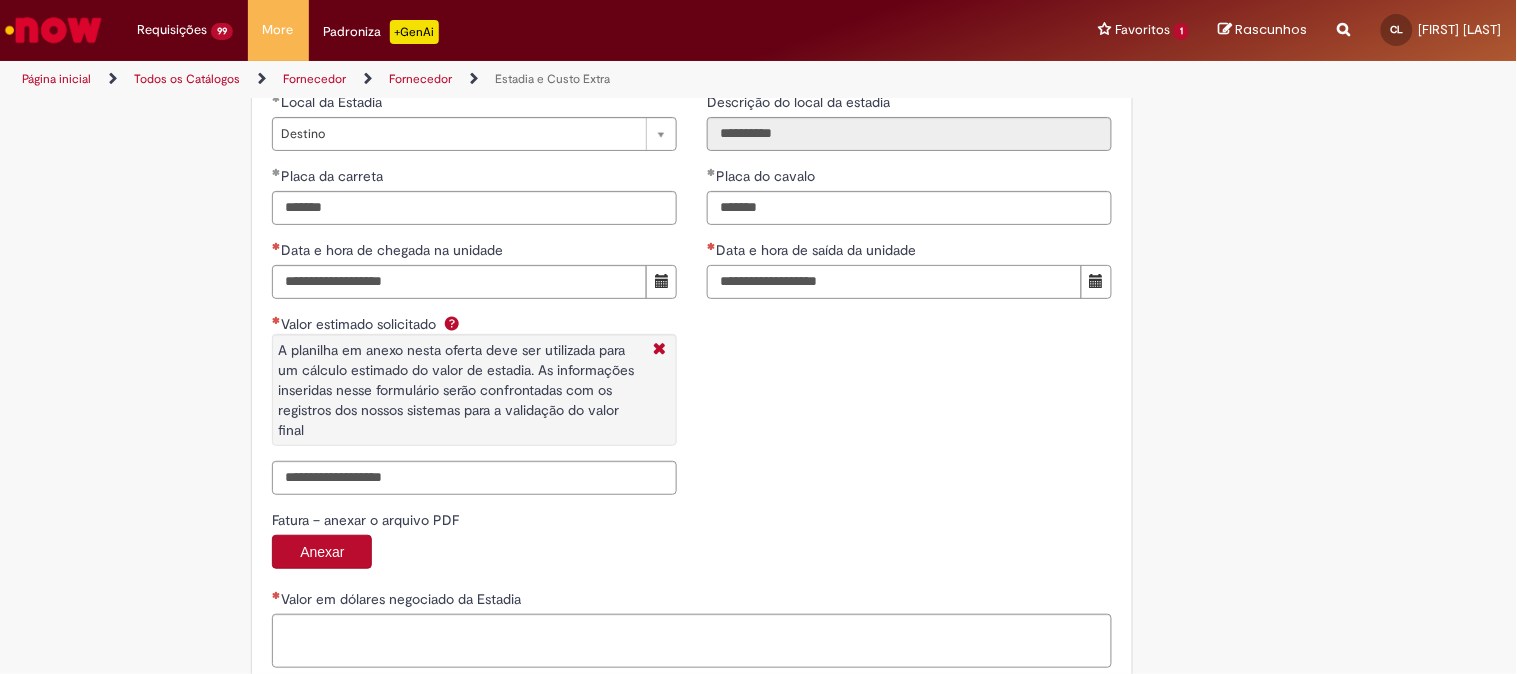 click on "Data e hora de saída da unidade" at bounding box center (894, 282) 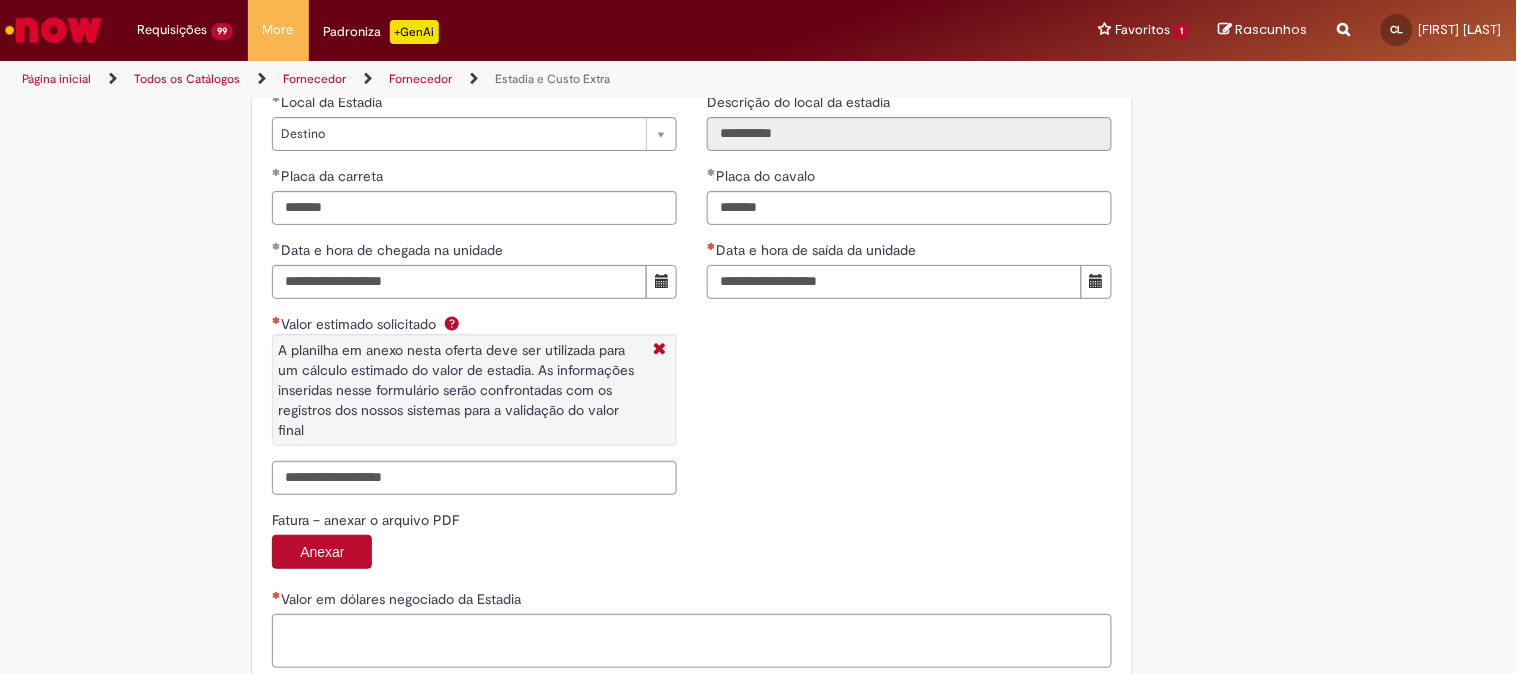 drag, startPoint x: 846, startPoint y: 286, endPoint x: 784, endPoint y: 283, distance: 62.072536 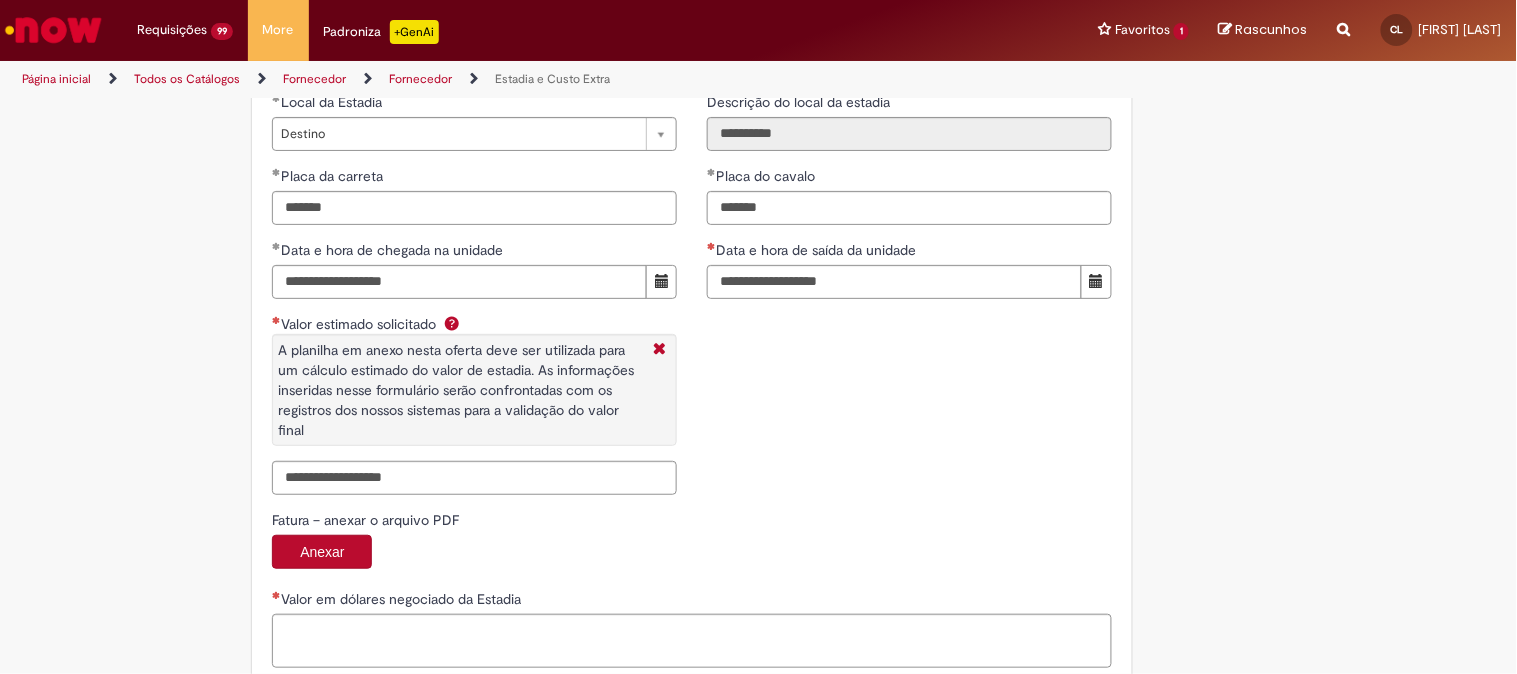 click on "**********" at bounding box center [692, 280] 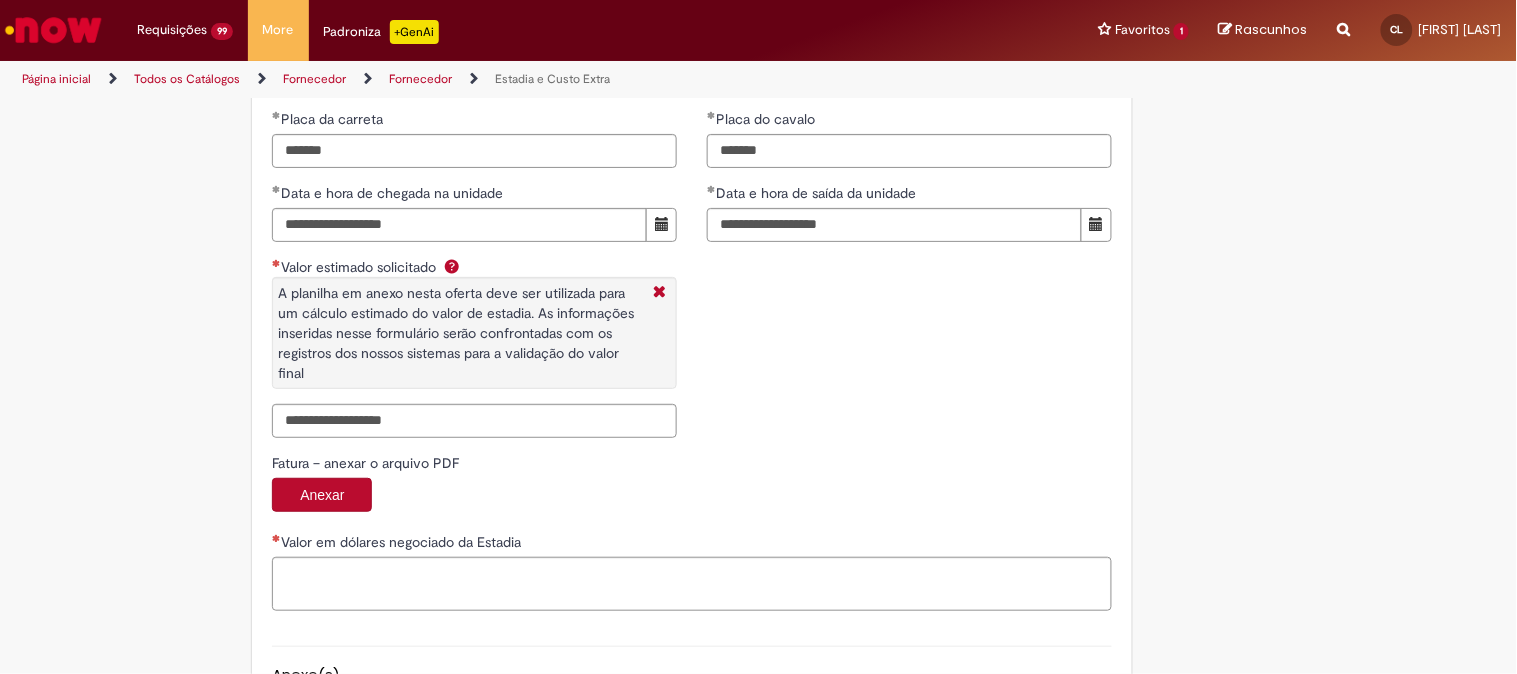 scroll, scrollTop: 3111, scrollLeft: 0, axis: vertical 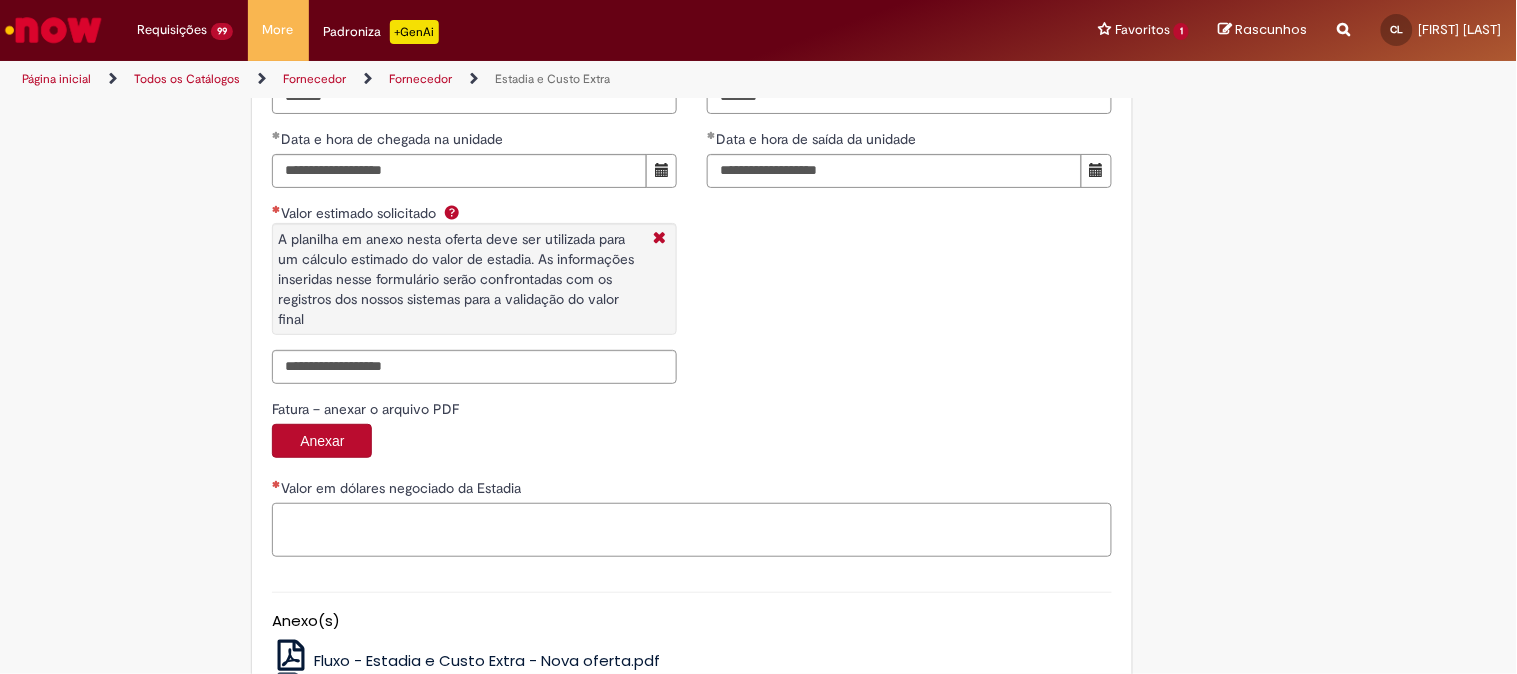 click on "Valor em dólares negociado da Estadia" at bounding box center [692, 530] 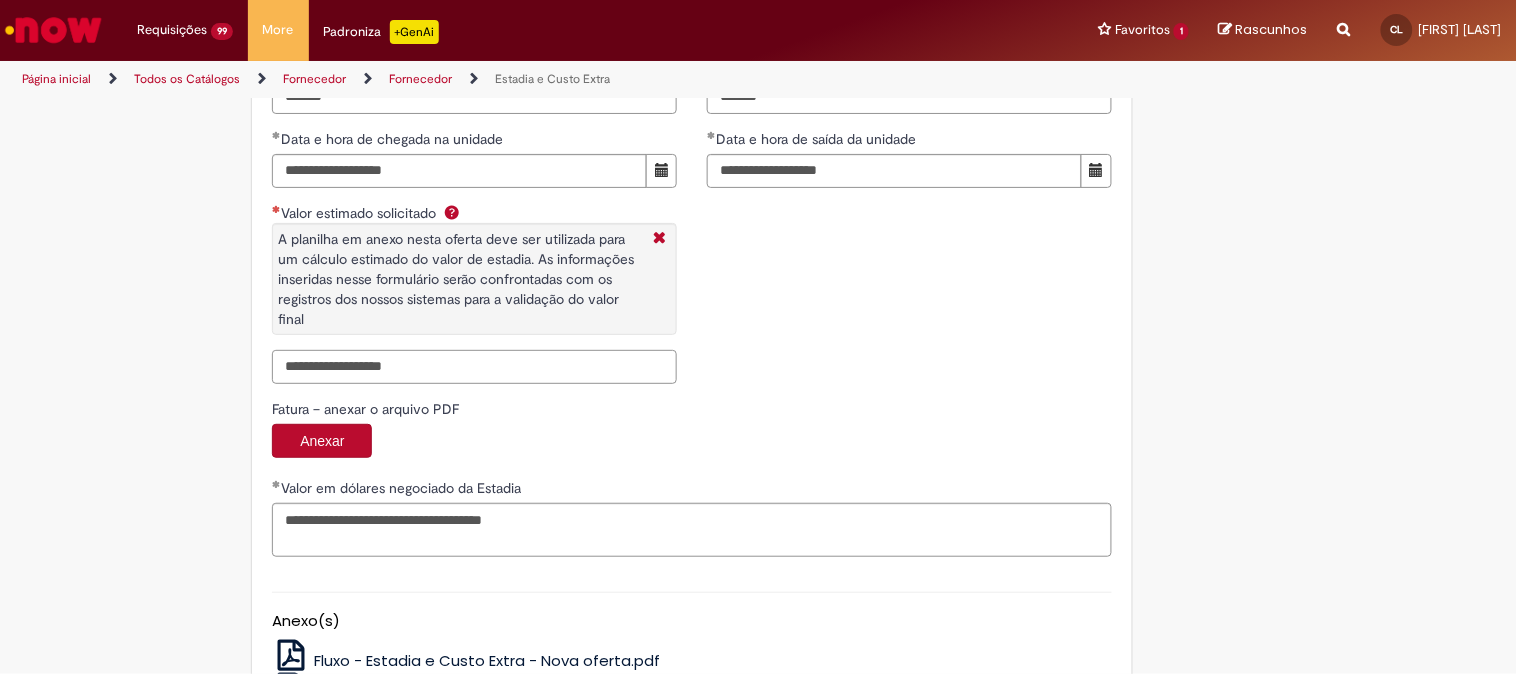 click on "Valor estimado solicitado A planilha em anexo nesta oferta deve ser utilizada para um cálculo estimado do valor de estadia. As informações inseridas nesse formulário serão confrontadas com os registros dos nossos sistemas para a validação do valor final" at bounding box center [474, 367] 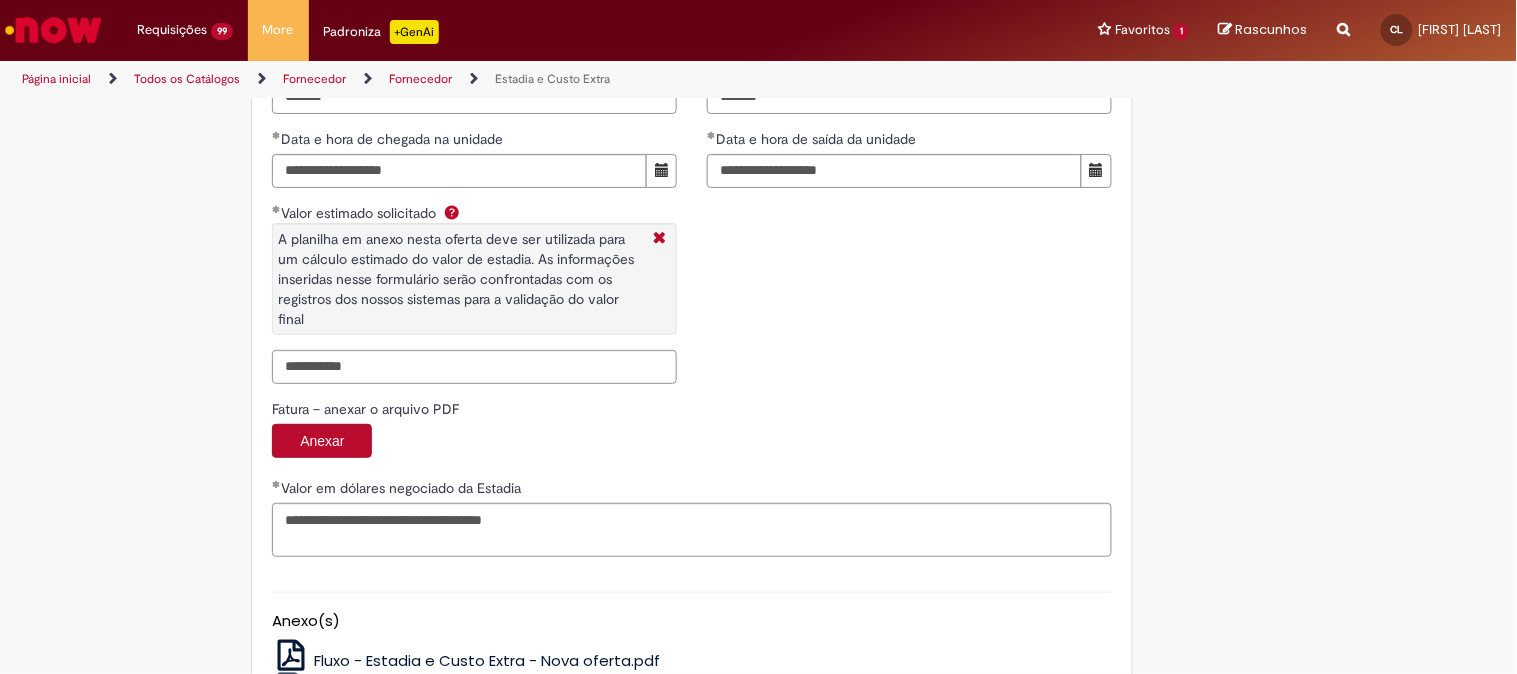 click on "Anexar" at bounding box center [692, 443] 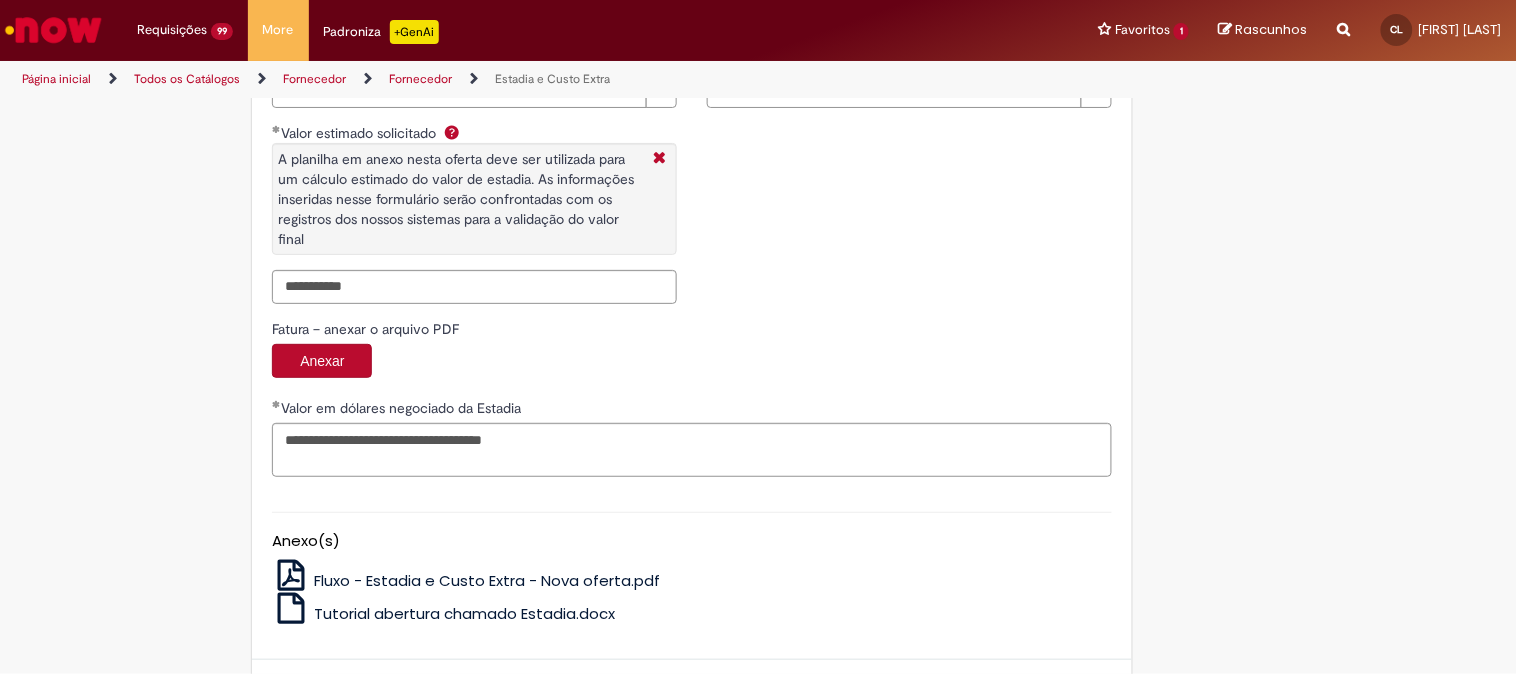 scroll, scrollTop: 3282, scrollLeft: 0, axis: vertical 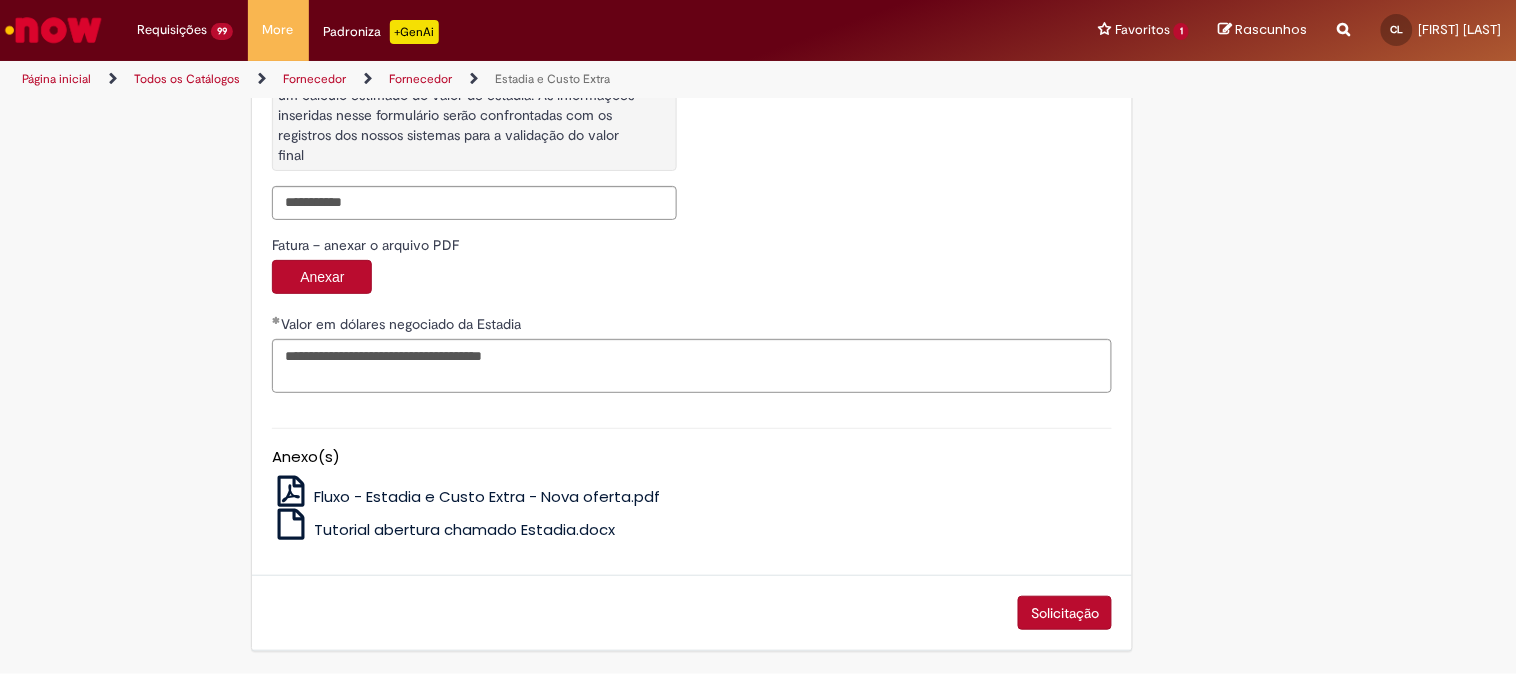 click on "Solicitação" at bounding box center [1065, 613] 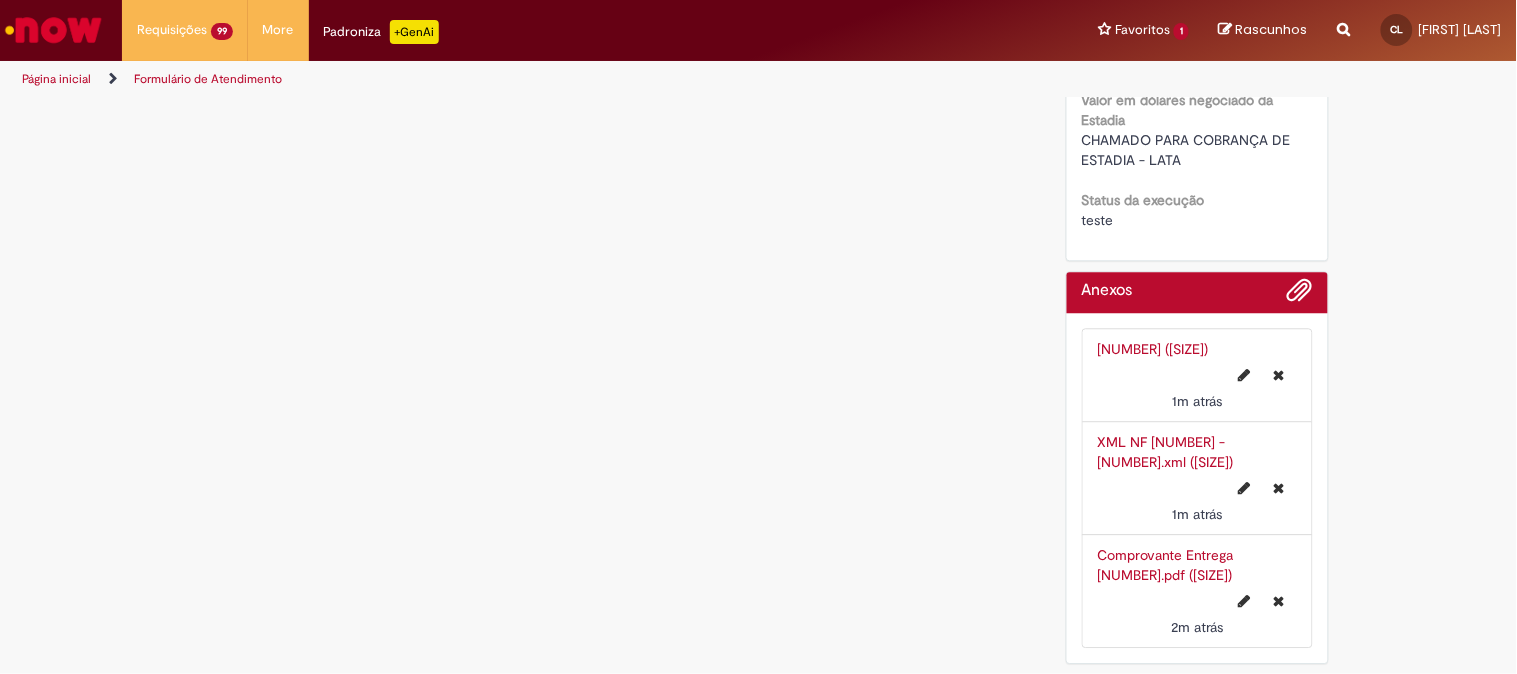 scroll, scrollTop: 0, scrollLeft: 0, axis: both 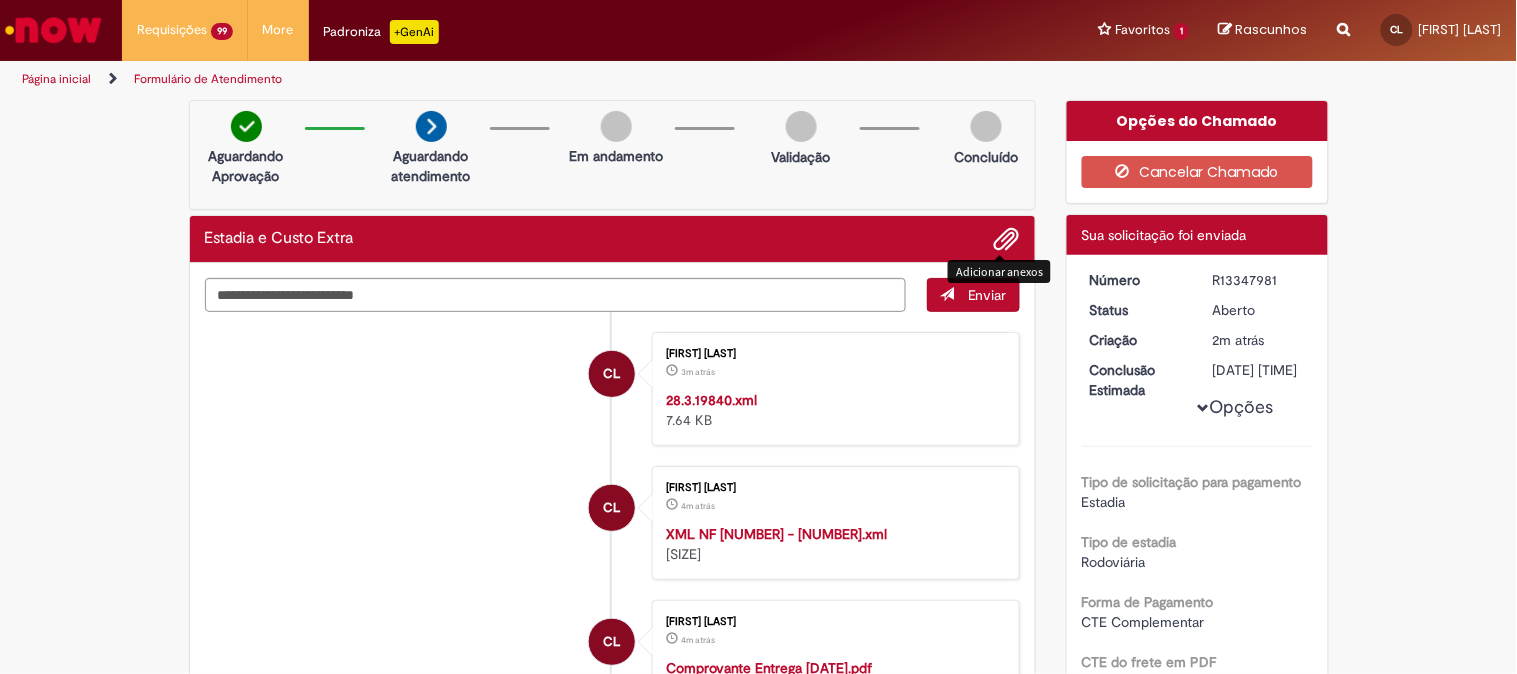 click at bounding box center (1007, 240) 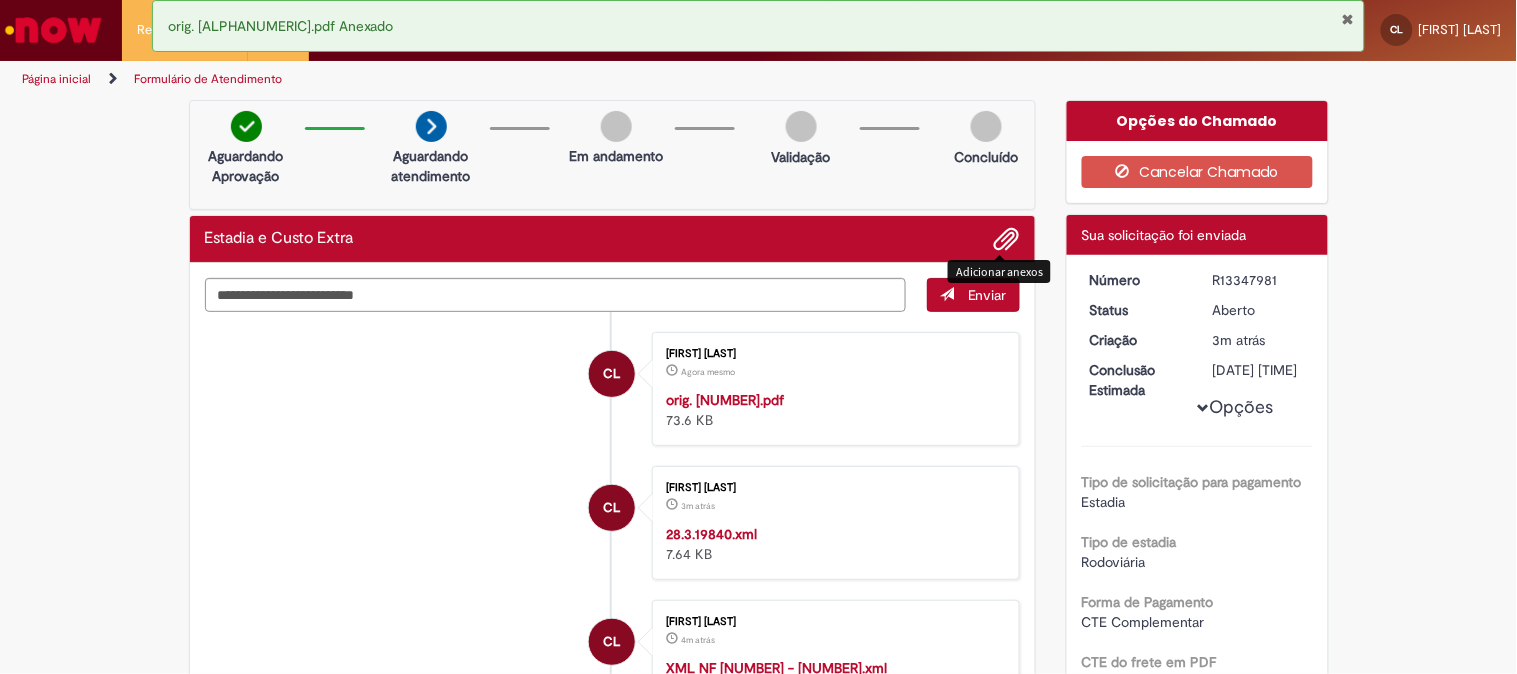 click on "R13347981" at bounding box center (1259, 280) 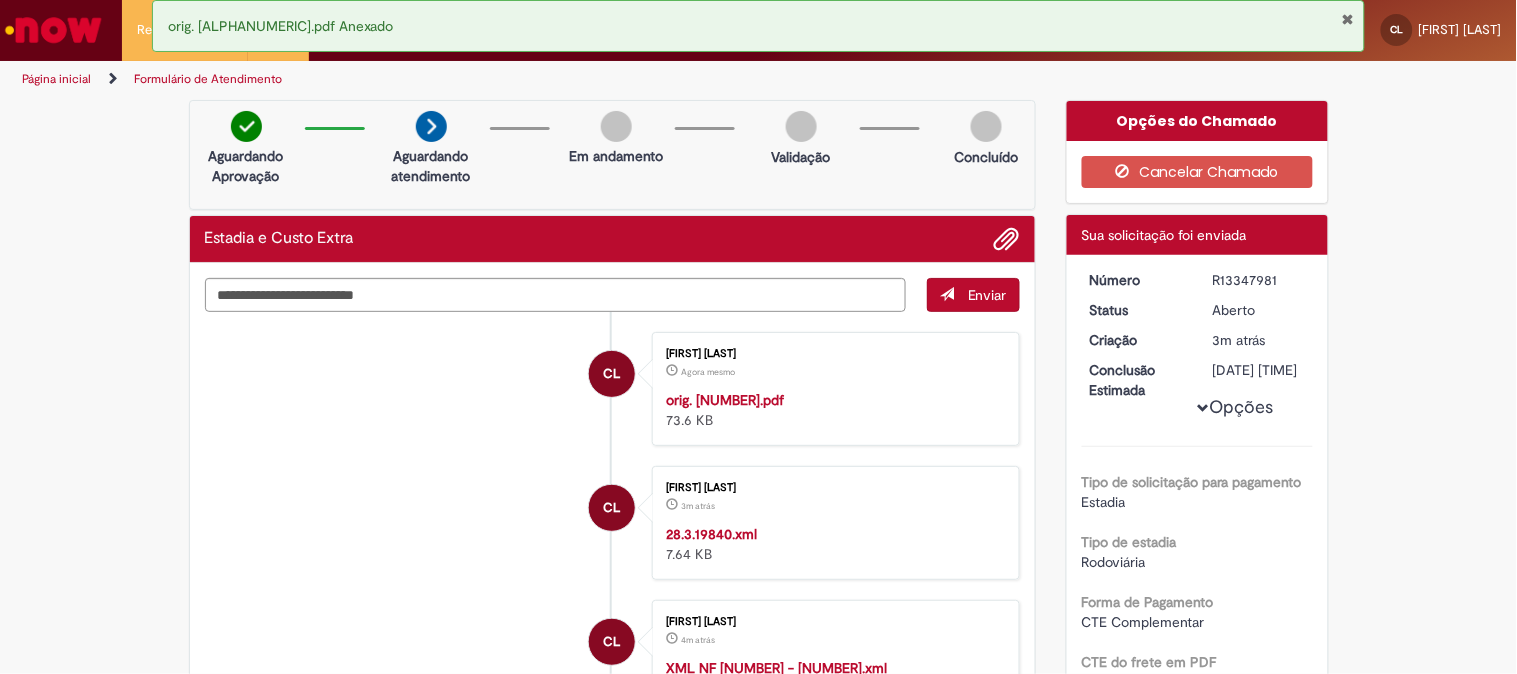 click on "R13347981" at bounding box center [1259, 280] 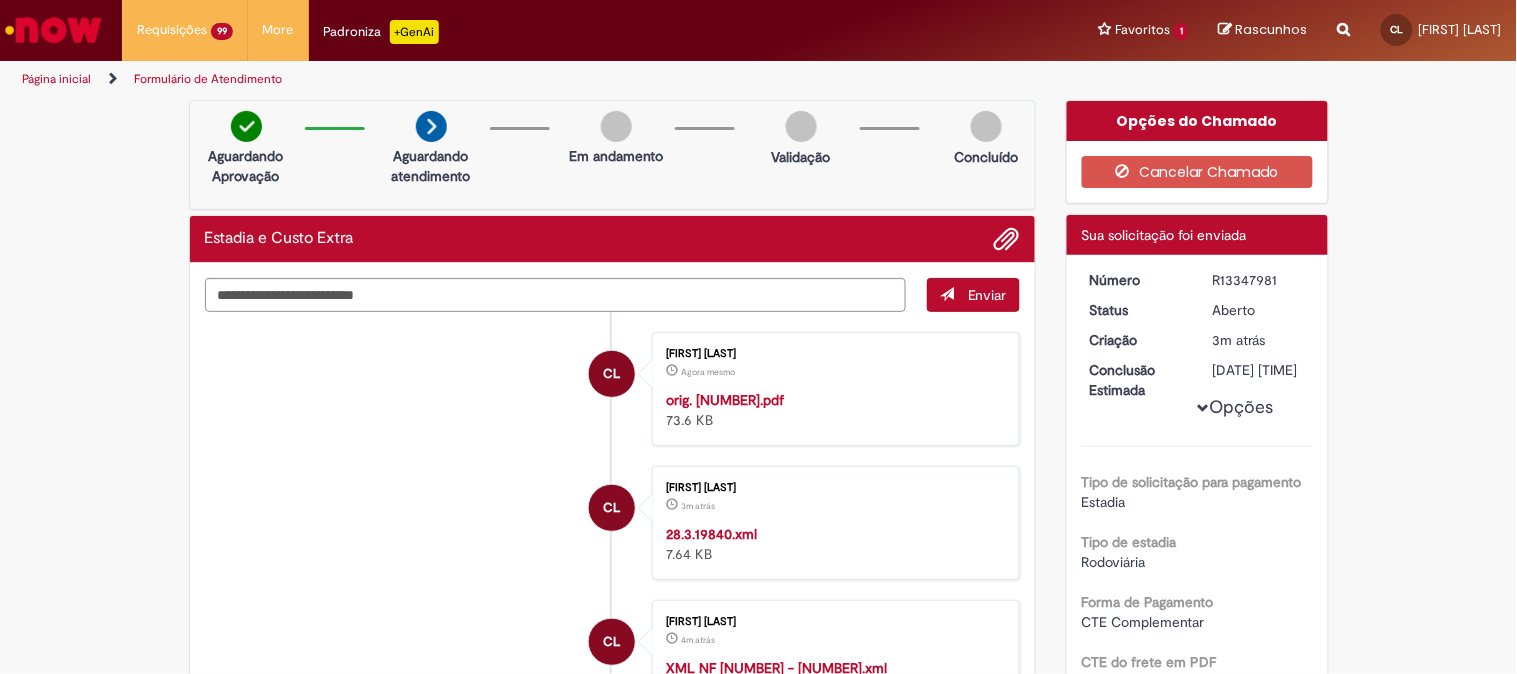 click on "Verificar Código de Barras
Aguardando Aprovação
Aguardando atendimento
Em andamento
Validação
Concluído
Estadia e Custo Extra
Enviar
CL
Camila Leite
Agora mesmo Agora mesmo
orig. 28.3.19840.pdf  73.6 KB
CL" at bounding box center (758, 2014) 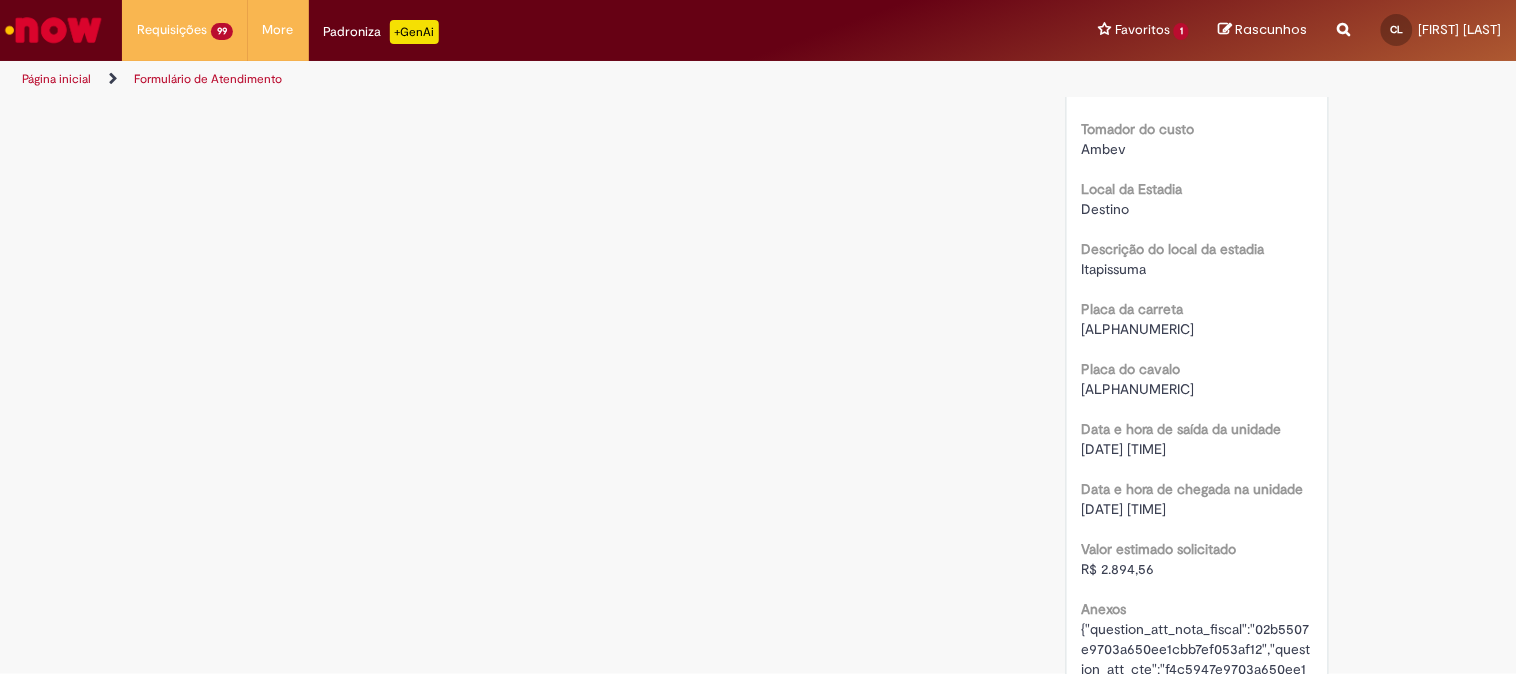 scroll, scrollTop: 2333, scrollLeft: 0, axis: vertical 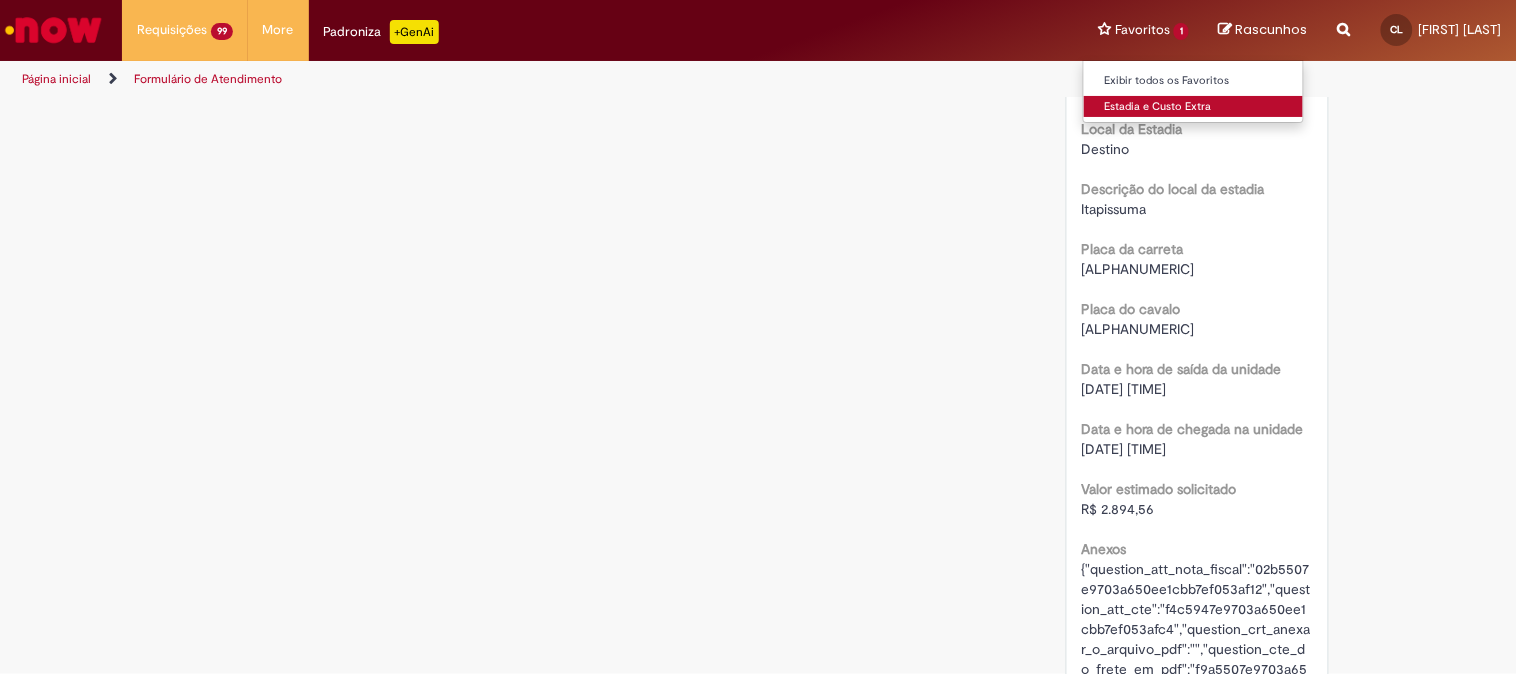 click on "Estadia e Custo Extra" at bounding box center (1194, 107) 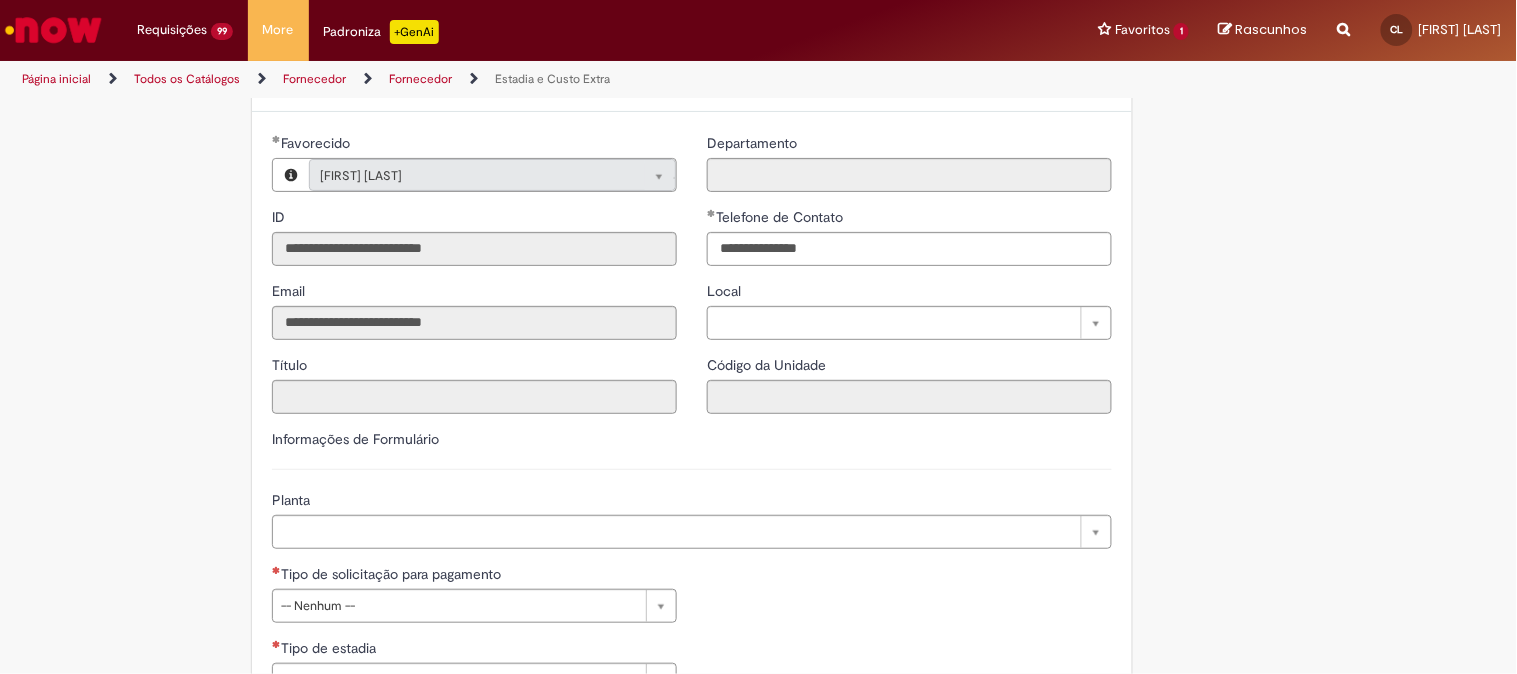 scroll, scrollTop: 444, scrollLeft: 0, axis: vertical 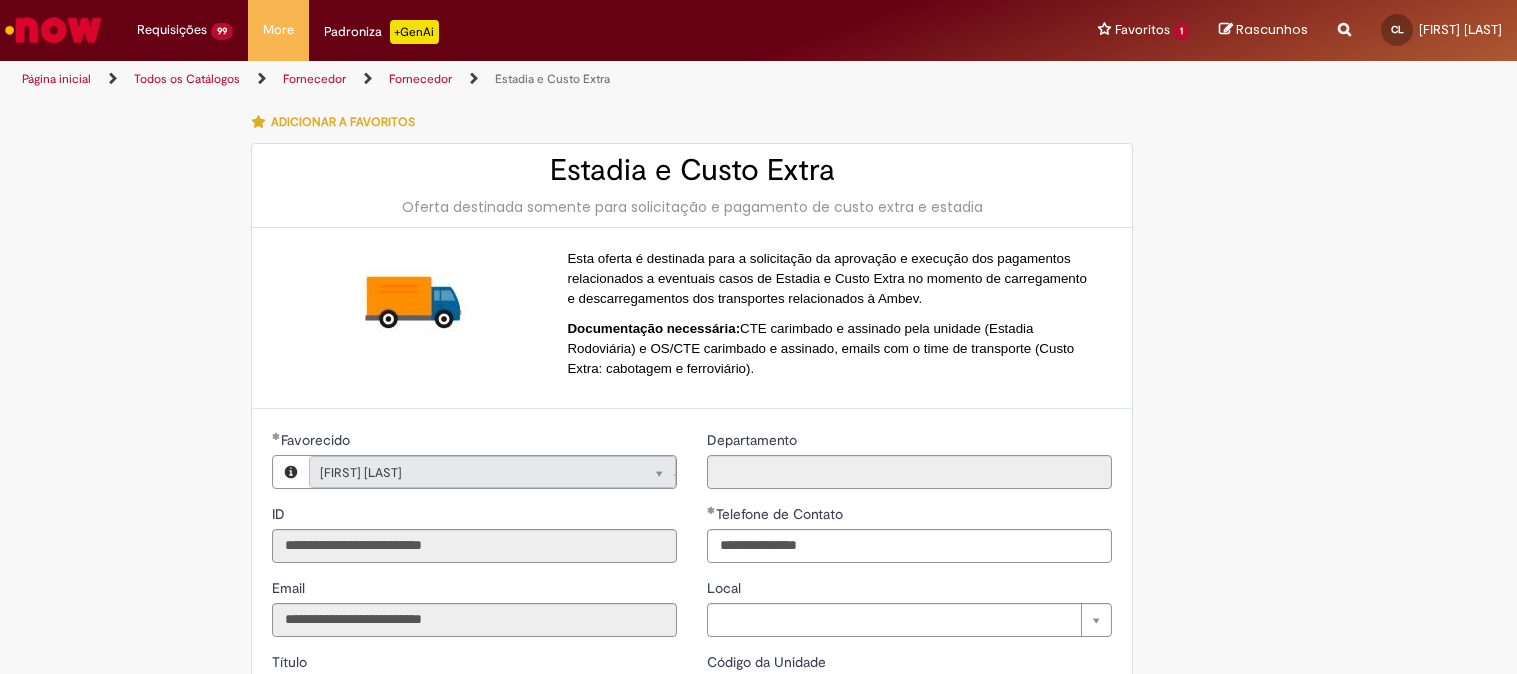 select on "*******" 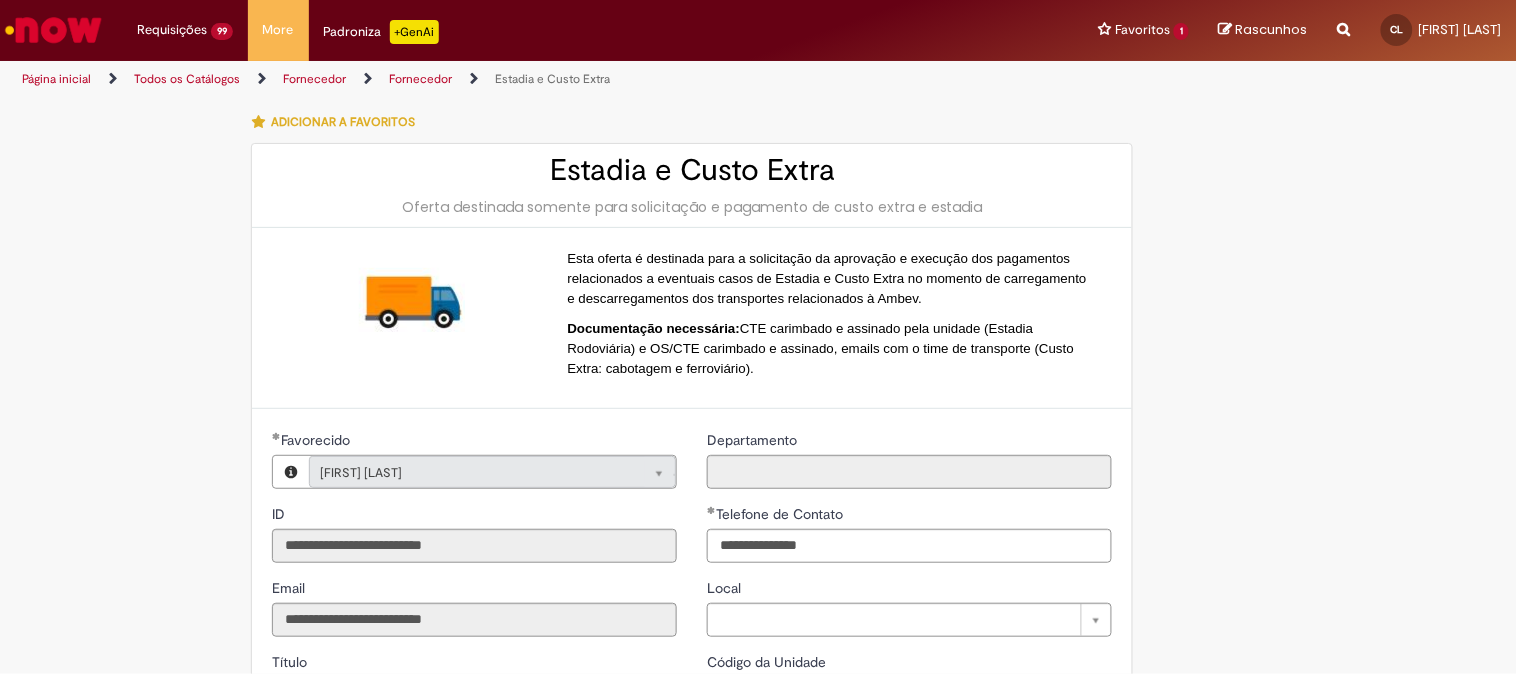 scroll, scrollTop: 666, scrollLeft: 0, axis: vertical 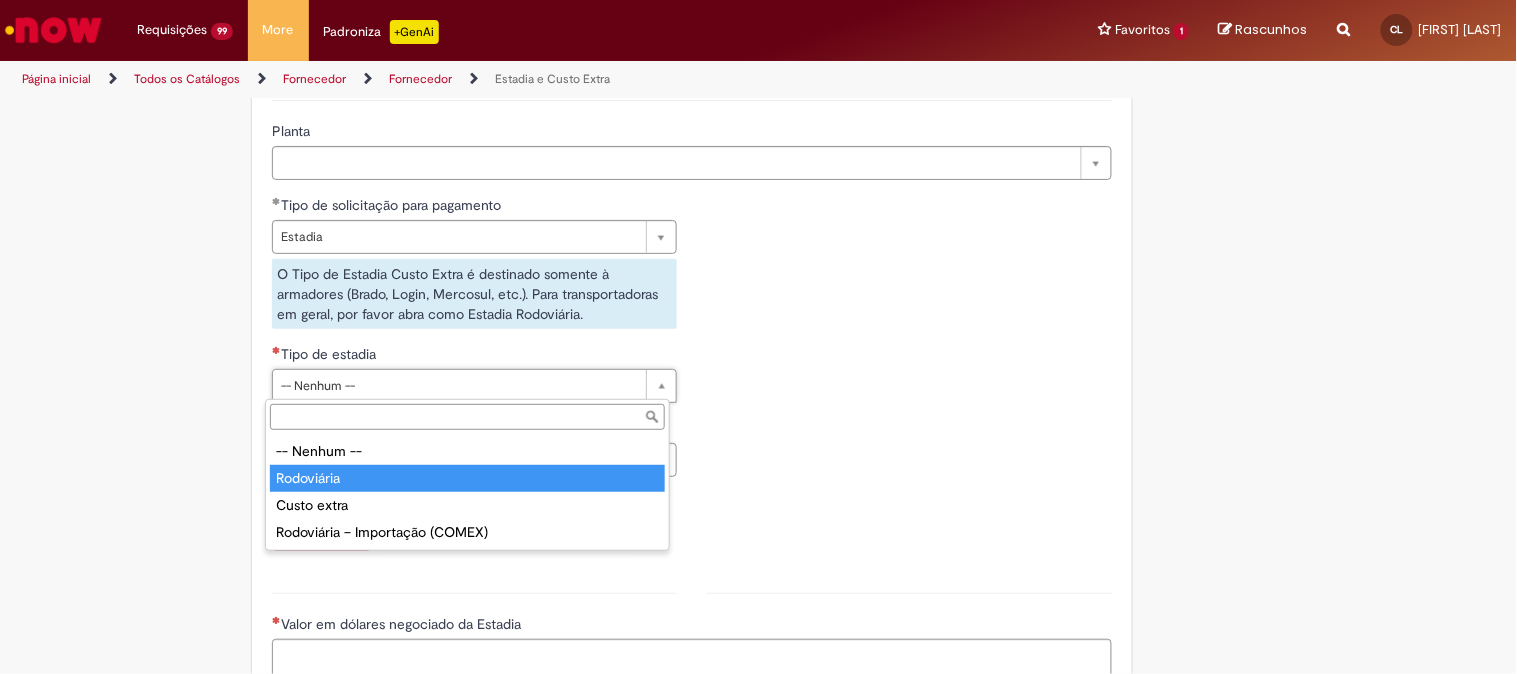 type on "**********" 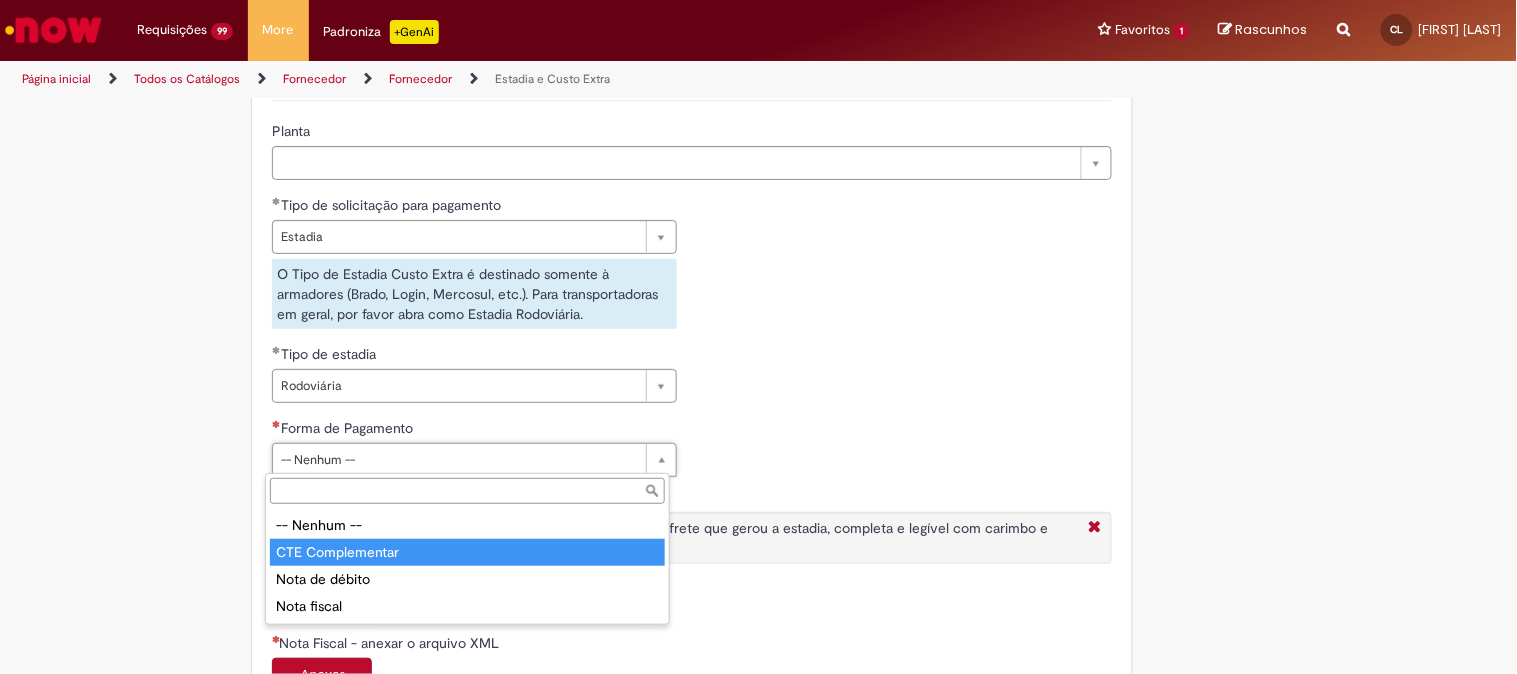 type on "**********" 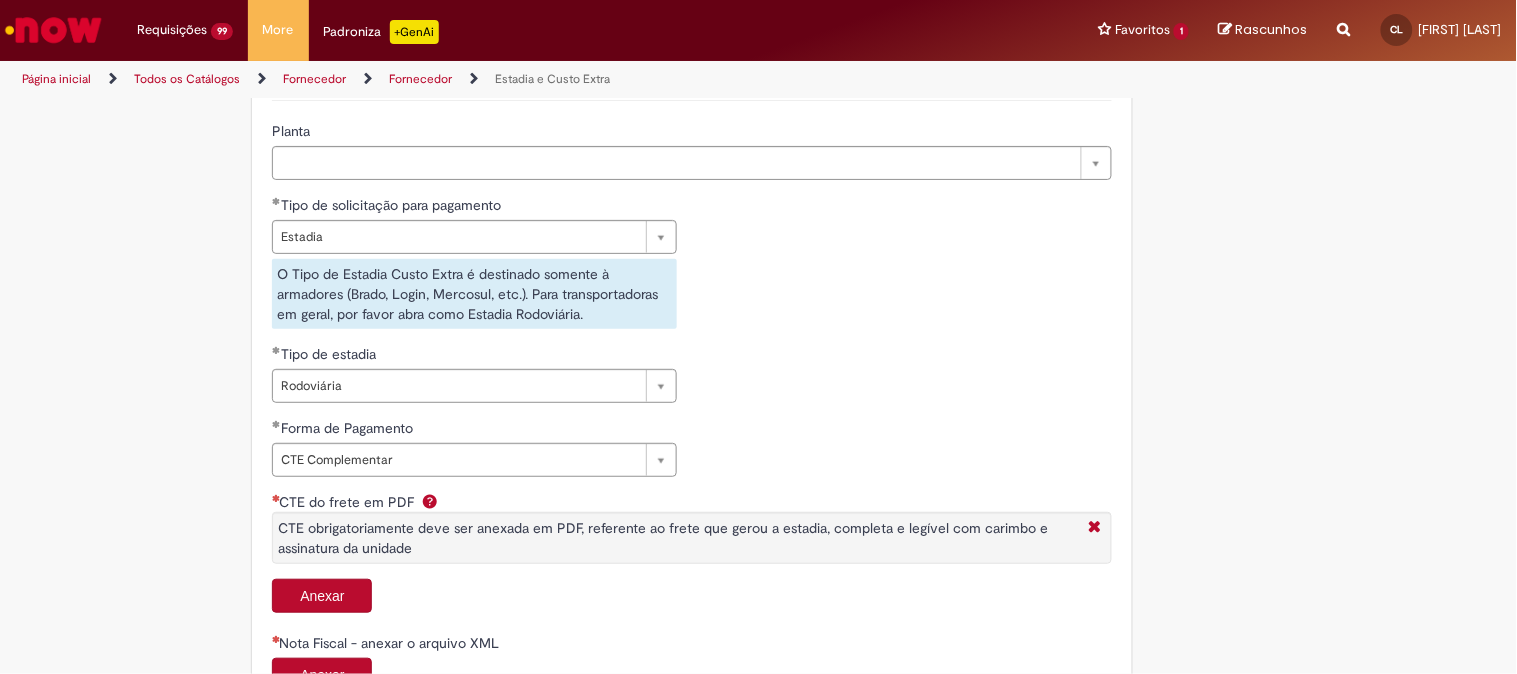 click on "Anexar" at bounding box center (322, 596) 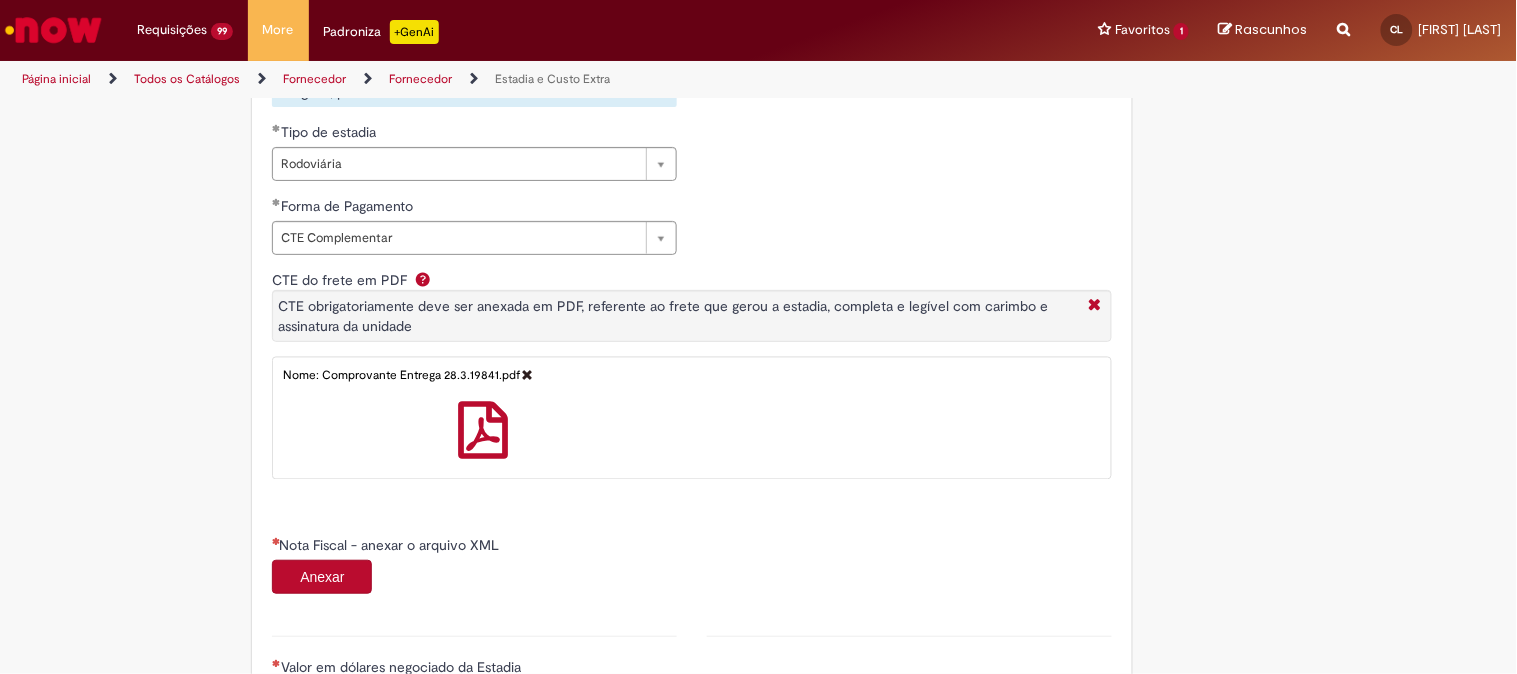 scroll, scrollTop: 1111, scrollLeft: 0, axis: vertical 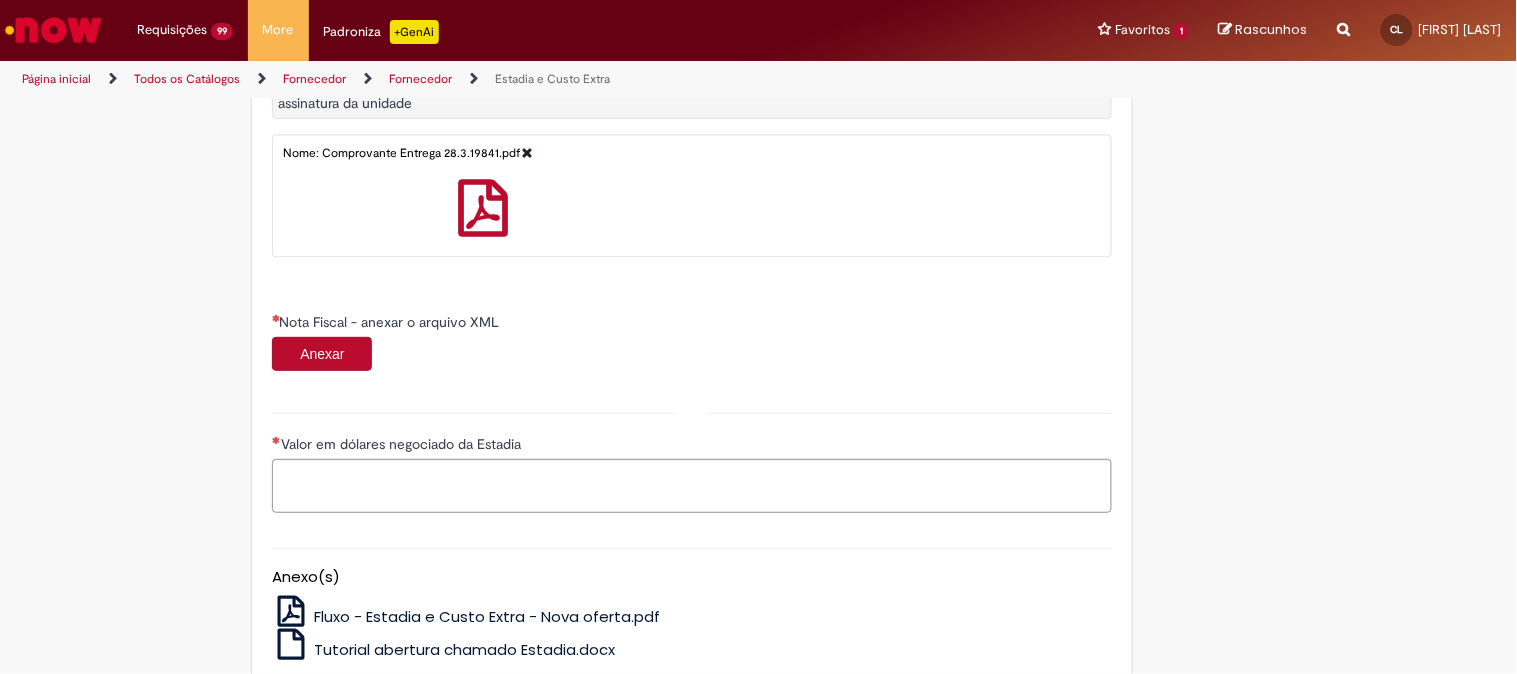 click on "Anexar" at bounding box center (322, 354) 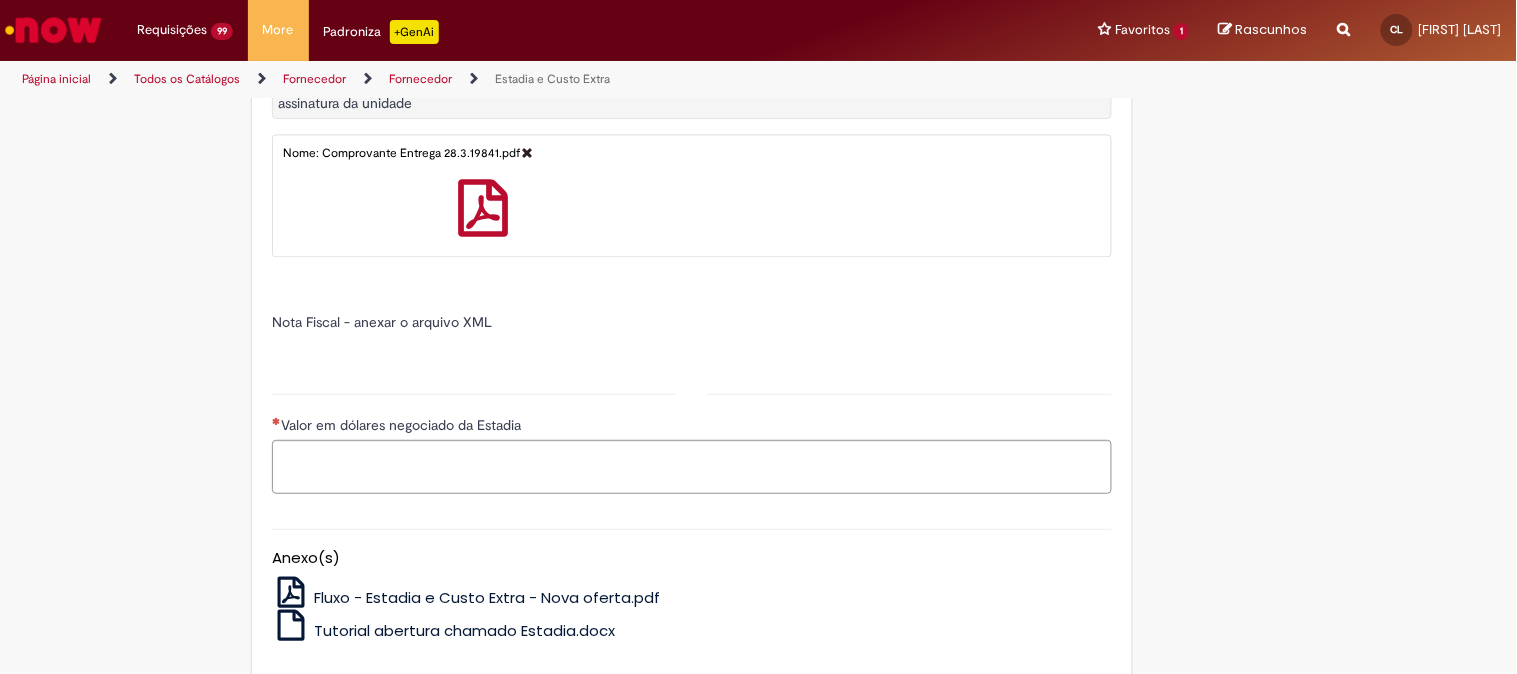 type on "*****" 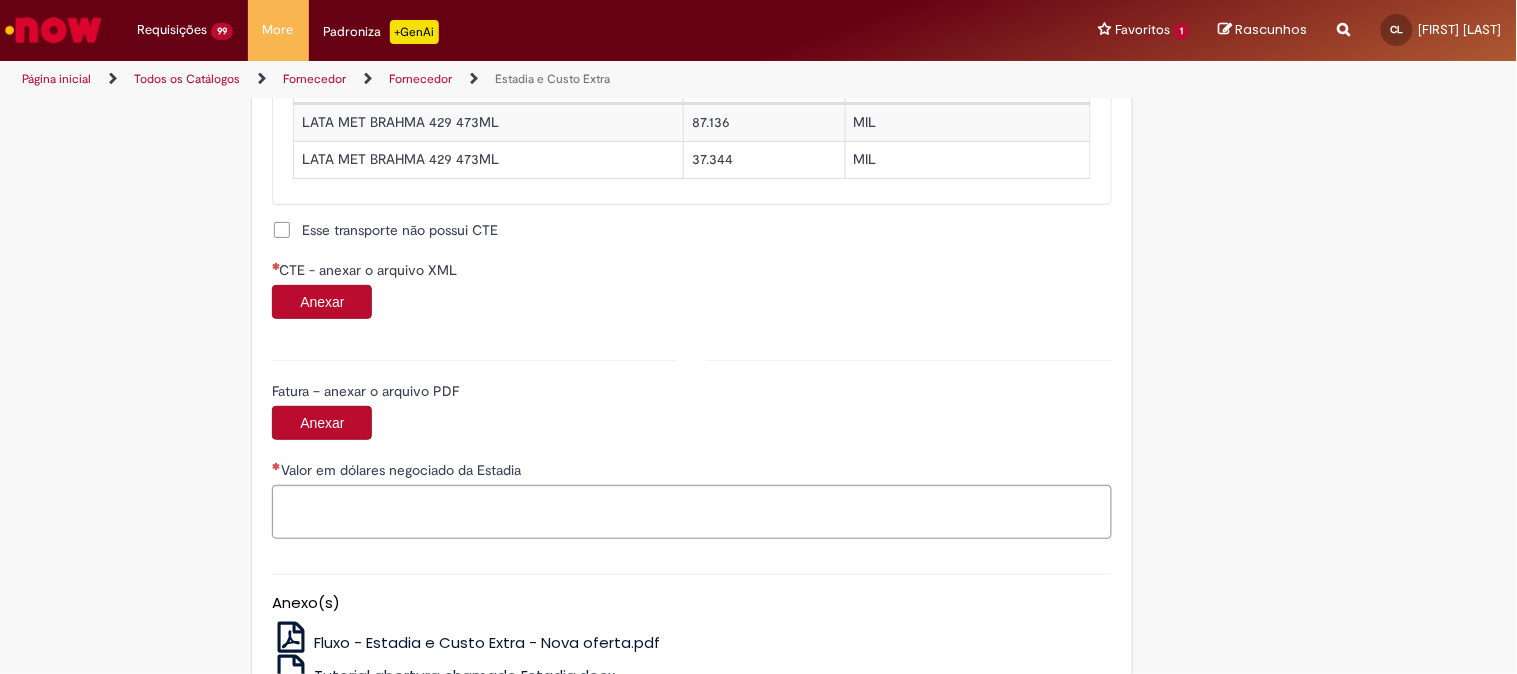 scroll, scrollTop: 2000, scrollLeft: 0, axis: vertical 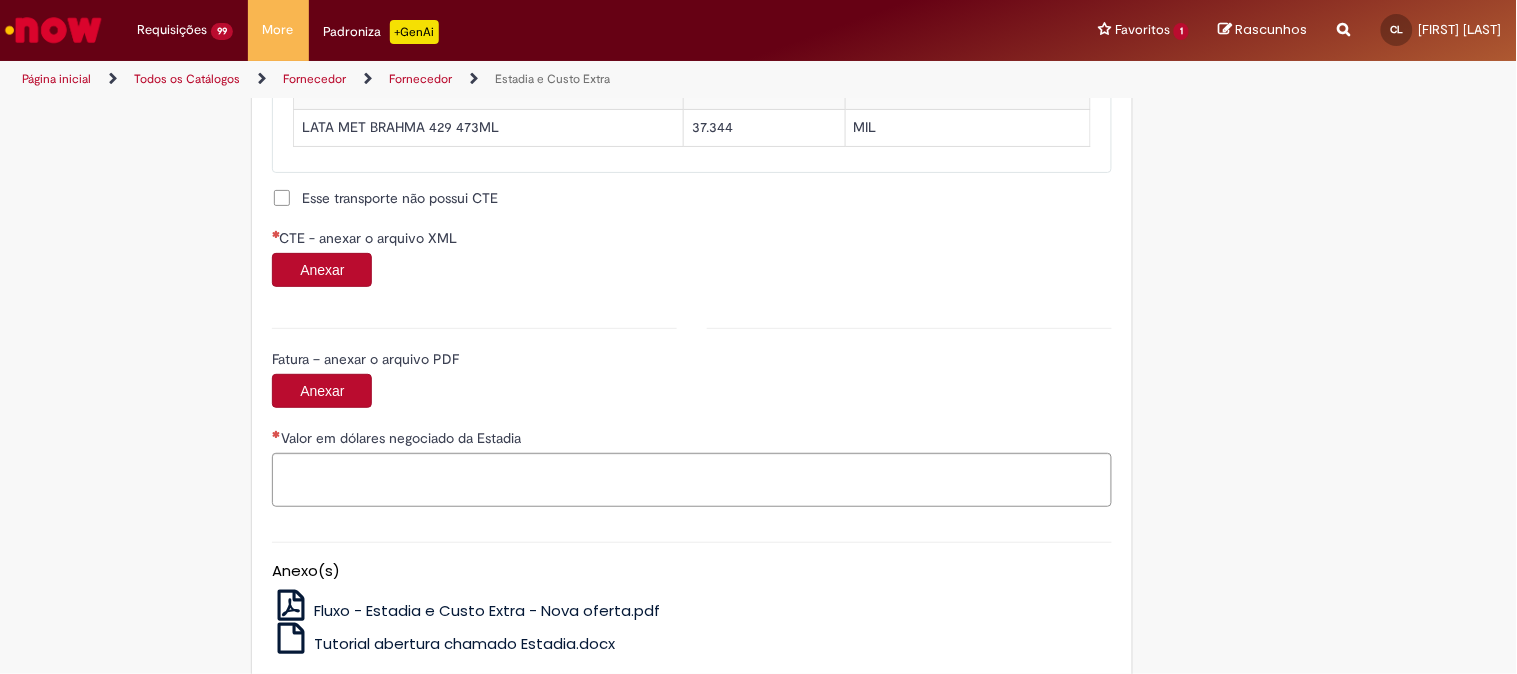 click on "Anexar" at bounding box center (322, 270) 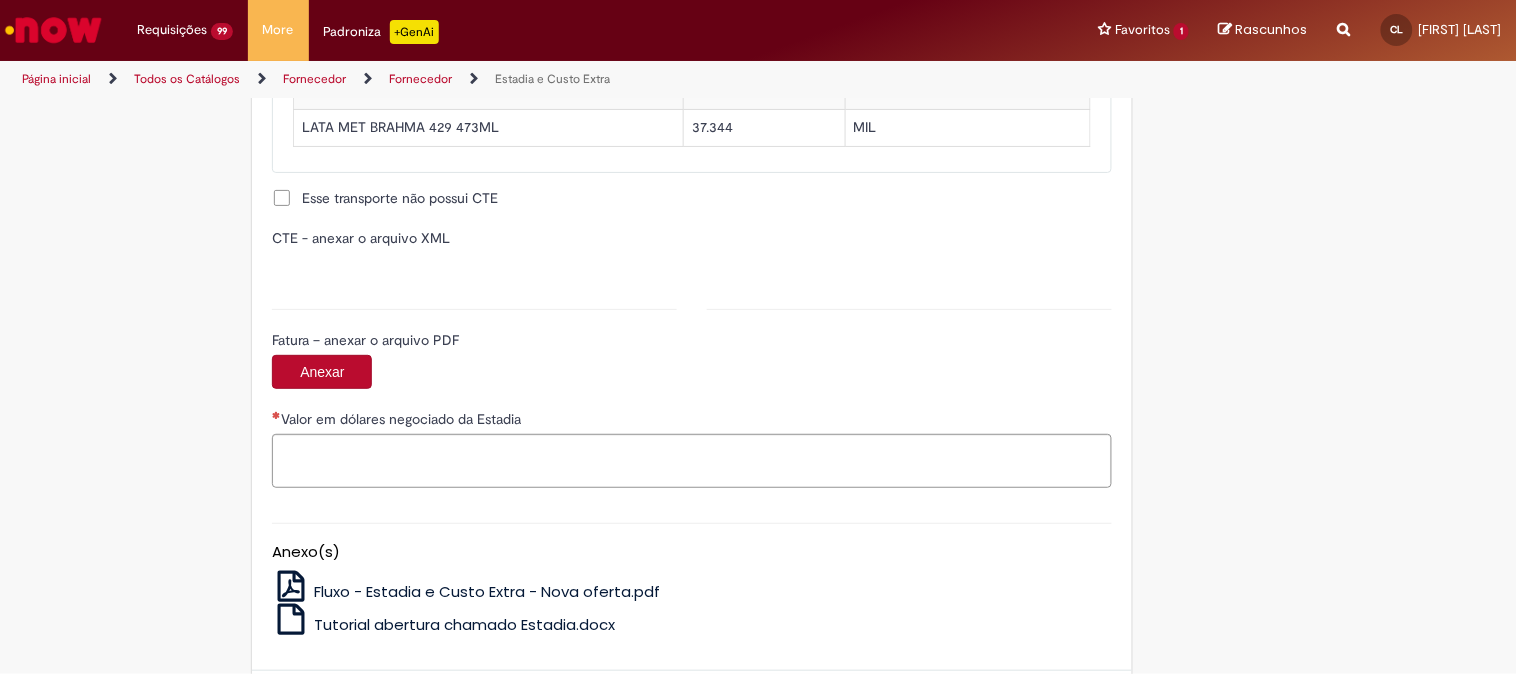 type on "**********" 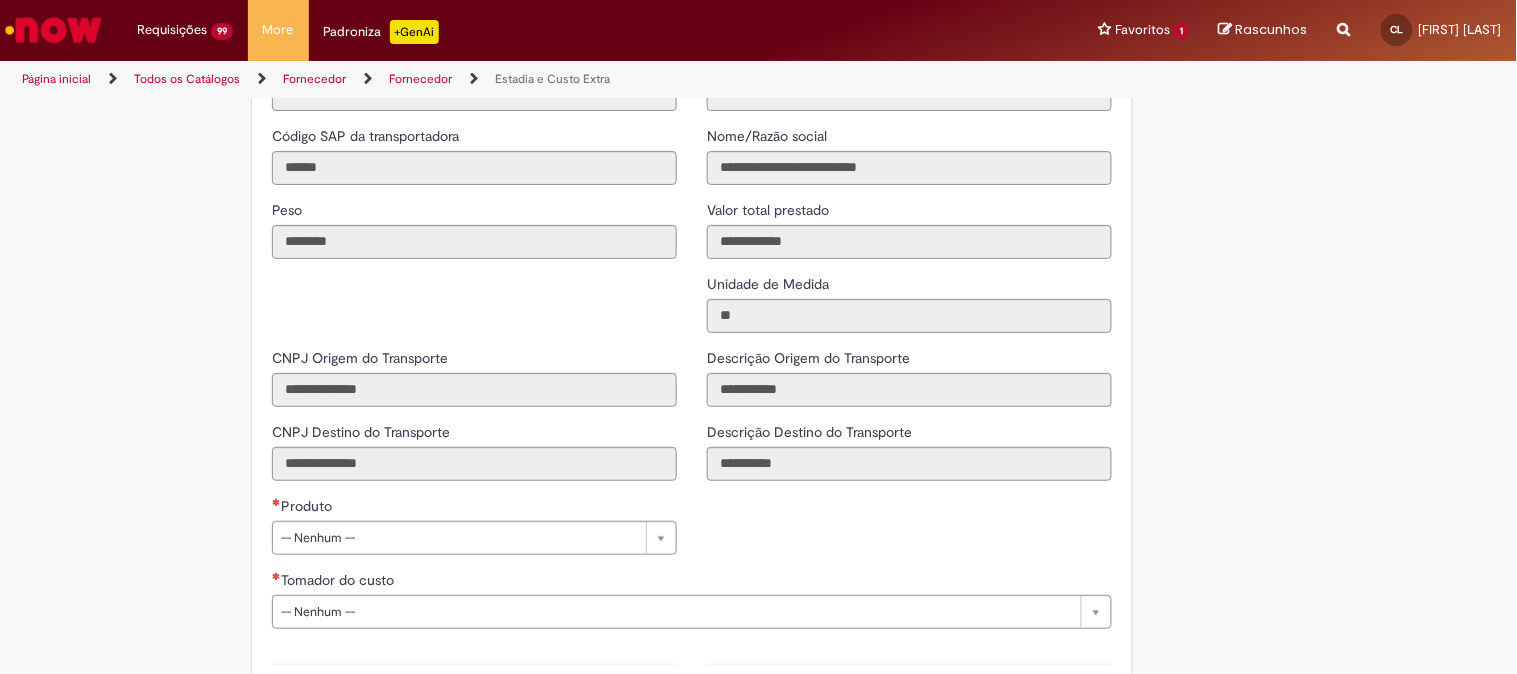 scroll, scrollTop: 2555, scrollLeft: 0, axis: vertical 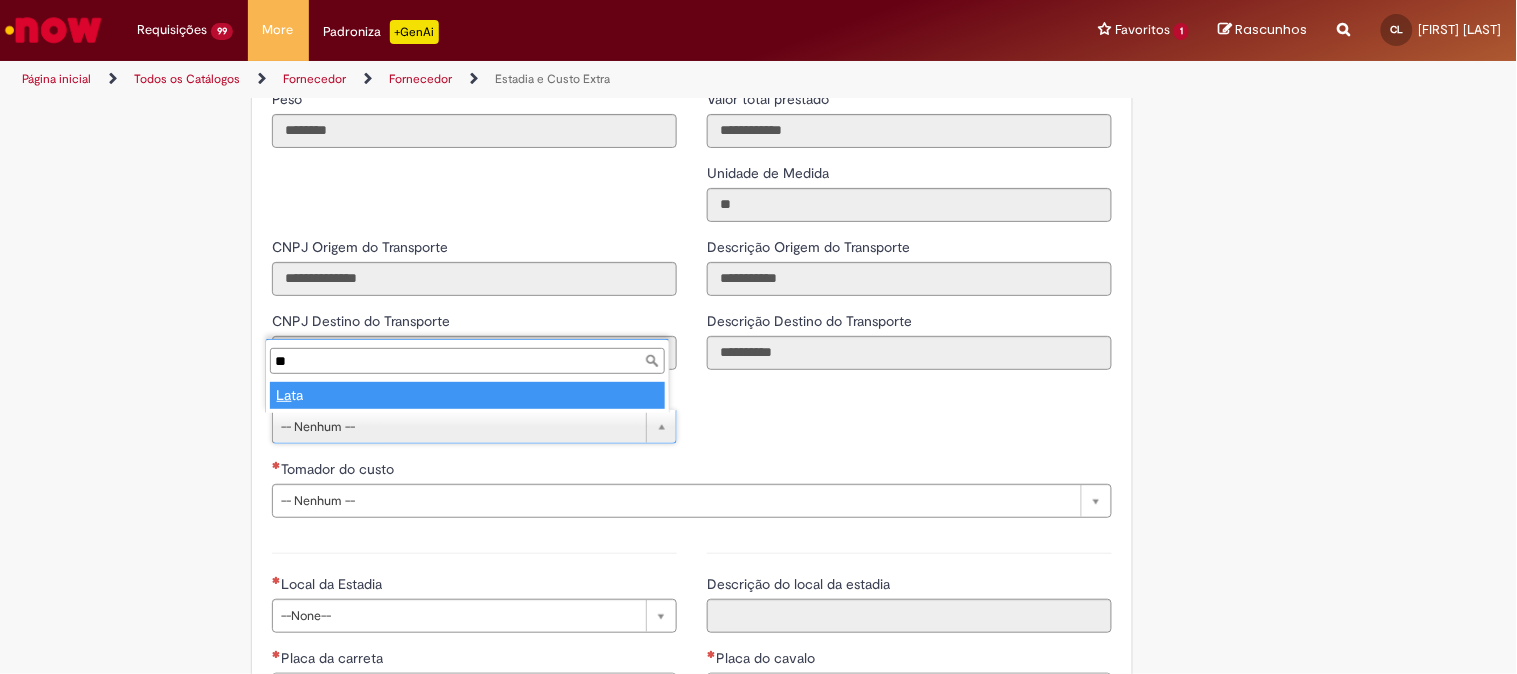 type on "**" 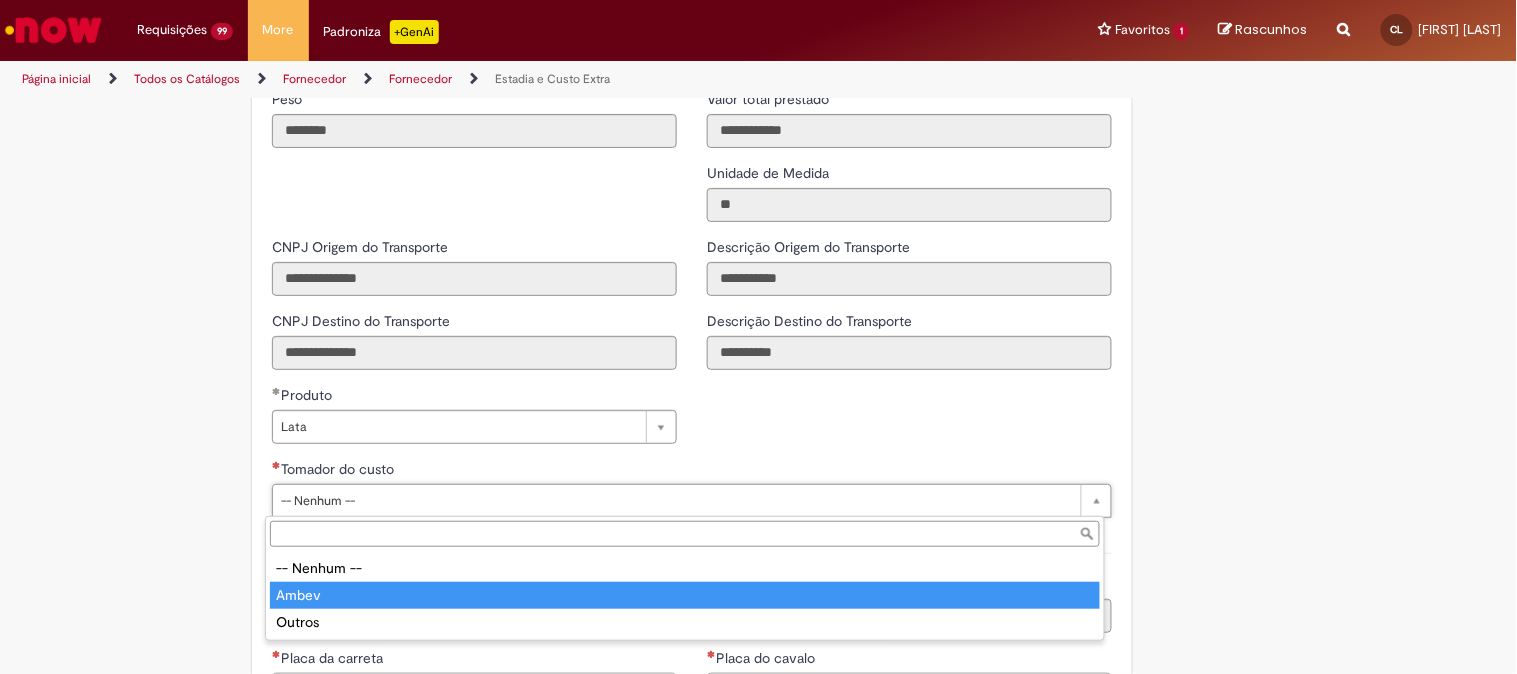 type on "*****" 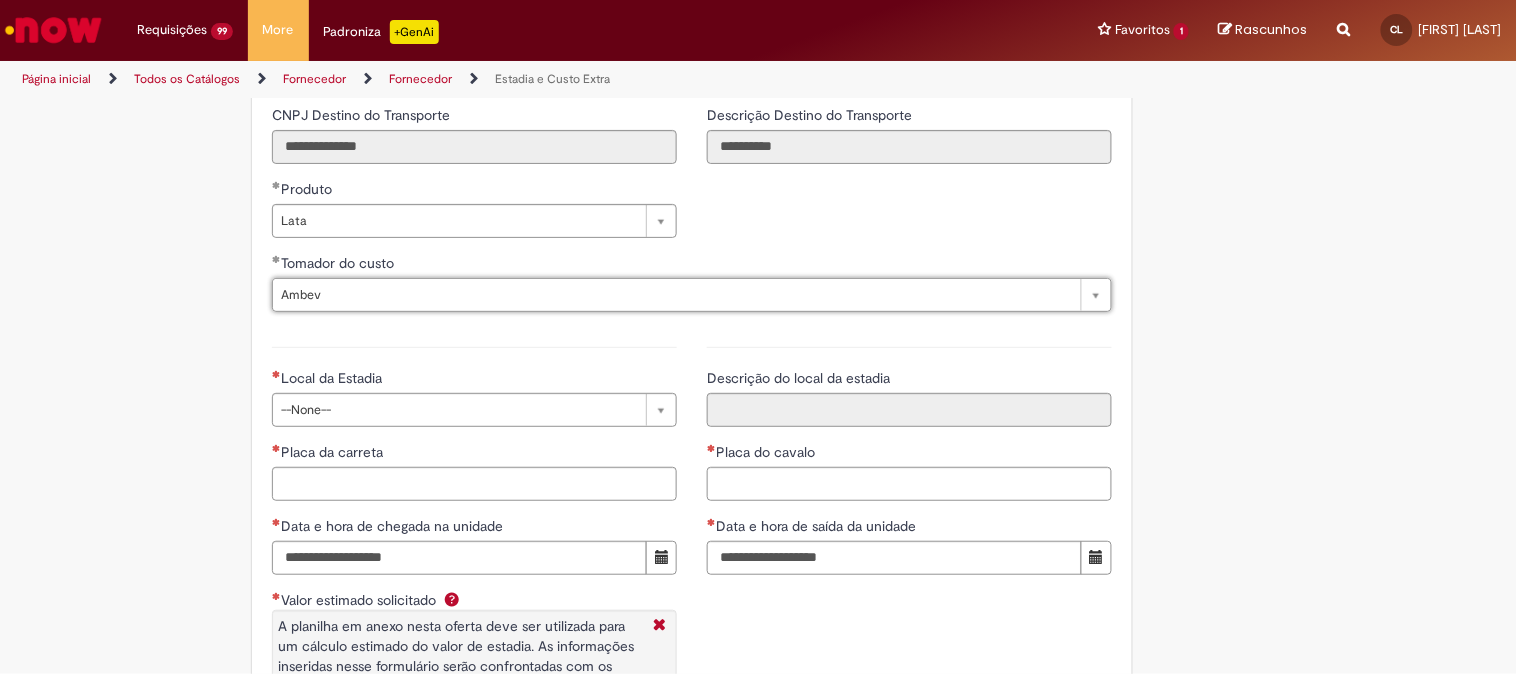 scroll, scrollTop: 2777, scrollLeft: 0, axis: vertical 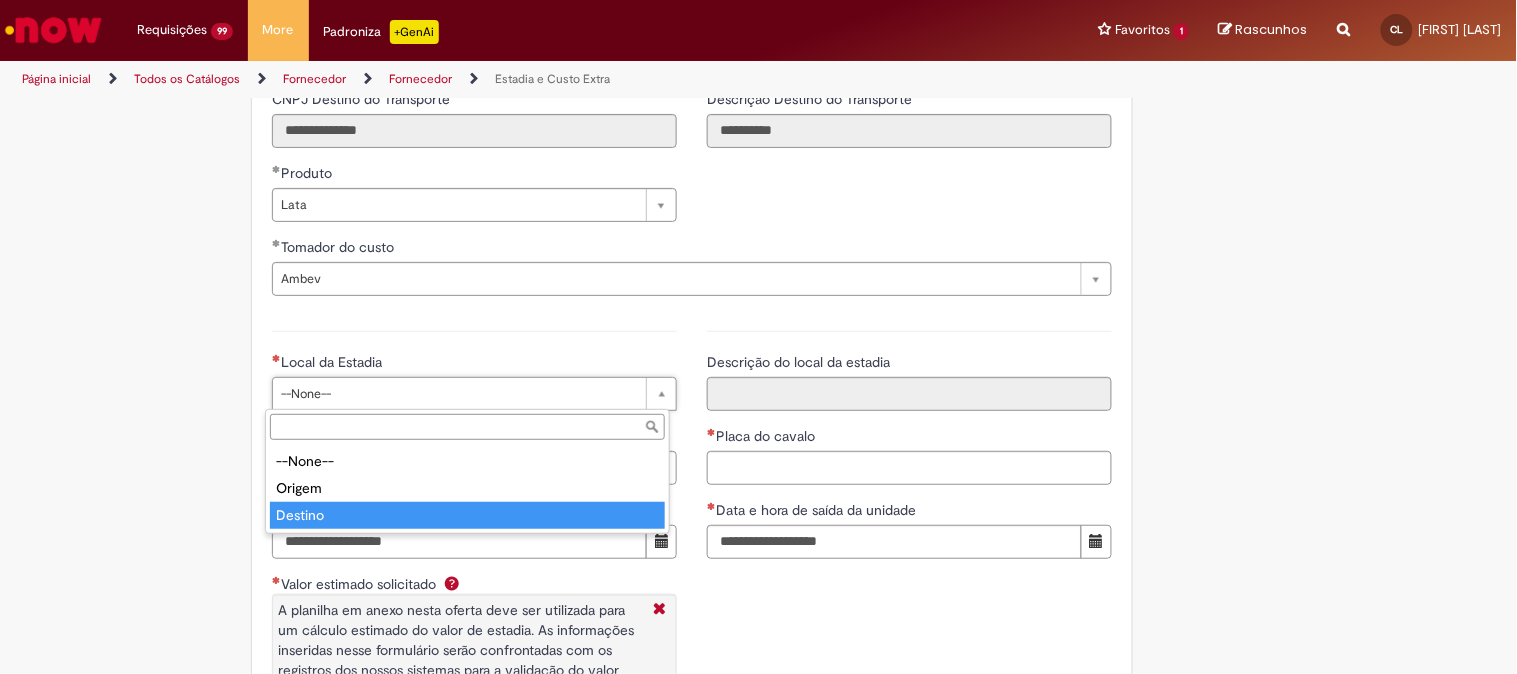 type on "*******" 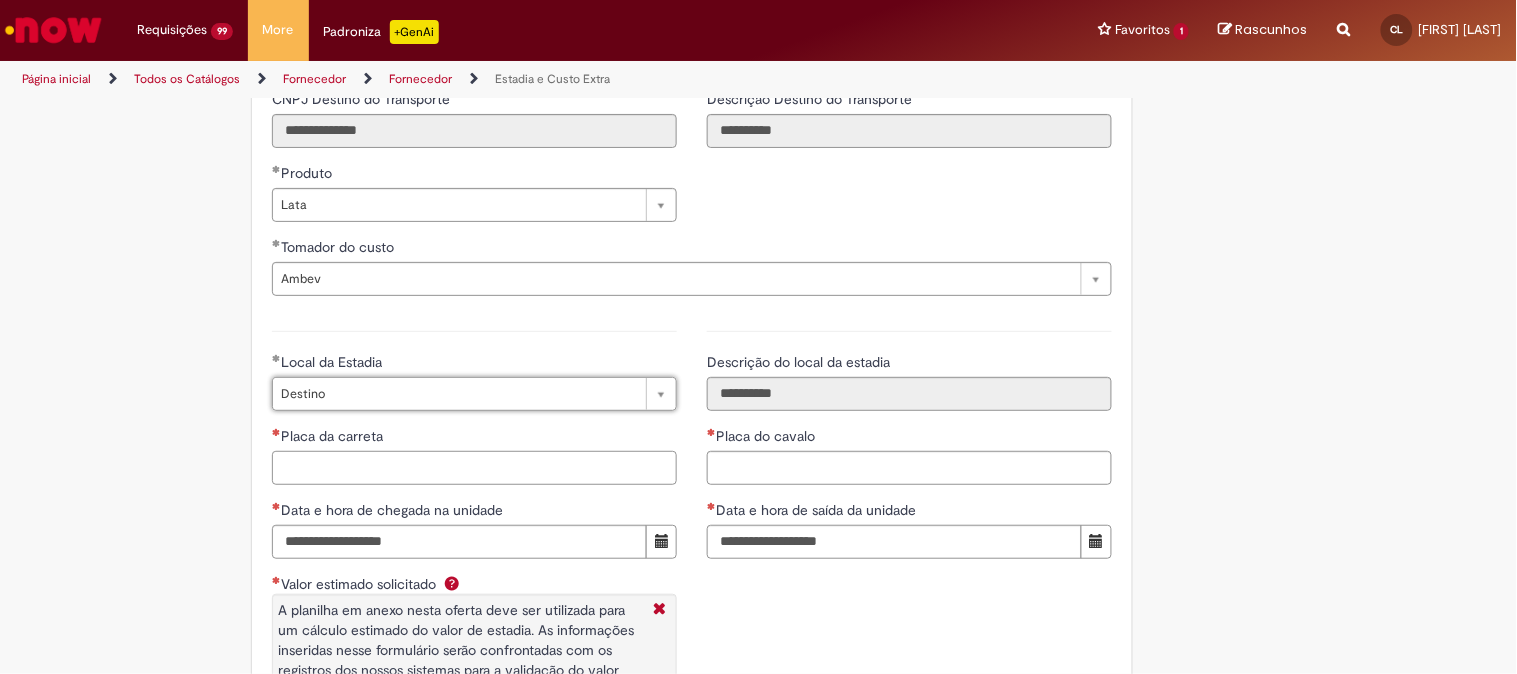 click on "Placa da carreta" at bounding box center (474, 468) 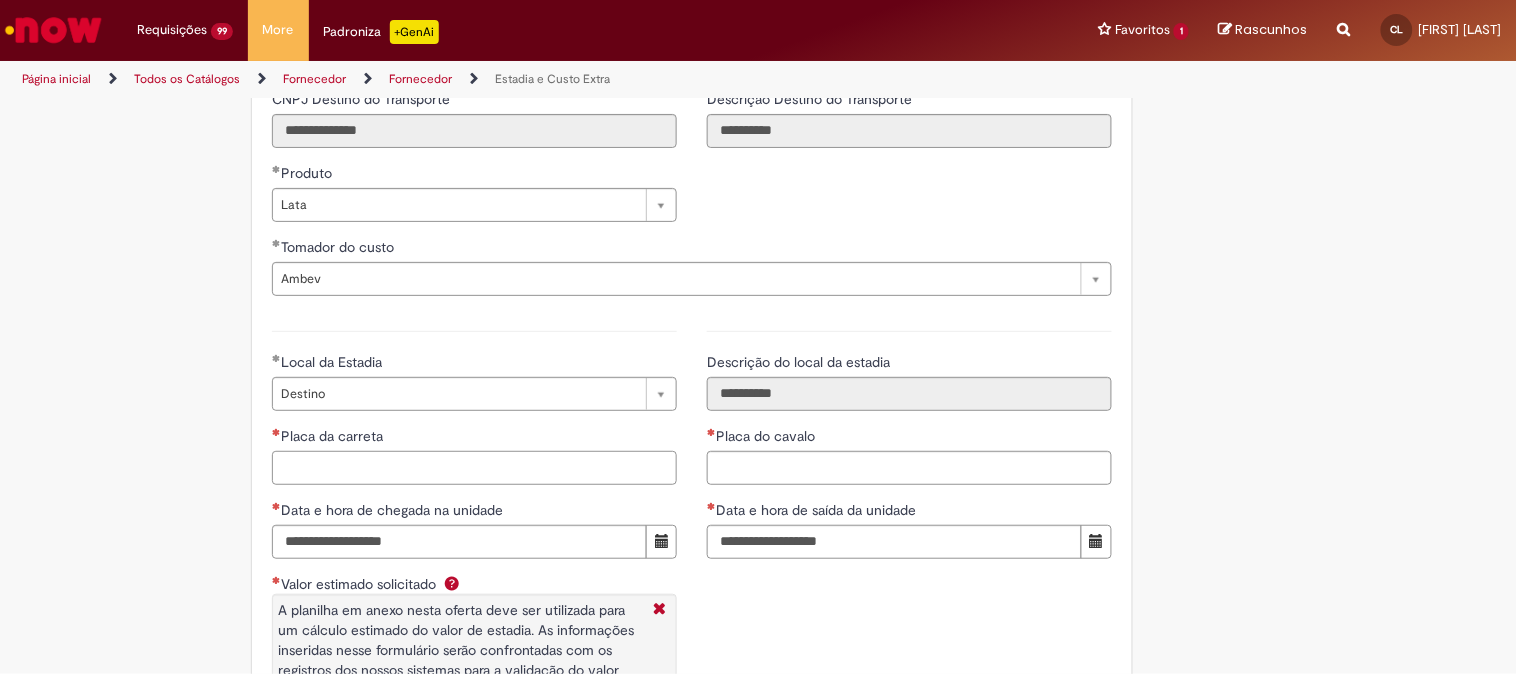 paste on "*******" 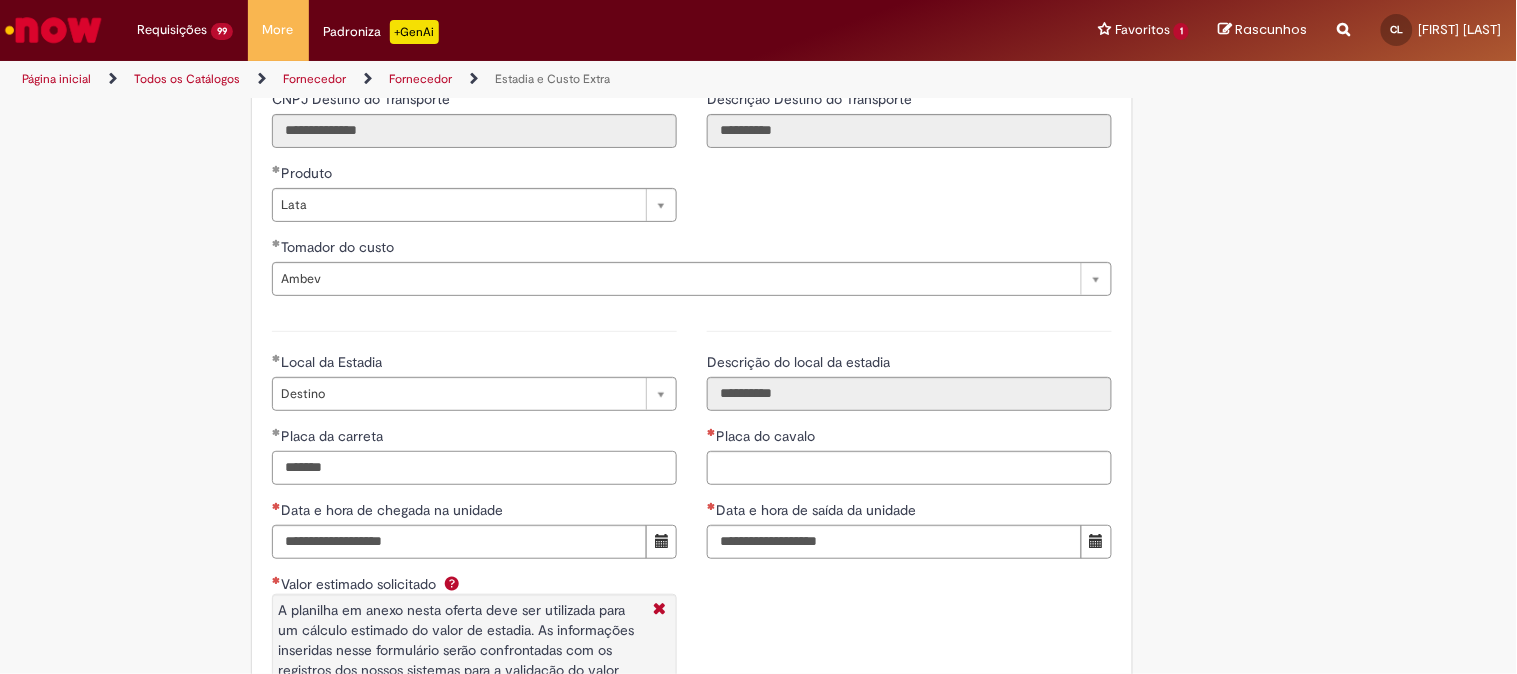 type on "*******" 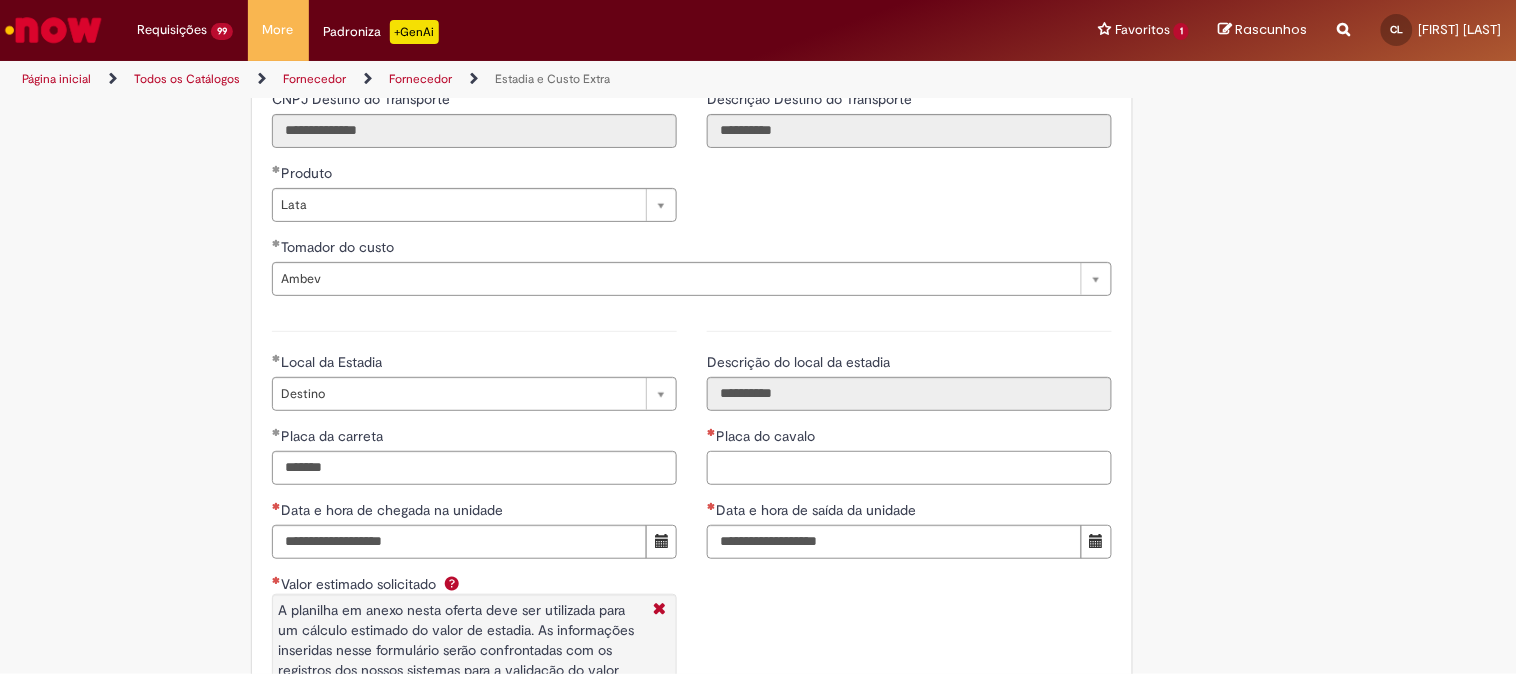 click on "Placa do cavalo" at bounding box center (909, 468) 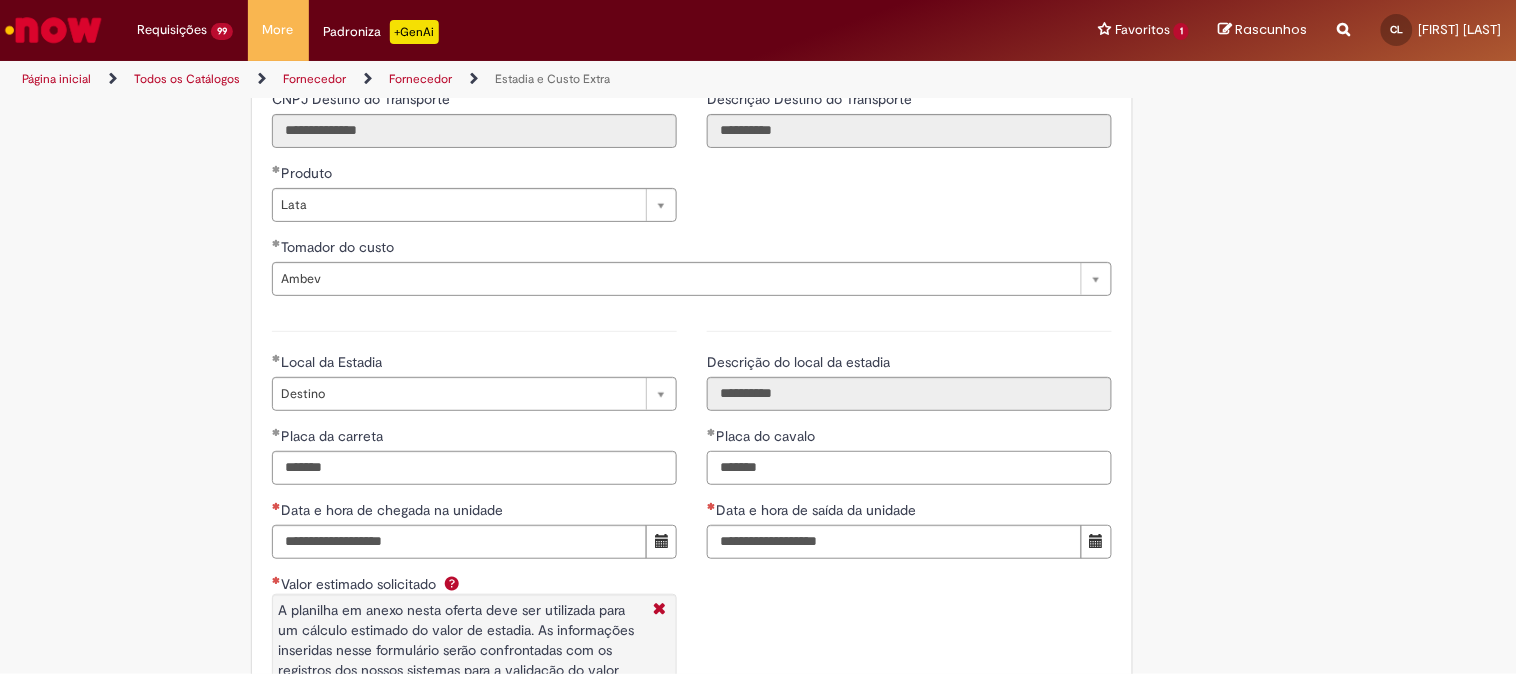 type on "*******" 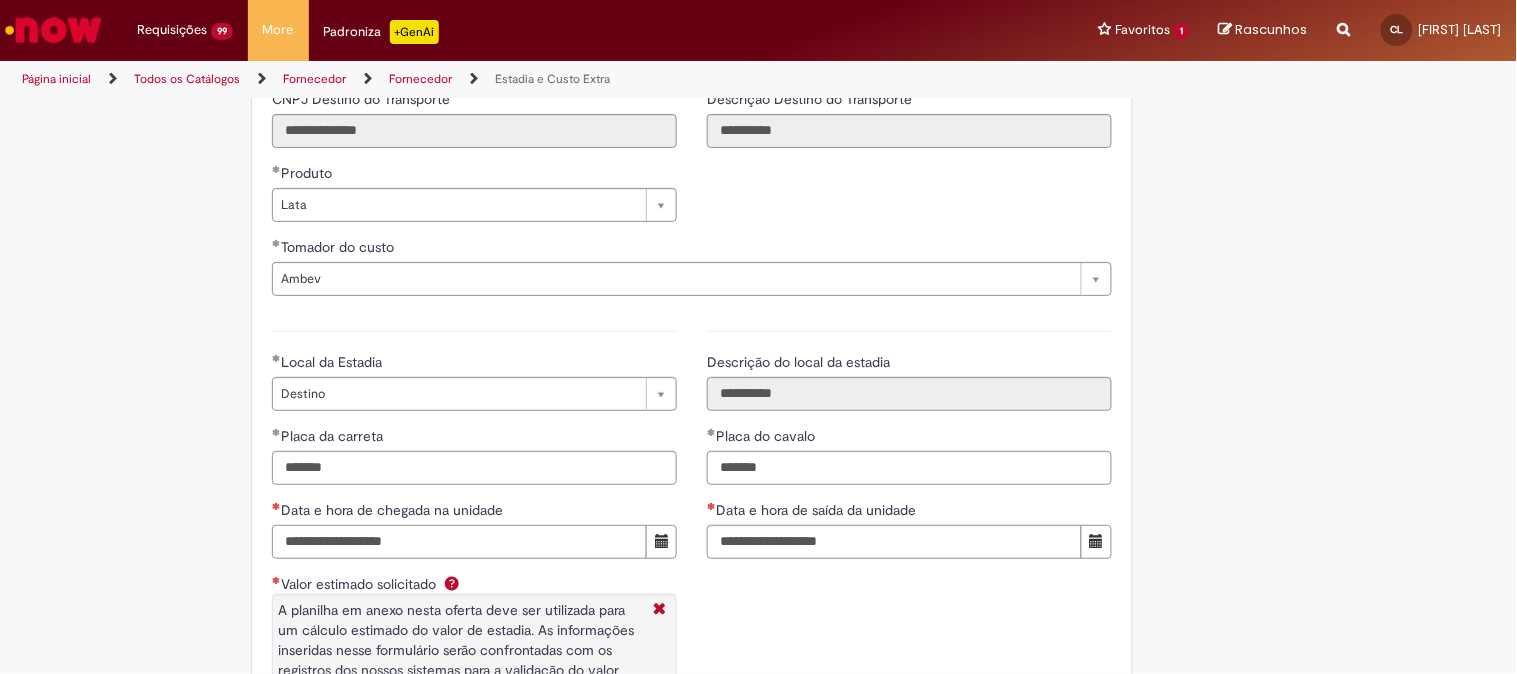 click on "Data e hora de chegada na unidade" at bounding box center [459, 542] 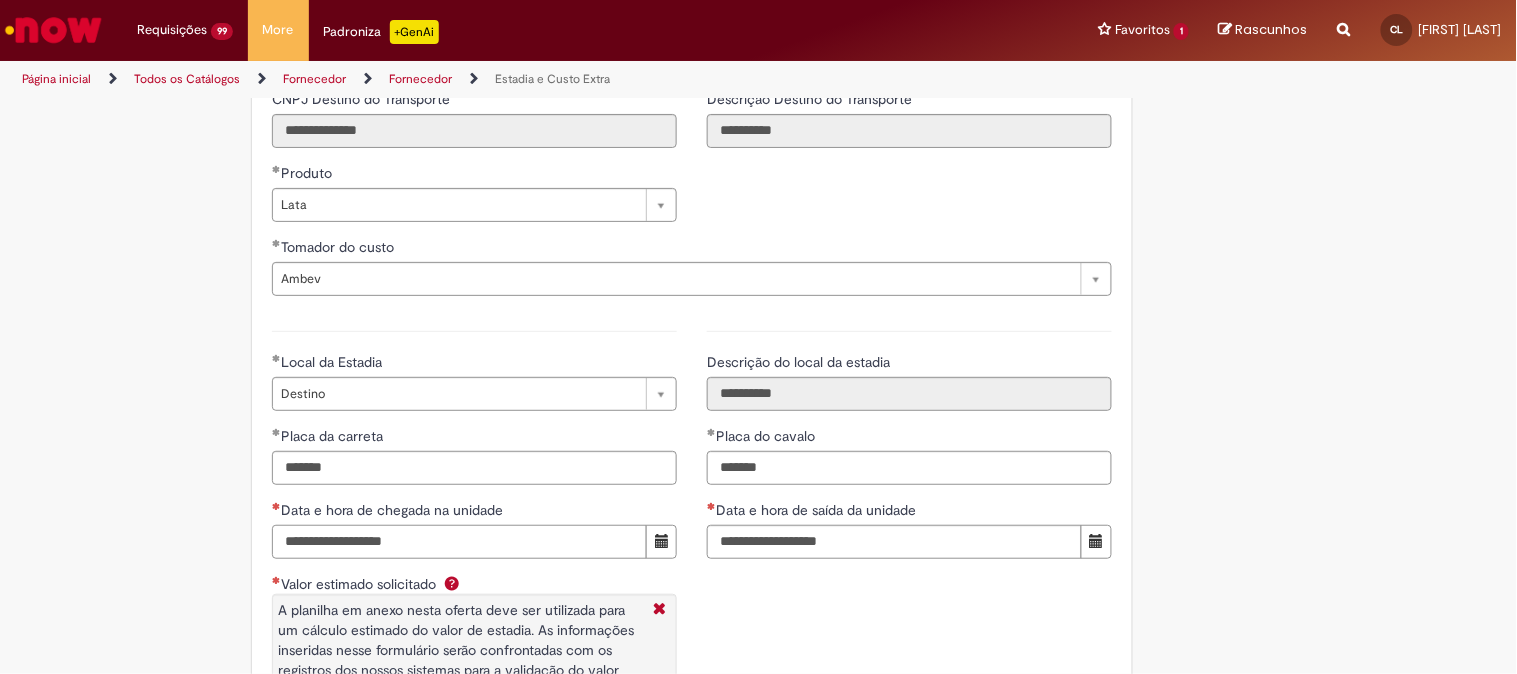 click on "**********" at bounding box center [459, 542] 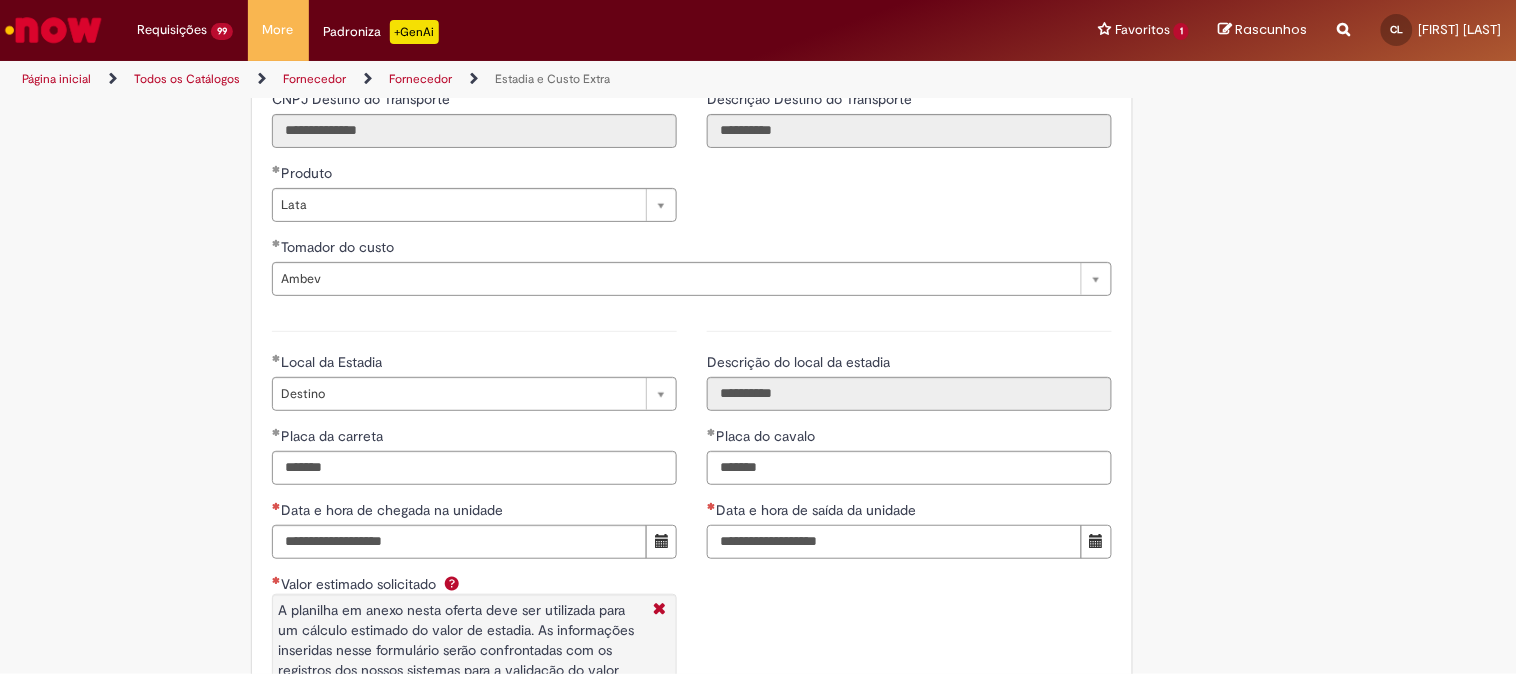click on "Data e hora de saída da unidade" at bounding box center (894, 542) 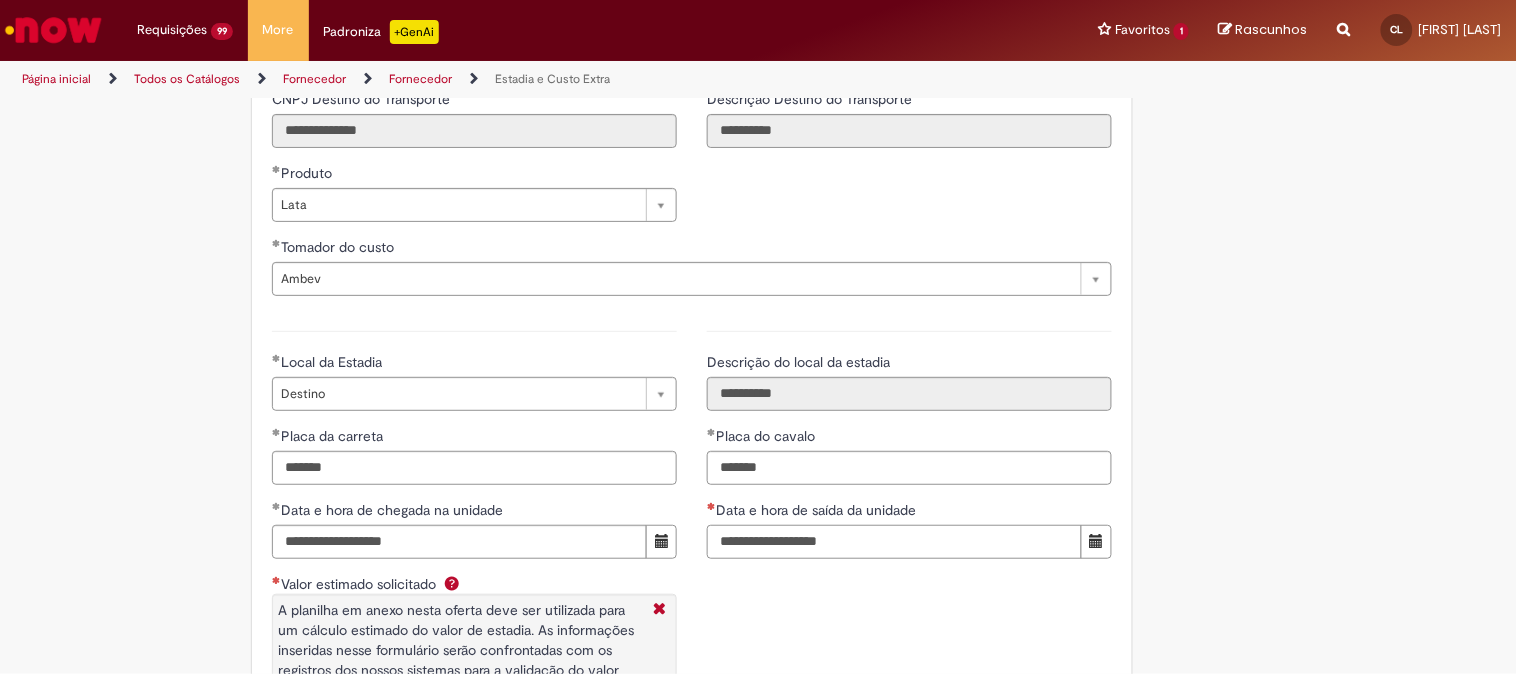 click on "**********" at bounding box center (894, 542) 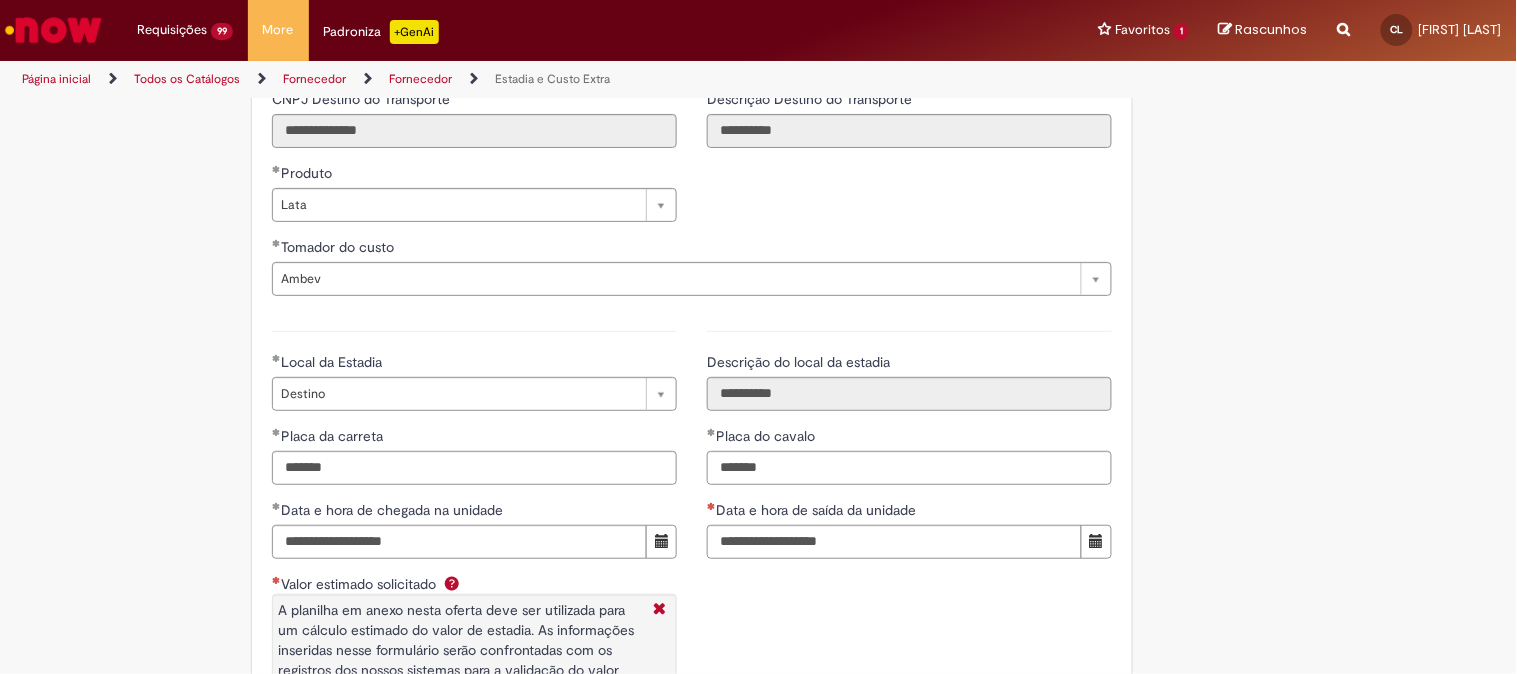 click on "**********" at bounding box center (692, 540) 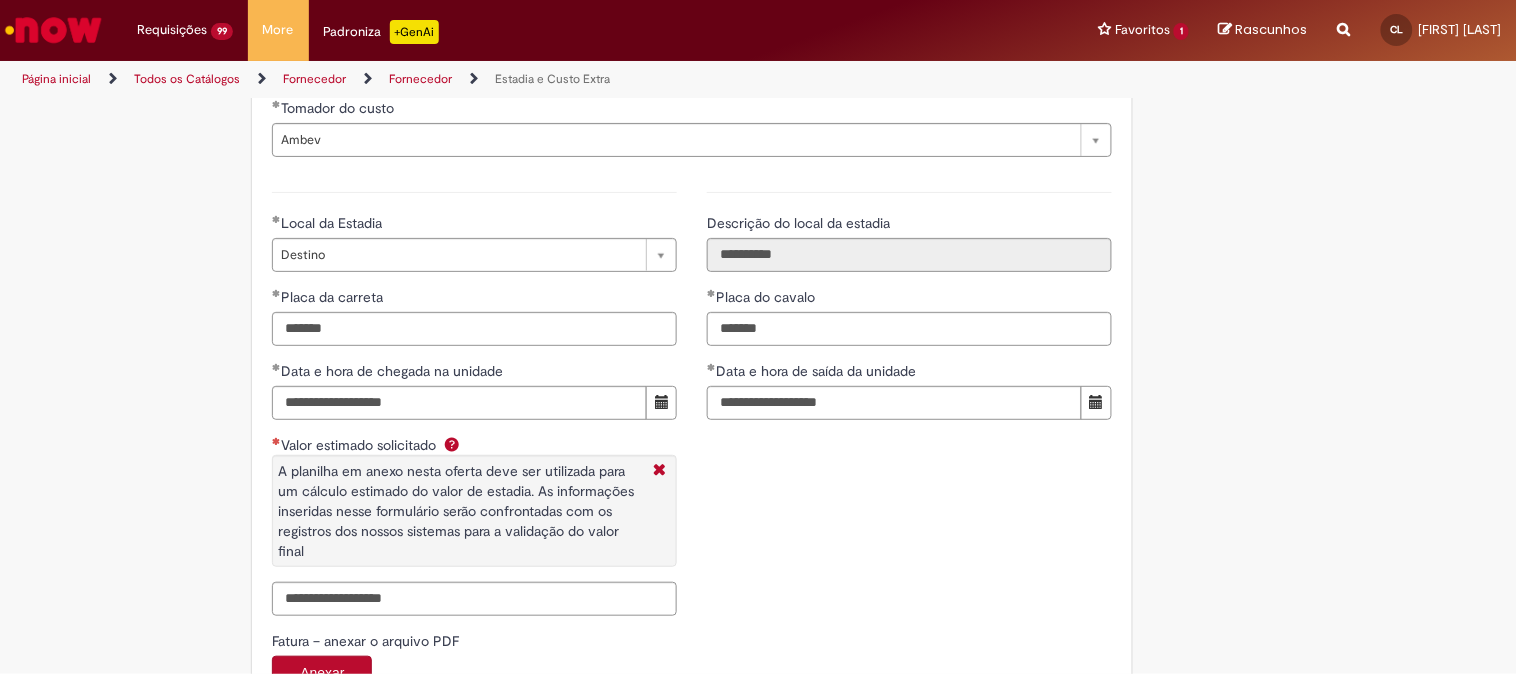 scroll, scrollTop: 3000, scrollLeft: 0, axis: vertical 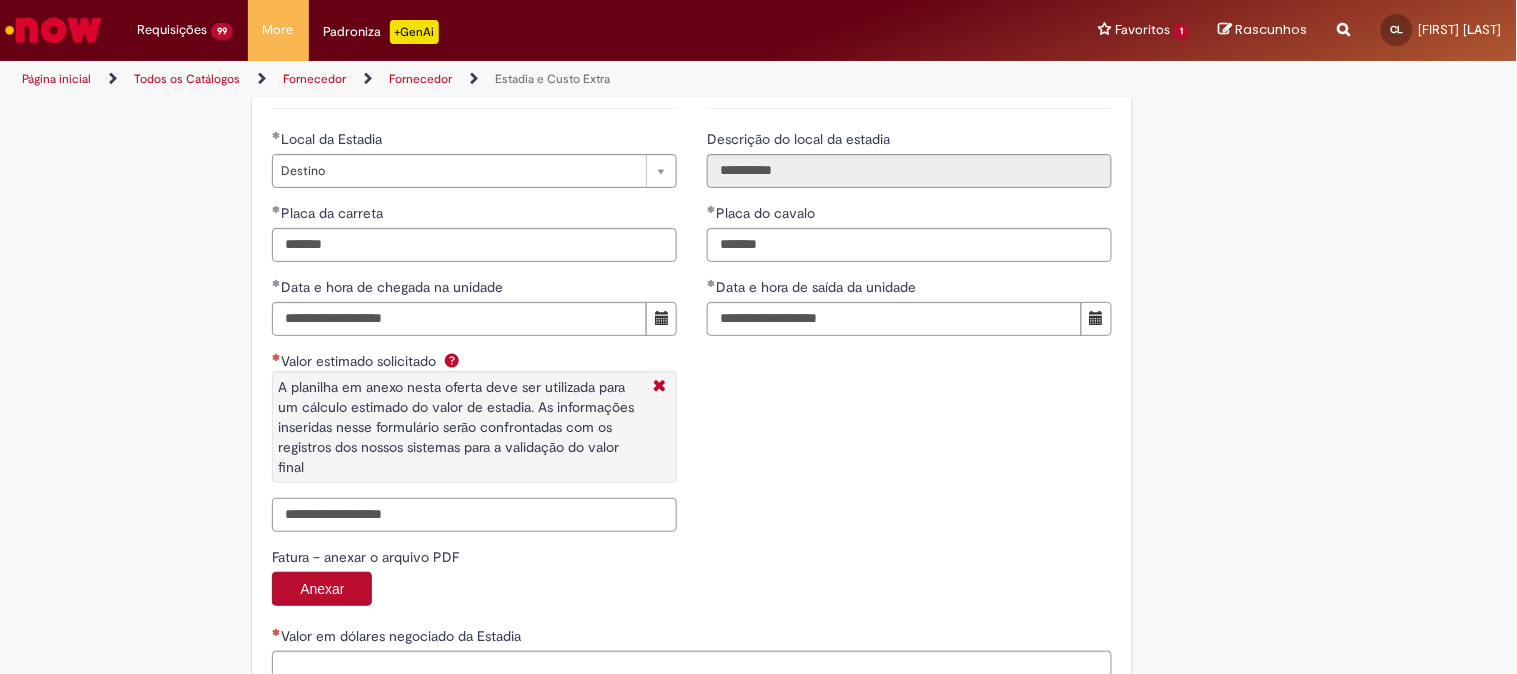 click on "Valor estimado solicitado A planilha em anexo nesta oferta deve ser utilizada para um cálculo estimado do valor de estadia. As informações inseridas nesse formulário serão confrontadas com os registros dos nossos sistemas para a validação do valor final" at bounding box center [474, 515] 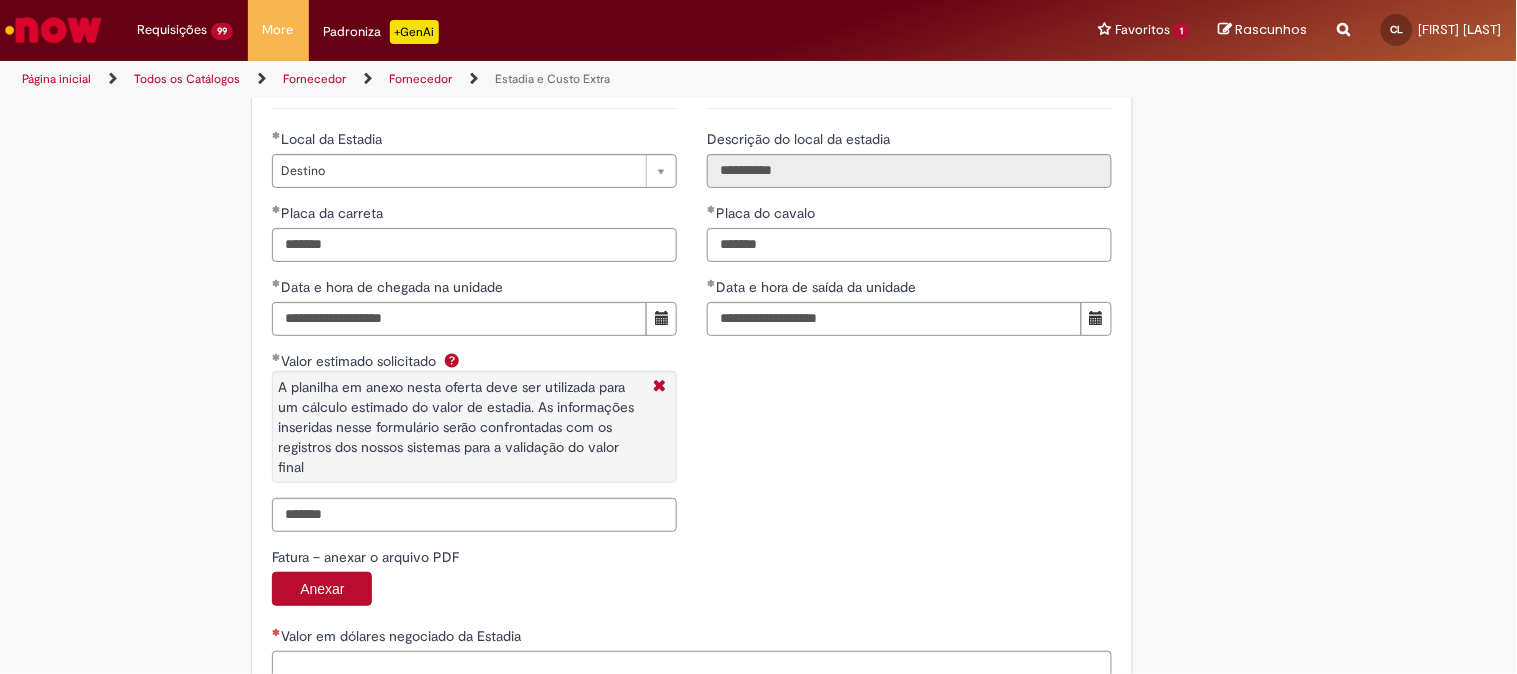 type on "**********" 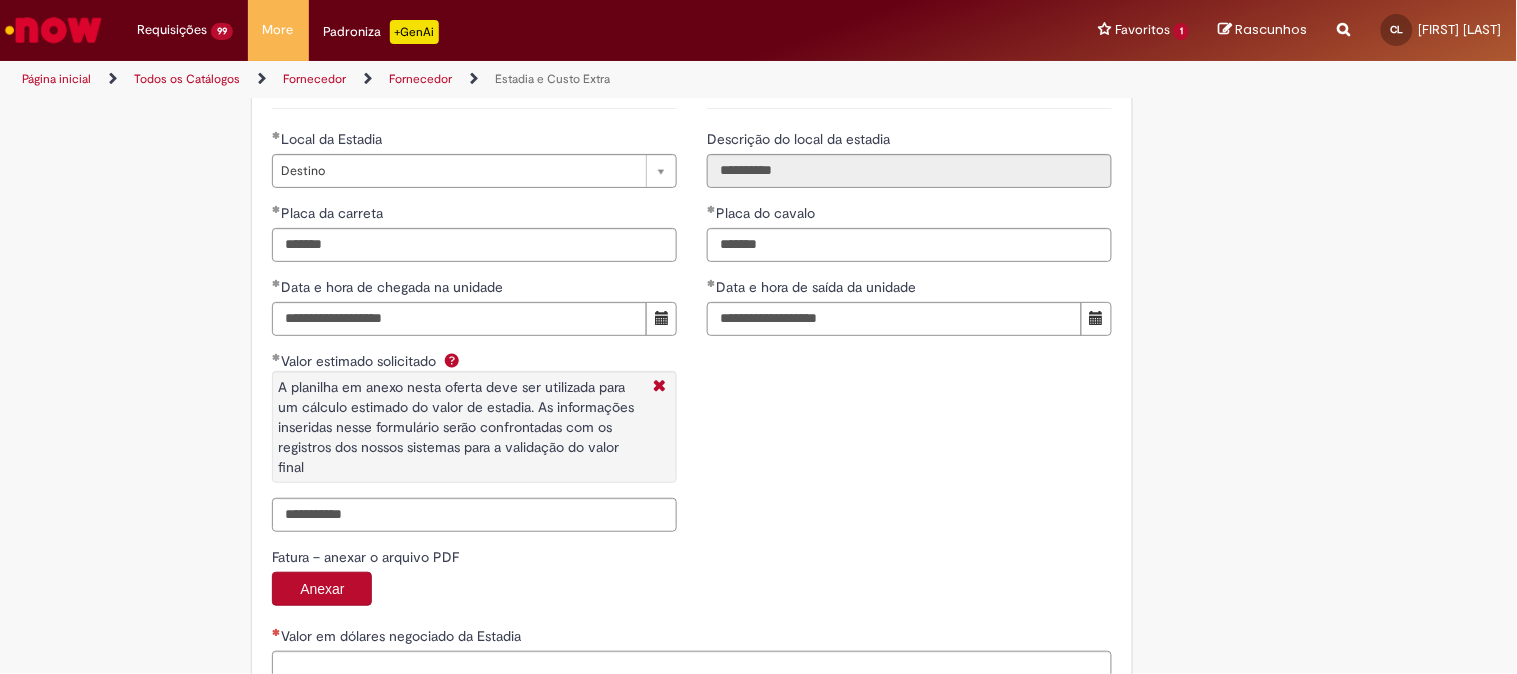 drag, startPoint x: 745, startPoint y: 623, endPoint x: 700, endPoint y: 392, distance: 235.3423 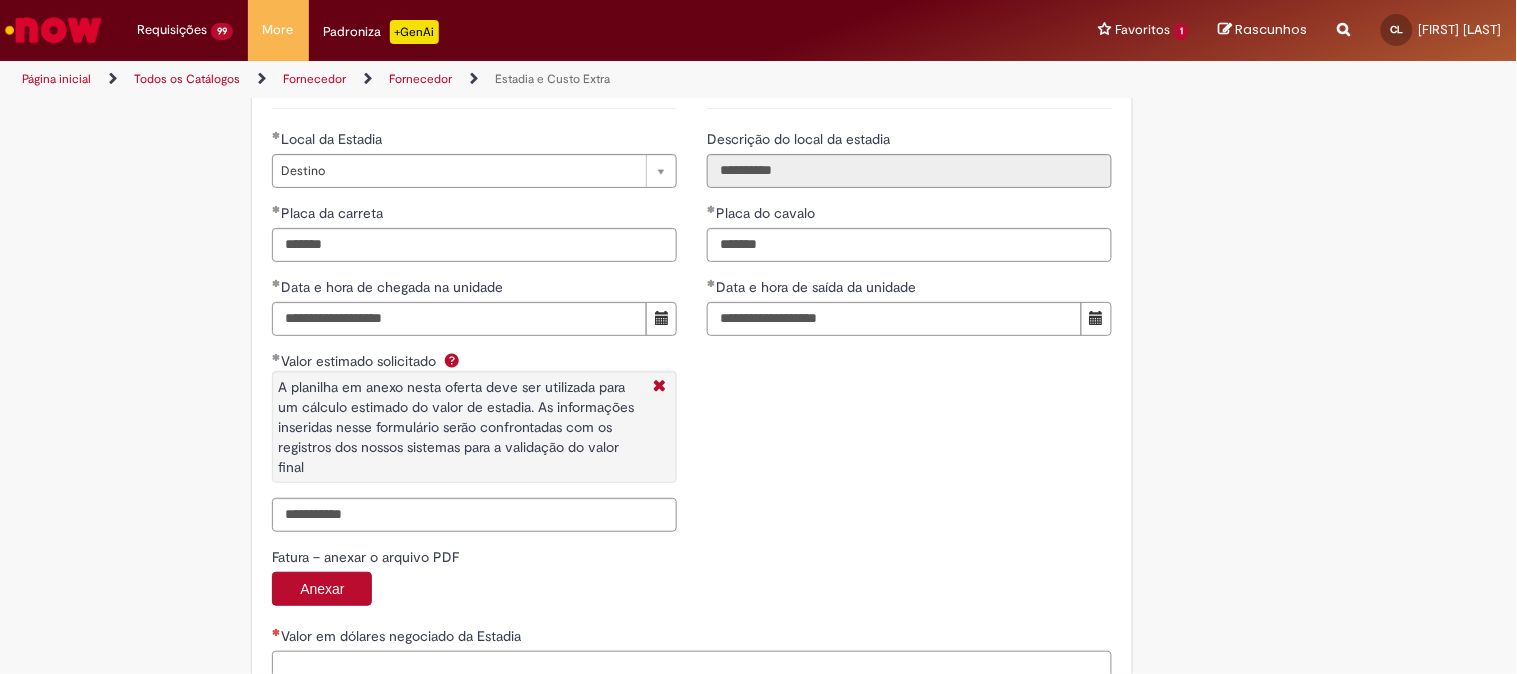 click on "Valor em dólares negociado da Estadia" at bounding box center [692, 678] 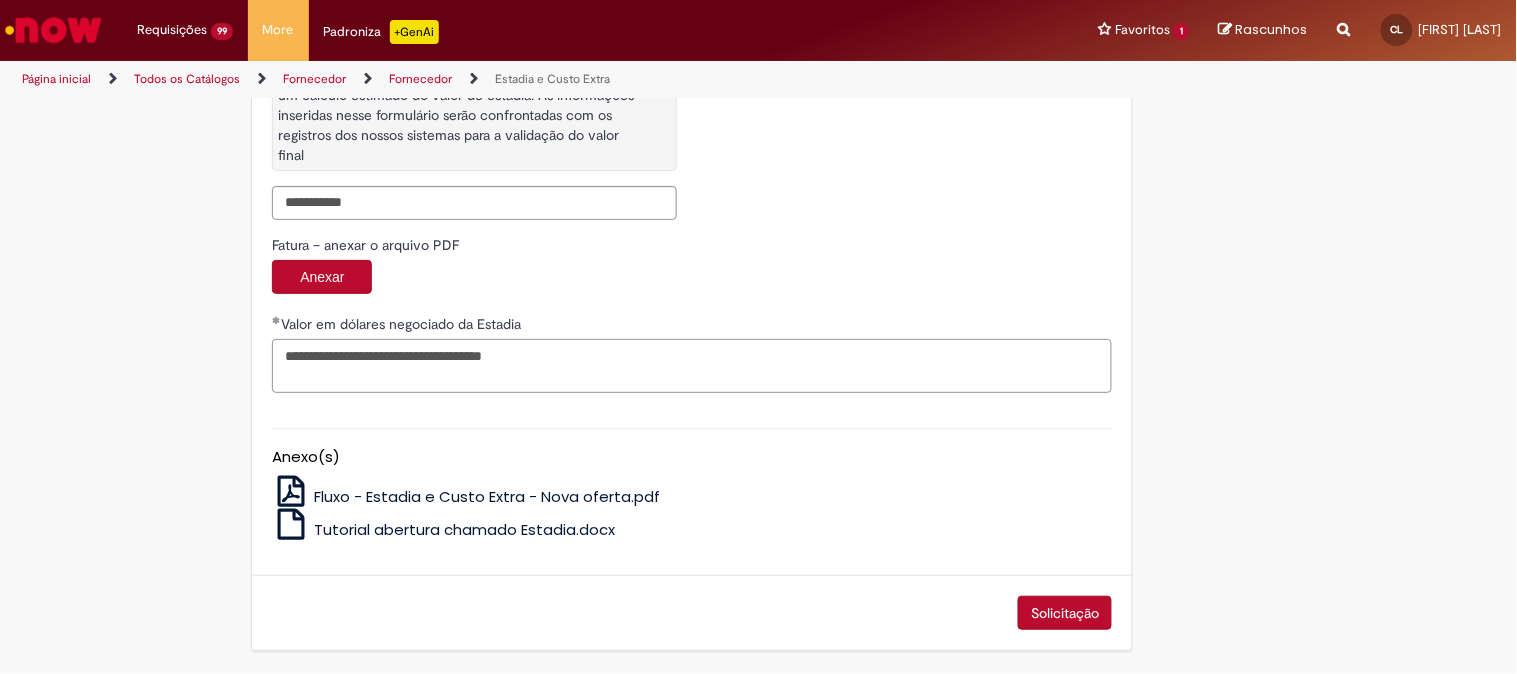 scroll, scrollTop: 3318, scrollLeft: 0, axis: vertical 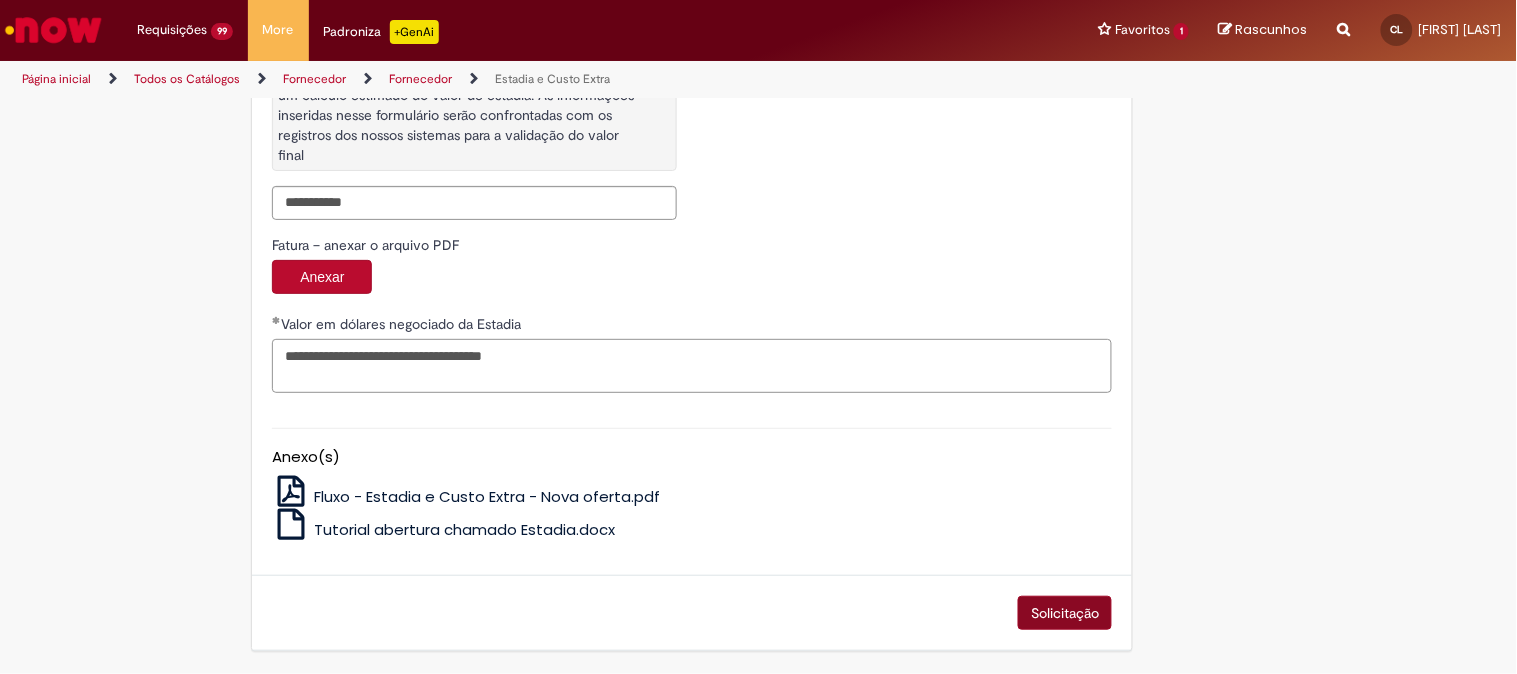 type on "**********" 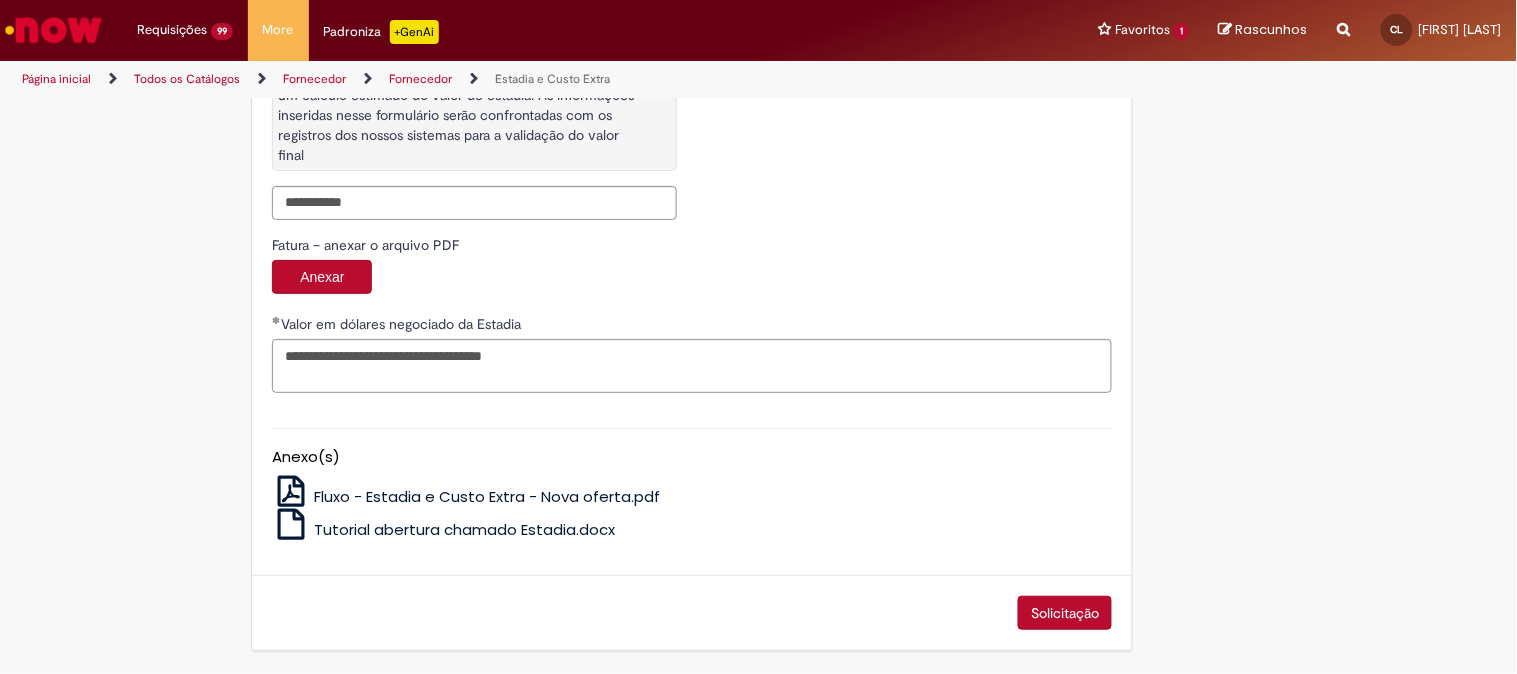 click on "Solicitação" at bounding box center [1065, 613] 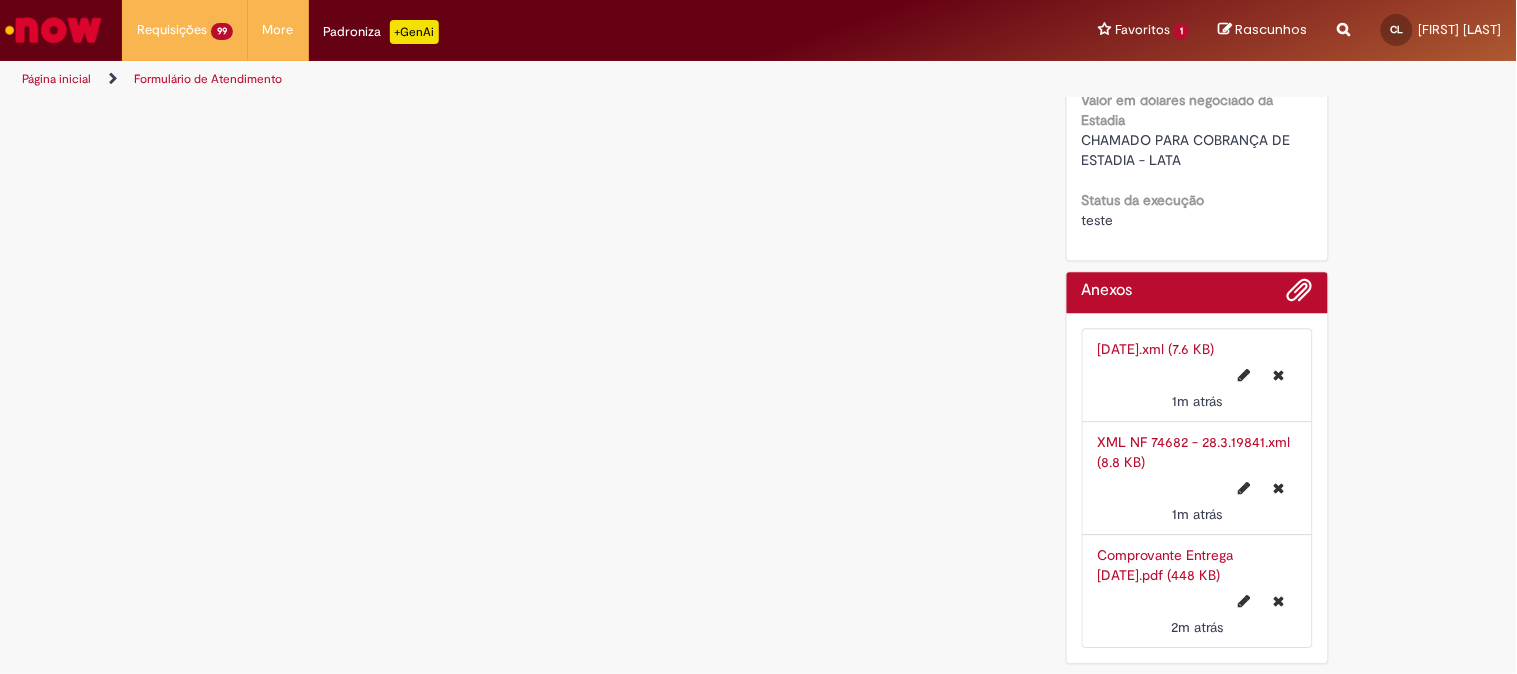 scroll, scrollTop: 0, scrollLeft: 0, axis: both 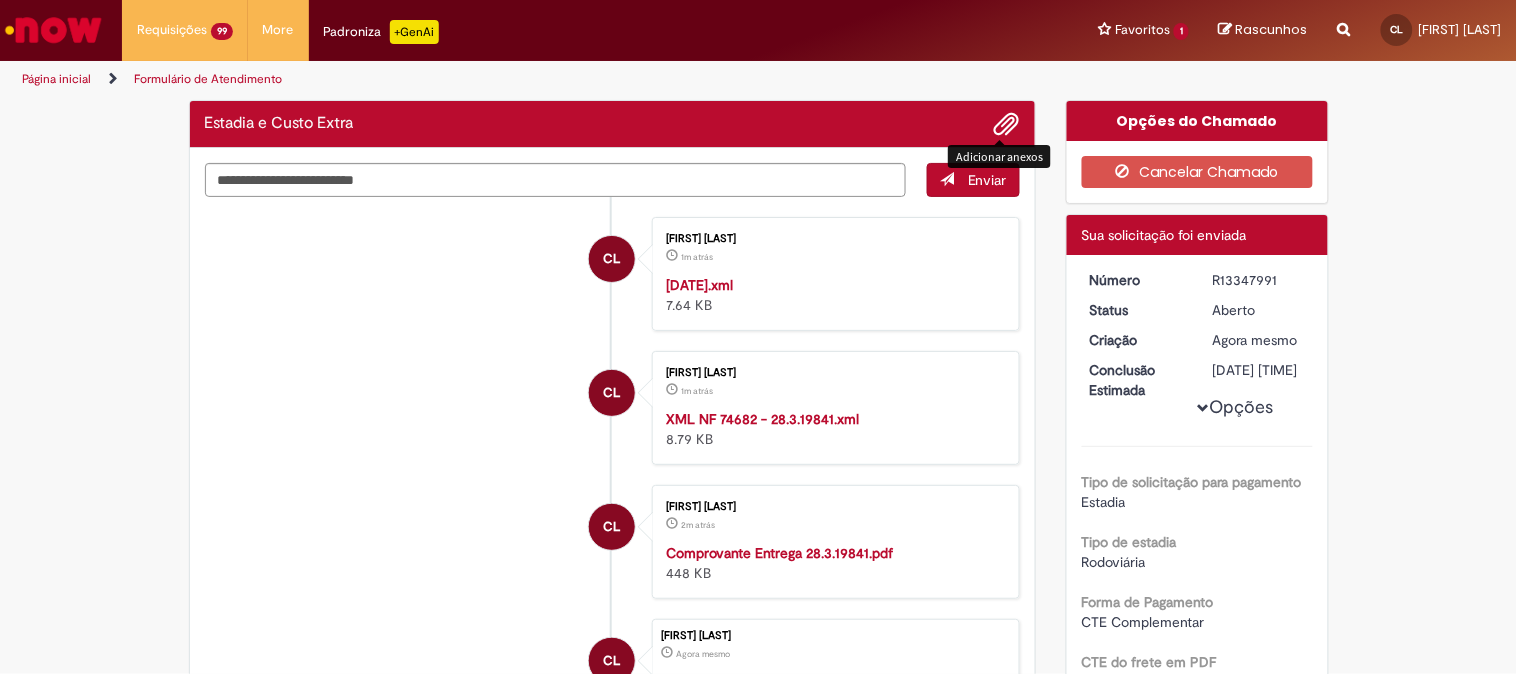 click at bounding box center (1007, 125) 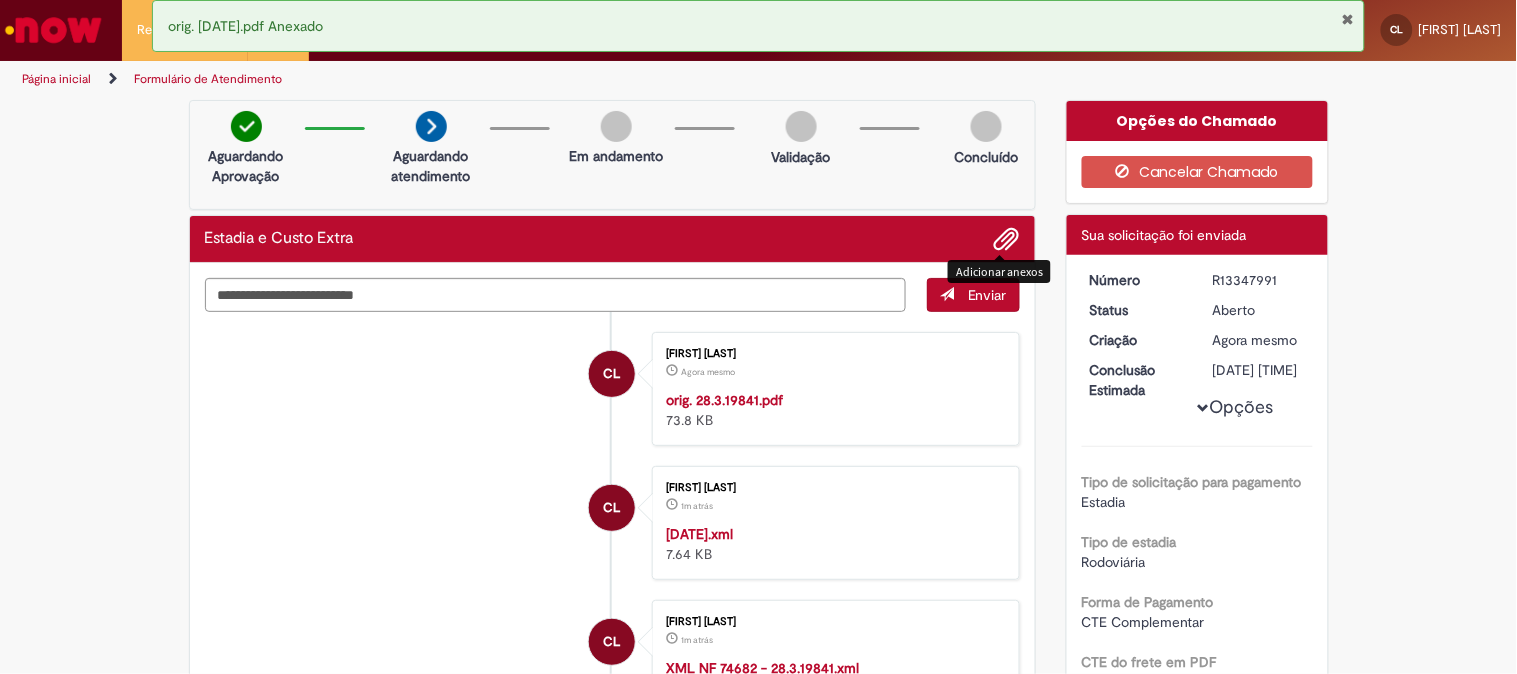 click on "R13347991" at bounding box center [1259, 280] 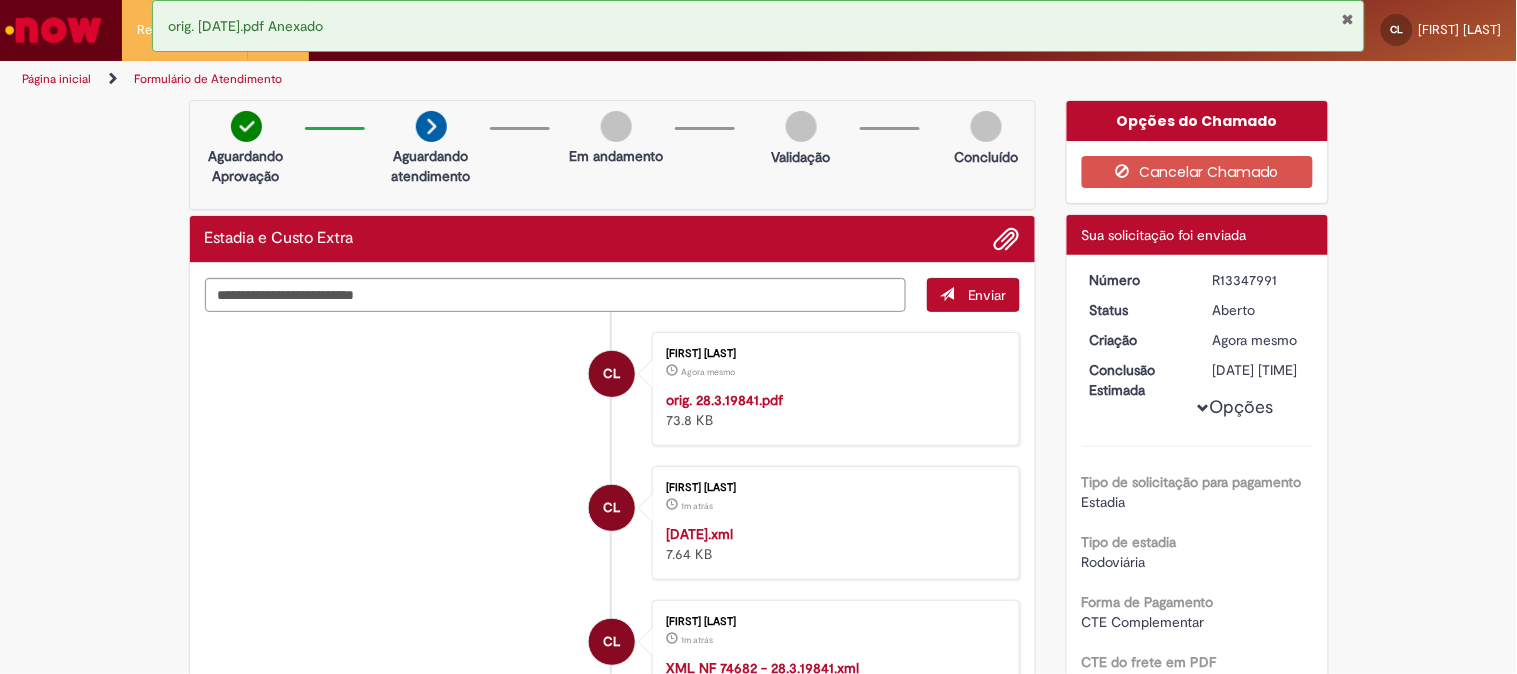 copy on "R13347991" 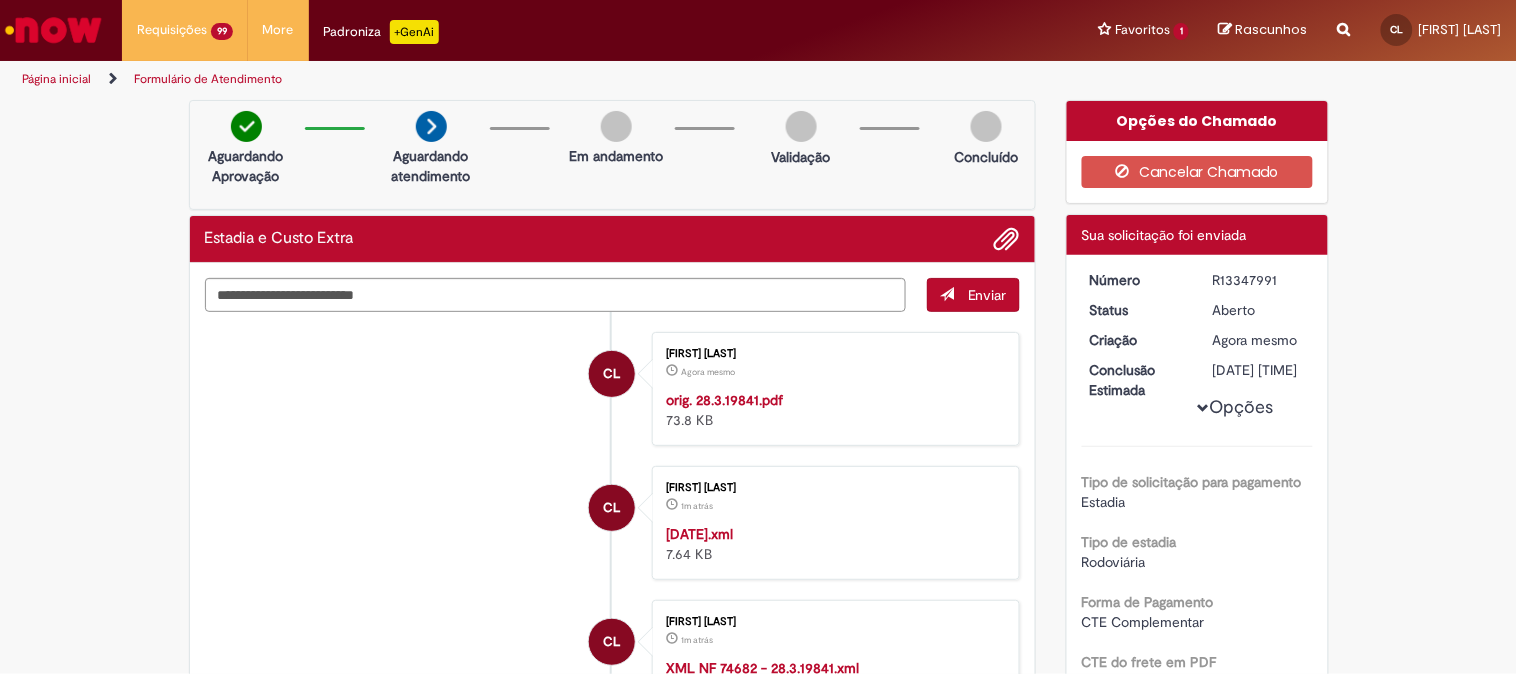 click on "Formulário de Atendimento
Verificar Código de Barras
Aguardando Aprovação
Aguardando atendimento
Em andamento
Validação
Concluído
Estadia e Custo Extra
Enviar
CL
[FIRST] [LAST]
Agora mesmo Agora mesmo
orig. [DATE].pdf  73.8 KB
CL" at bounding box center [758, 2004] 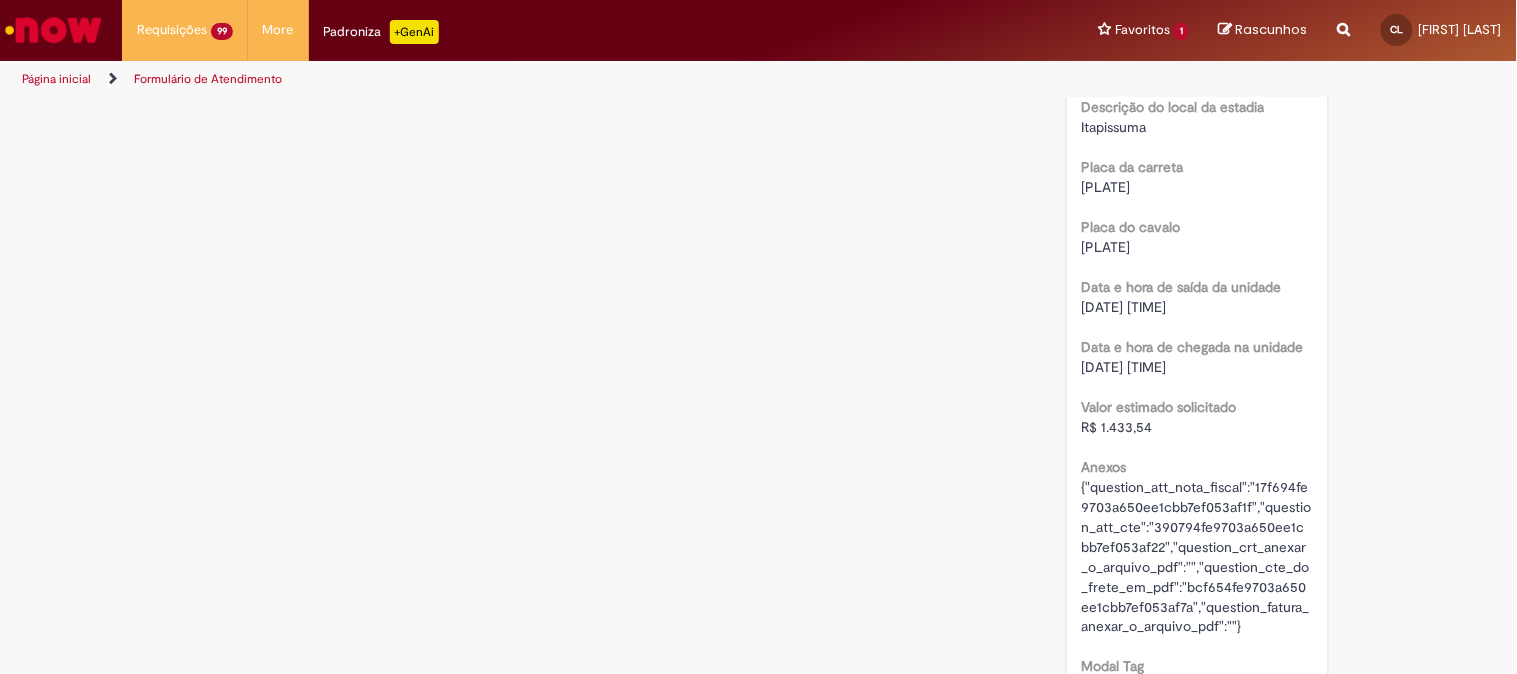 scroll, scrollTop: 2555, scrollLeft: 0, axis: vertical 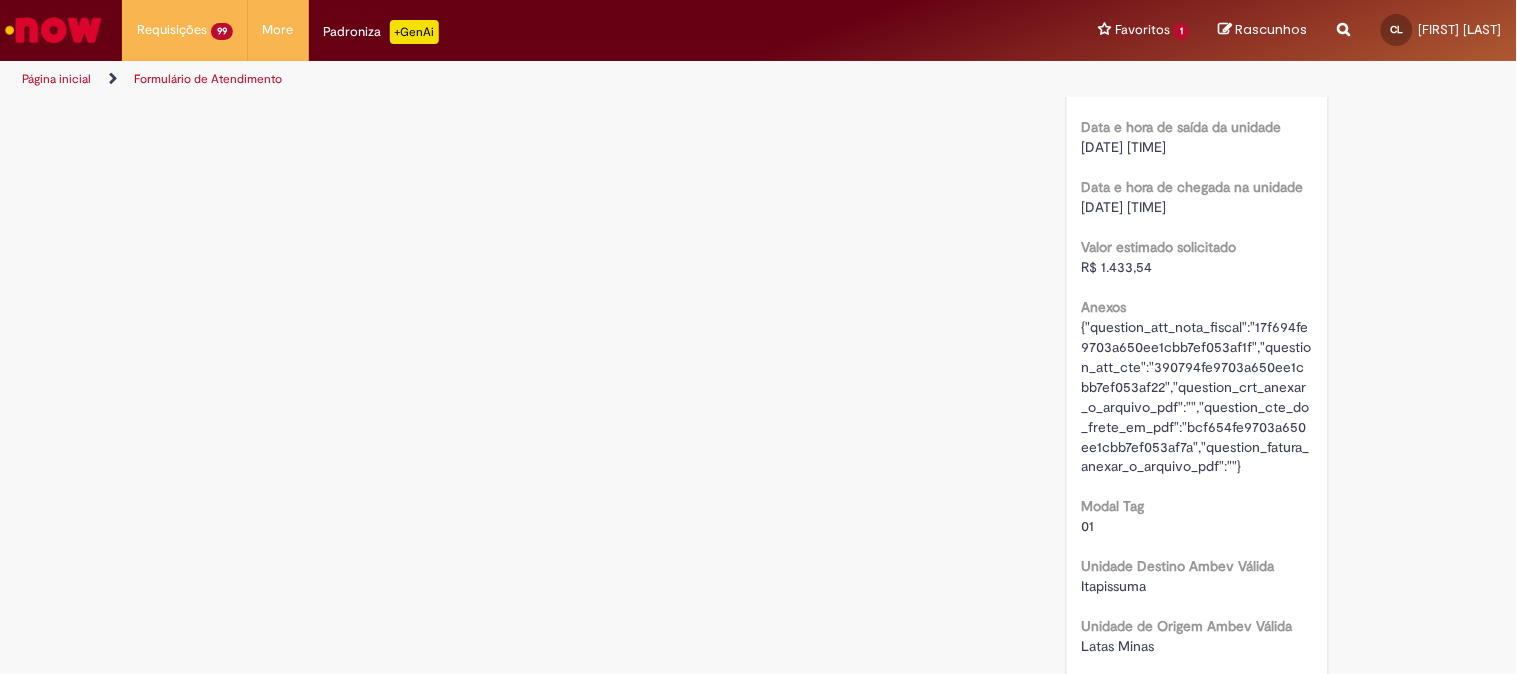 drag, startPoint x: 1134, startPoint y: 144, endPoint x: 1073, endPoint y: 147, distance: 61.073727 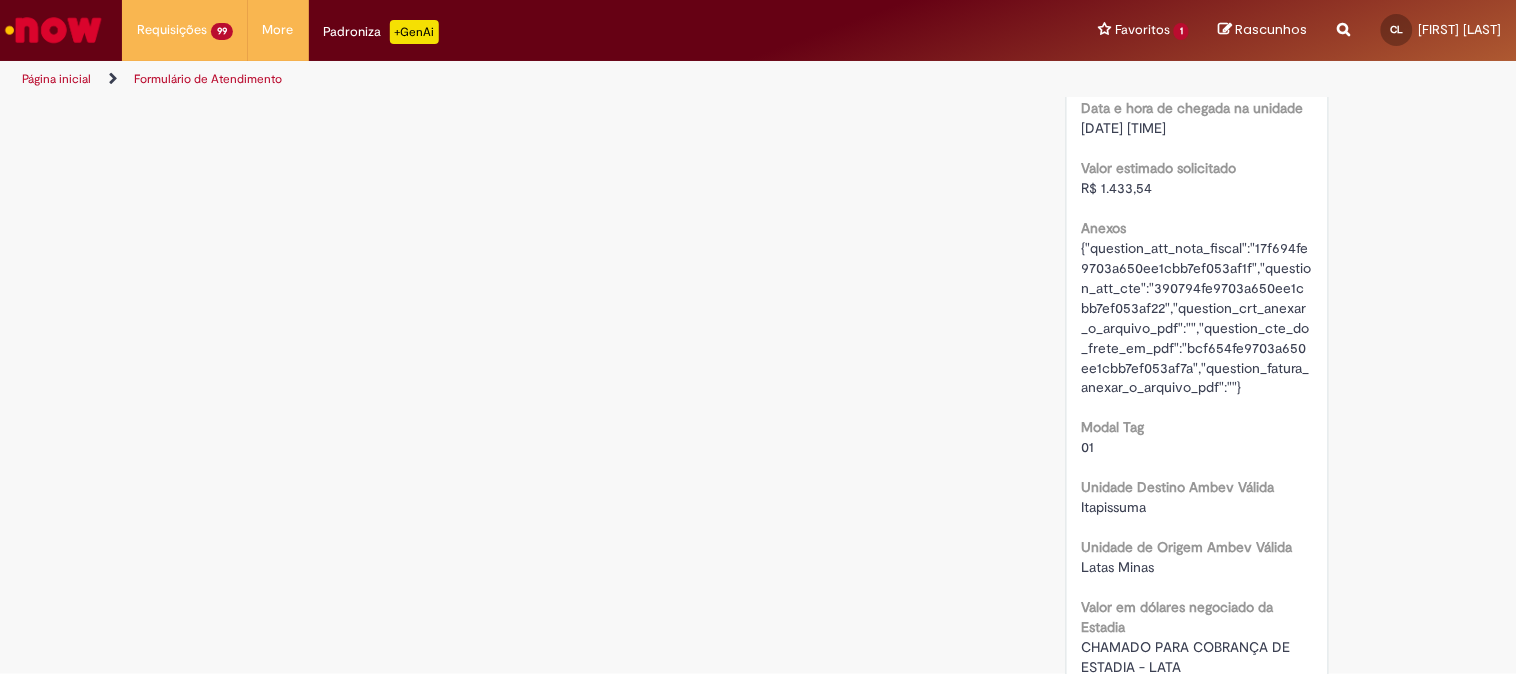scroll, scrollTop: 2666, scrollLeft: 0, axis: vertical 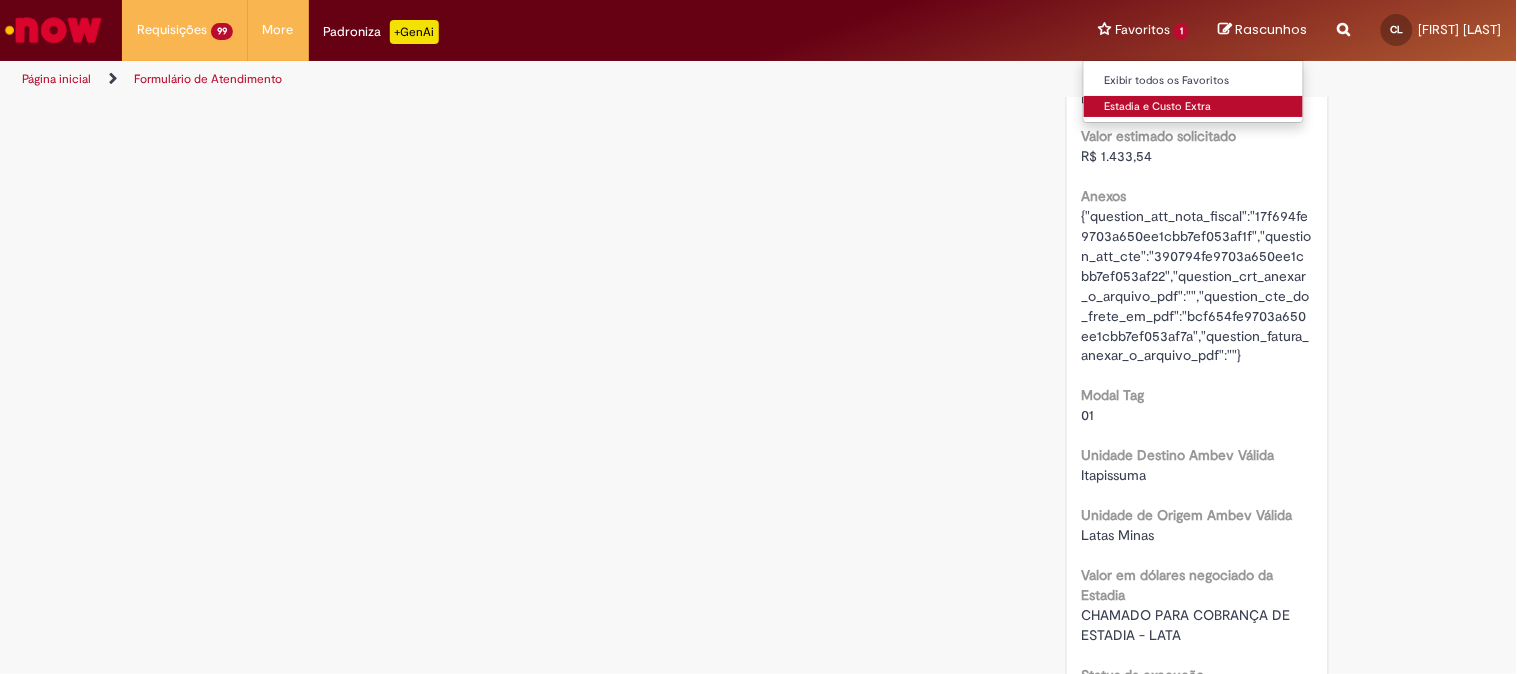 click on "Estadia e Custo Extra" at bounding box center [1194, 107] 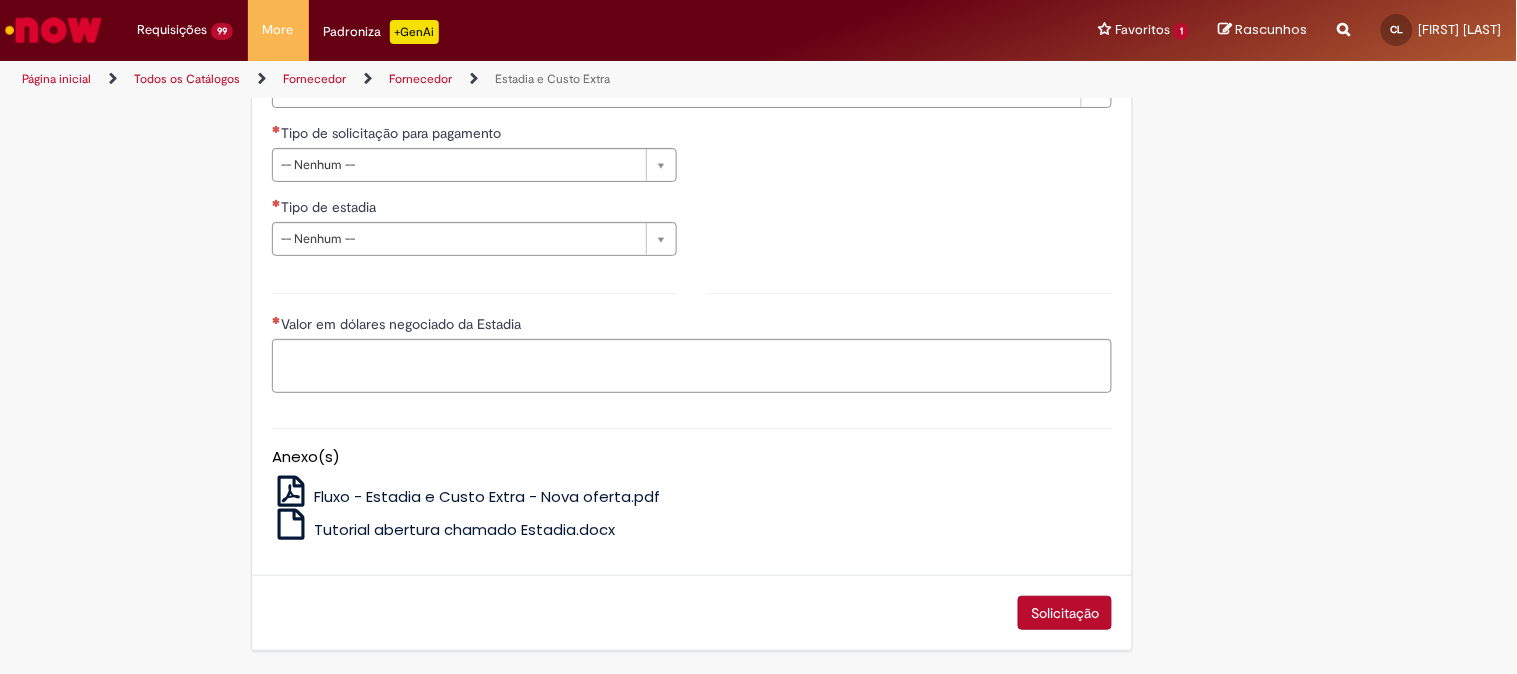 type on "**********" 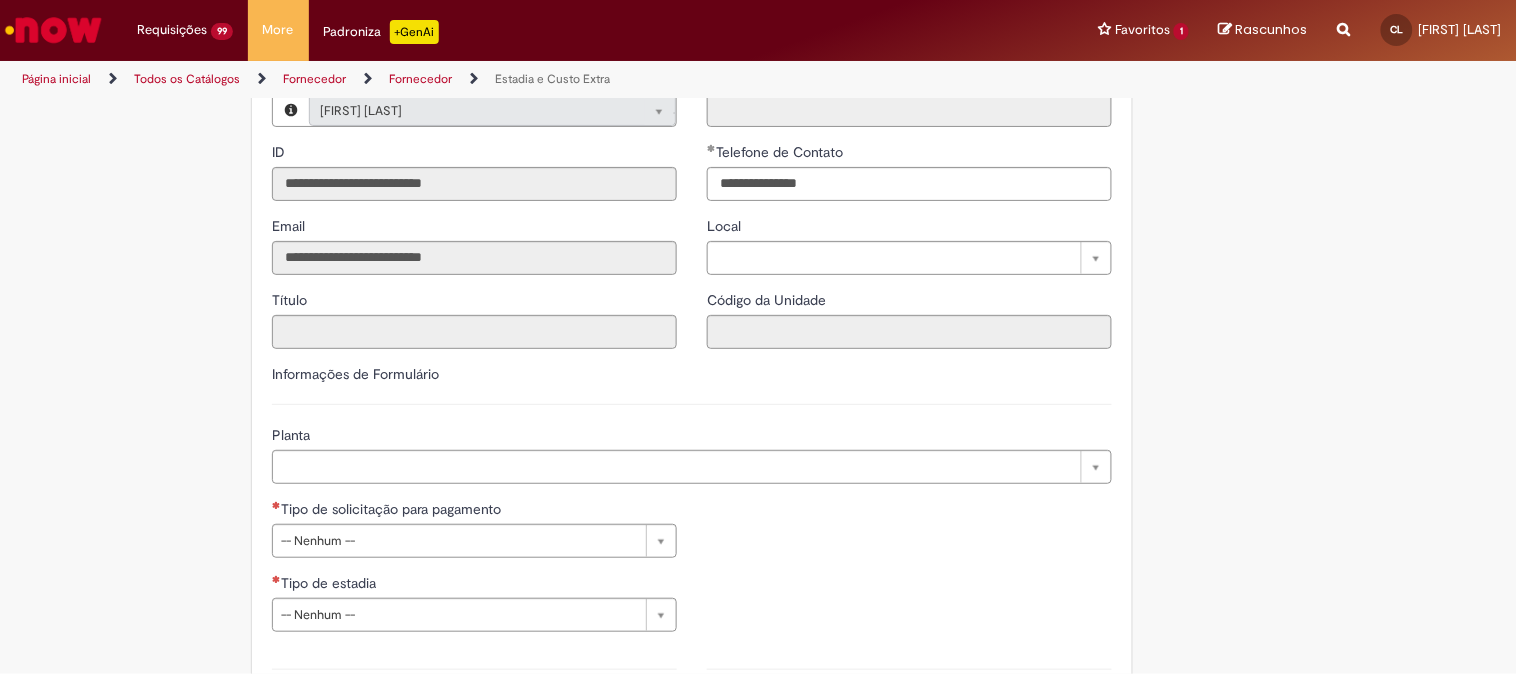 scroll, scrollTop: 444, scrollLeft: 0, axis: vertical 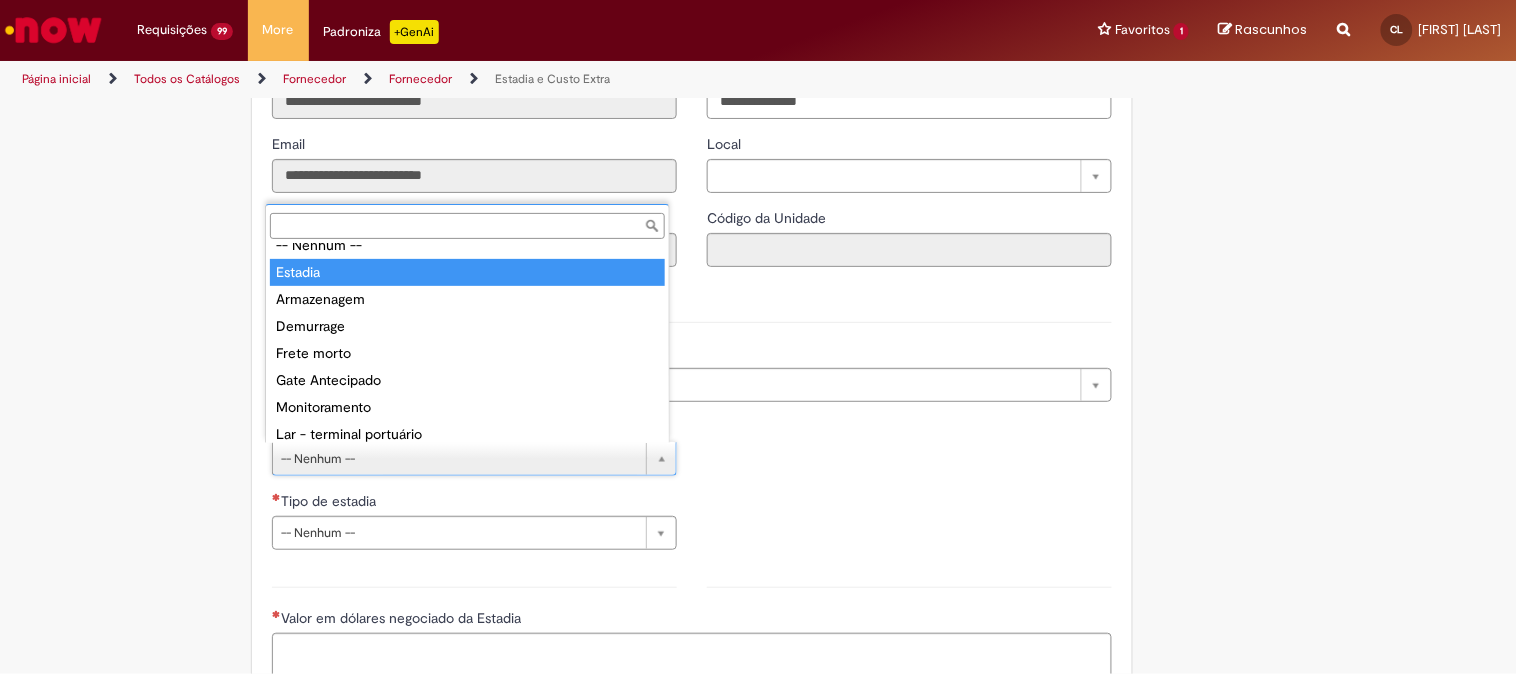 type on "*******" 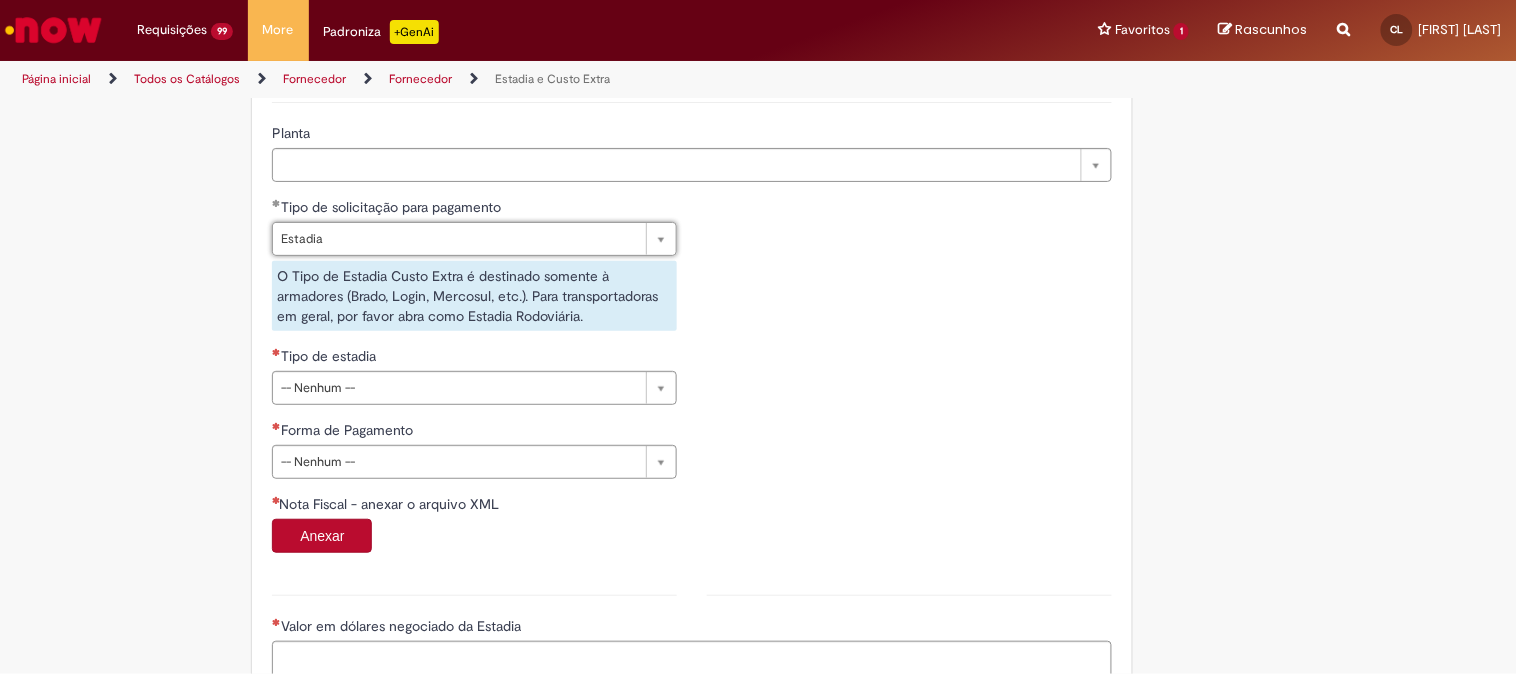 scroll, scrollTop: 666, scrollLeft: 0, axis: vertical 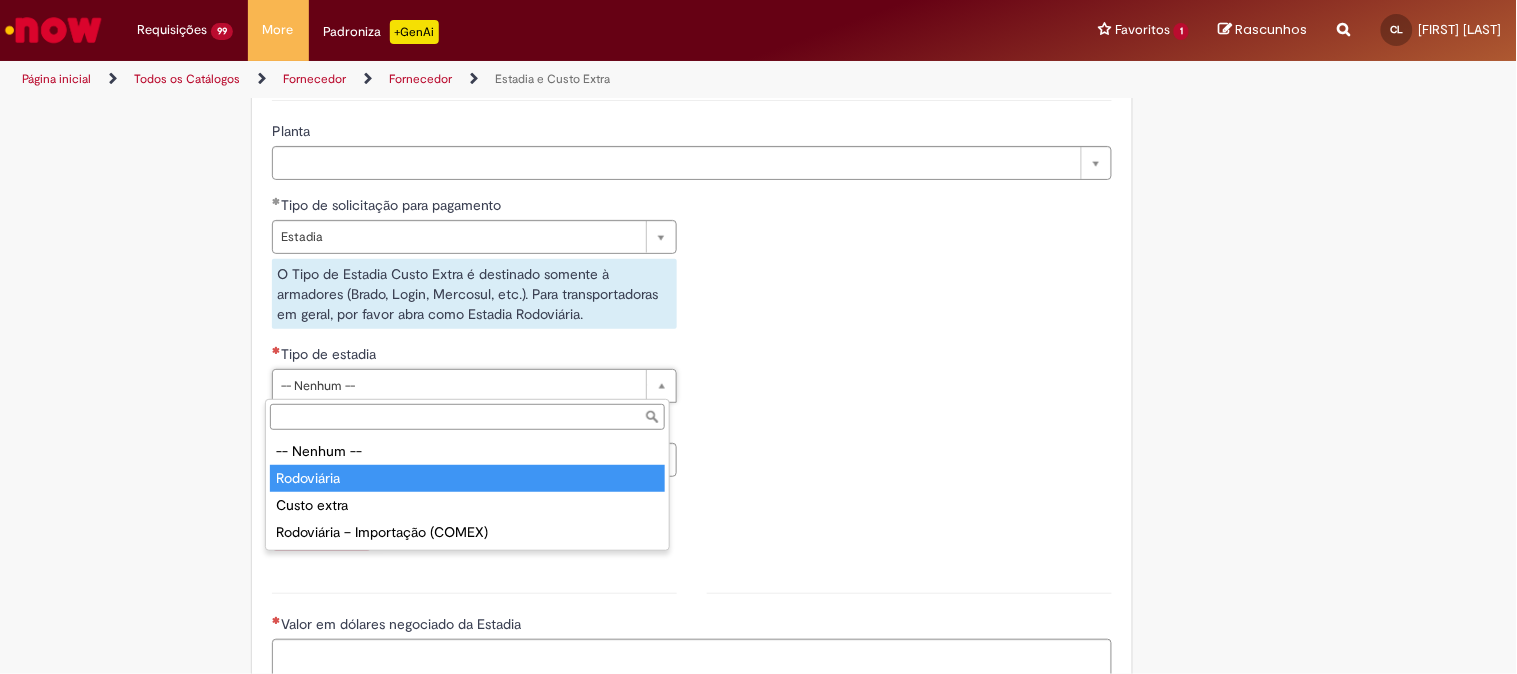 type on "**********" 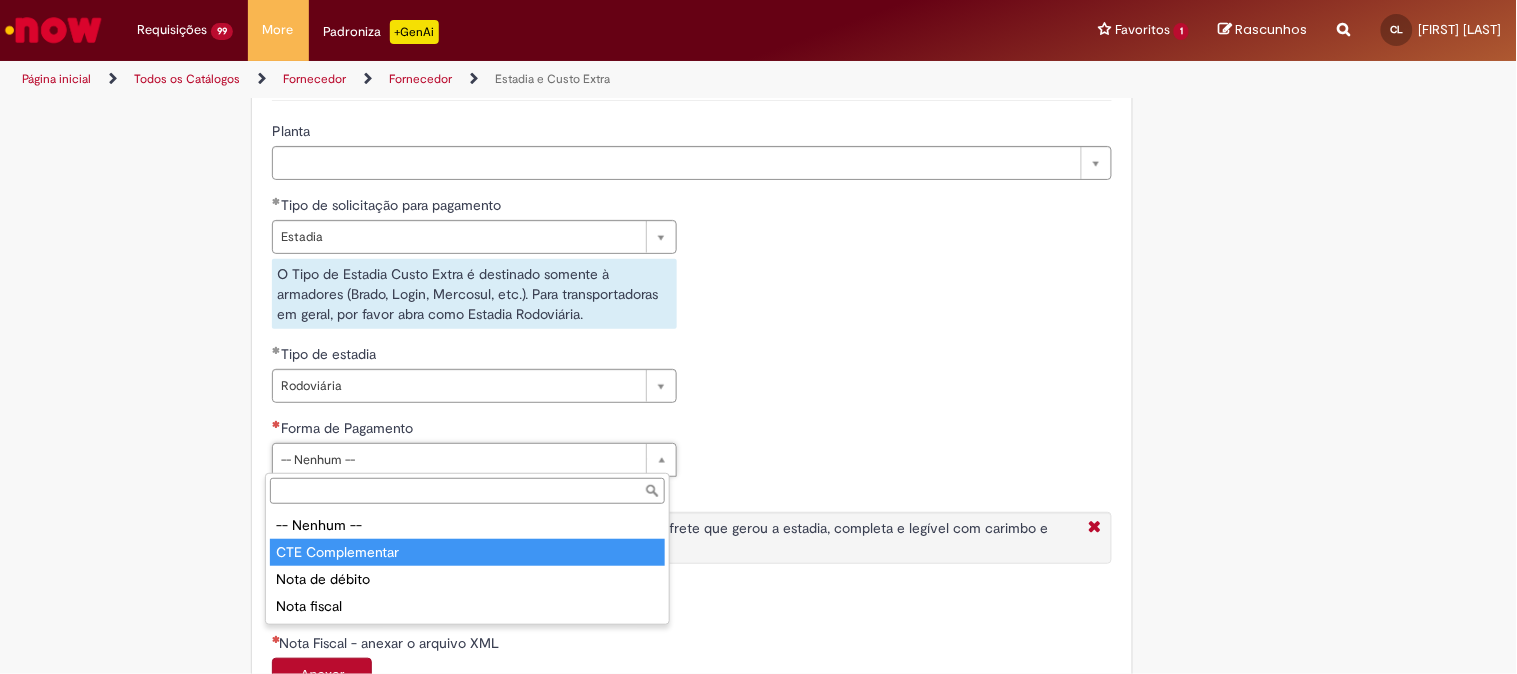 type on "**********" 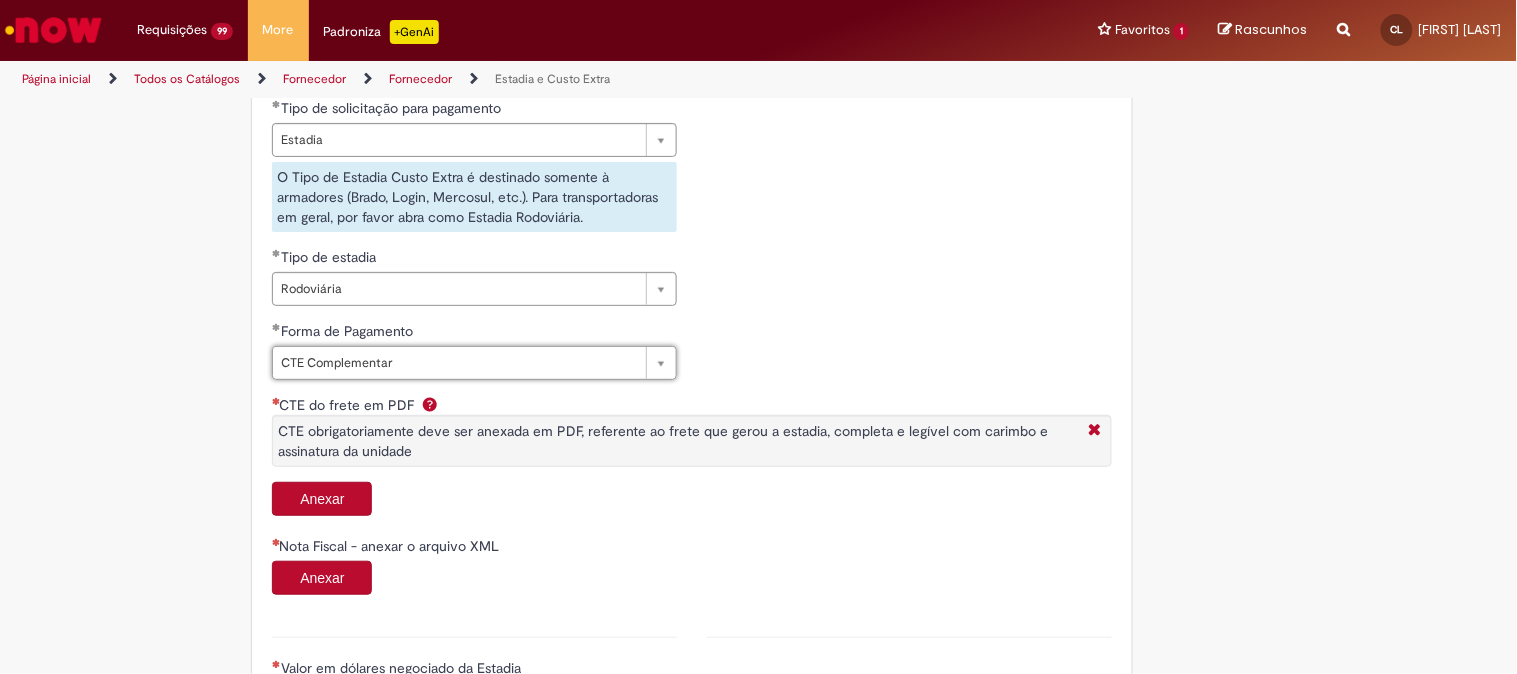 scroll, scrollTop: 888, scrollLeft: 0, axis: vertical 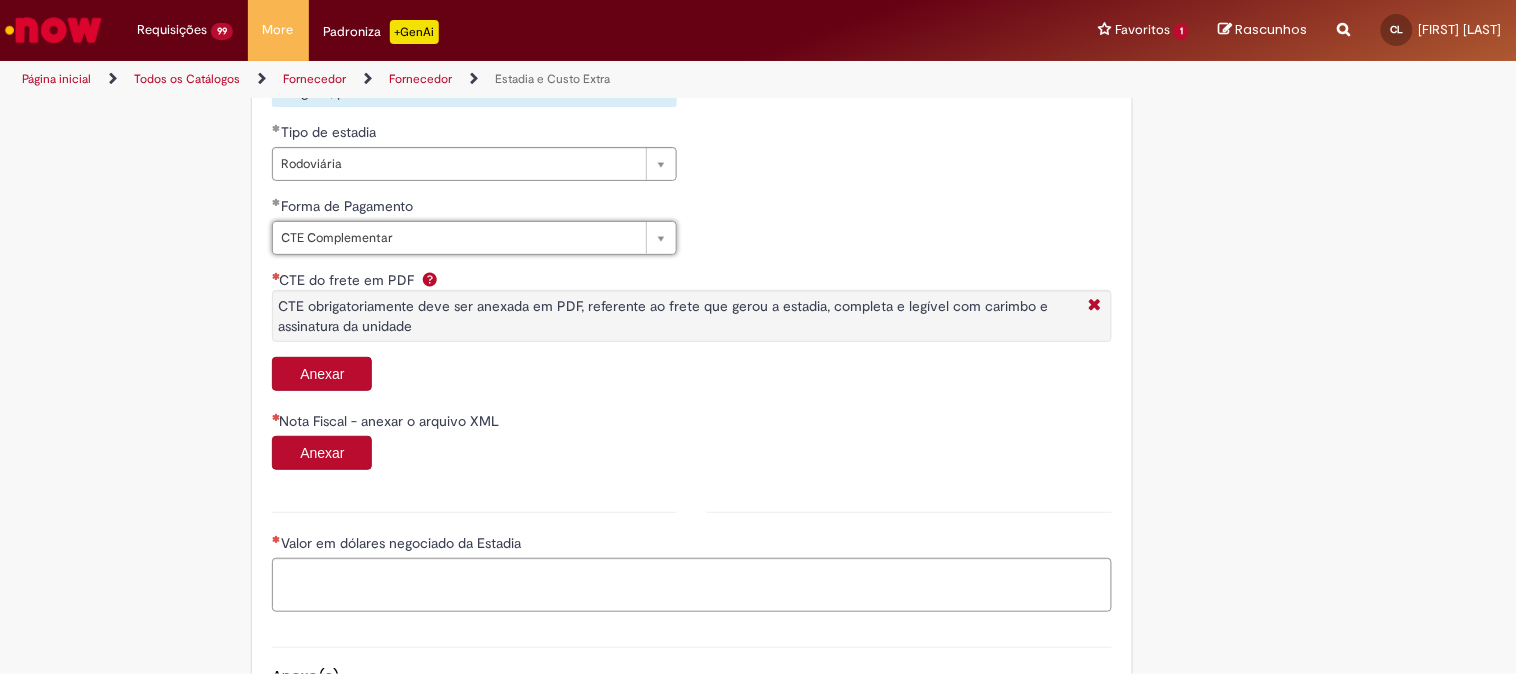 click on "Anexar" at bounding box center [322, 374] 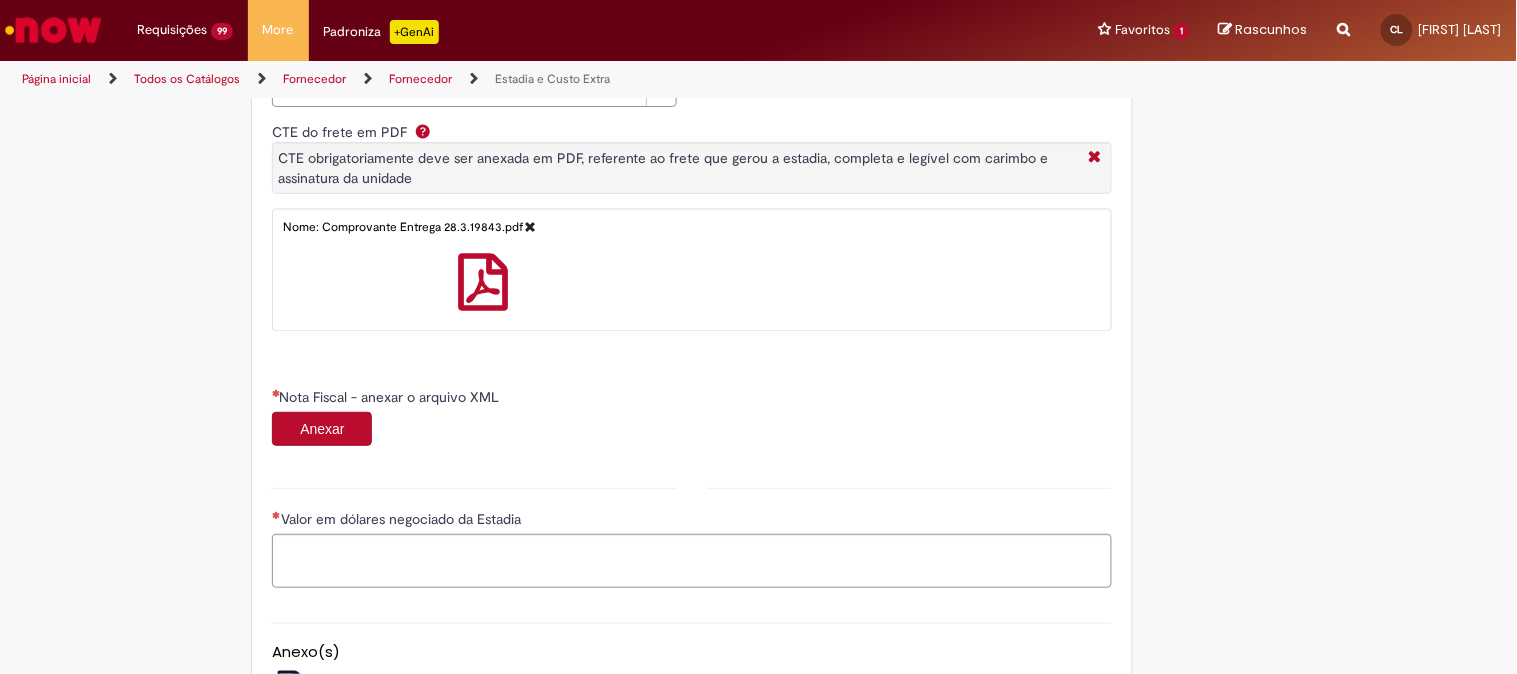 scroll, scrollTop: 1235, scrollLeft: 0, axis: vertical 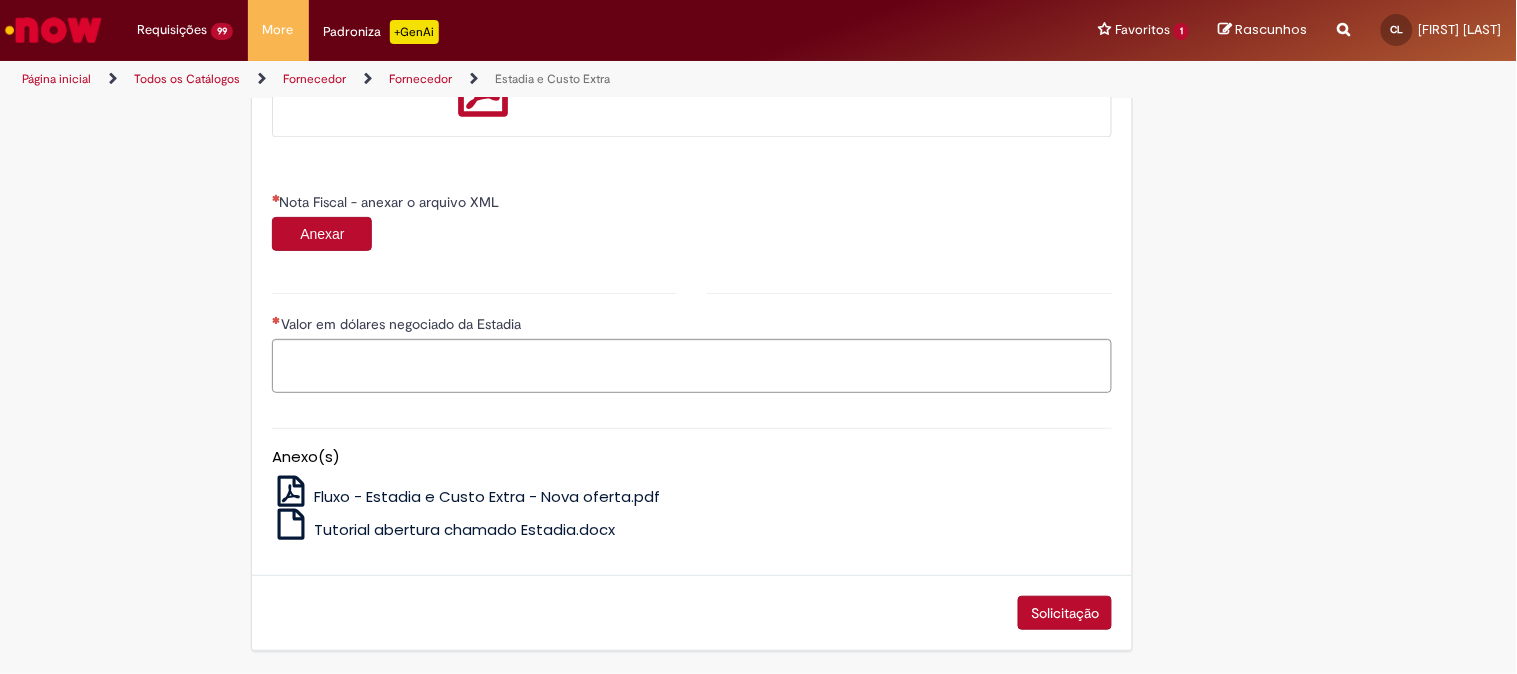 click on "Anexar" at bounding box center (322, 234) 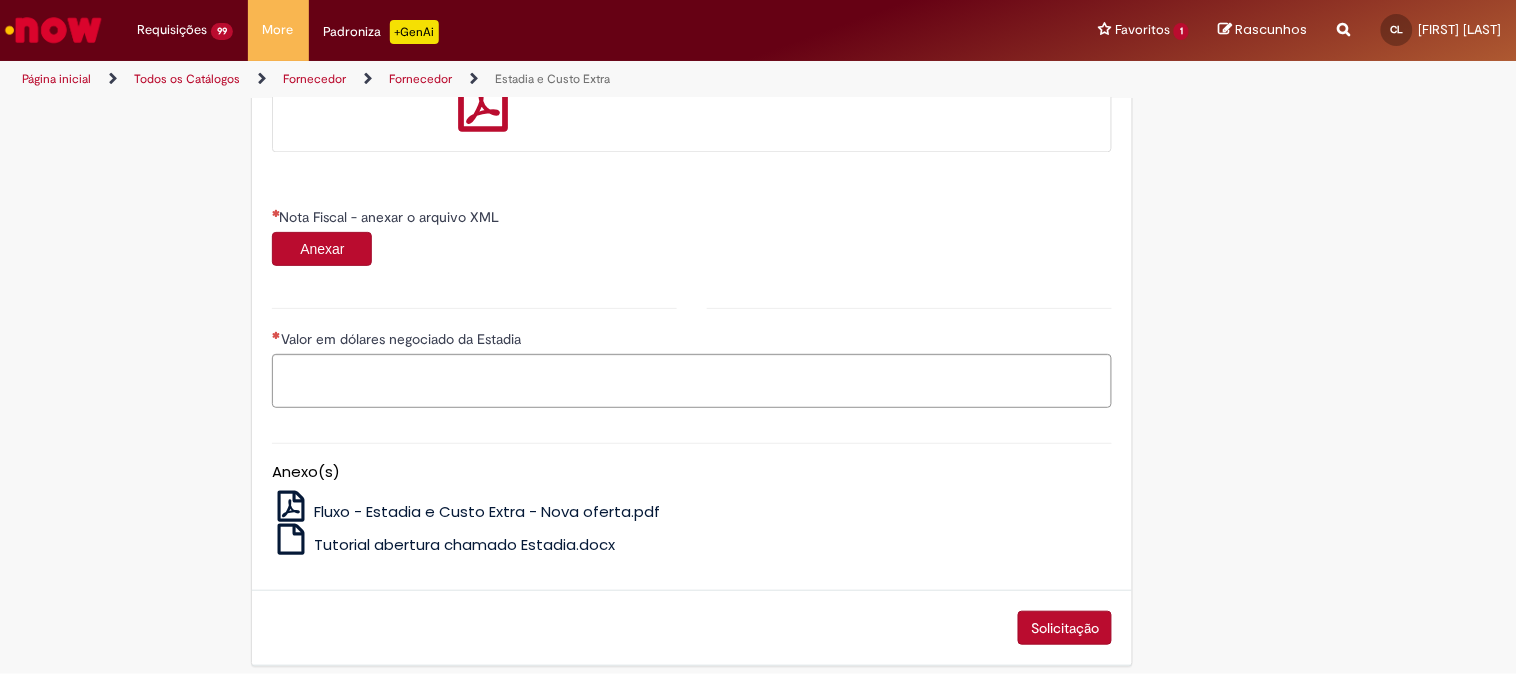 type on "*****" 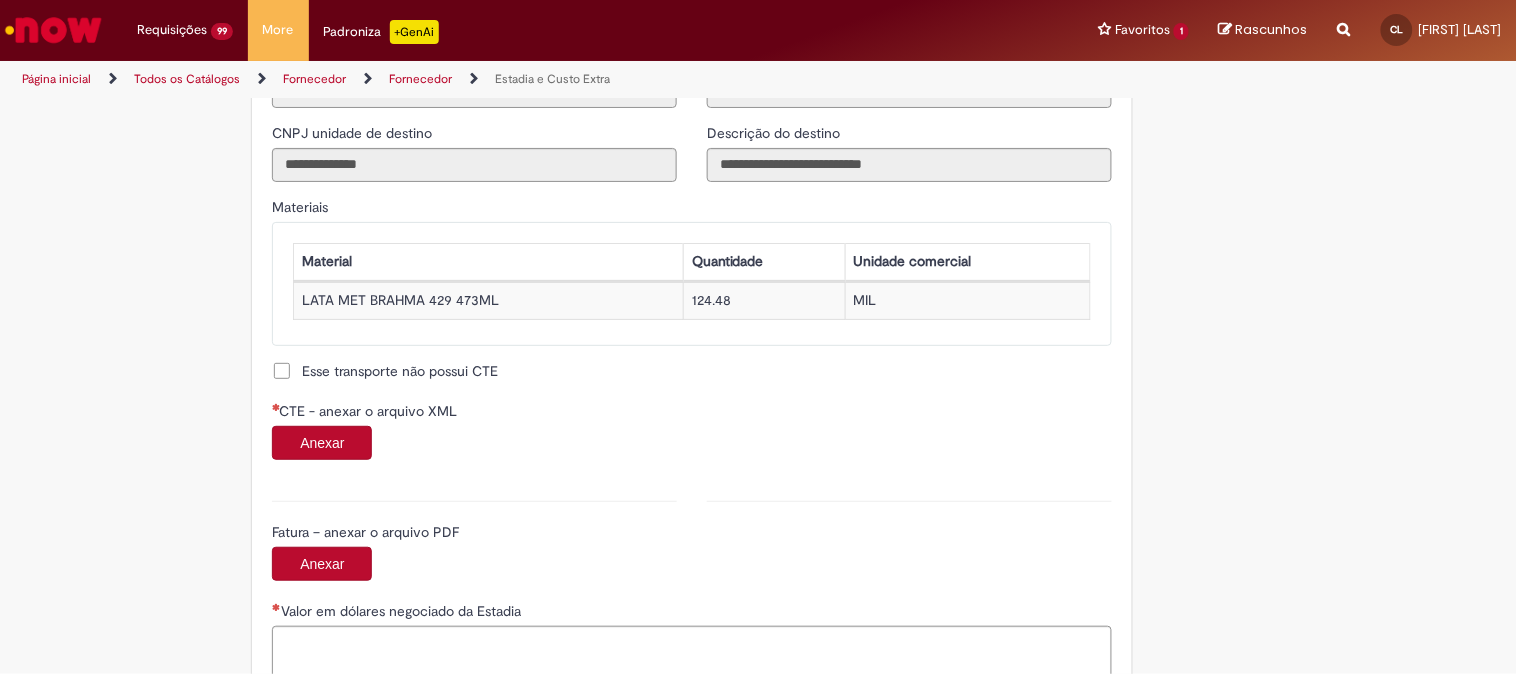 scroll, scrollTop: 1791, scrollLeft: 0, axis: vertical 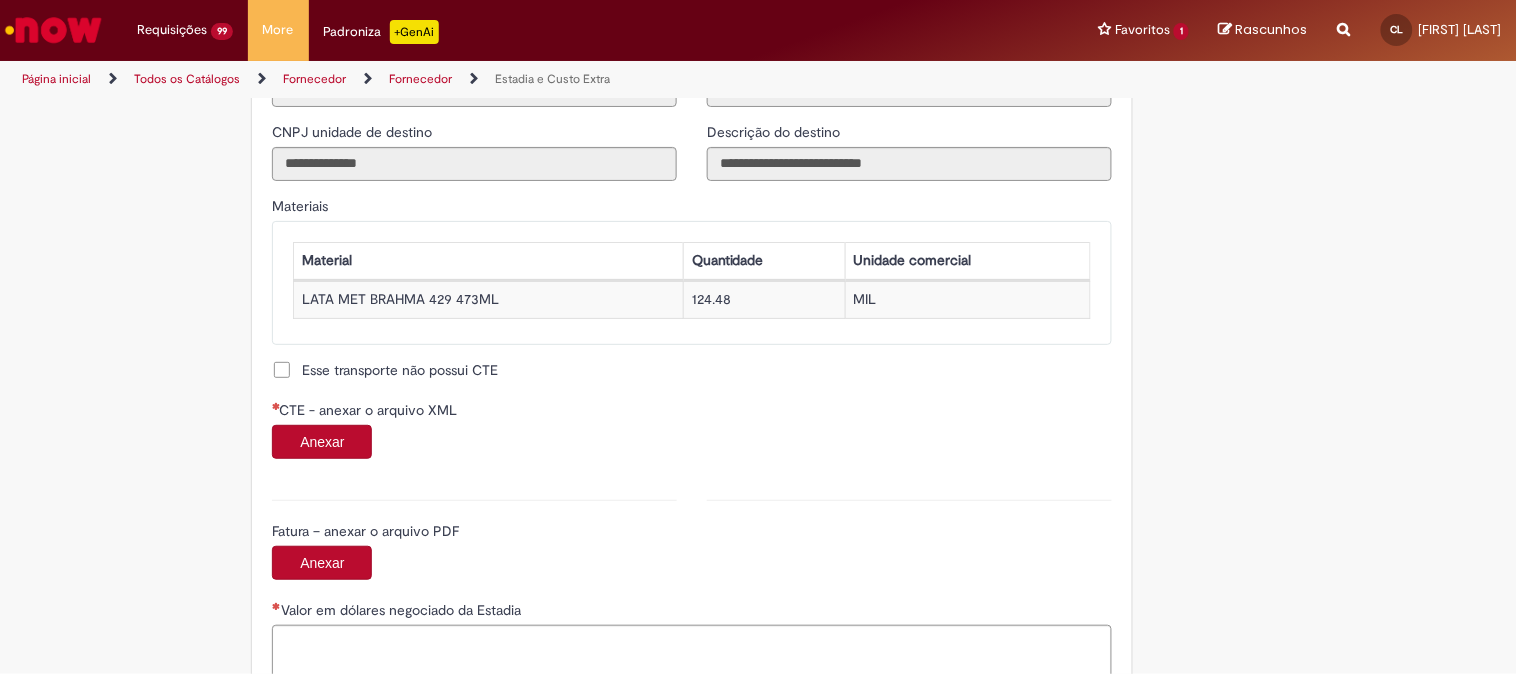 click on "Anexar" at bounding box center [322, 442] 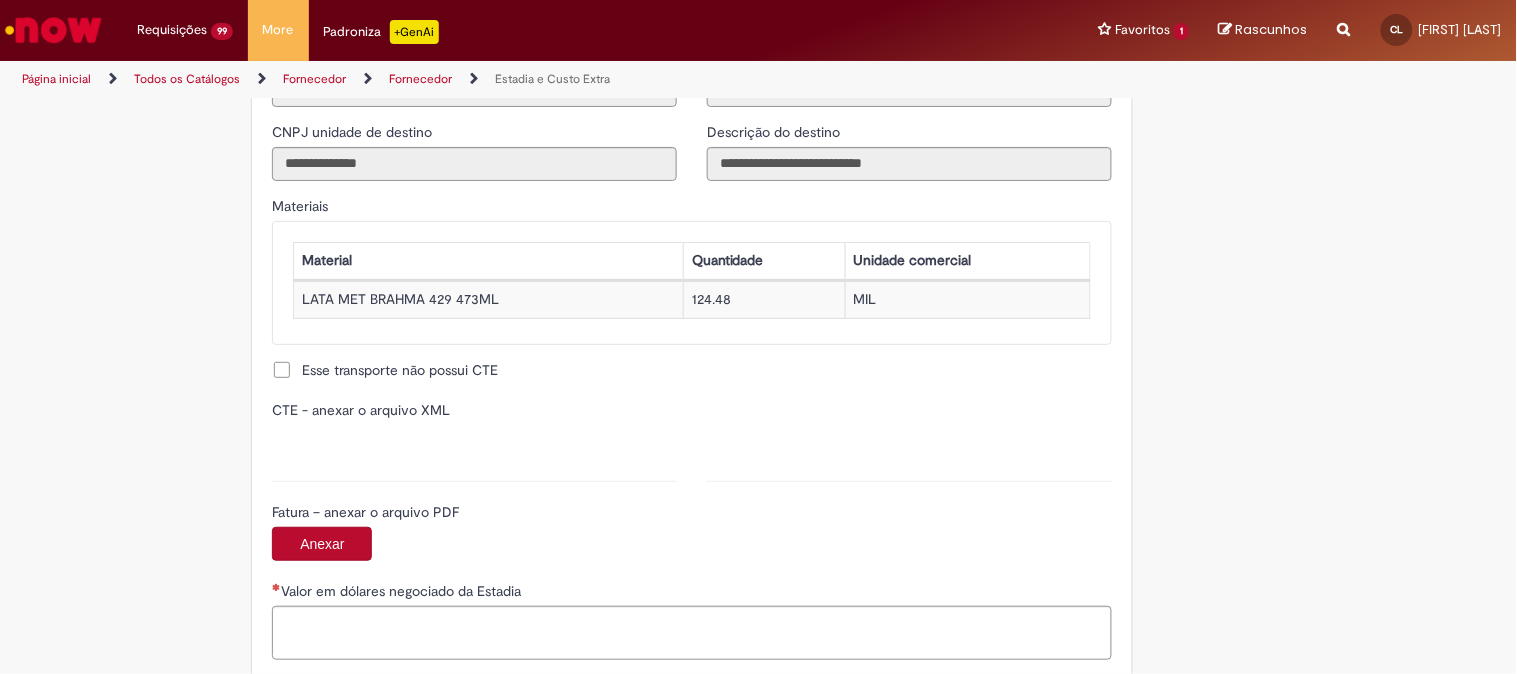 type on "**********" 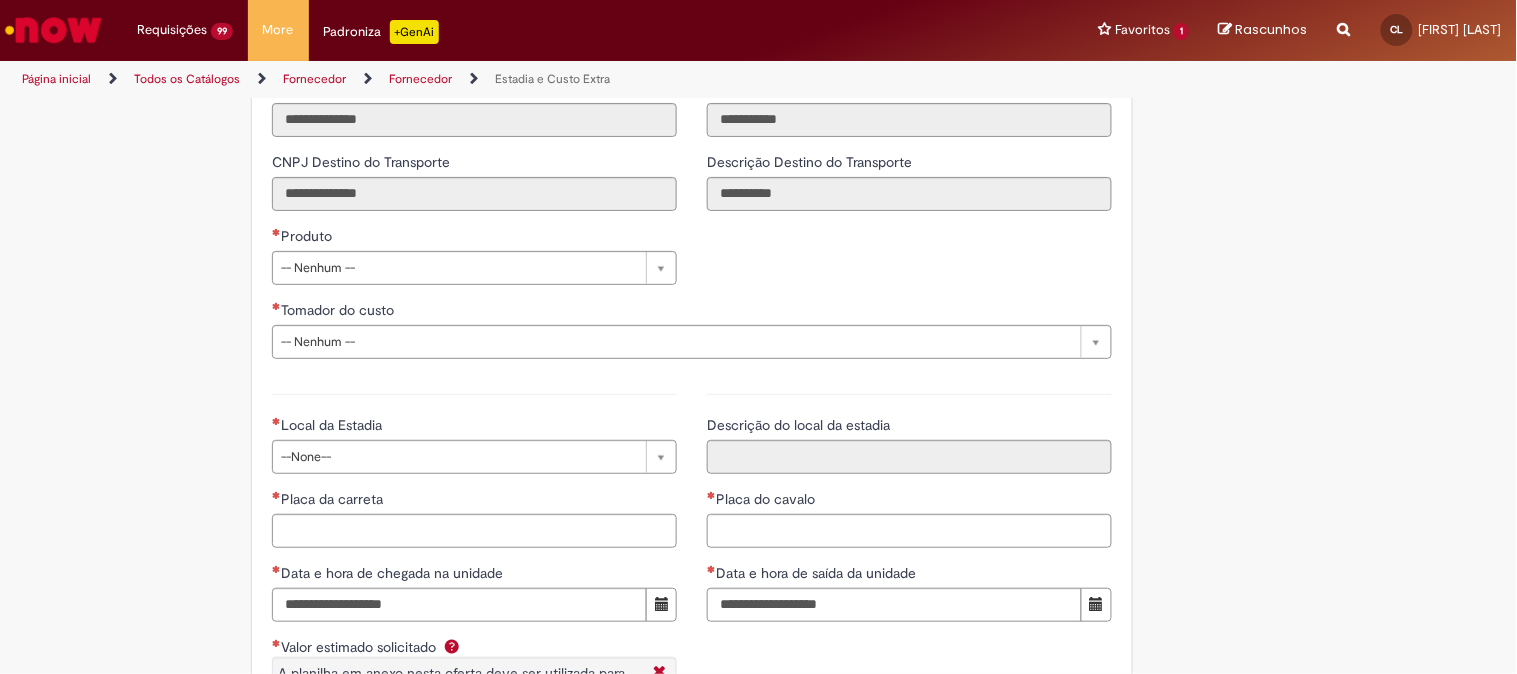 scroll, scrollTop: 2680, scrollLeft: 0, axis: vertical 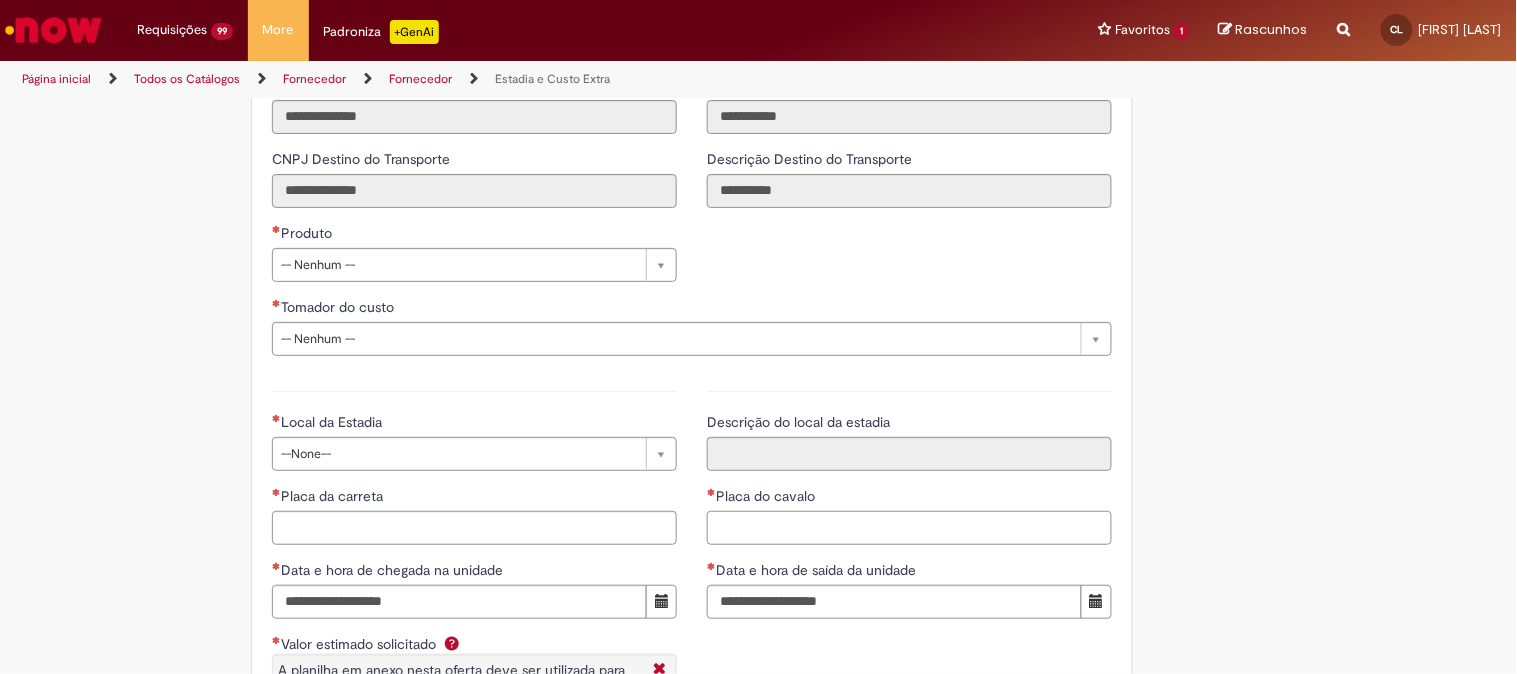 click on "Placa do cavalo" at bounding box center [909, 528] 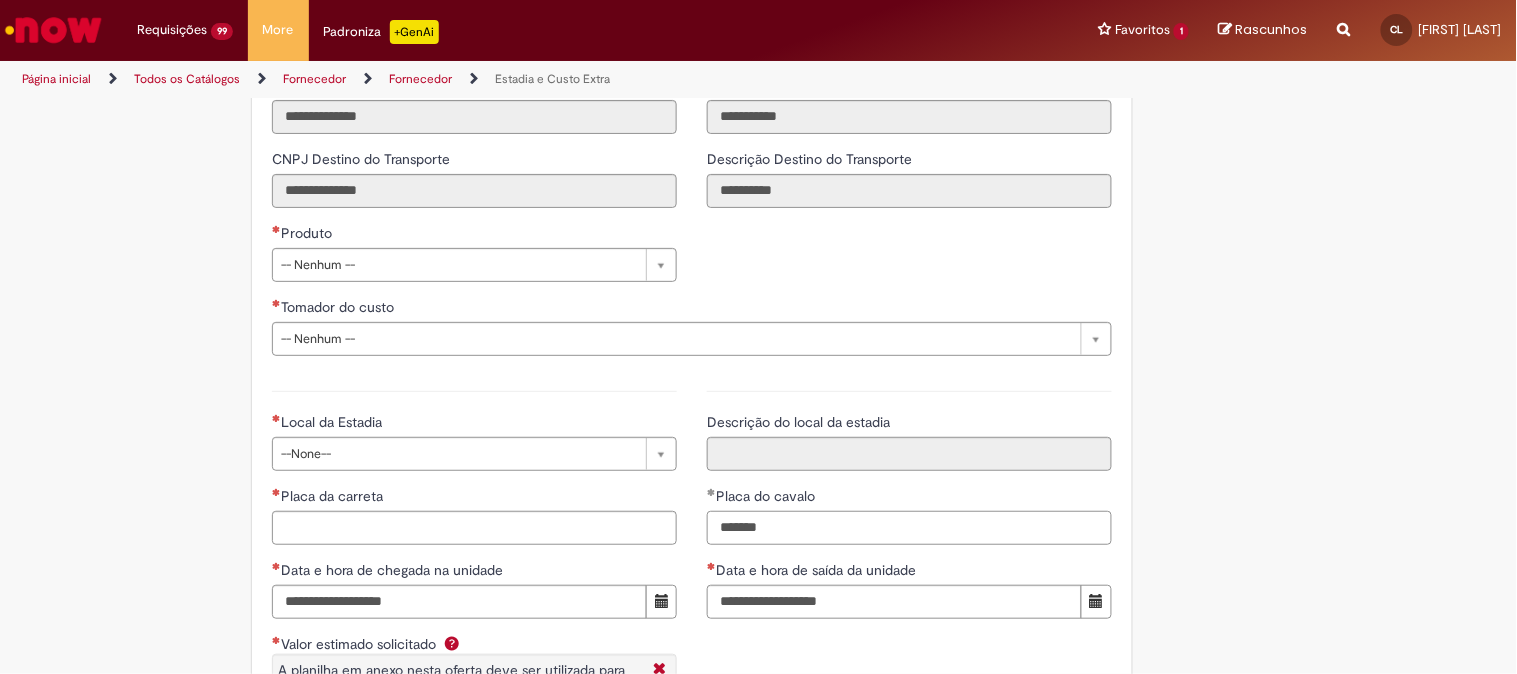 type on "*******" 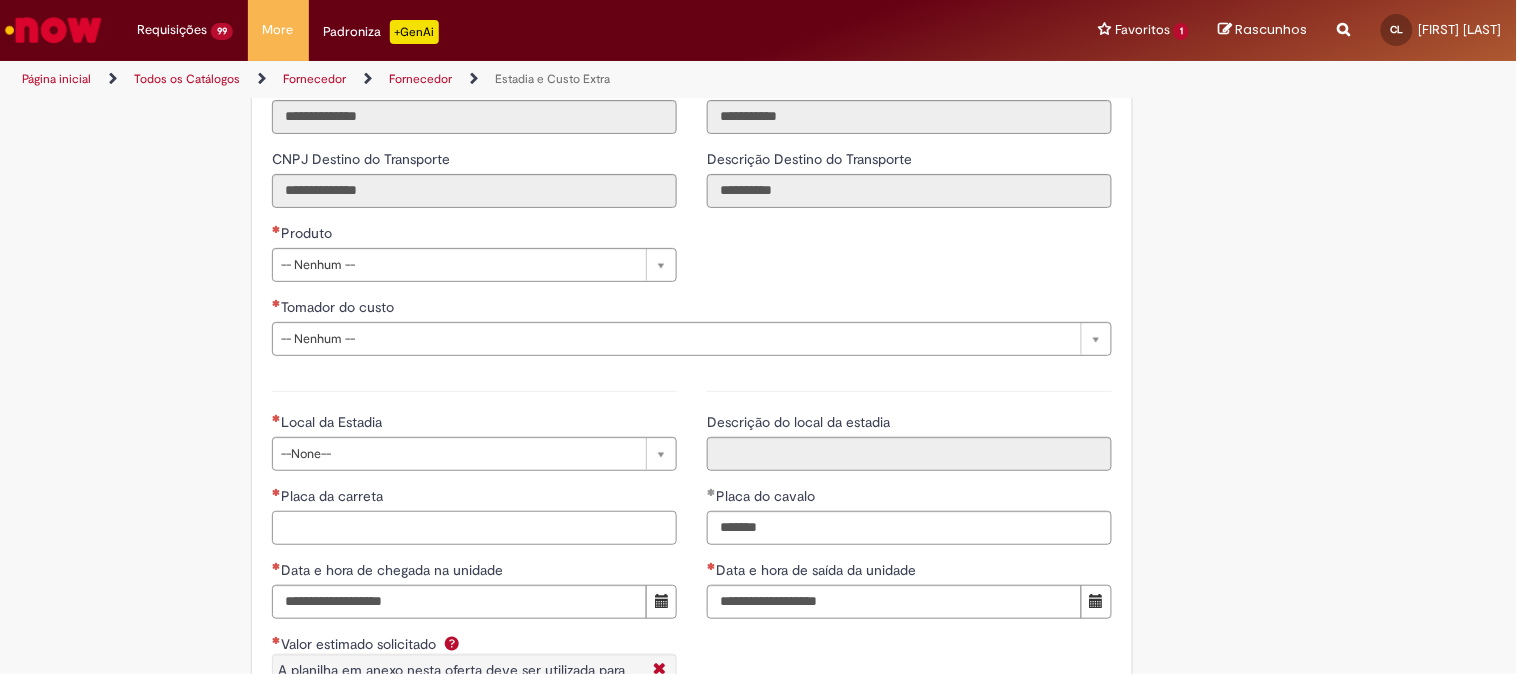click on "Placa da carreta" at bounding box center [474, 528] 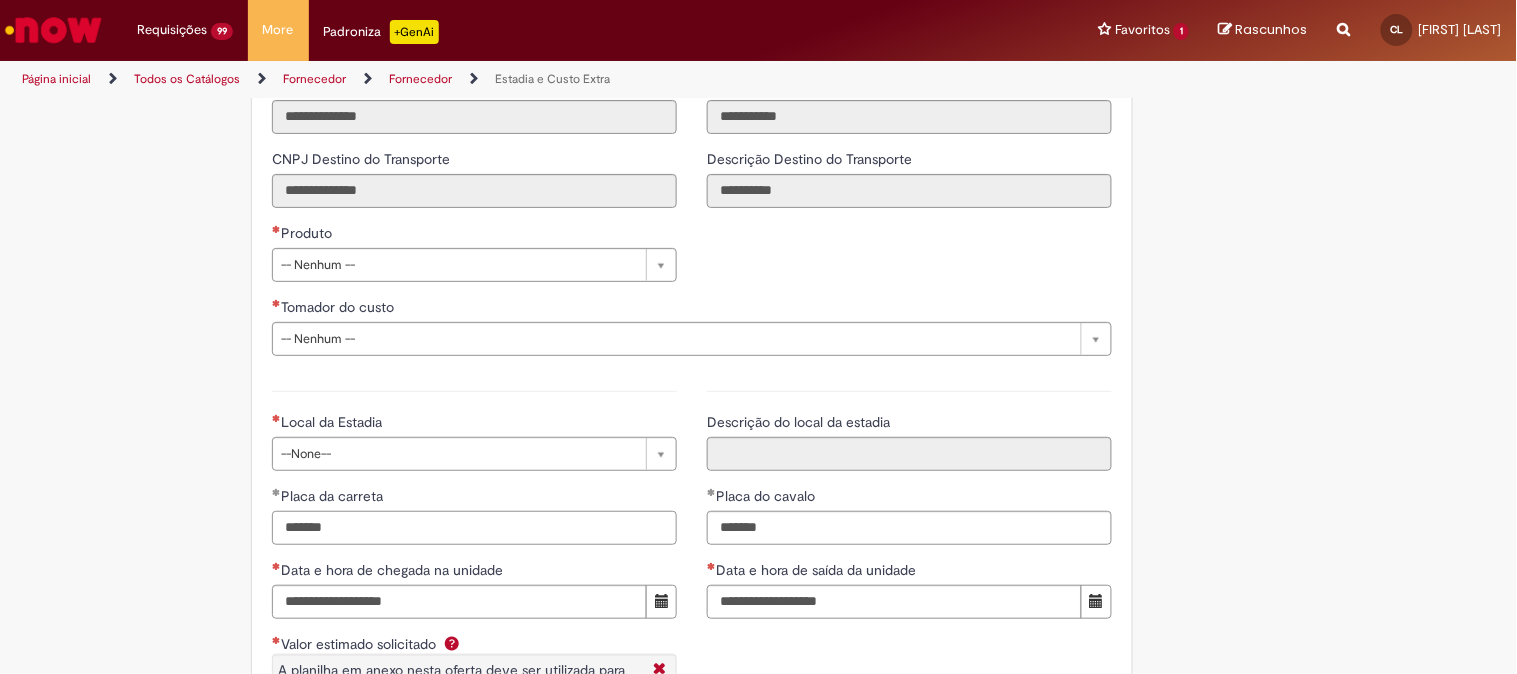 type on "*******" 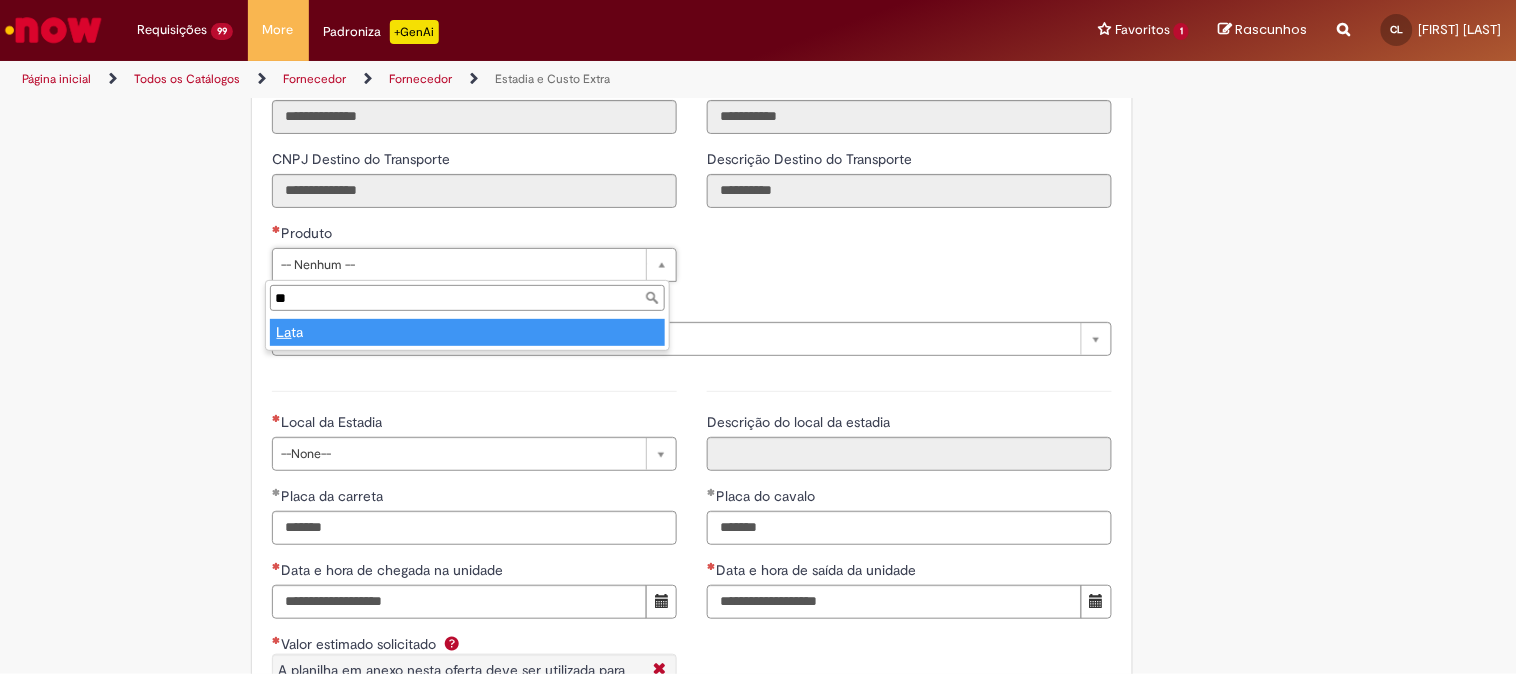 type on "**" 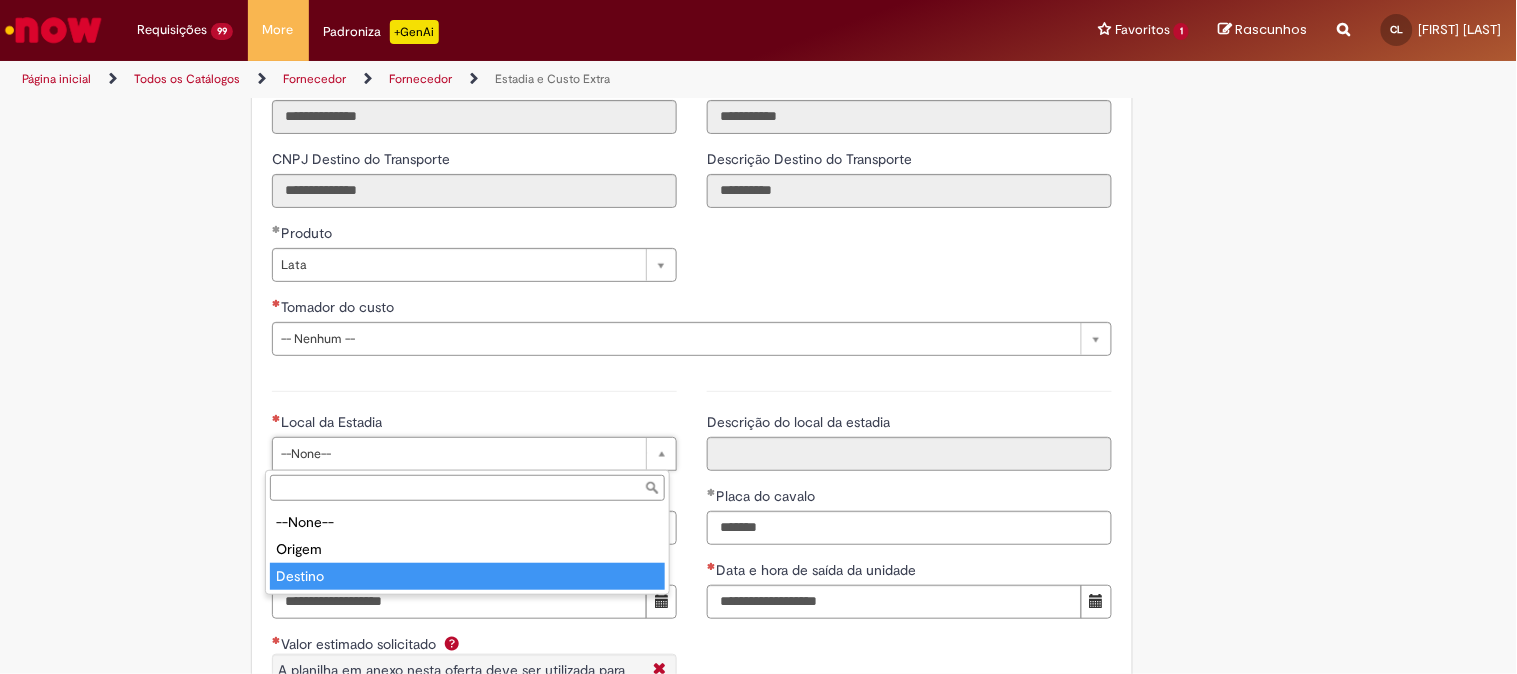 drag, startPoint x: 362, startPoint y: 542, endPoint x: 364, endPoint y: 565, distance: 23.086792 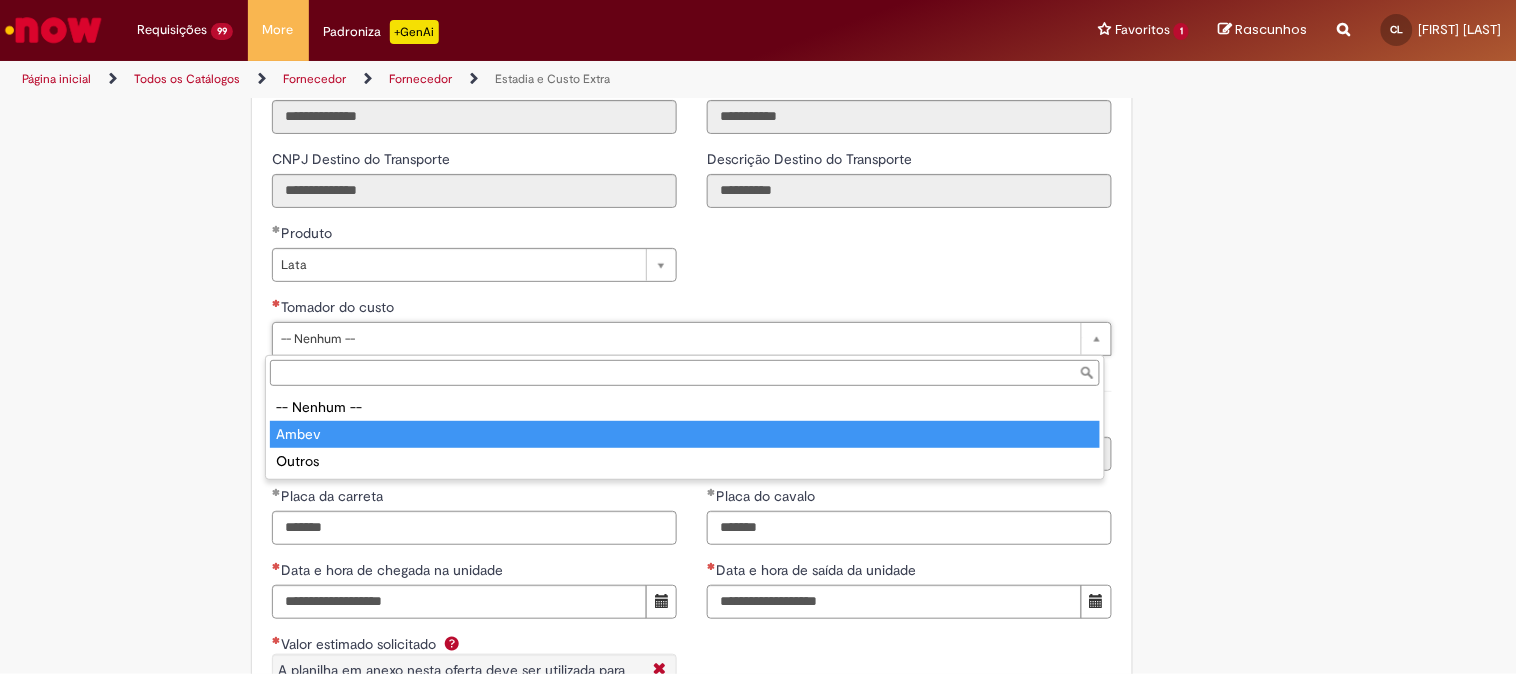 type on "*****" 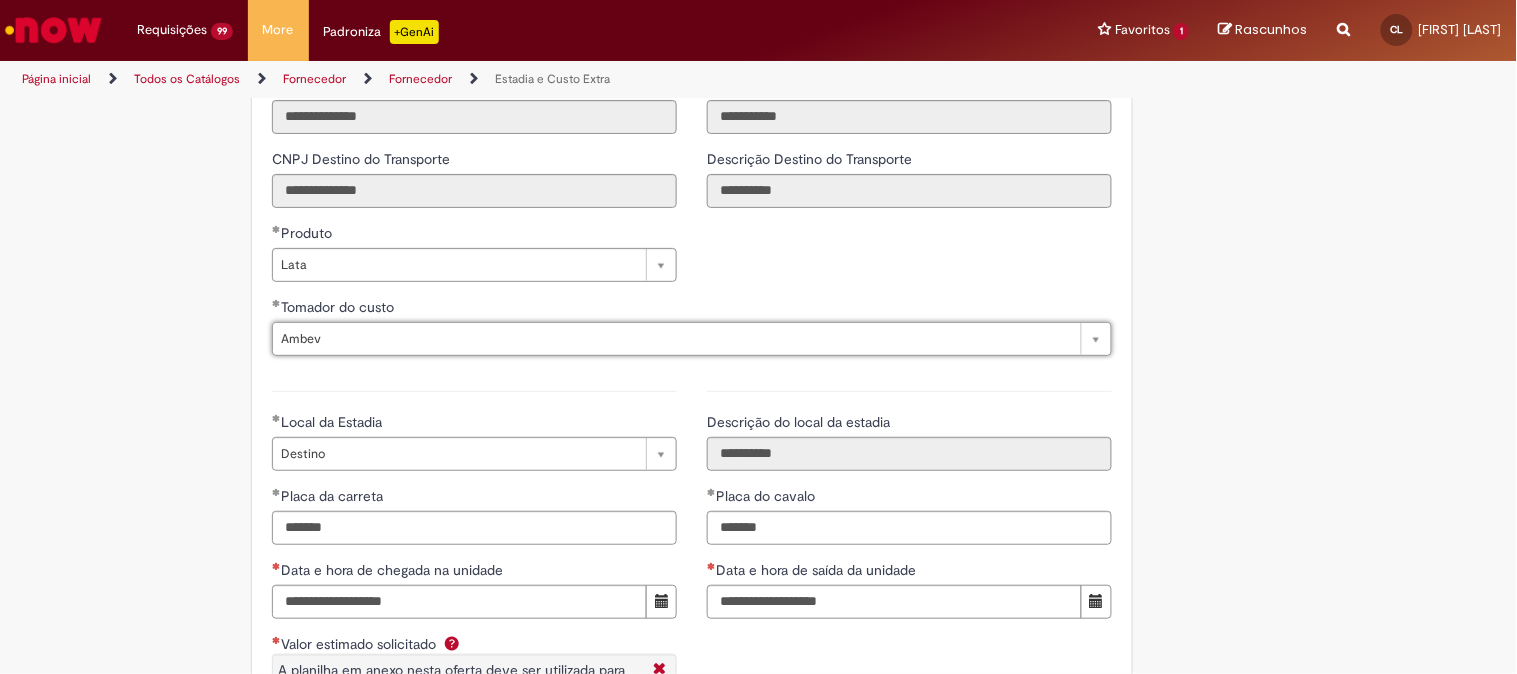 click on "Placa da carreta" at bounding box center [474, 498] 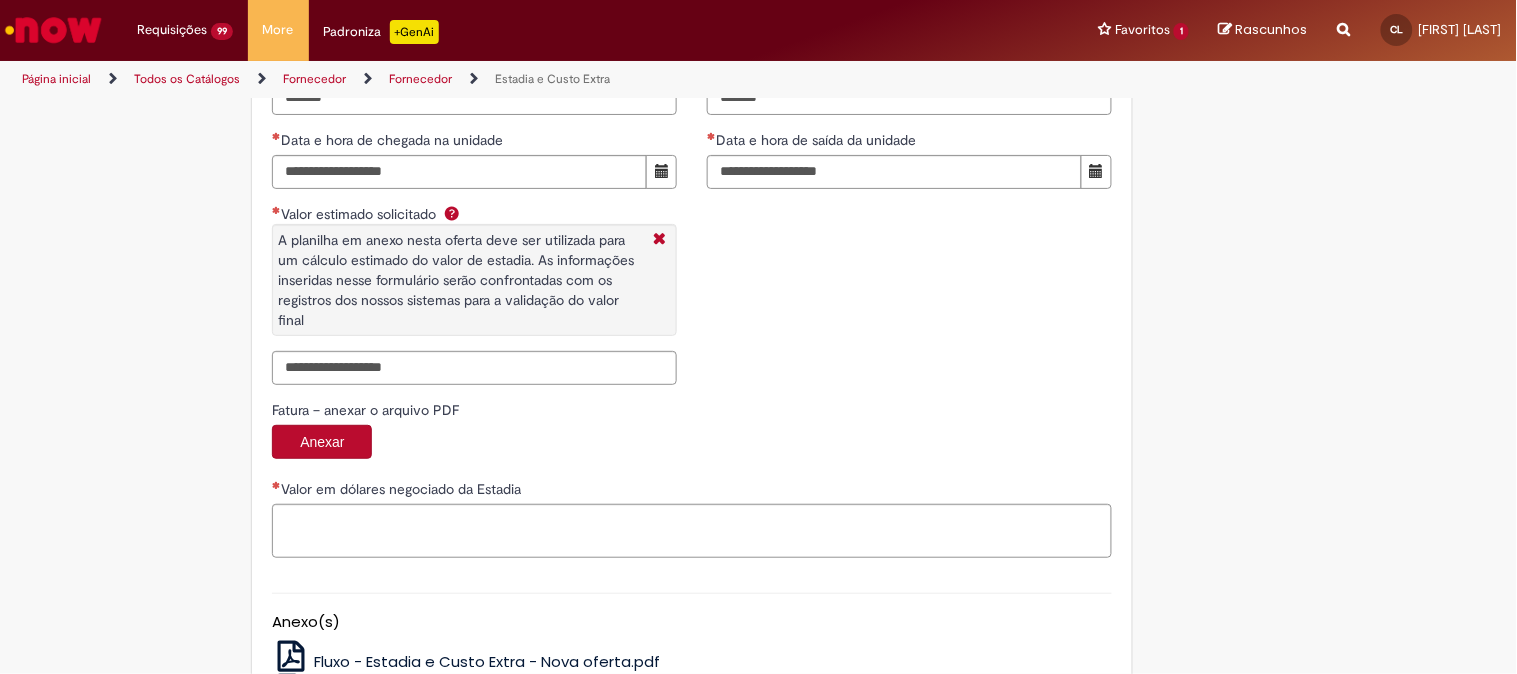 scroll, scrollTop: 3124, scrollLeft: 0, axis: vertical 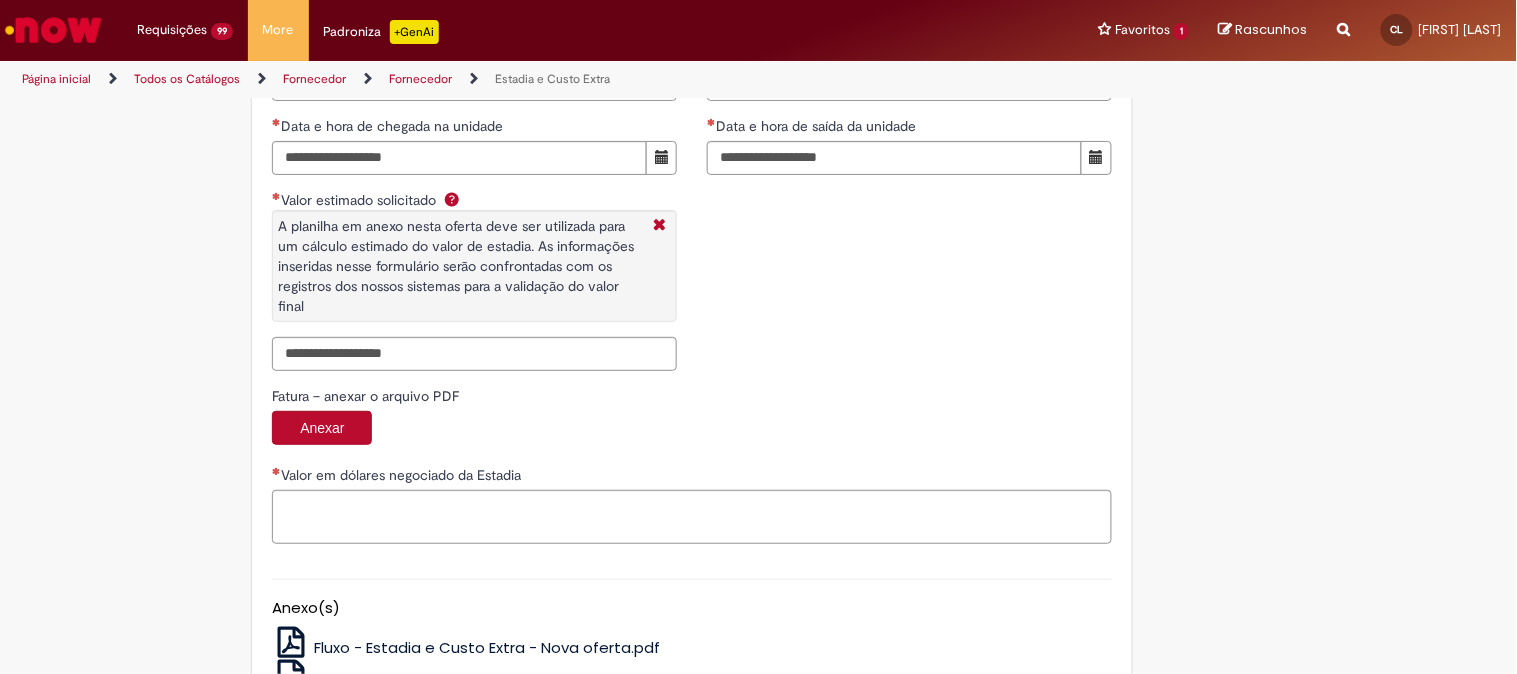 click on "**********" at bounding box center (474, 156) 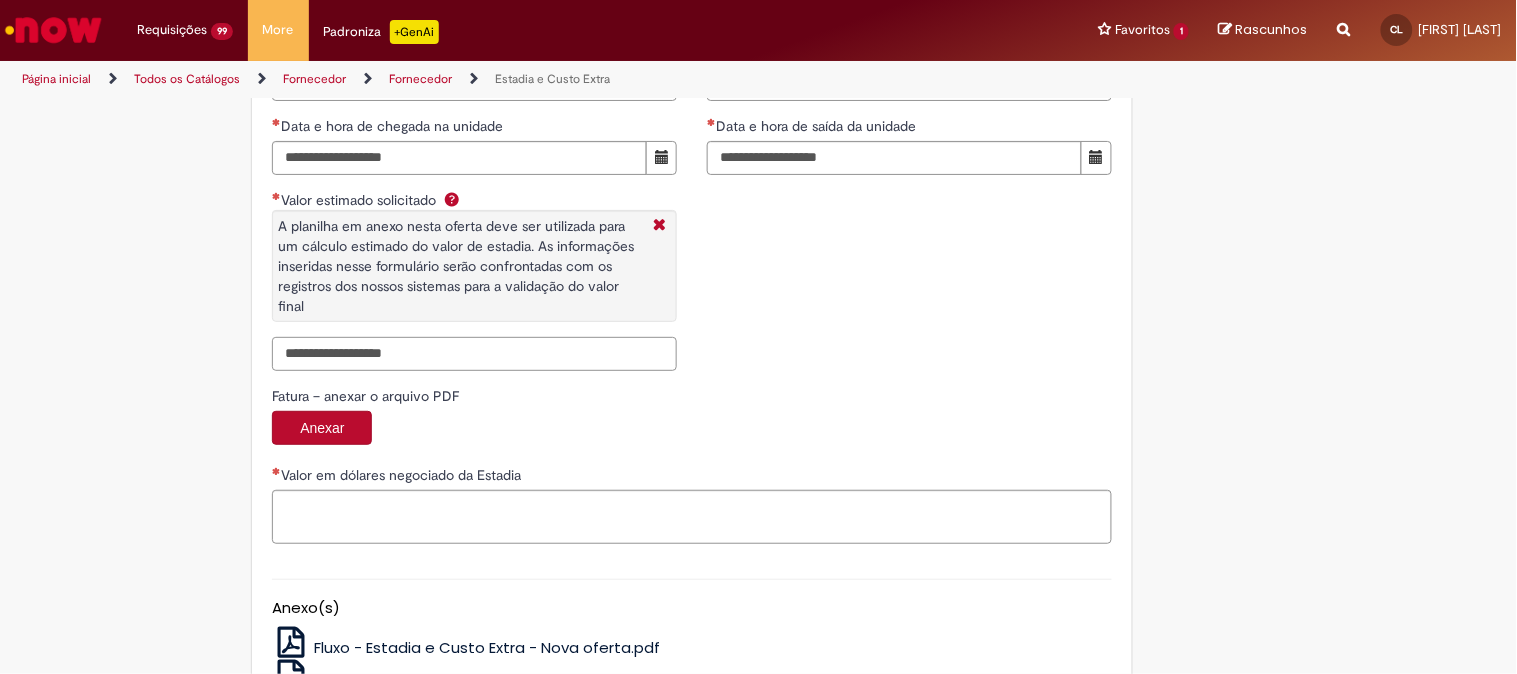 click on "Valor estimado solicitado A planilha em anexo nesta oferta deve ser utilizada para um cálculo estimado do valor de estadia. As informações inseridas nesse formulário serão confrontadas com os registros dos nossos sistemas para a validação do valor final" at bounding box center (474, 354) 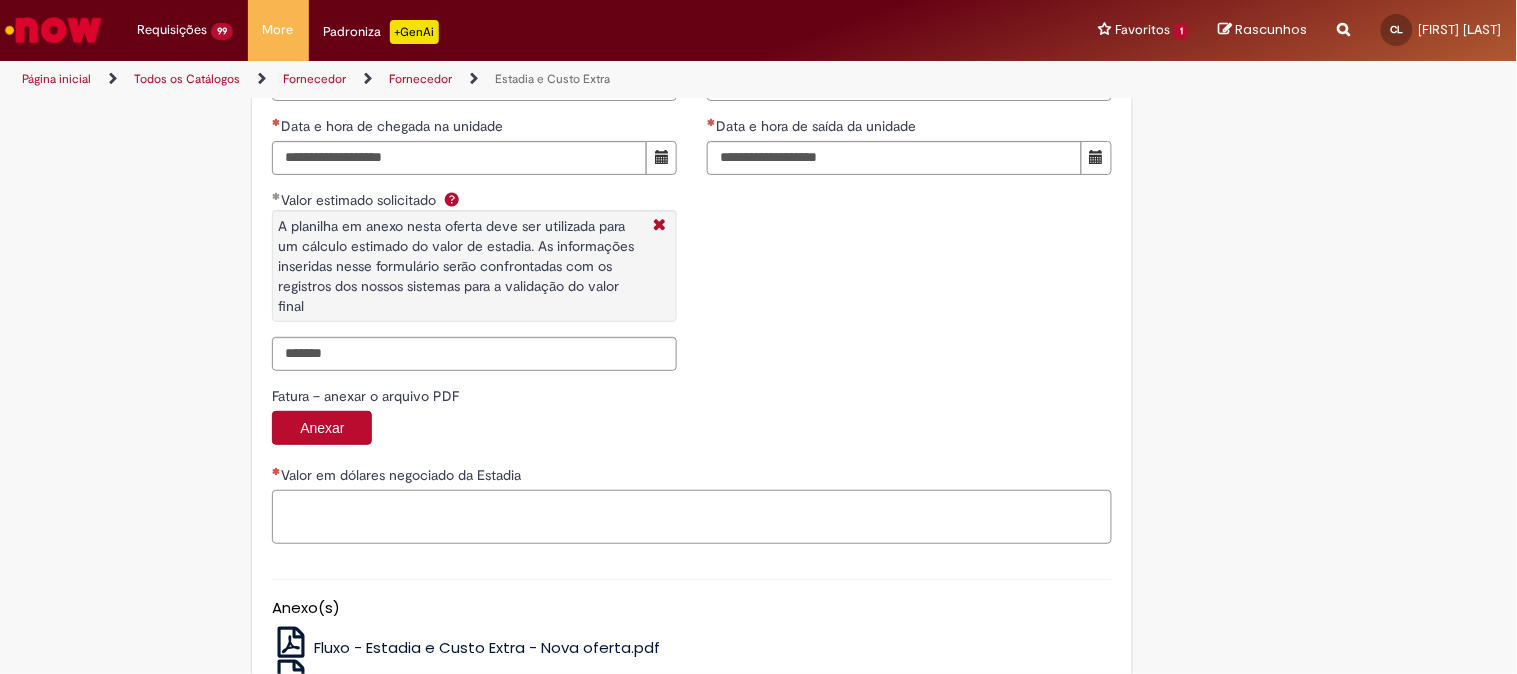 type on "**********" 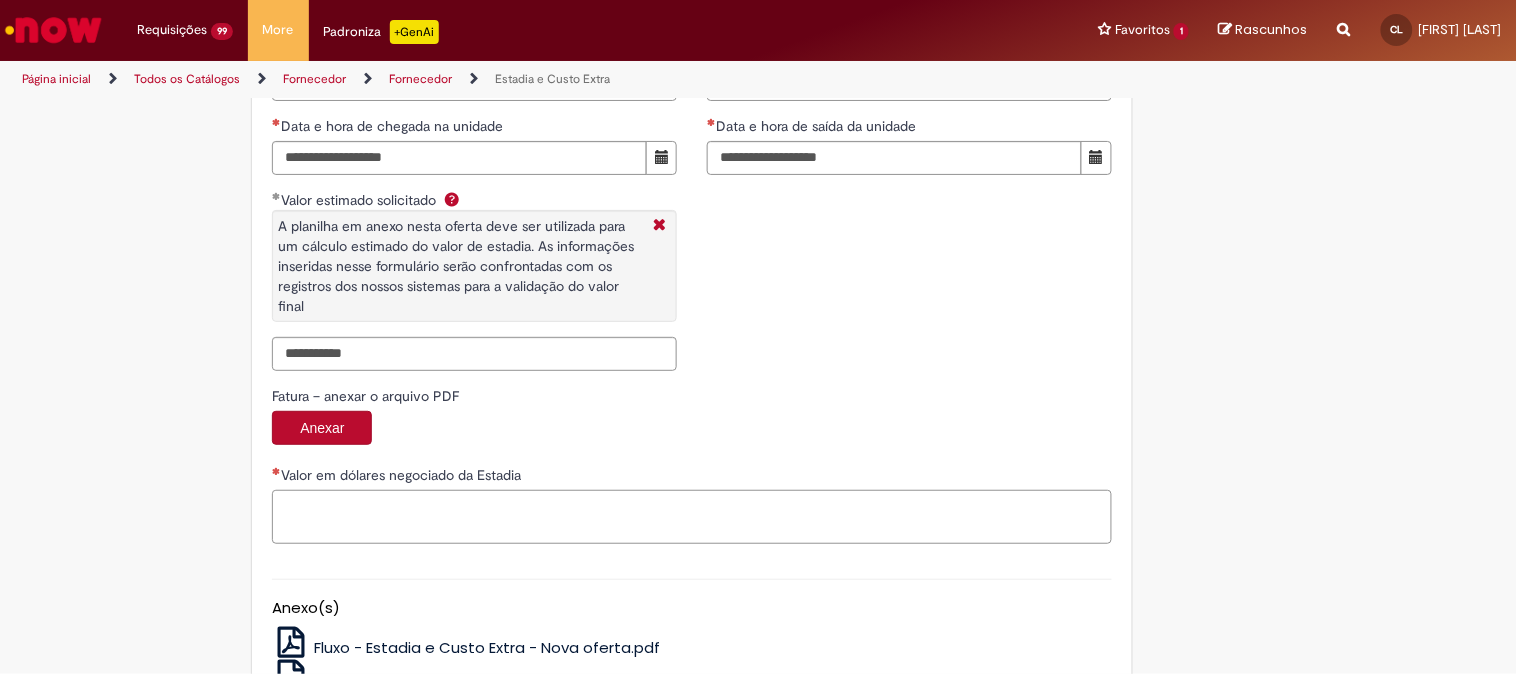 click on "Valor em dólares negociado da Estadia" at bounding box center (692, 517) 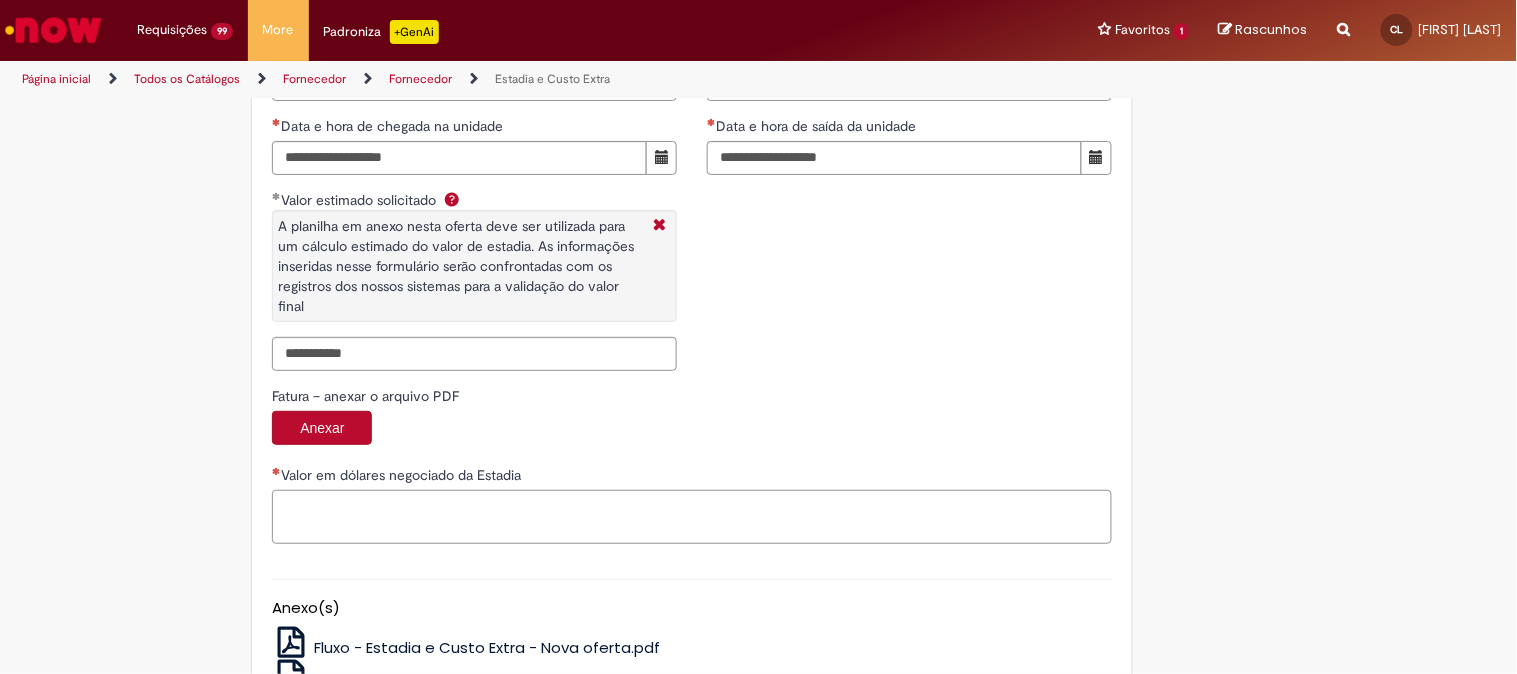 paste on "**********" 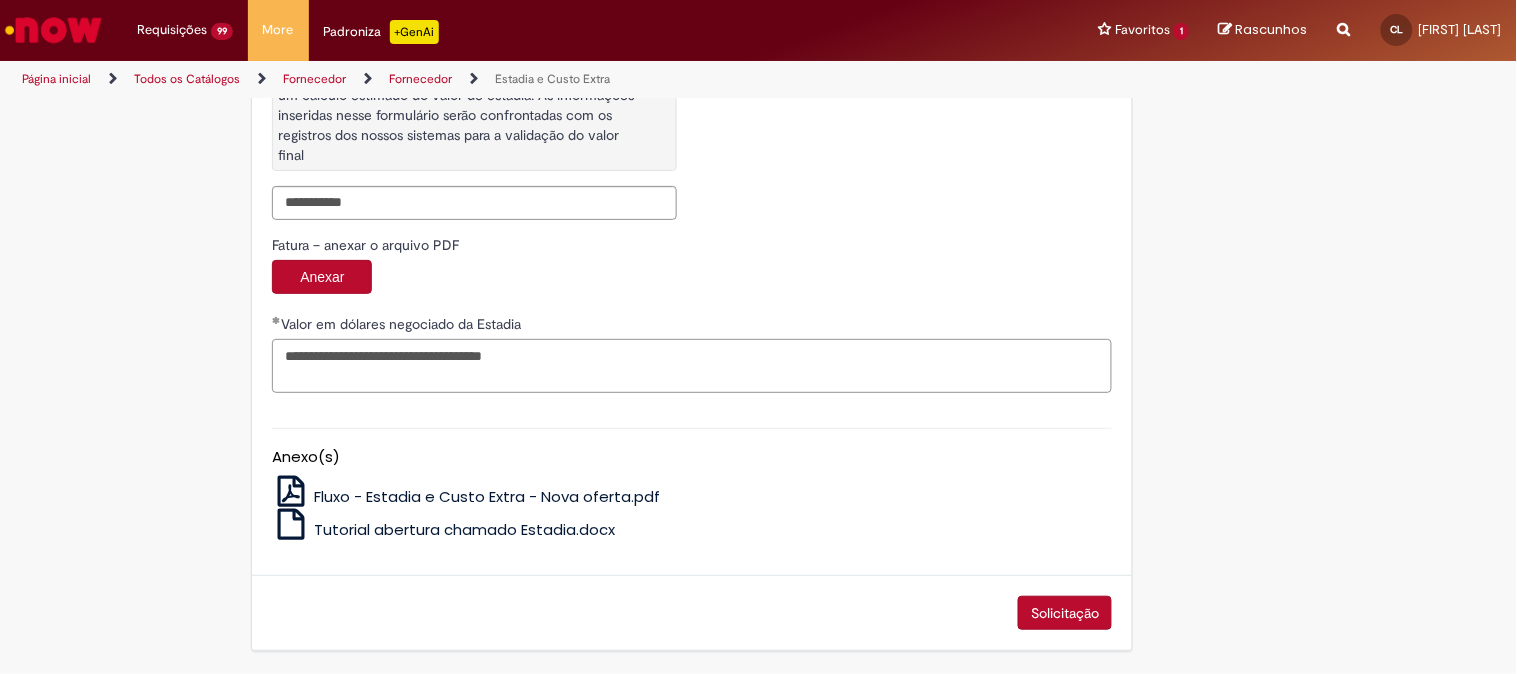 scroll, scrollTop: 2948, scrollLeft: 0, axis: vertical 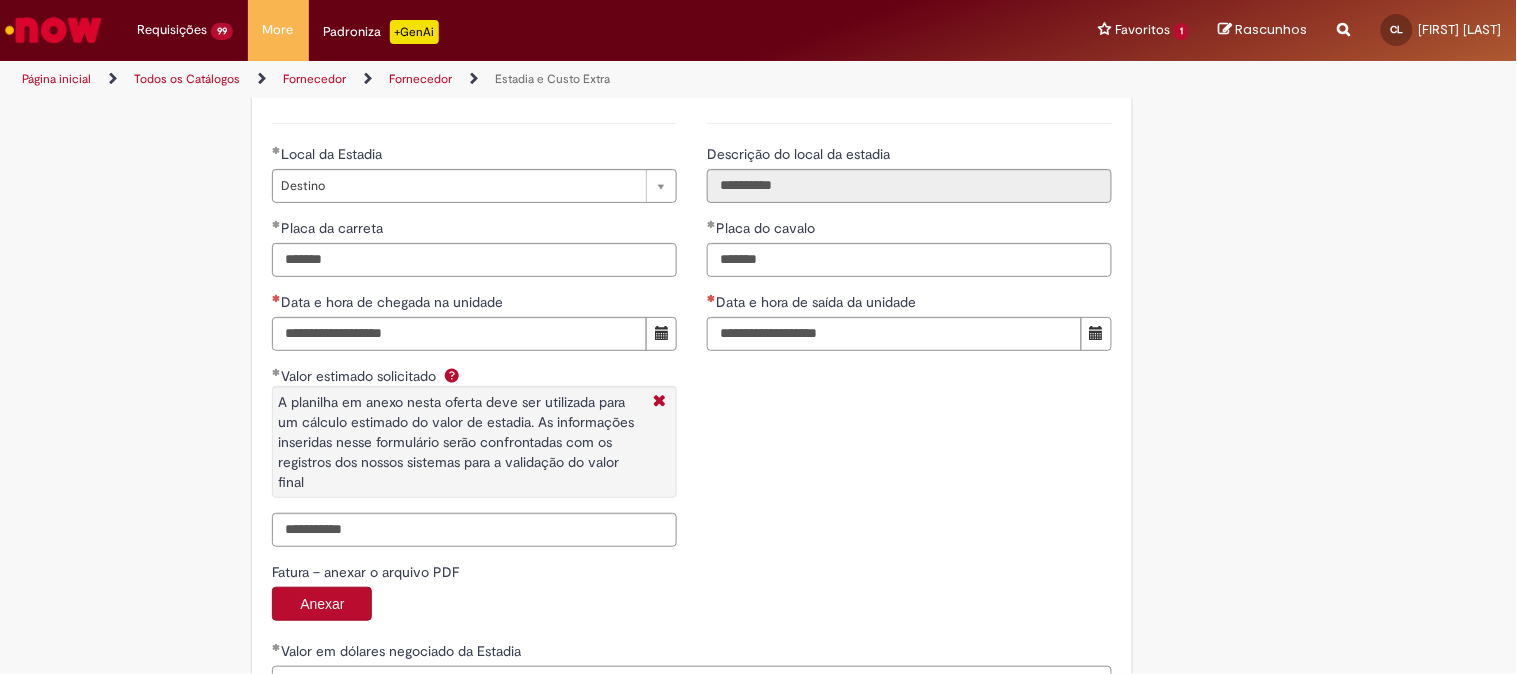 type on "**********" 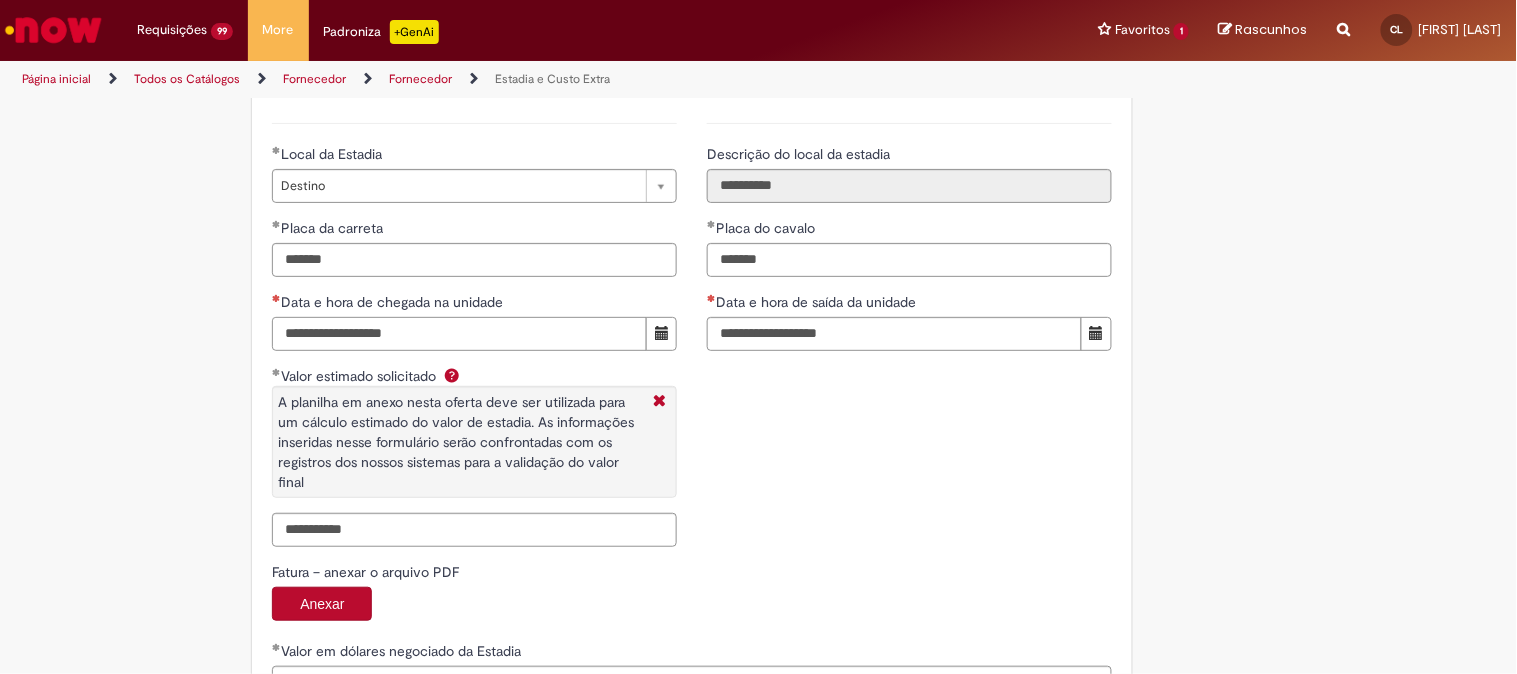 click on "Data e hora de chegada na unidade" at bounding box center [459, 334] 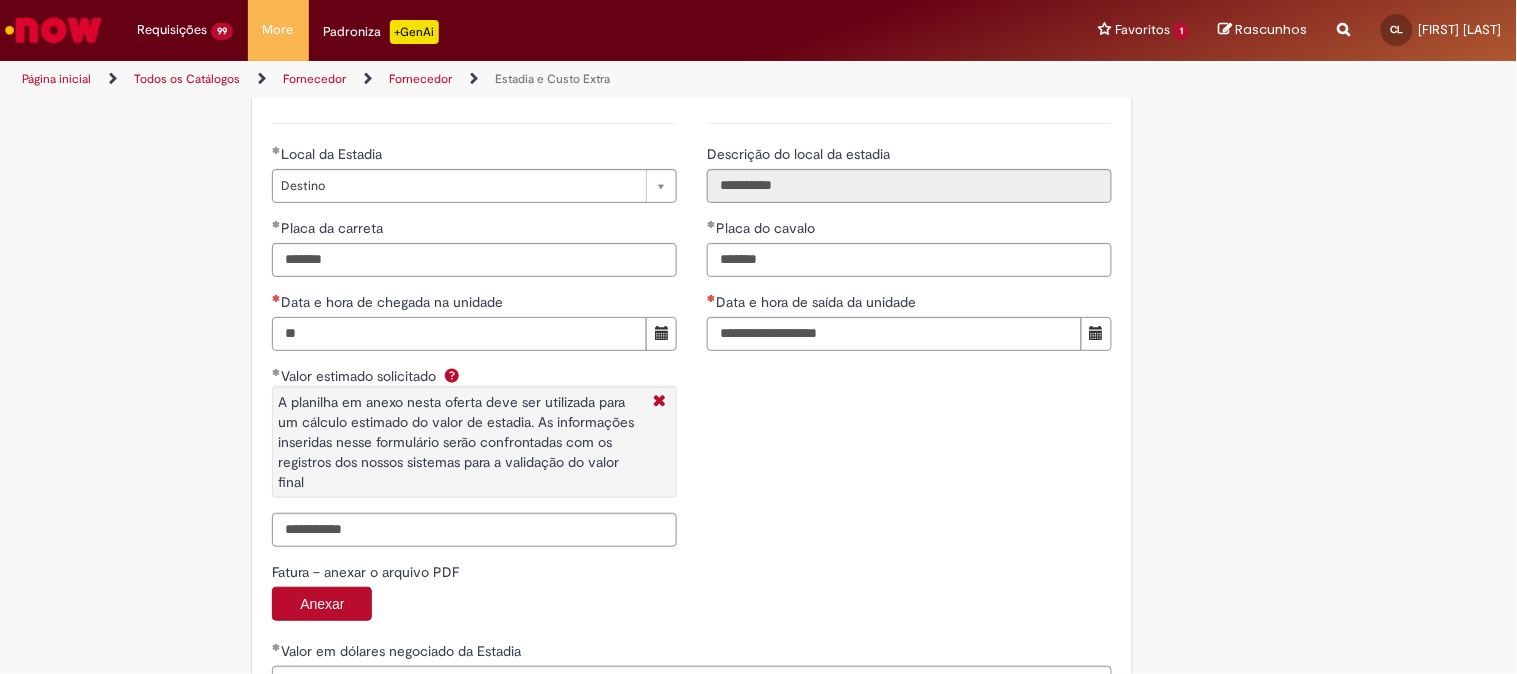 type on "**********" 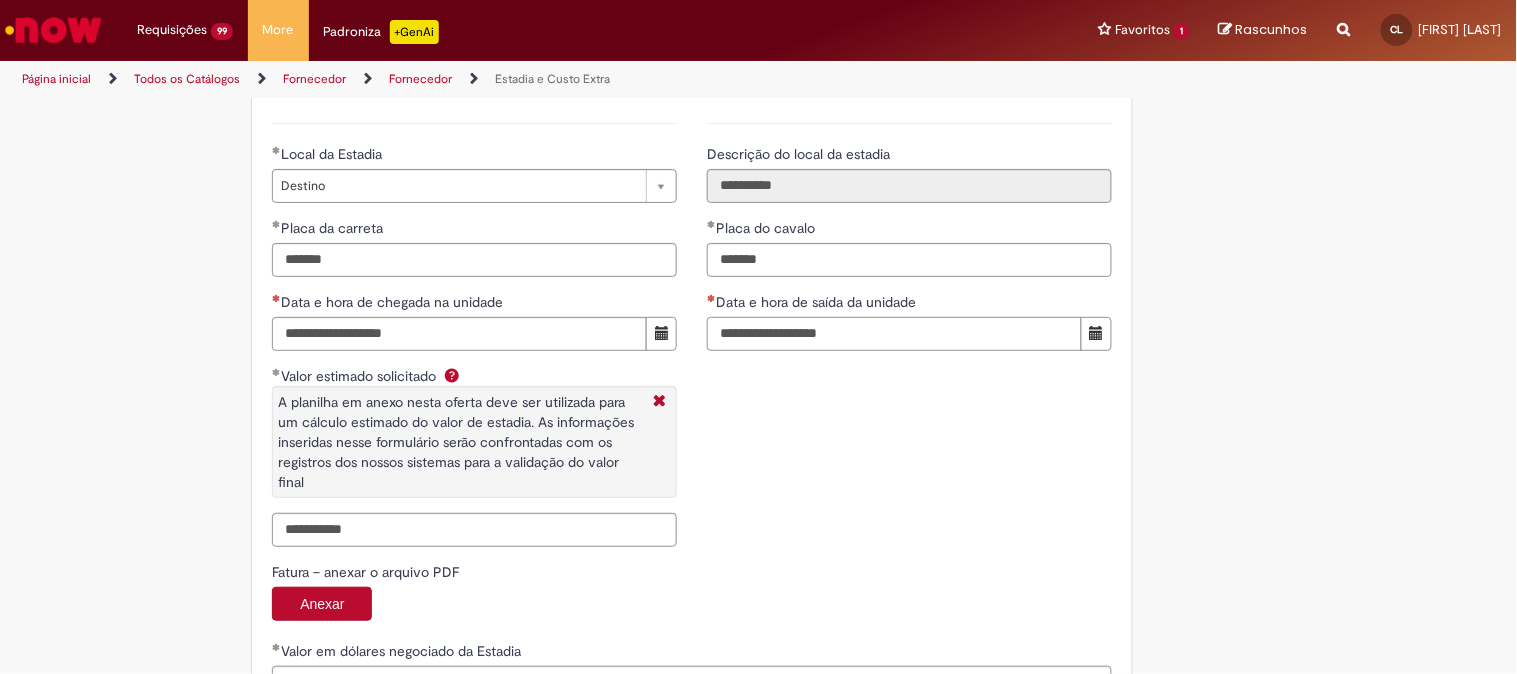 click on "Data e hora de saída da unidade" at bounding box center [894, 334] 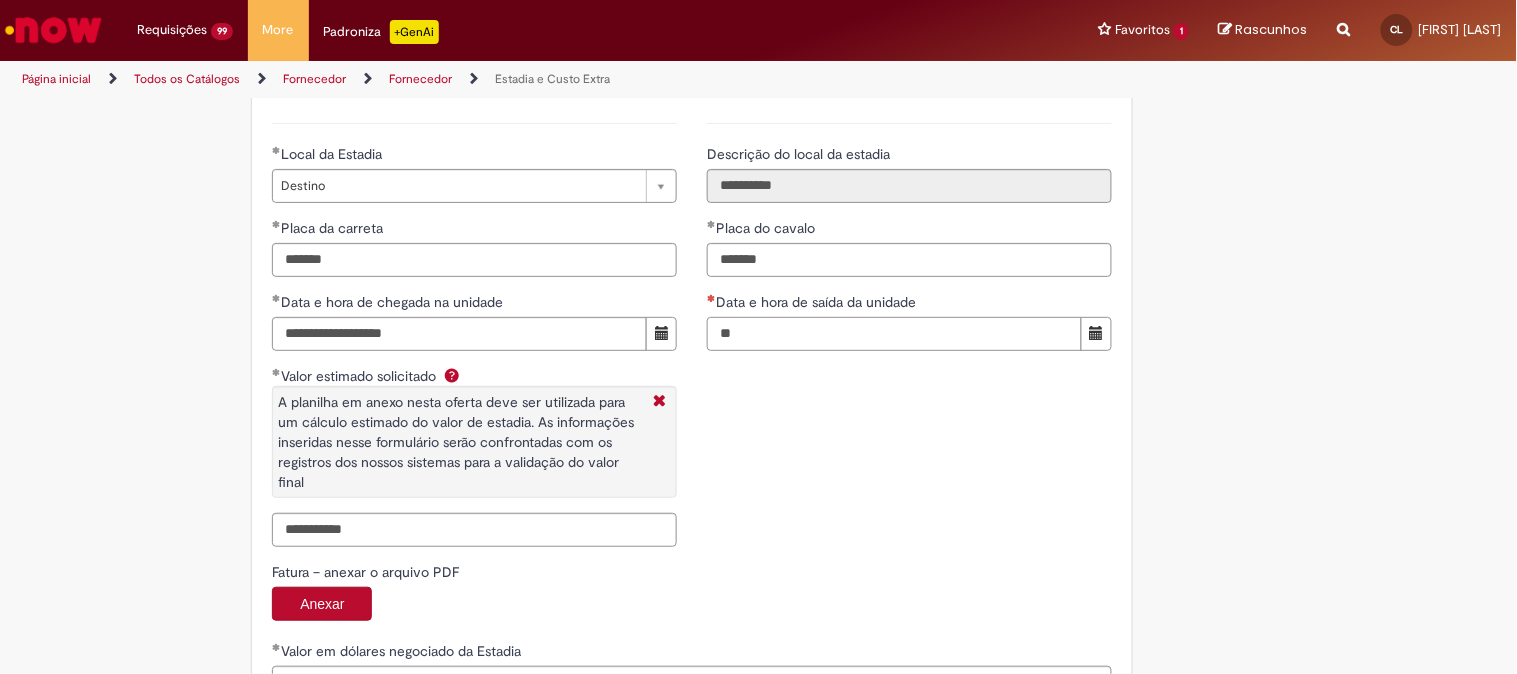 type on "**********" 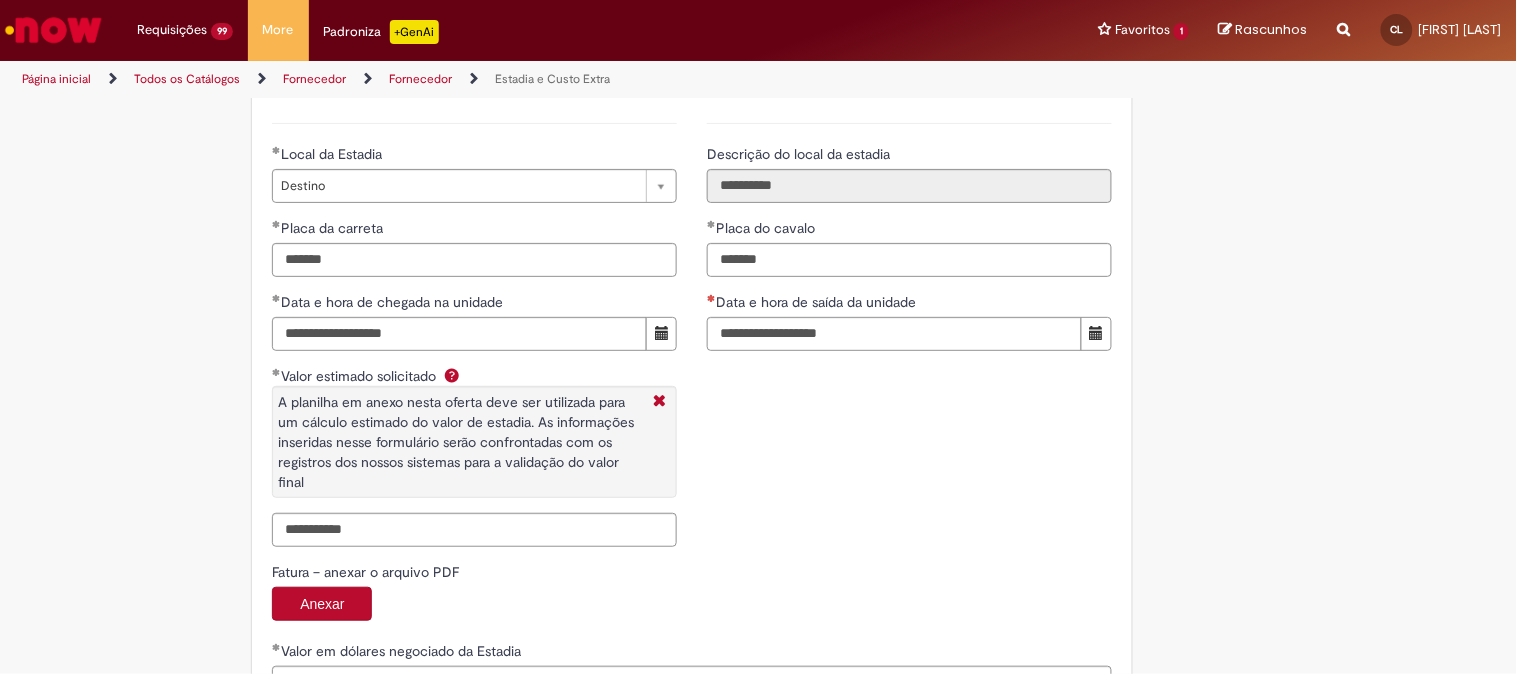 click on "**********" at bounding box center [692, 332] 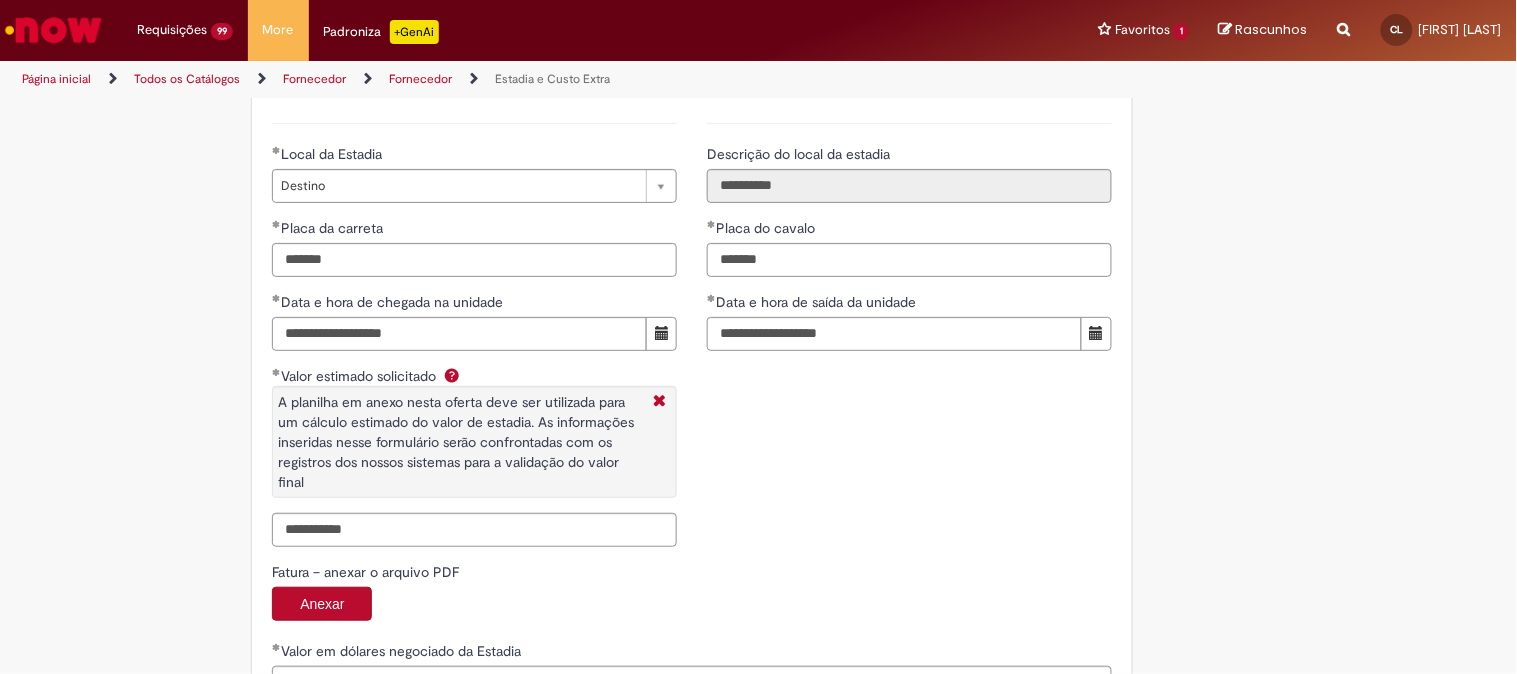scroll, scrollTop: 3282, scrollLeft: 0, axis: vertical 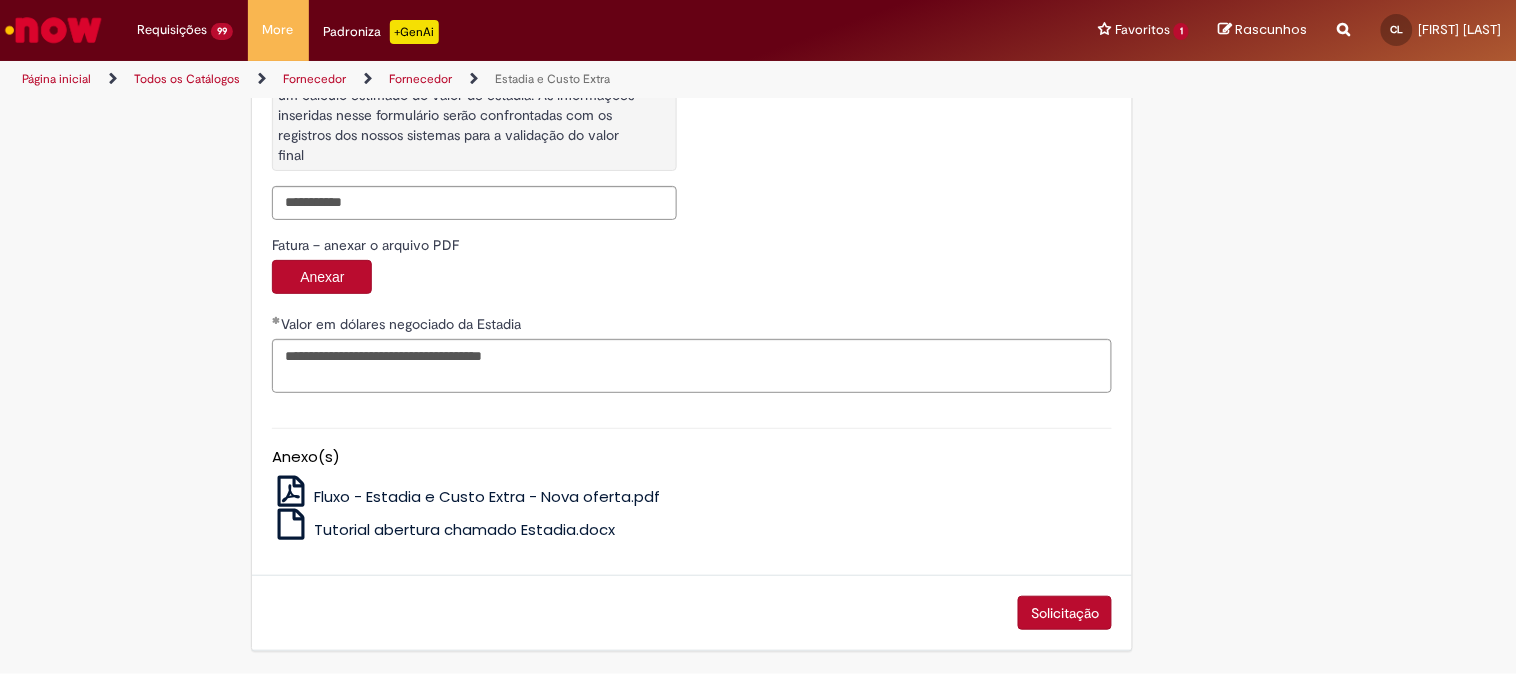 click on "Solicitação" at bounding box center (1065, 613) 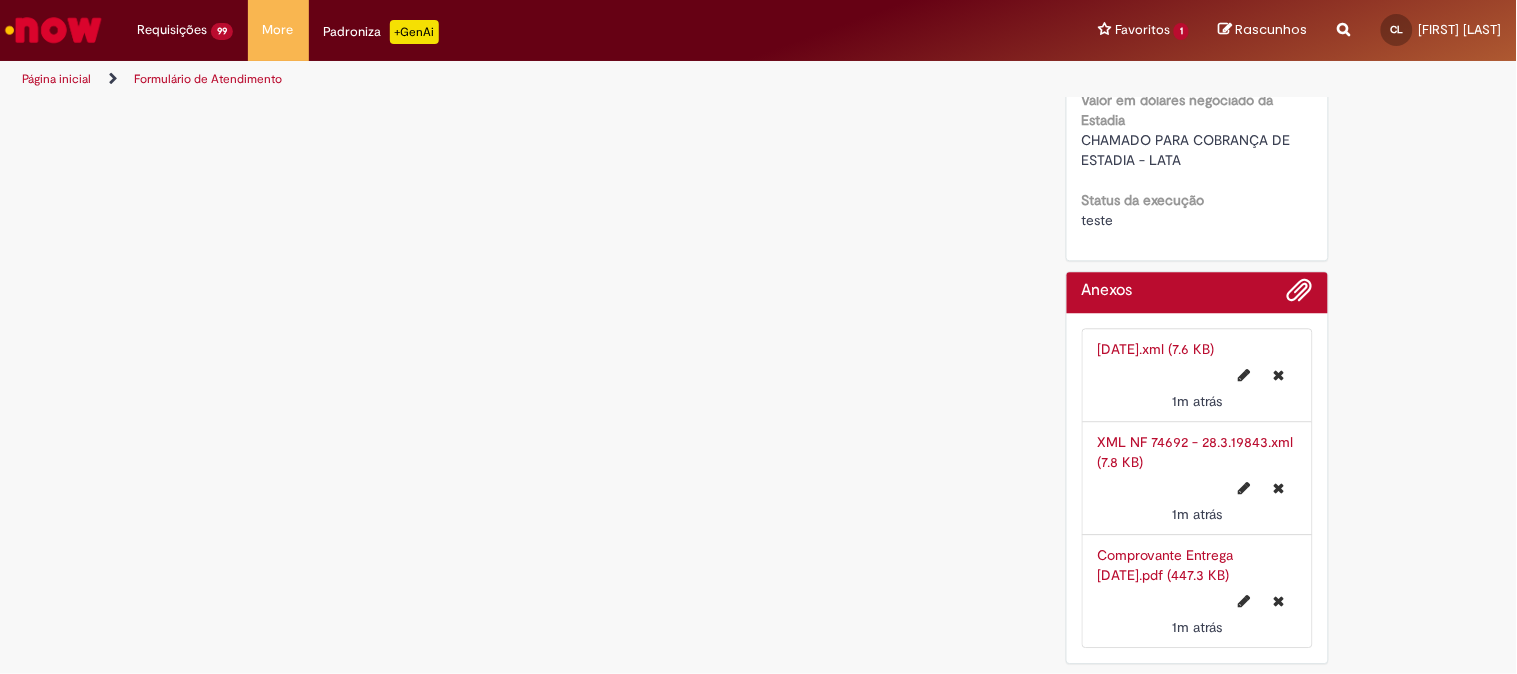 scroll, scrollTop: 0, scrollLeft: 0, axis: both 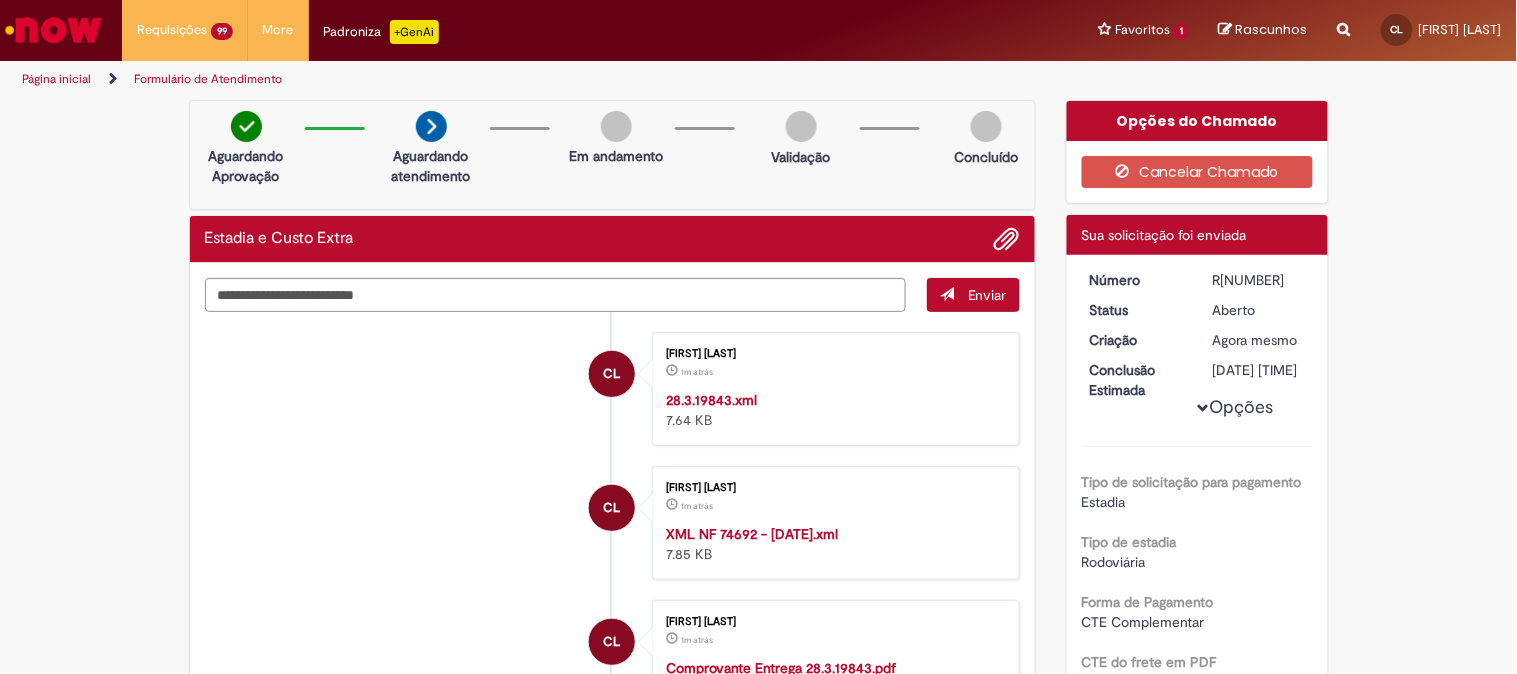 click on "Opções
Tipo de solicitação para pagamento
Estadia
Tipo de estadia
Rodoviária
Forma de Pagamento
CTE Complementar
CTE do frete em PDF
[HASH]
Nota Fiscal - anexar o arquivo XML
[HASH]
Nº Nota Fiscal
74692
Série Nota Fiscal
1
Data de emissão
[DATE] [TIME]
Valor total da NF
R$ 50.048,46
Chave de Acesso - Nfe
[CREDIT_CARD]
CNPJ unidade de origem
07526557010334
Descrição da origem
Ambev. S.A. Filial Aluminio
CNPJ unidade de destino
[PHONE]" at bounding box center [1197, 1821] 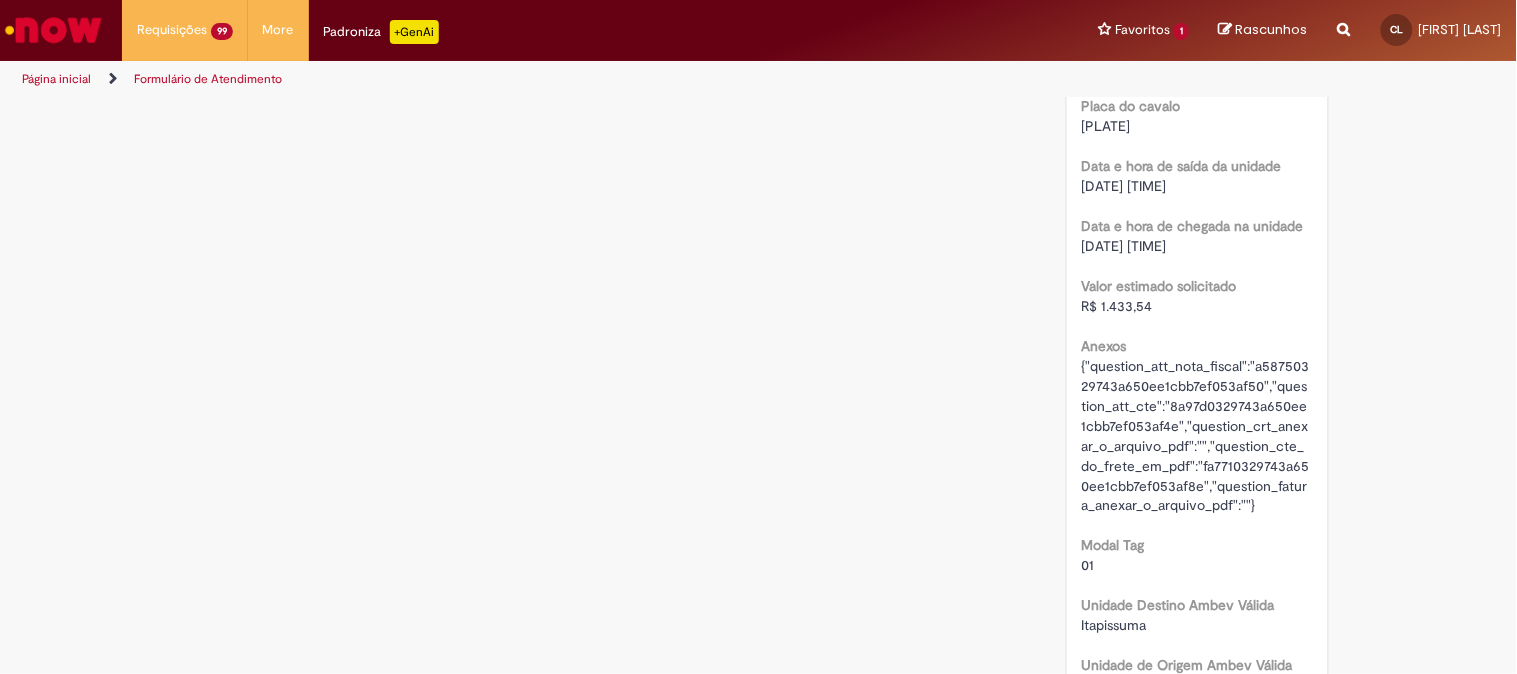 scroll, scrollTop: 2555, scrollLeft: 0, axis: vertical 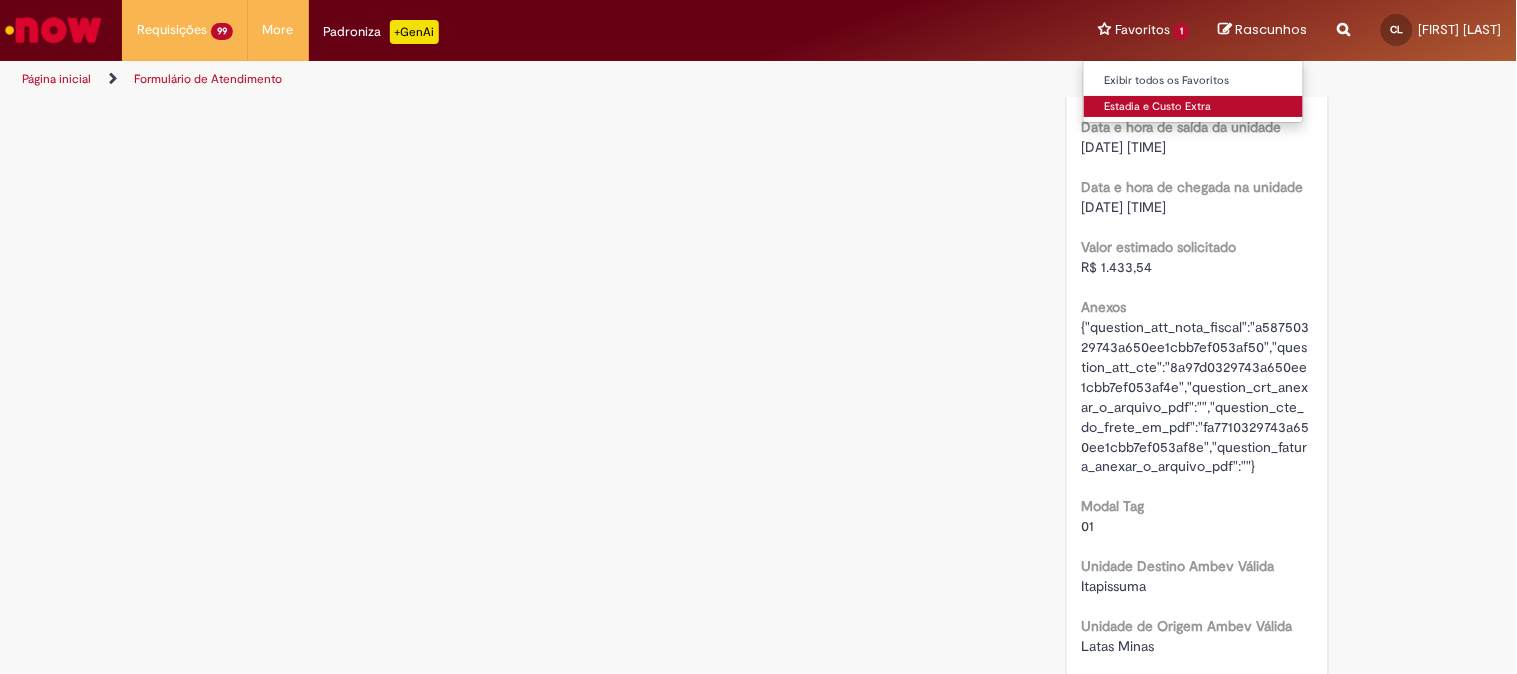 click on "Estadia e Custo Extra" at bounding box center (1194, 107) 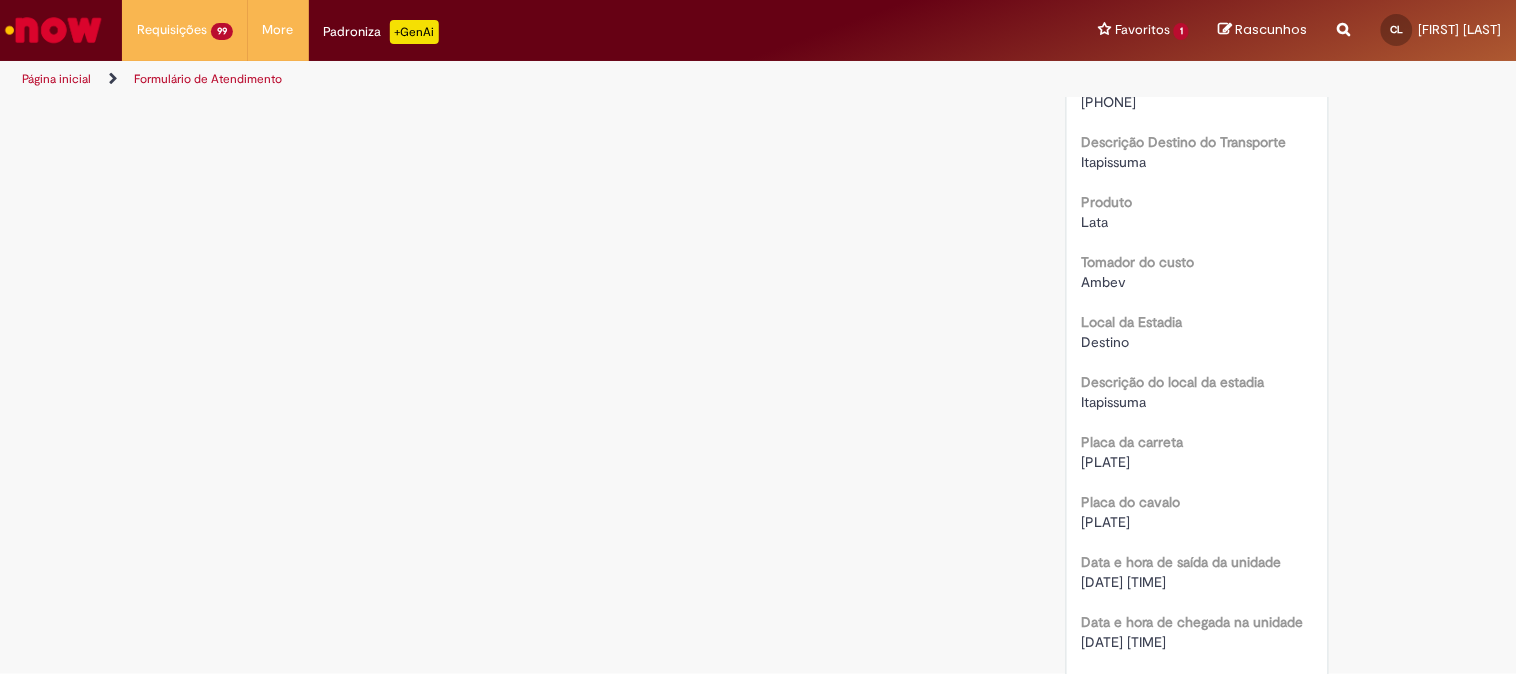 scroll, scrollTop: 2111, scrollLeft: 0, axis: vertical 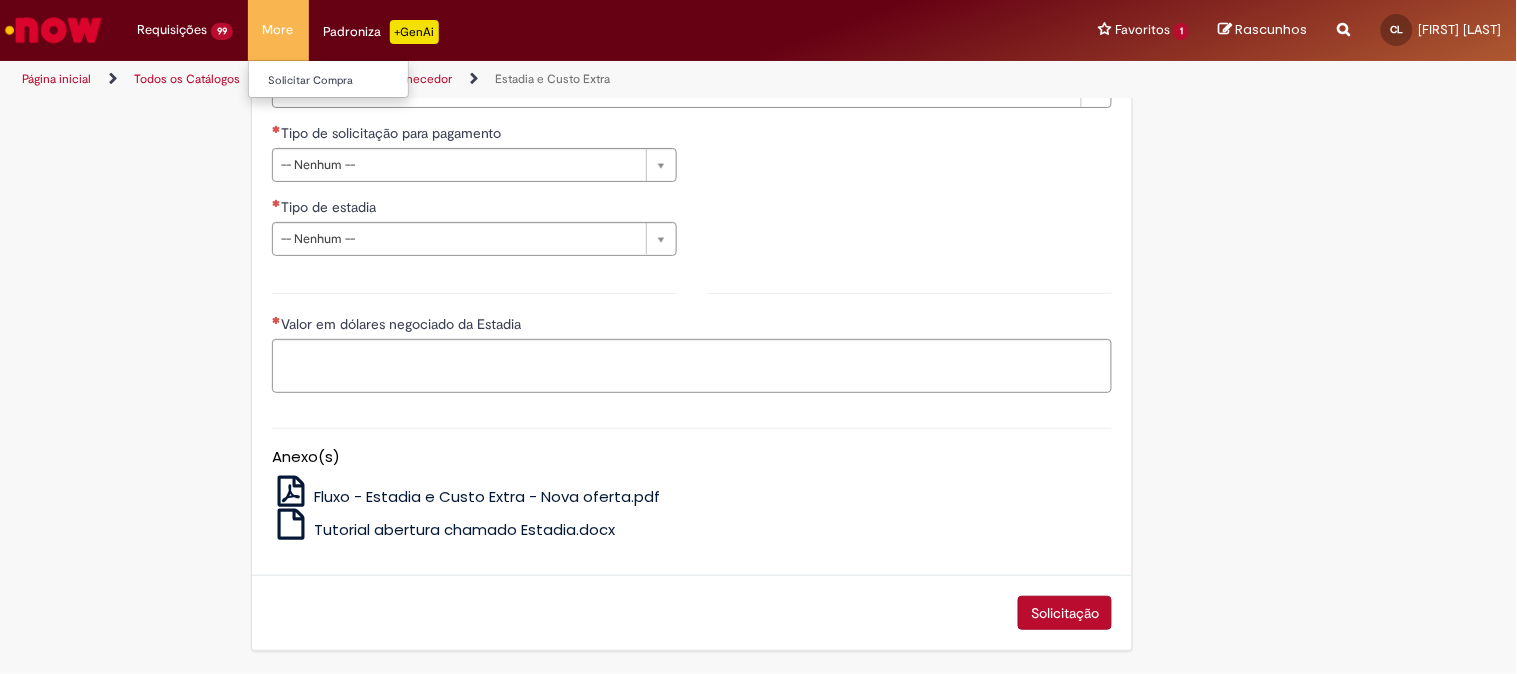 type on "**********" 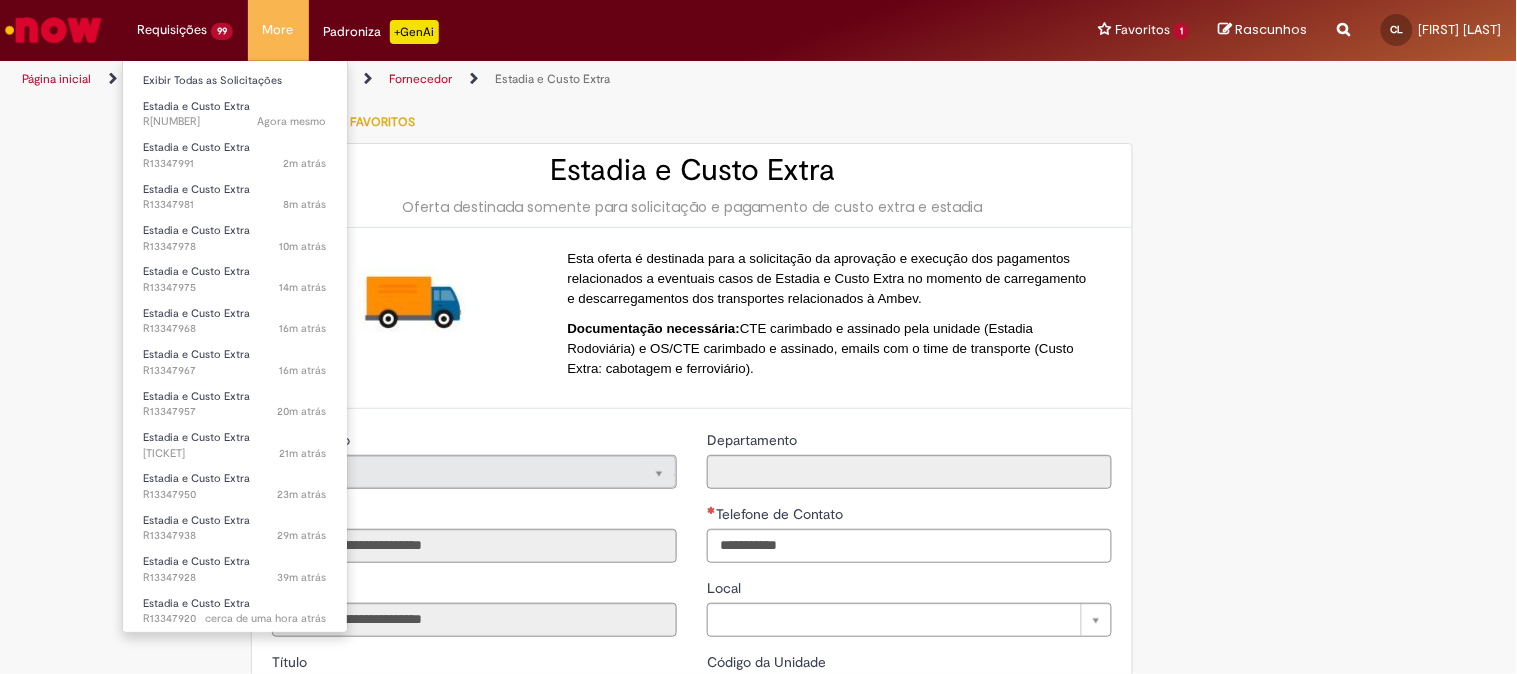 type on "**********" 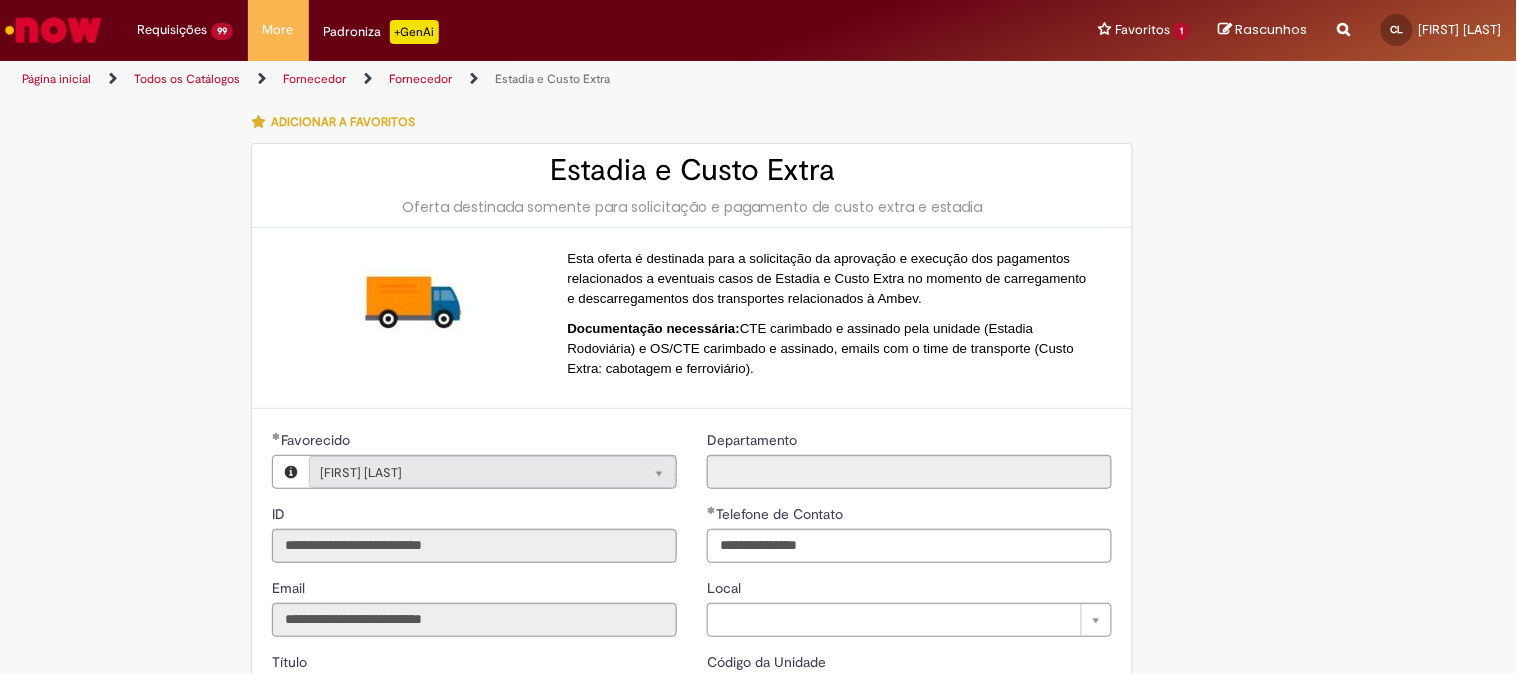 click on "**********" at bounding box center [692, 861] 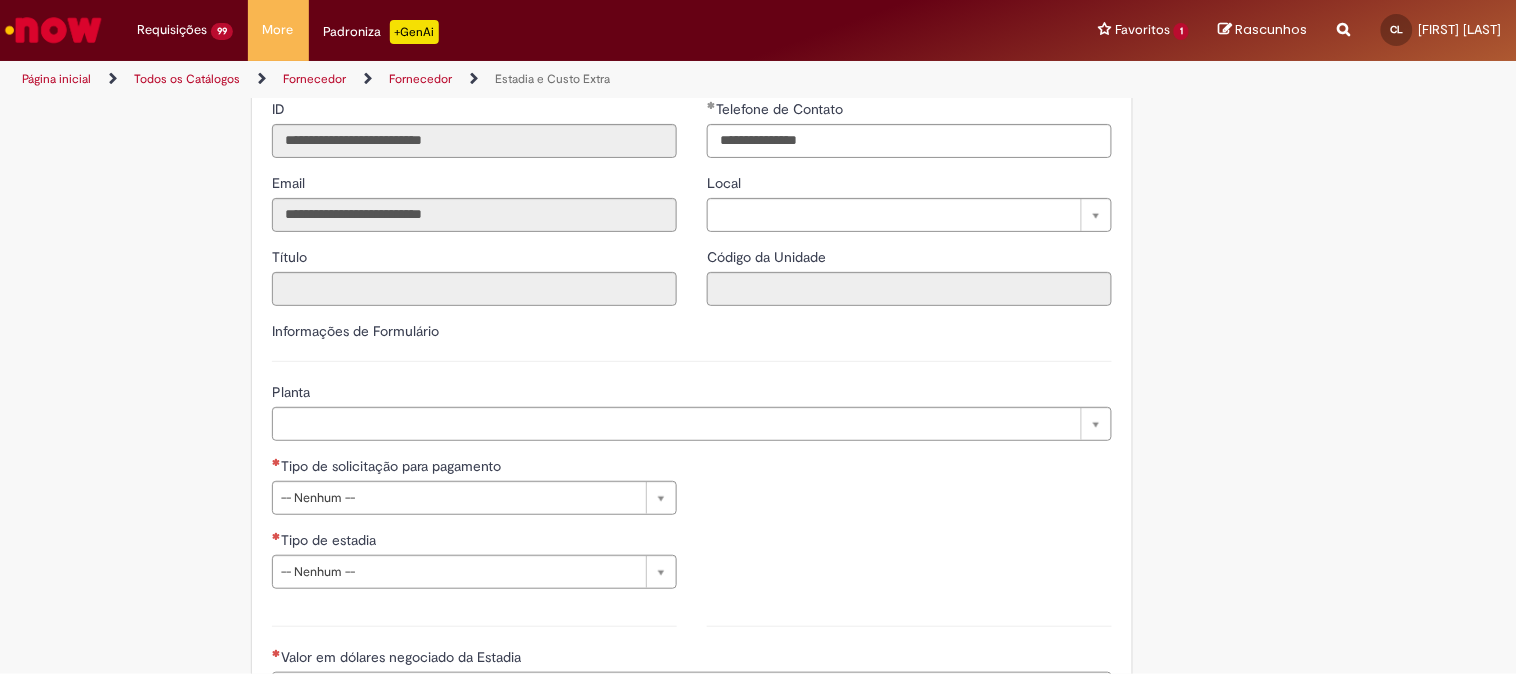 scroll, scrollTop: 444, scrollLeft: 0, axis: vertical 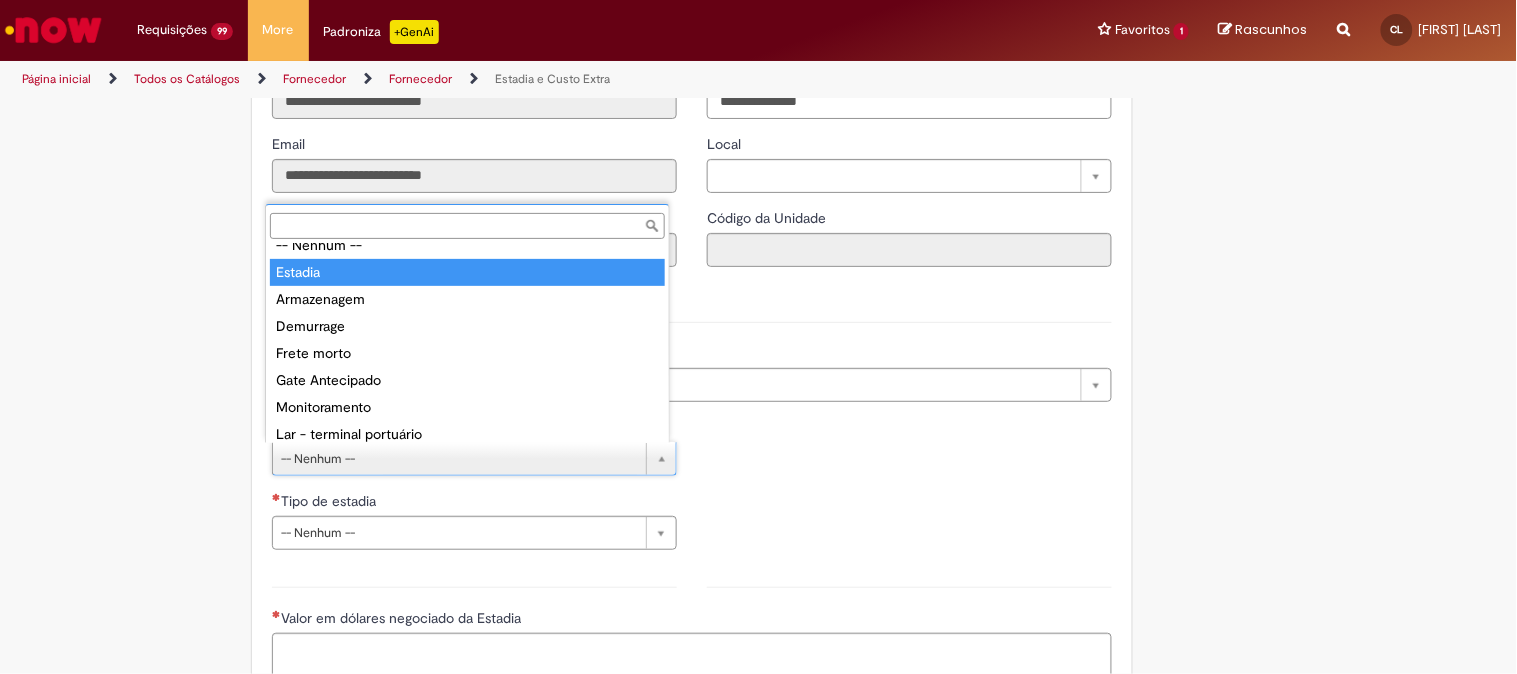 type on "*******" 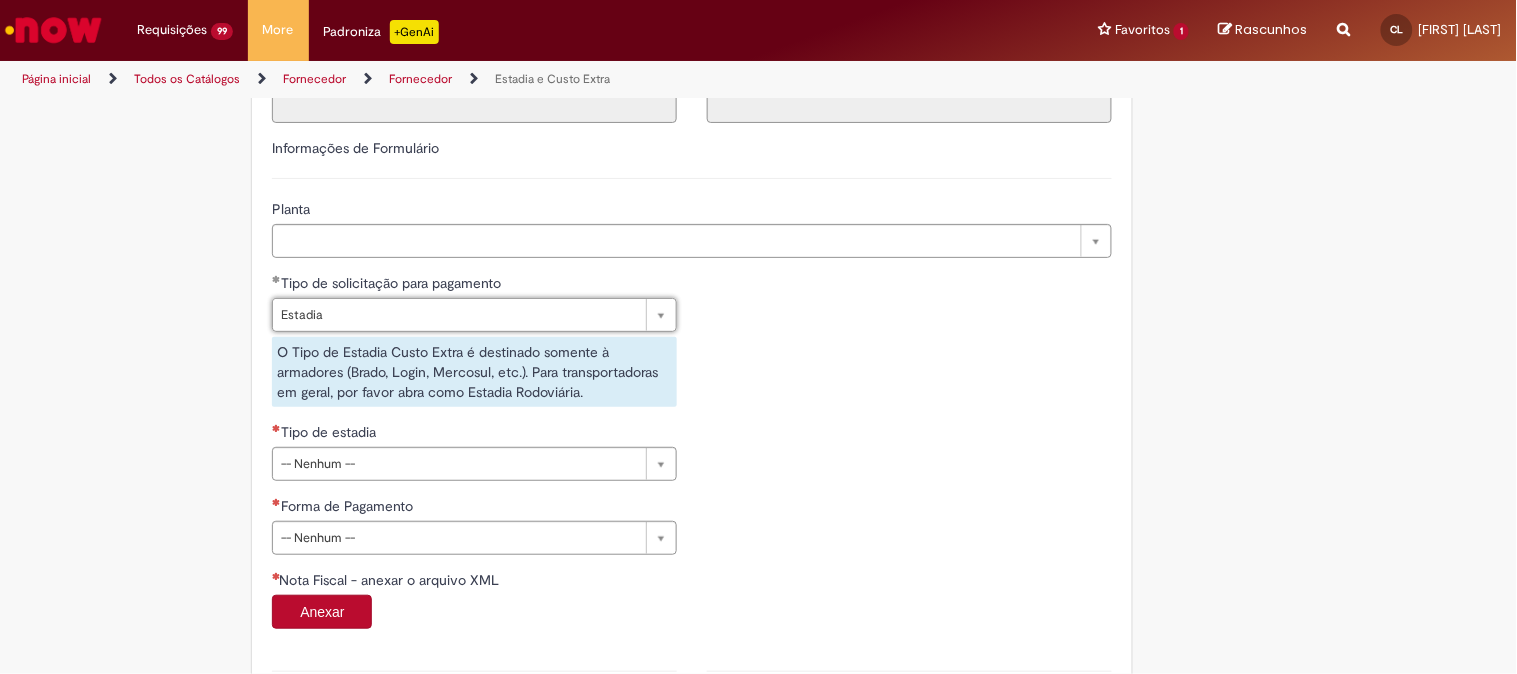 scroll, scrollTop: 777, scrollLeft: 0, axis: vertical 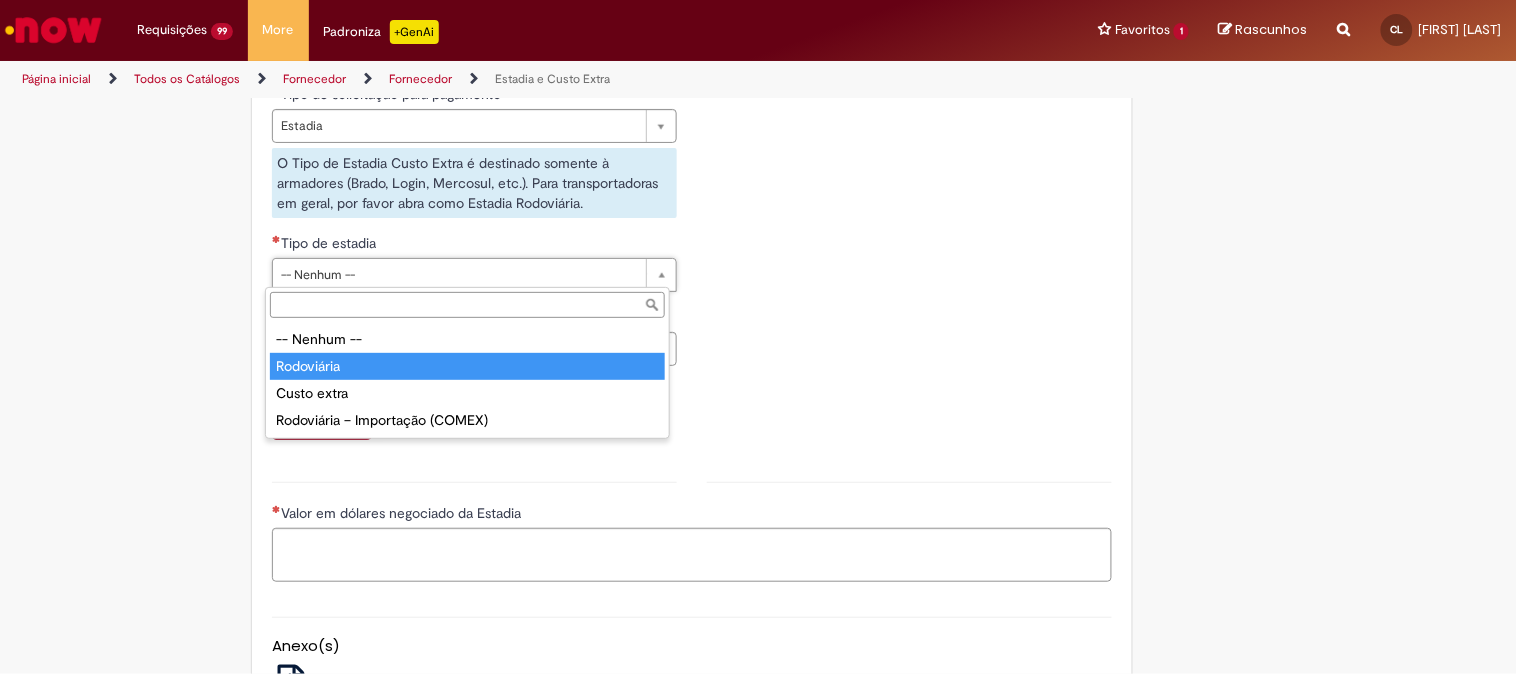 type on "**********" 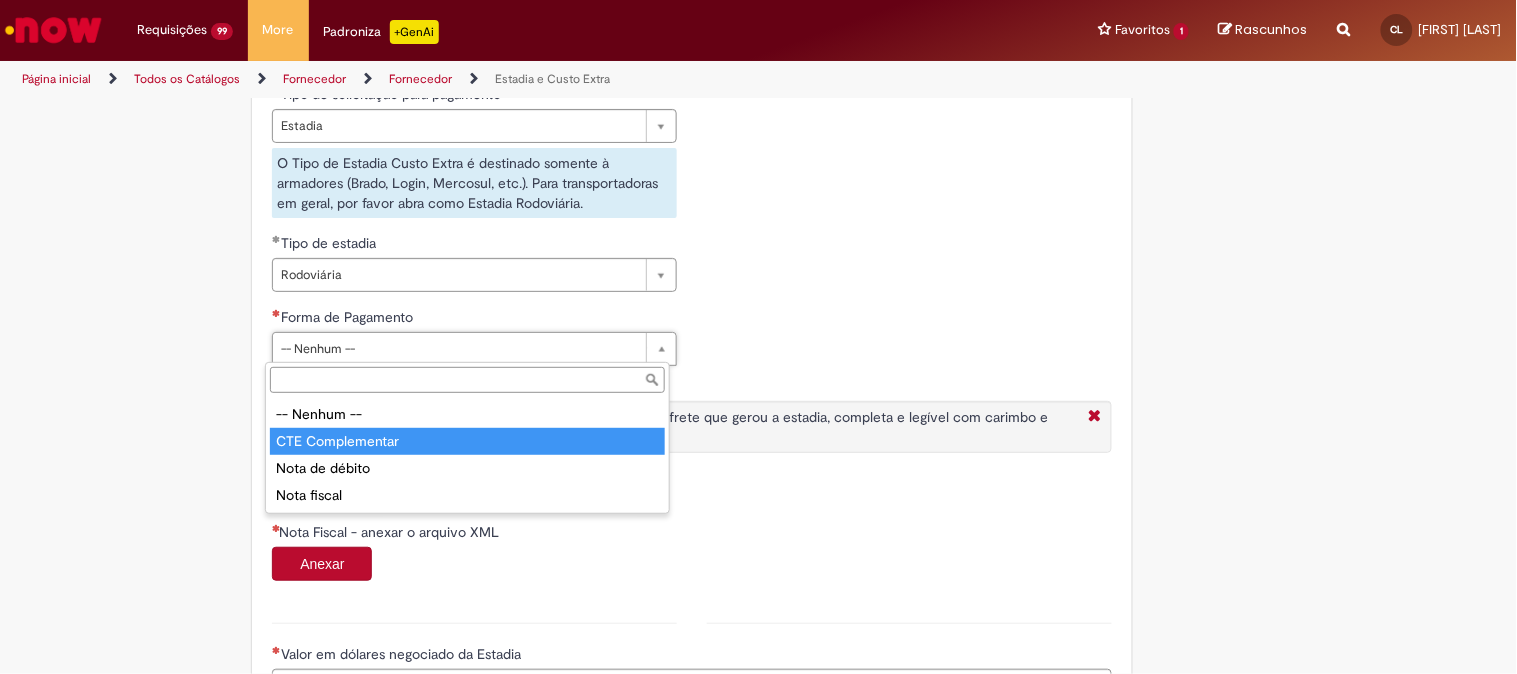 type on "**********" 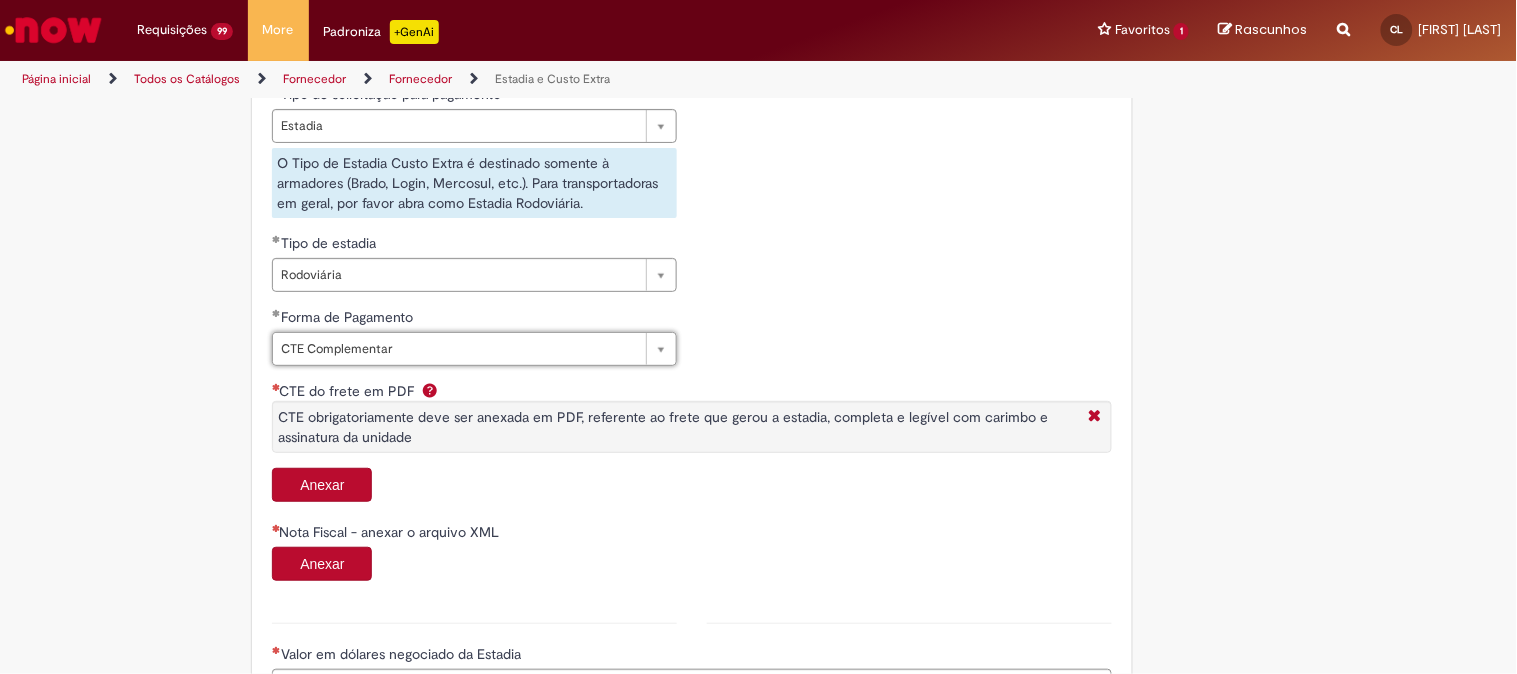 click on "Anexar" at bounding box center [322, 485] 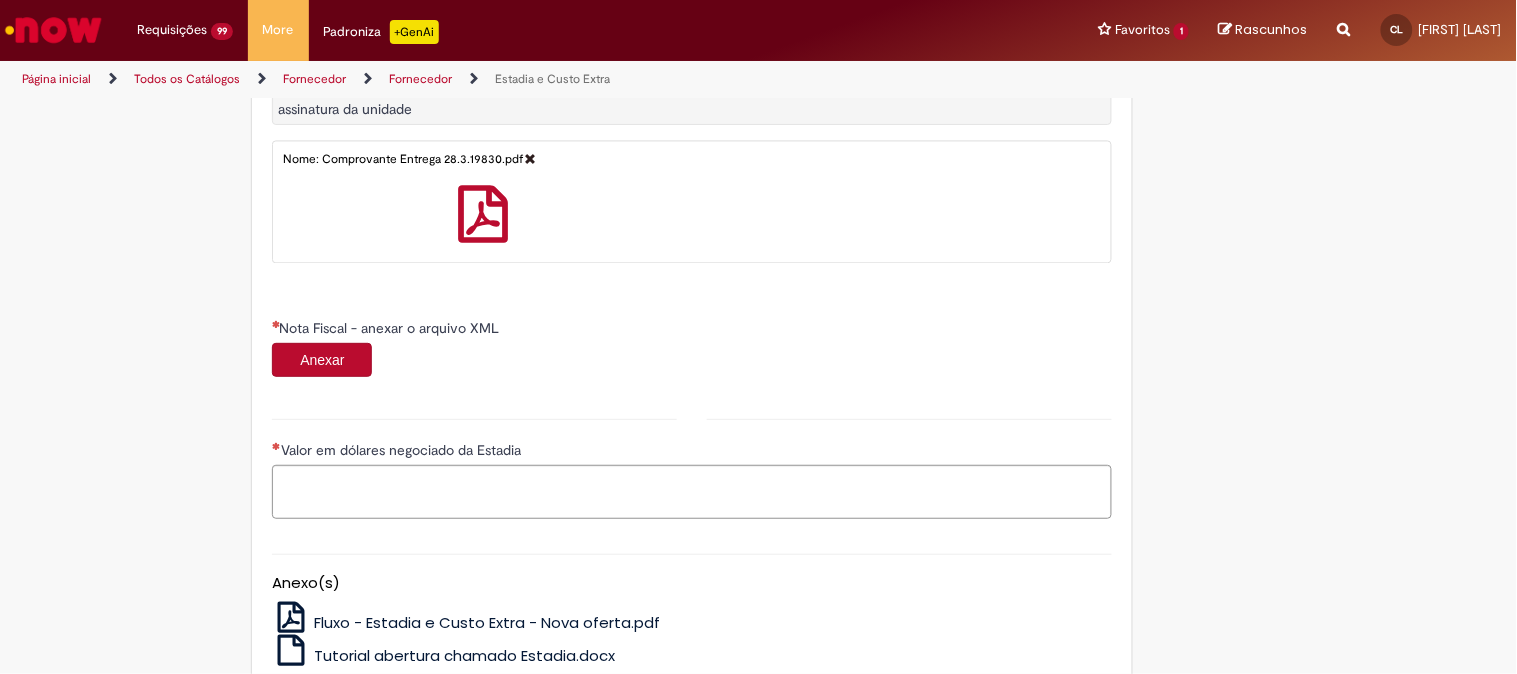 scroll, scrollTop: 1111, scrollLeft: 0, axis: vertical 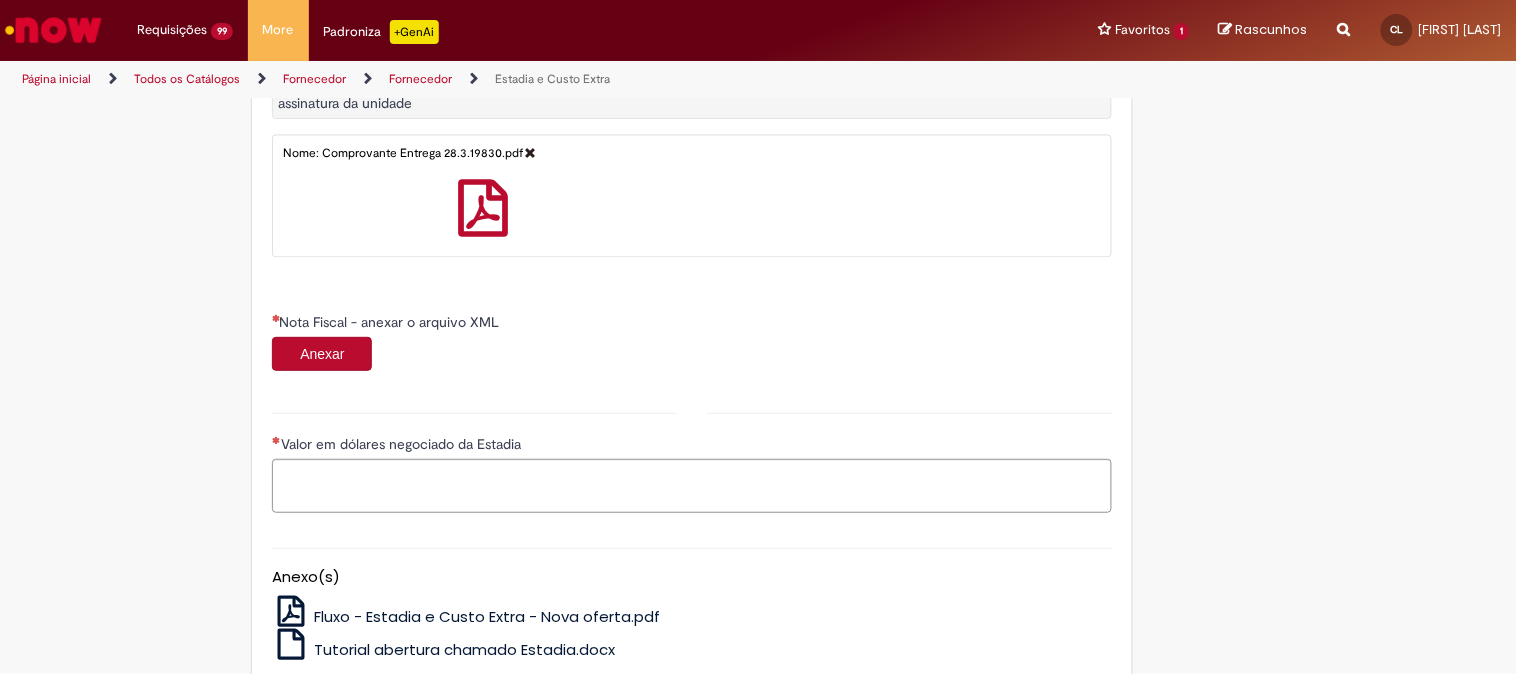 click on "Anexar" at bounding box center (322, 354) 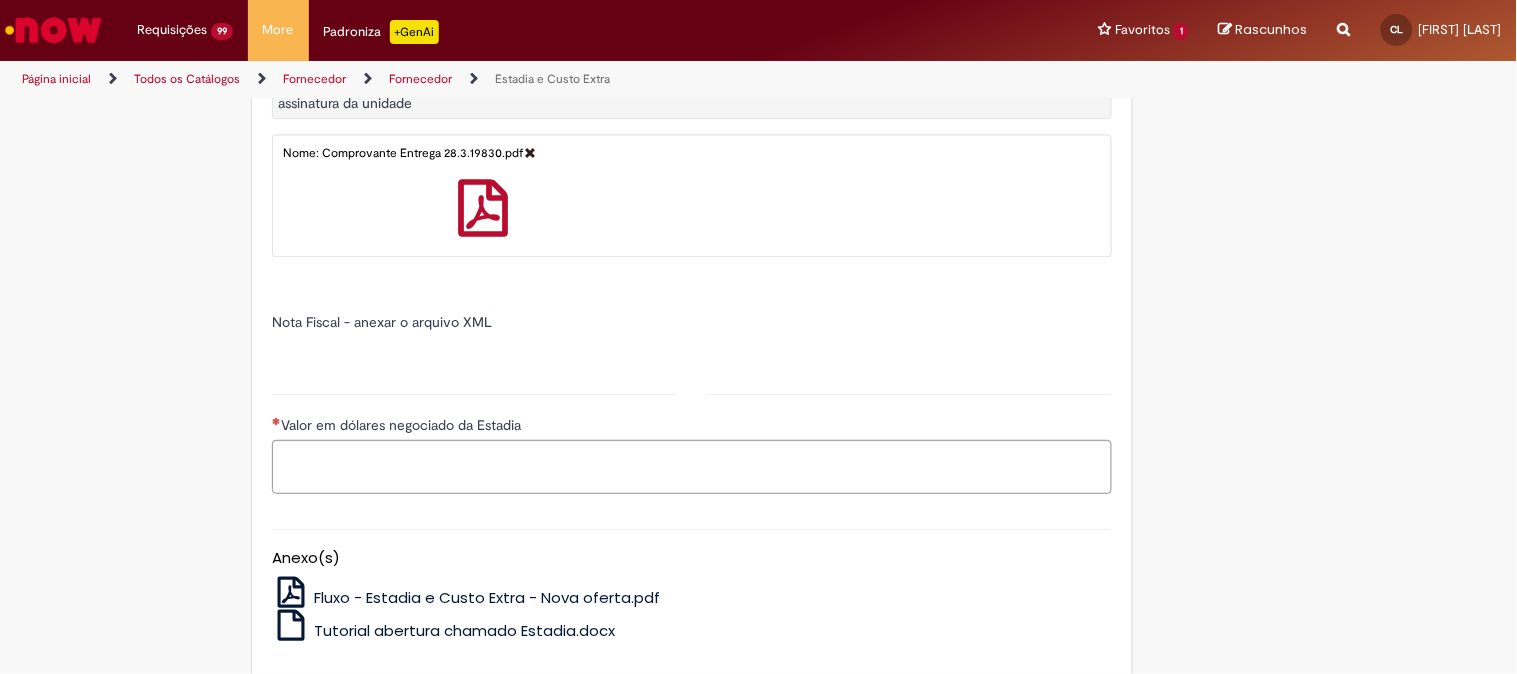 type on "*****" 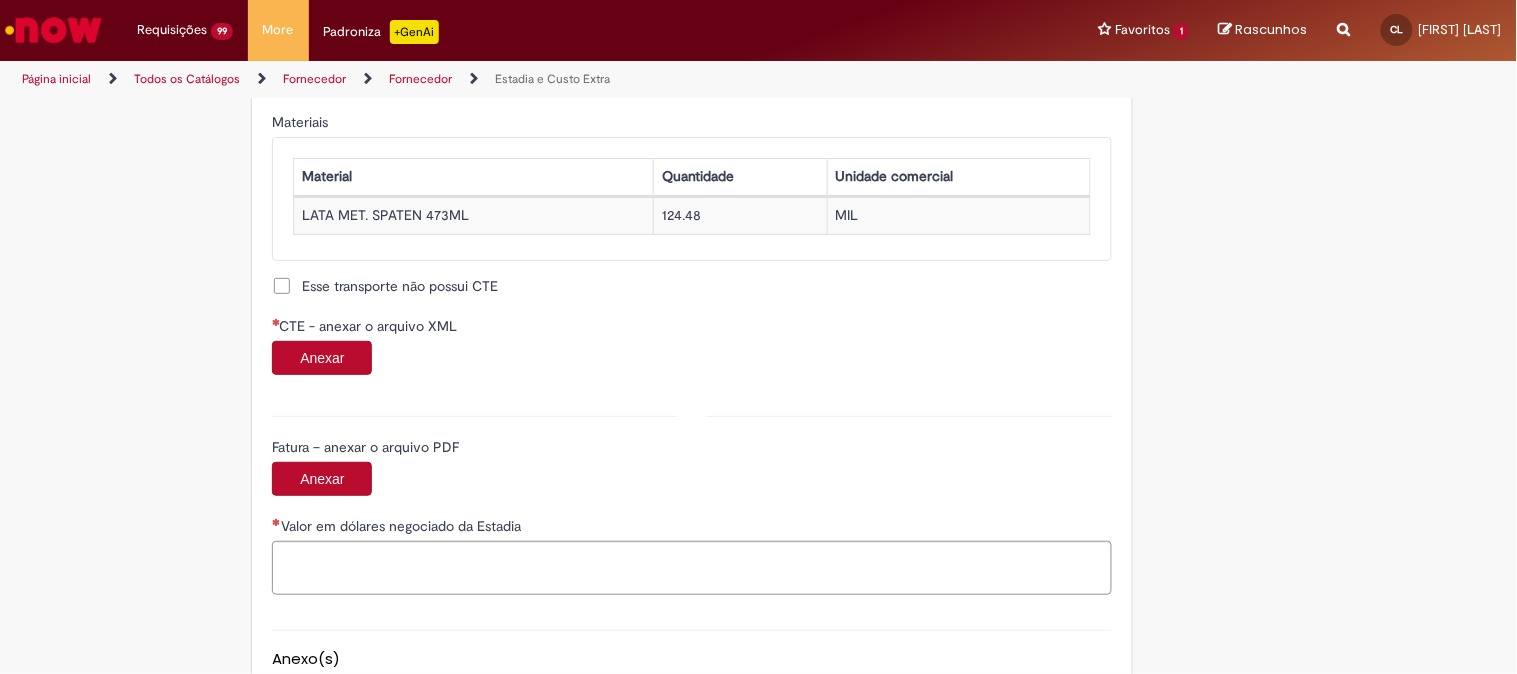 scroll, scrollTop: 1888, scrollLeft: 0, axis: vertical 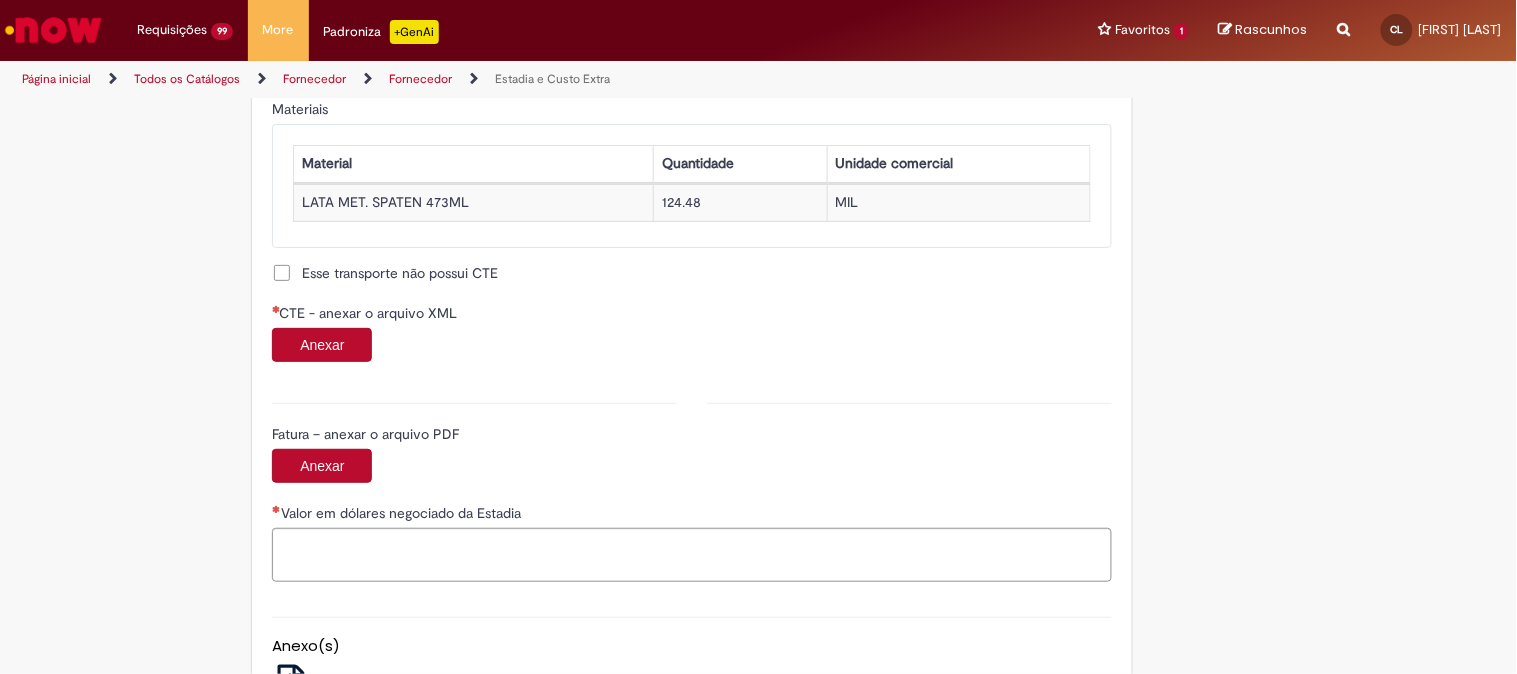click on "Anexar" at bounding box center [322, 345] 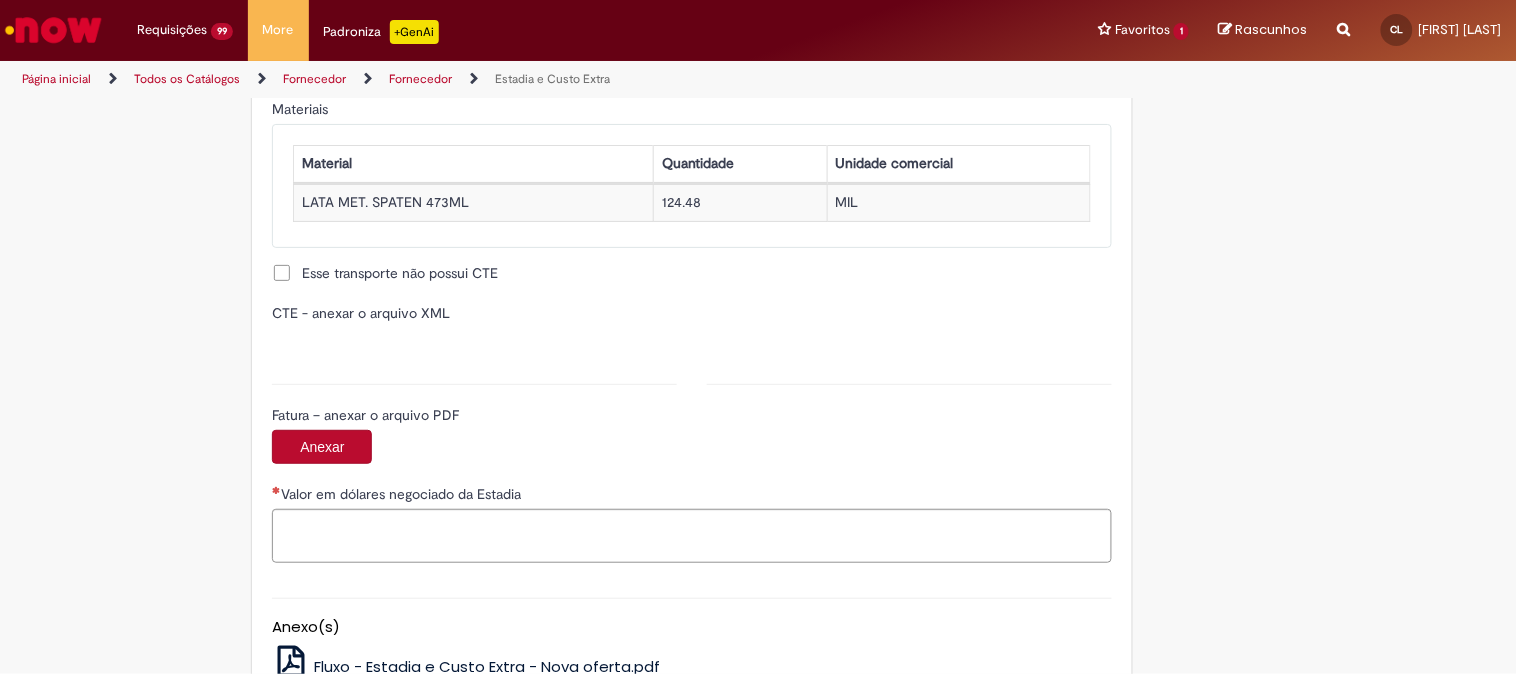 type on "**********" 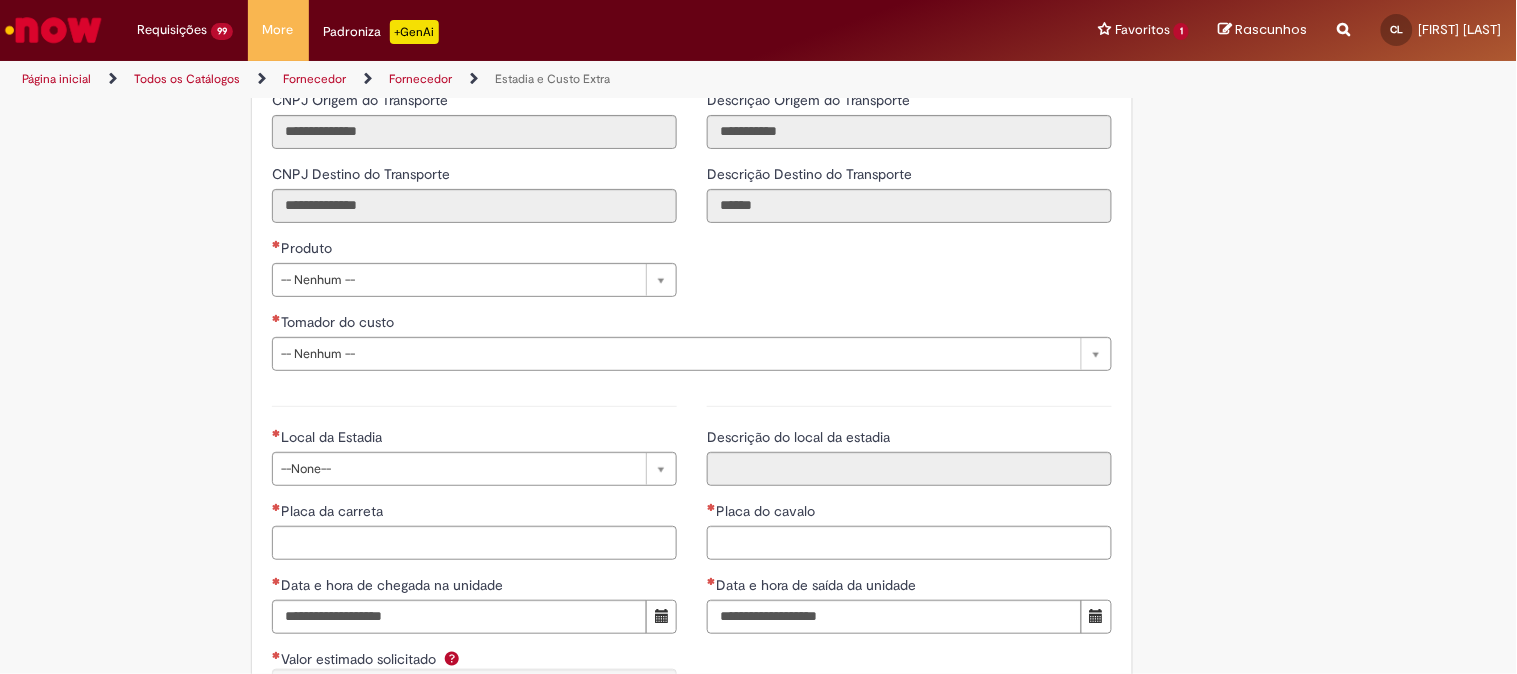 scroll, scrollTop: 2666, scrollLeft: 0, axis: vertical 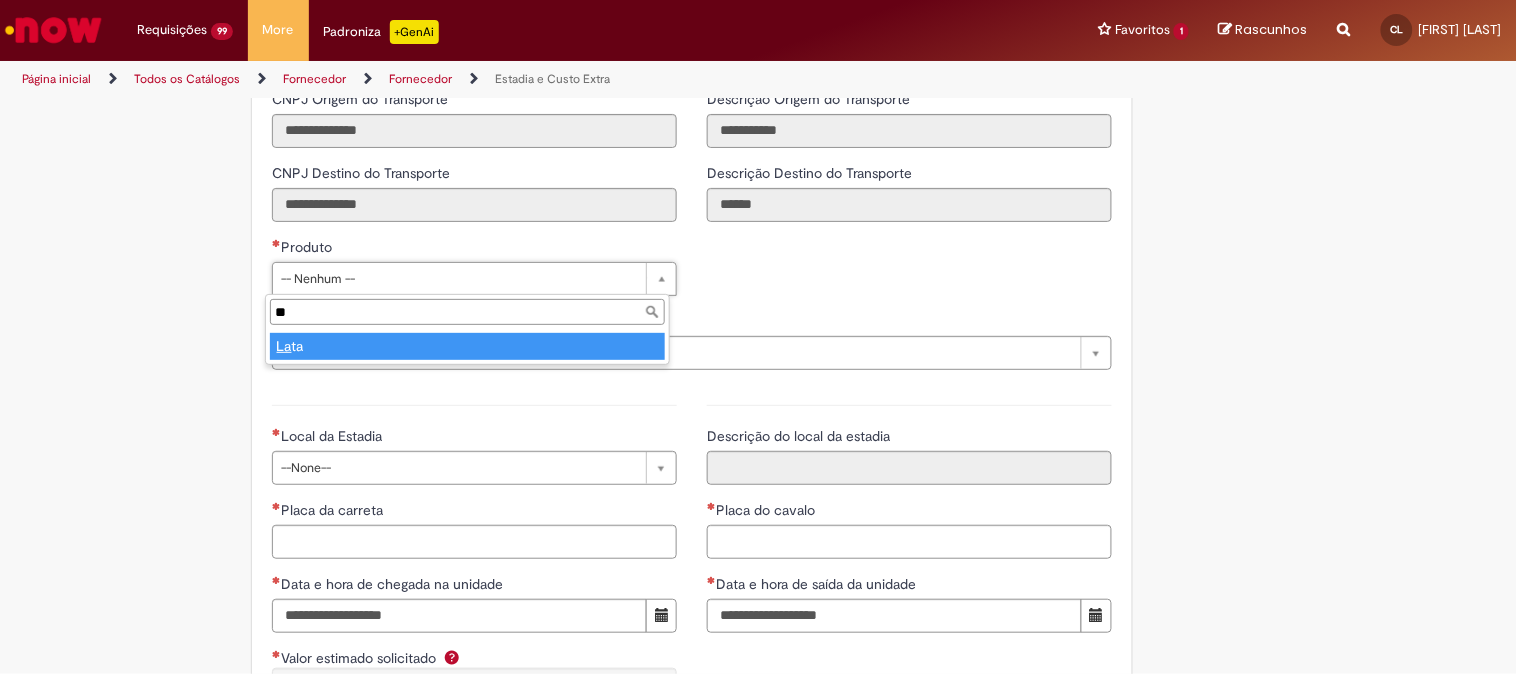 type on "**" 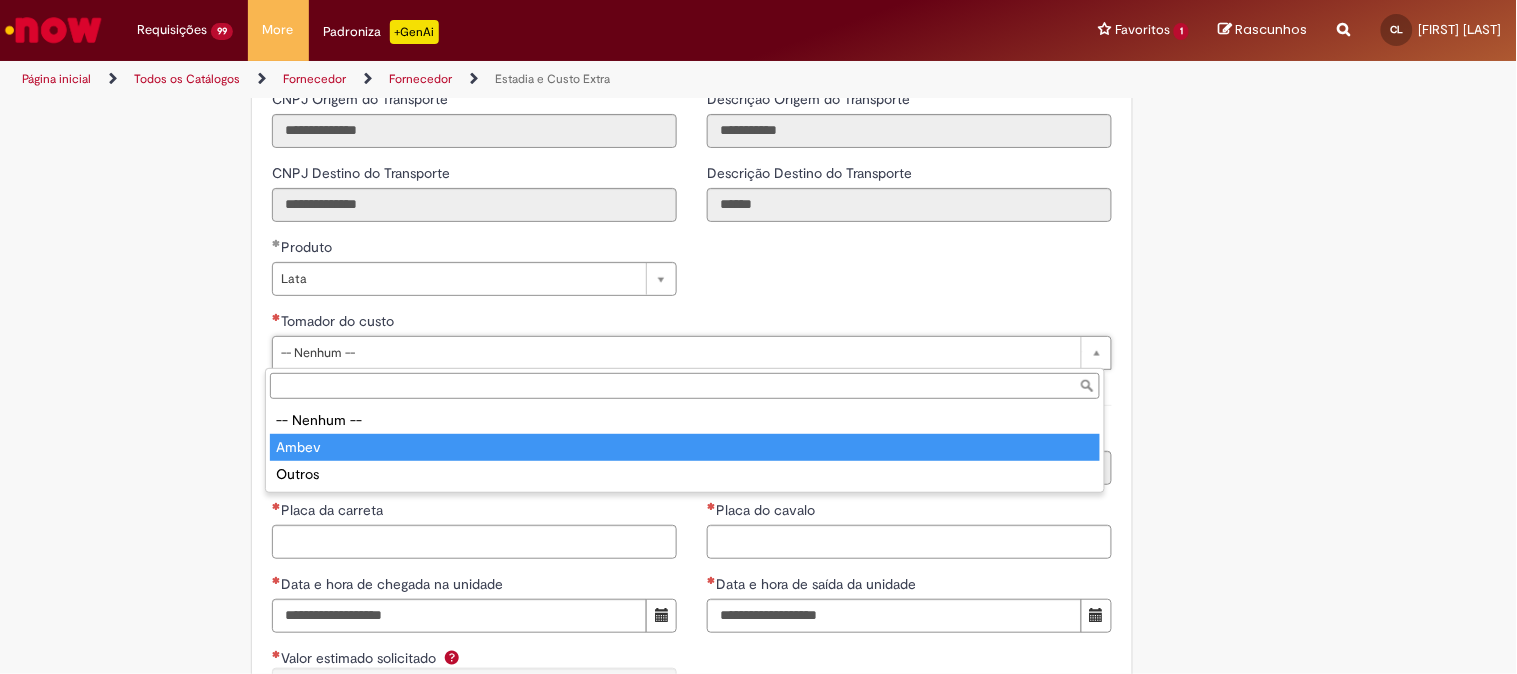 type on "*****" 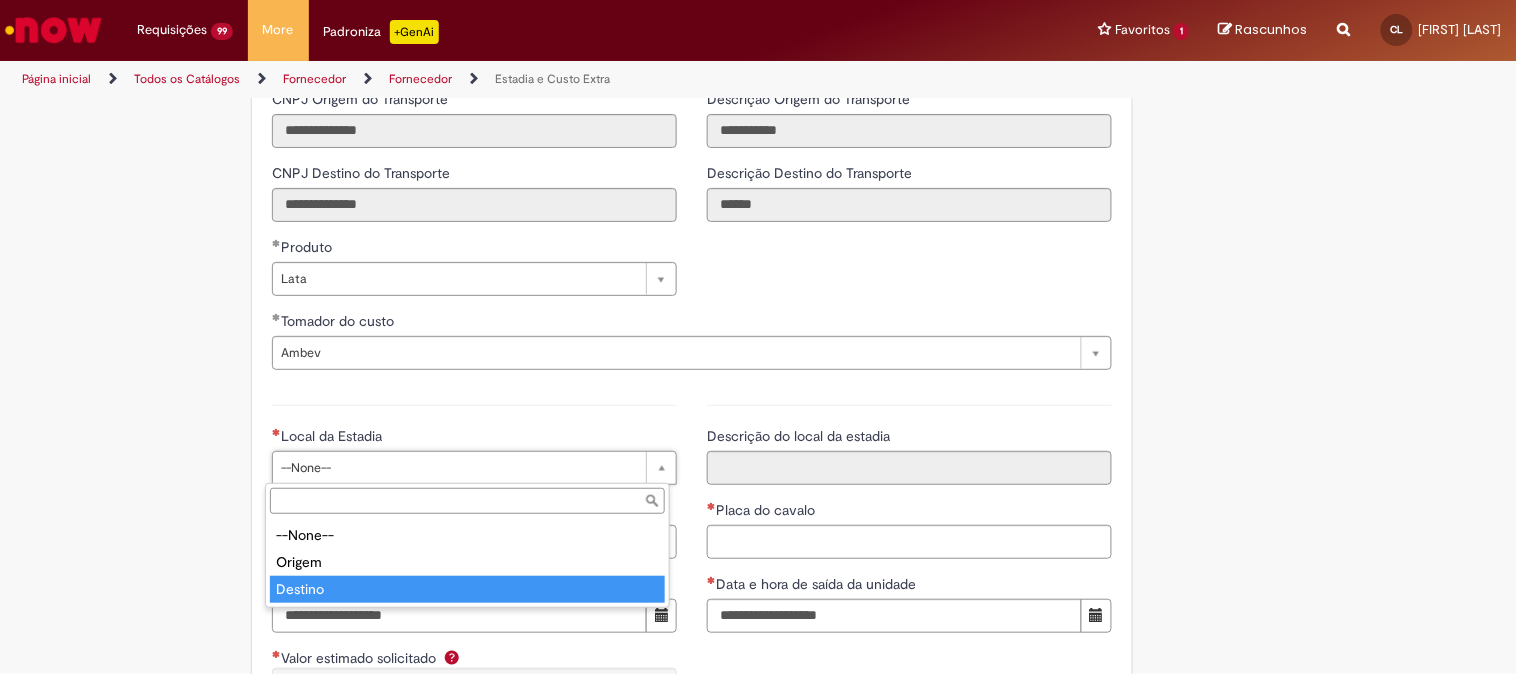 type on "*******" 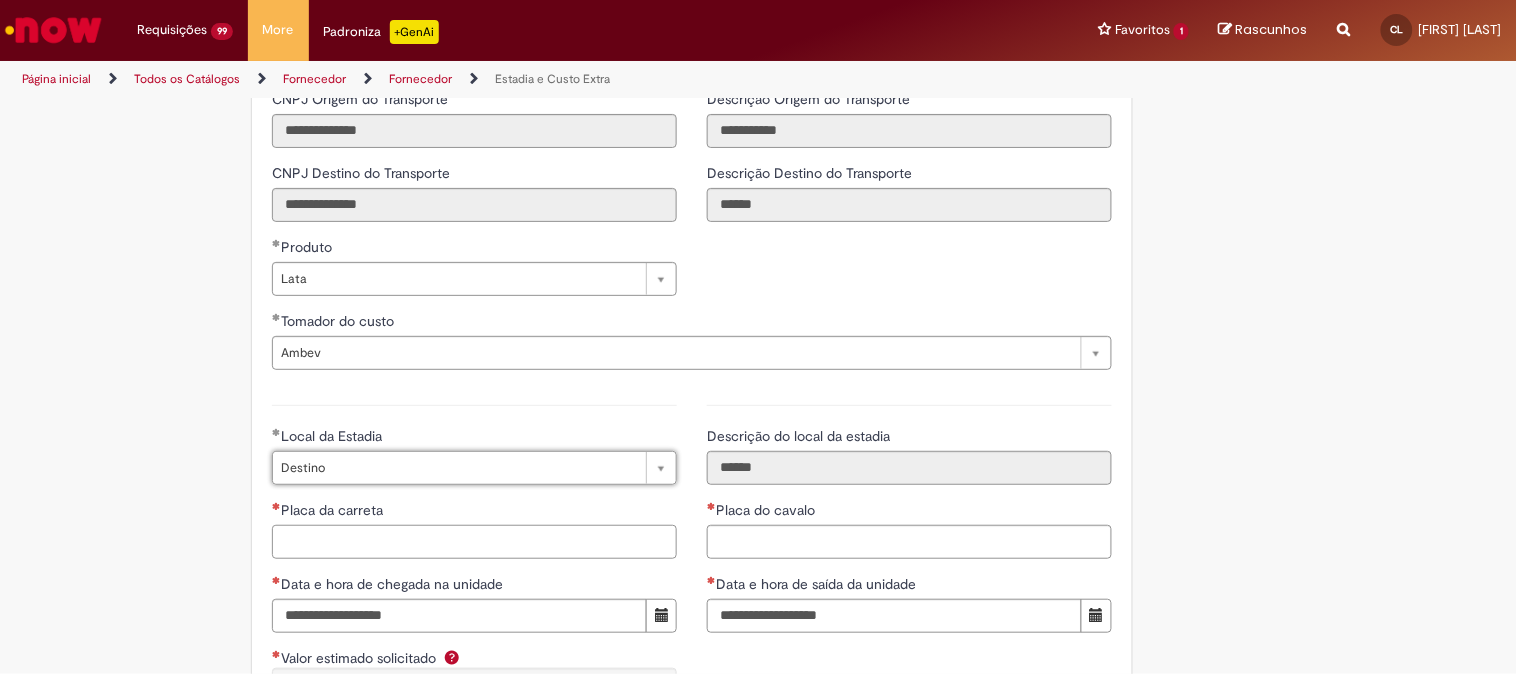 click on "Placa da carreta" at bounding box center [474, 542] 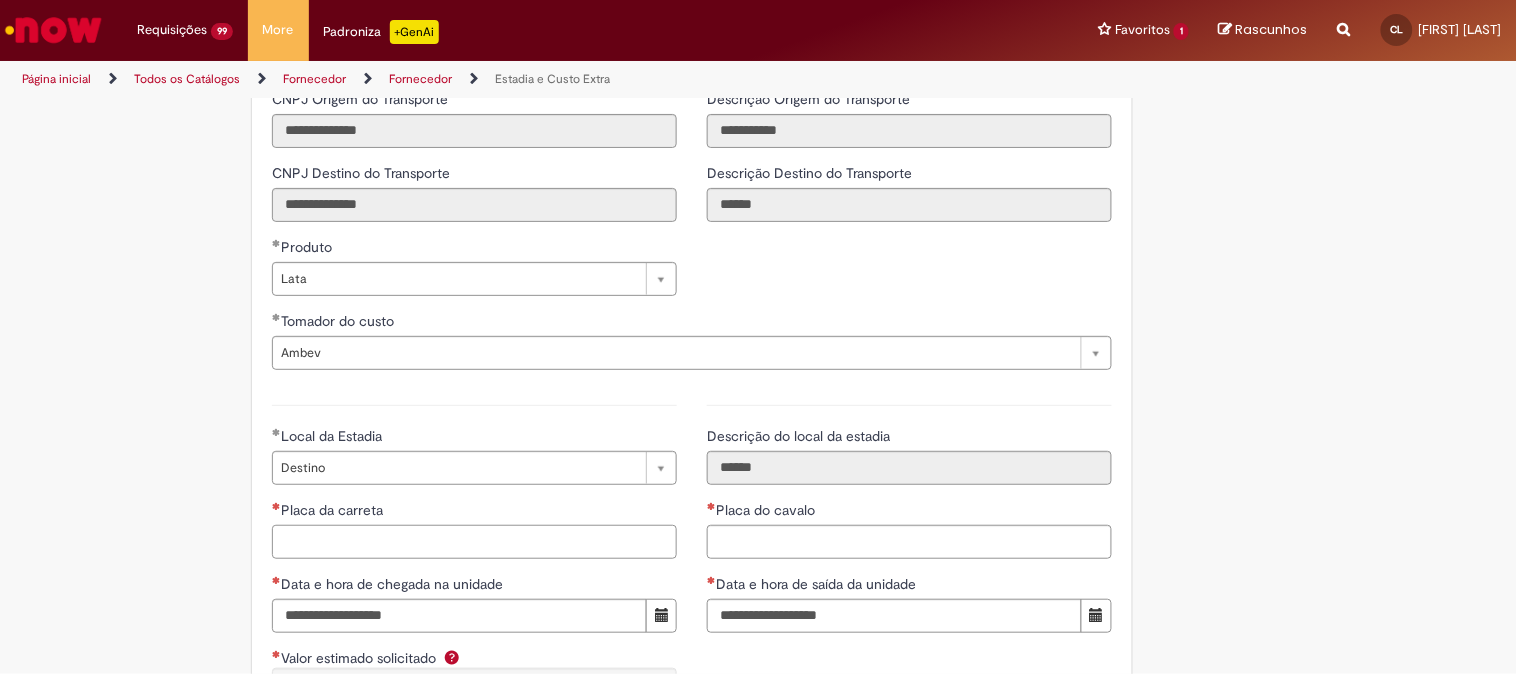 paste on "*******" 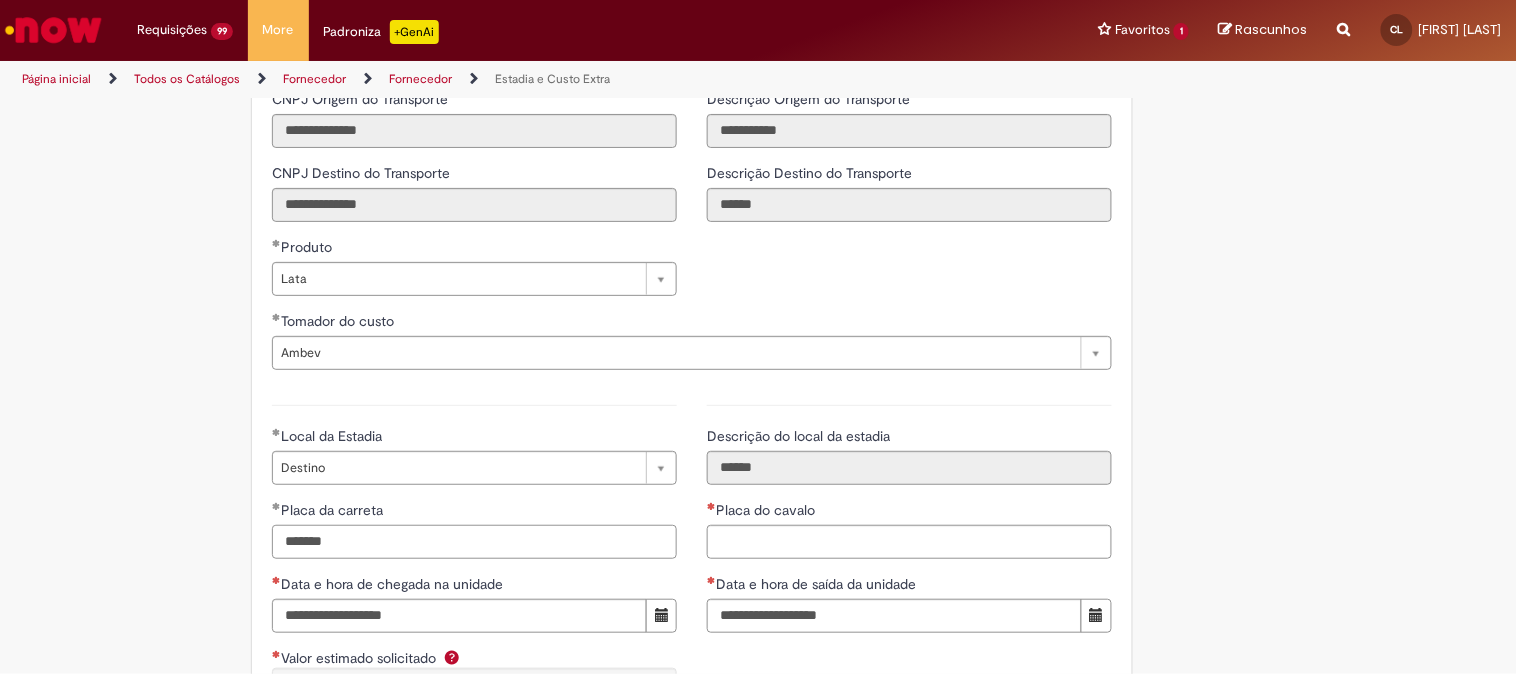 type on "*******" 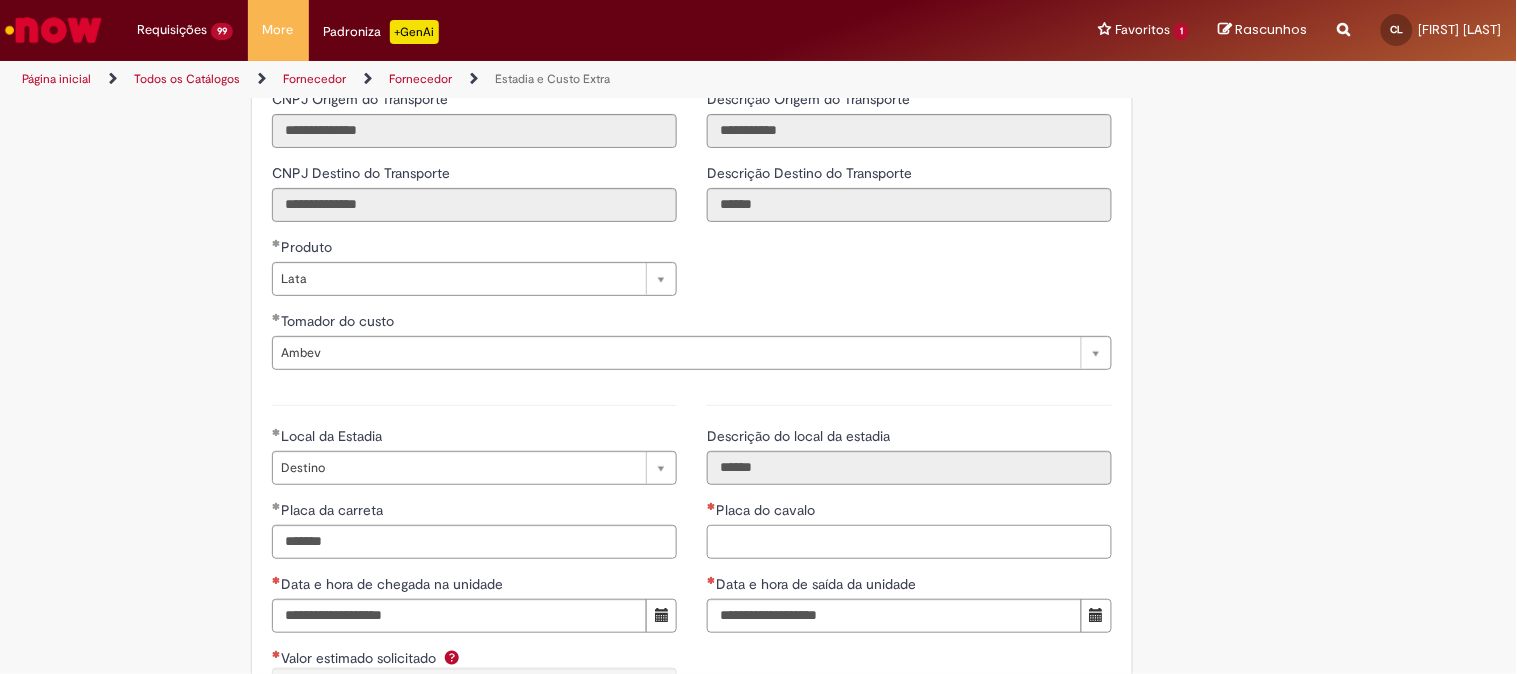 click on "Placa do cavalo" at bounding box center [909, 542] 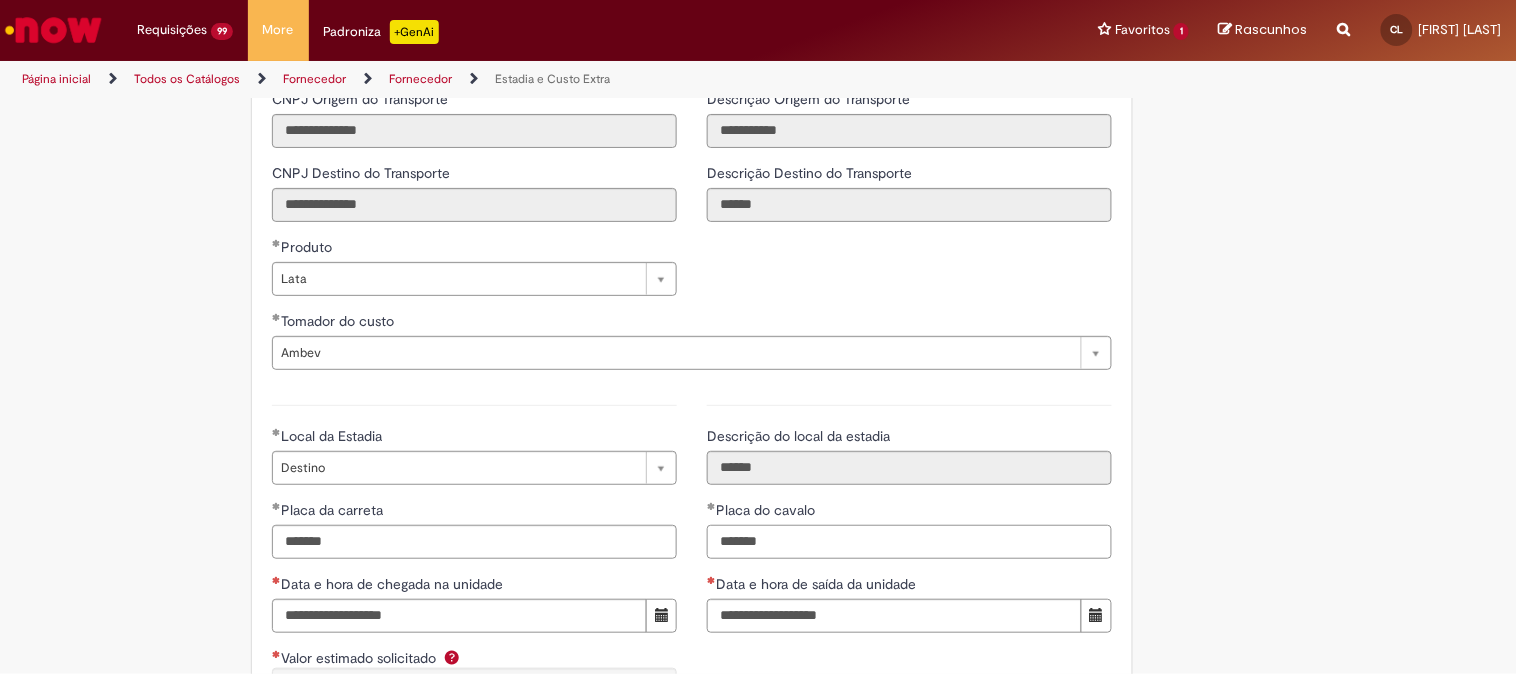 type on "*******" 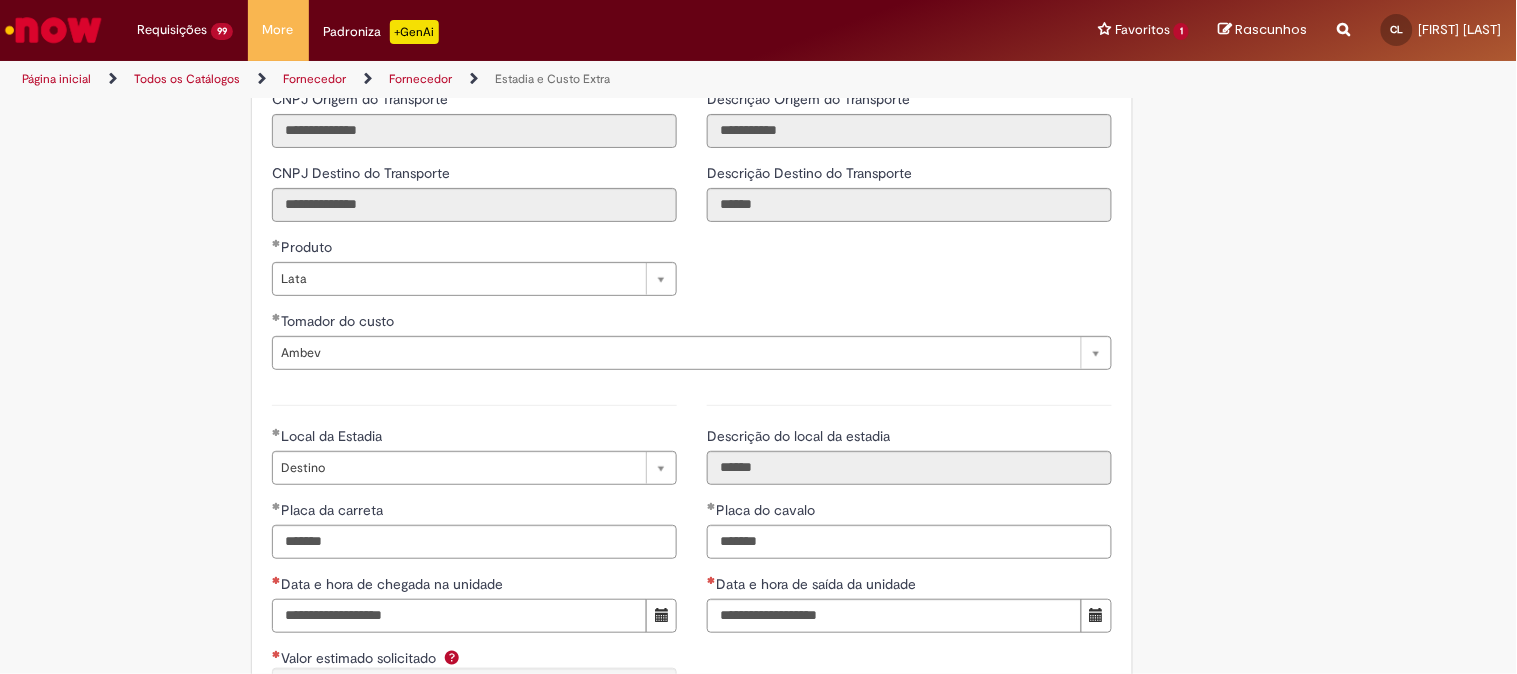 click on "Data e hora de chegada na unidade" at bounding box center (459, 616) 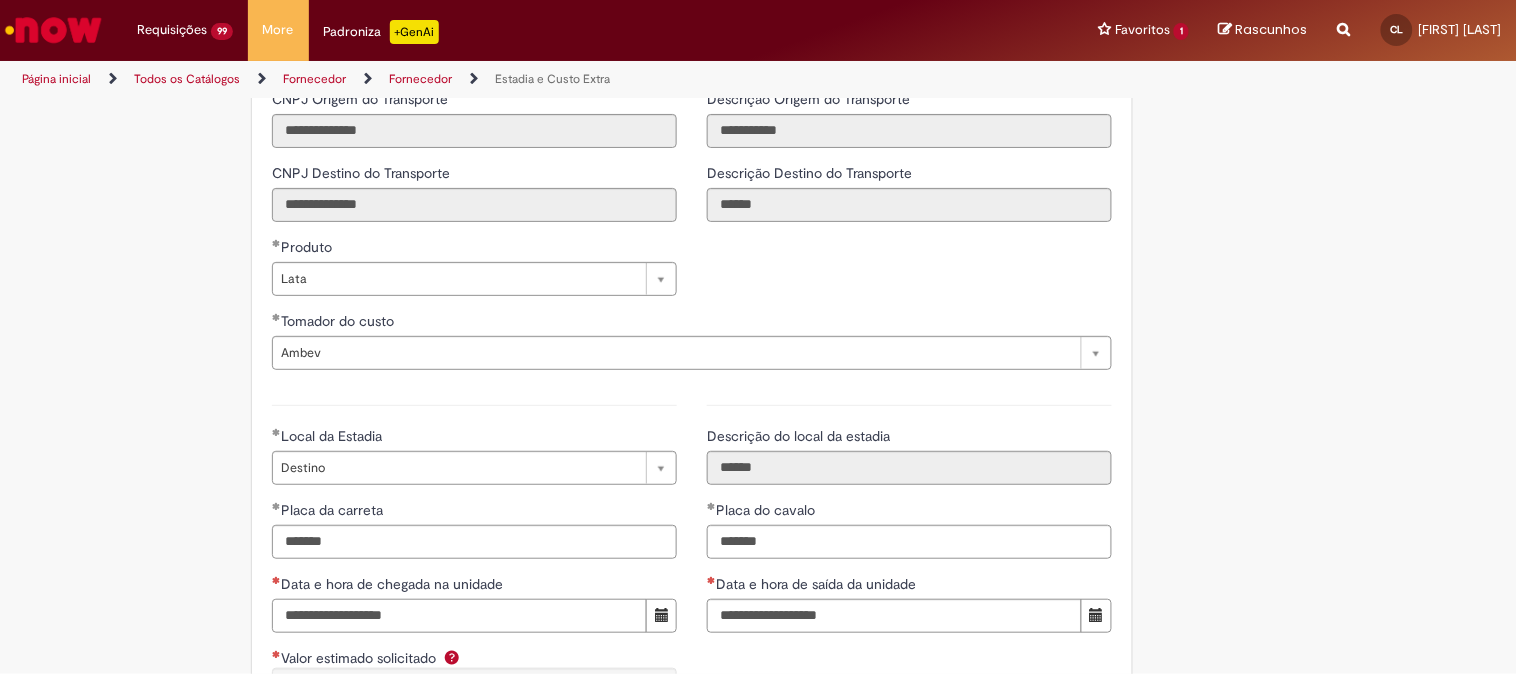 click on "**********" at bounding box center [459, 616] 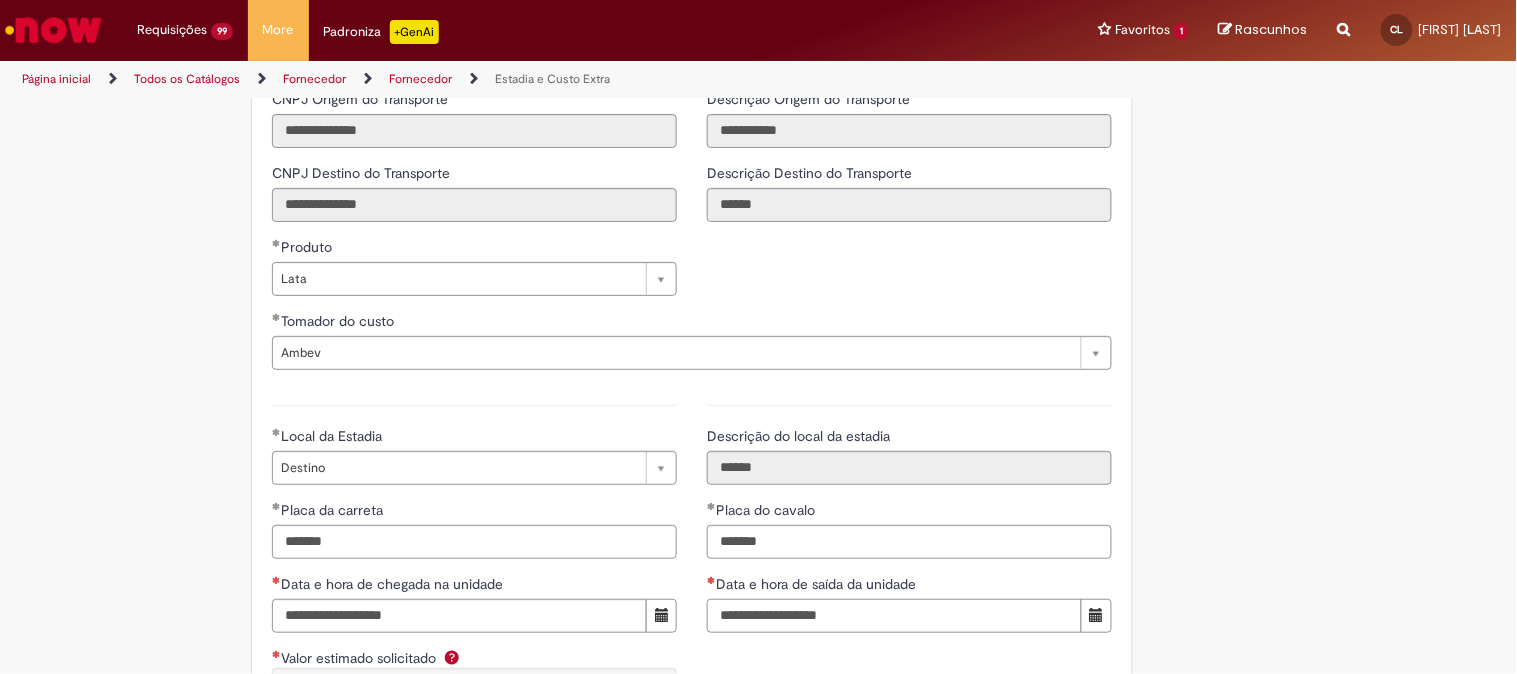 click on "Data e hora de saída da unidade" at bounding box center (894, 616) 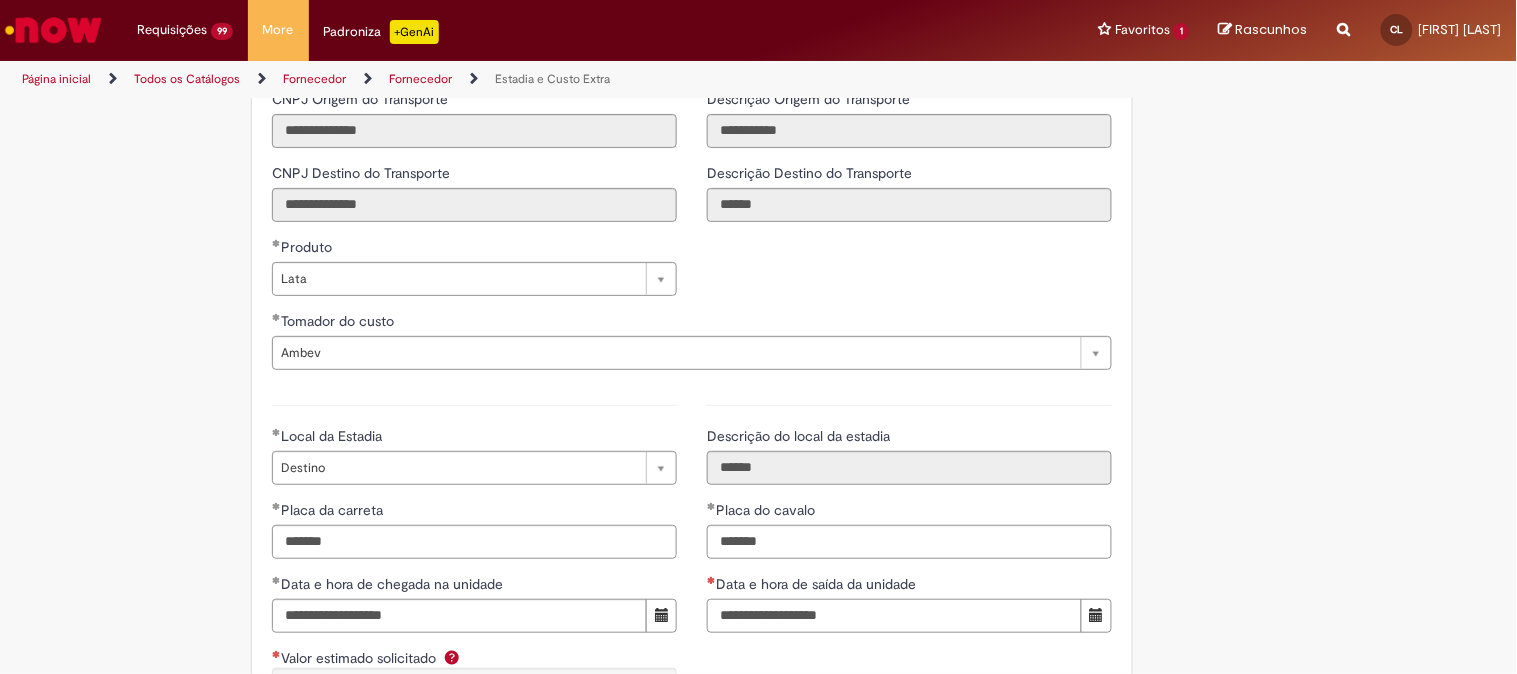 click on "**********" at bounding box center [894, 616] 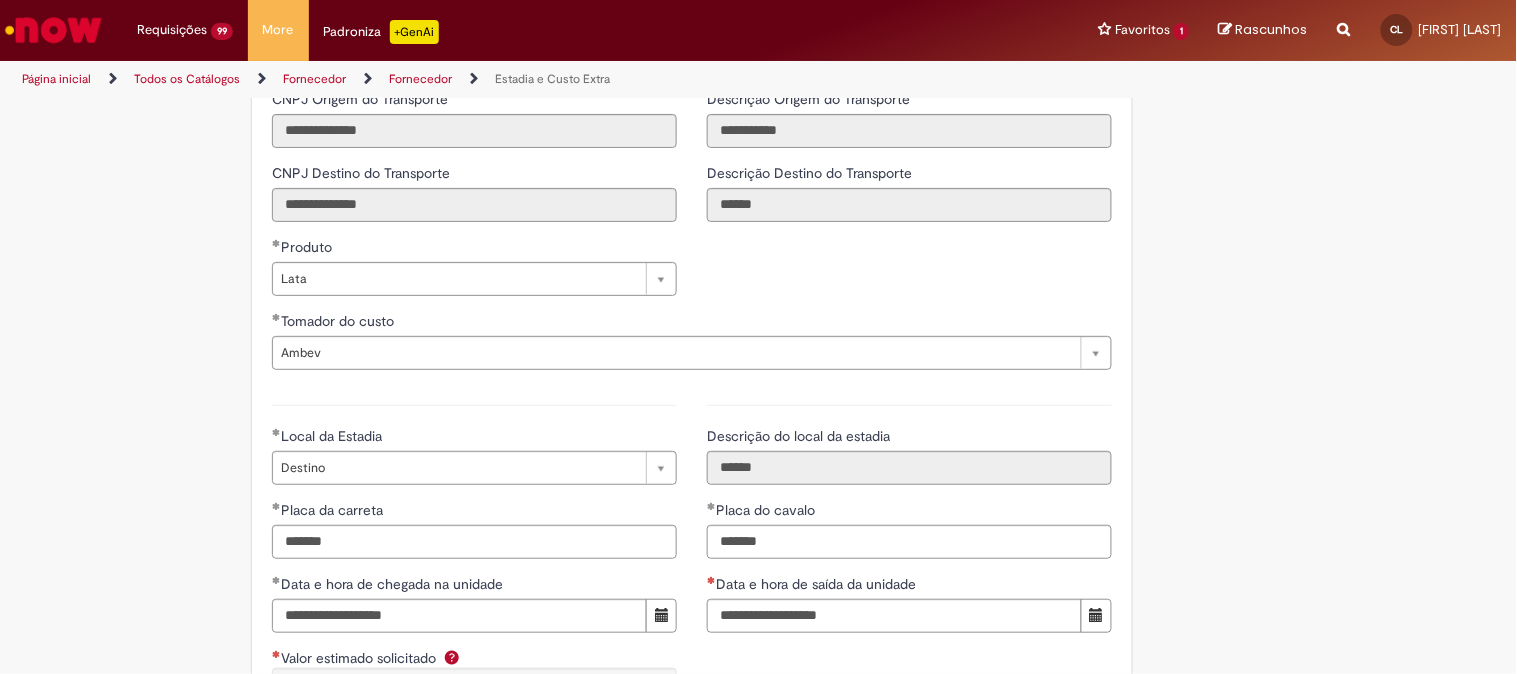 click on "**********" at bounding box center (759, -642) 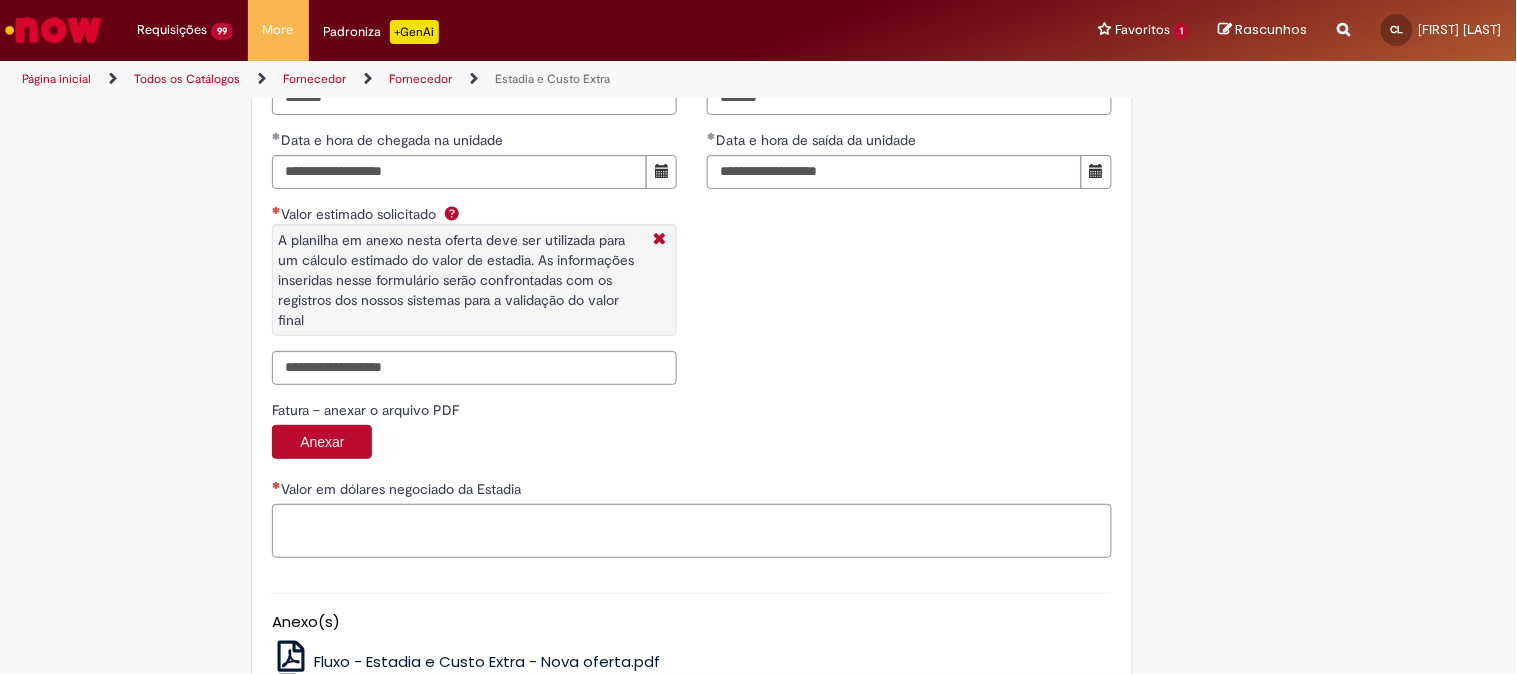 scroll, scrollTop: 3111, scrollLeft: 0, axis: vertical 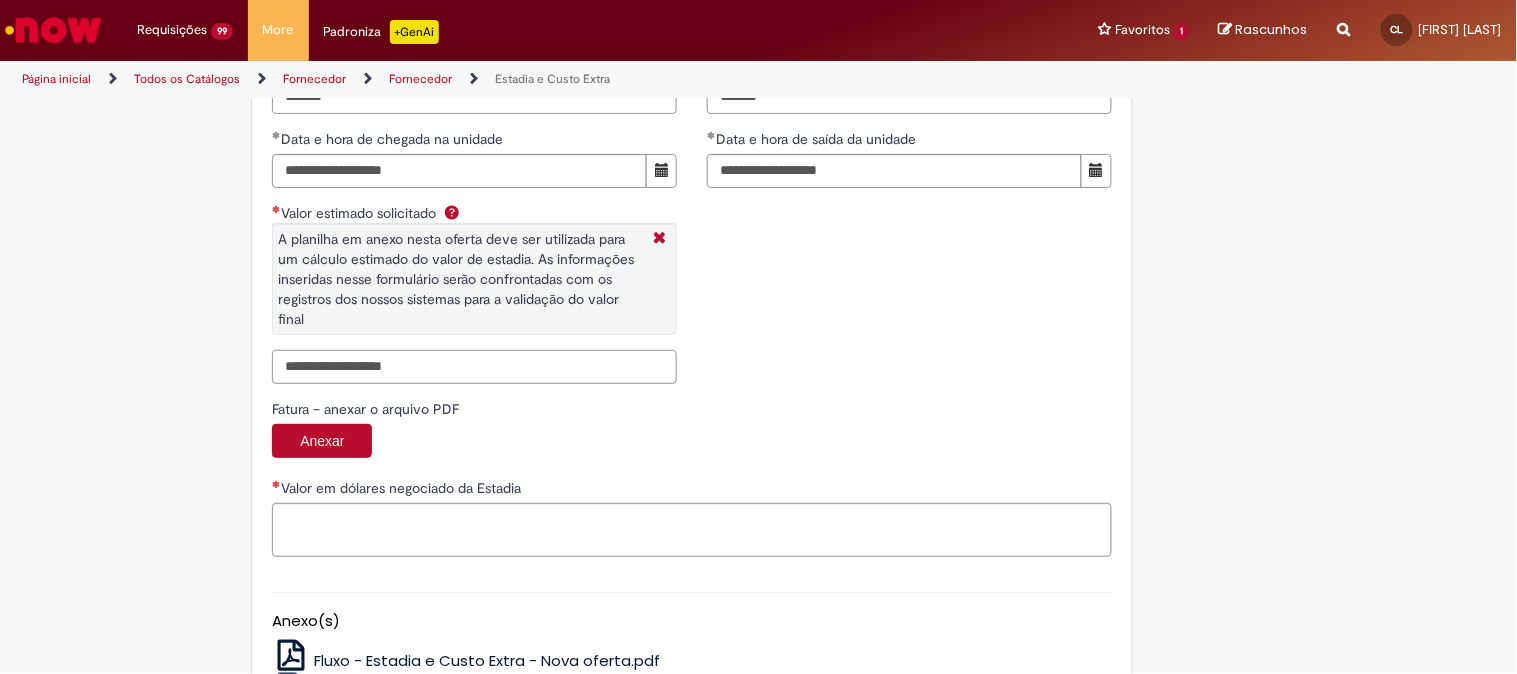click on "Valor estimado solicitado A planilha em anexo nesta oferta deve ser utilizada para um cálculo estimado do valor de estadia. As informações inseridas nesse formulário serão confrontadas com os registros dos nossos sistemas para a validação do valor final" at bounding box center [474, 367] 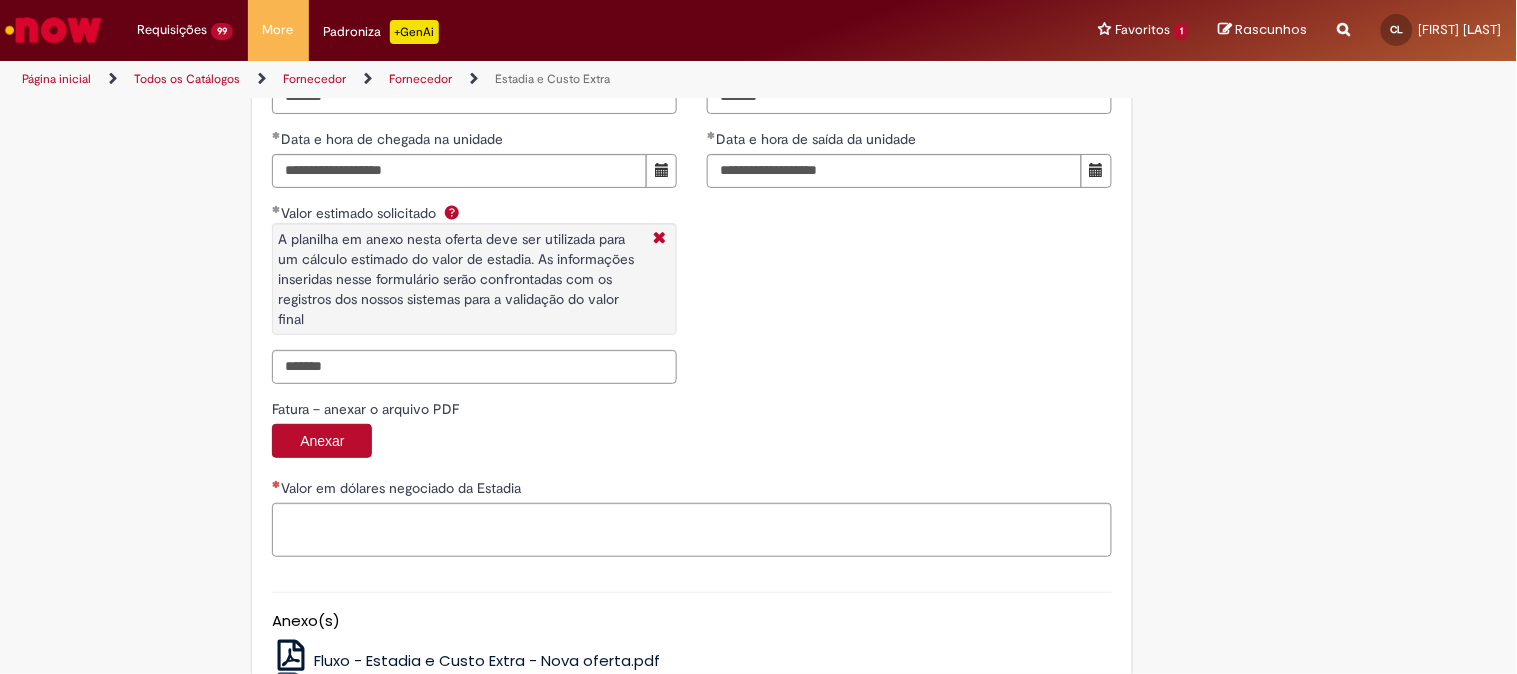 type on "**********" 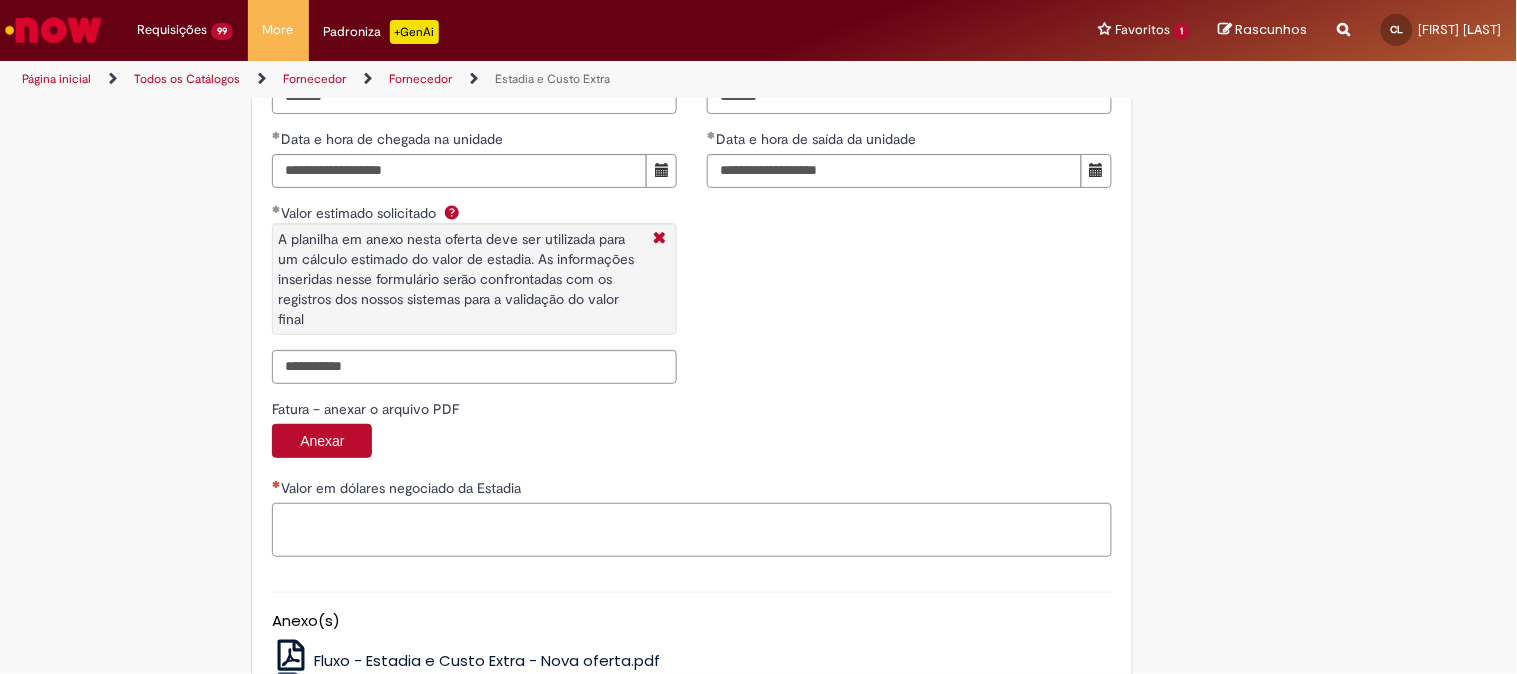 click on "Valor em dólares negociado da Estadia" at bounding box center (692, 530) 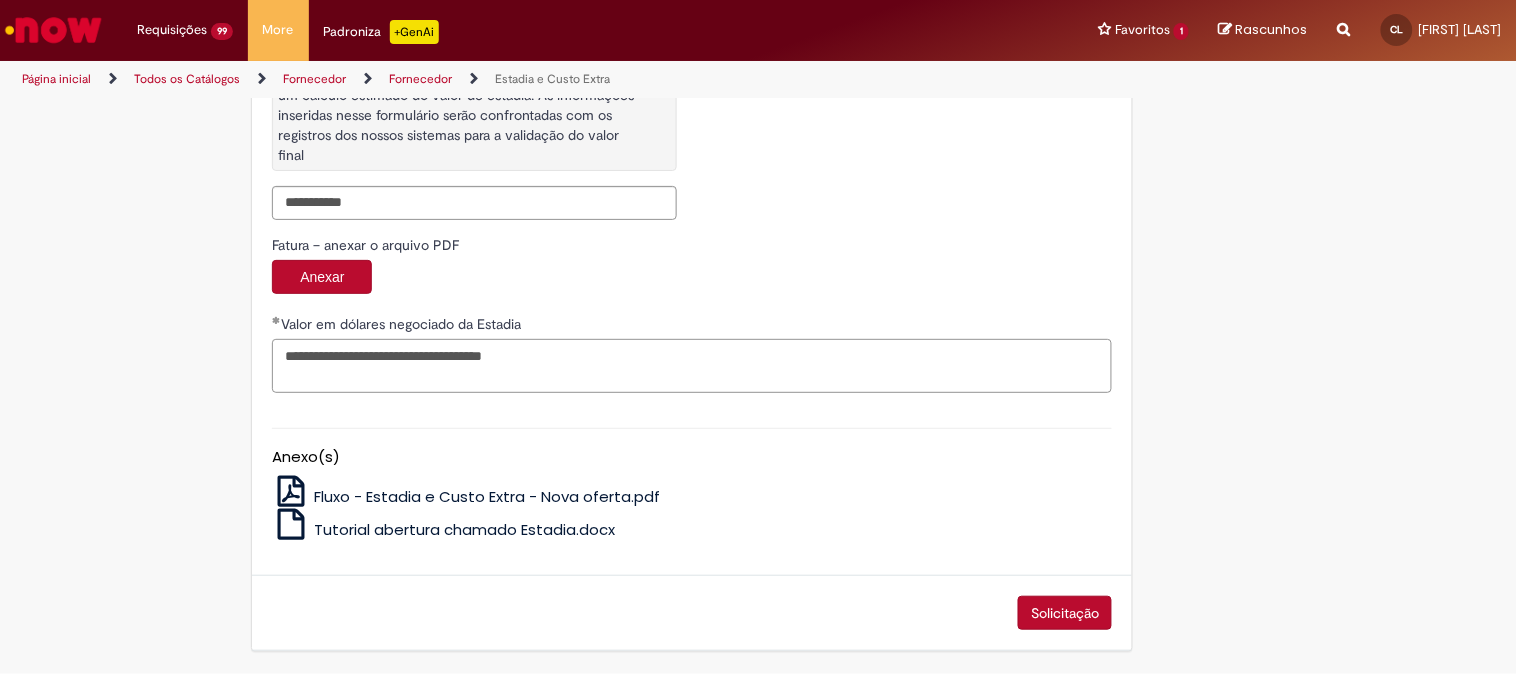 scroll, scrollTop: 3282, scrollLeft: 0, axis: vertical 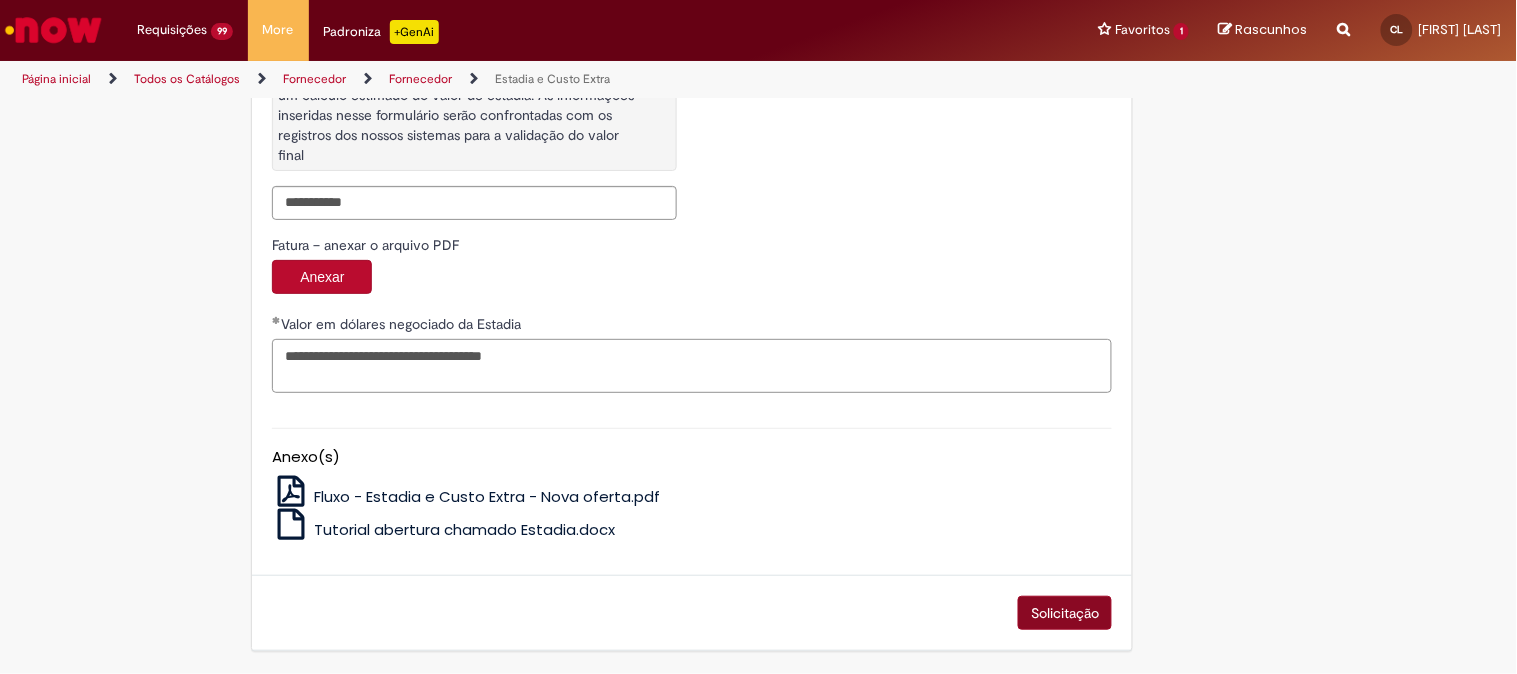 type on "**********" 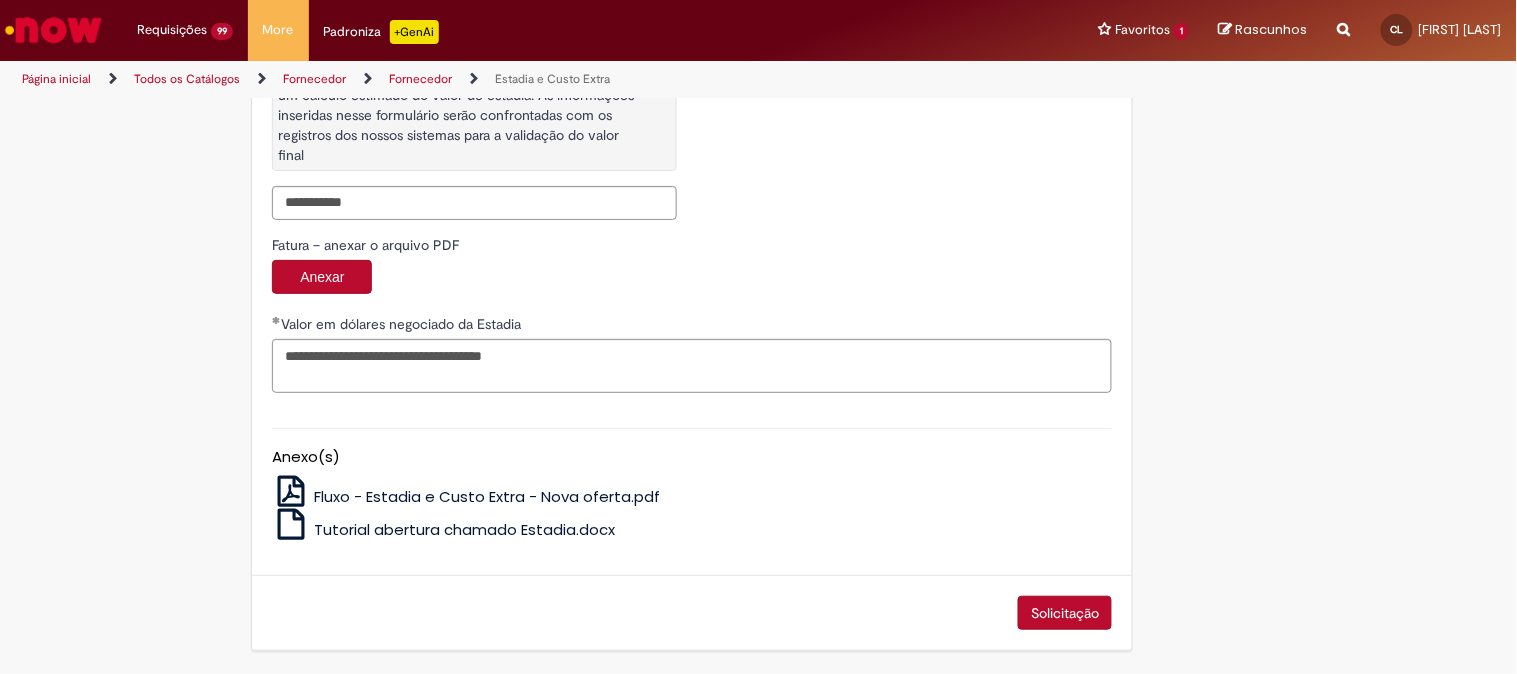 click on "Solicitação" at bounding box center [1065, 613] 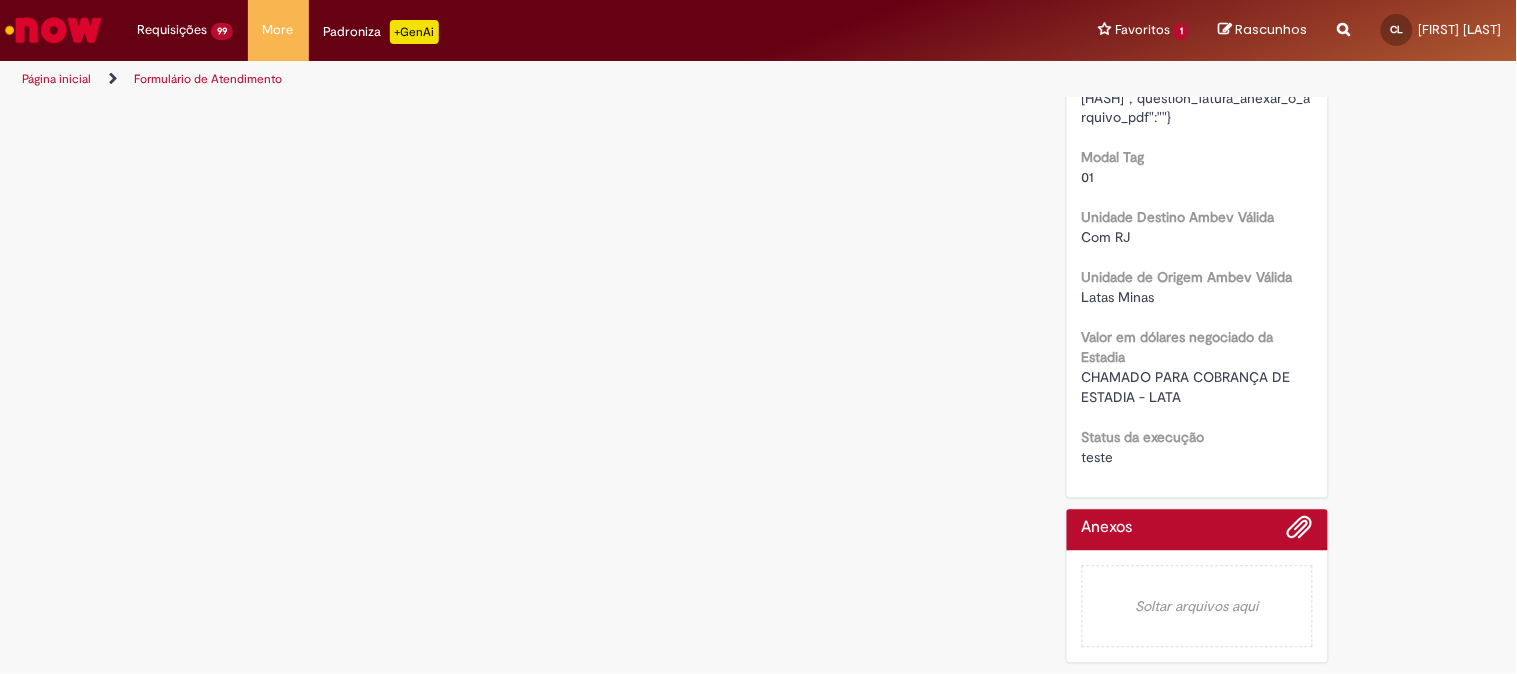 scroll, scrollTop: 0, scrollLeft: 0, axis: both 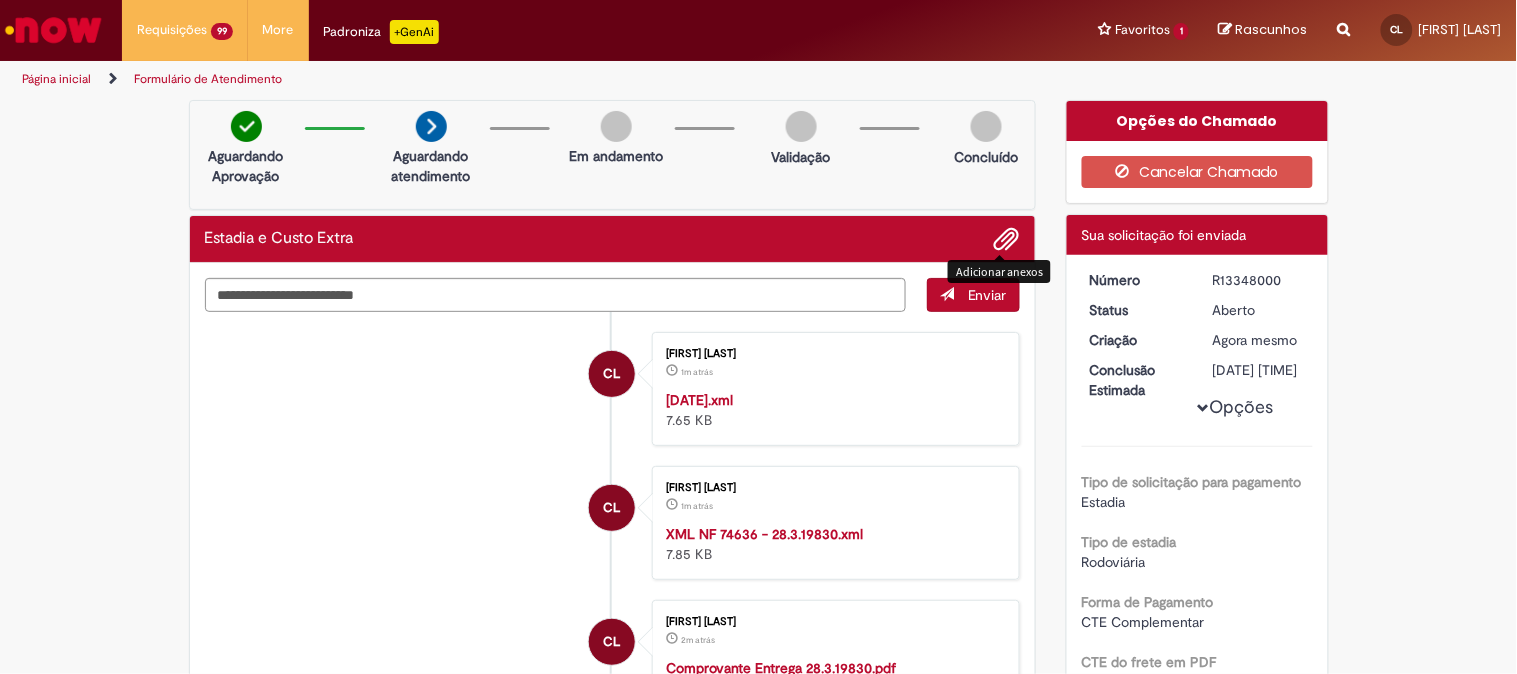 click at bounding box center [1007, 240] 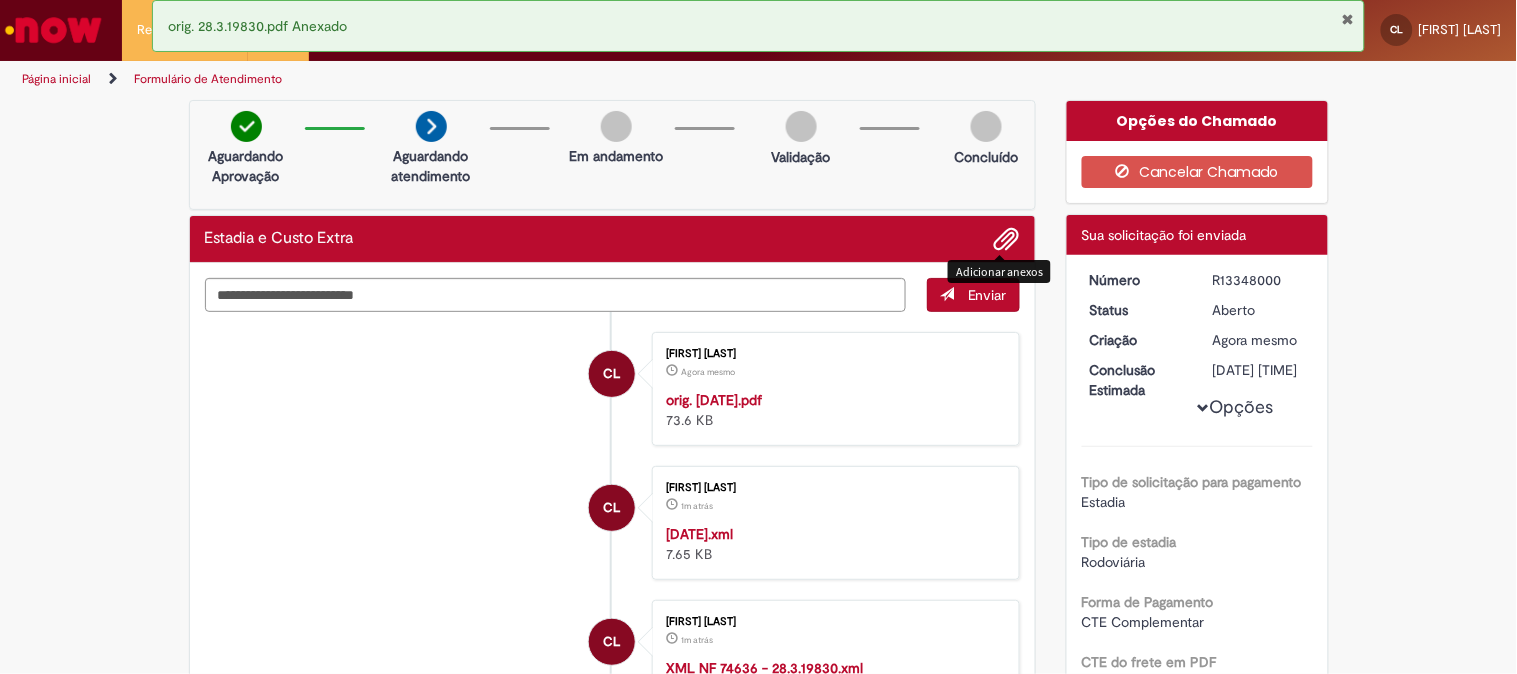 click on "R13348000" at bounding box center (1259, 280) 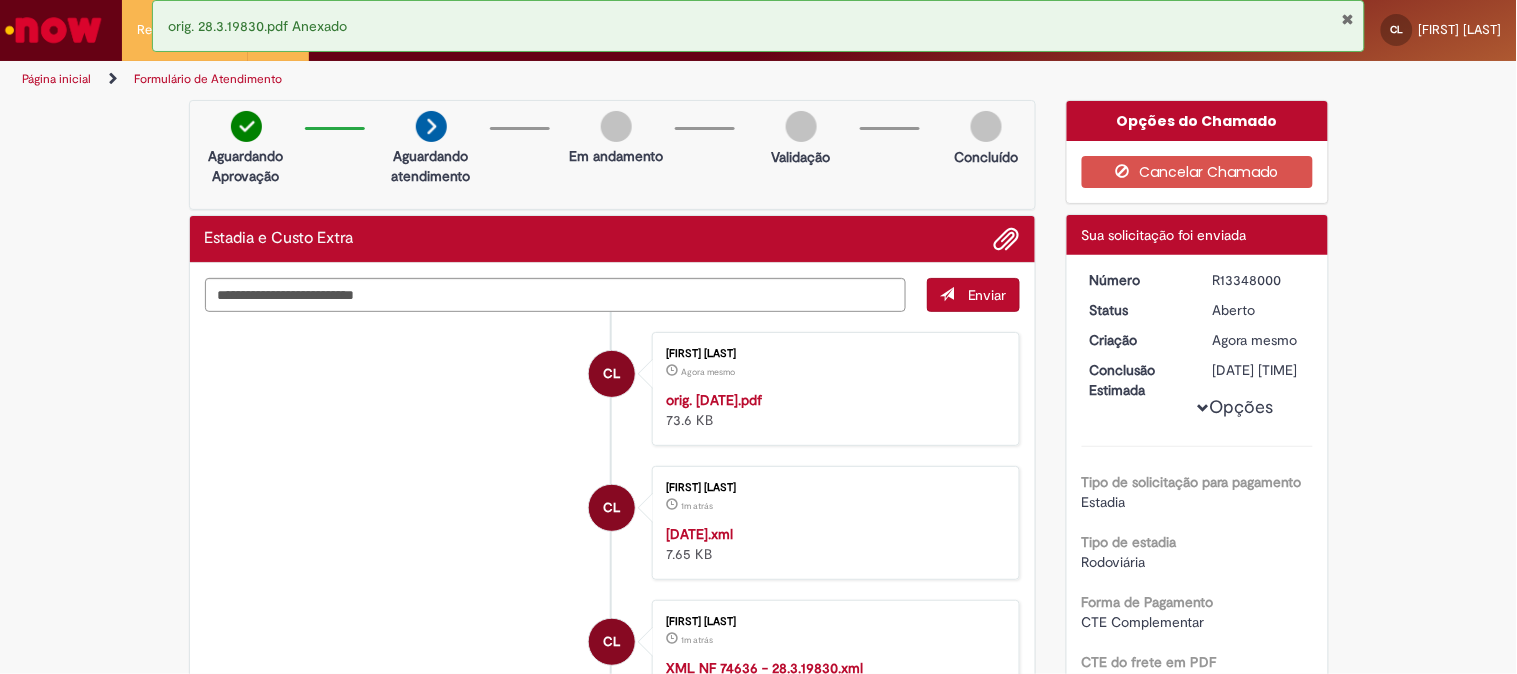click on "R13348000" at bounding box center [1259, 280] 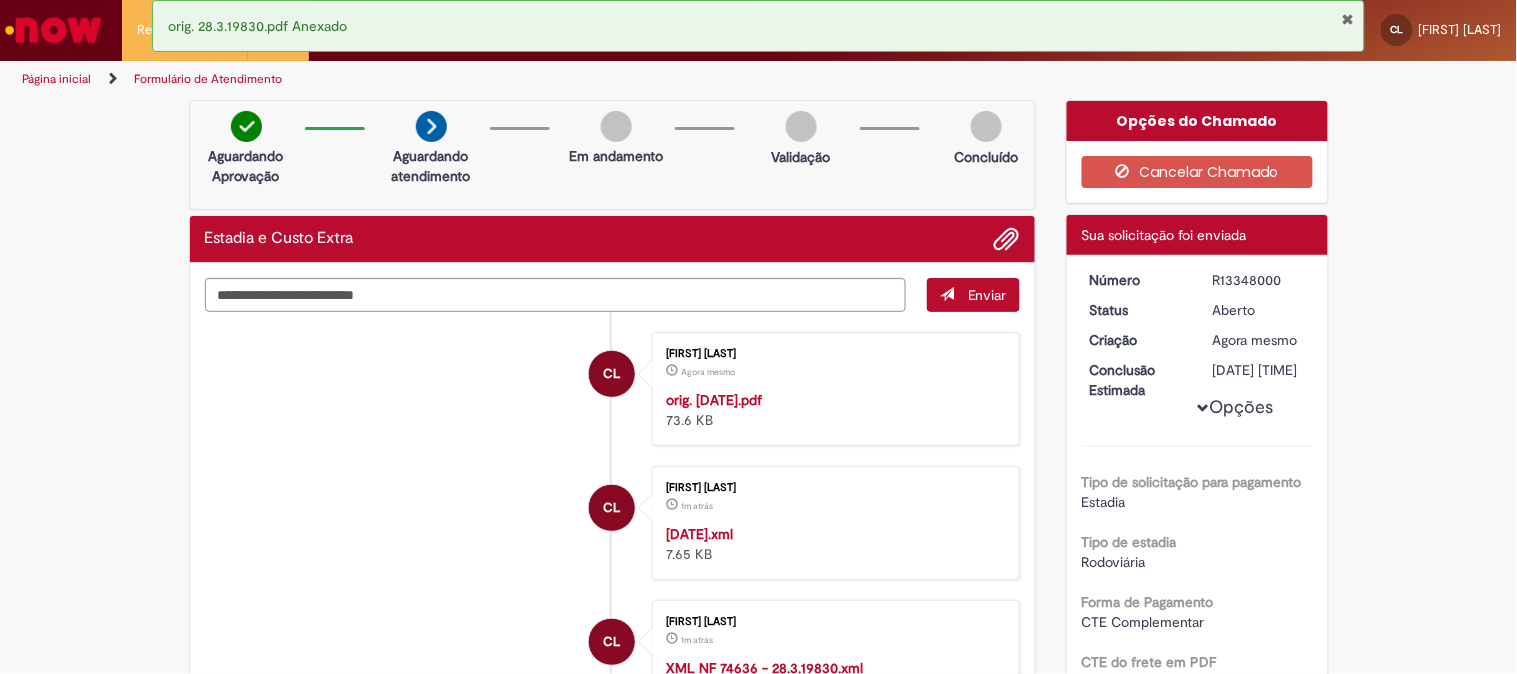 copy on "R13348000" 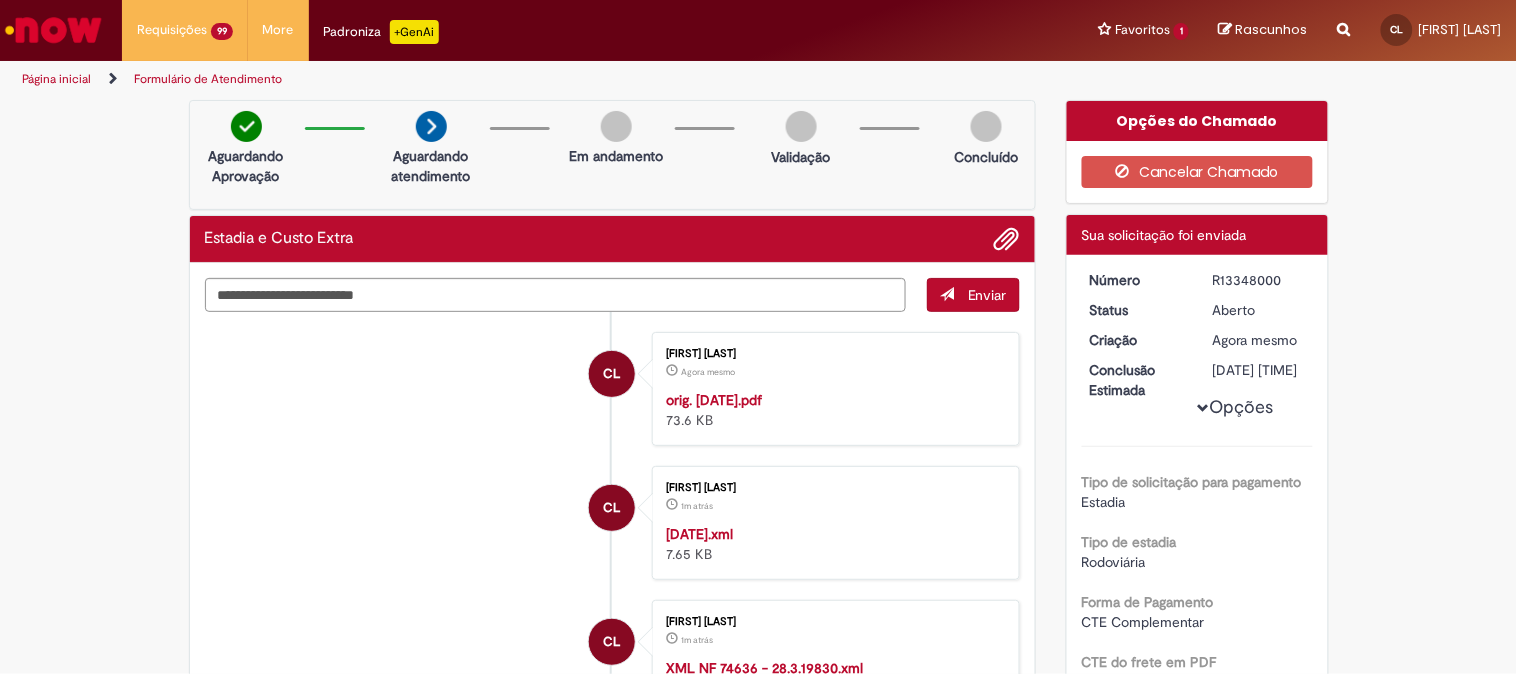 click on "Aberto" at bounding box center (1259, 310) 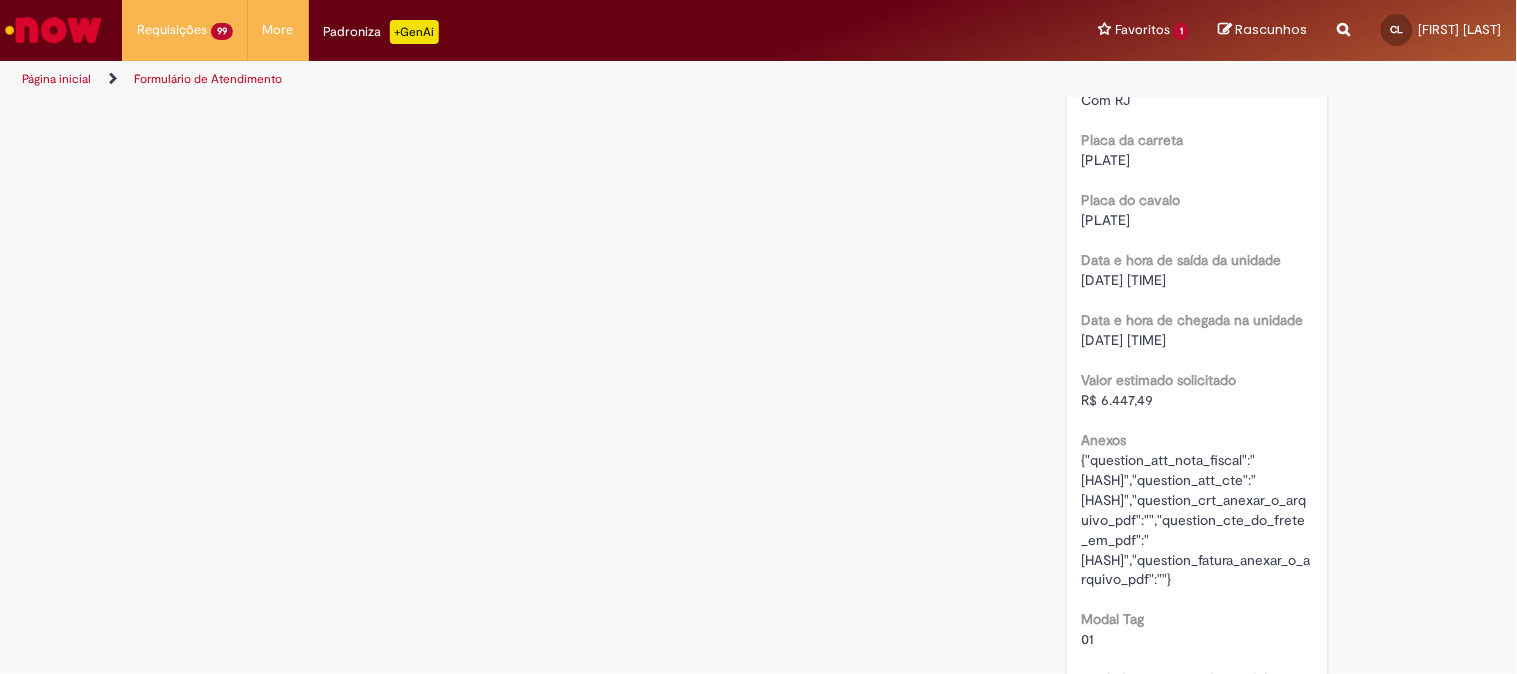 scroll, scrollTop: 2444, scrollLeft: 0, axis: vertical 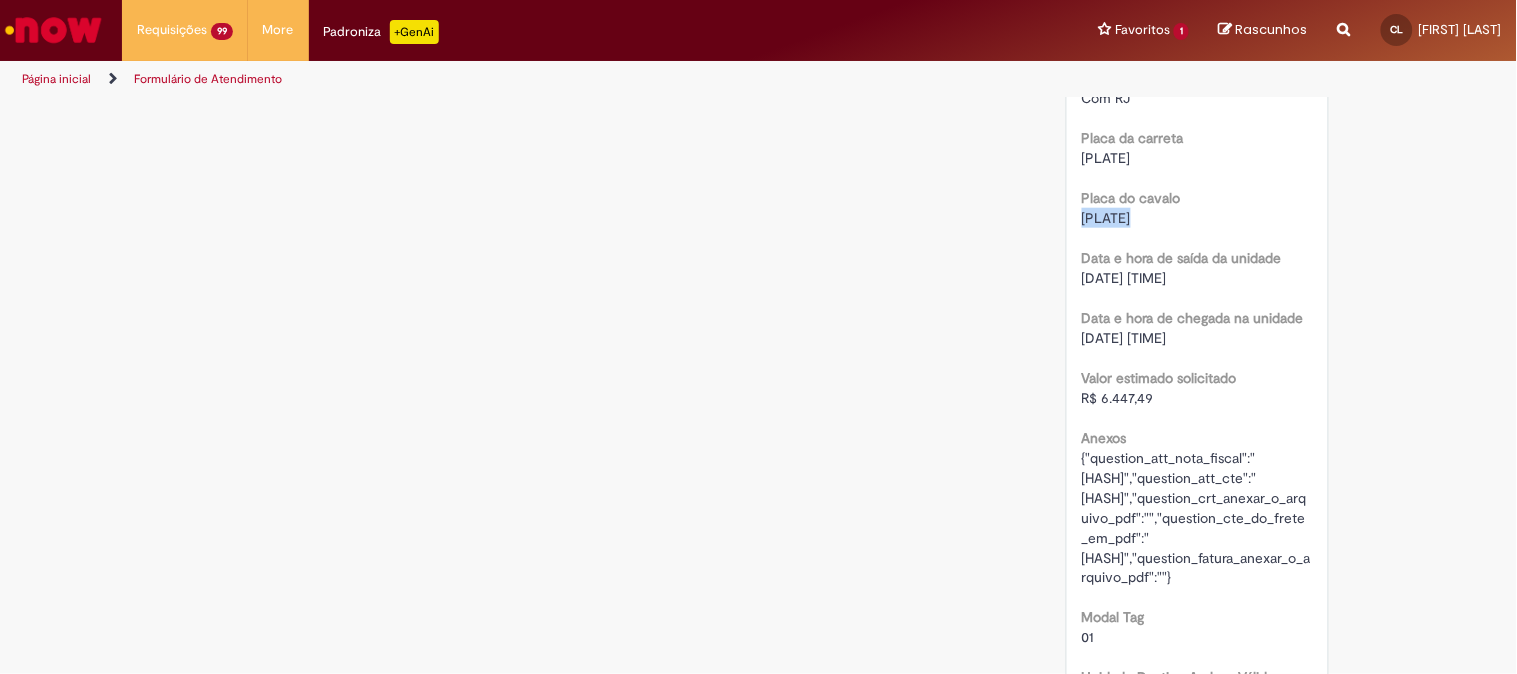 drag, startPoint x: 1121, startPoint y: 275, endPoint x: 1077, endPoint y: 275, distance: 44 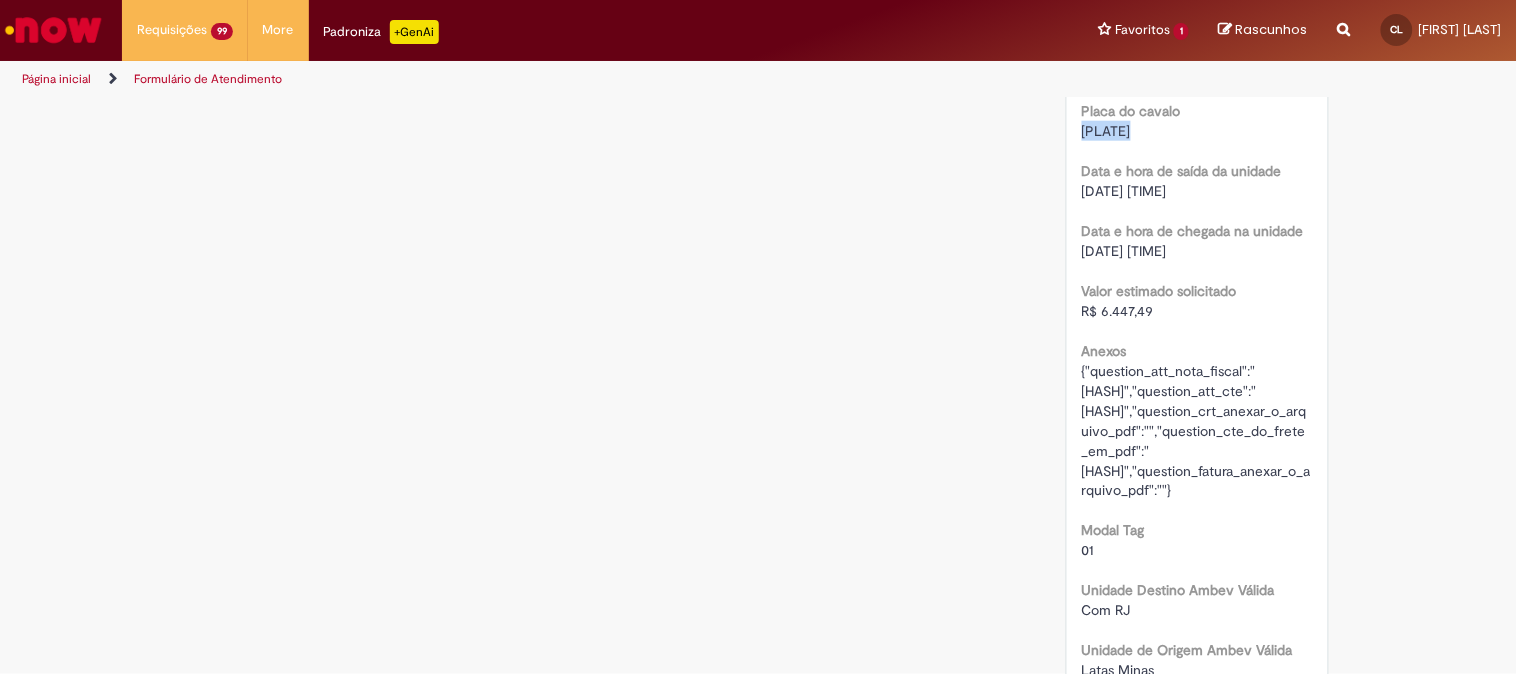 scroll, scrollTop: 2666, scrollLeft: 0, axis: vertical 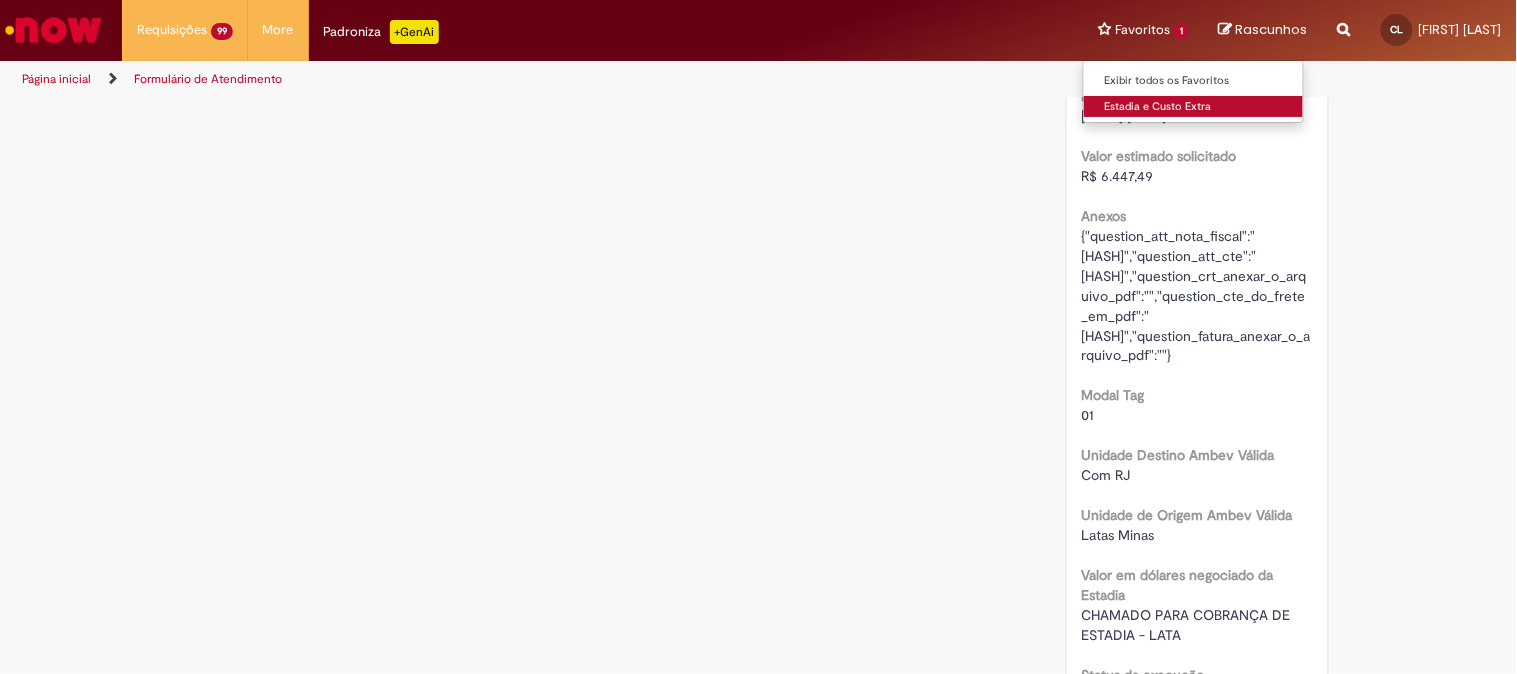 click on "Estadia e Custo Extra" at bounding box center (1194, 107) 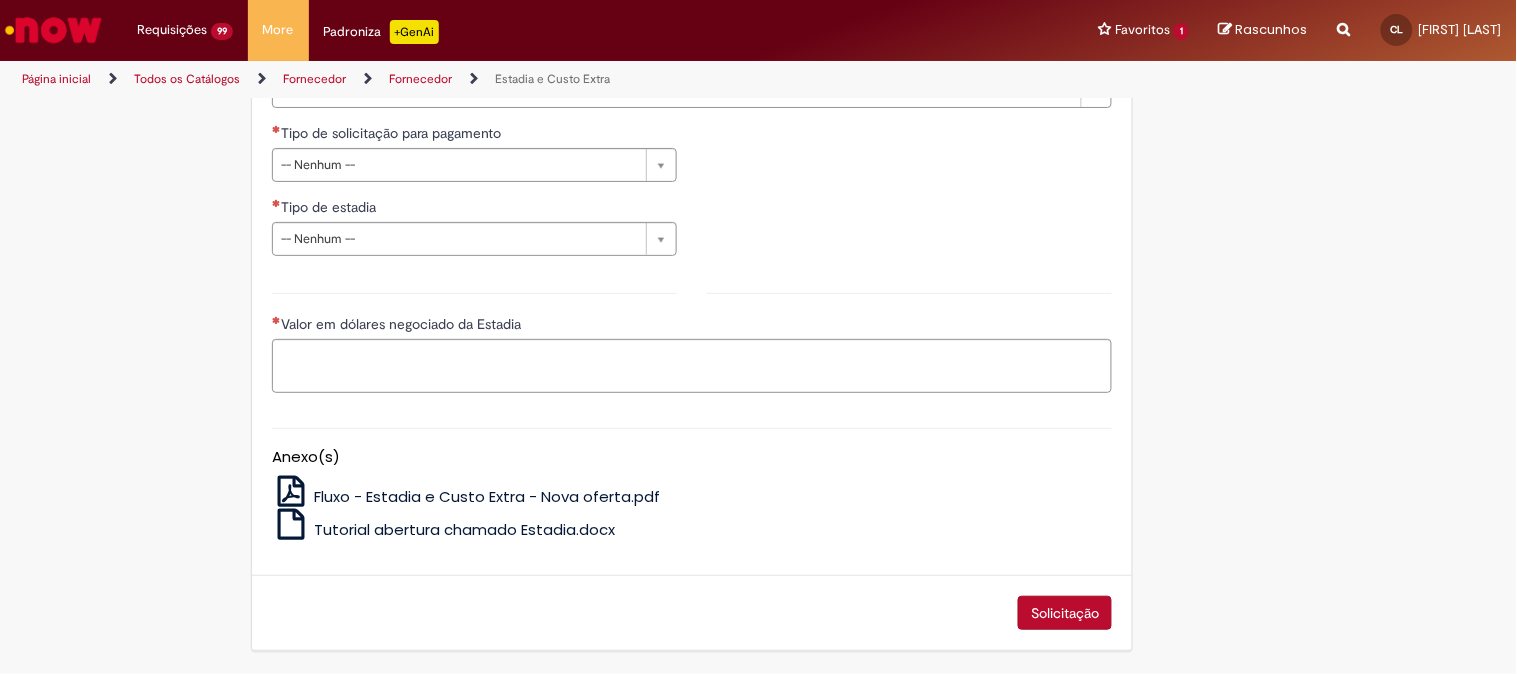 type on "**********" 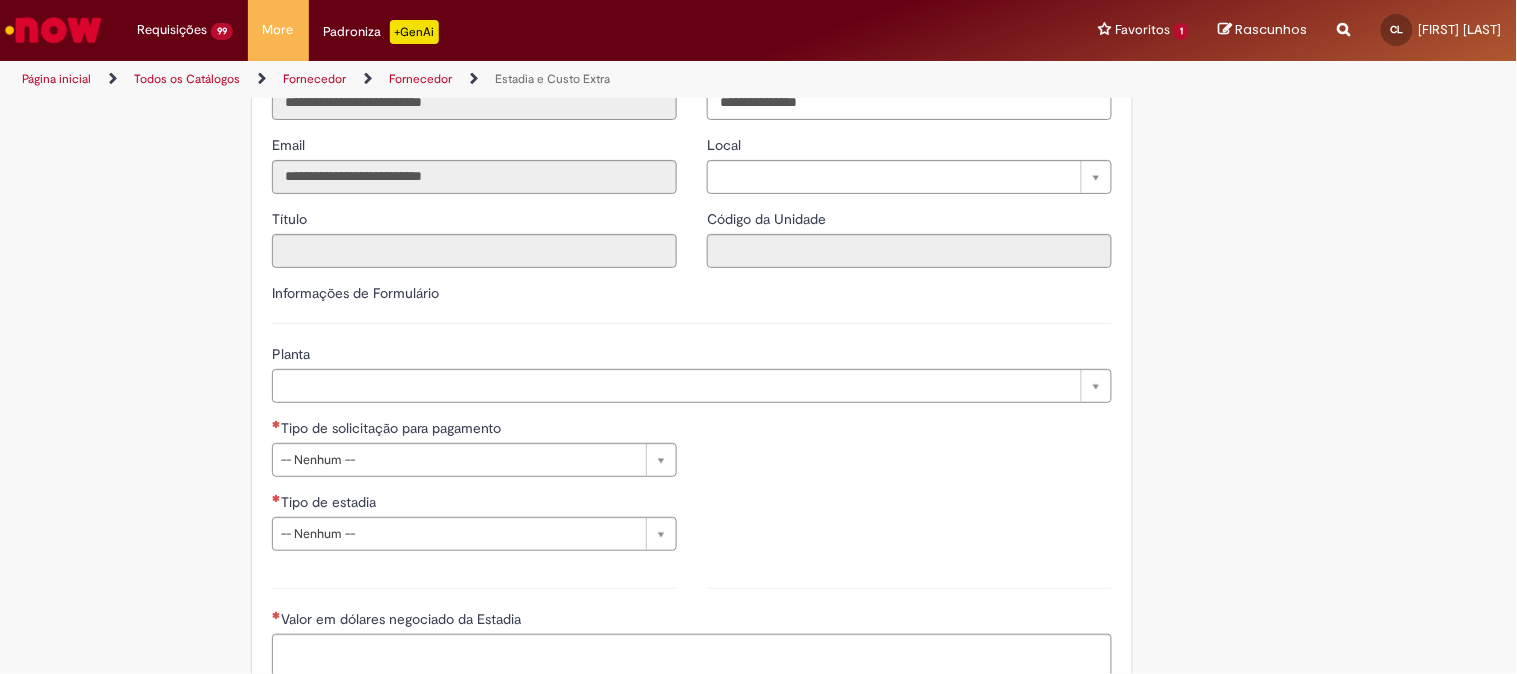 scroll, scrollTop: 444, scrollLeft: 0, axis: vertical 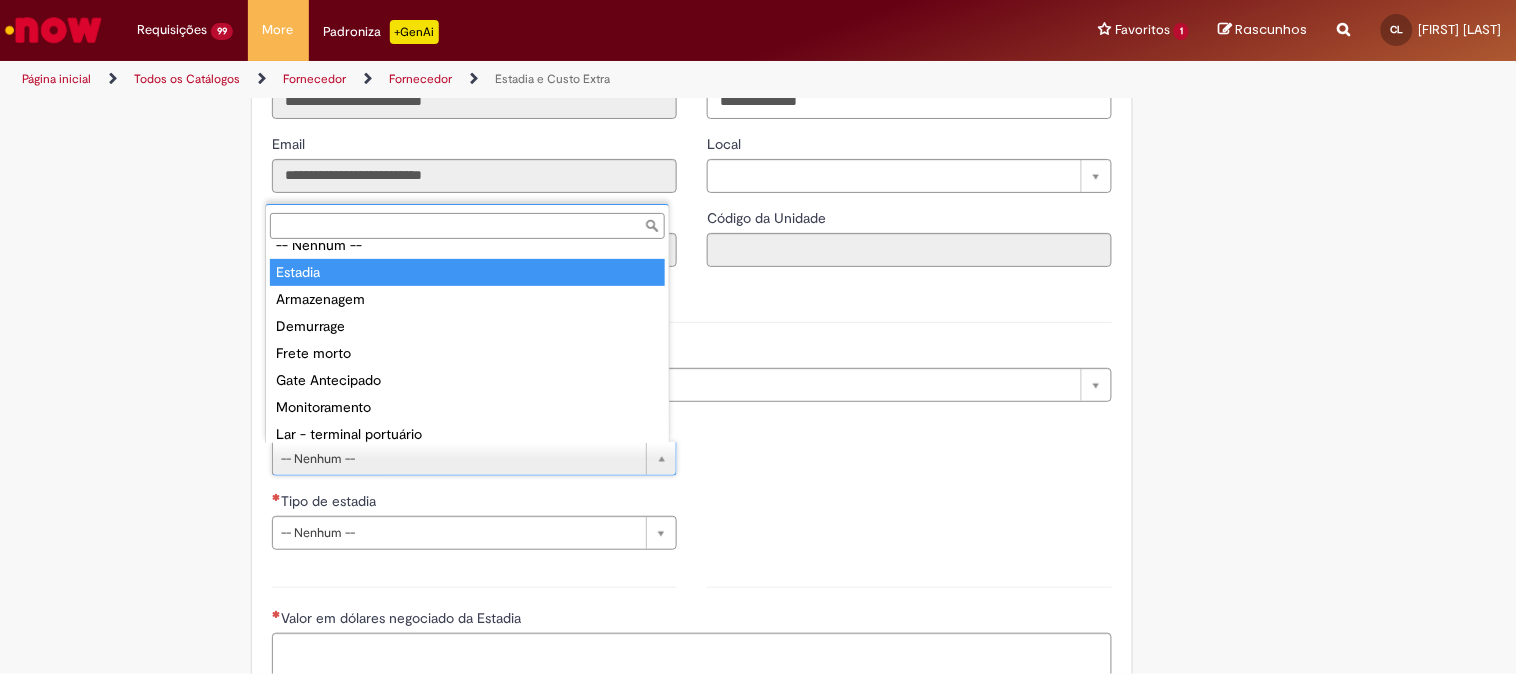 type on "*******" 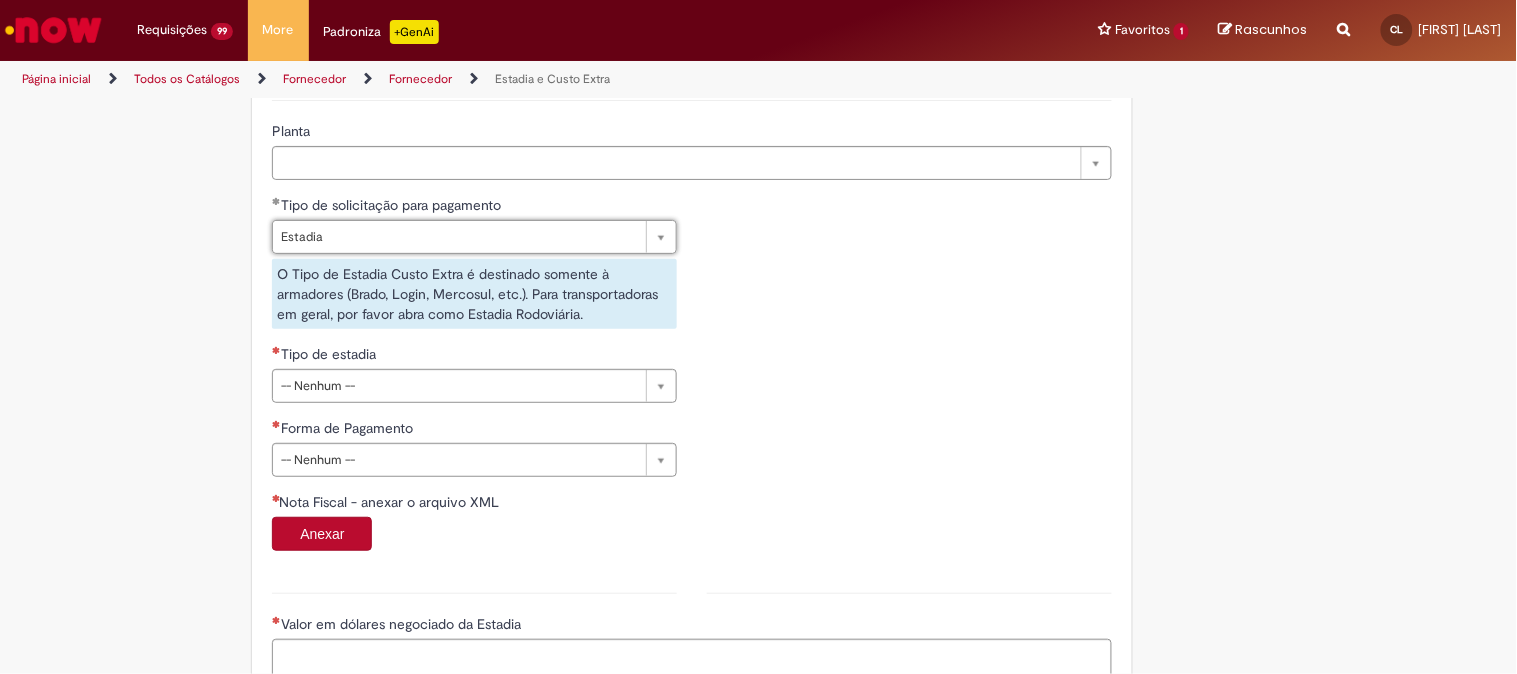 scroll, scrollTop: 777, scrollLeft: 0, axis: vertical 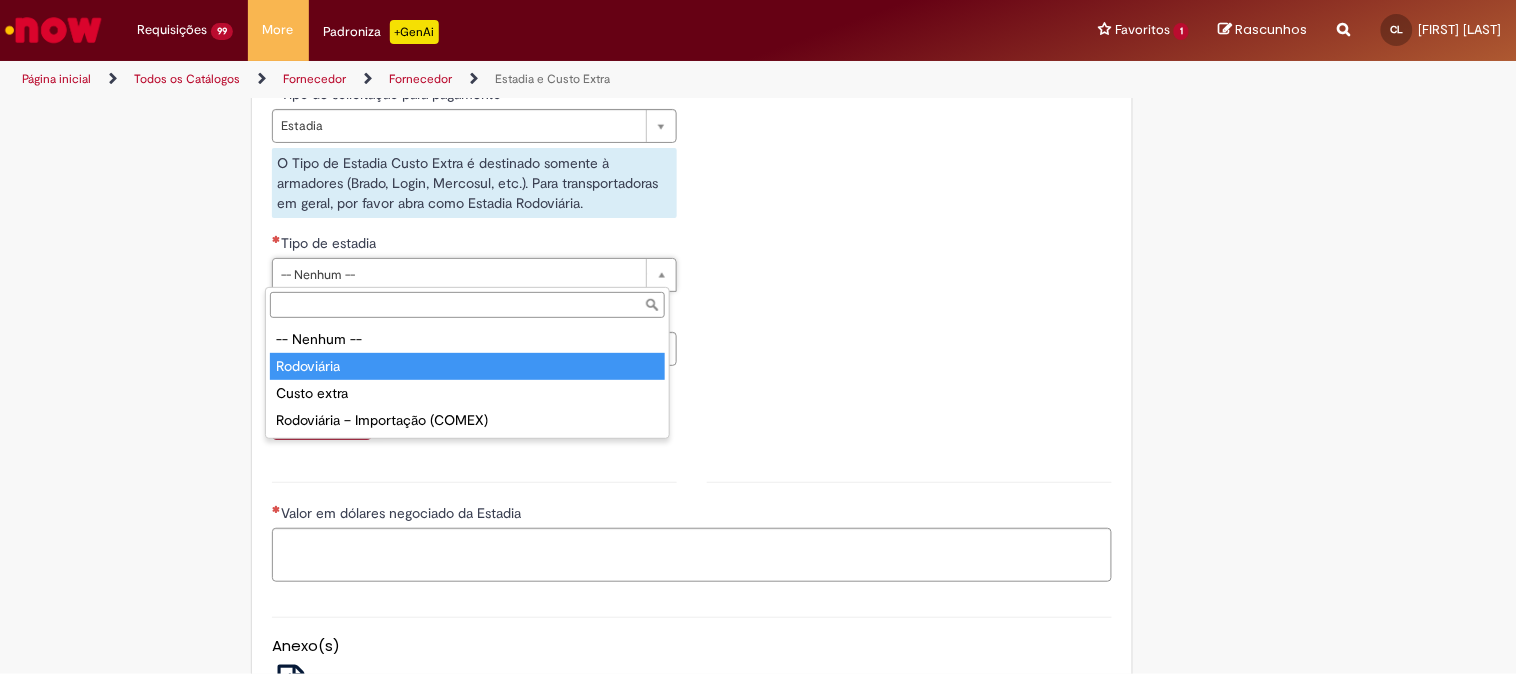type on "**********" 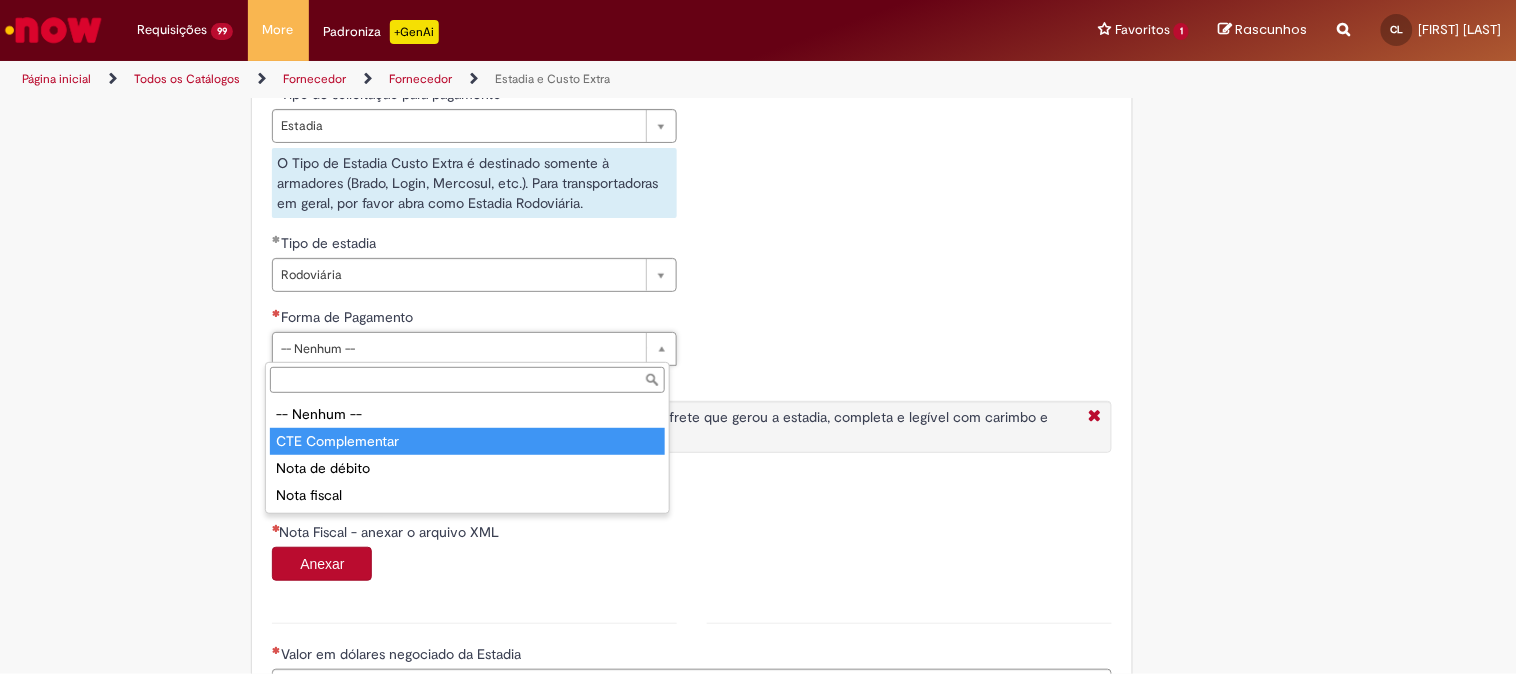 type on "**********" 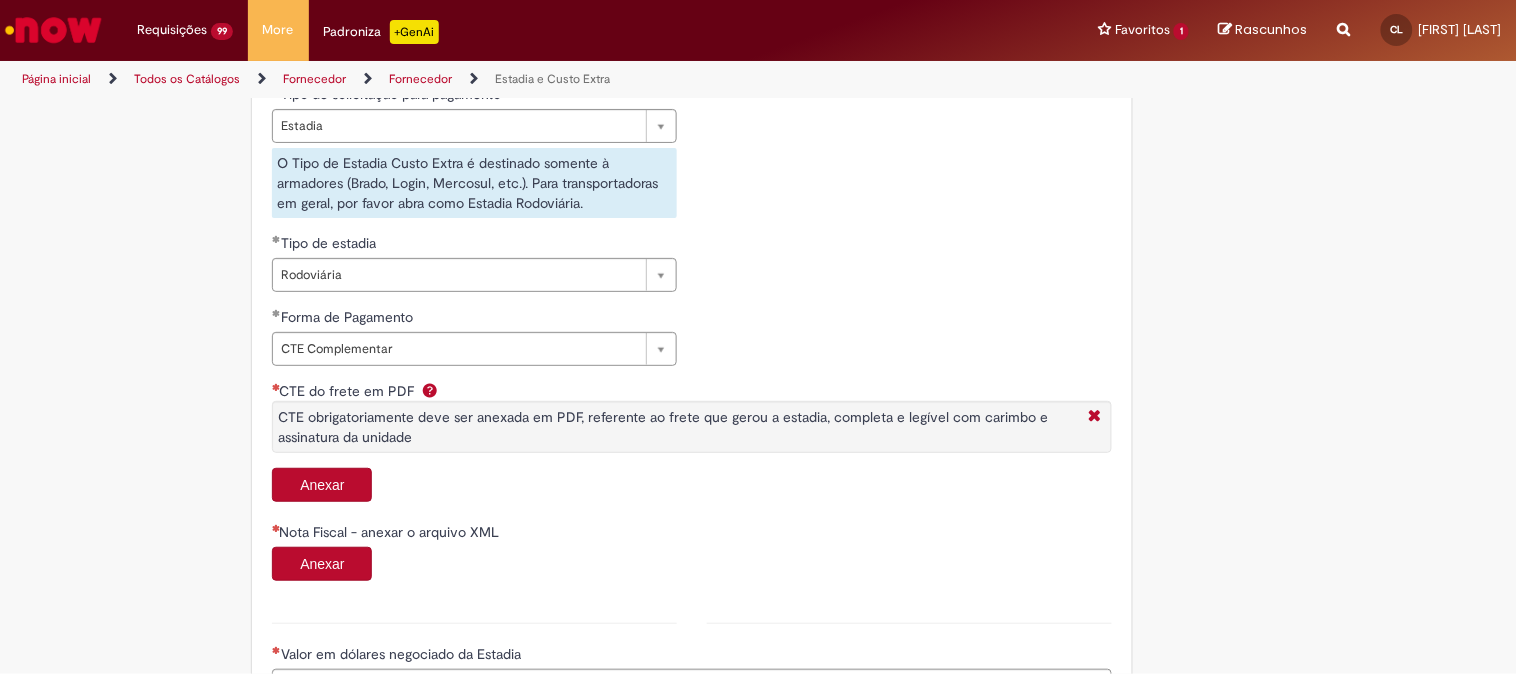 click on "Anexar" at bounding box center (322, 485) 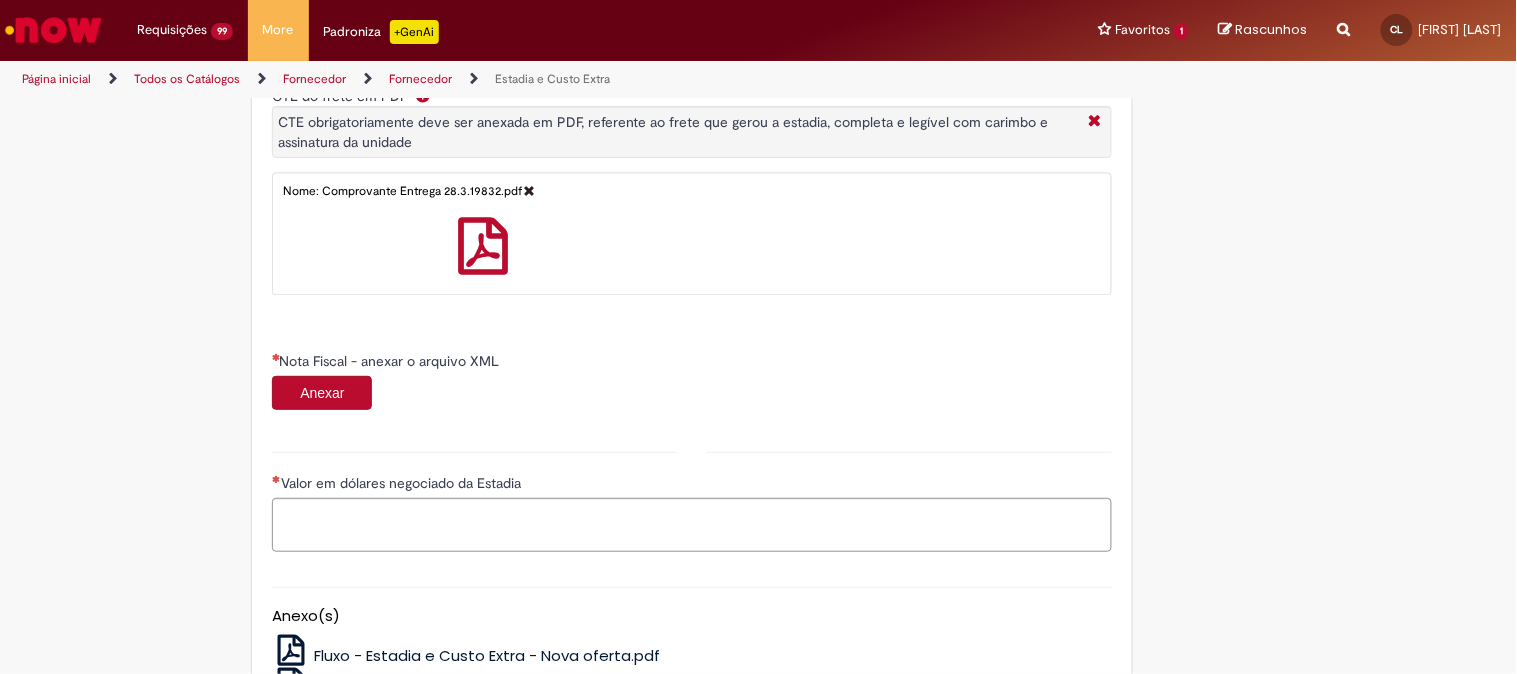 scroll, scrollTop: 1111, scrollLeft: 0, axis: vertical 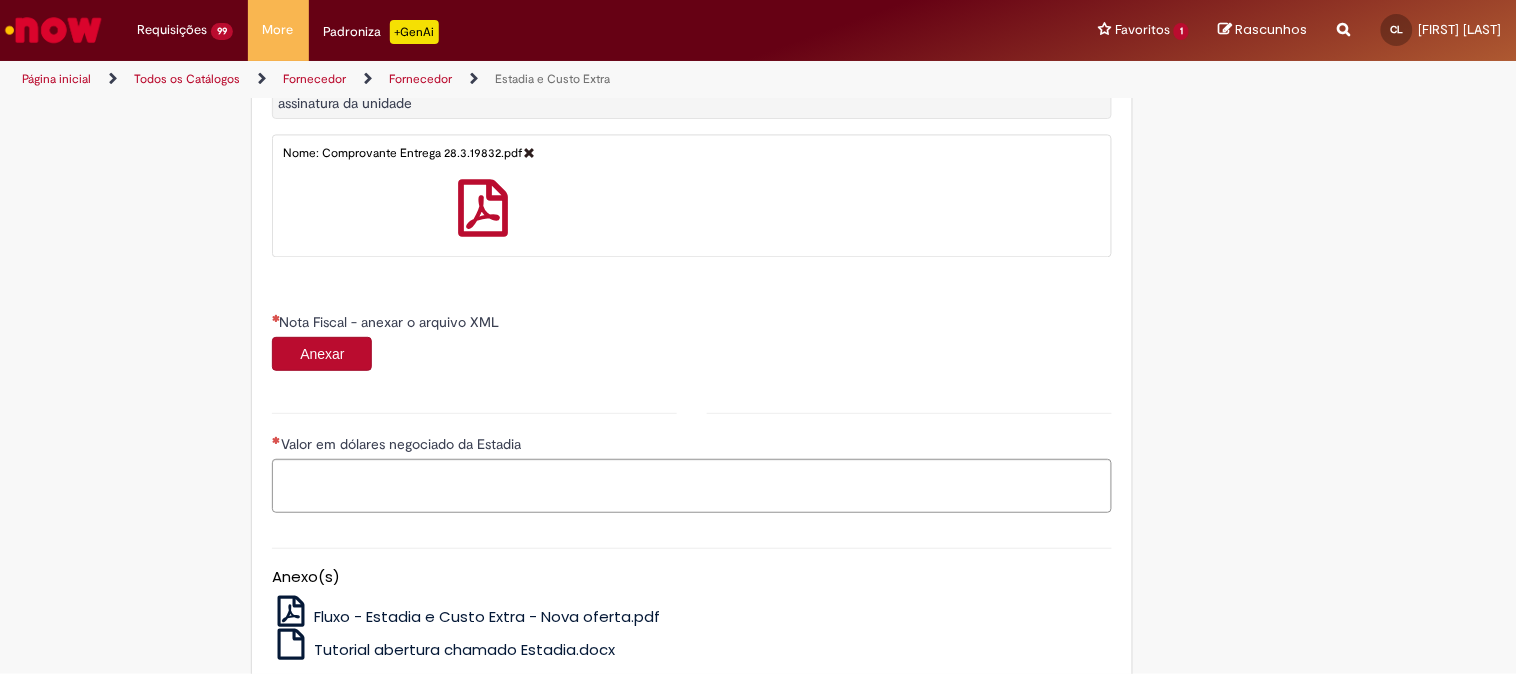 click on "Anexar" at bounding box center [322, 354] 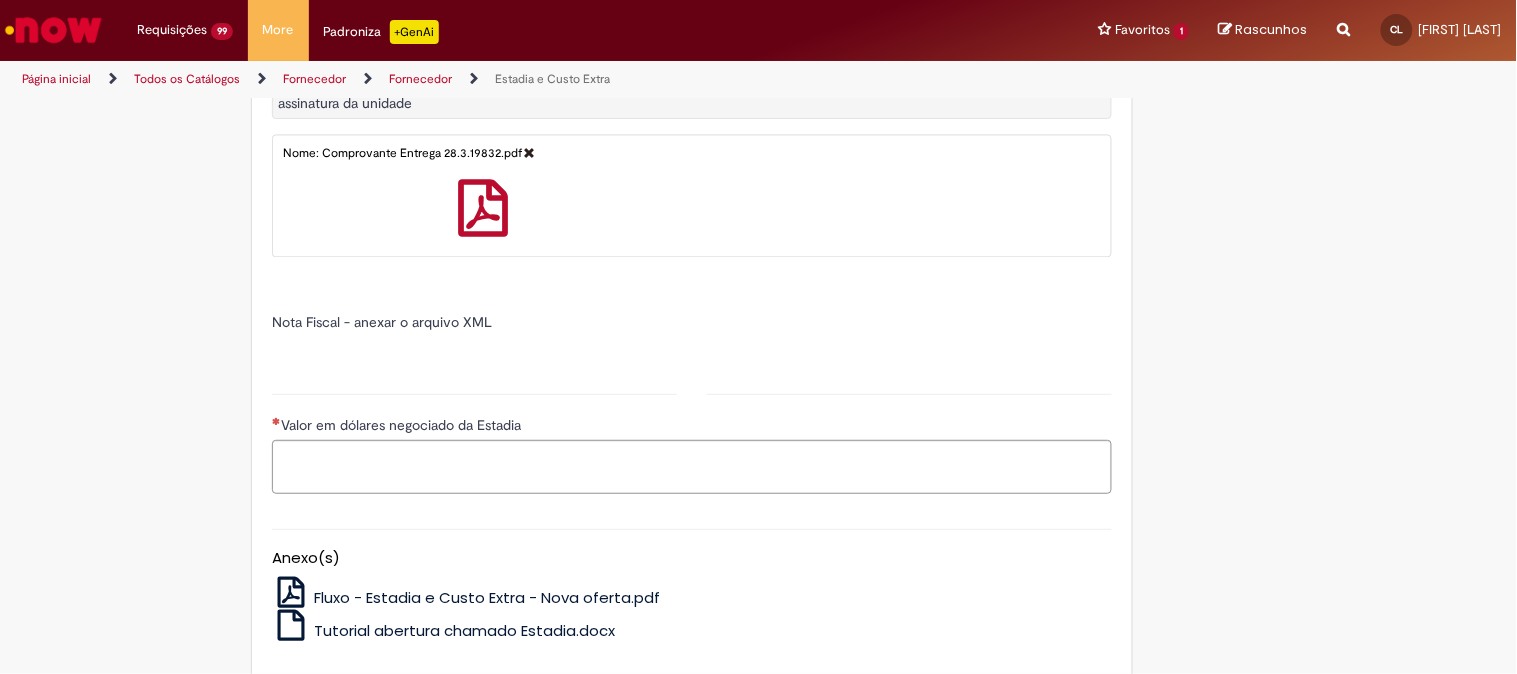 type on "*****" 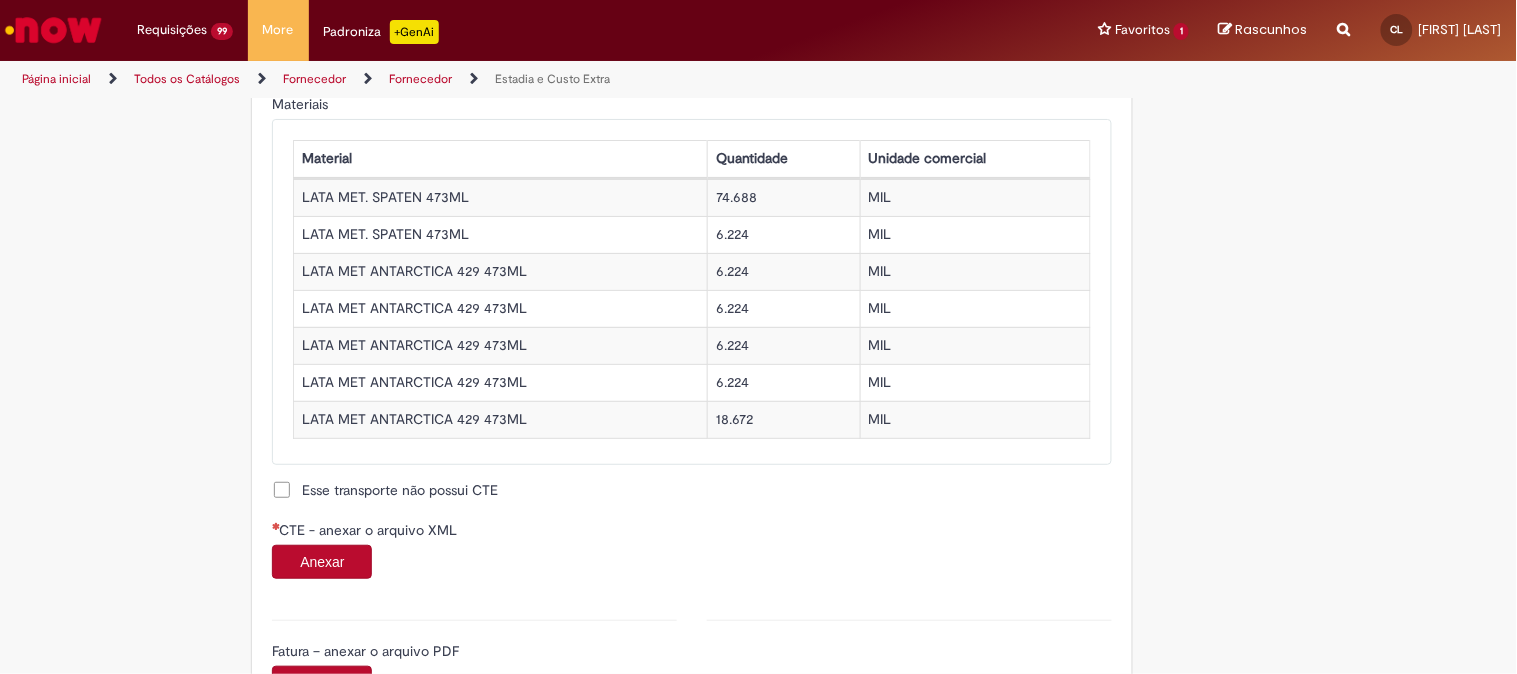 scroll, scrollTop: 2111, scrollLeft: 0, axis: vertical 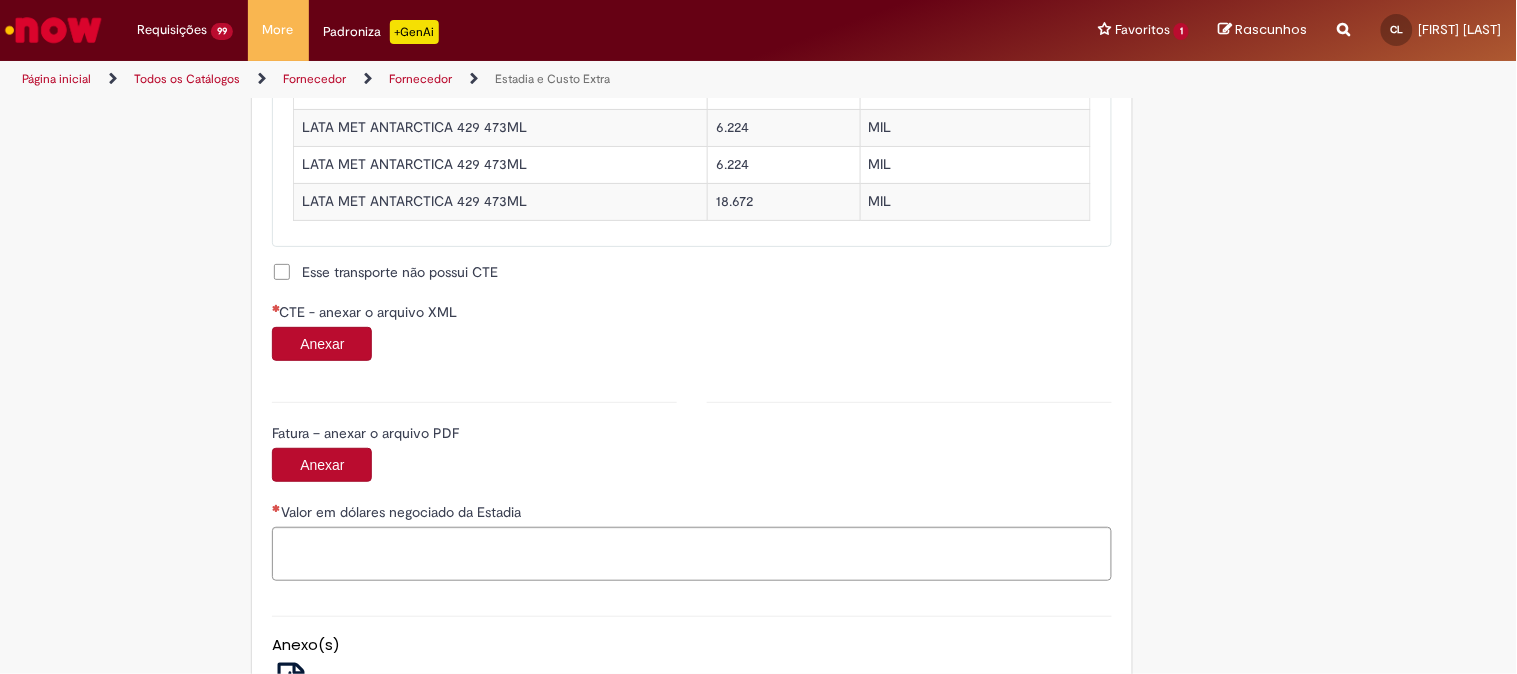 click on "Anexar" at bounding box center (322, 344) 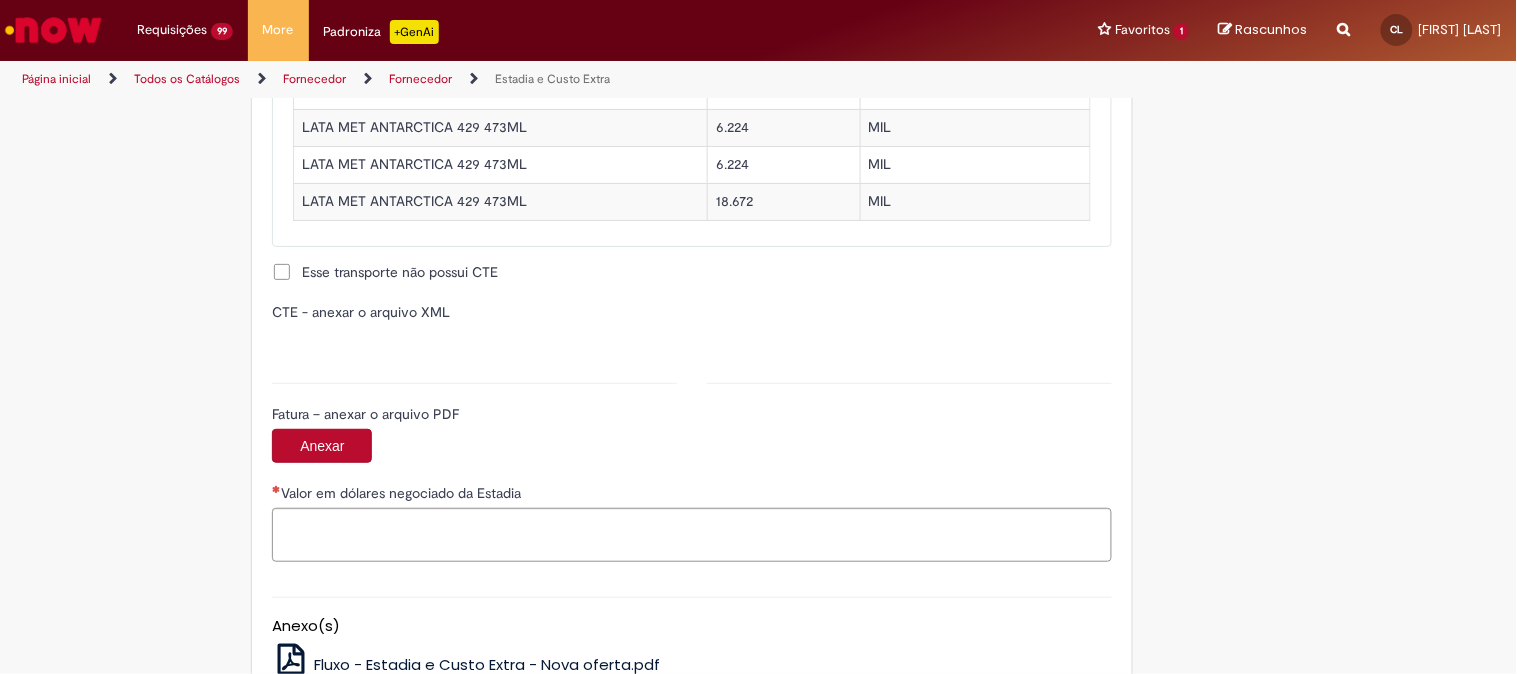 type on "**********" 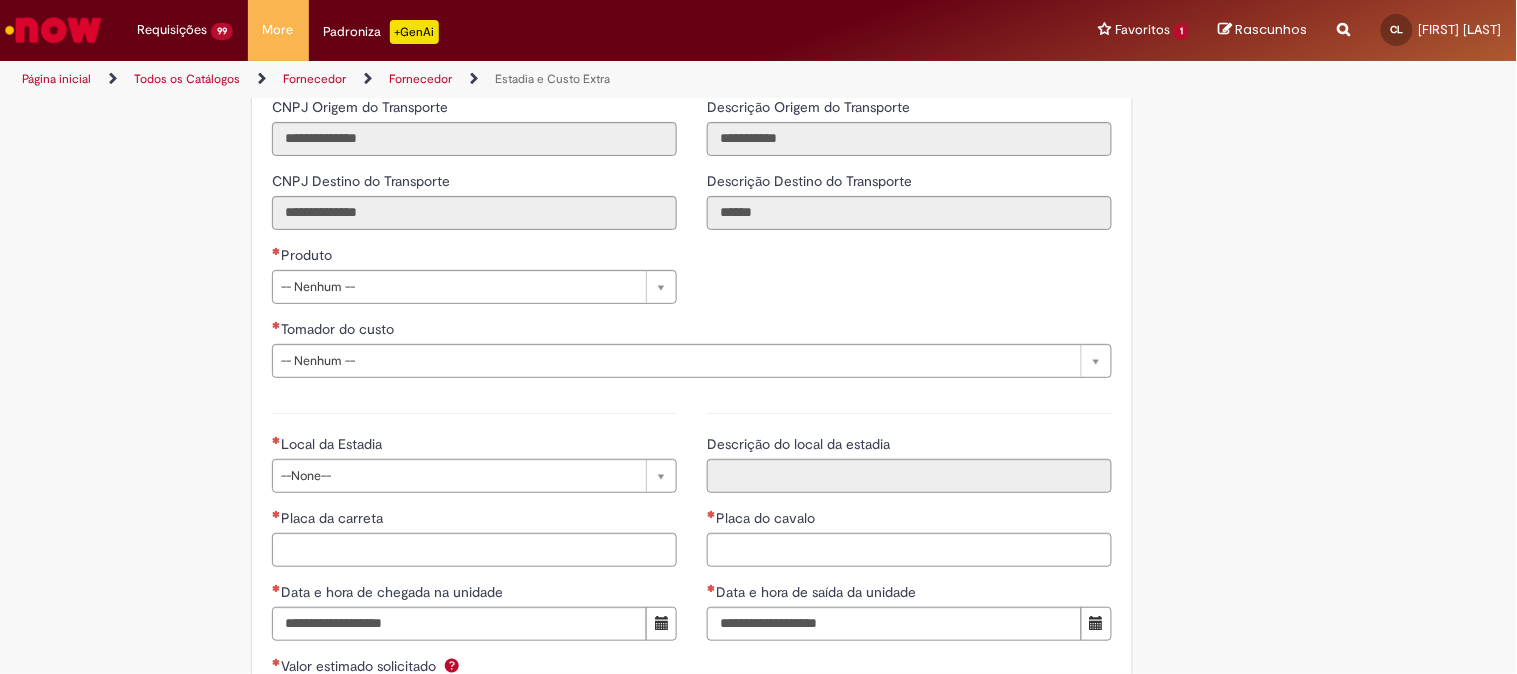 scroll, scrollTop: 2888, scrollLeft: 0, axis: vertical 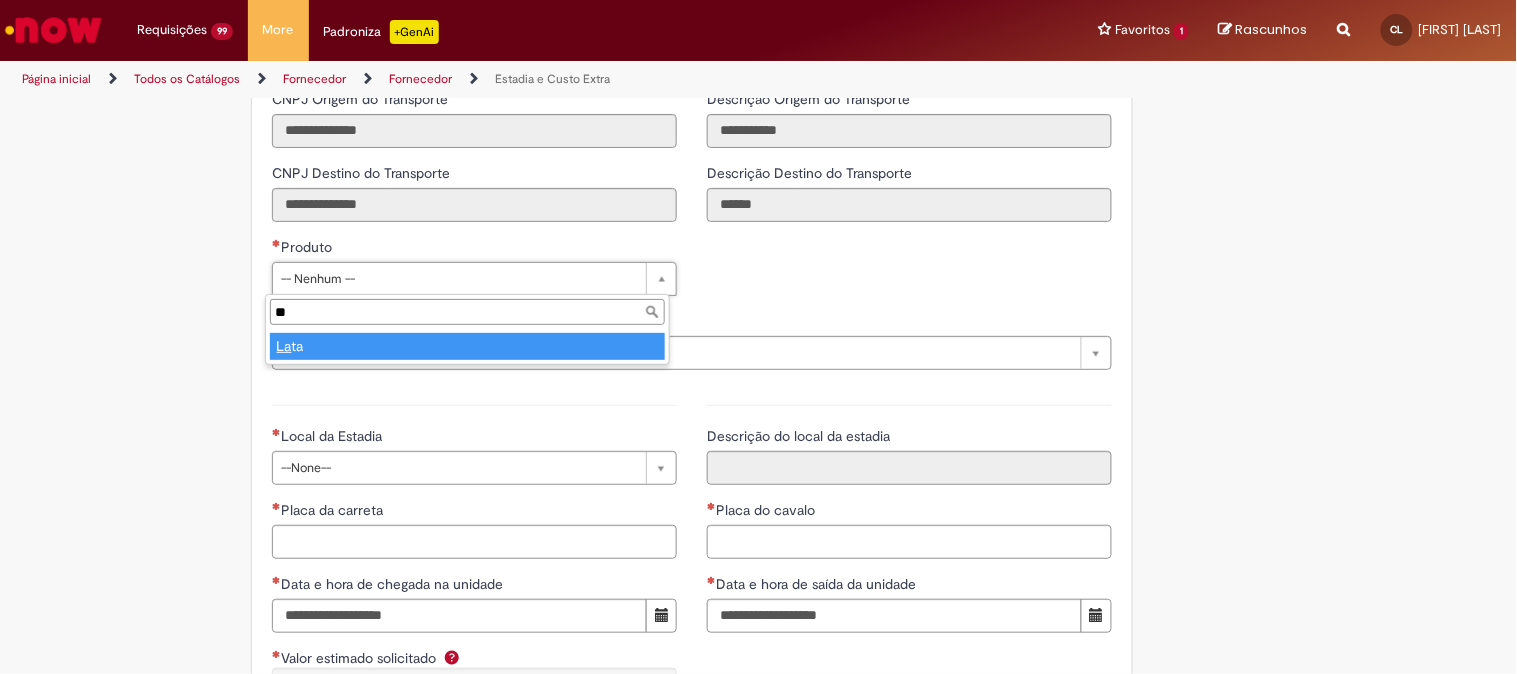 type on "**" 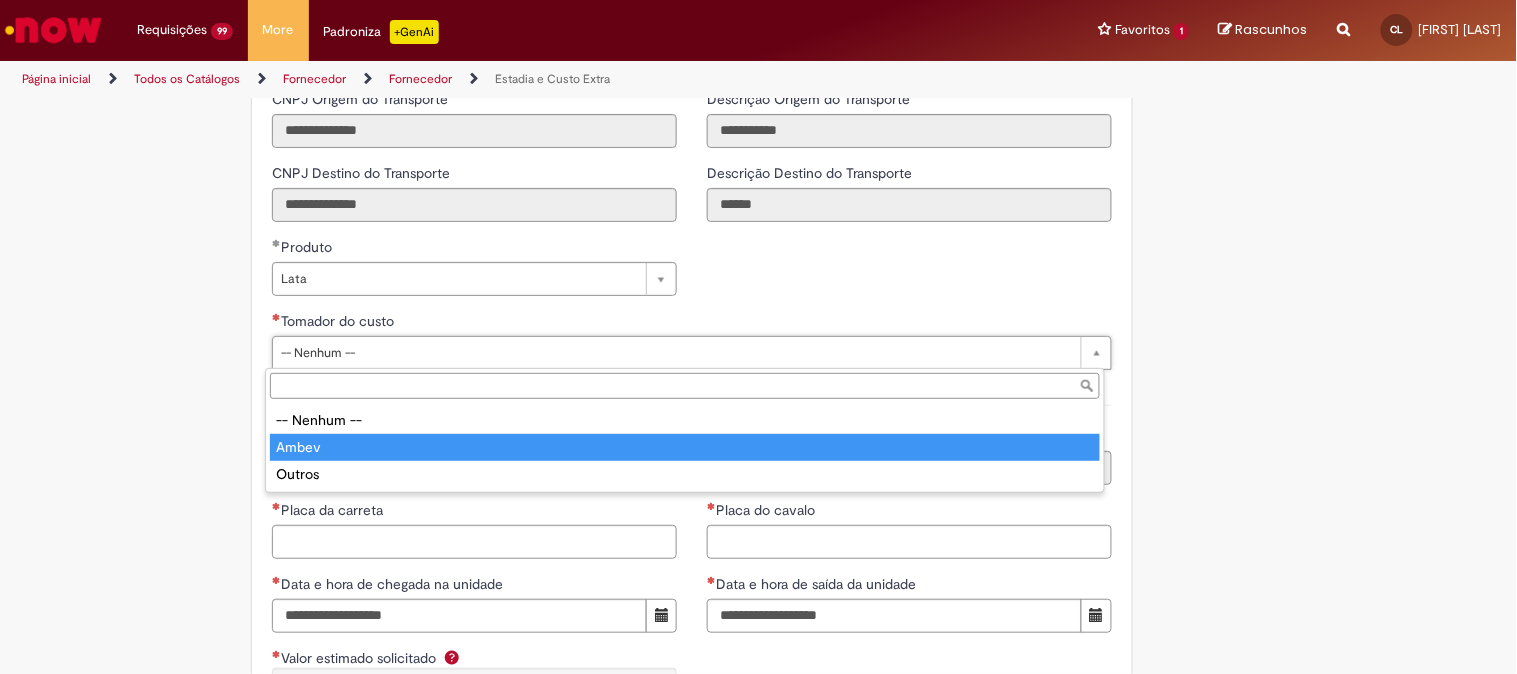 type on "*****" 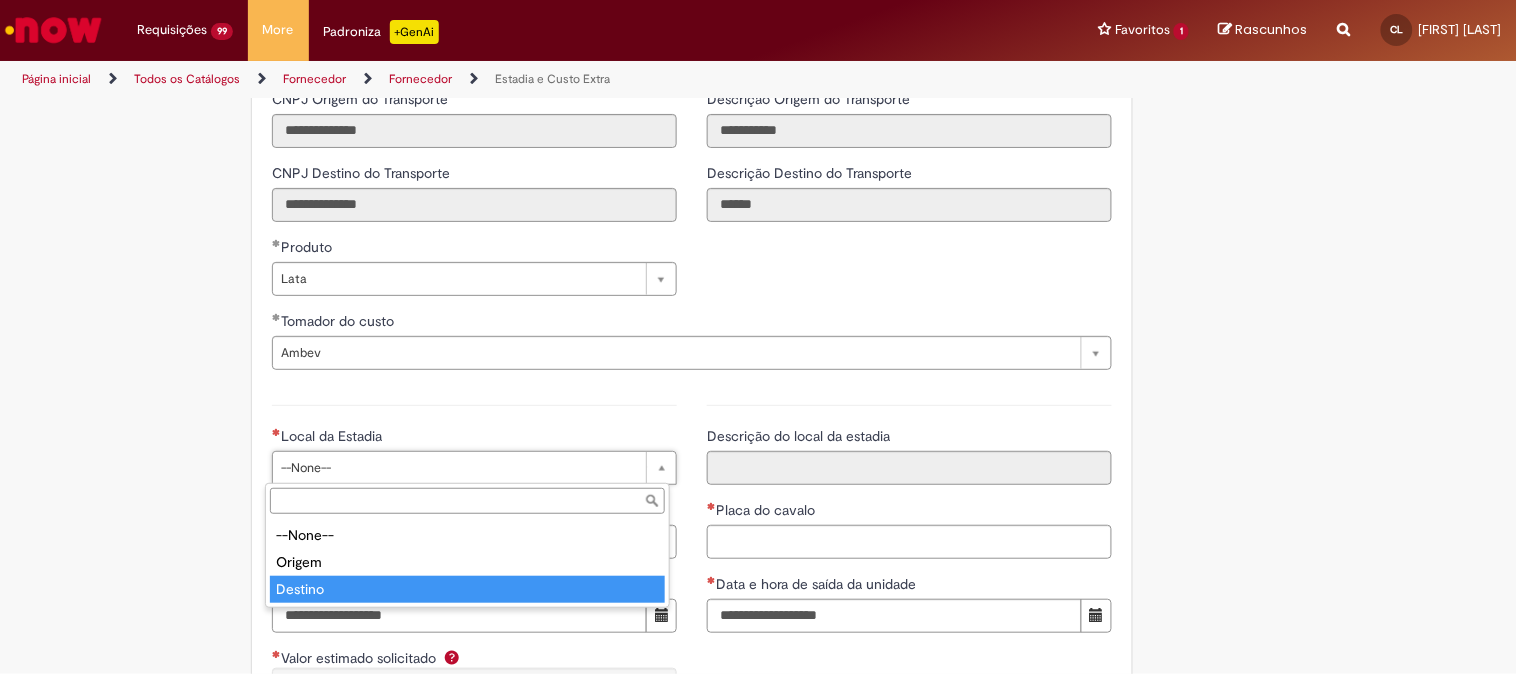 type on "*******" 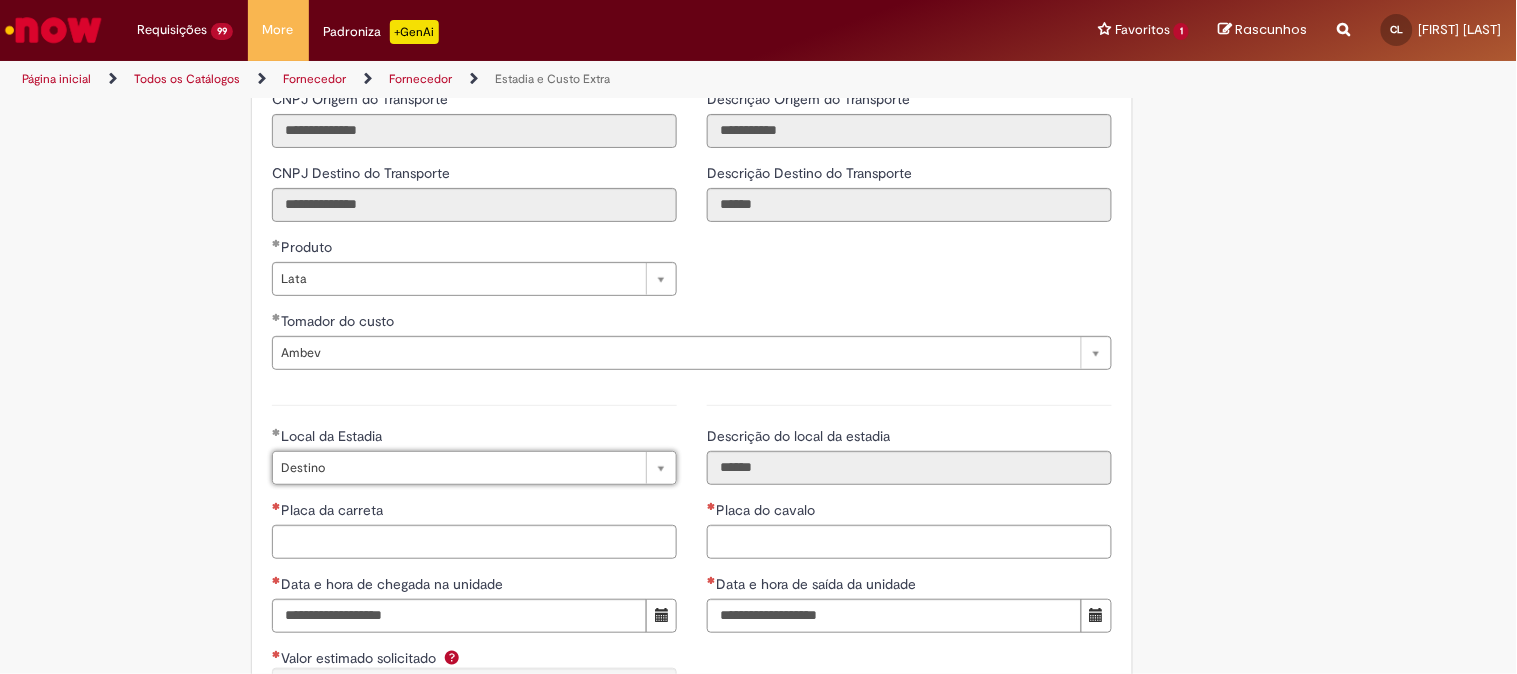 scroll, scrollTop: 3000, scrollLeft: 0, axis: vertical 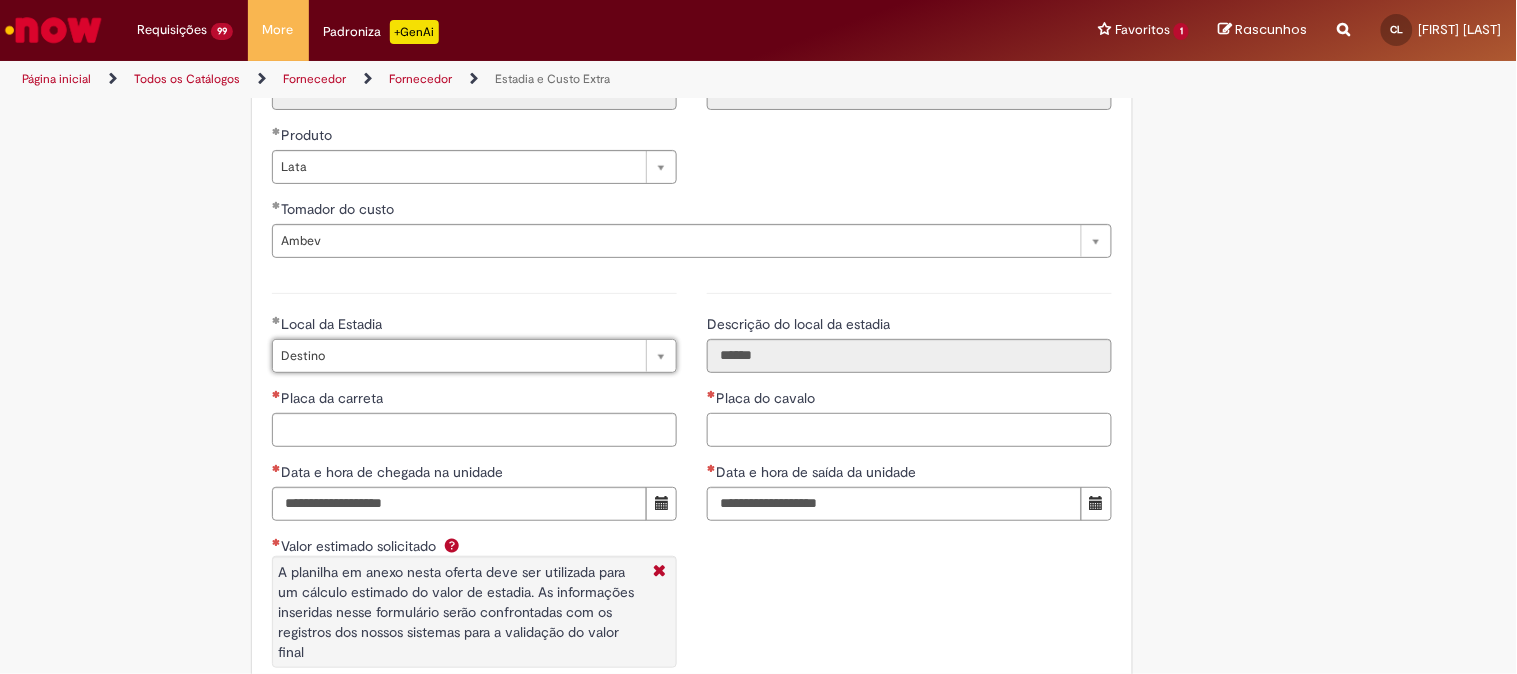 click on "Placa do cavalo" at bounding box center [909, 430] 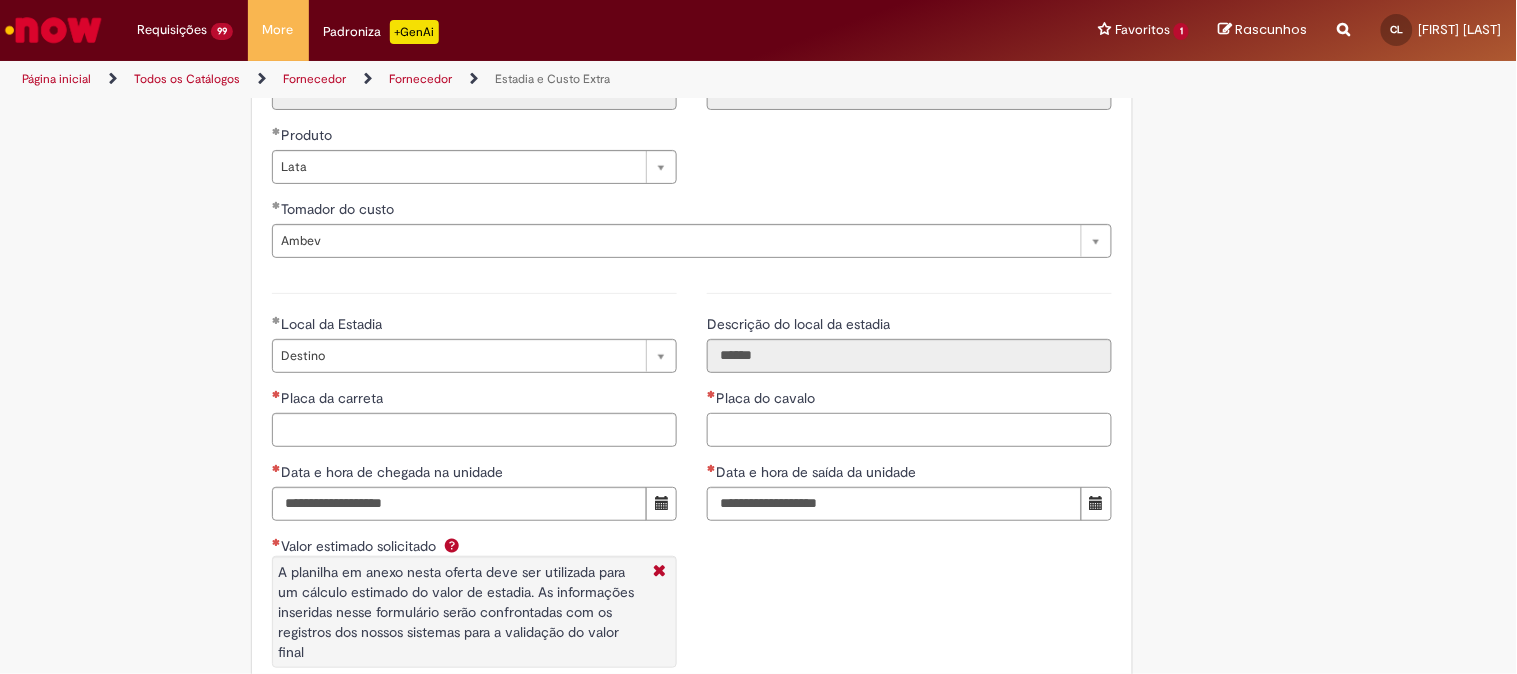 paste on "*******" 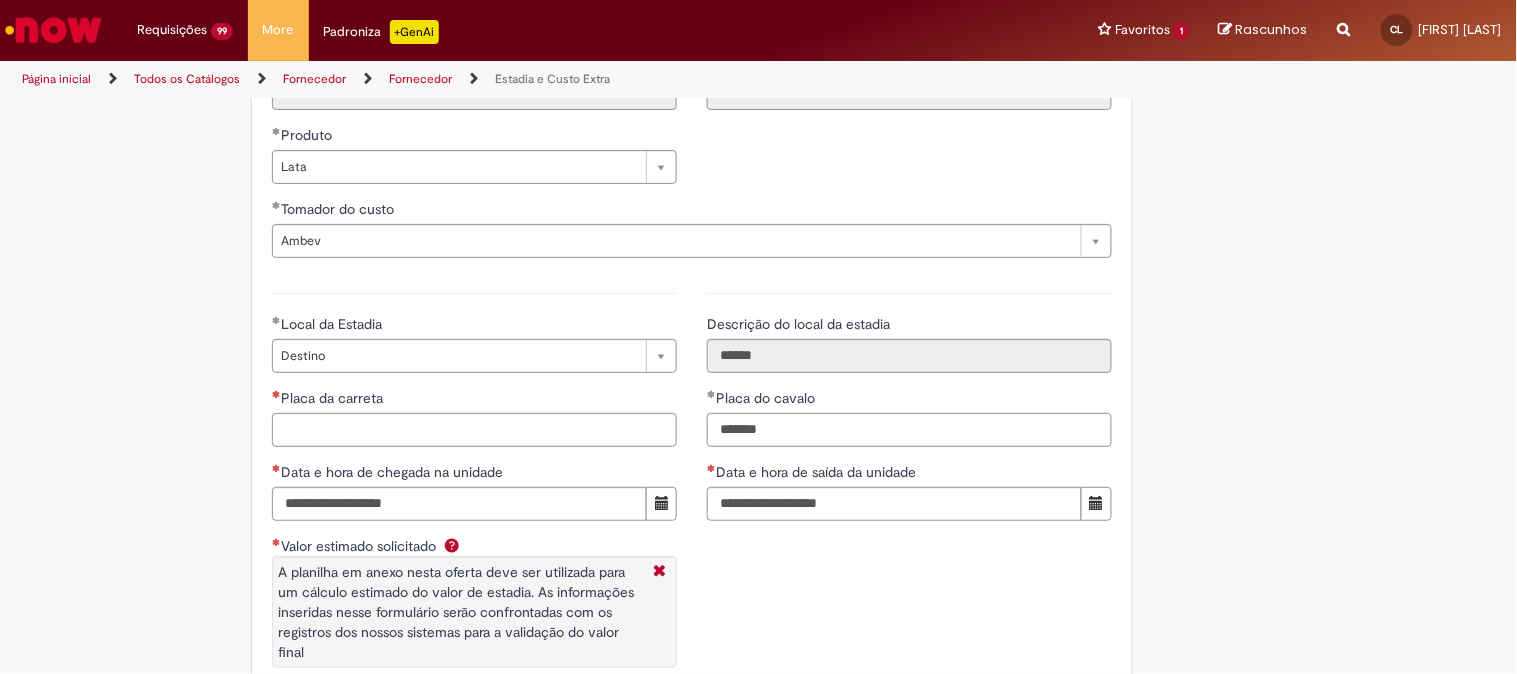 type on "*******" 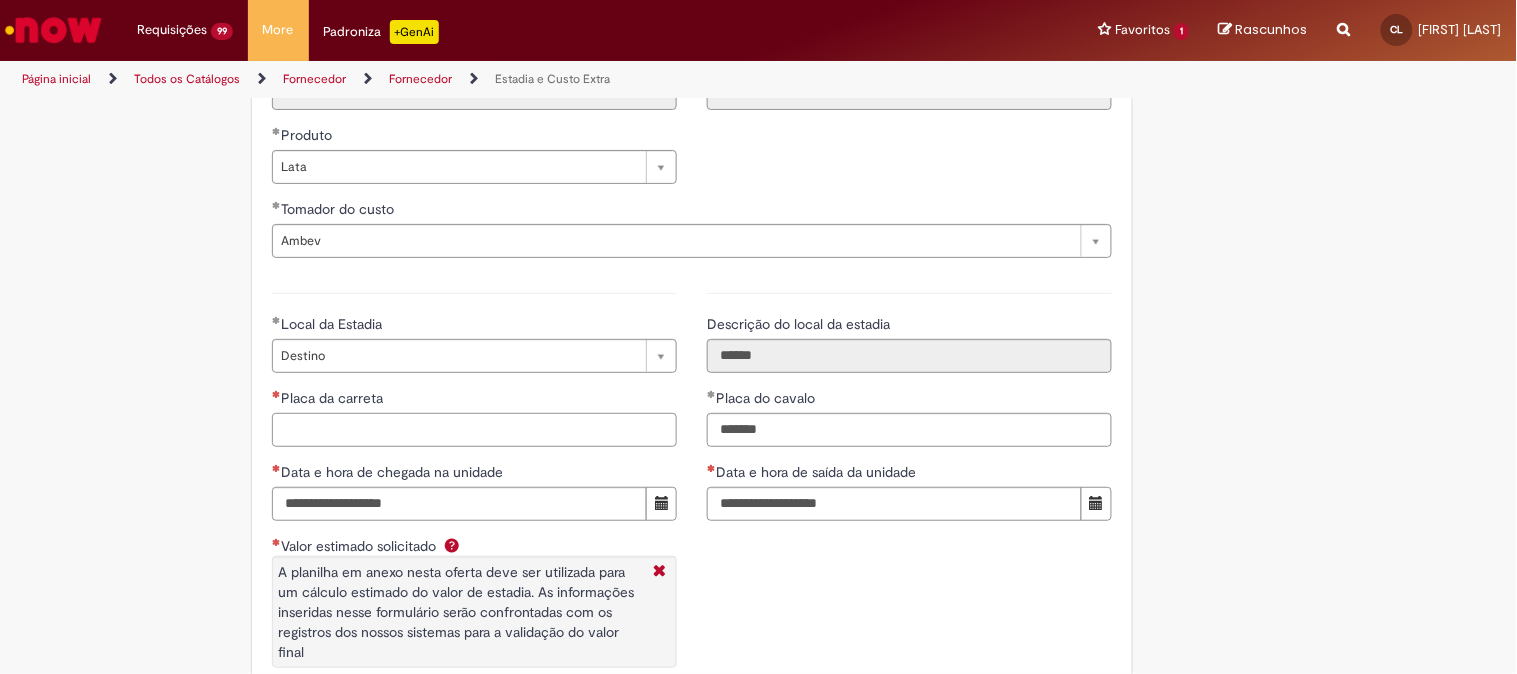 click on "Placa da carreta" at bounding box center (474, 430) 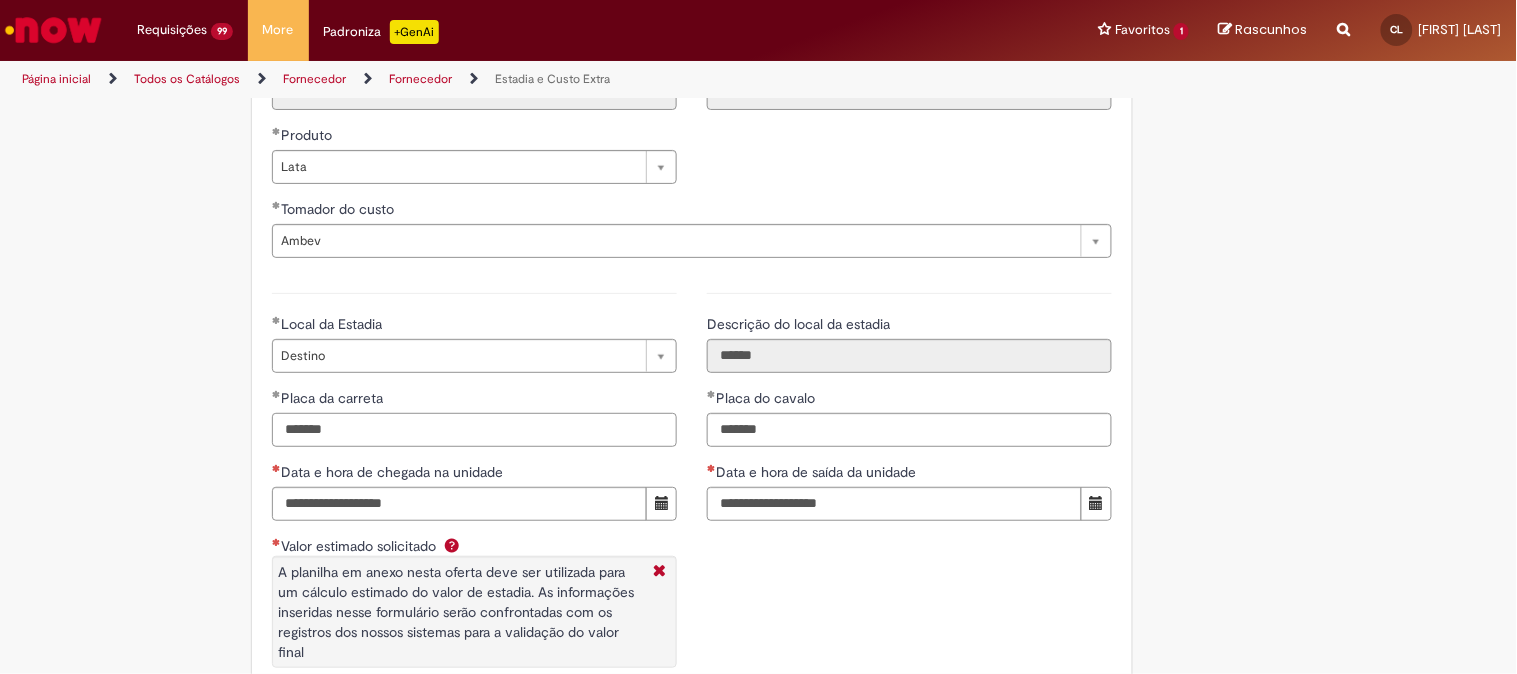 type on "*******" 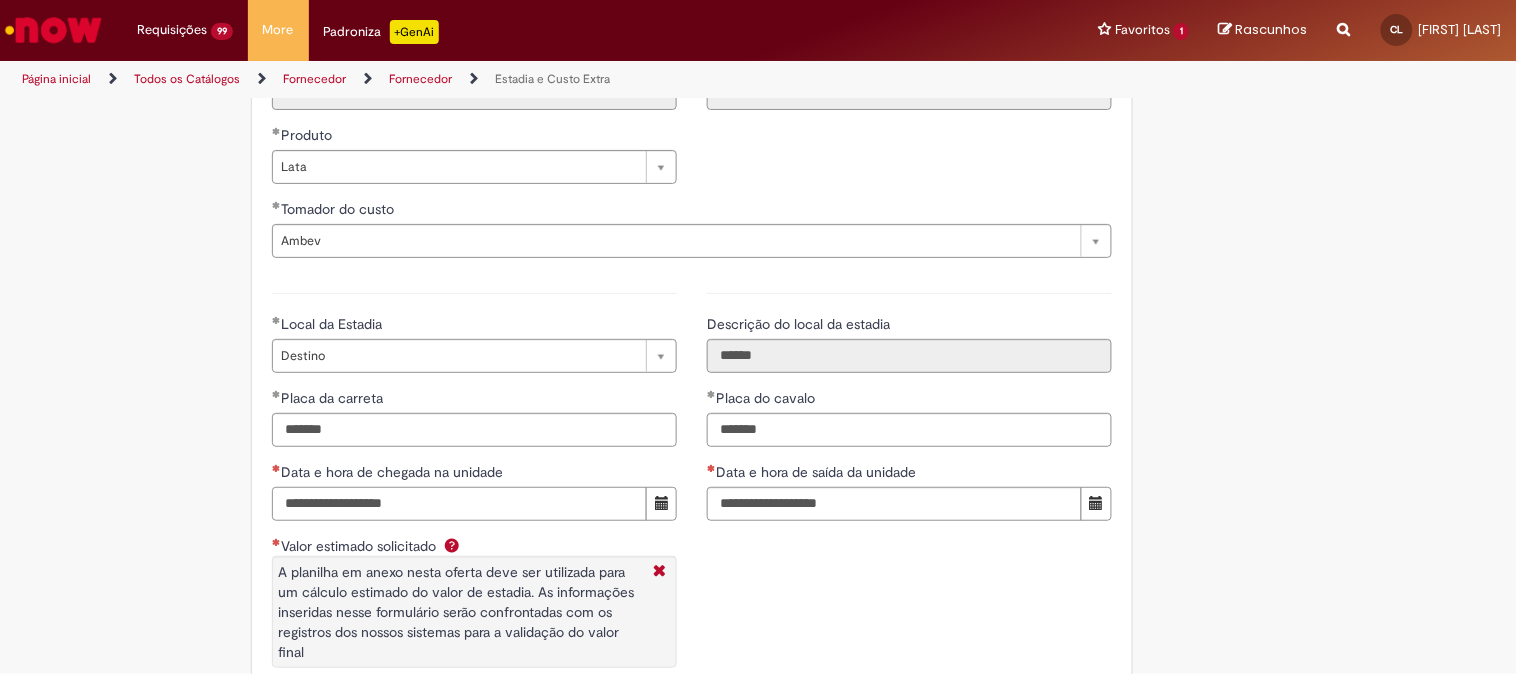 click on "Data e hora de chegada na unidade" at bounding box center (459, 504) 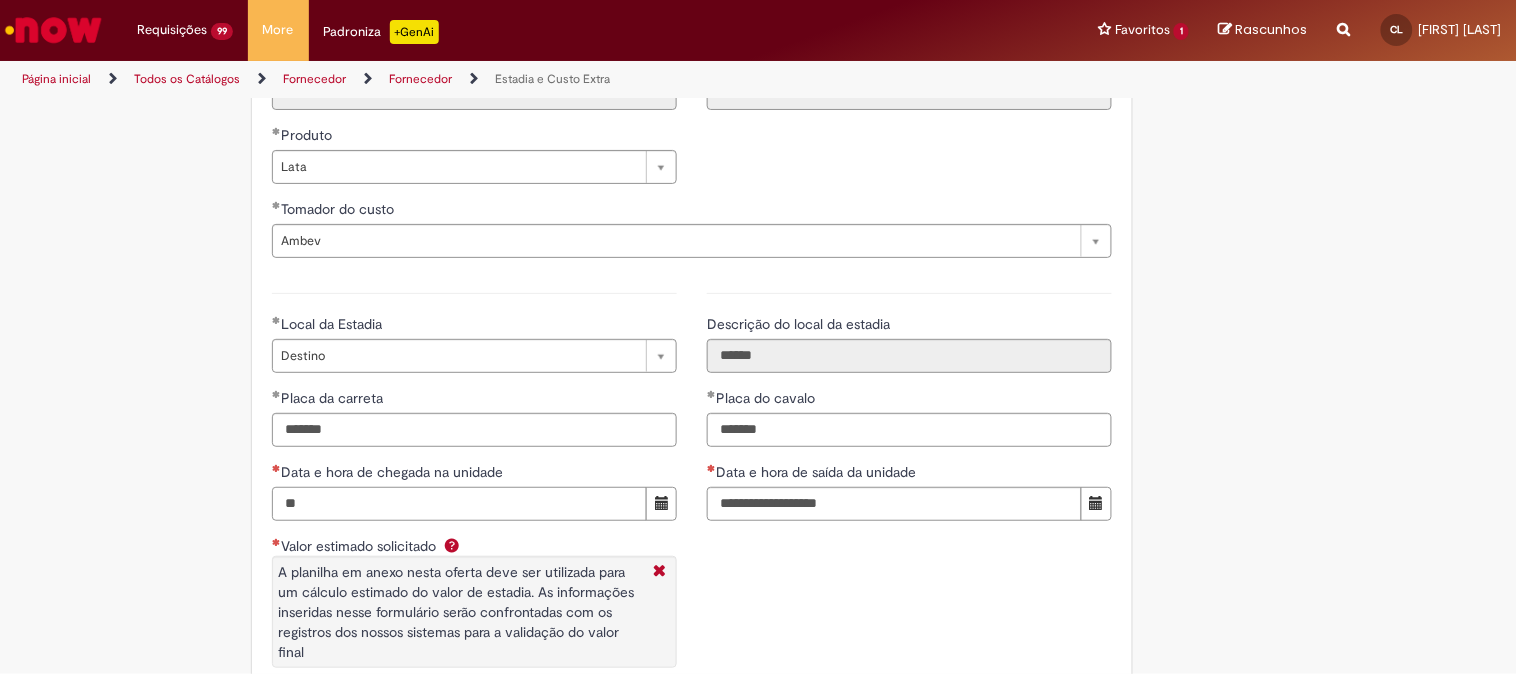 type on "**********" 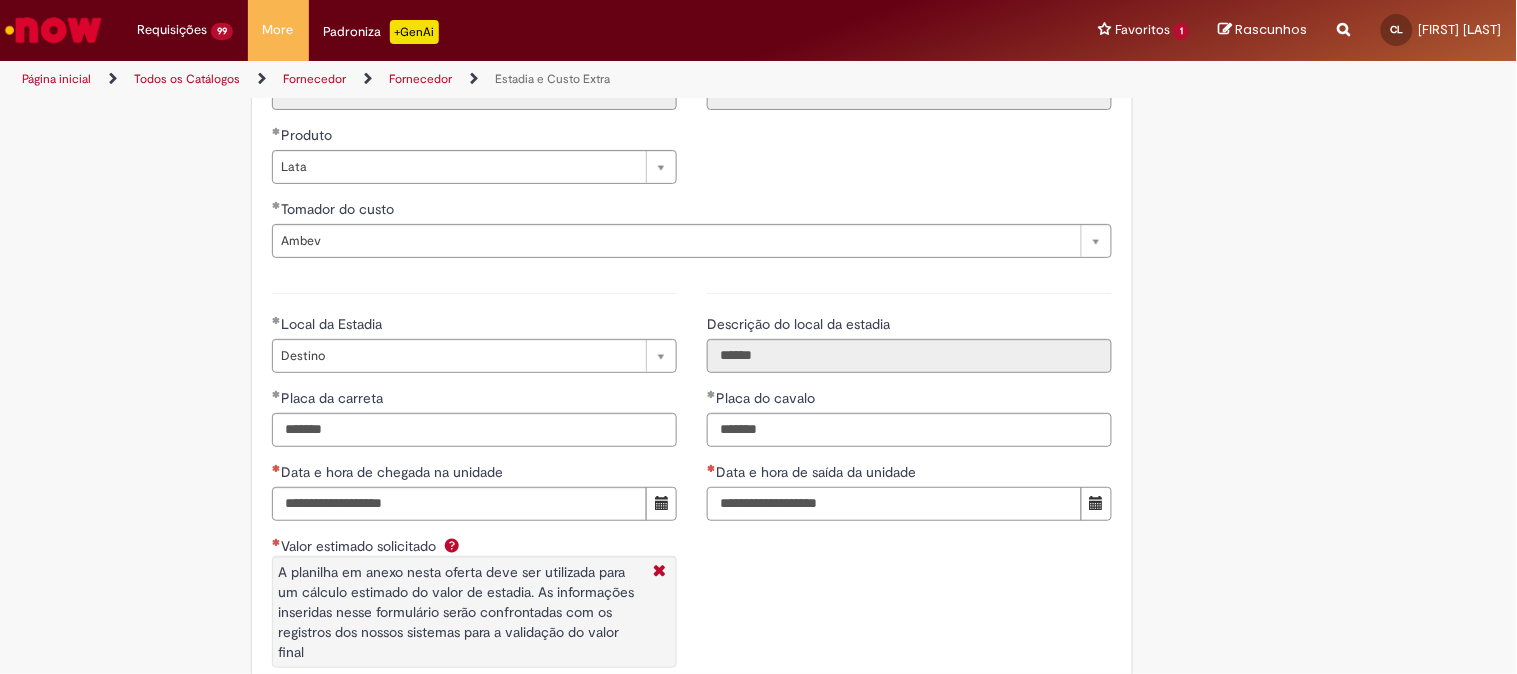 click on "Data e hora de saída da unidade" at bounding box center [894, 504] 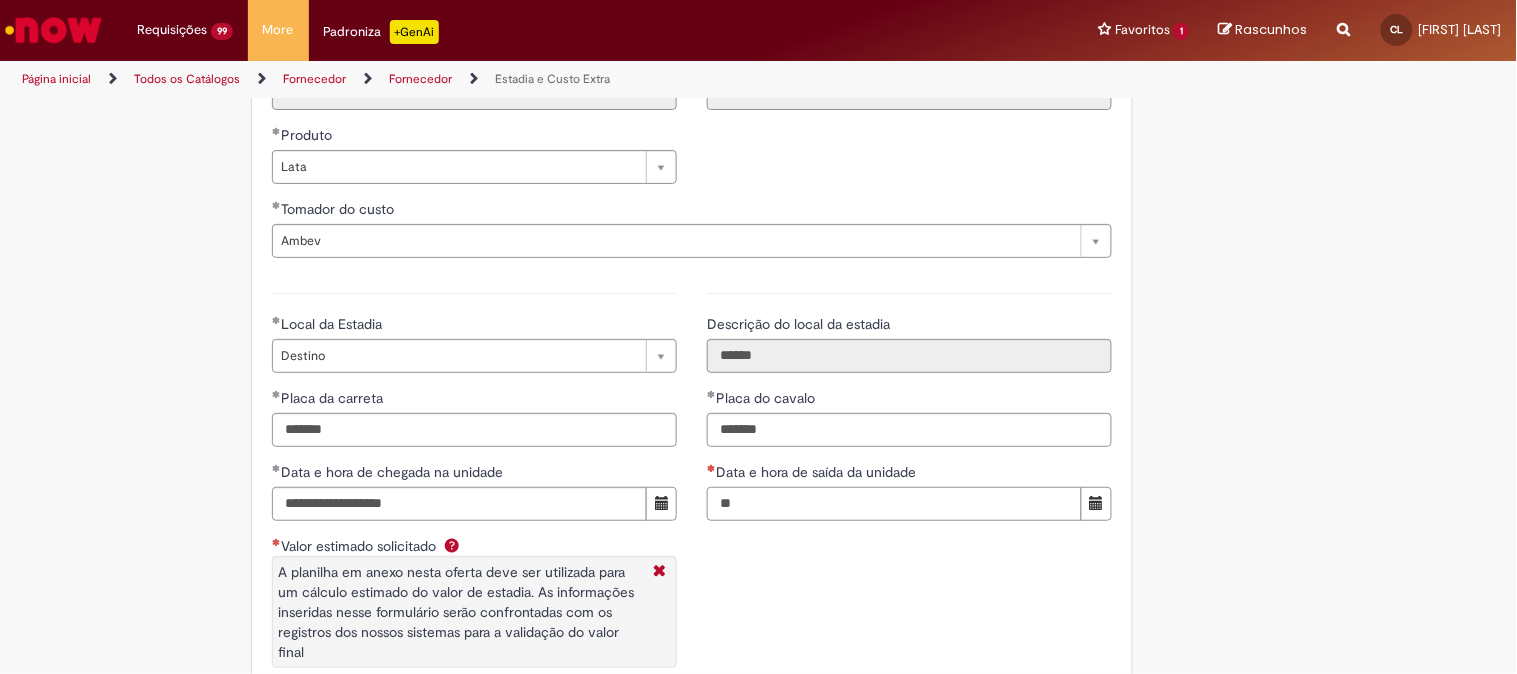 type on "**********" 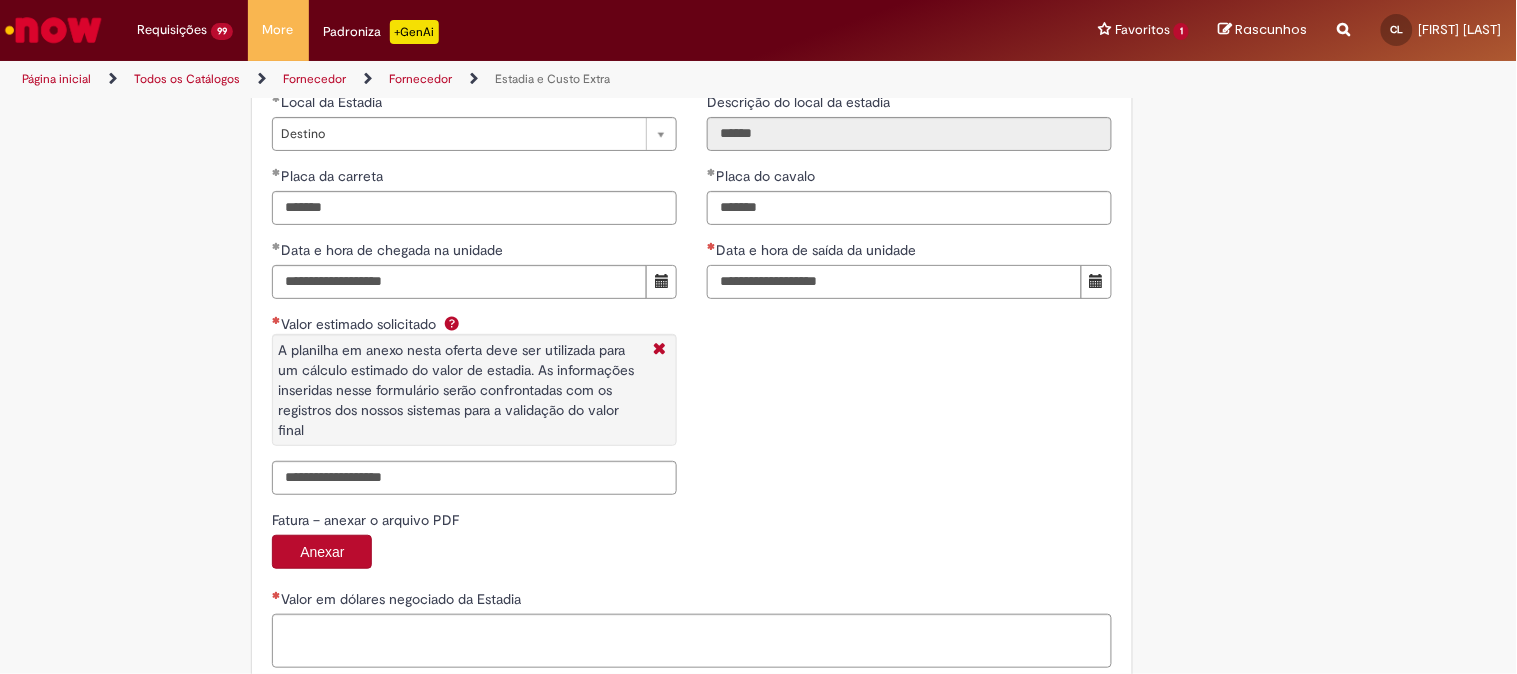 scroll, scrollTop: 3444, scrollLeft: 0, axis: vertical 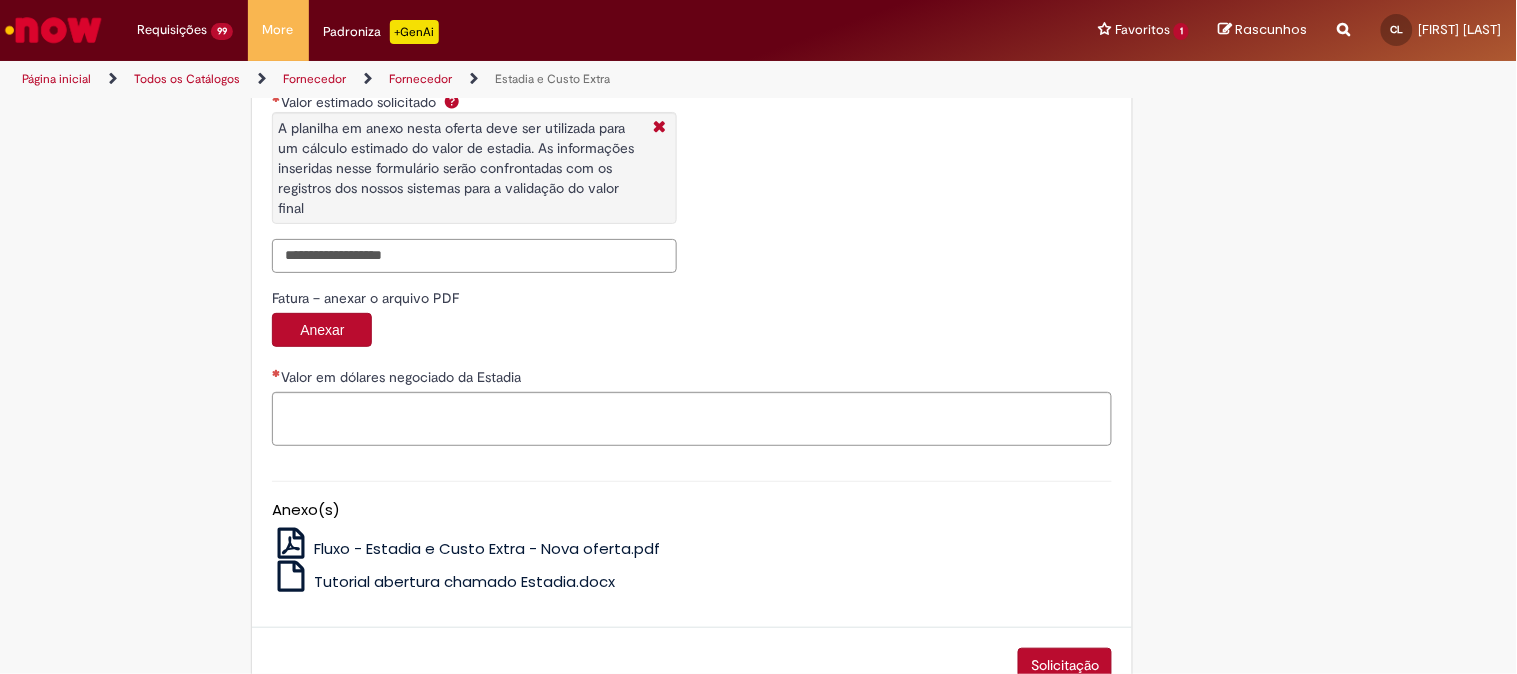 click on "Valor estimado solicitado A planilha em anexo nesta oferta deve ser utilizada para um cálculo estimado do valor de estadia. As informações inseridas nesse formulário serão confrontadas com os registros dos nossos sistemas para a validação do valor final" at bounding box center (474, 256) 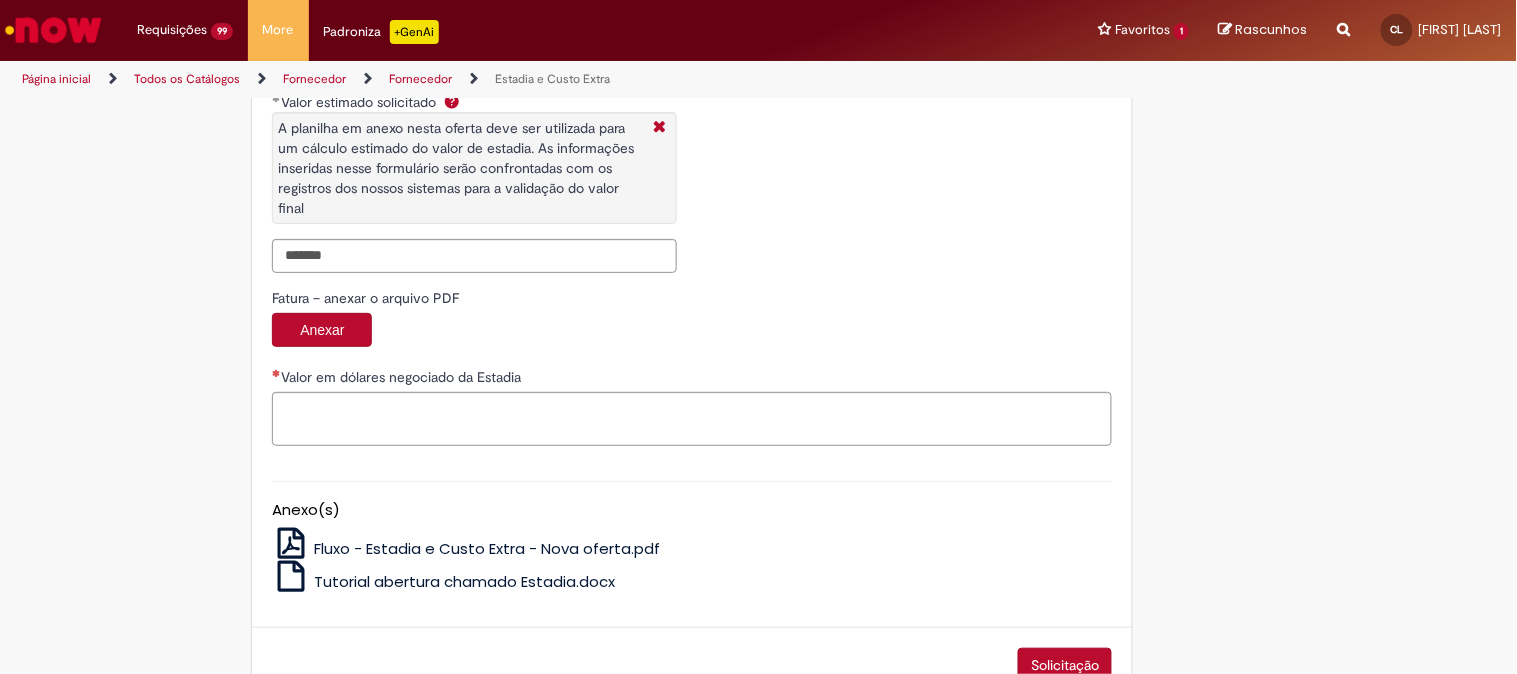 type on "**********" 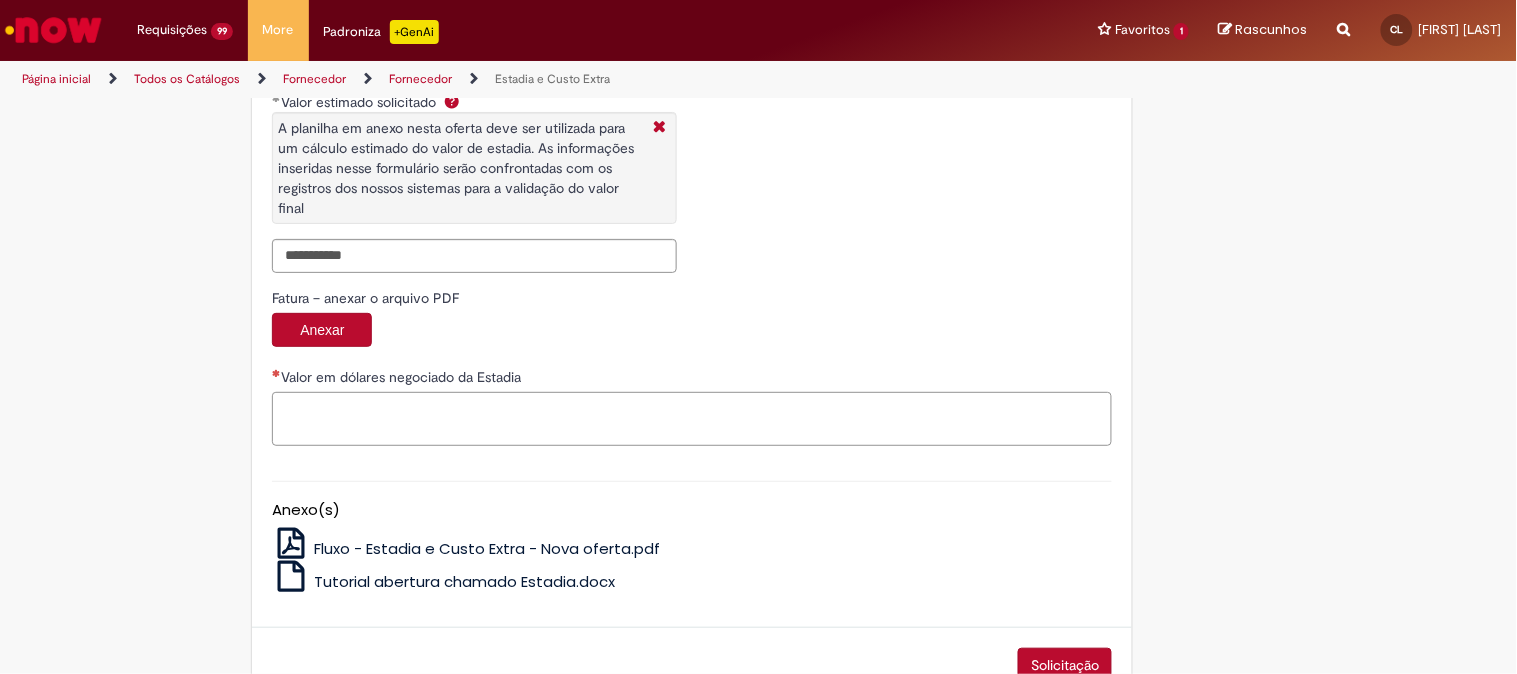 click on "Valor em dólares negociado da Estadia" at bounding box center [692, 419] 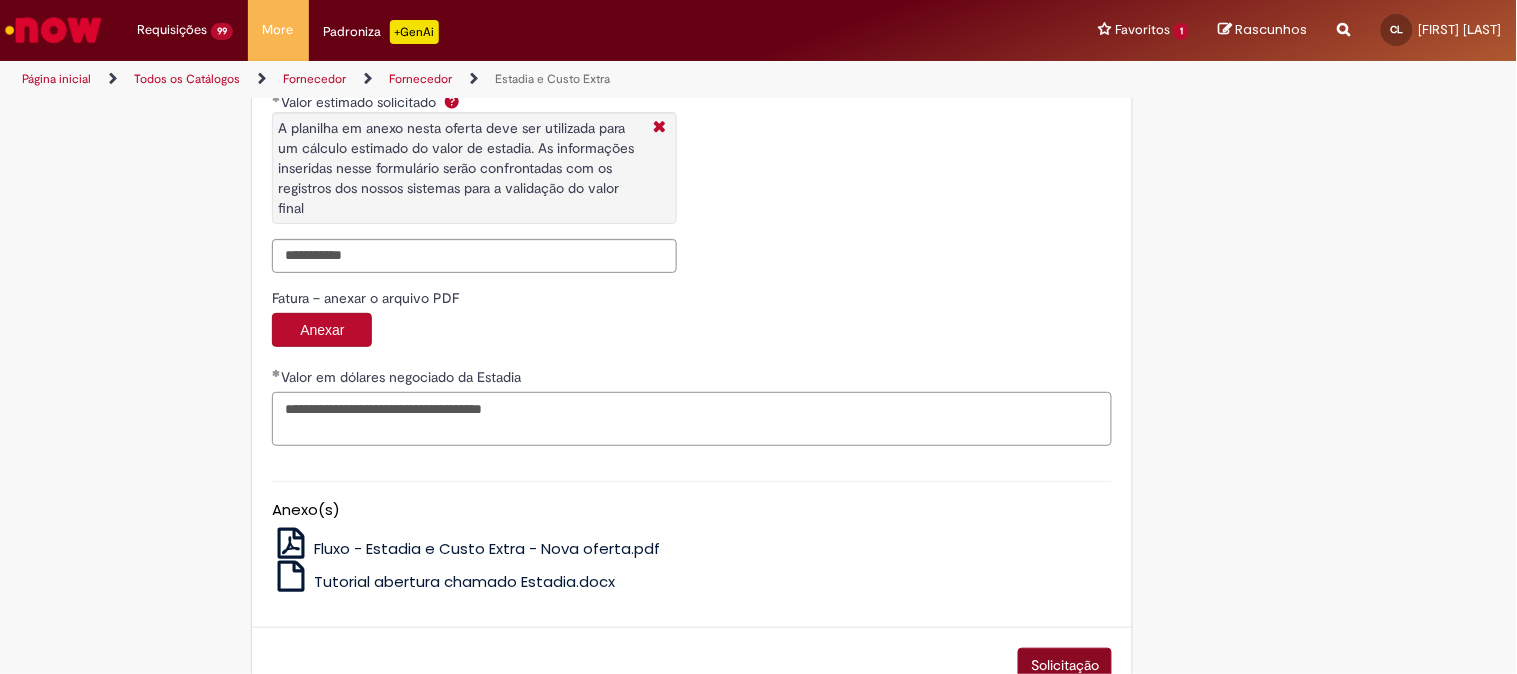 type on "**********" 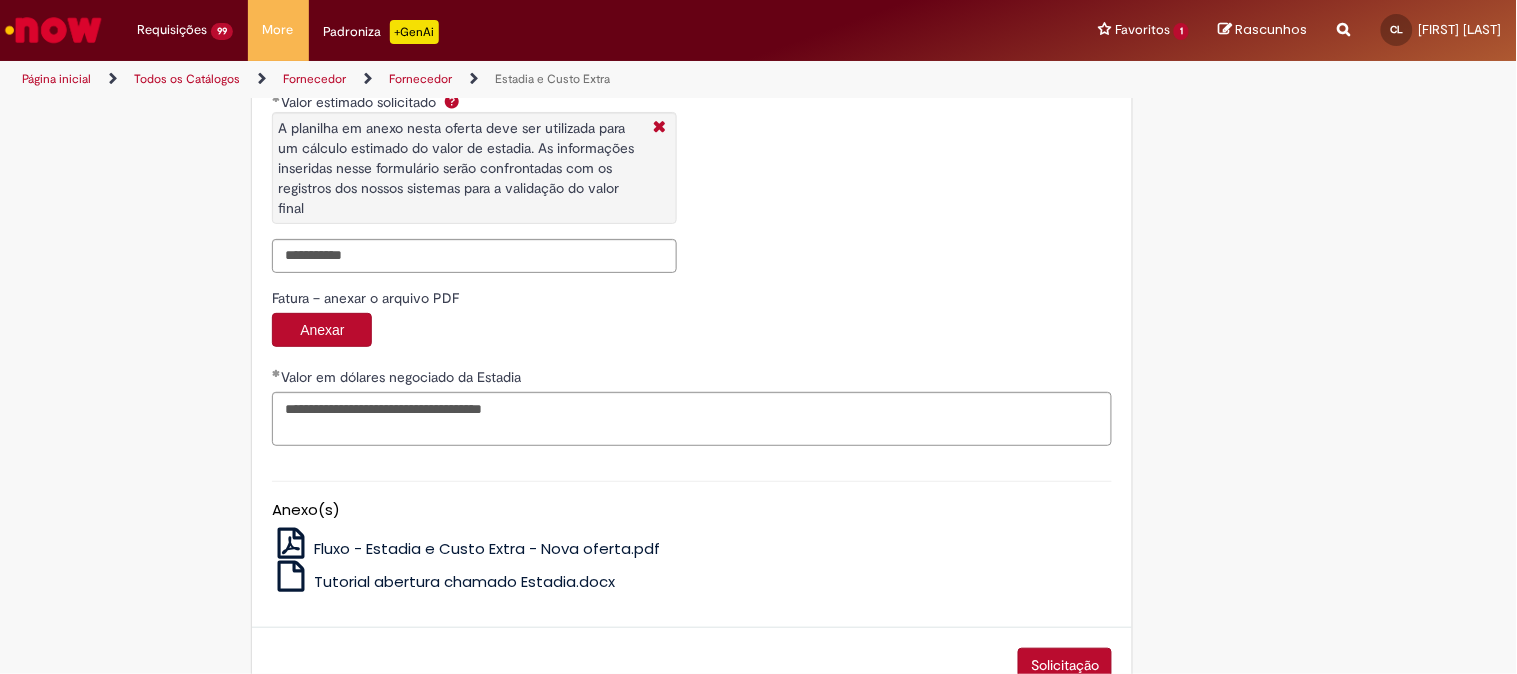 click on "Solicitação" at bounding box center (1065, 665) 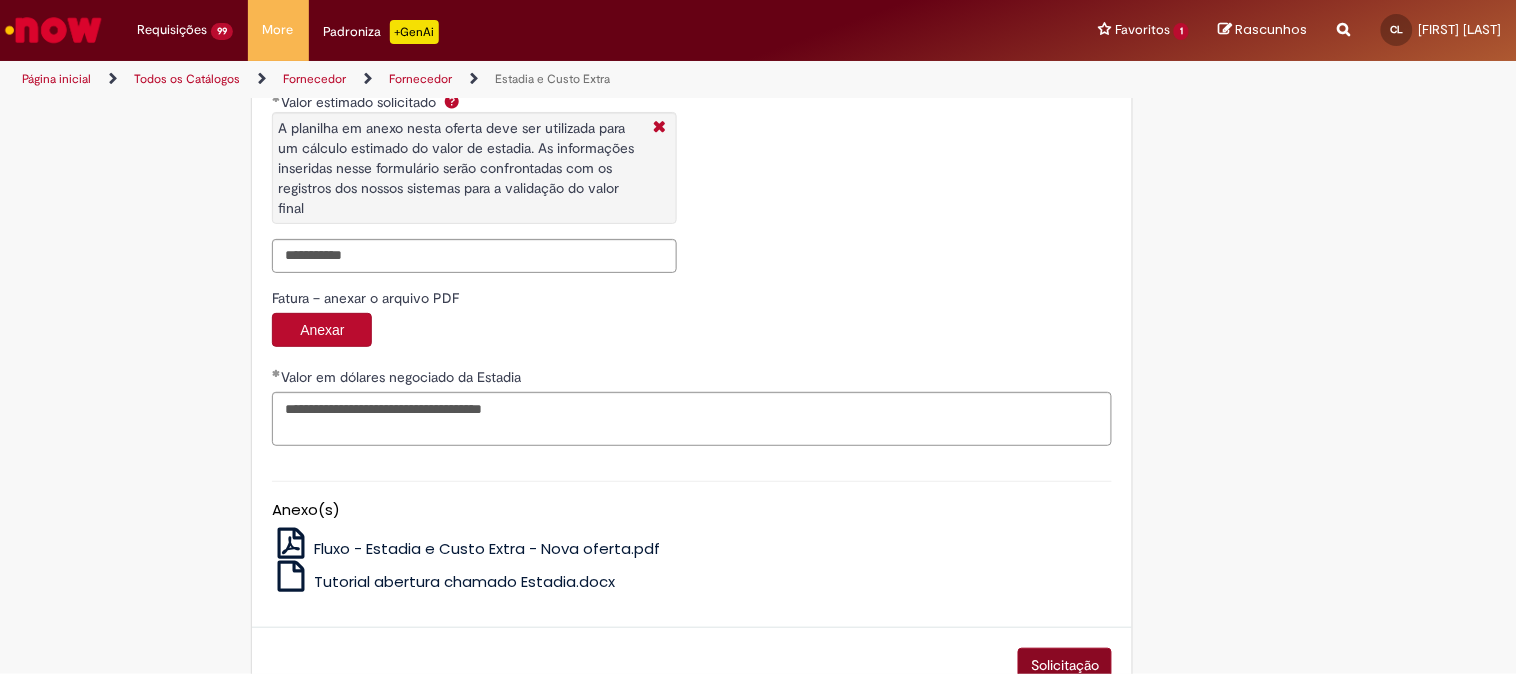 scroll, scrollTop: 3460, scrollLeft: 0, axis: vertical 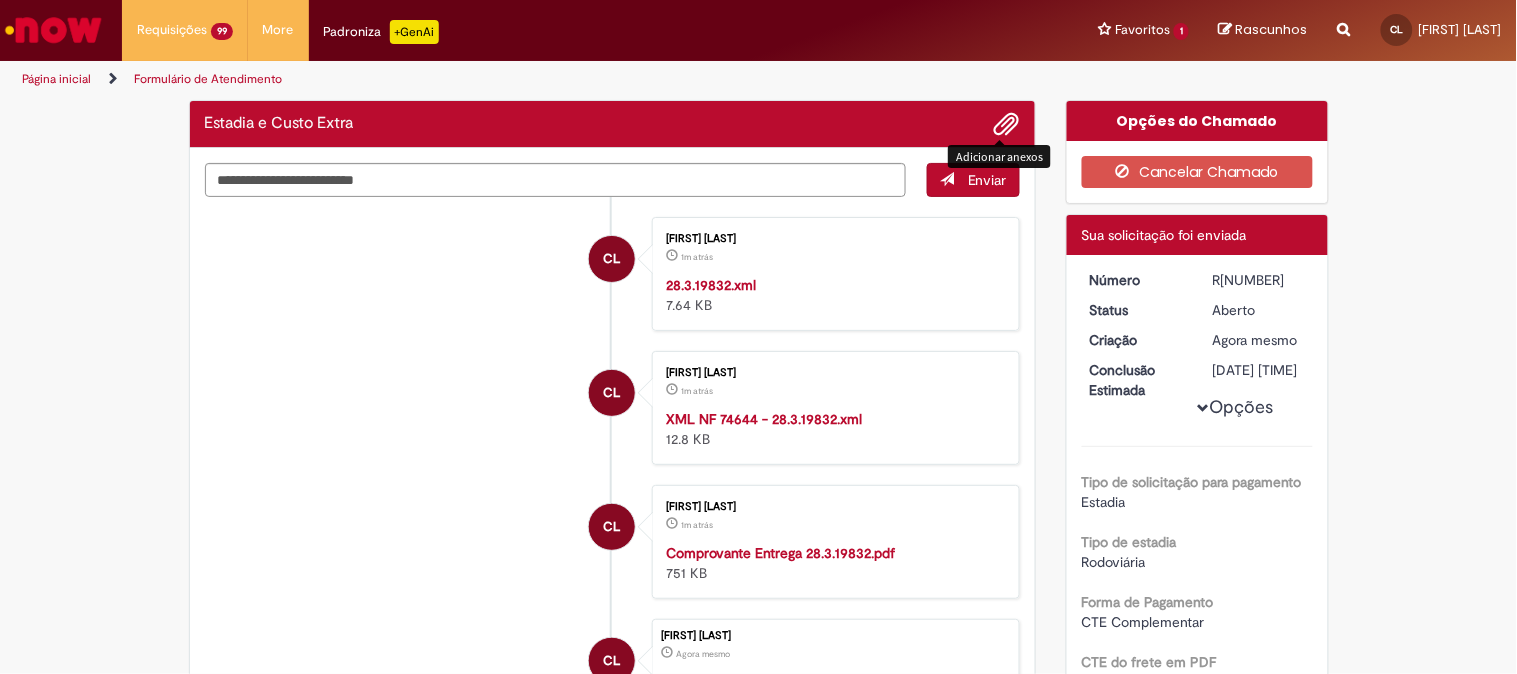 click at bounding box center (1007, 125) 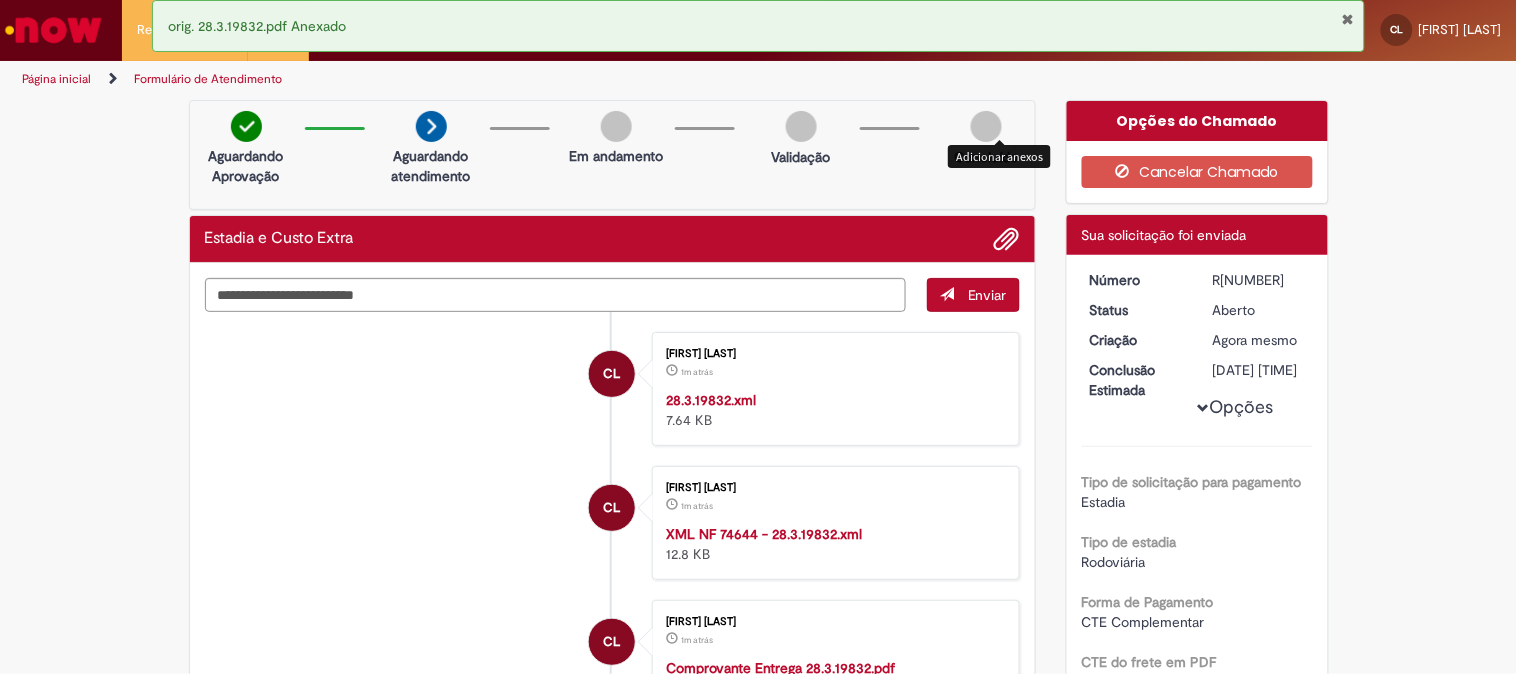 click on "R[NUMBER]" at bounding box center (1259, 280) 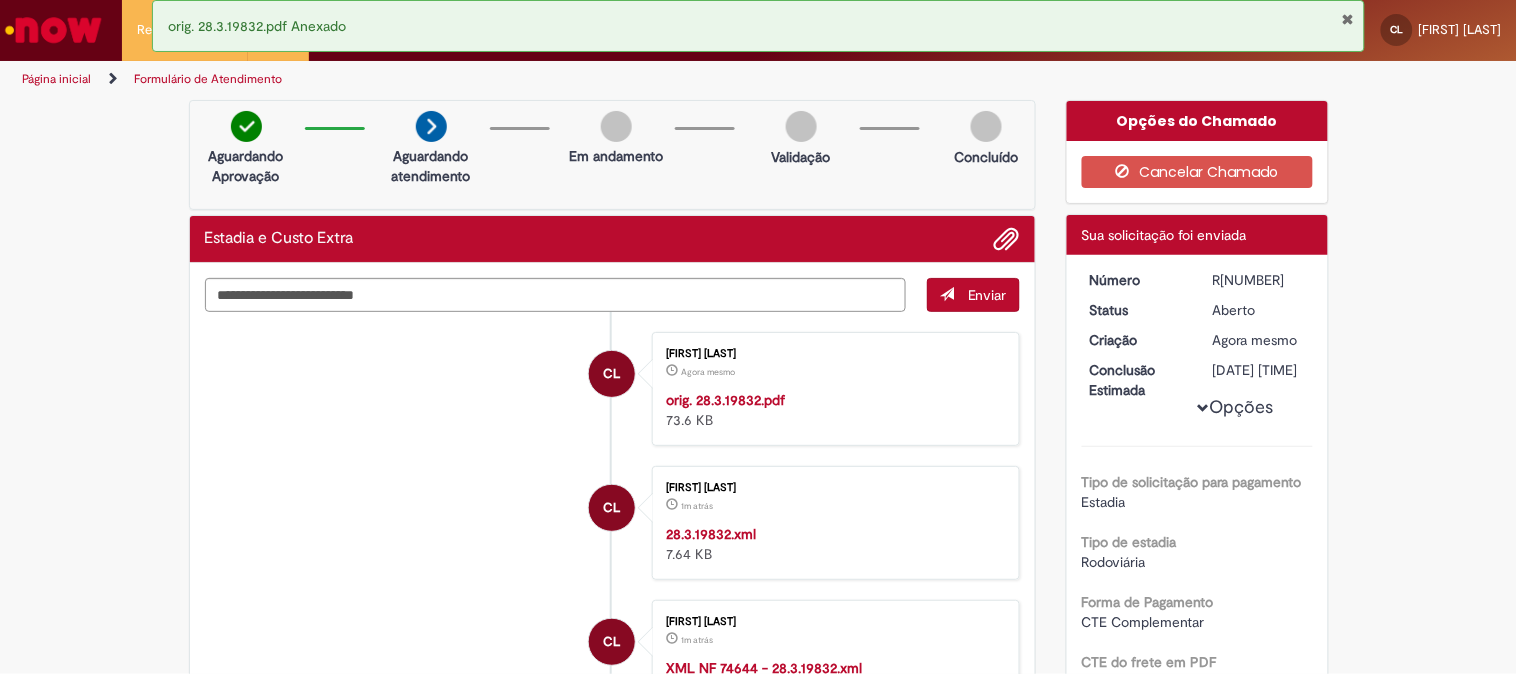 click on "R[NUMBER]" at bounding box center [1259, 280] 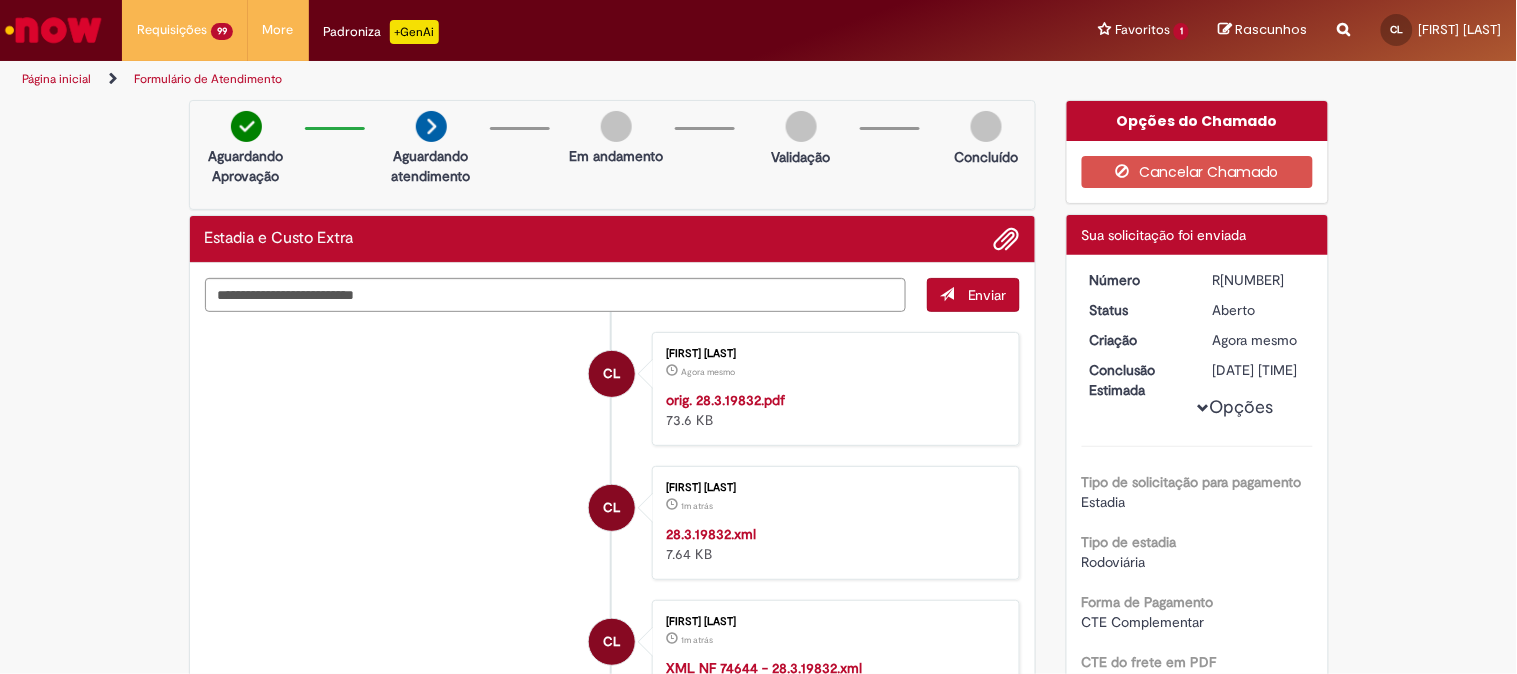 click on "R[NUMBER]" at bounding box center (1259, 280) 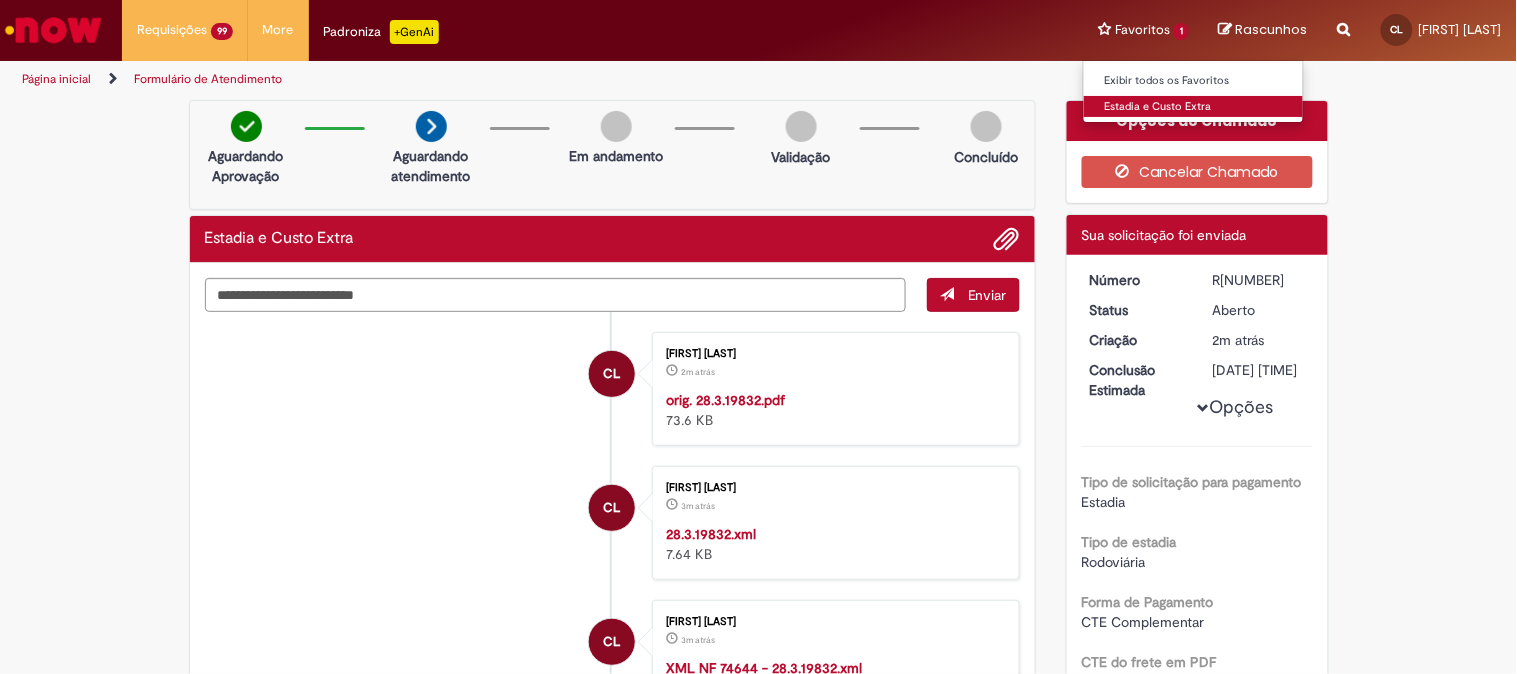click on "Estadia e Custo Extra" at bounding box center [1194, 107] 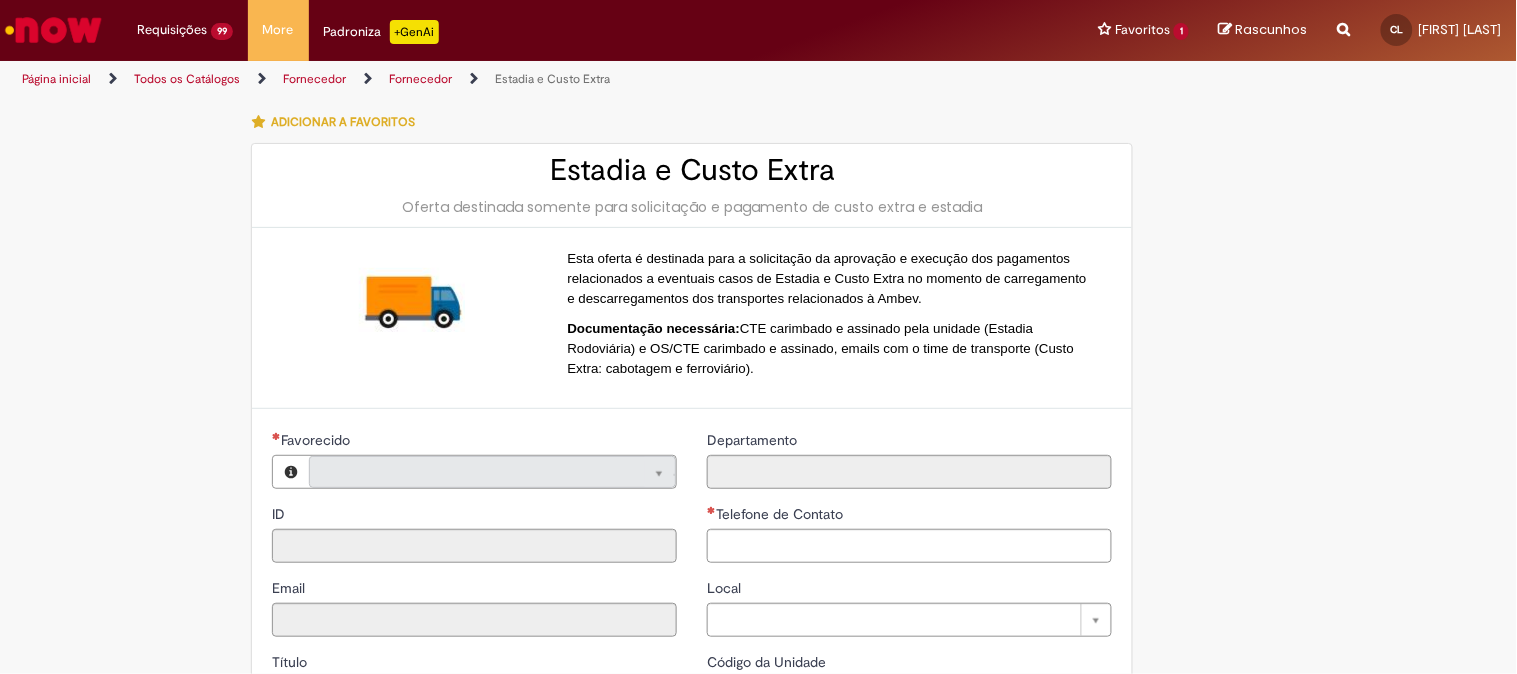 type on "**********" 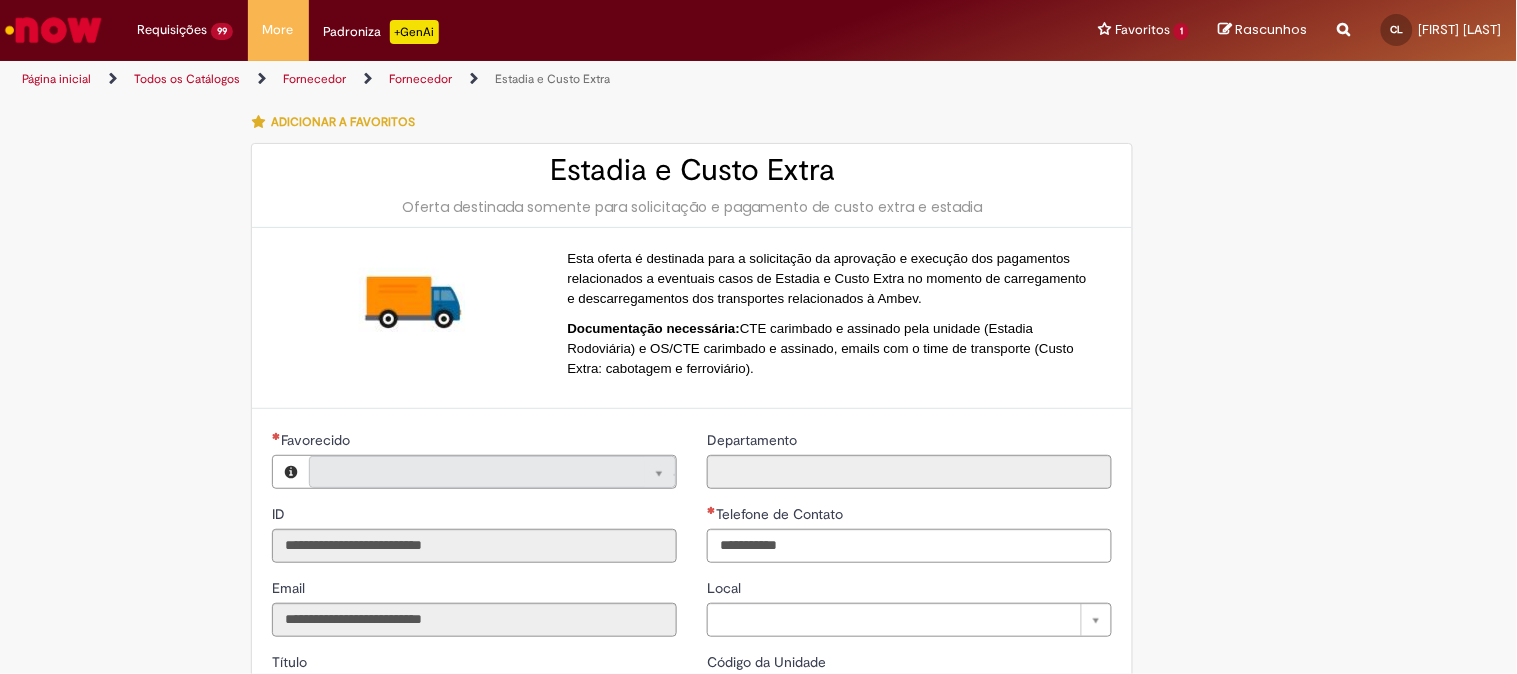 type on "**********" 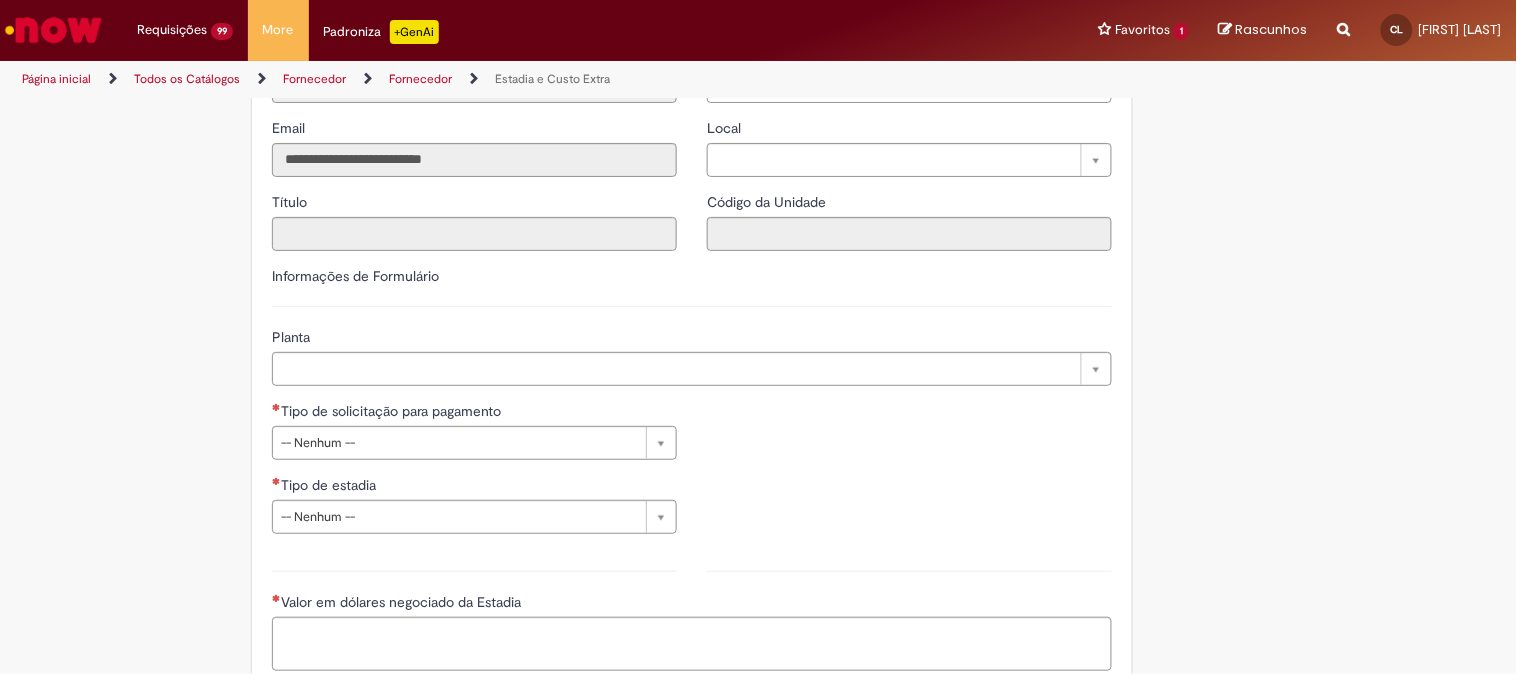scroll, scrollTop: 555, scrollLeft: 0, axis: vertical 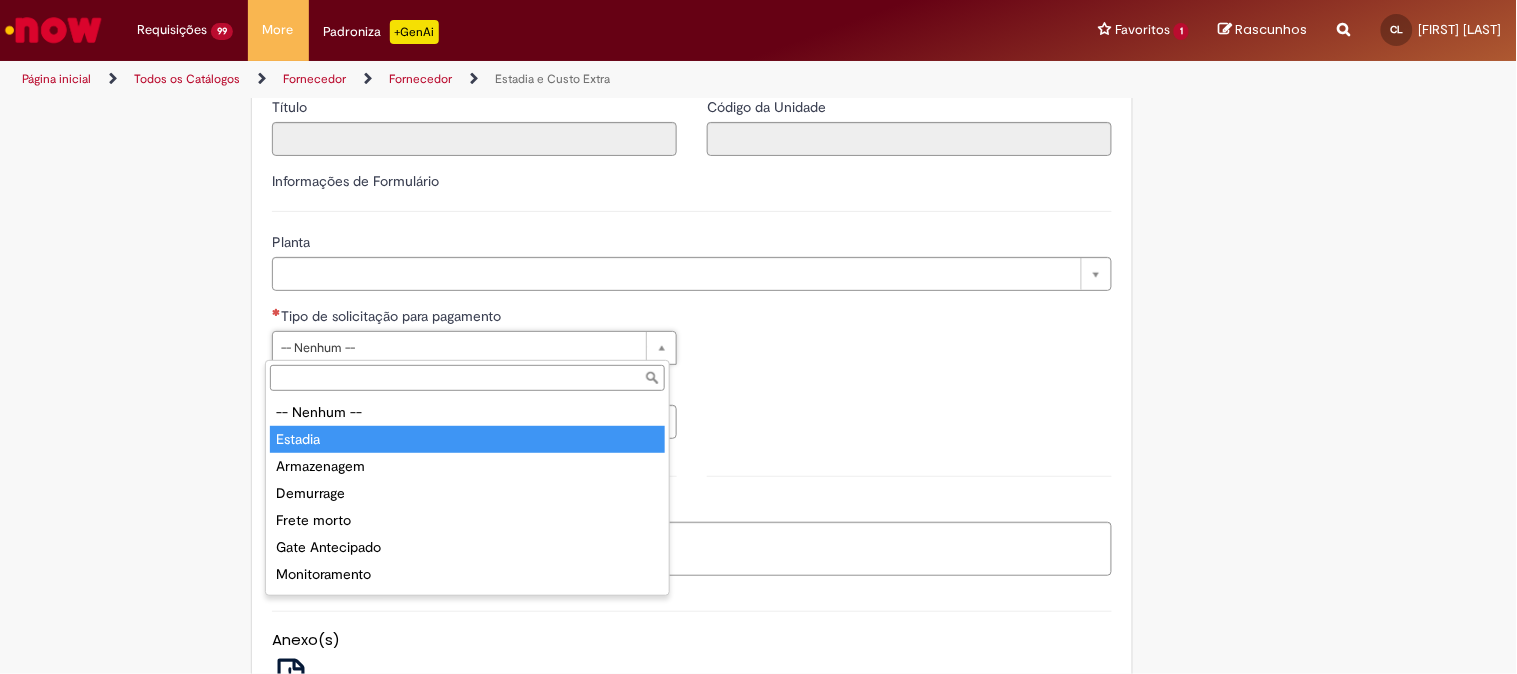 type on "*******" 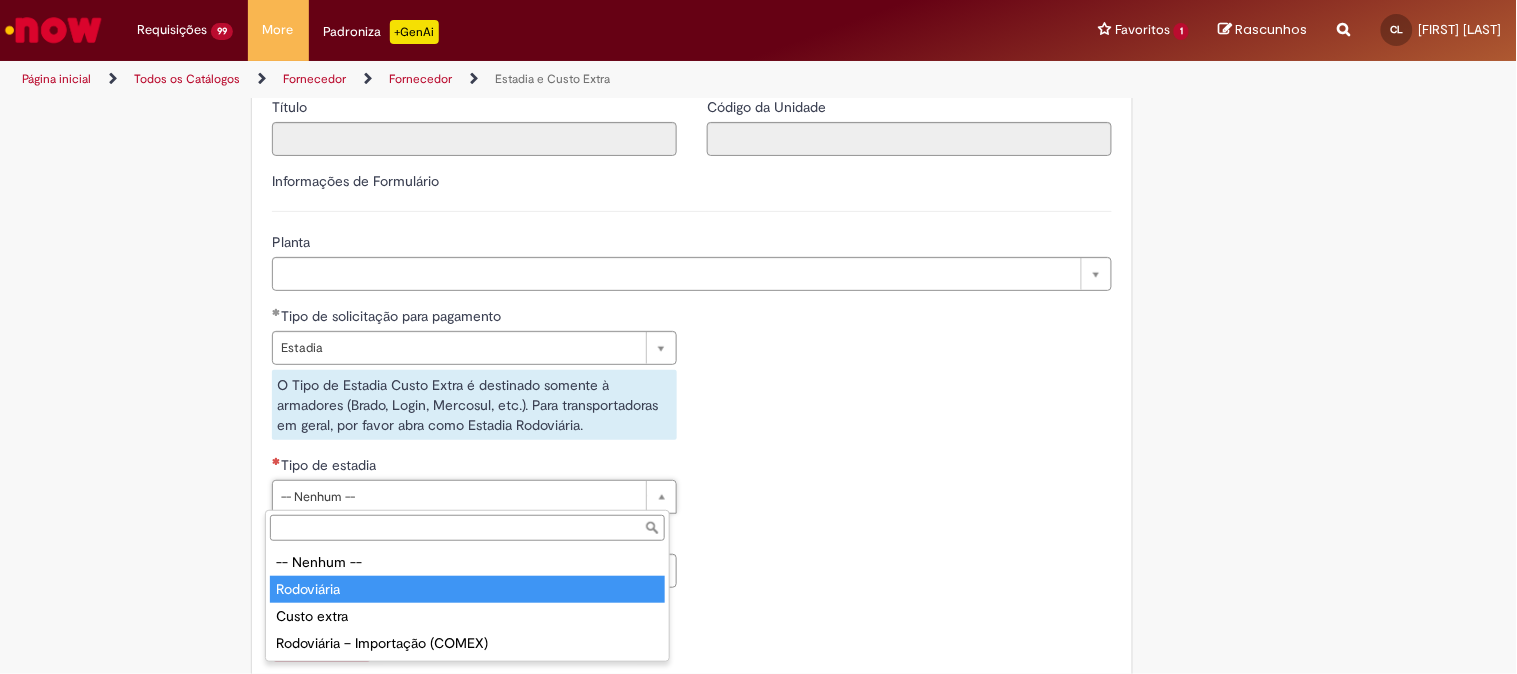 type on "**********" 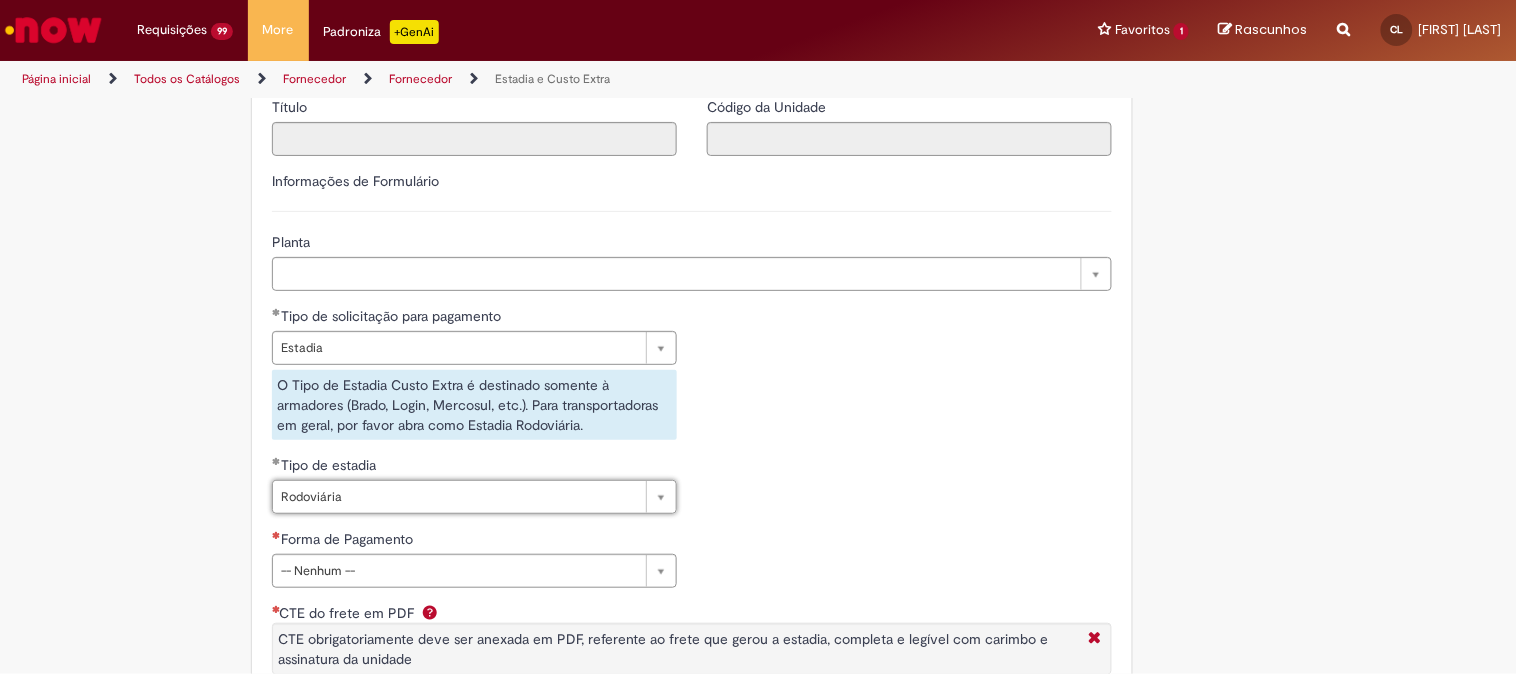 scroll, scrollTop: 666, scrollLeft: 0, axis: vertical 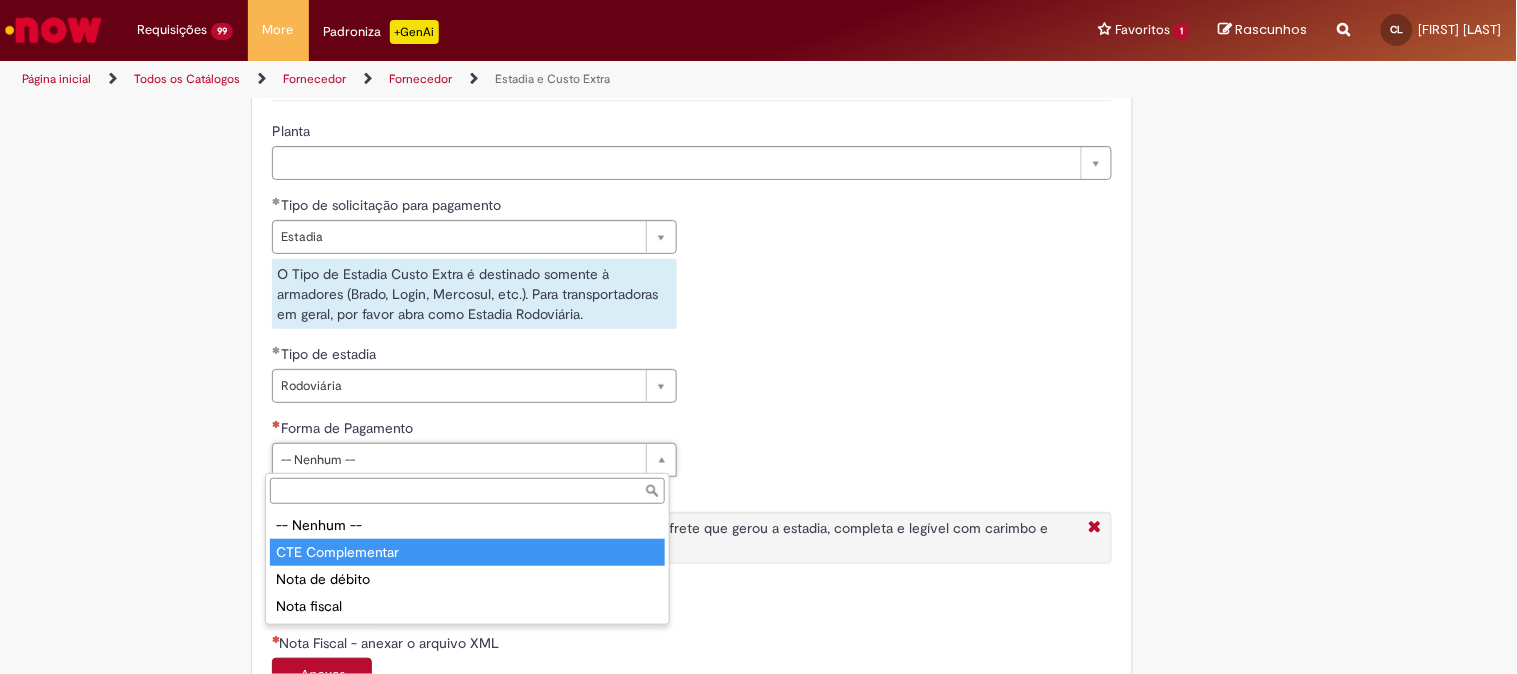 type on "**********" 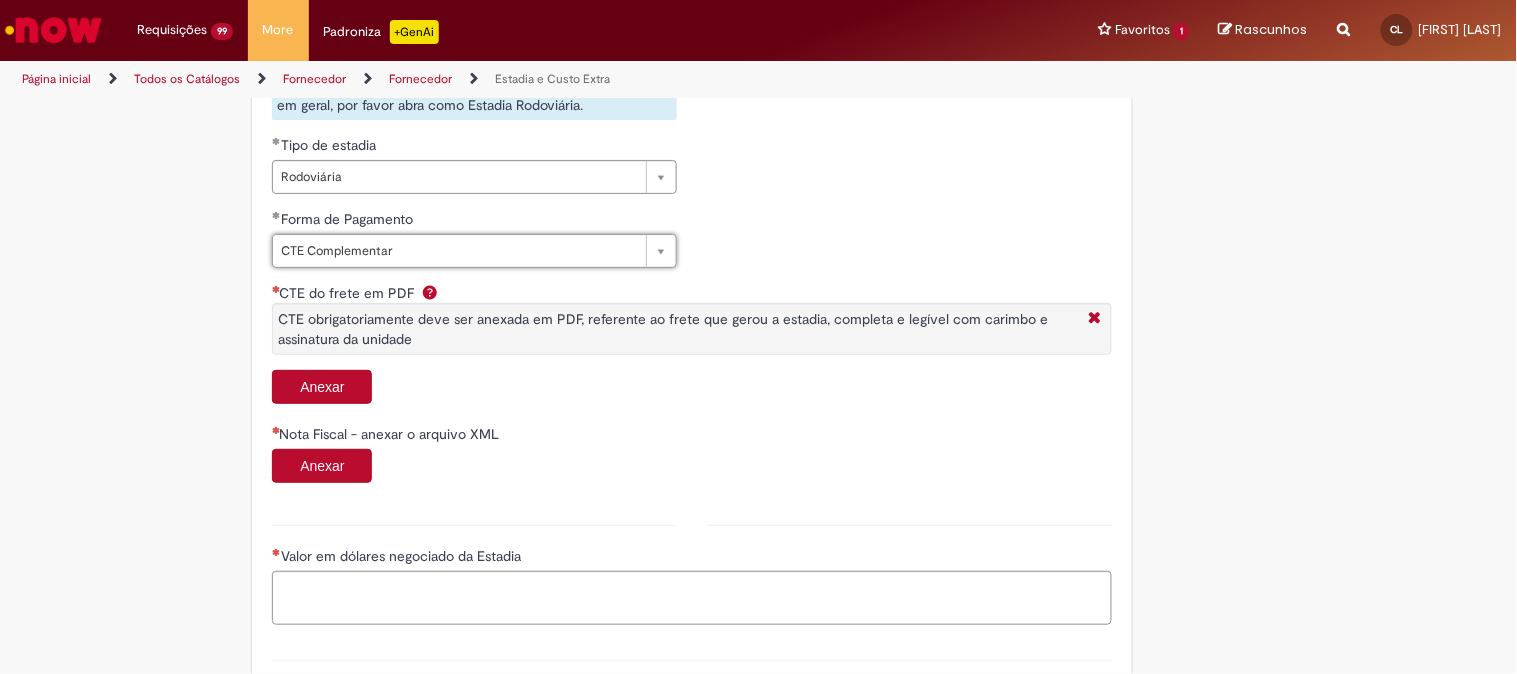 scroll, scrollTop: 888, scrollLeft: 0, axis: vertical 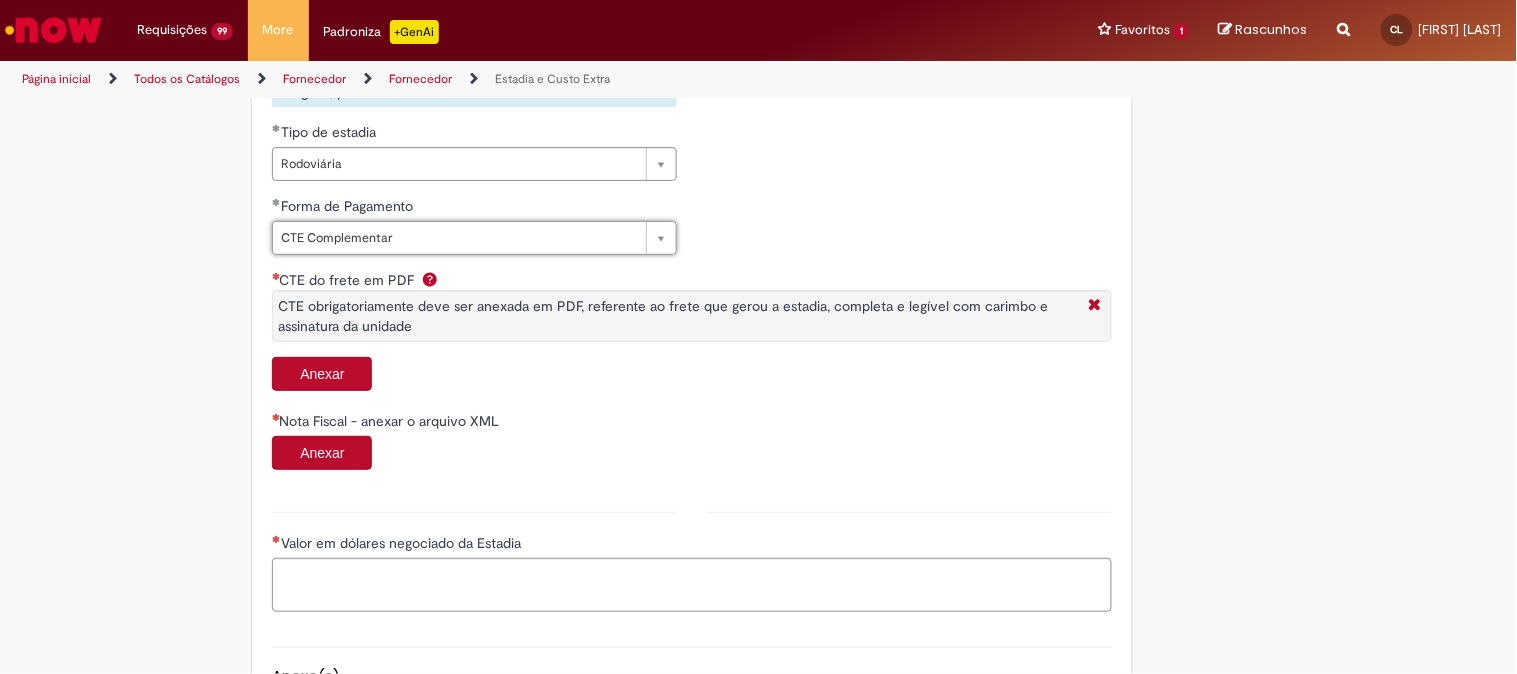 click on "Anexar" at bounding box center [322, 374] 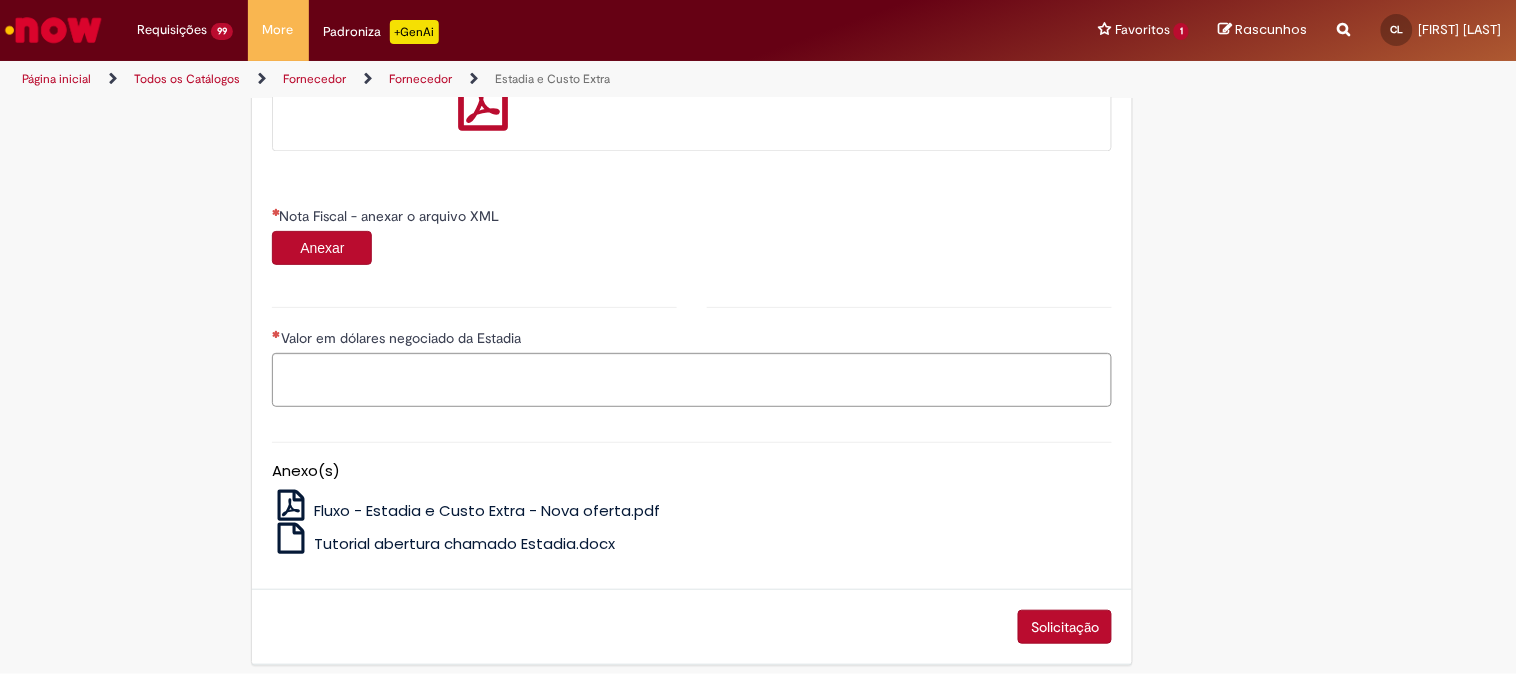 scroll, scrollTop: 1222, scrollLeft: 0, axis: vertical 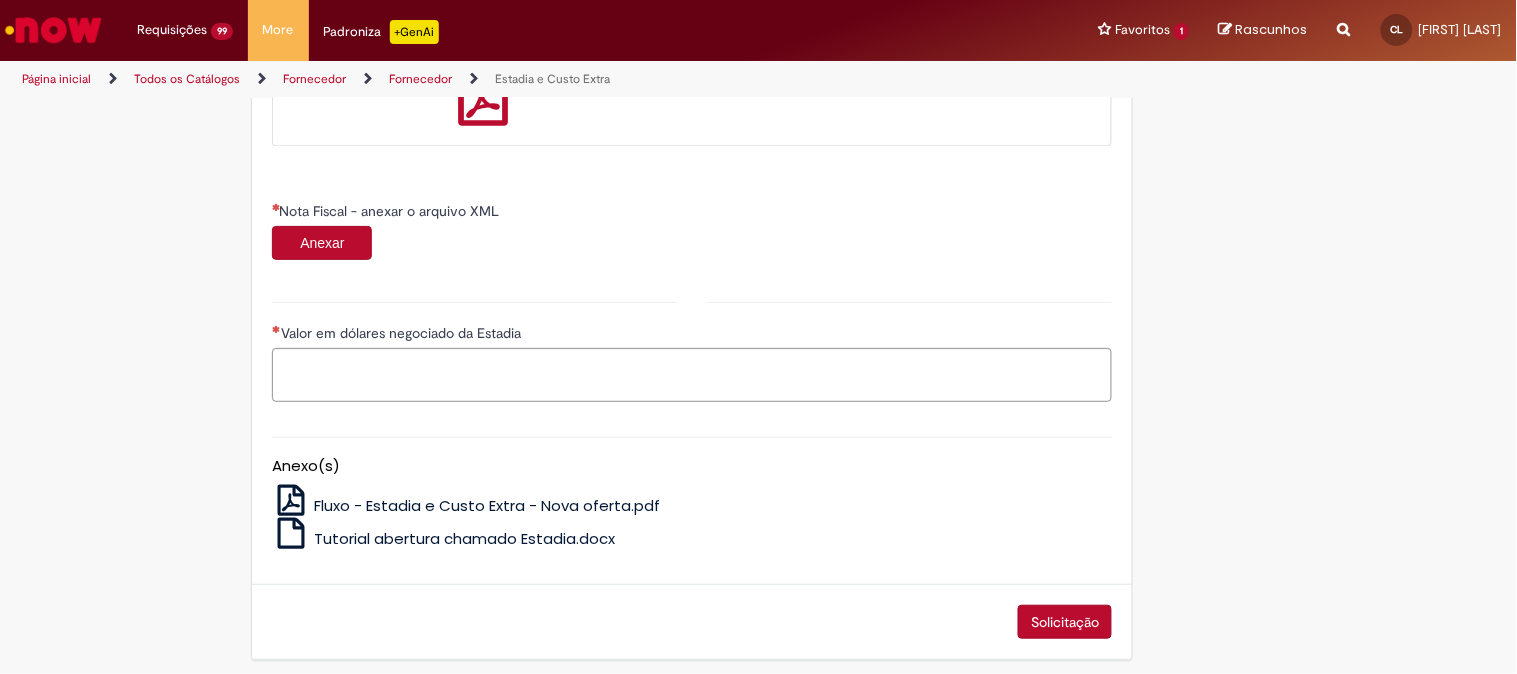 click on "Anexar" at bounding box center [322, 243] 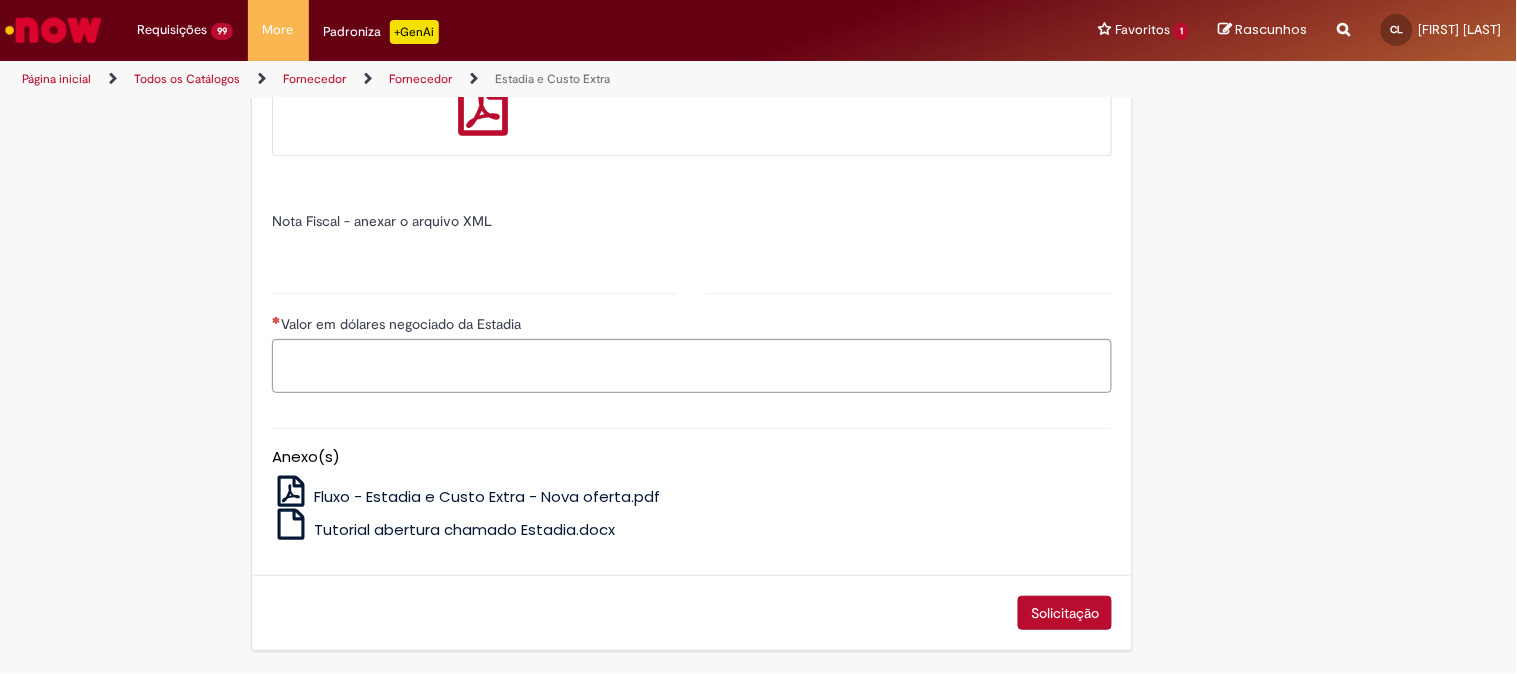 type on "*****" 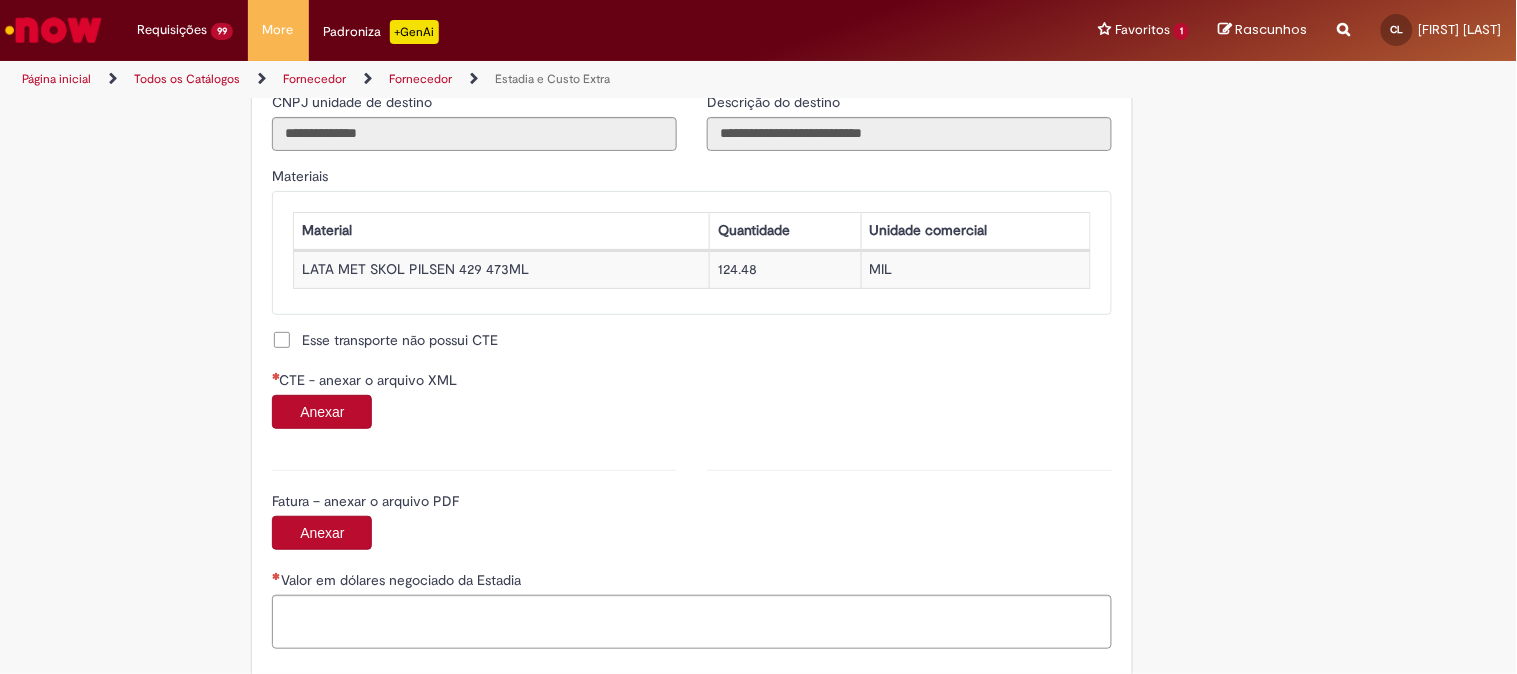 scroll, scrollTop: 1888, scrollLeft: 0, axis: vertical 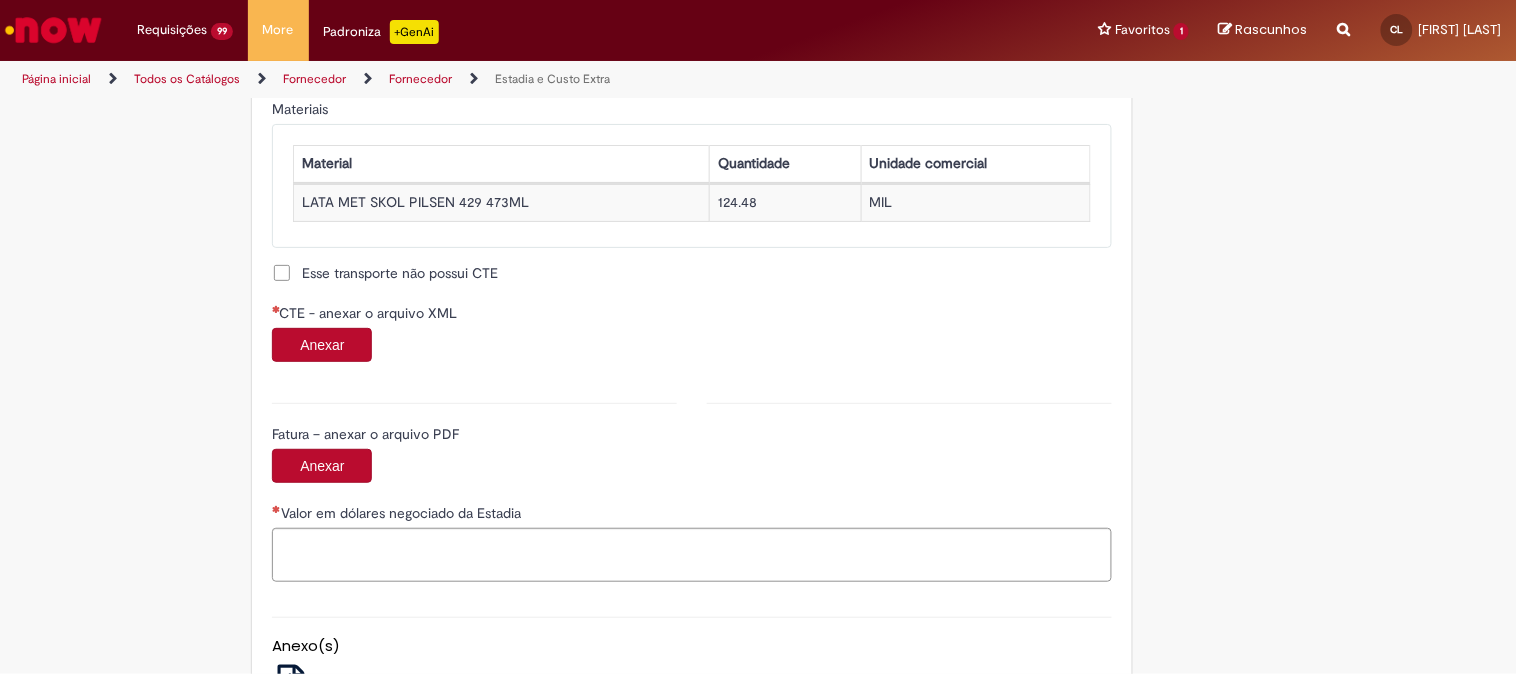 click on "Anexar" at bounding box center [322, 345] 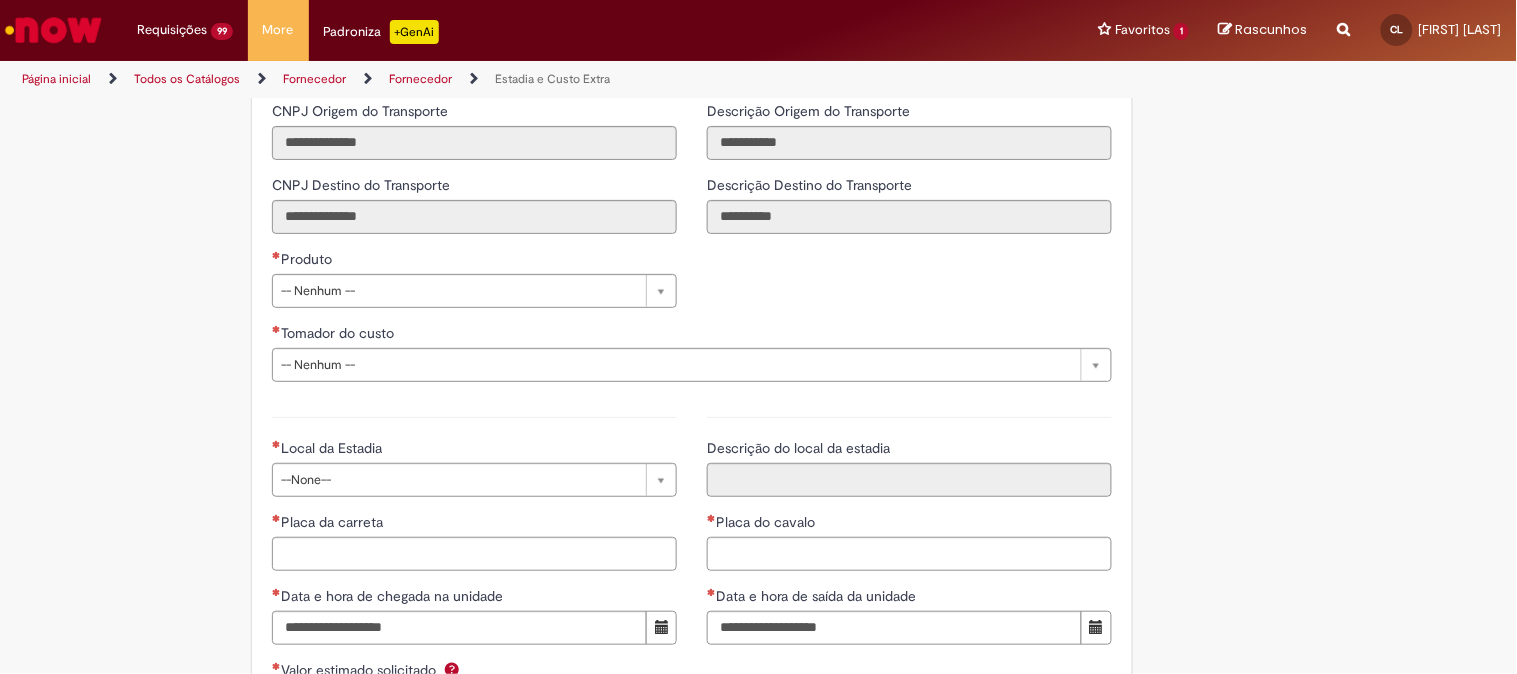 scroll, scrollTop: 2666, scrollLeft: 0, axis: vertical 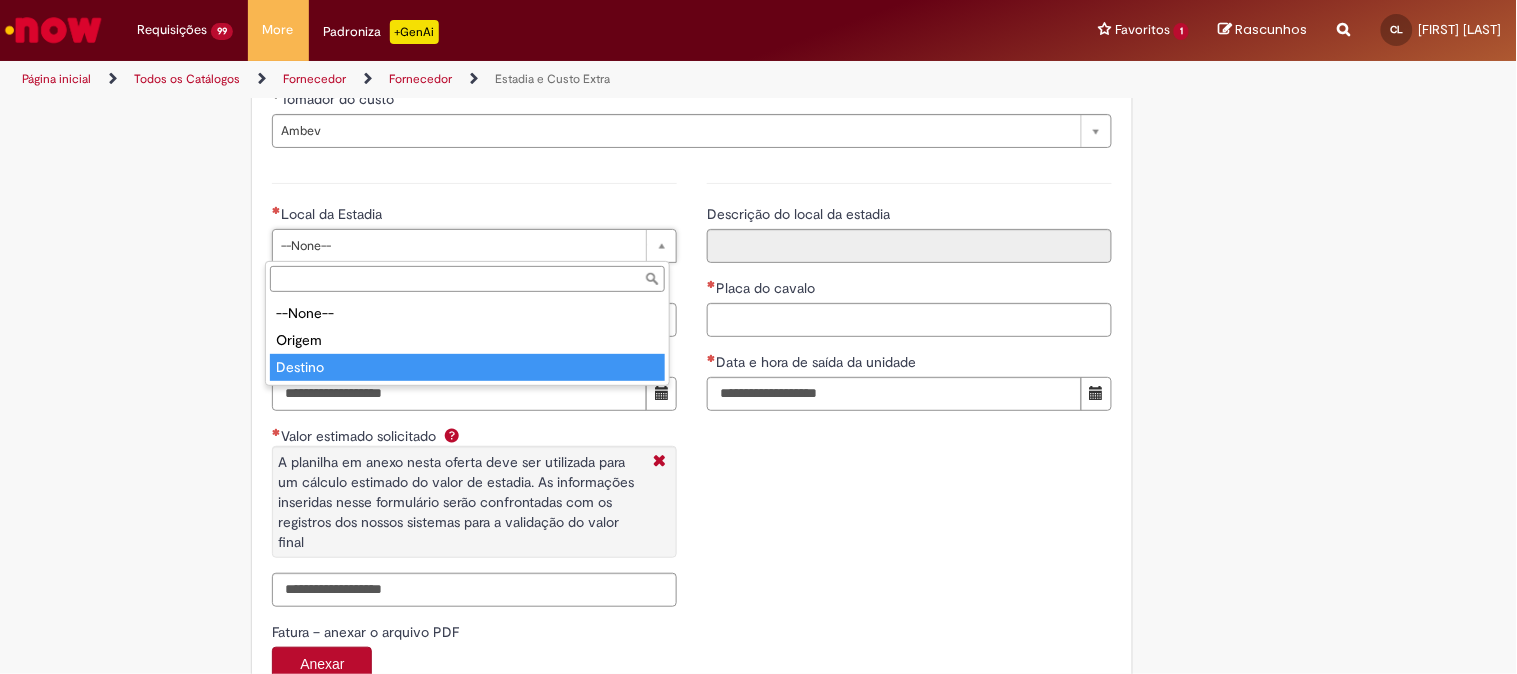 drag, startPoint x: 396, startPoint y: 352, endPoint x: 398, endPoint y: 362, distance: 10.198039 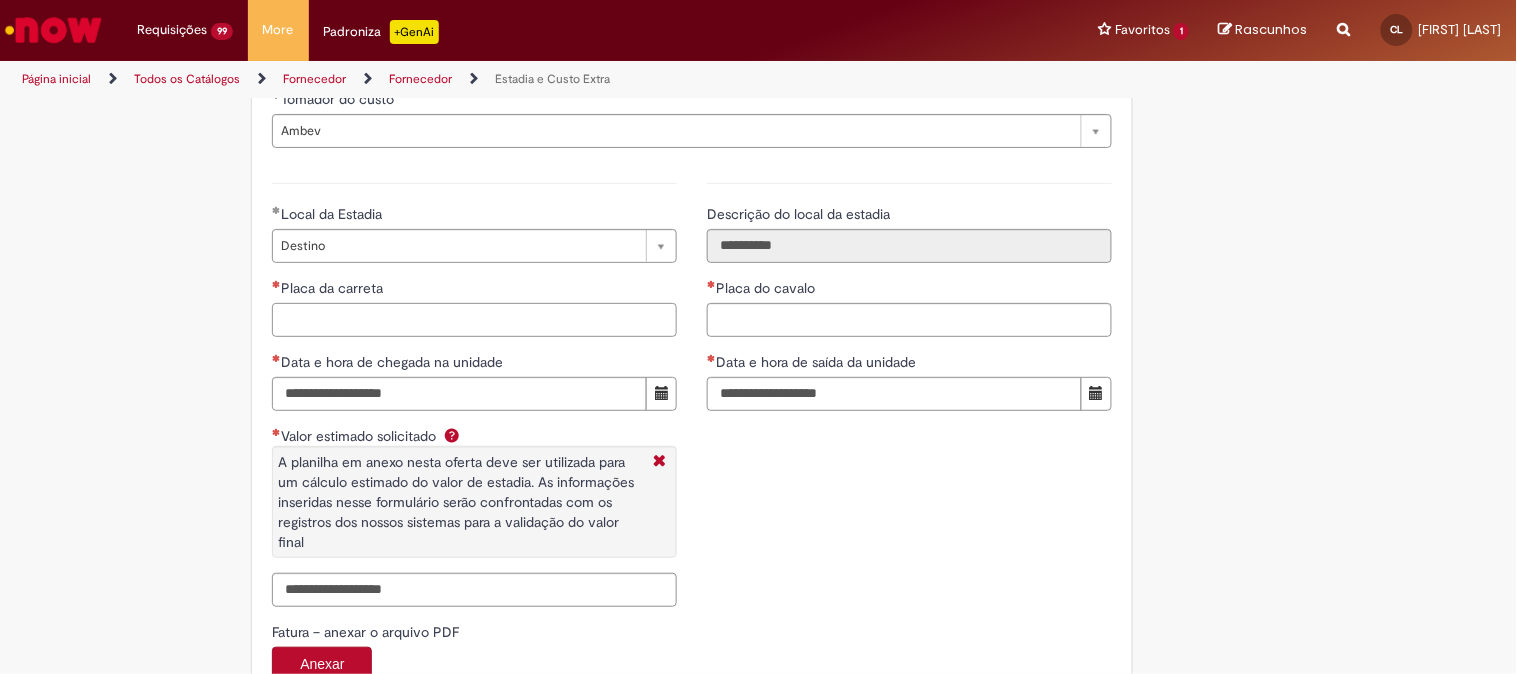 click on "Placa da carreta" at bounding box center [474, 320] 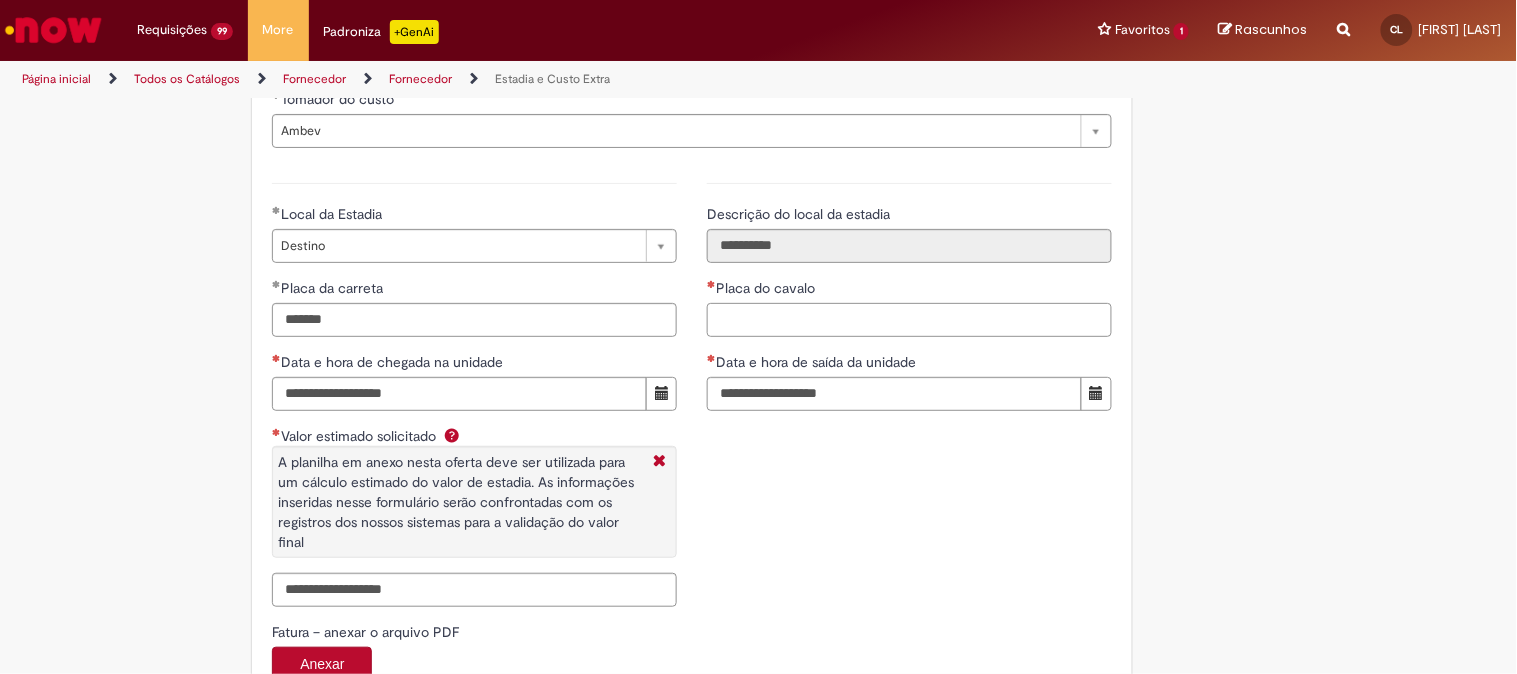 click on "Placa do cavalo" at bounding box center (909, 320) 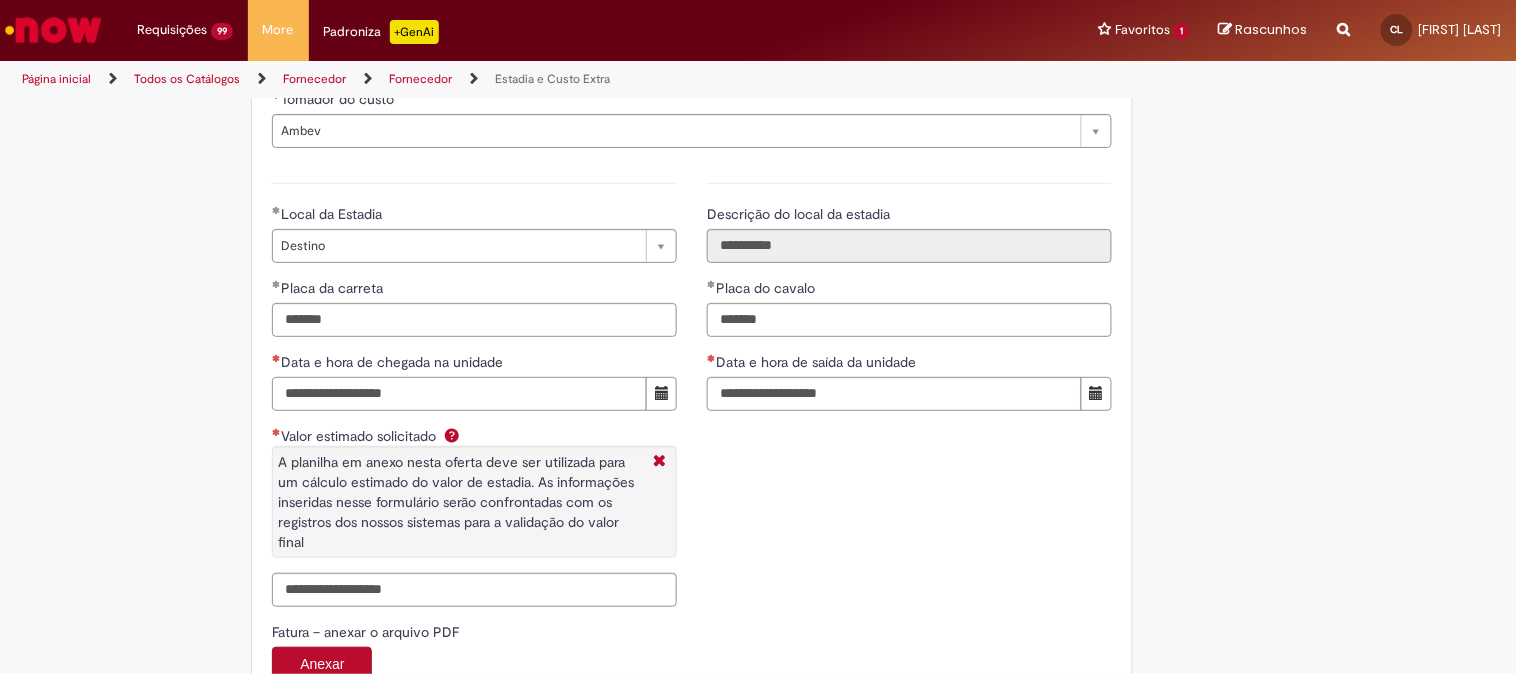 click on "Data e hora de chegada na unidade" at bounding box center [459, 394] 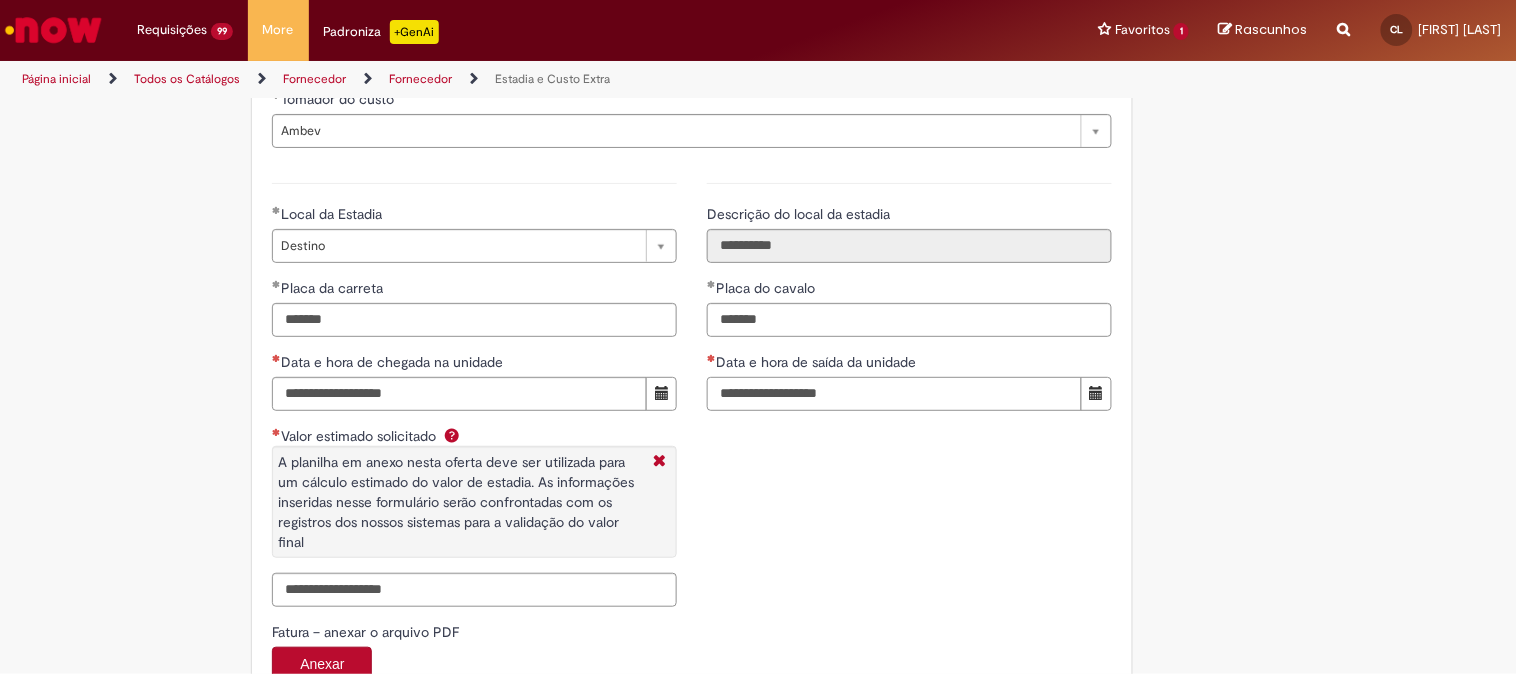 click on "Data e hora de saída da unidade" at bounding box center [894, 394] 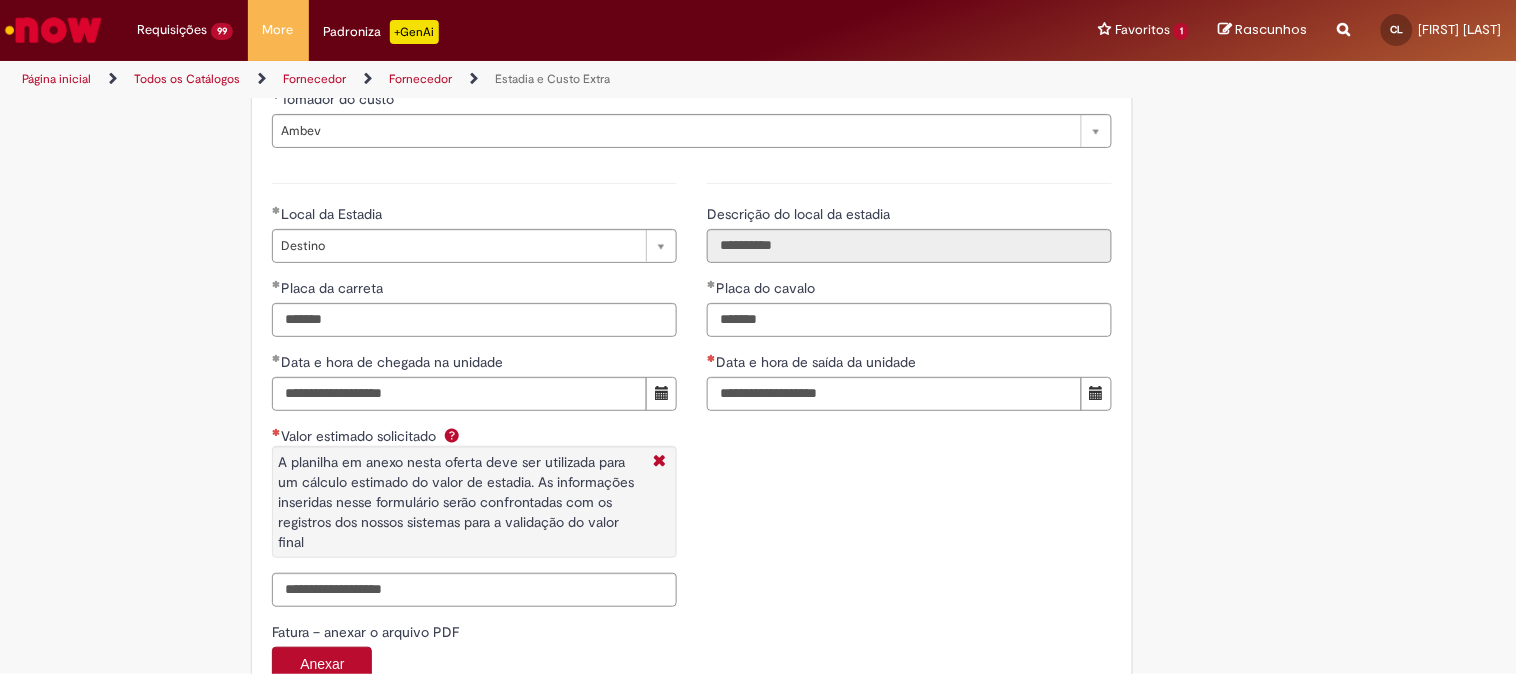click on "**********" at bounding box center [692, 392] 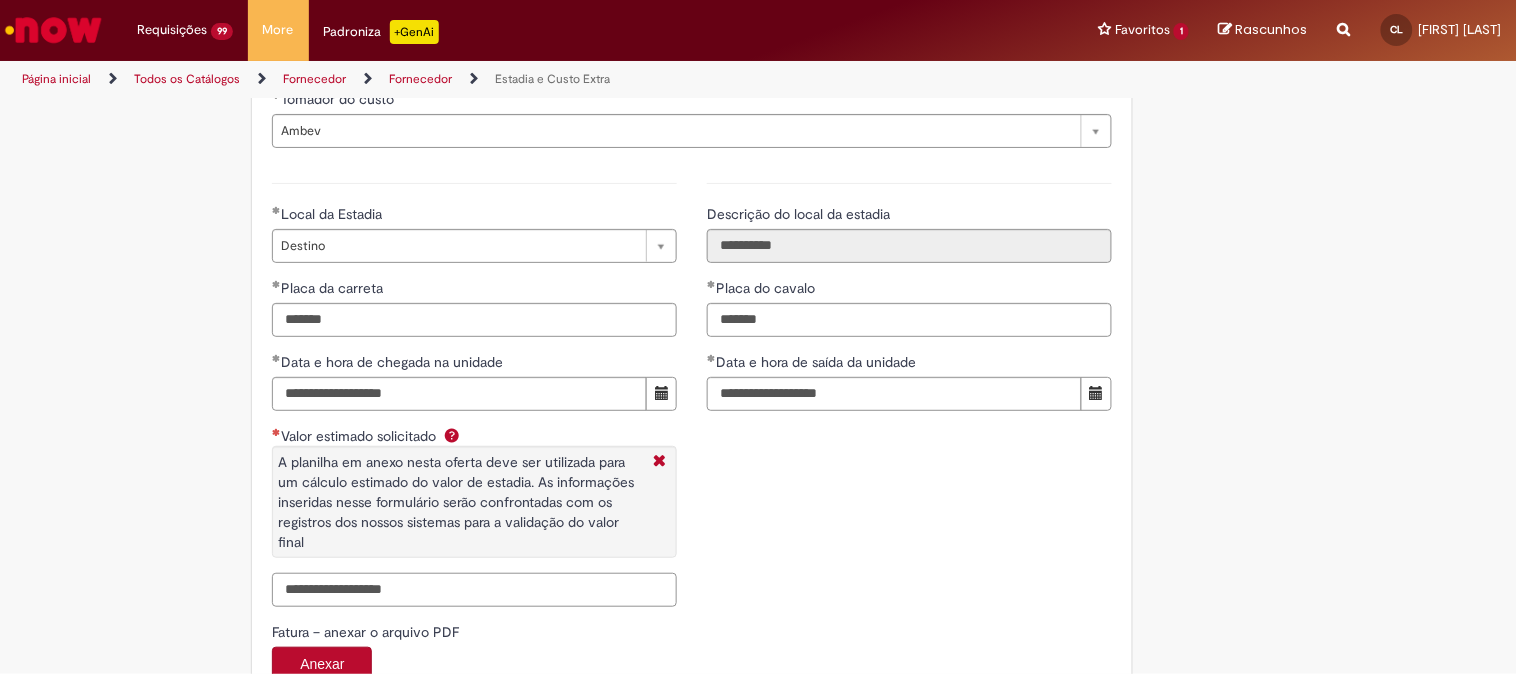click on "Valor estimado solicitado A planilha em anexo nesta oferta deve ser utilizada para um cálculo estimado do valor de estadia. As informações inseridas nesse formulário serão confrontadas com os registros dos nossos sistemas para a validação do valor final" at bounding box center [474, 590] 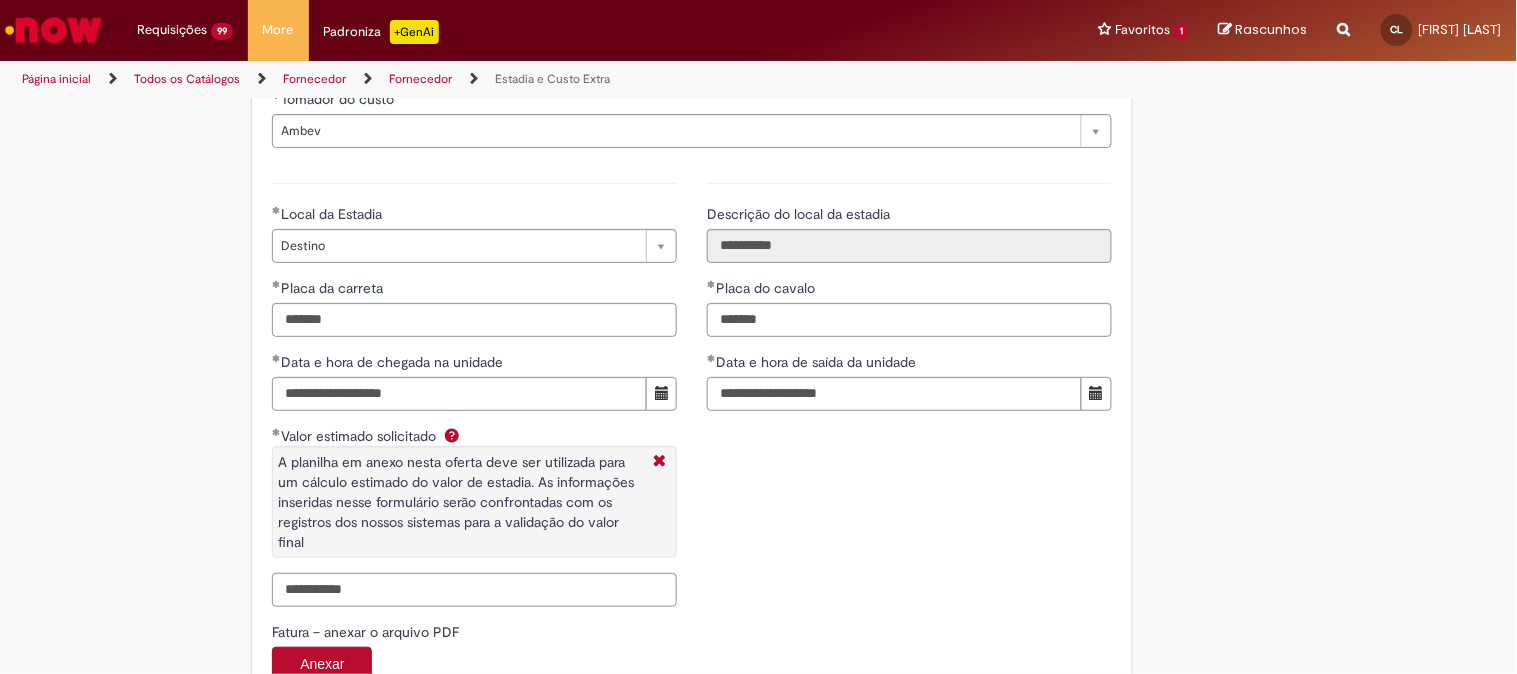 click on "**********" at bounding box center (692, 392) 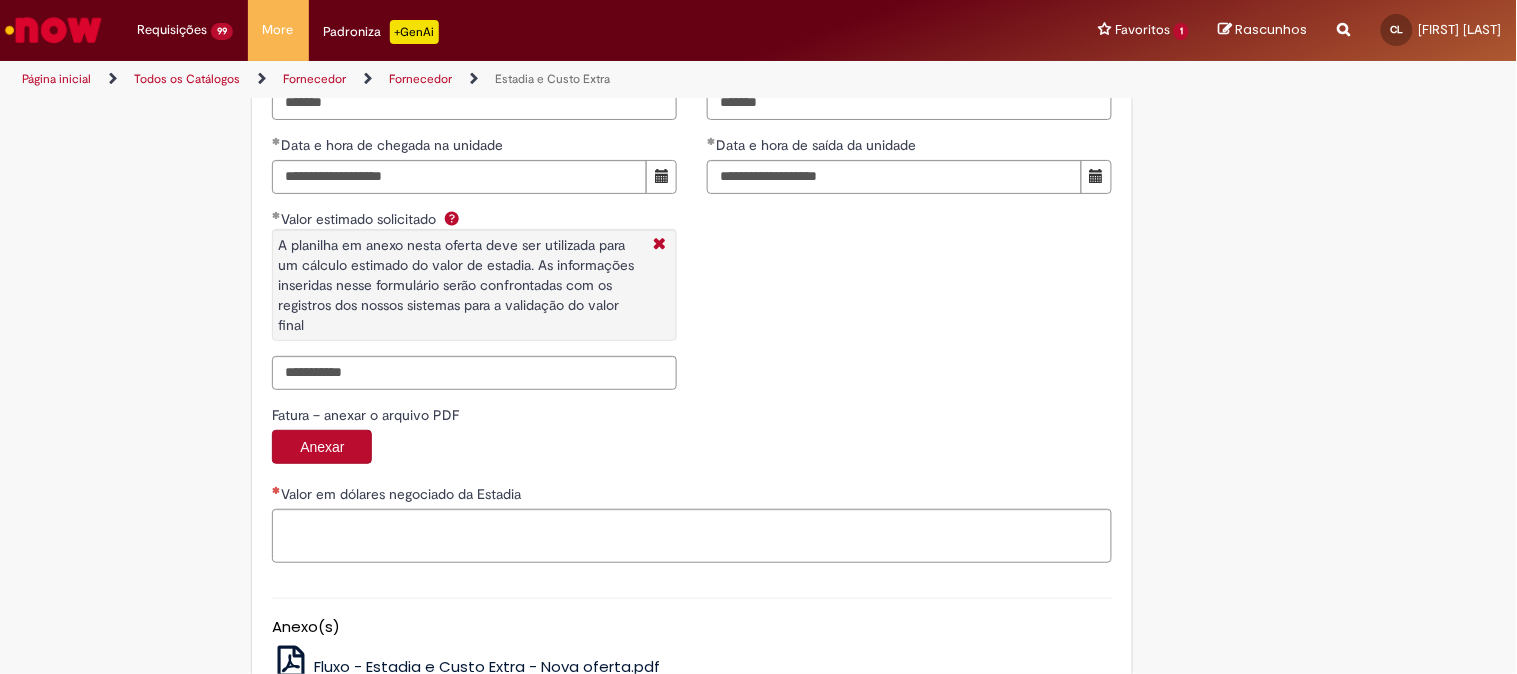 scroll, scrollTop: 3111, scrollLeft: 0, axis: vertical 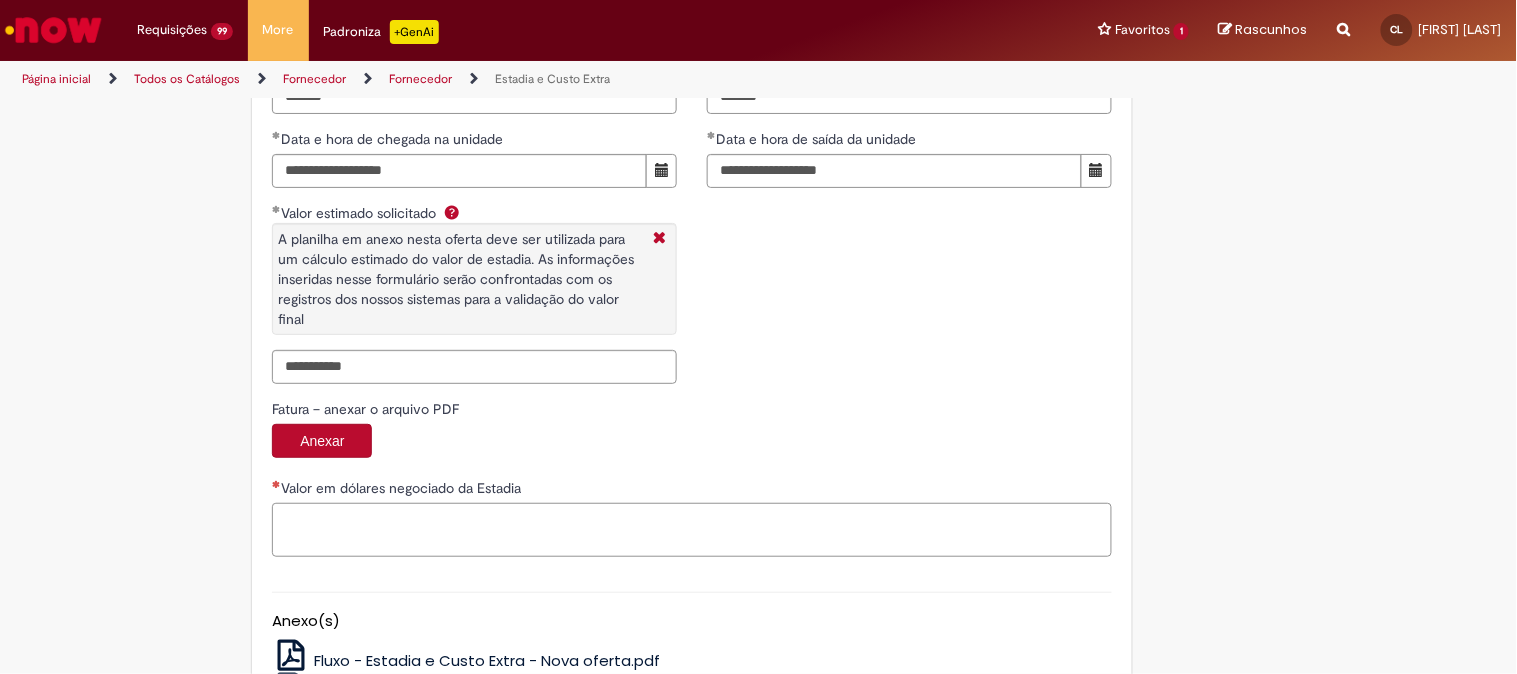 click on "Valor em dólares negociado da Estadia" at bounding box center [692, 530] 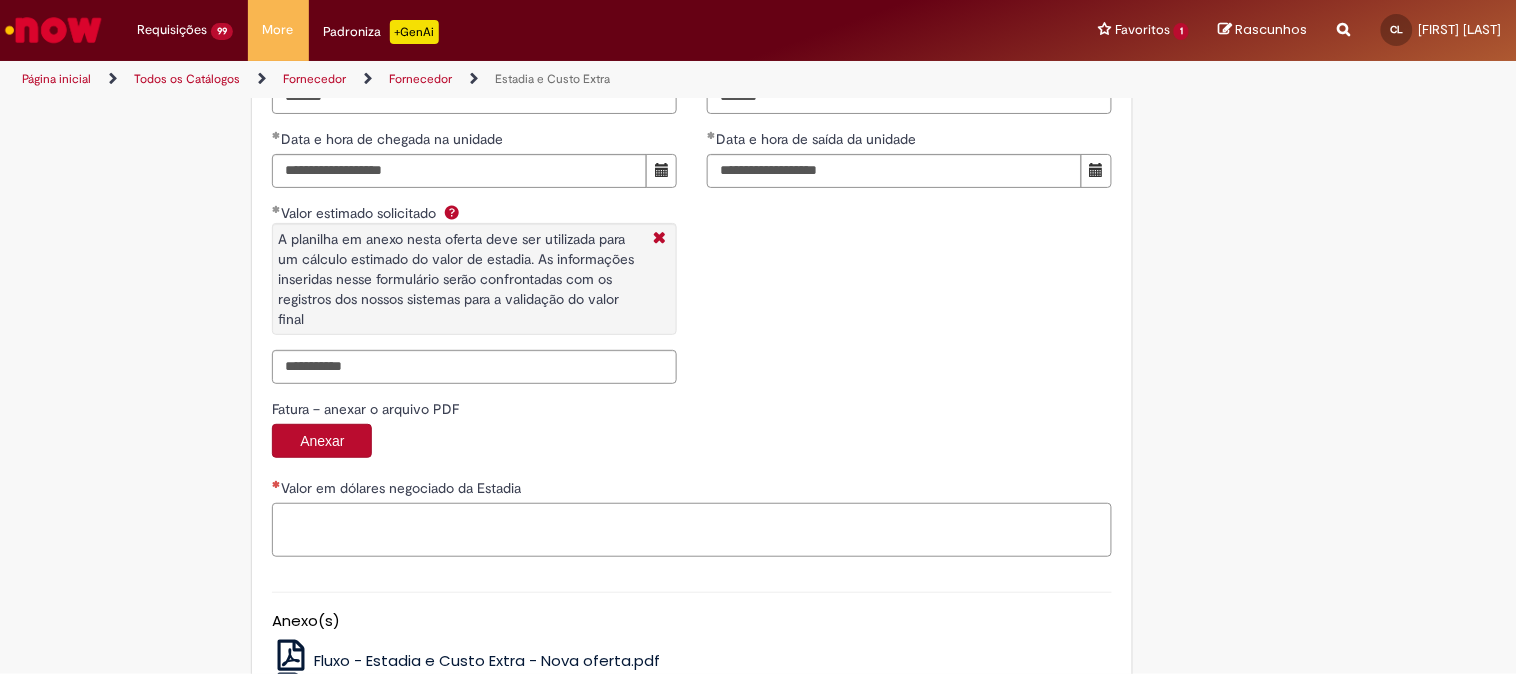 paste on "**********" 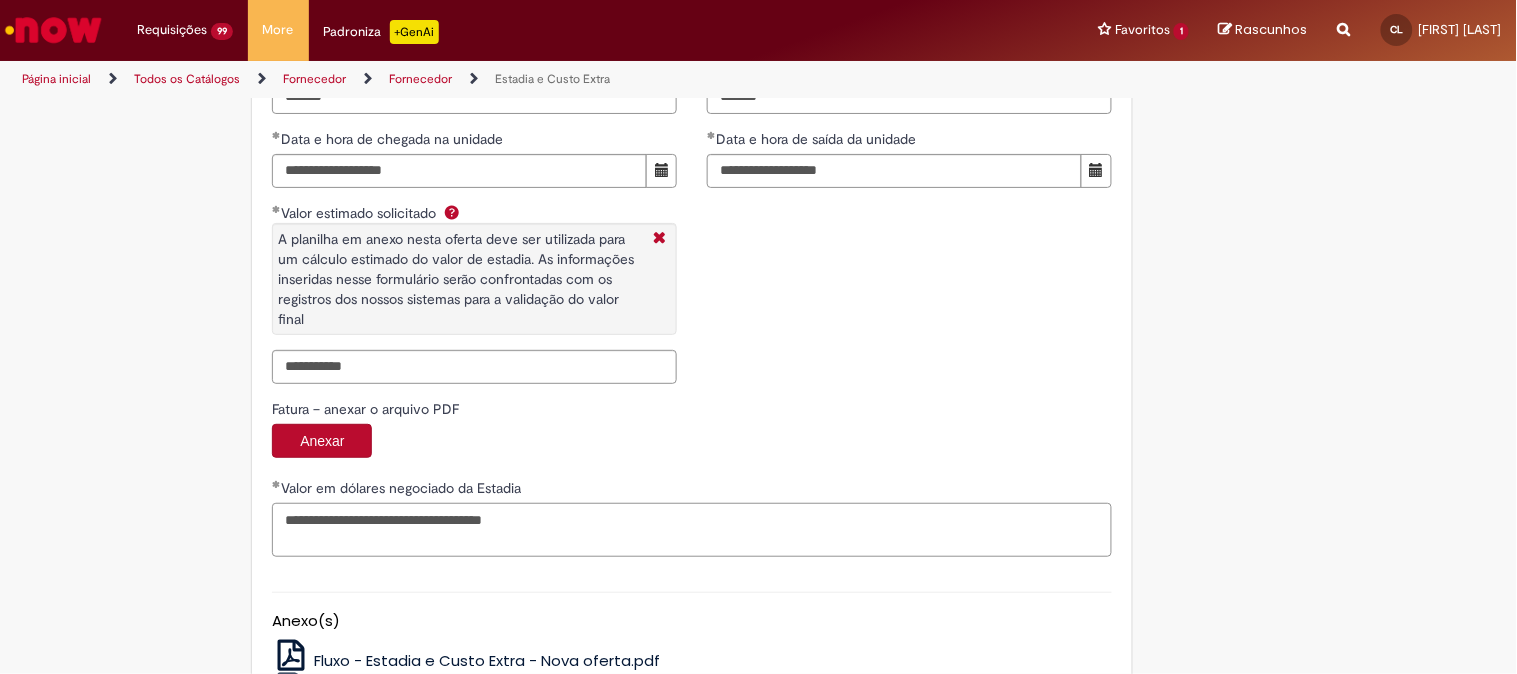 scroll, scrollTop: 3282, scrollLeft: 0, axis: vertical 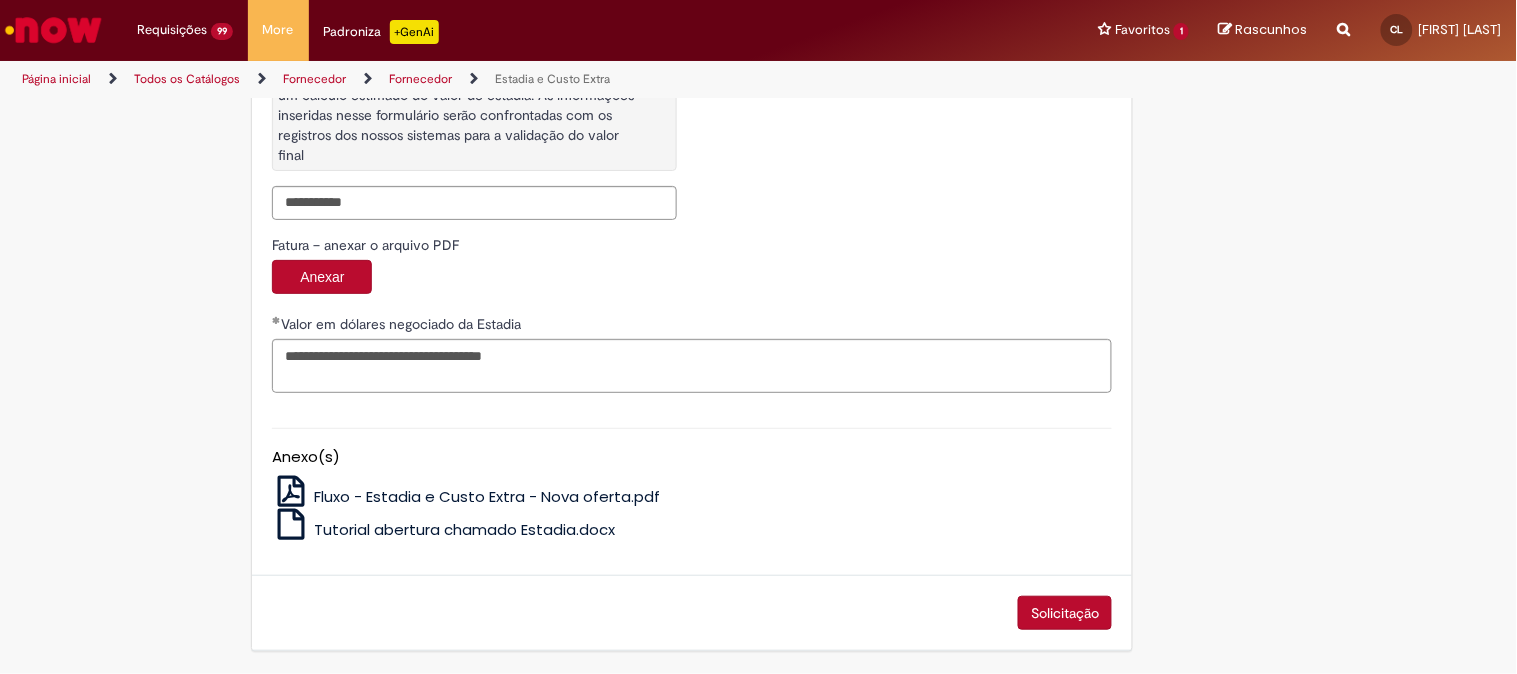 click on "Solicitação" at bounding box center (1065, 613) 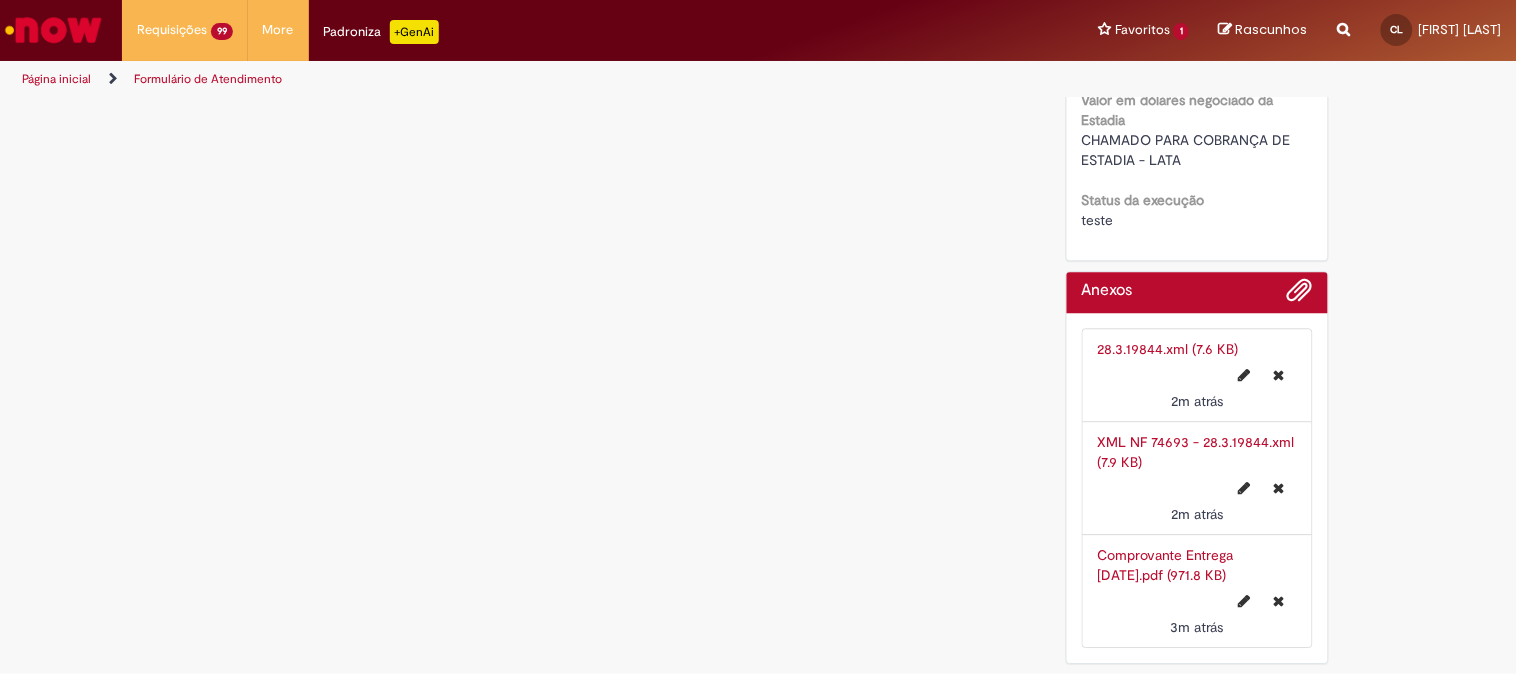 scroll, scrollTop: 0, scrollLeft: 0, axis: both 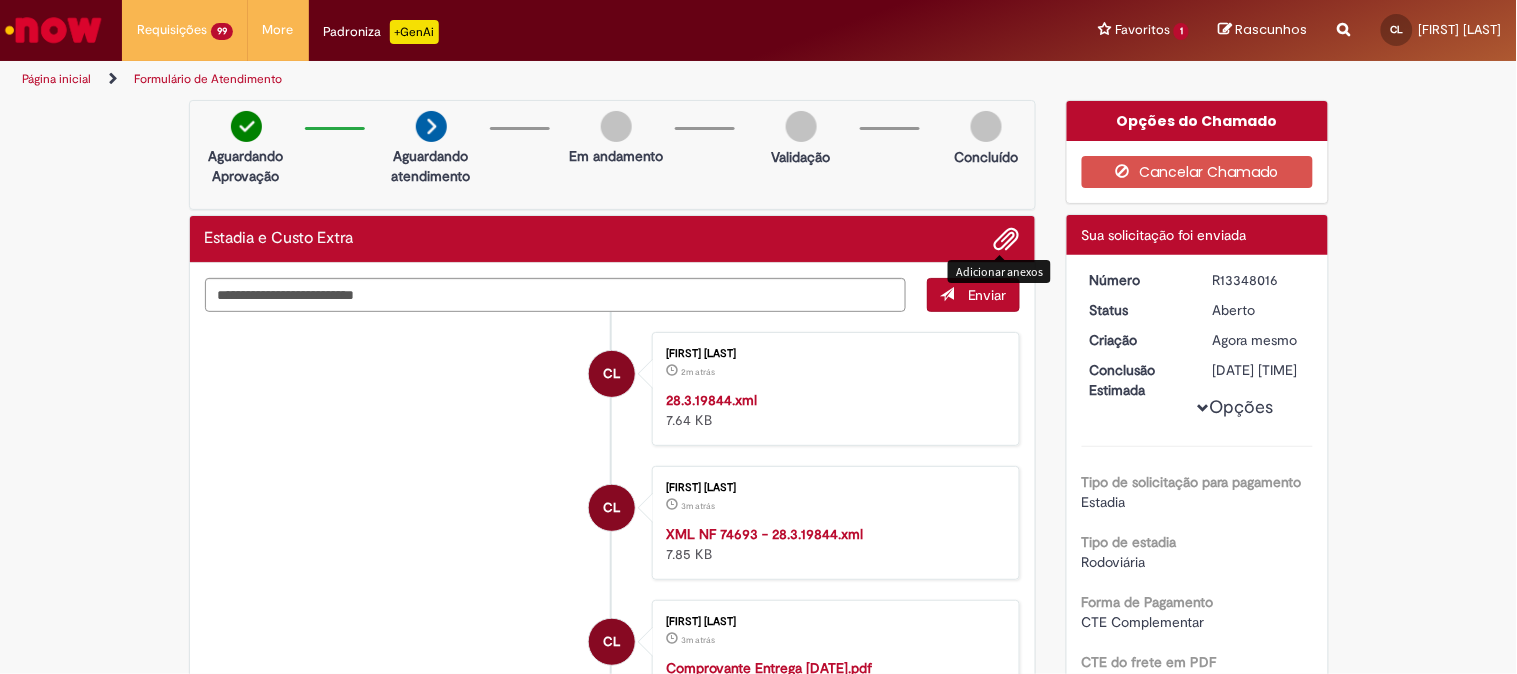 click at bounding box center (1007, 240) 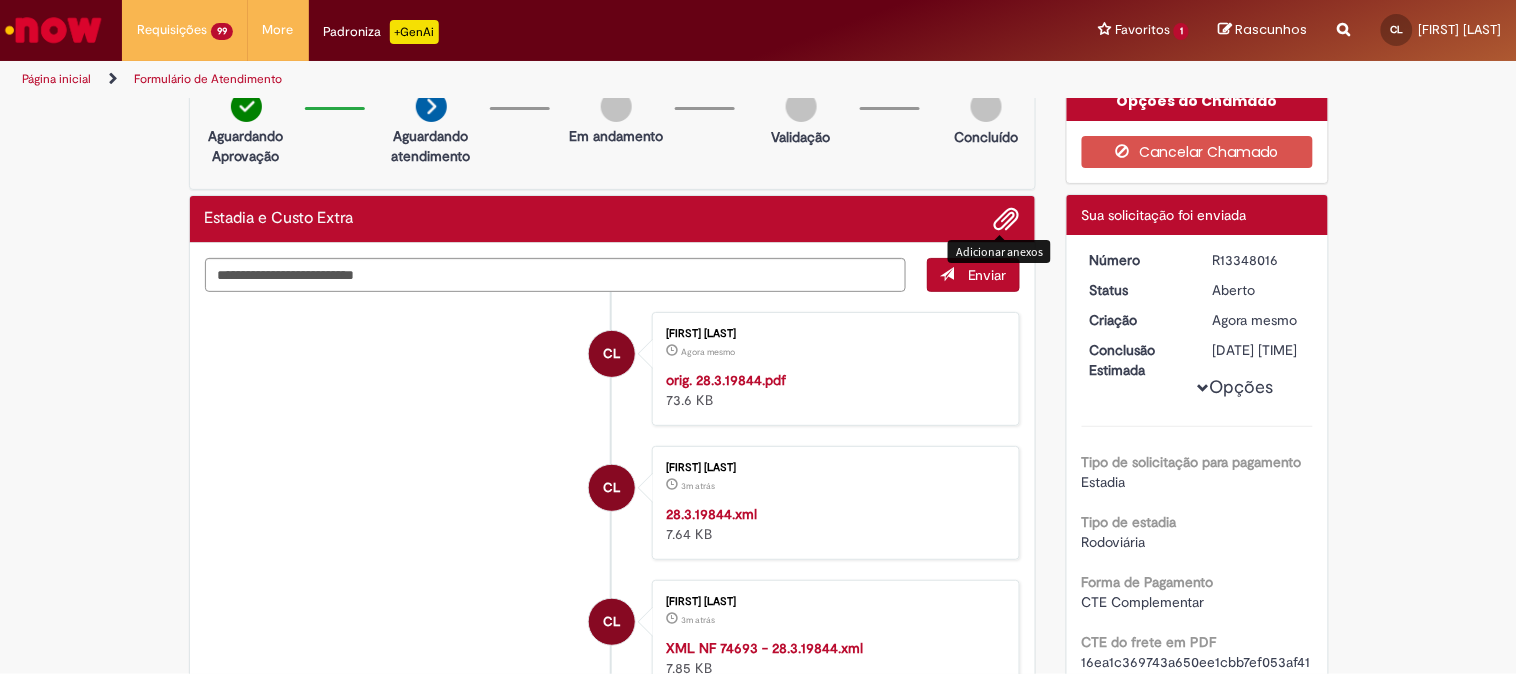 scroll, scrollTop: 0, scrollLeft: 0, axis: both 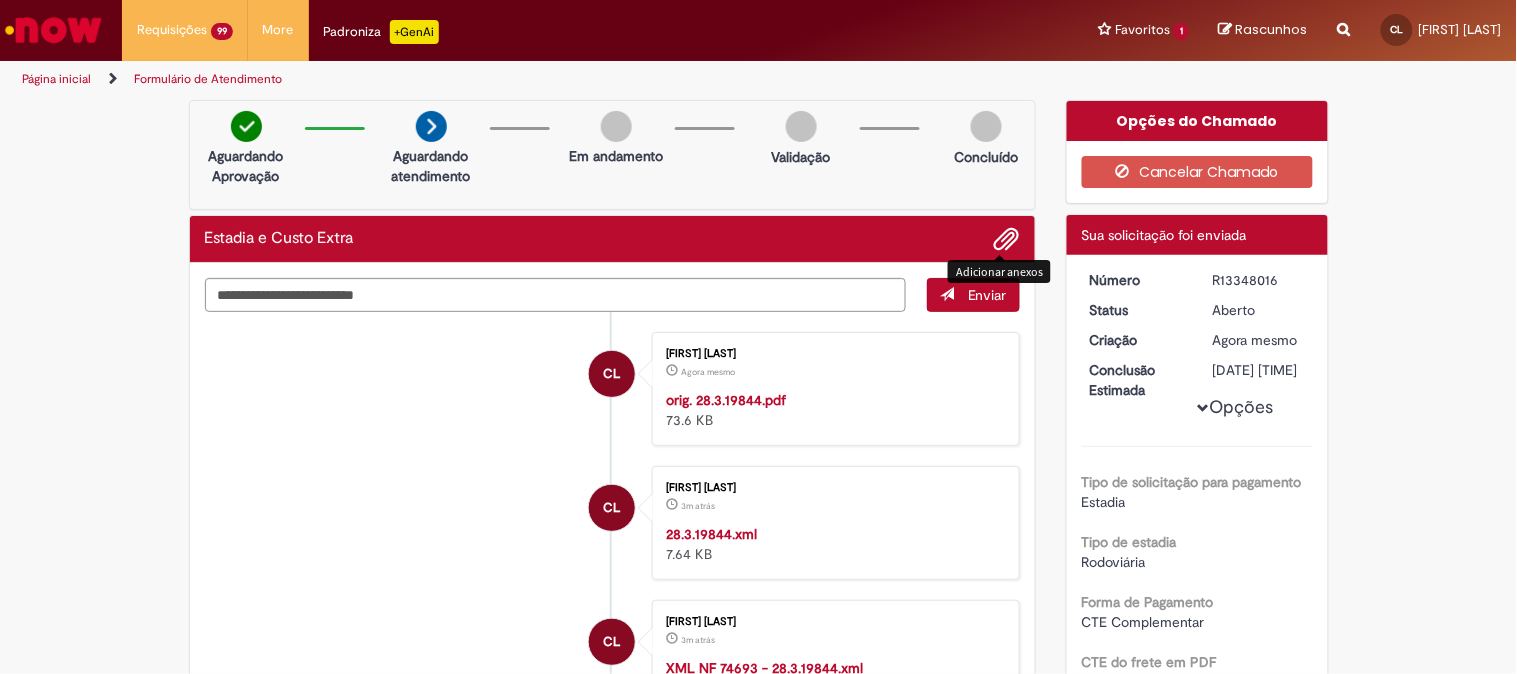click on "R13348016" at bounding box center [1259, 280] 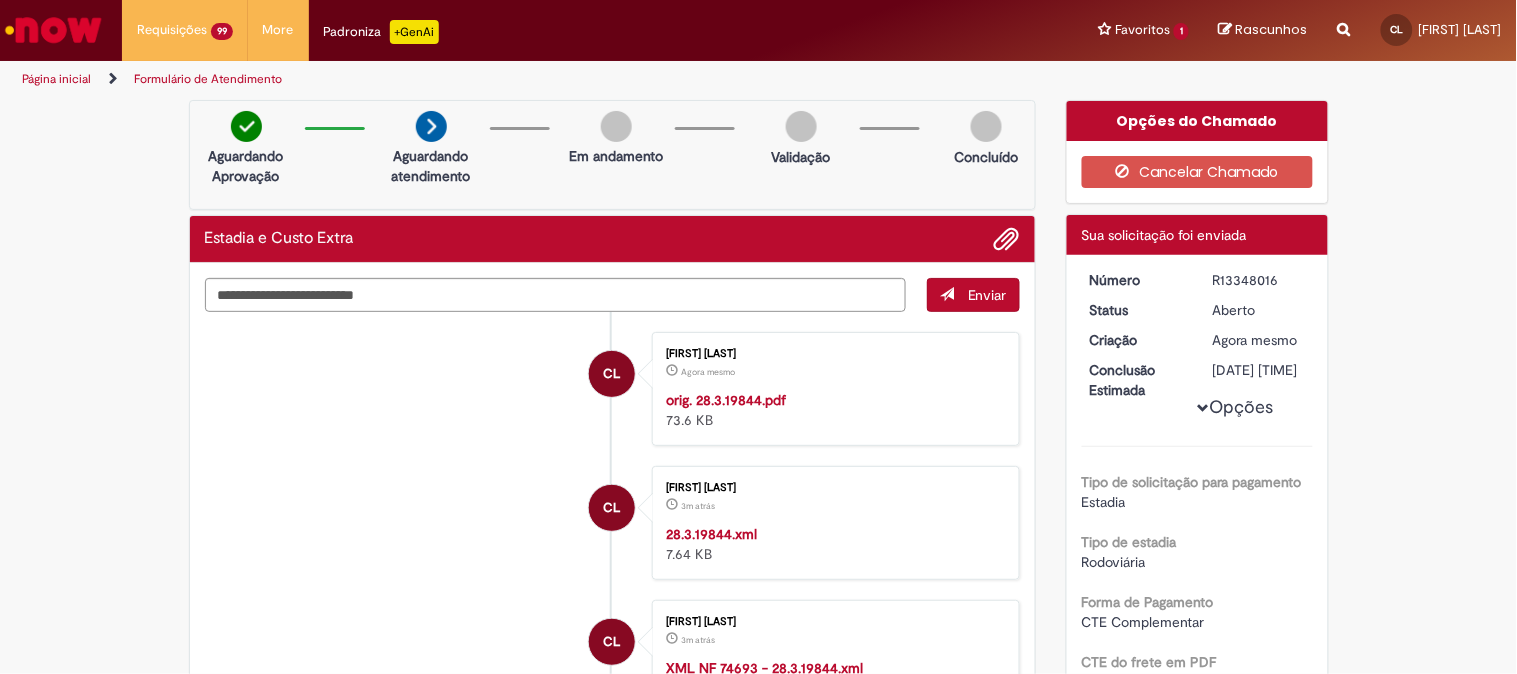 click on "R13348016" at bounding box center (1259, 280) 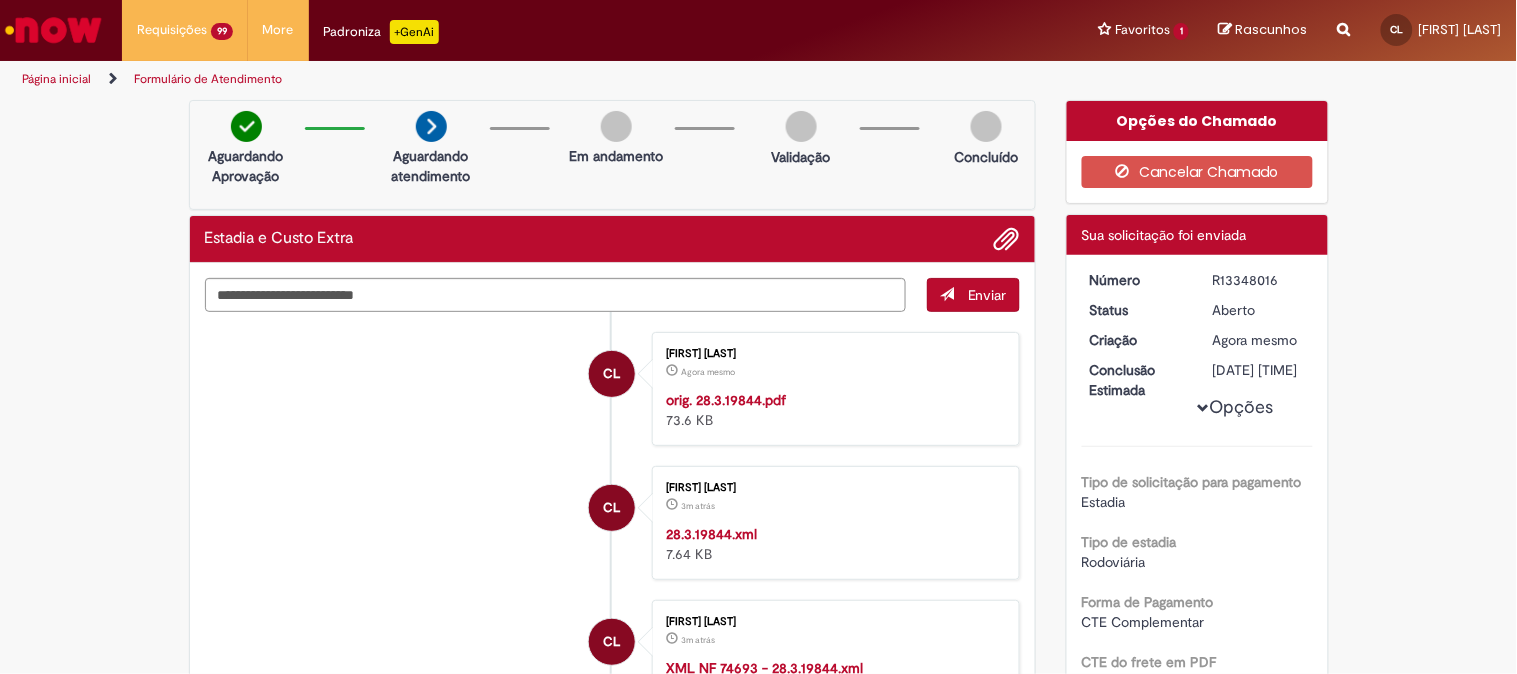 copy on "R13348016" 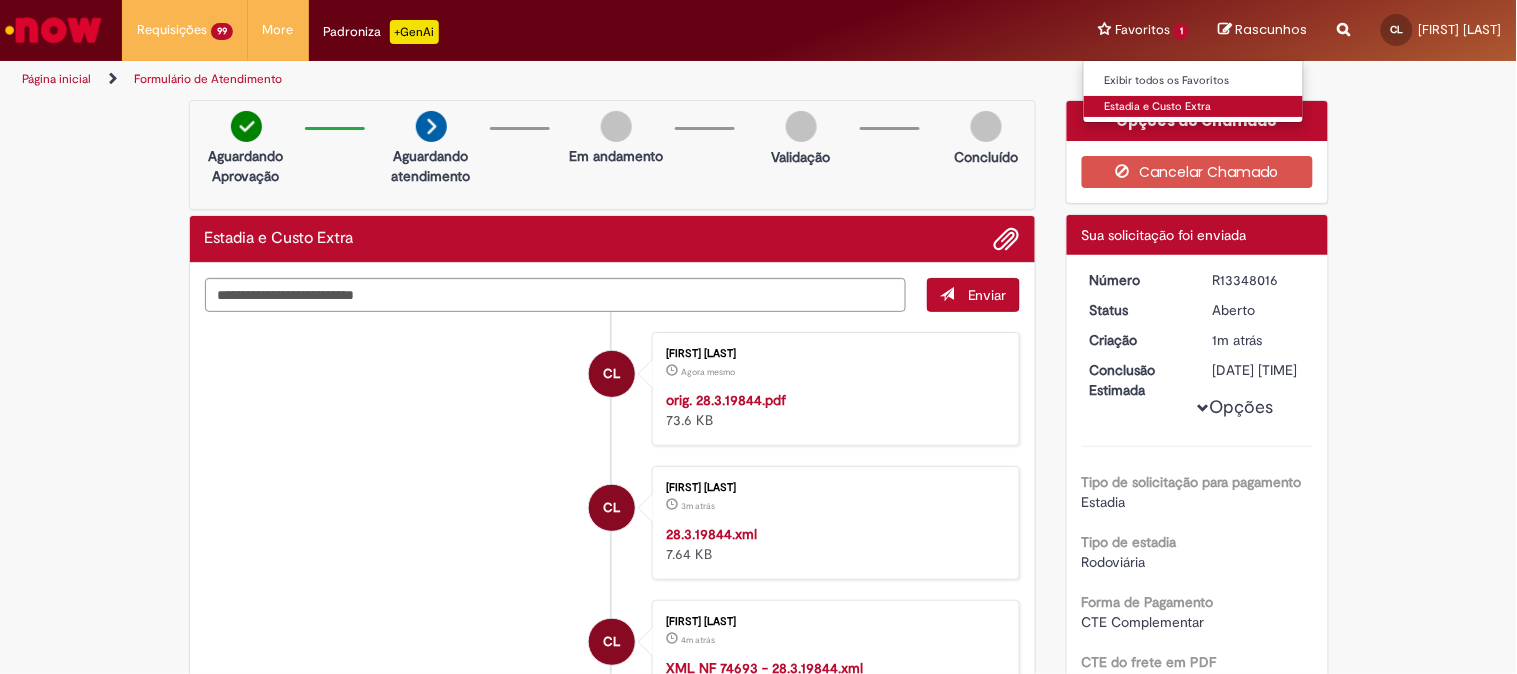 click on "Estadia e Custo Extra" at bounding box center [1194, 107] 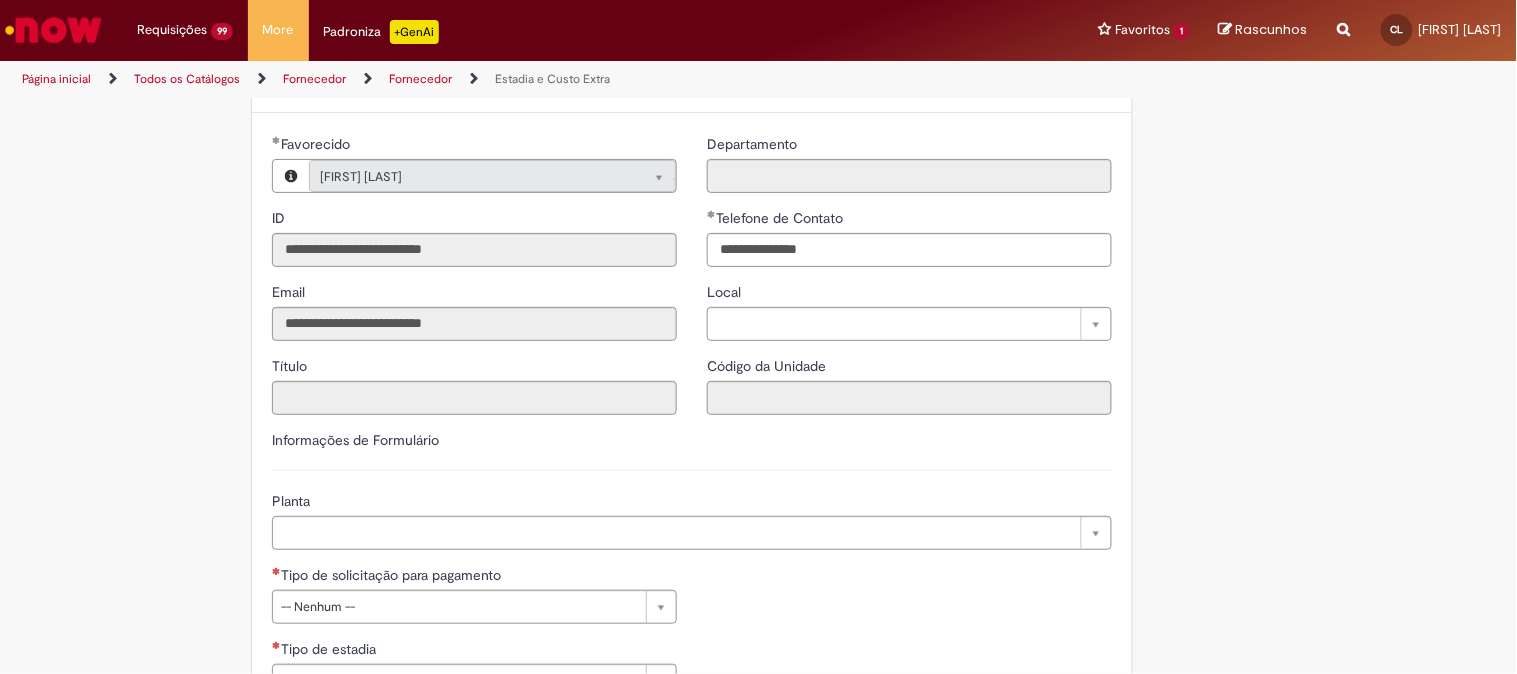 scroll, scrollTop: 444, scrollLeft: 0, axis: vertical 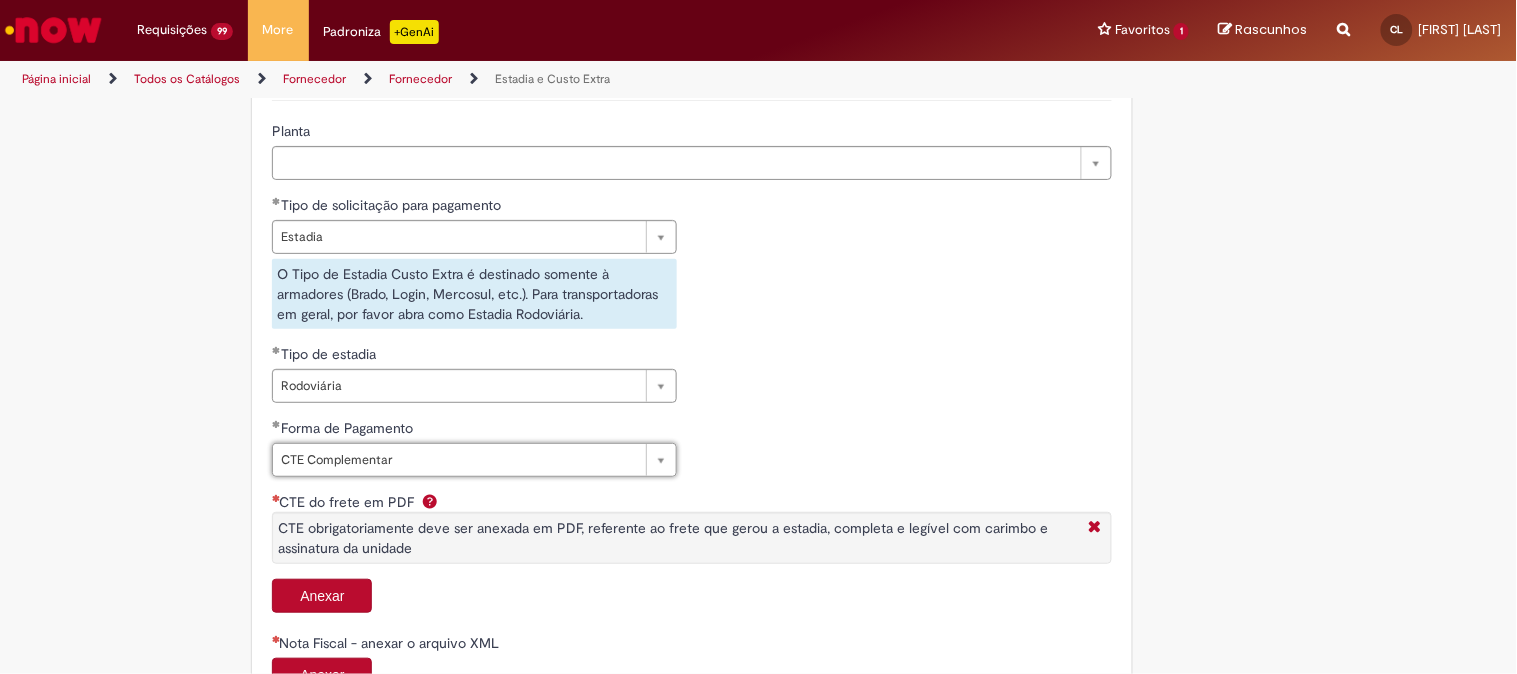 click on "Anexar" at bounding box center (322, 596) 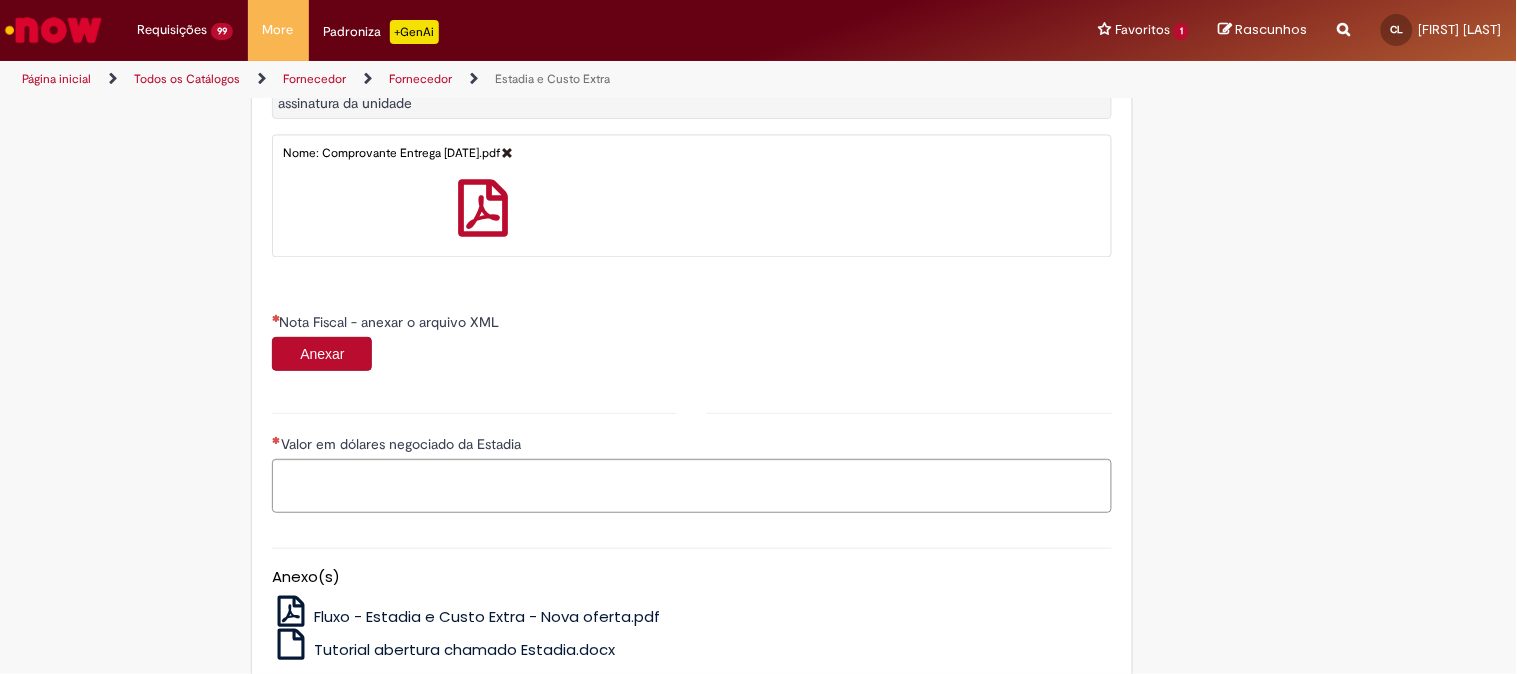 scroll, scrollTop: 1222, scrollLeft: 0, axis: vertical 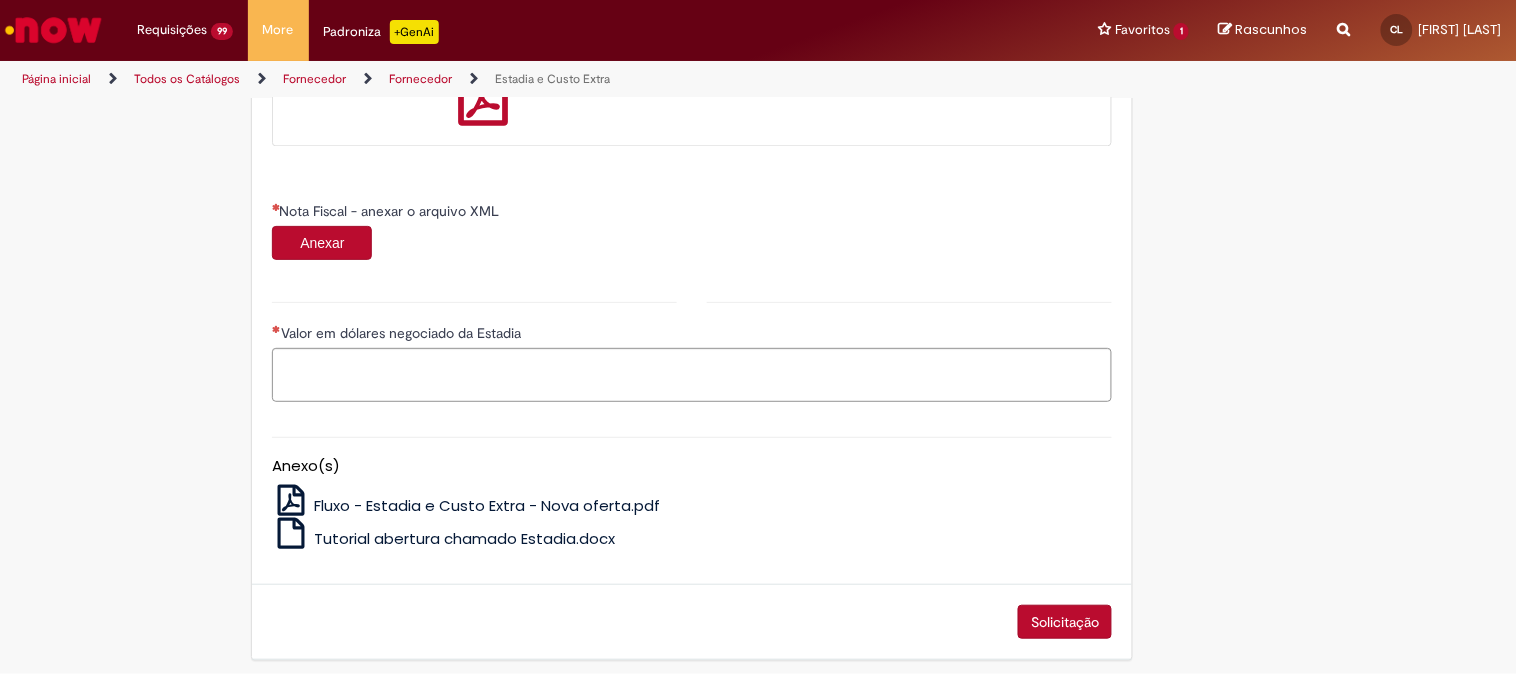 click on "Anexar" at bounding box center (322, 243) 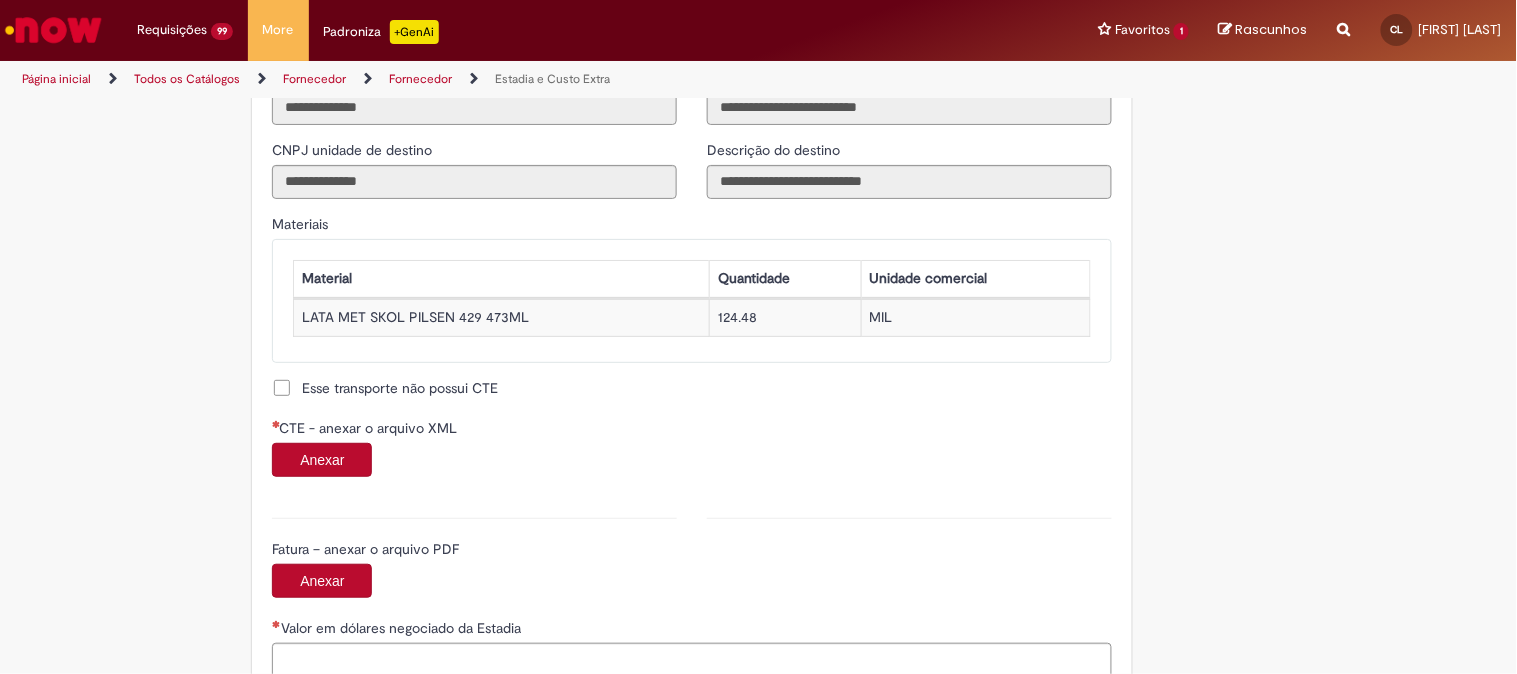 scroll, scrollTop: 1777, scrollLeft: 0, axis: vertical 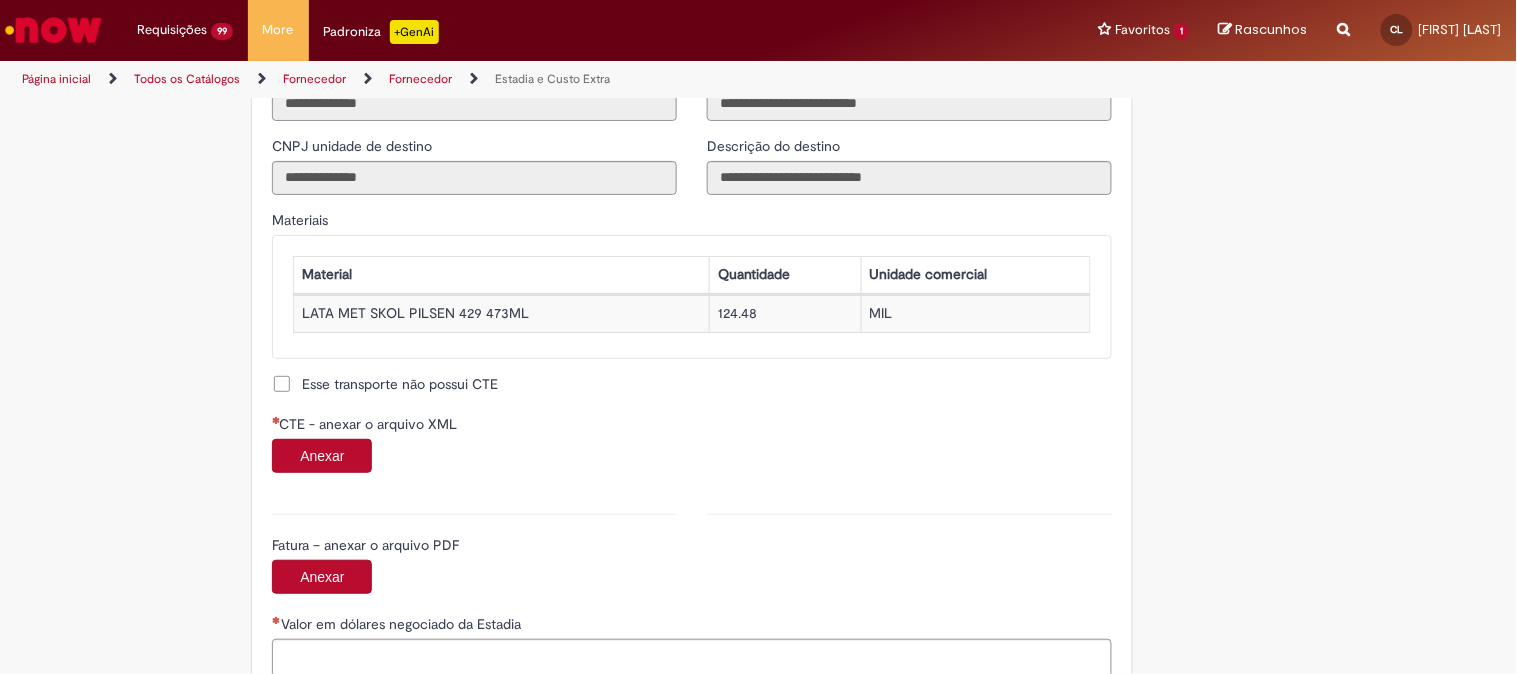 click on "Anexar" at bounding box center [322, 456] 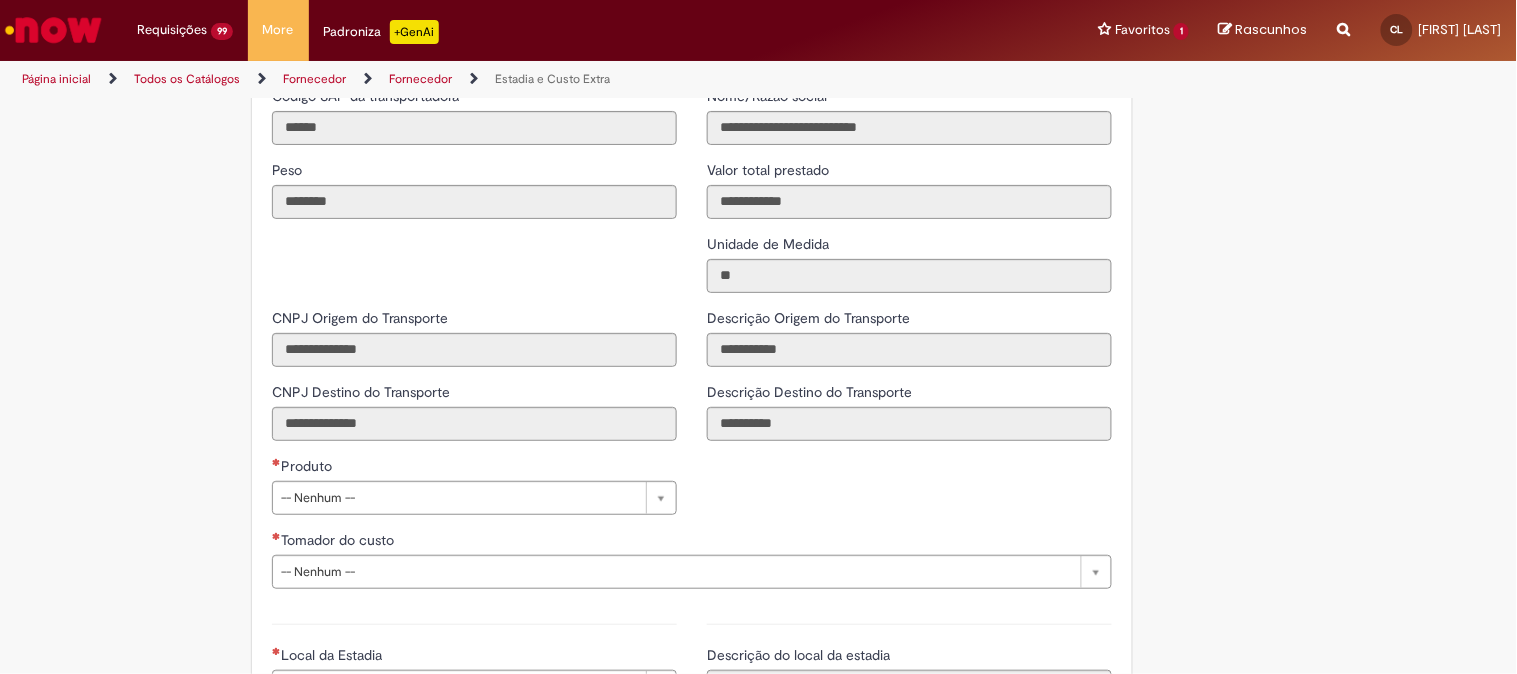 scroll, scrollTop: 2555, scrollLeft: 0, axis: vertical 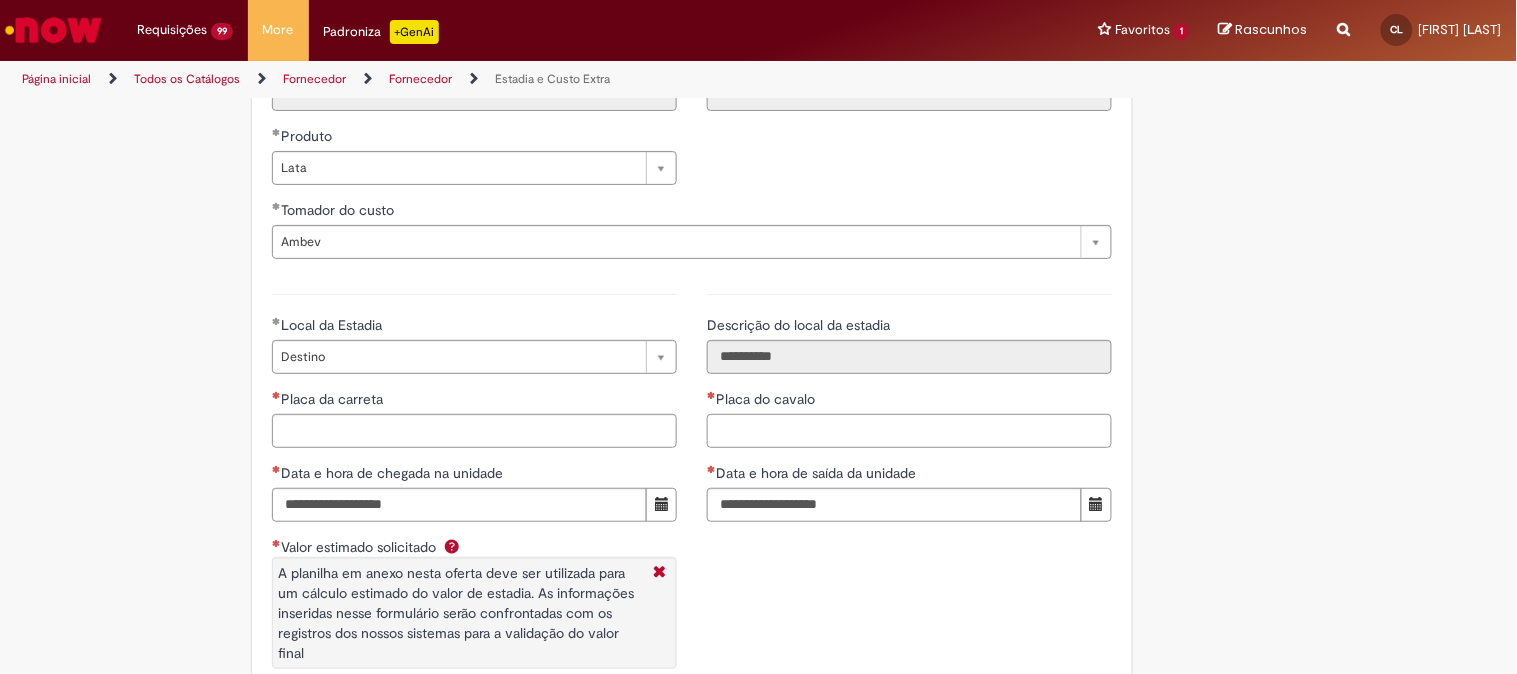 click on "Placa do cavalo" at bounding box center (909, 431) 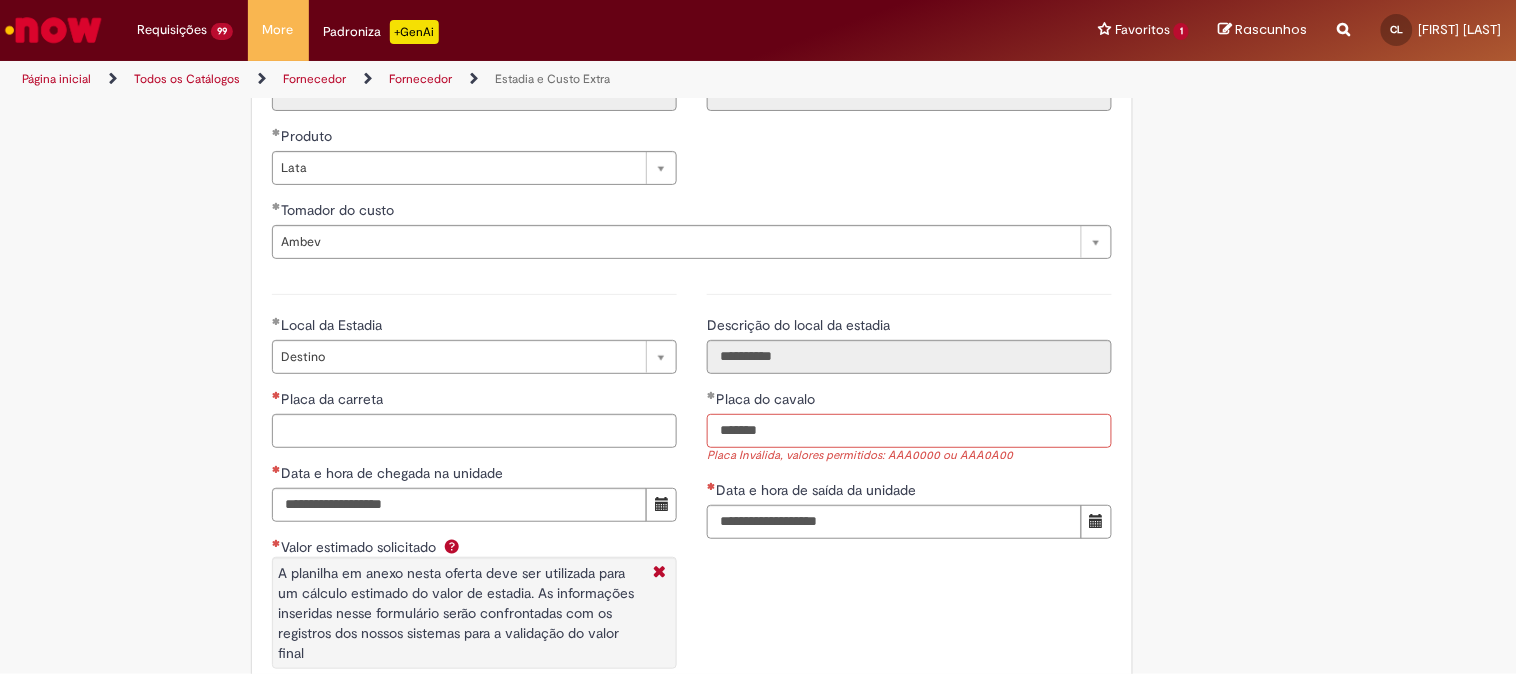 drag, startPoint x: 775, startPoint y: 436, endPoint x: 615, endPoint y: 432, distance: 160.04999 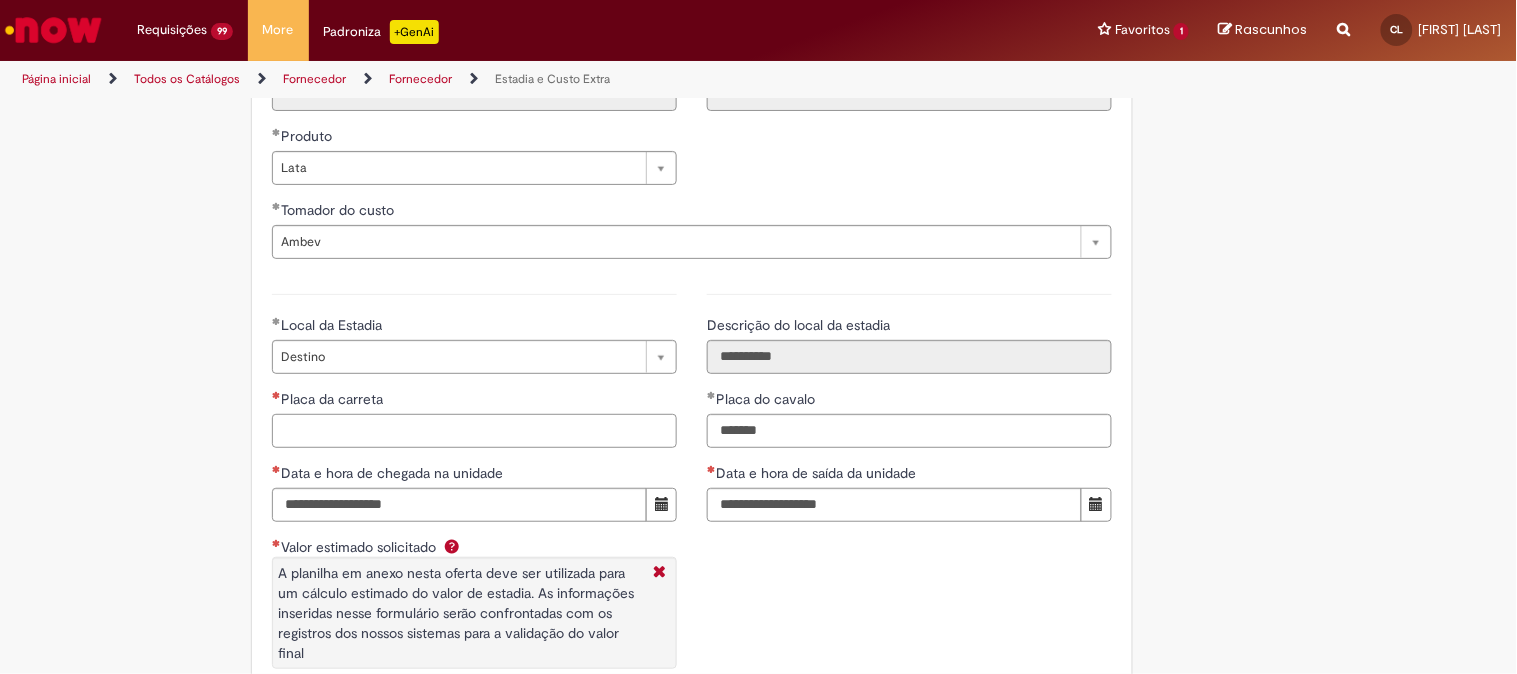 click on "Placa da carreta" at bounding box center (474, 431) 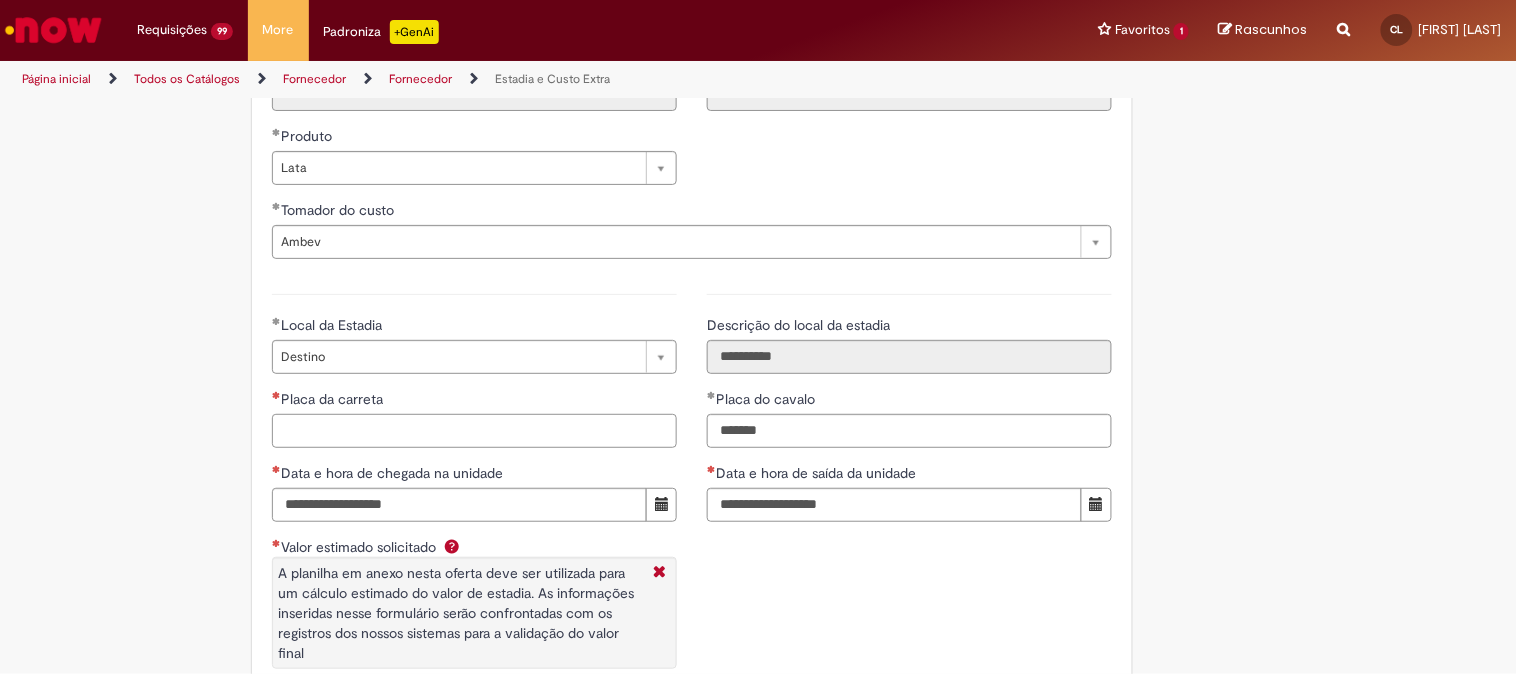 paste on "*******" 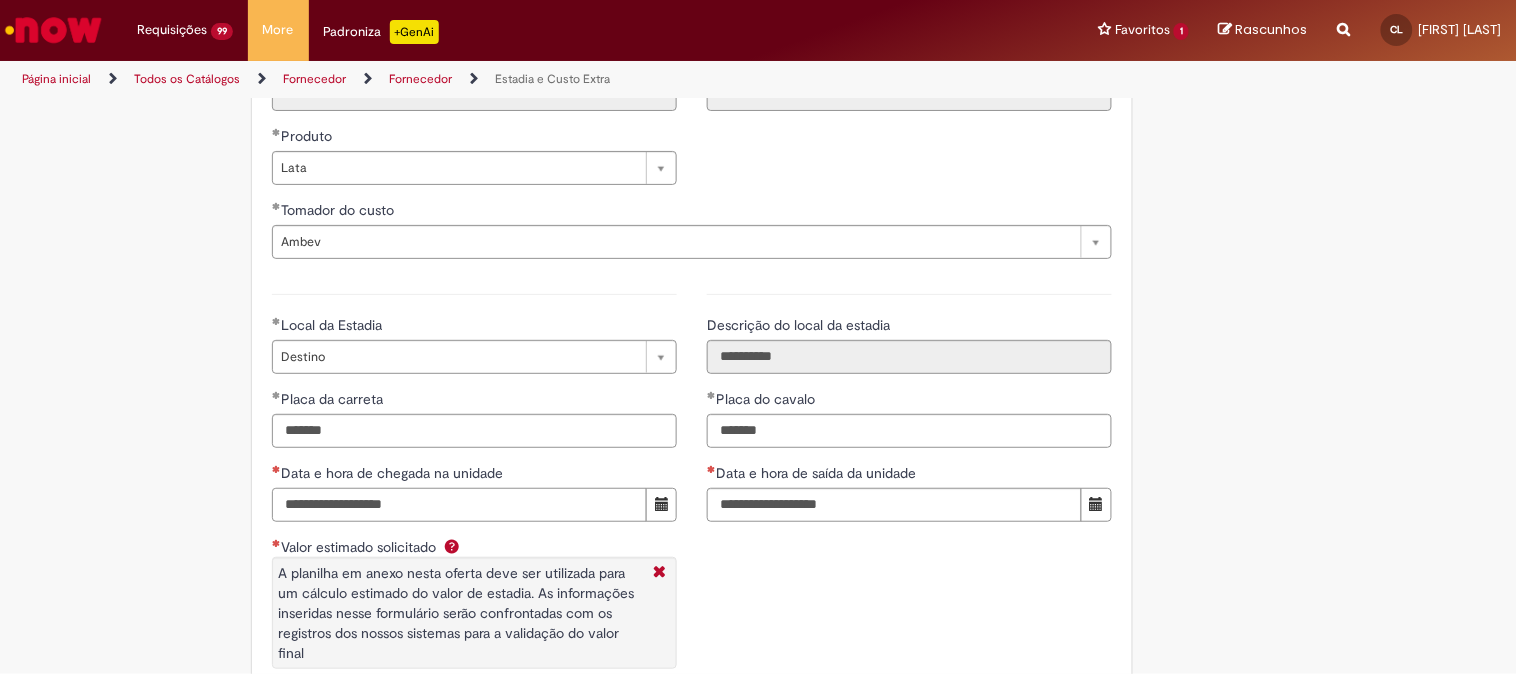 click on "Data e hora de chegada na unidade" at bounding box center [459, 505] 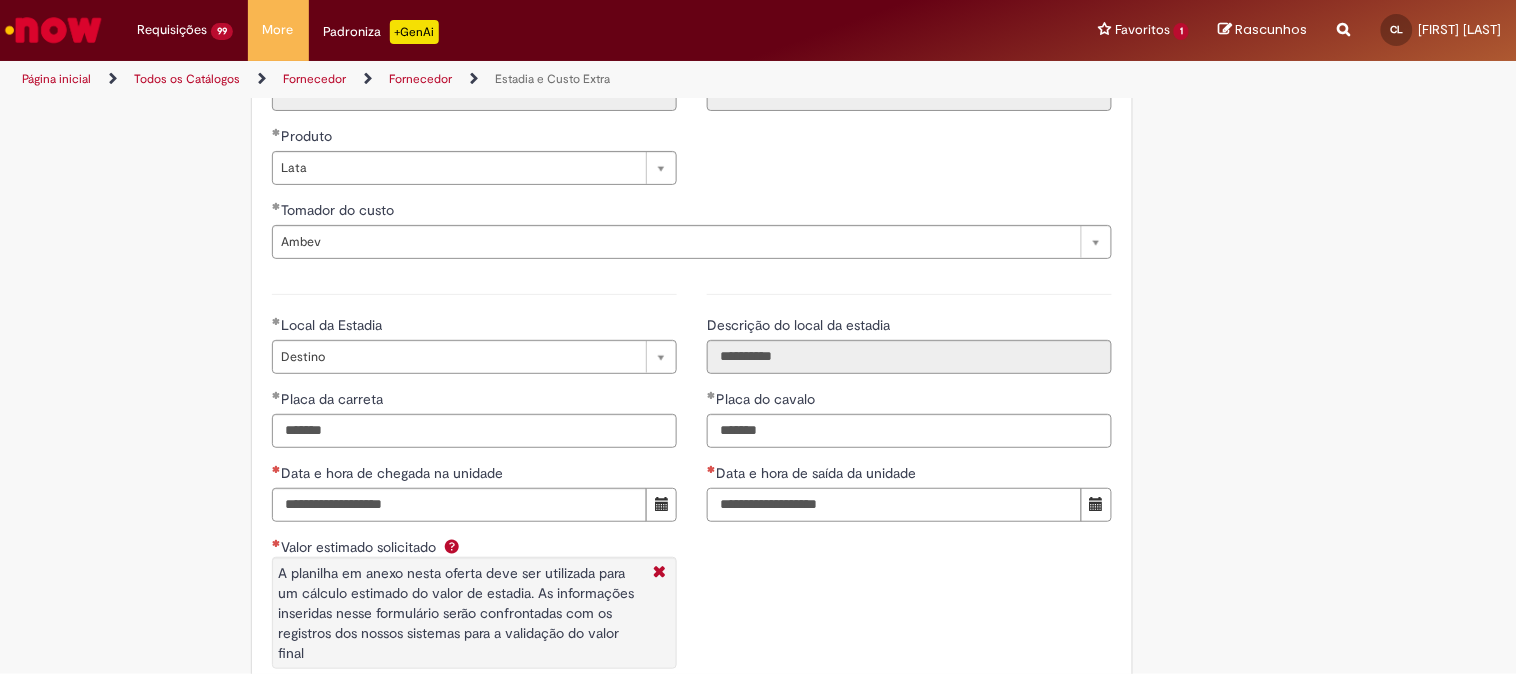 click on "Data e hora de saída da unidade" at bounding box center [894, 505] 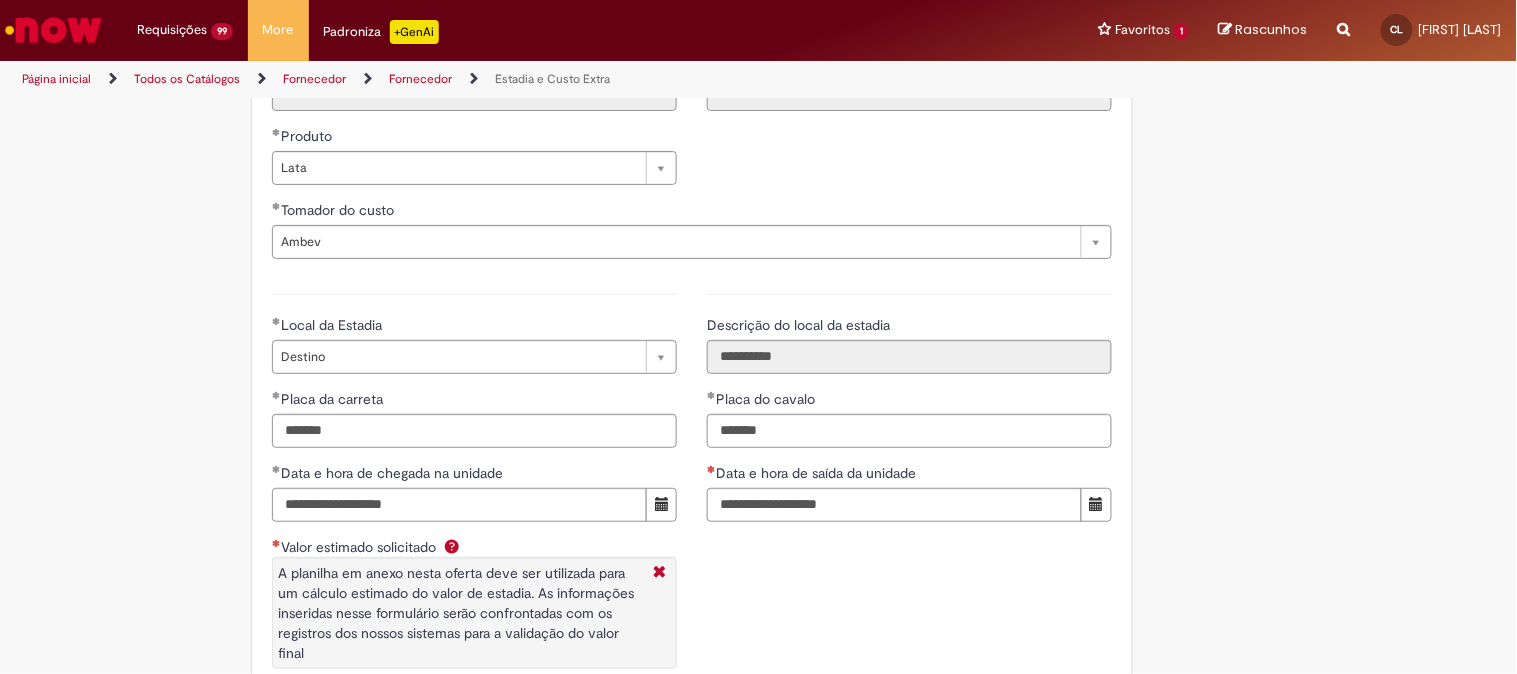 click on "**********" at bounding box center [692, 503] 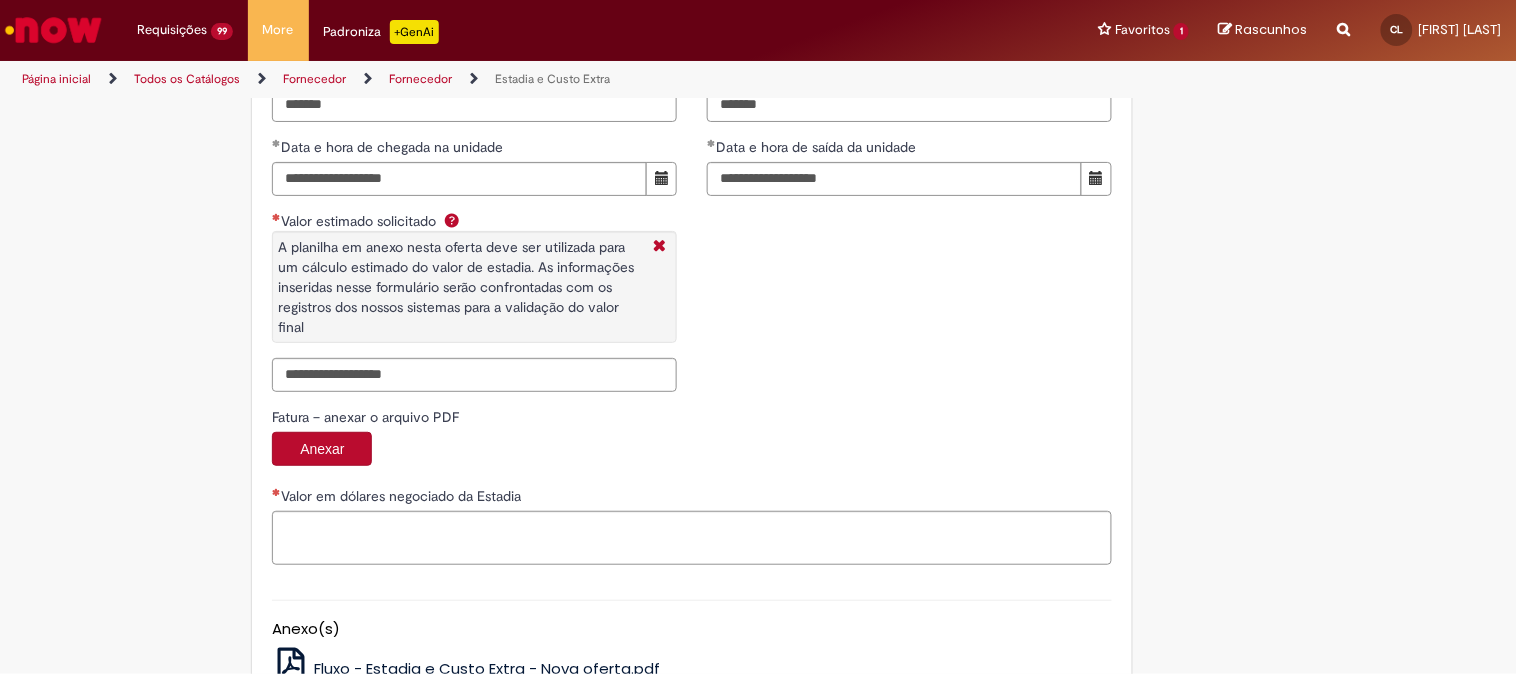 scroll, scrollTop: 3111, scrollLeft: 0, axis: vertical 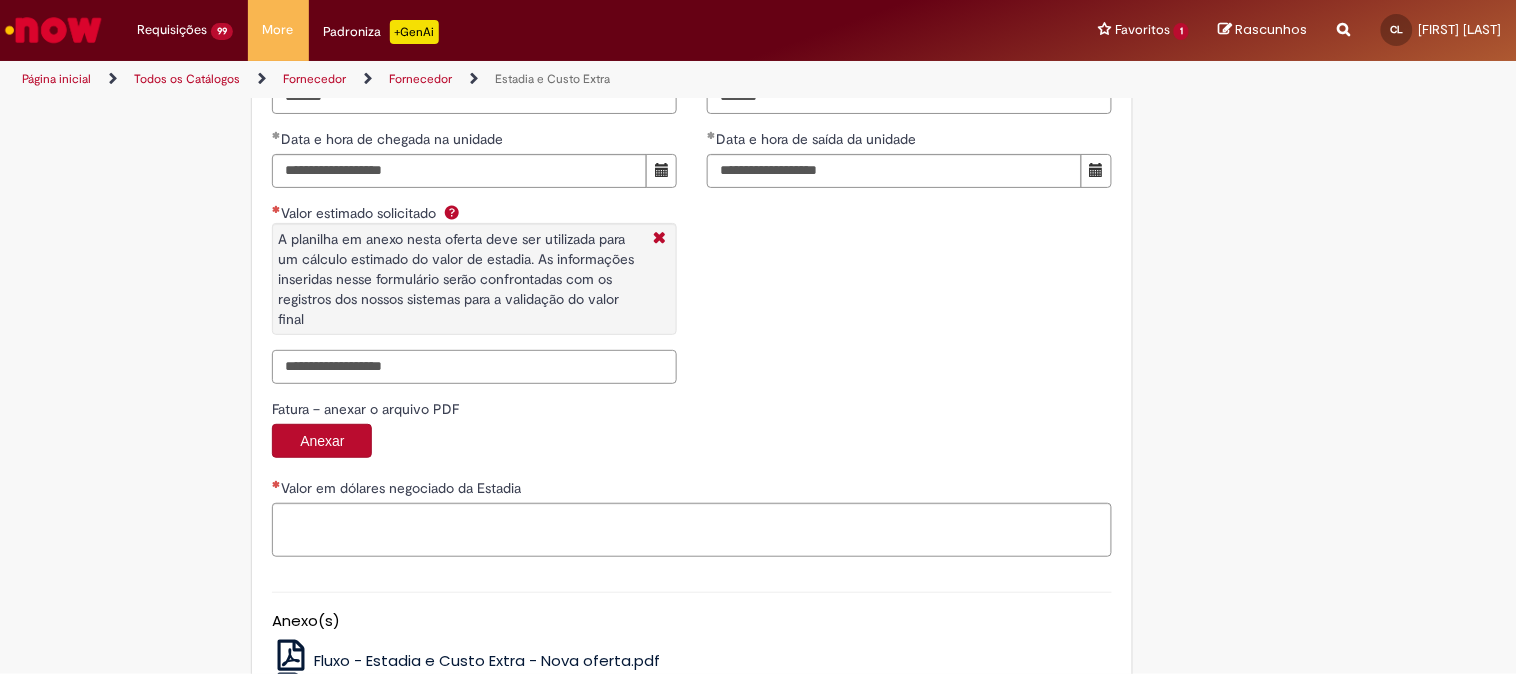 click on "Valor estimado solicitado A planilha em anexo nesta oferta deve ser utilizada para um cálculo estimado do valor de estadia. As informações inseridas nesse formulário serão confrontadas com os registros dos nossos sistemas para a validação do valor final" at bounding box center [474, 367] 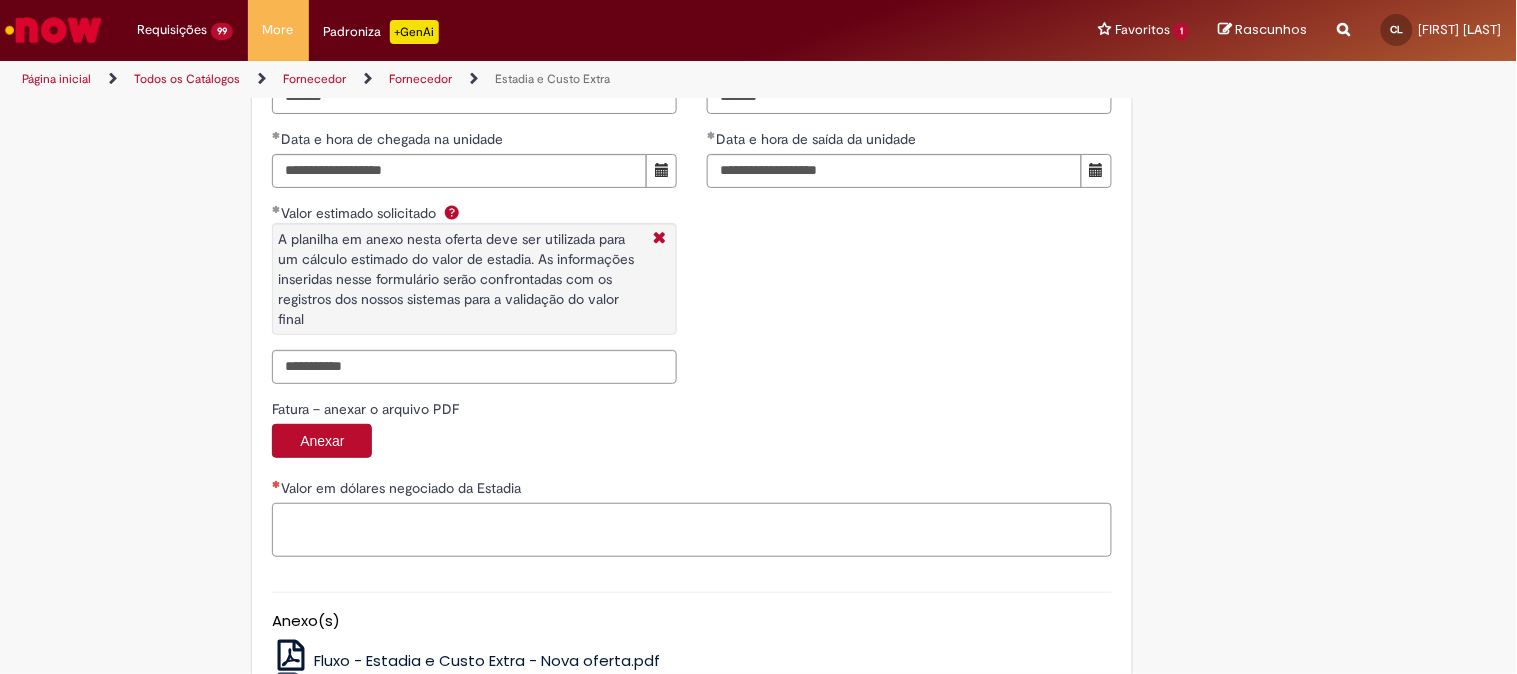 click on "Valor em dólares negociado da Estadia" at bounding box center [692, 530] 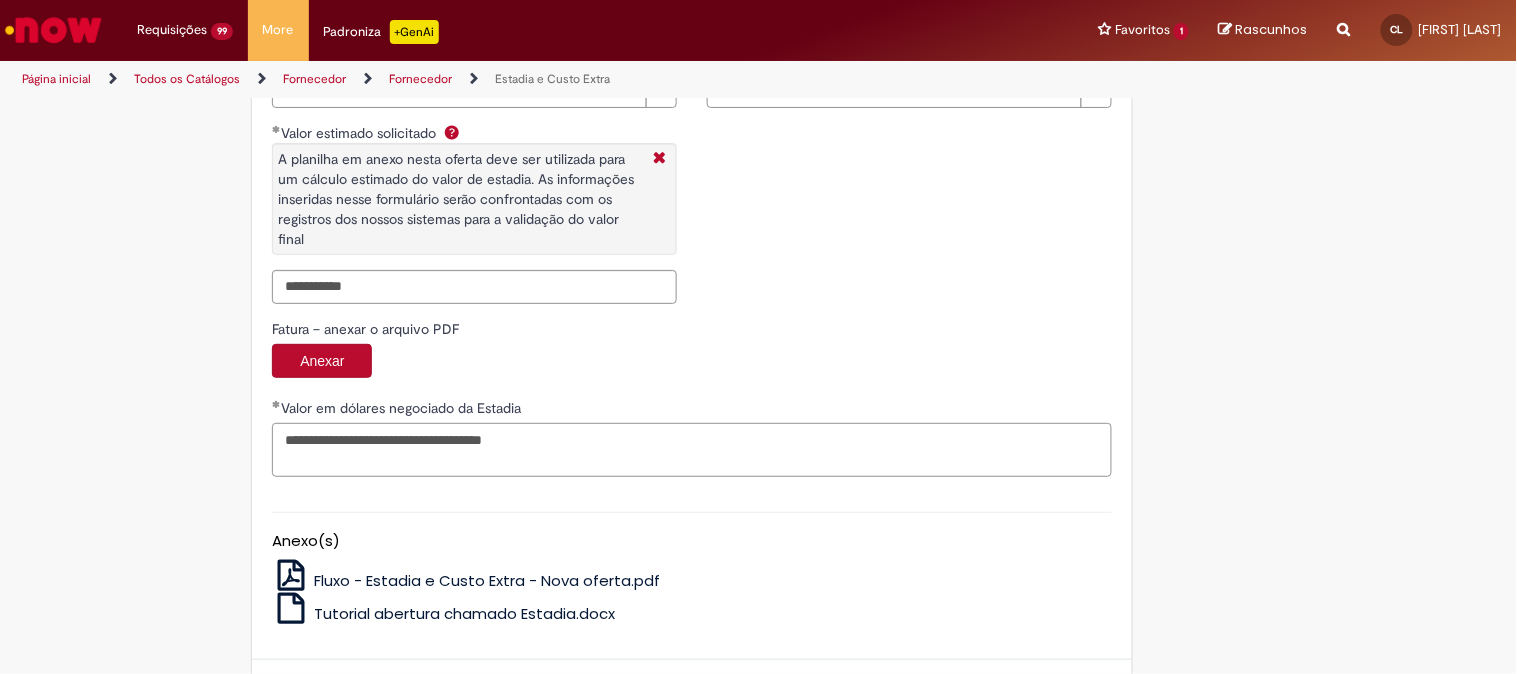 scroll, scrollTop: 3282, scrollLeft: 0, axis: vertical 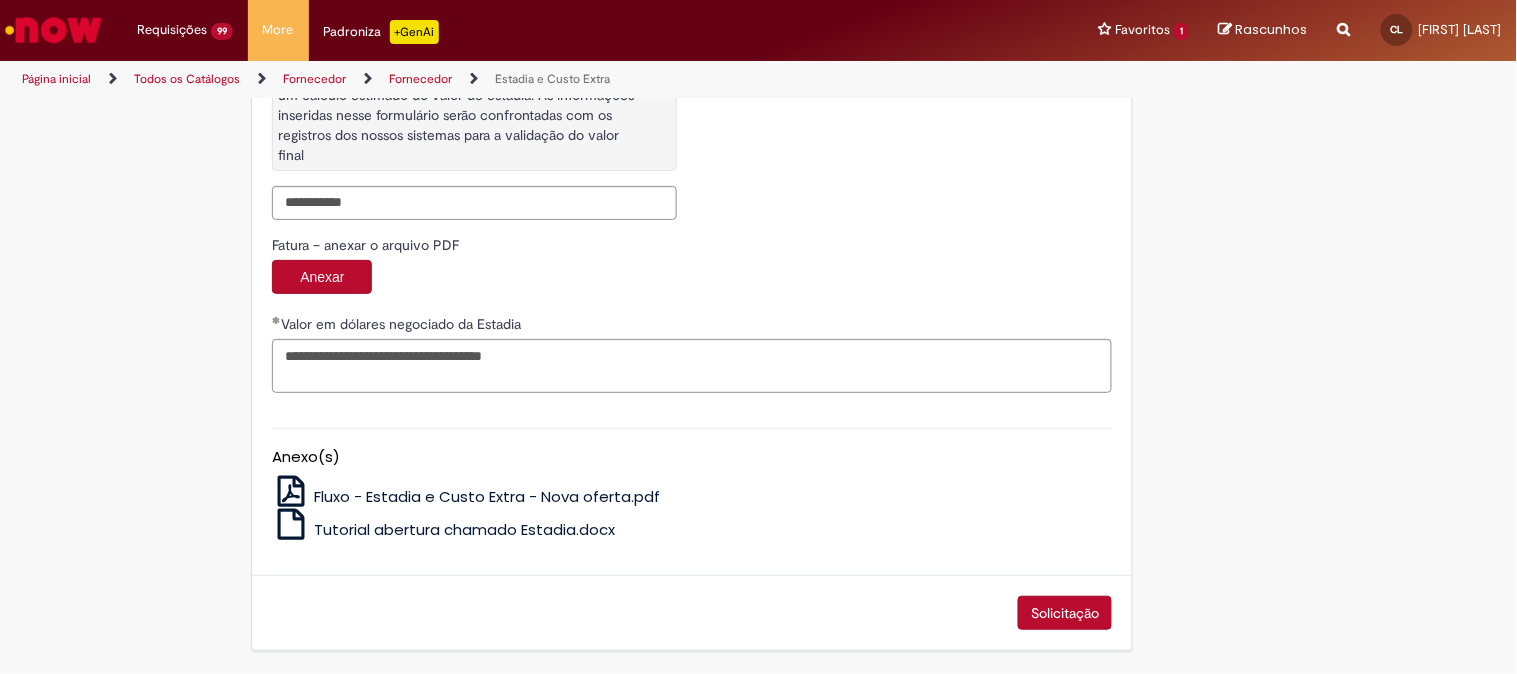 click on "Solicitação" at bounding box center [1065, 613] 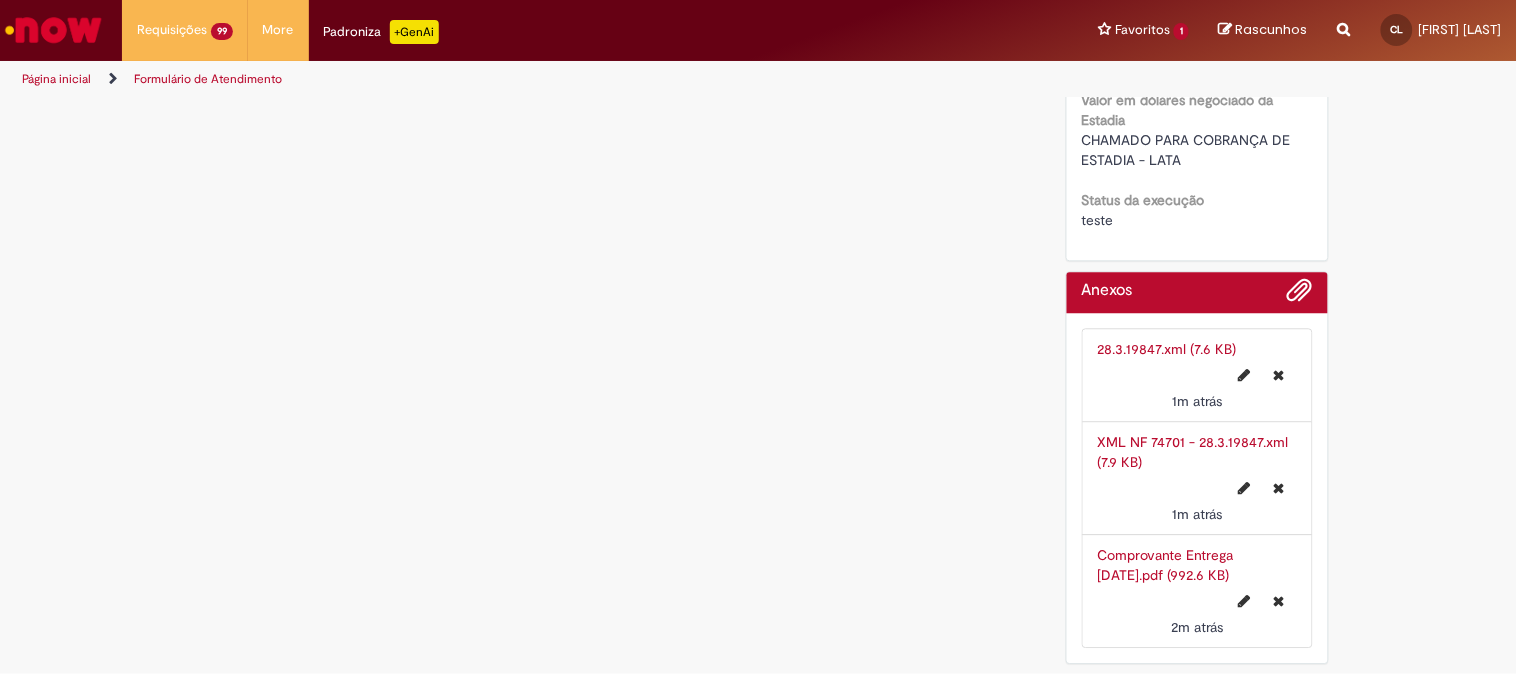 scroll, scrollTop: 0, scrollLeft: 0, axis: both 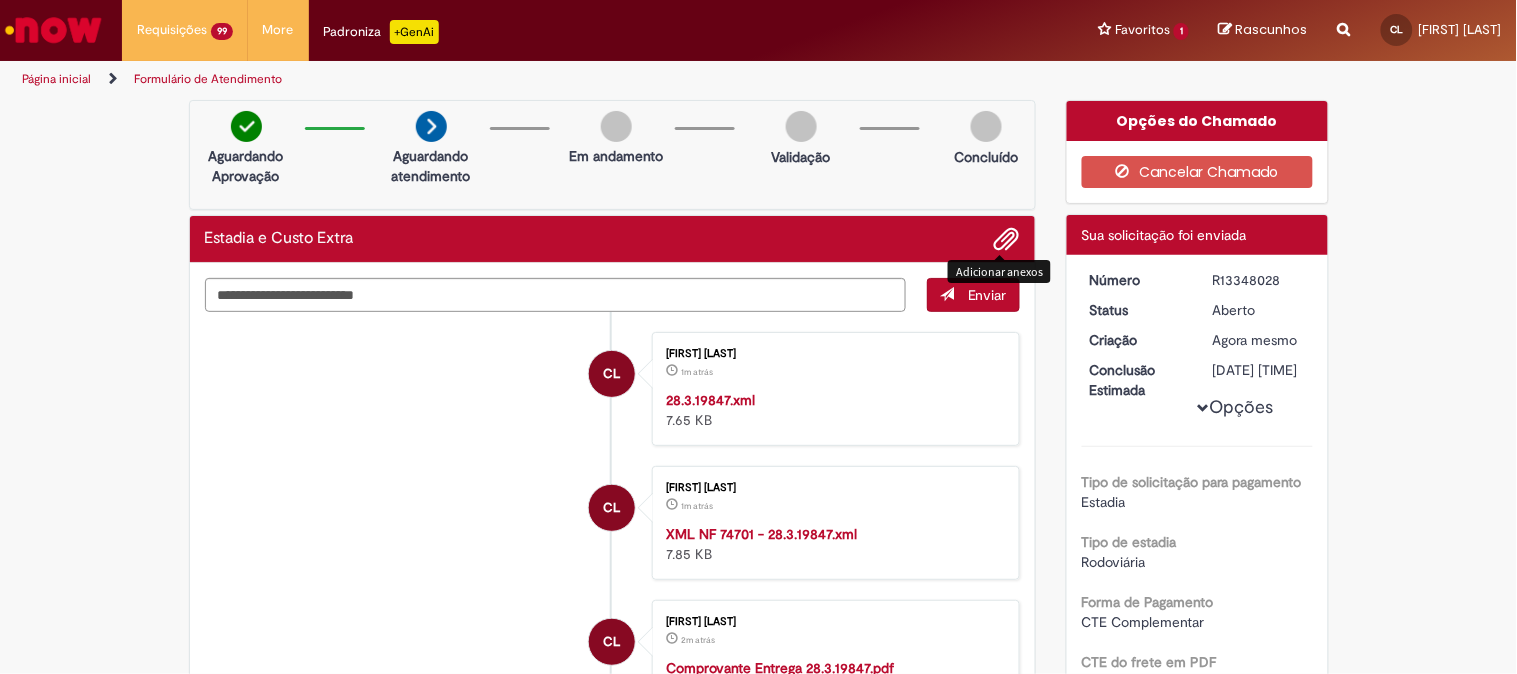 click at bounding box center (1007, 240) 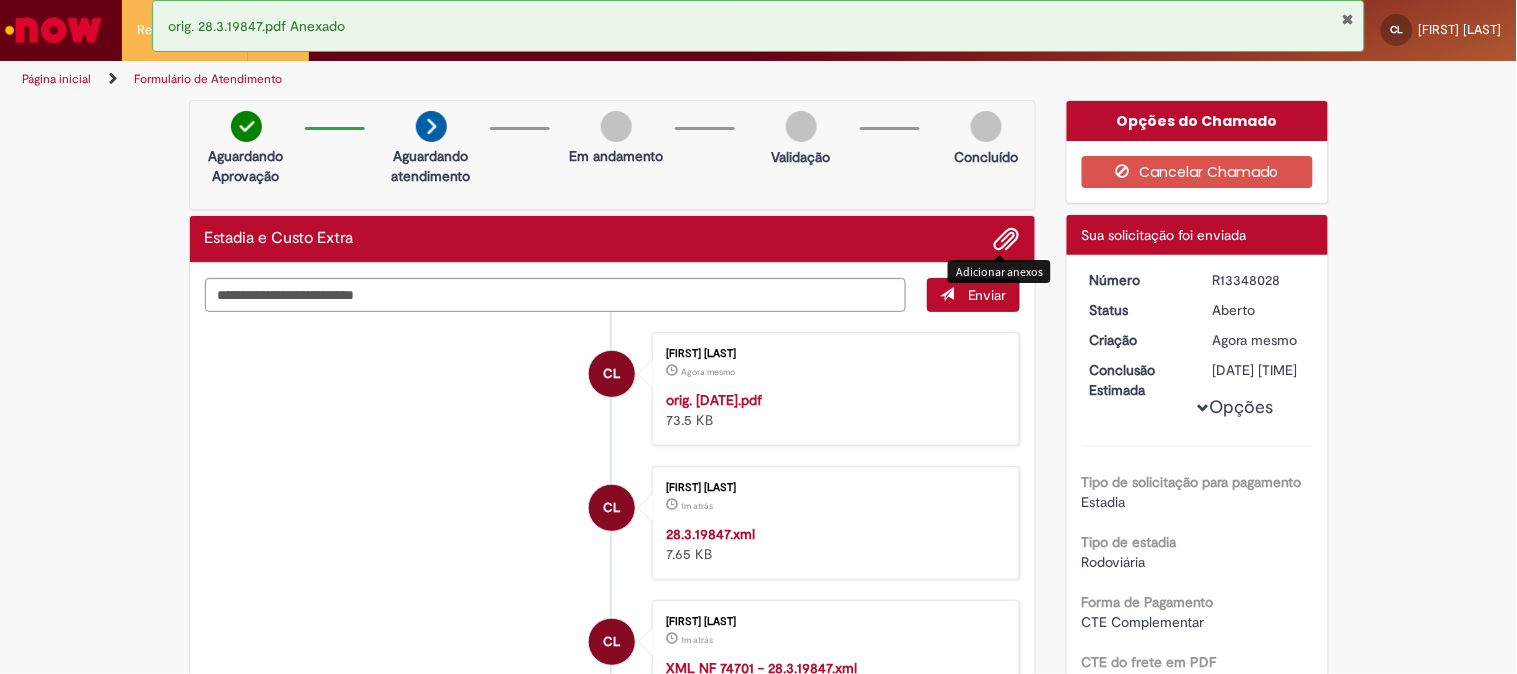 click on "R13348028" at bounding box center (1259, 280) 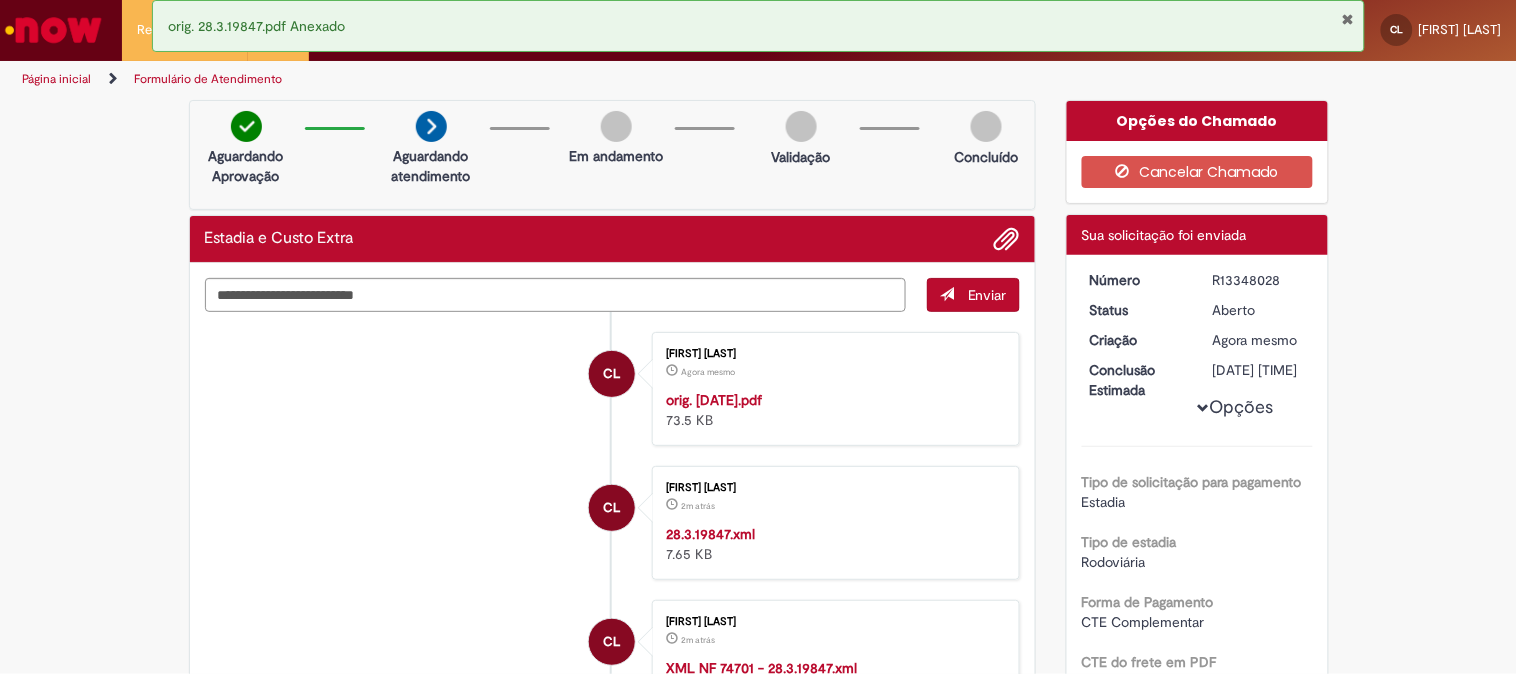 copy on "R13348028" 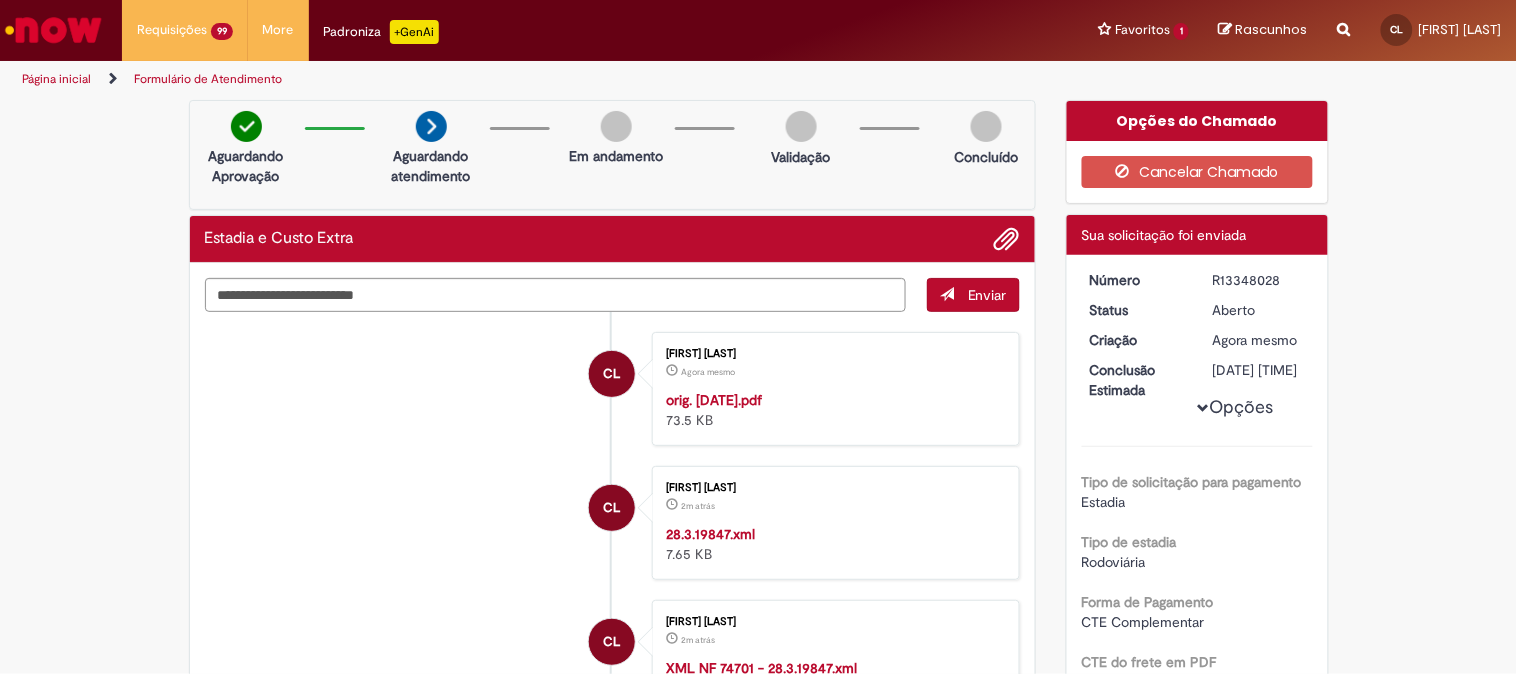 click on "Agora mesmo Agora mesmo" at bounding box center [1259, 340] 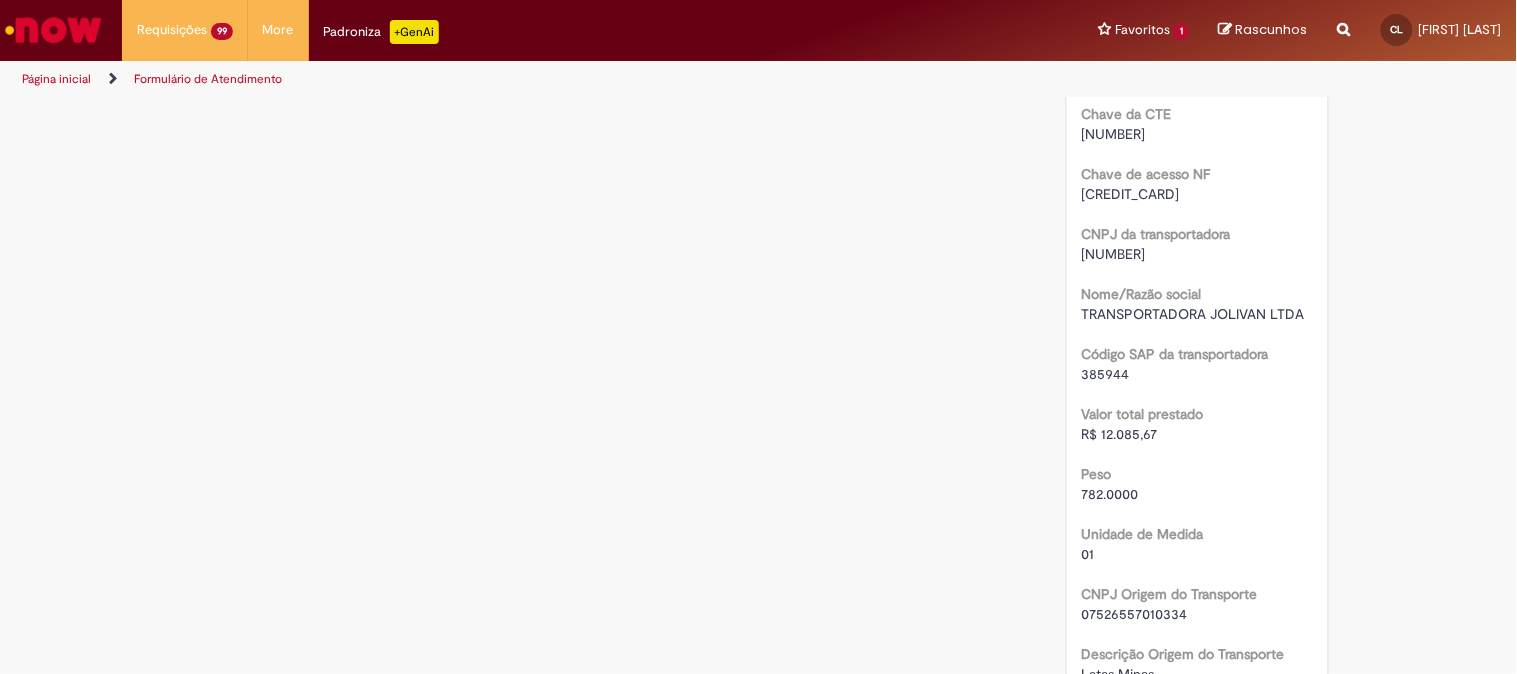scroll, scrollTop: 1555, scrollLeft: 0, axis: vertical 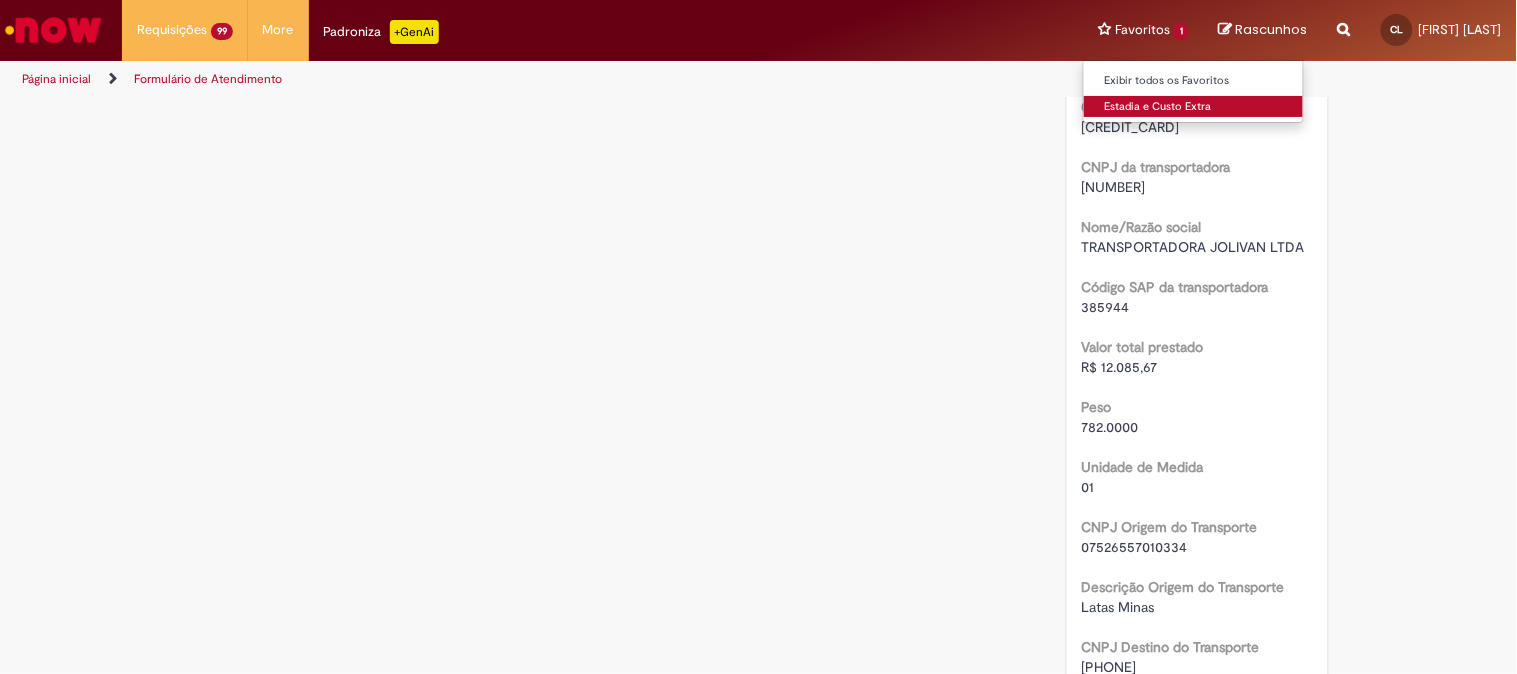 click on "Estadia e Custo Extra" at bounding box center (1194, 107) 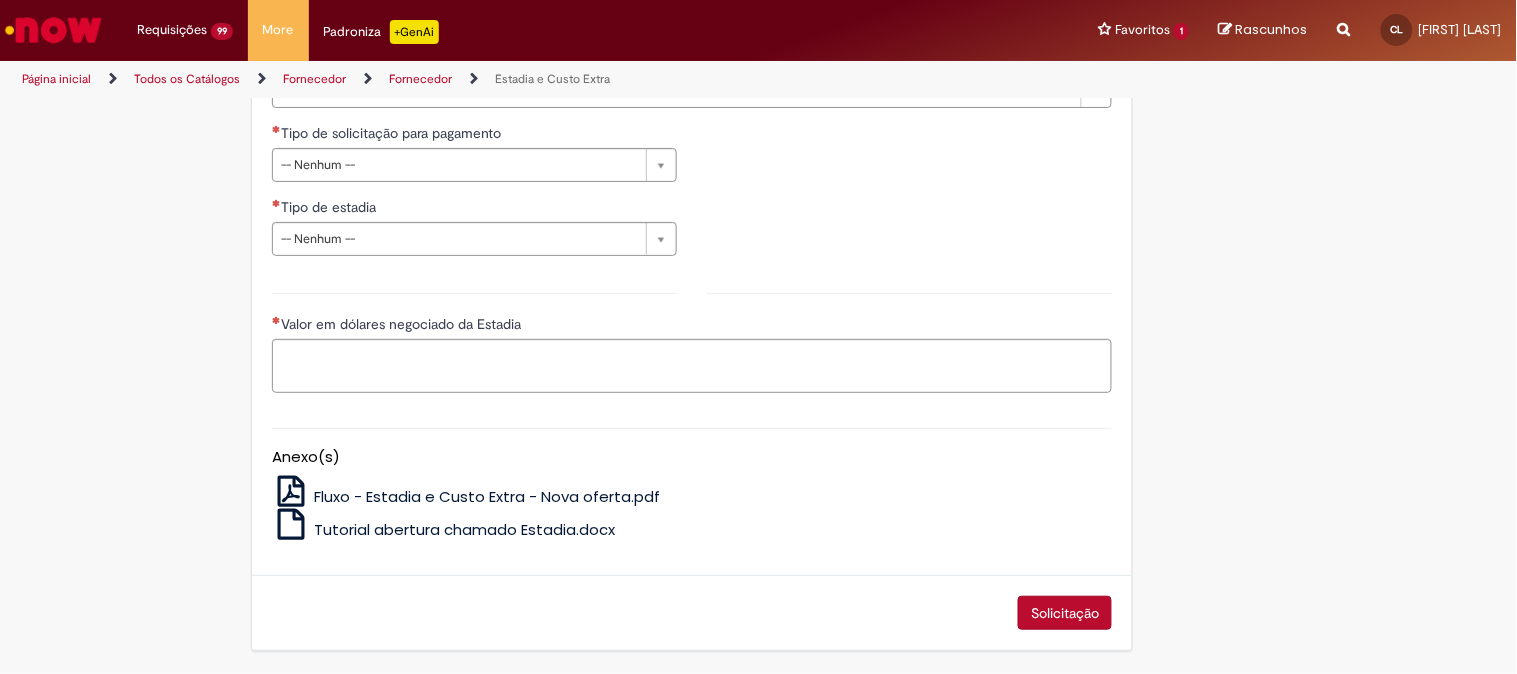 scroll, scrollTop: 0, scrollLeft: 0, axis: both 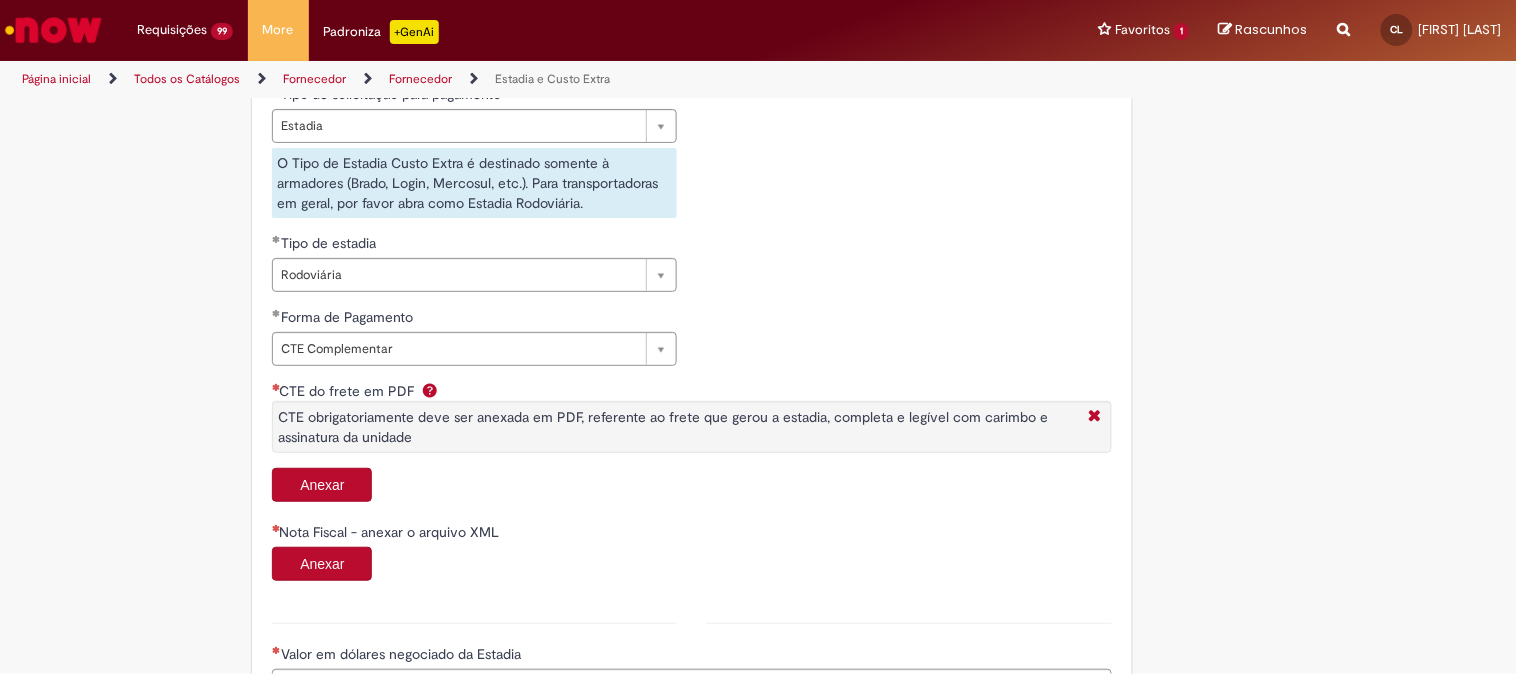 click on "Anexar" at bounding box center [322, 485] 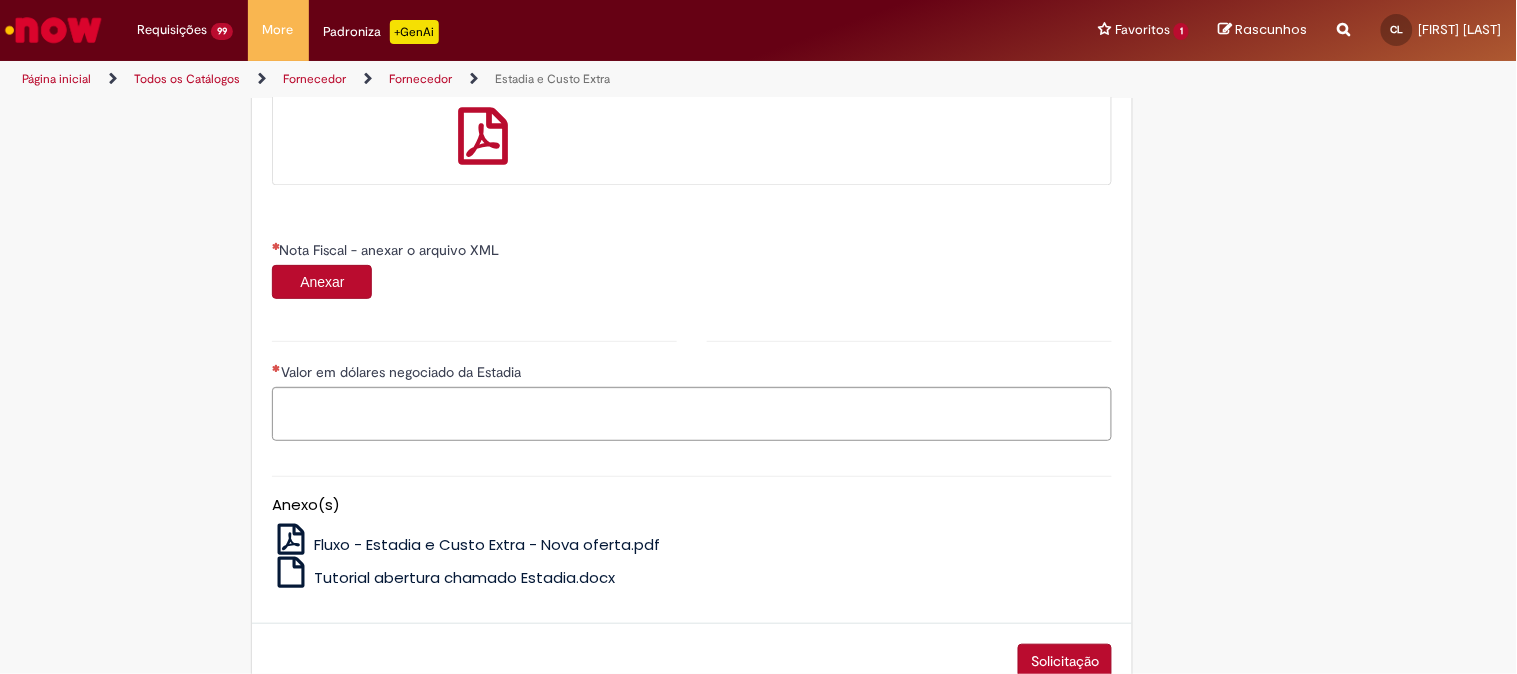 scroll, scrollTop: 1222, scrollLeft: 0, axis: vertical 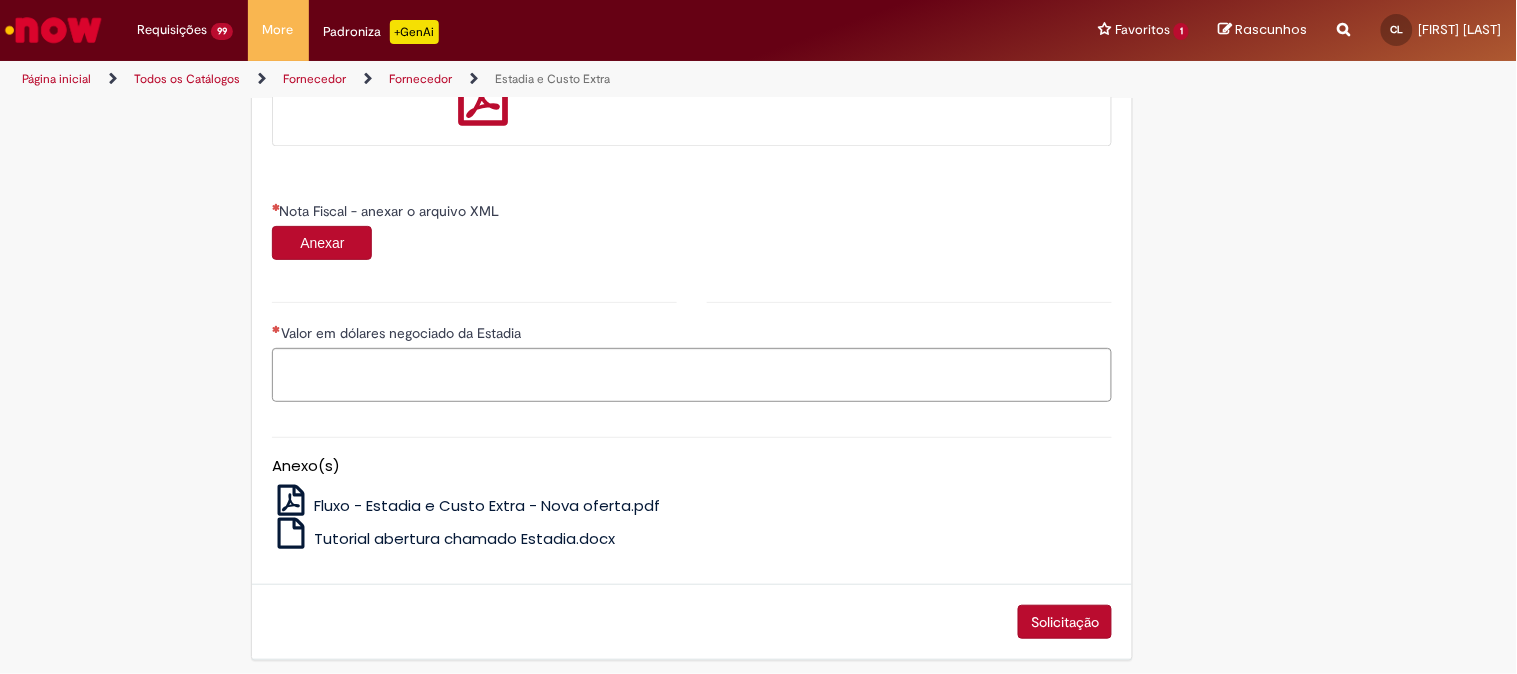 click on "Anexar" at bounding box center (322, 243) 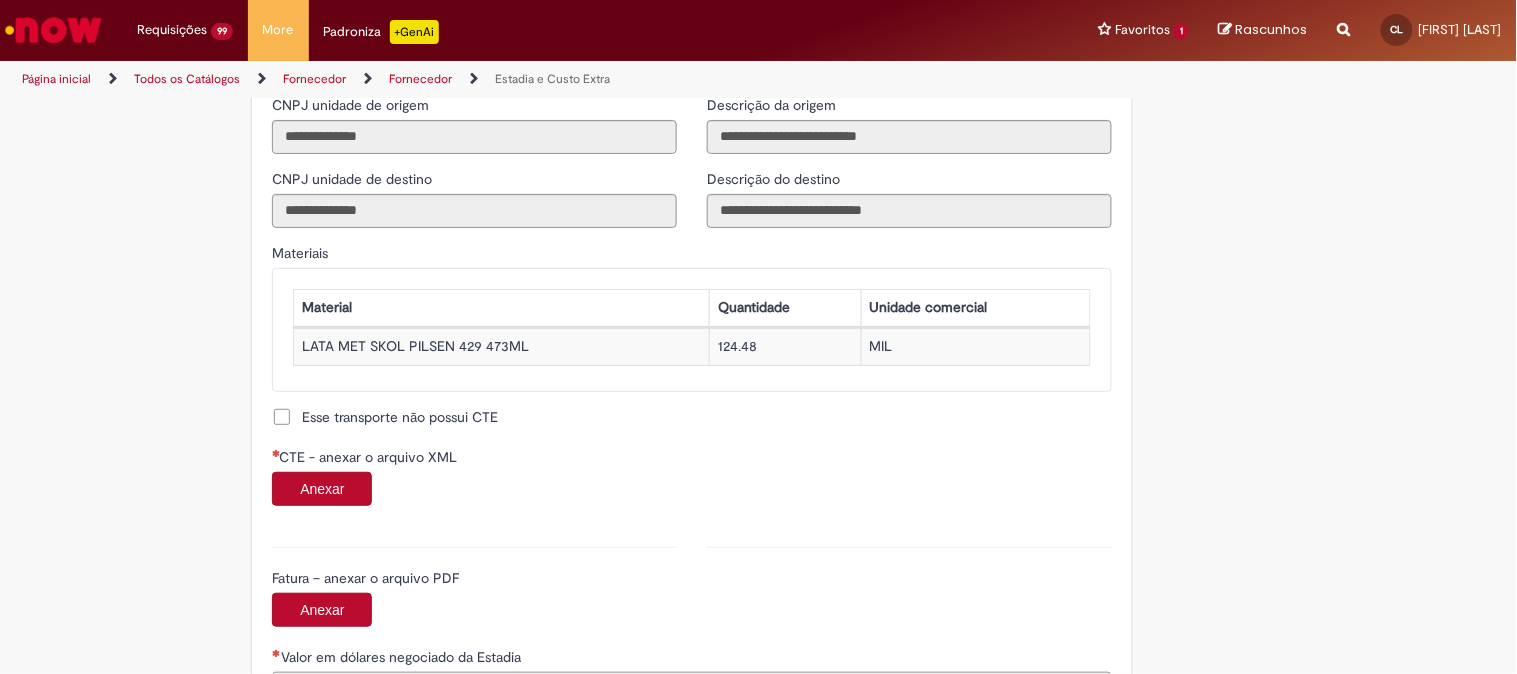 scroll, scrollTop: 1777, scrollLeft: 0, axis: vertical 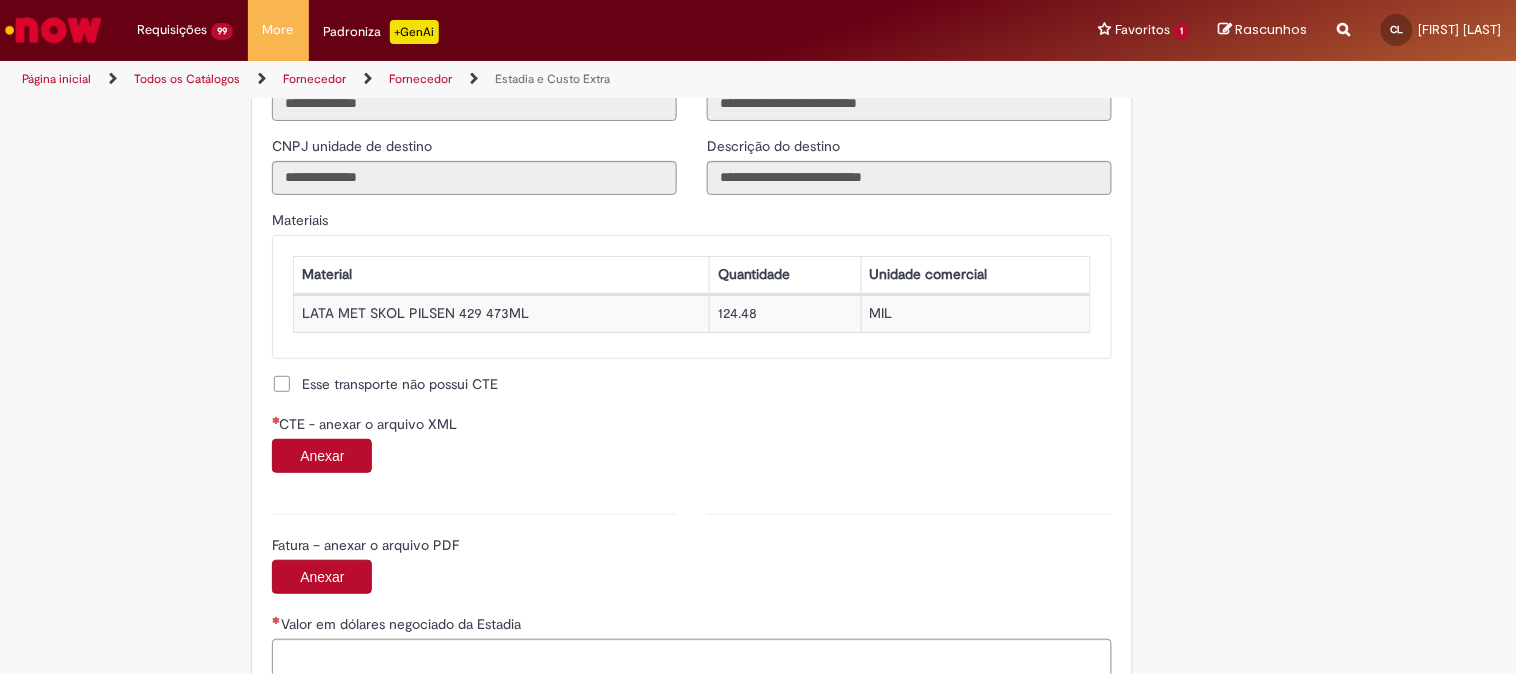 click on "Anexar" at bounding box center [322, 456] 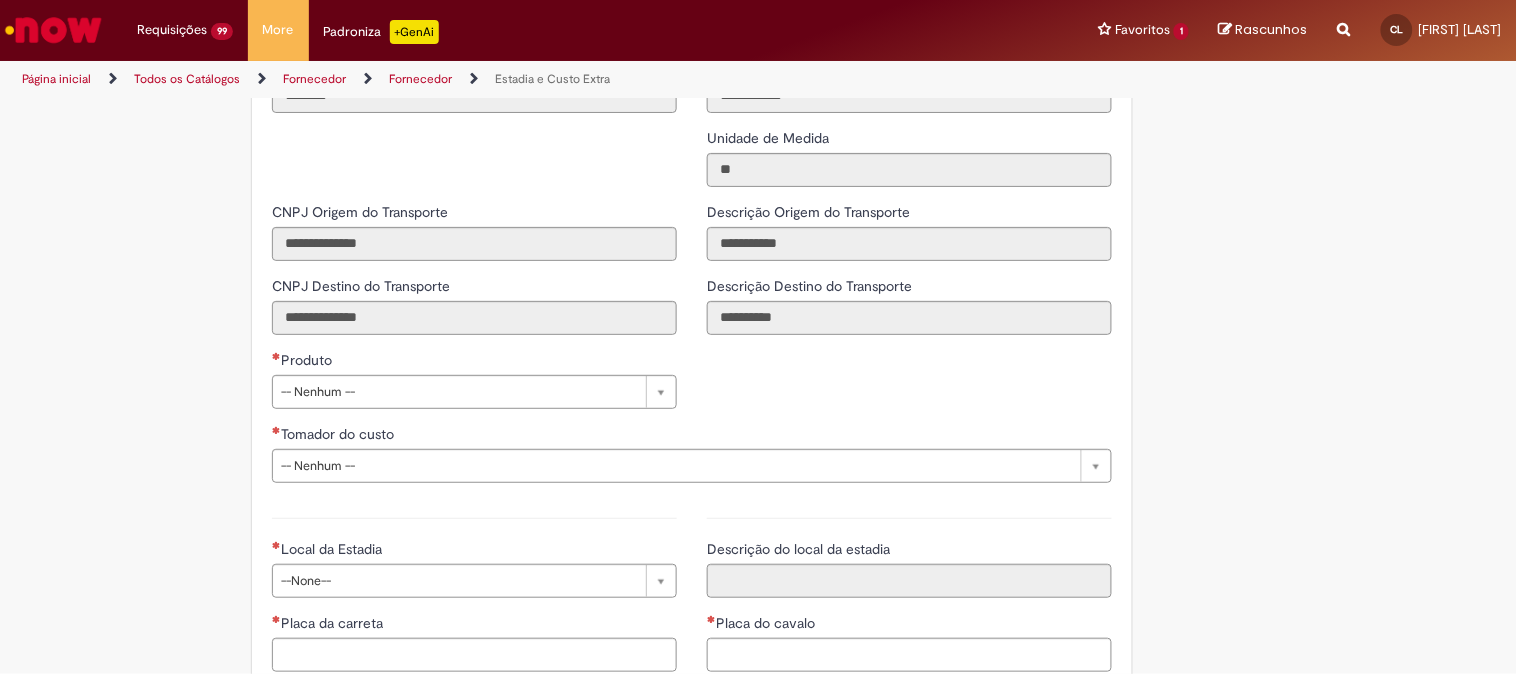 scroll, scrollTop: 2555, scrollLeft: 0, axis: vertical 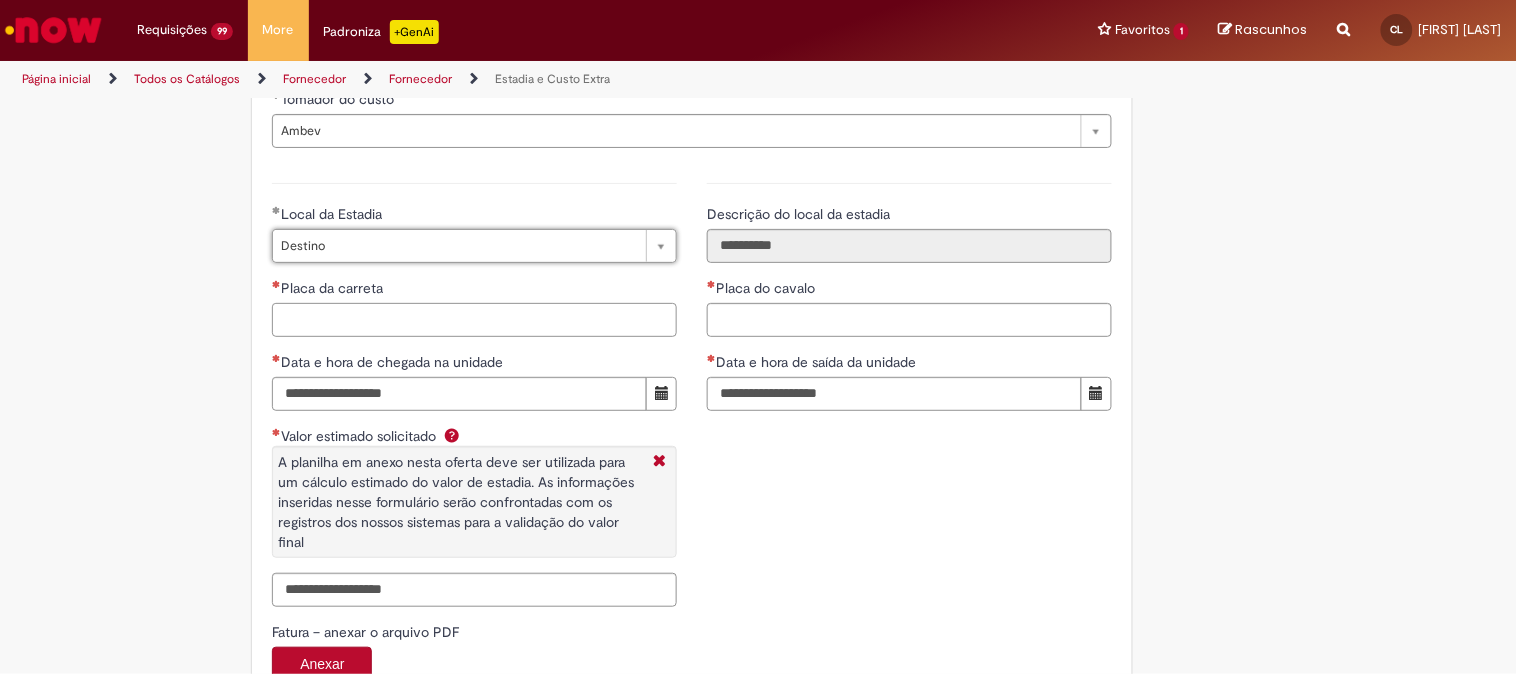 click on "Placa da carreta" at bounding box center (474, 320) 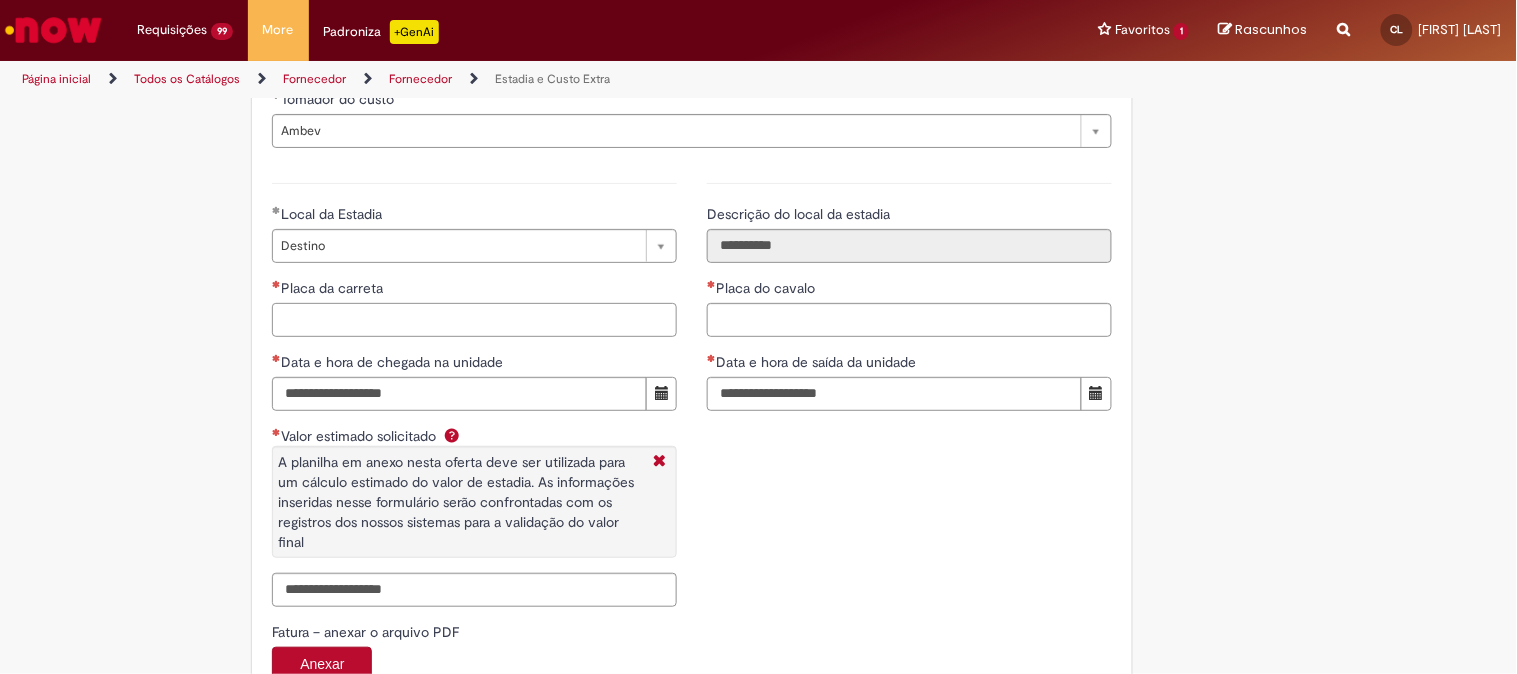 paste on "*******" 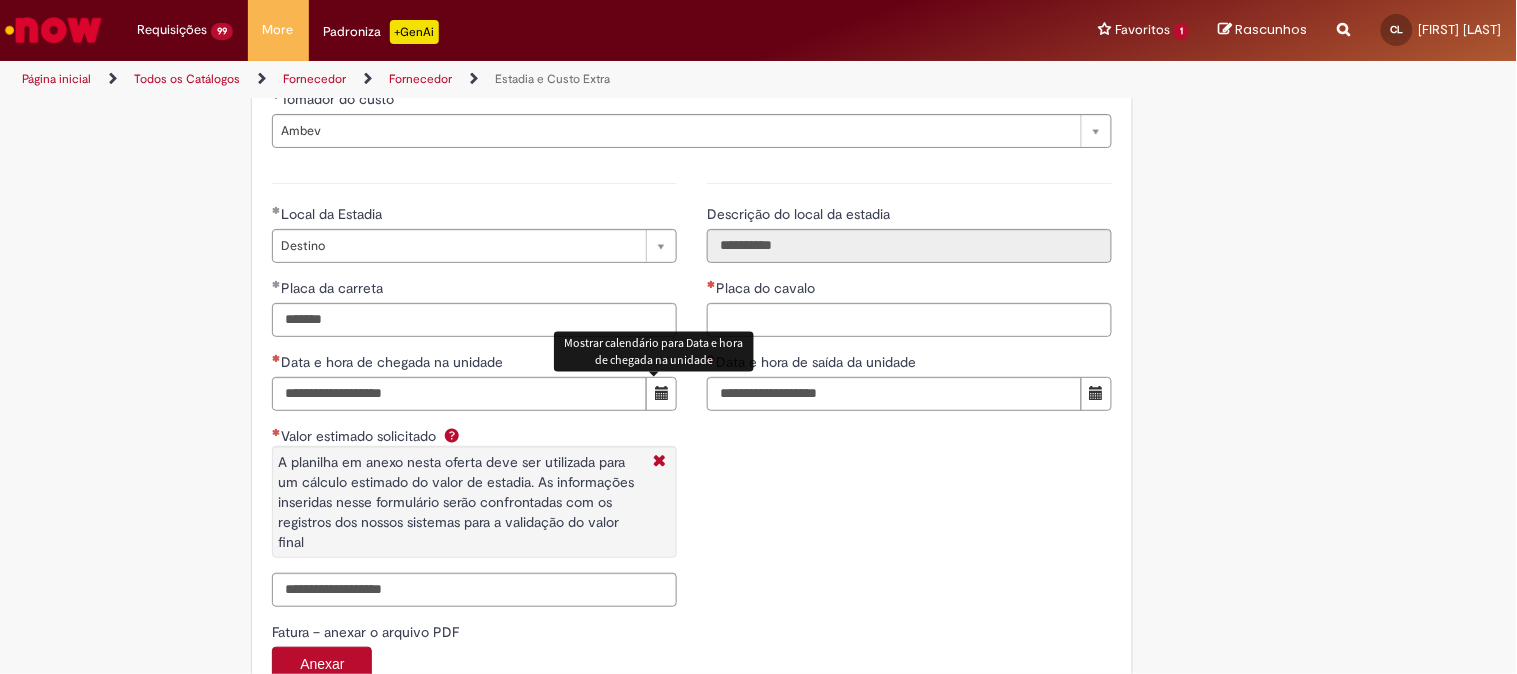 click on "Mostrar calendário para Data e hora de chegada na unidade" at bounding box center [654, 352] 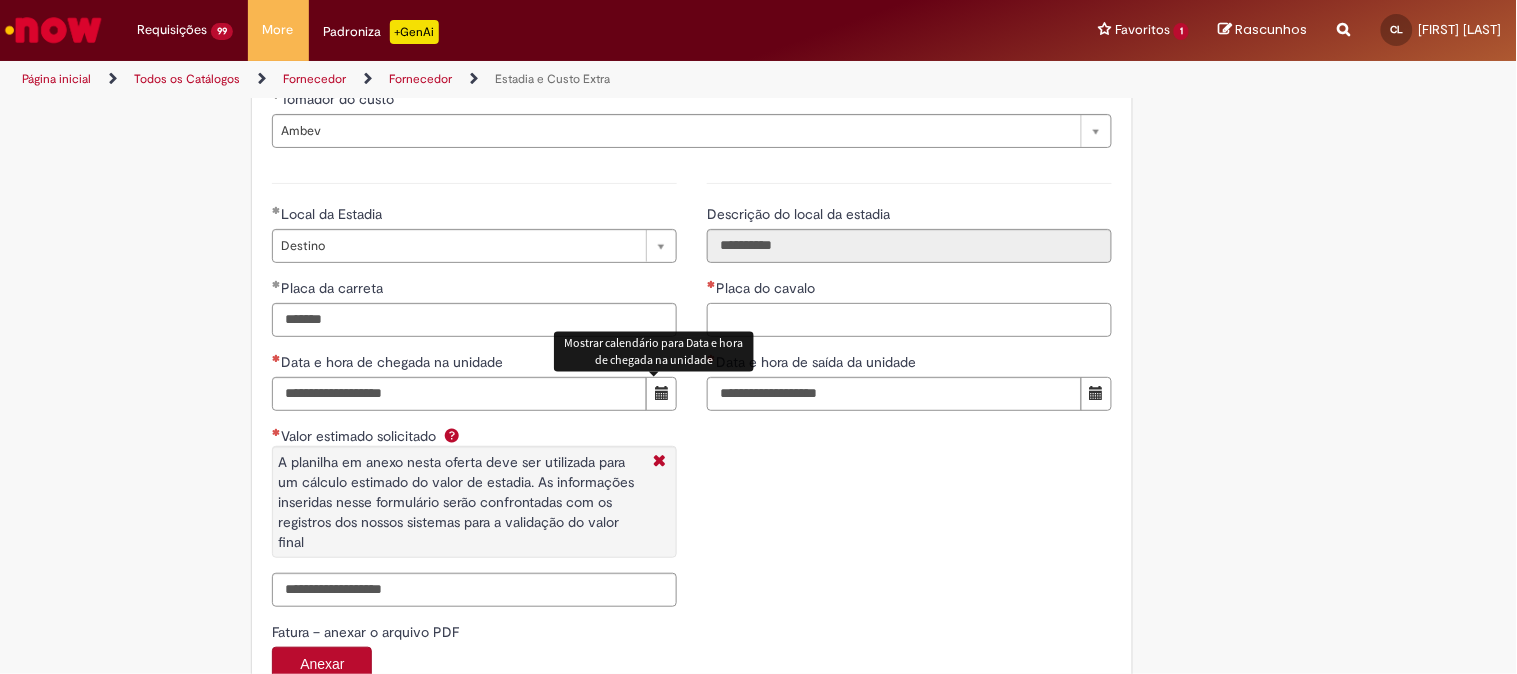 click on "Placa do cavalo" at bounding box center (909, 320) 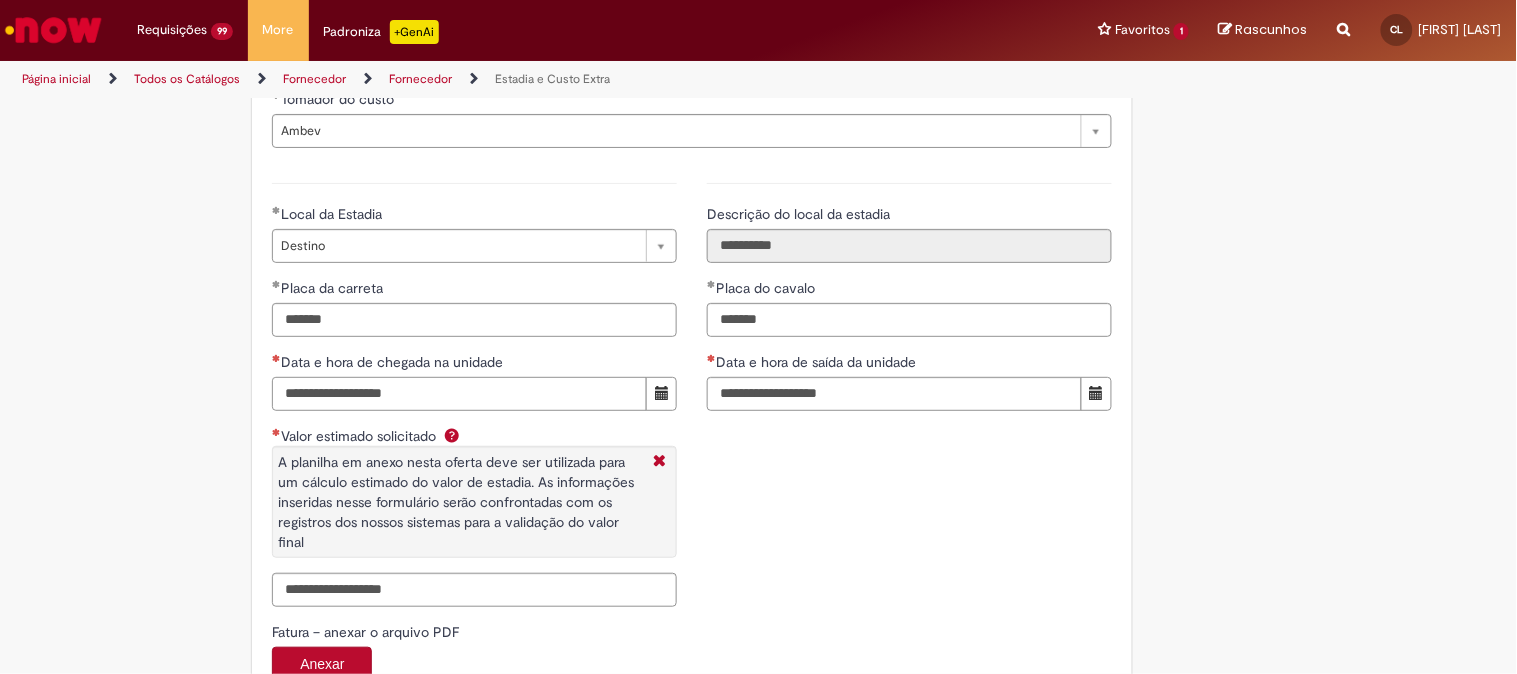 click on "Data e hora de chegada na unidade" at bounding box center [459, 394] 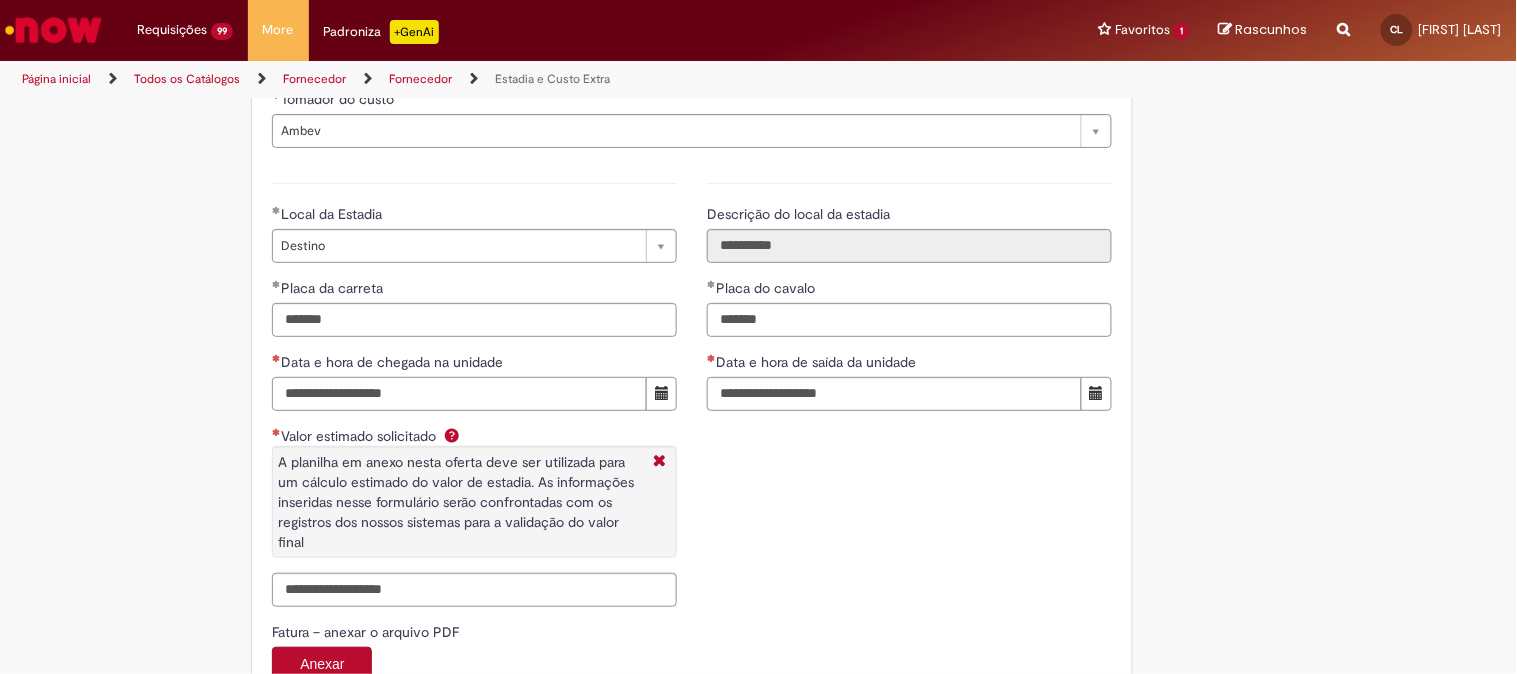 click on "**********" at bounding box center [459, 394] 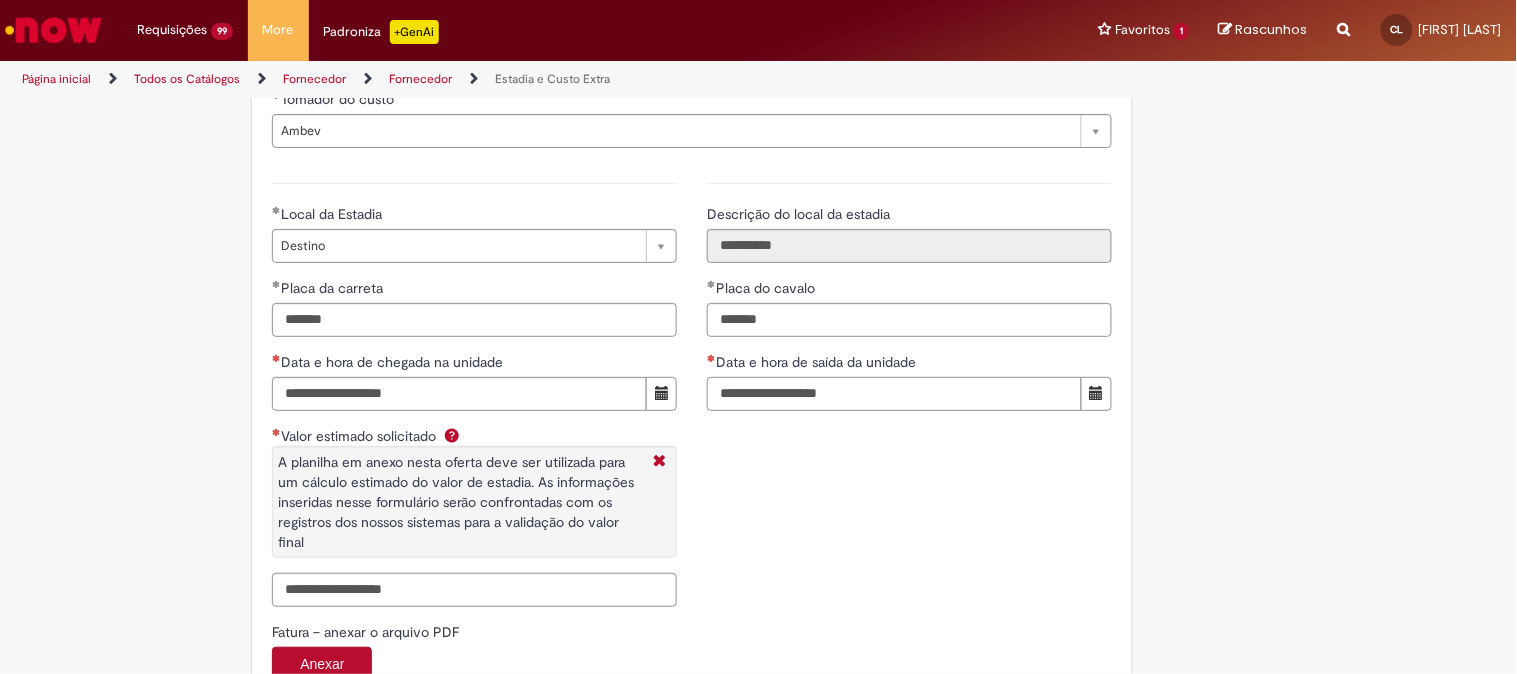click on "Data e hora de saída da unidade" at bounding box center (894, 394) 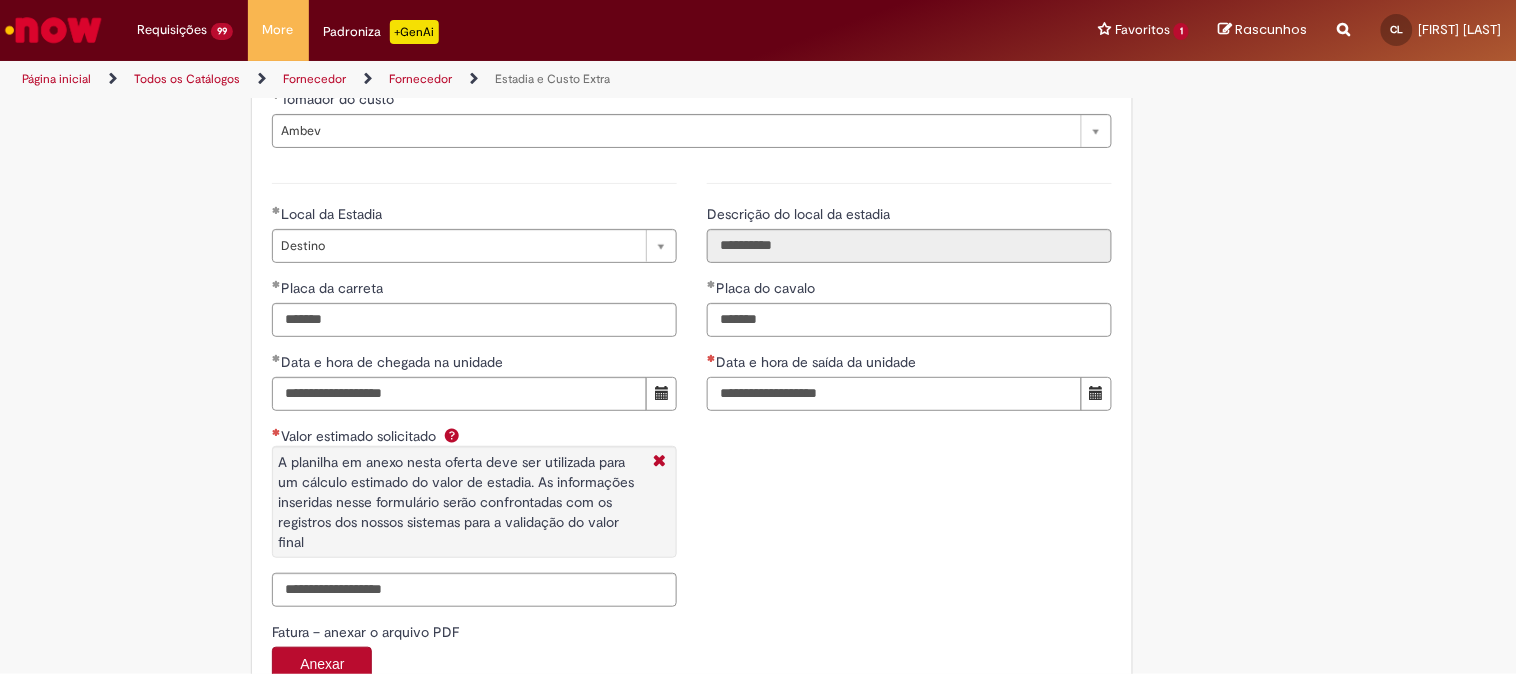 click on "**********" at bounding box center [894, 394] 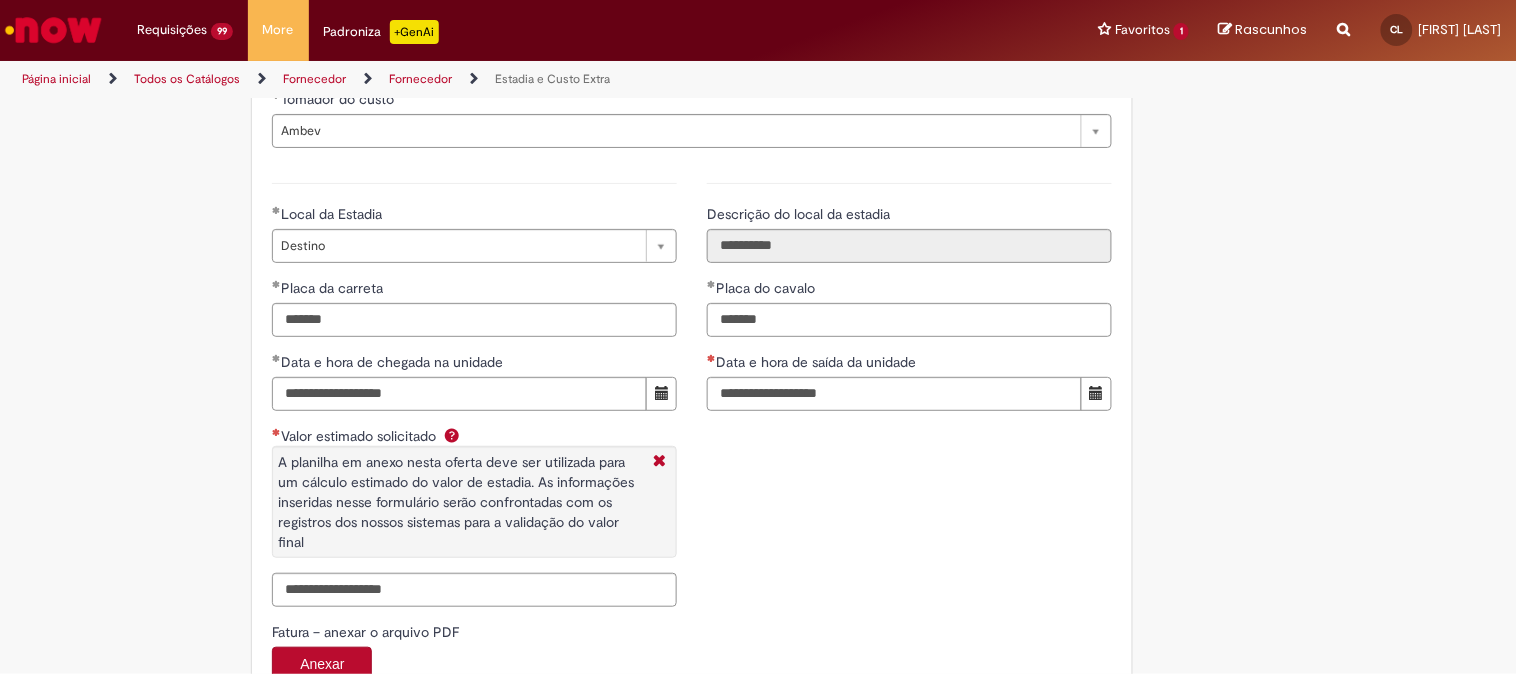click on "**********" at bounding box center (692, 392) 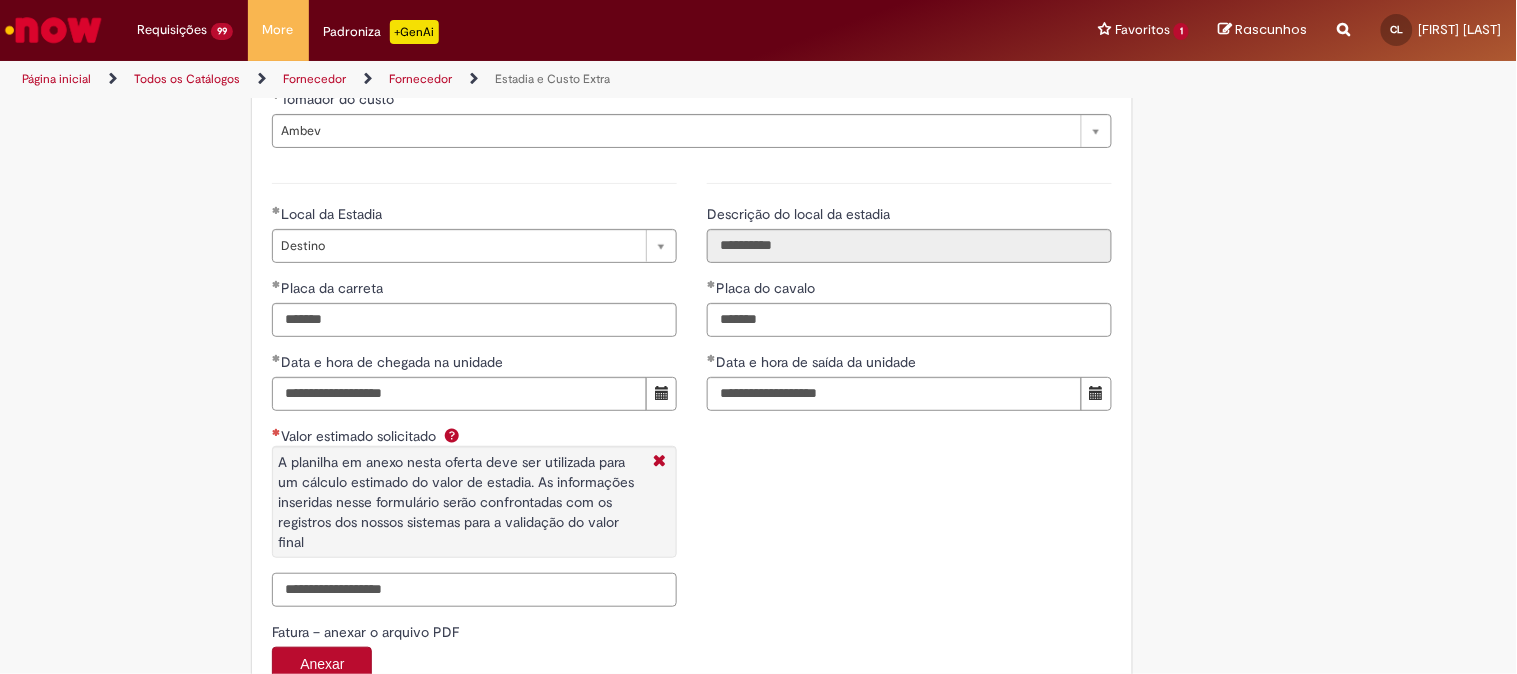 click on "Valor estimado solicitado A planilha em anexo nesta oferta deve ser utilizada para um cálculo estimado do valor de estadia. As informações inseridas nesse formulário serão confrontadas com os registros dos nossos sistemas para a validação do valor final" at bounding box center [474, 590] 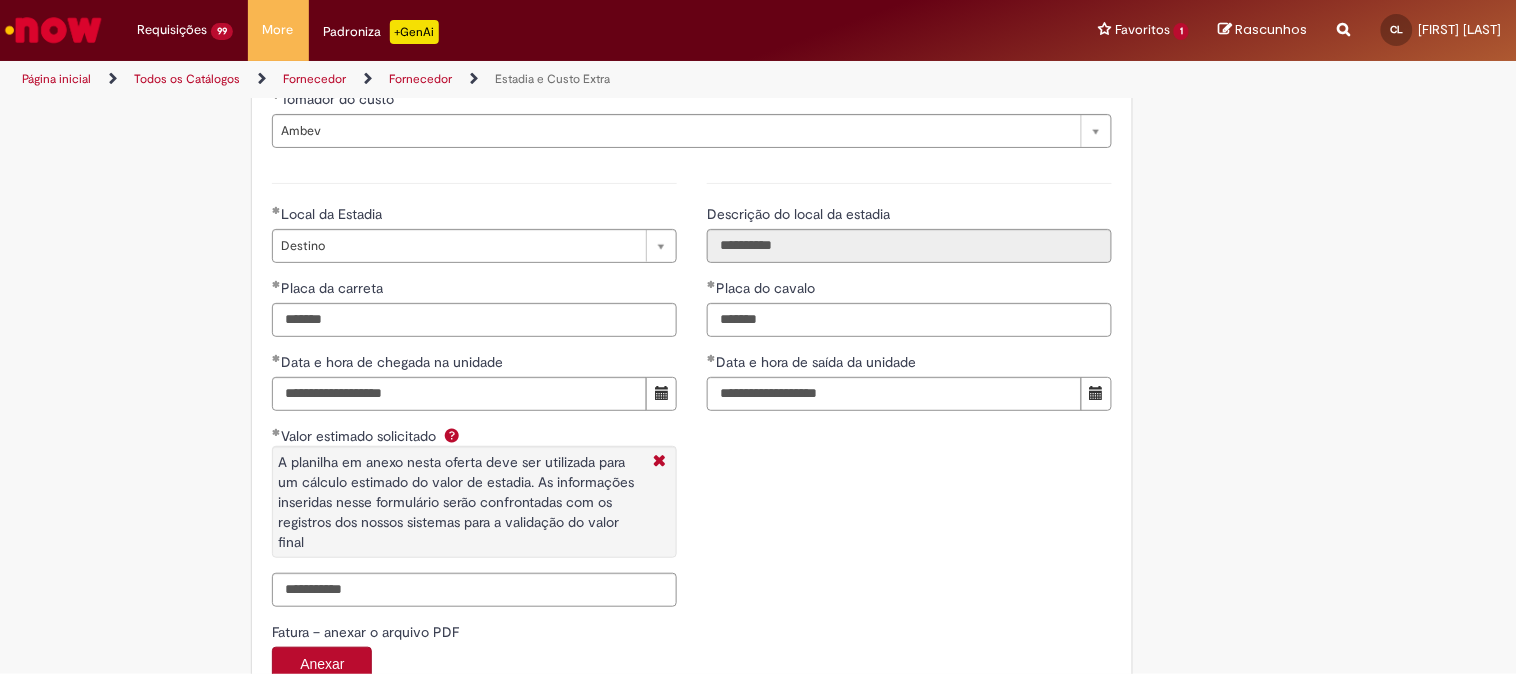 click on "**********" at bounding box center (692, 392) 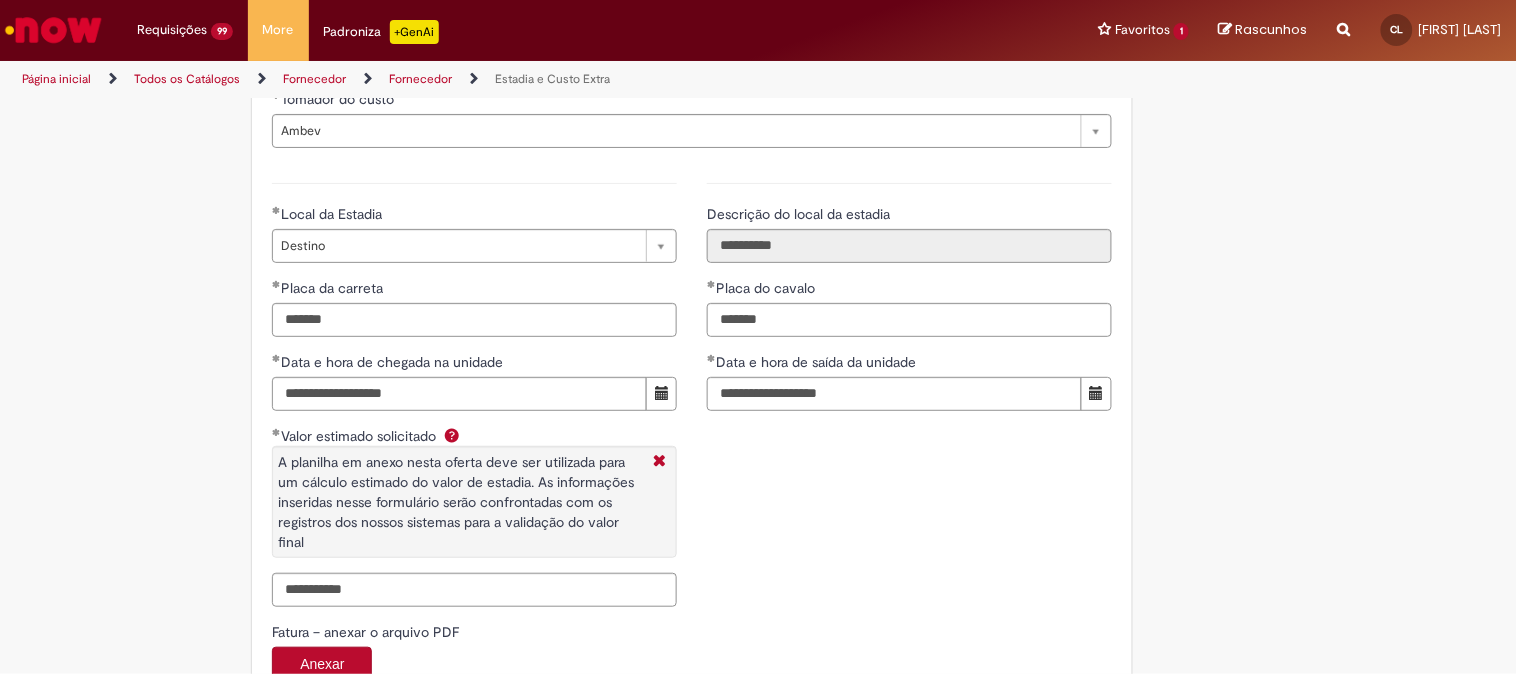 scroll, scrollTop: 3282, scrollLeft: 0, axis: vertical 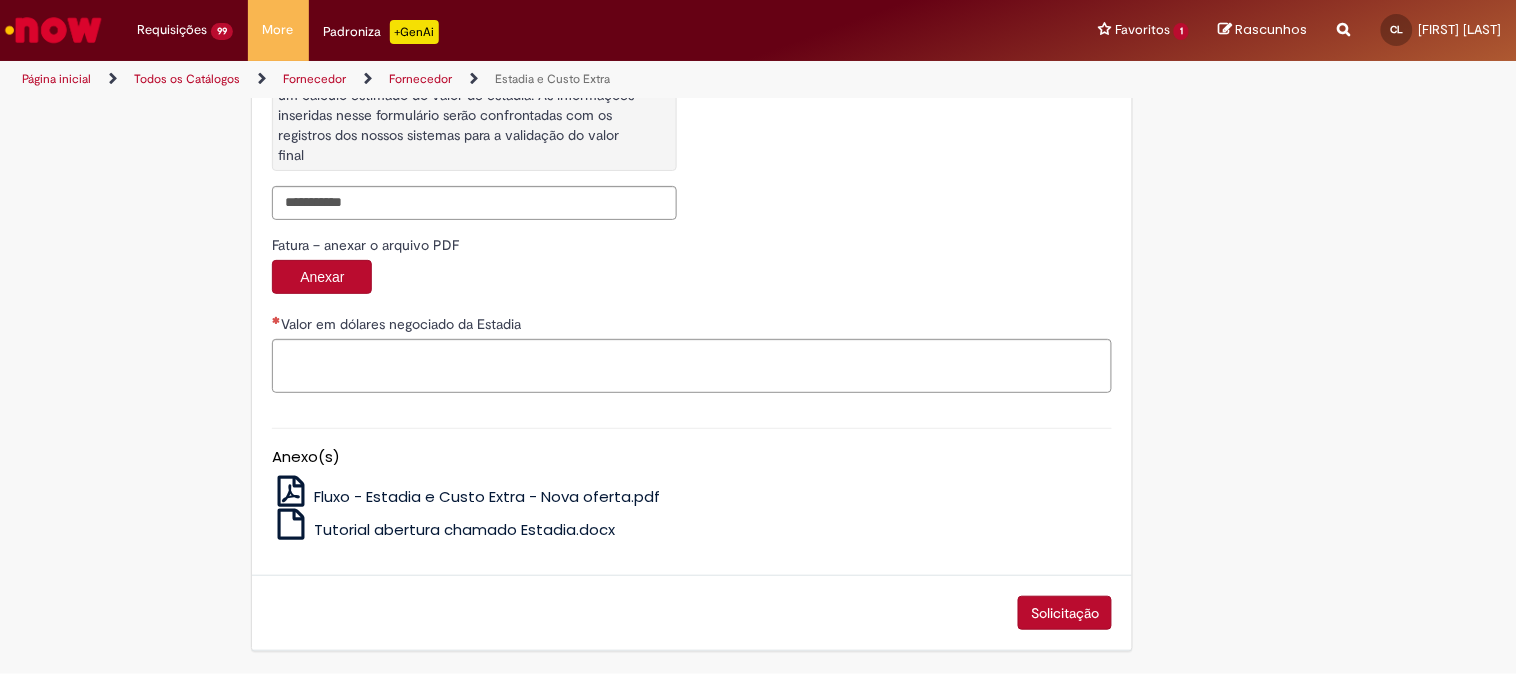 click on "**********" at bounding box center (692, 321) 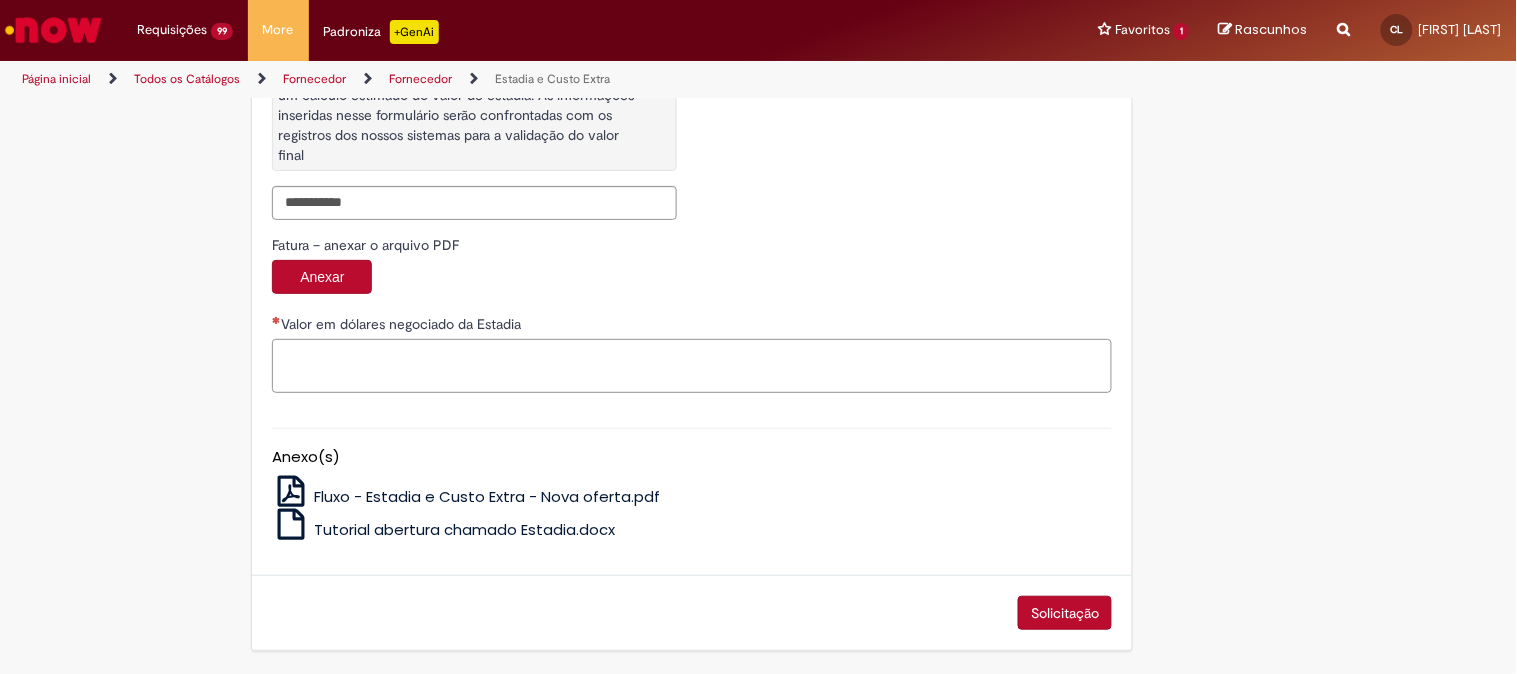 click on "Valor em dólares negociado da Estadia" at bounding box center (692, 366) 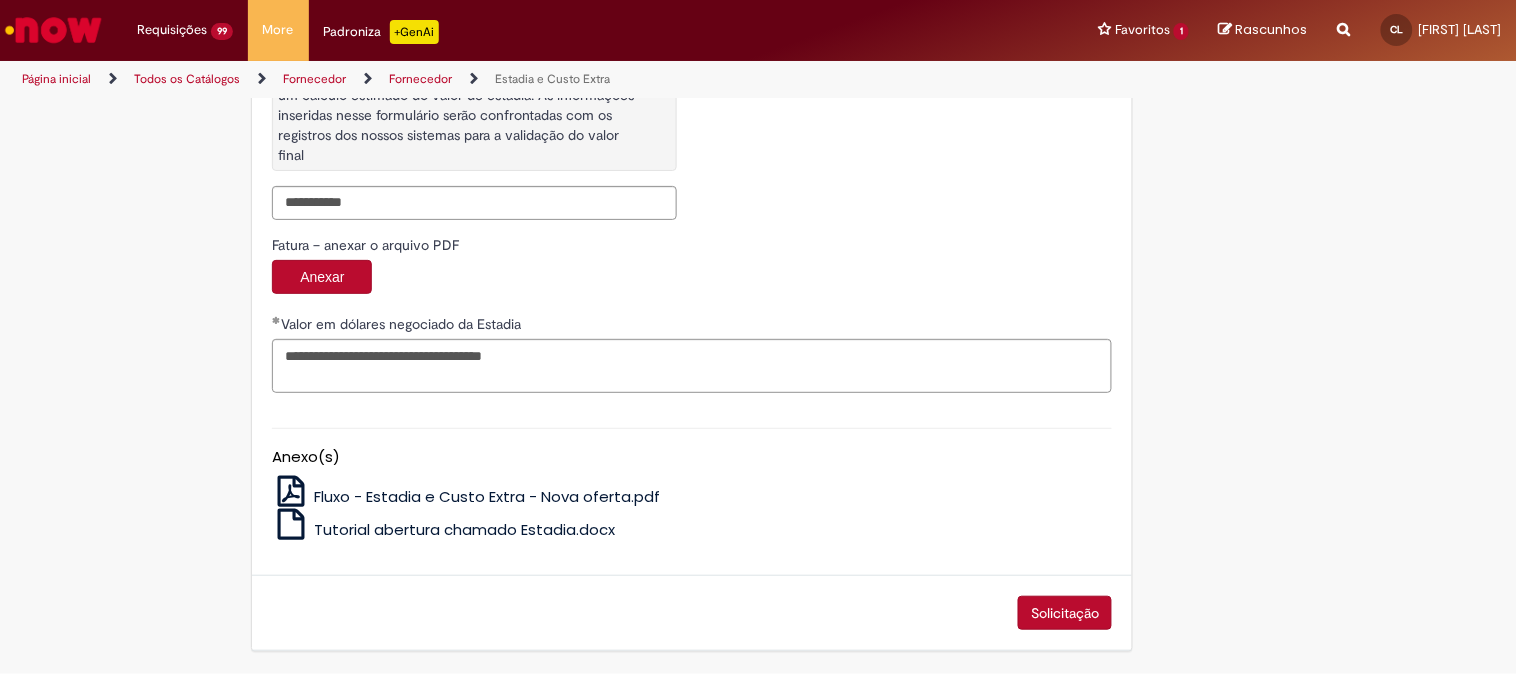 click on "Solicitação" at bounding box center (1065, 613) 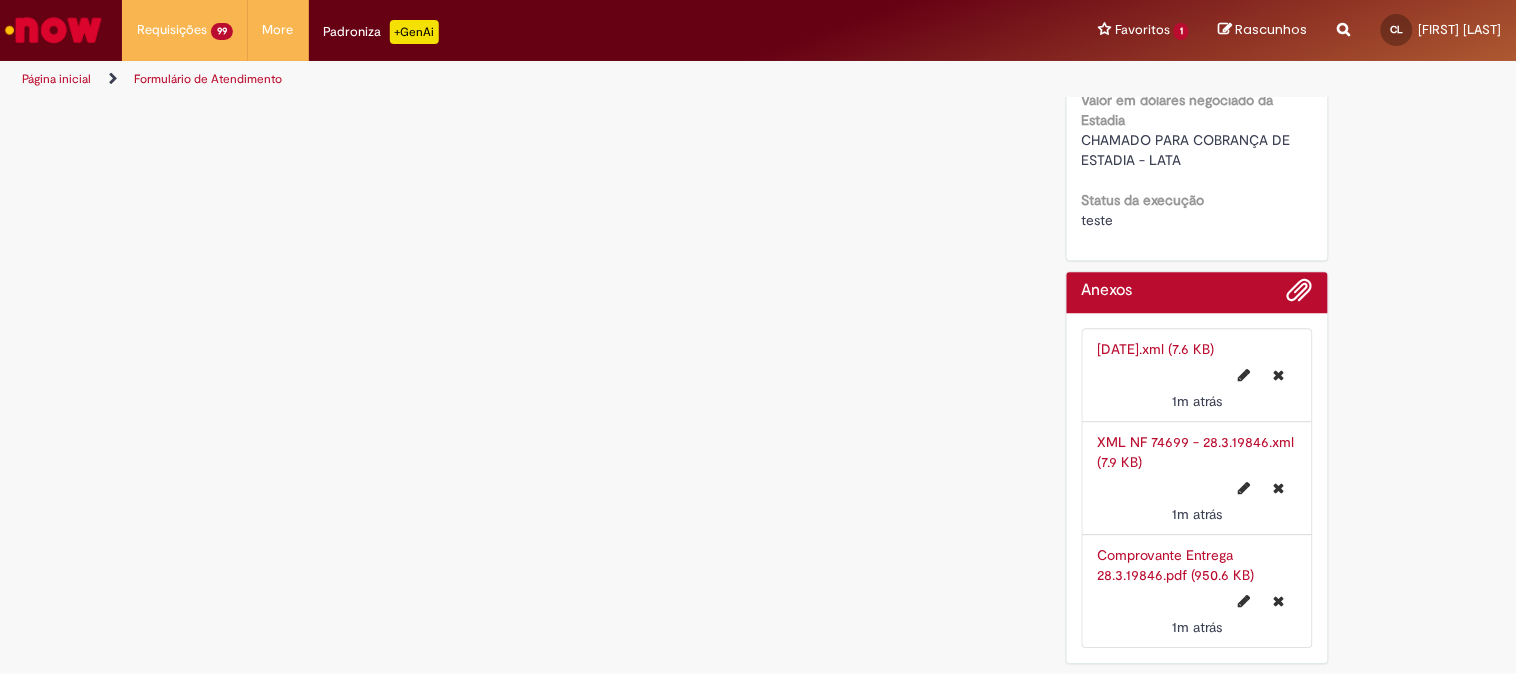 scroll, scrollTop: 0, scrollLeft: 0, axis: both 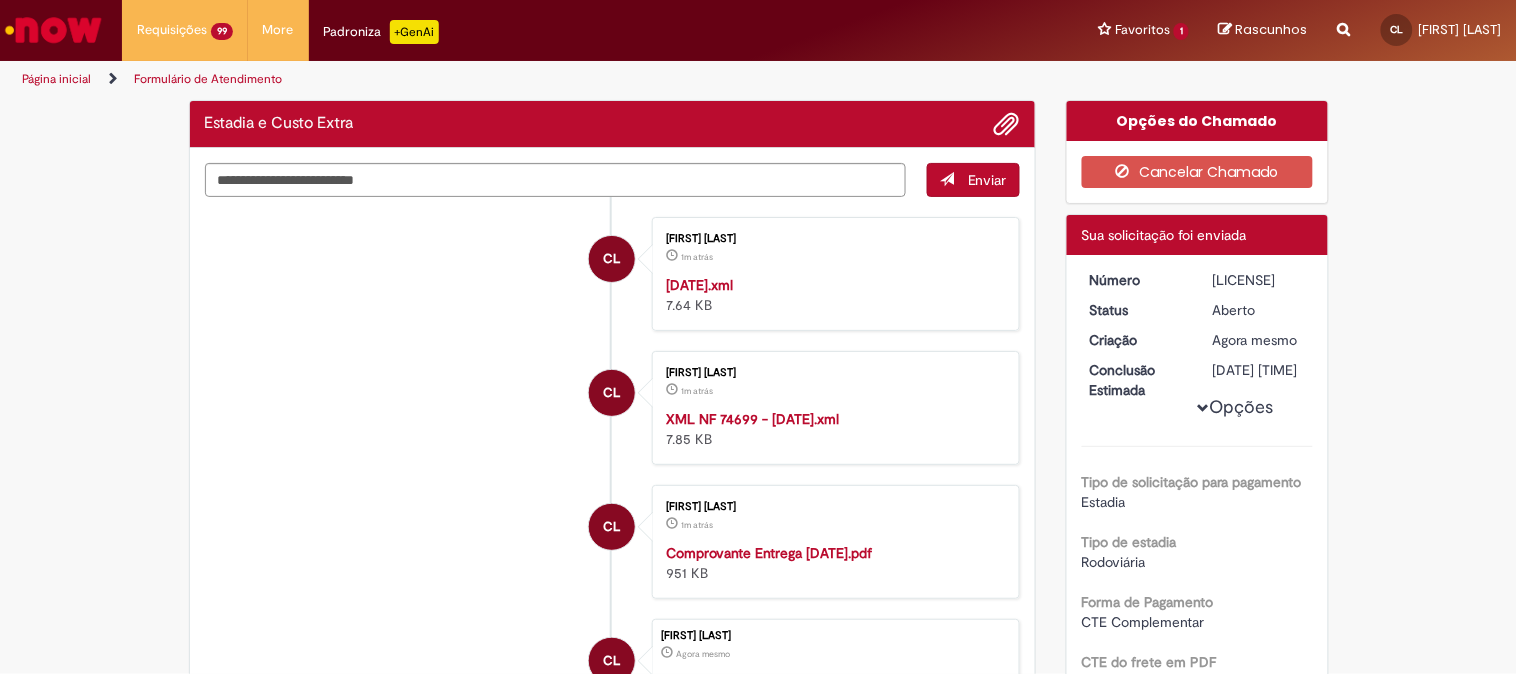 click on "[LICENSE]" at bounding box center [1259, 280] 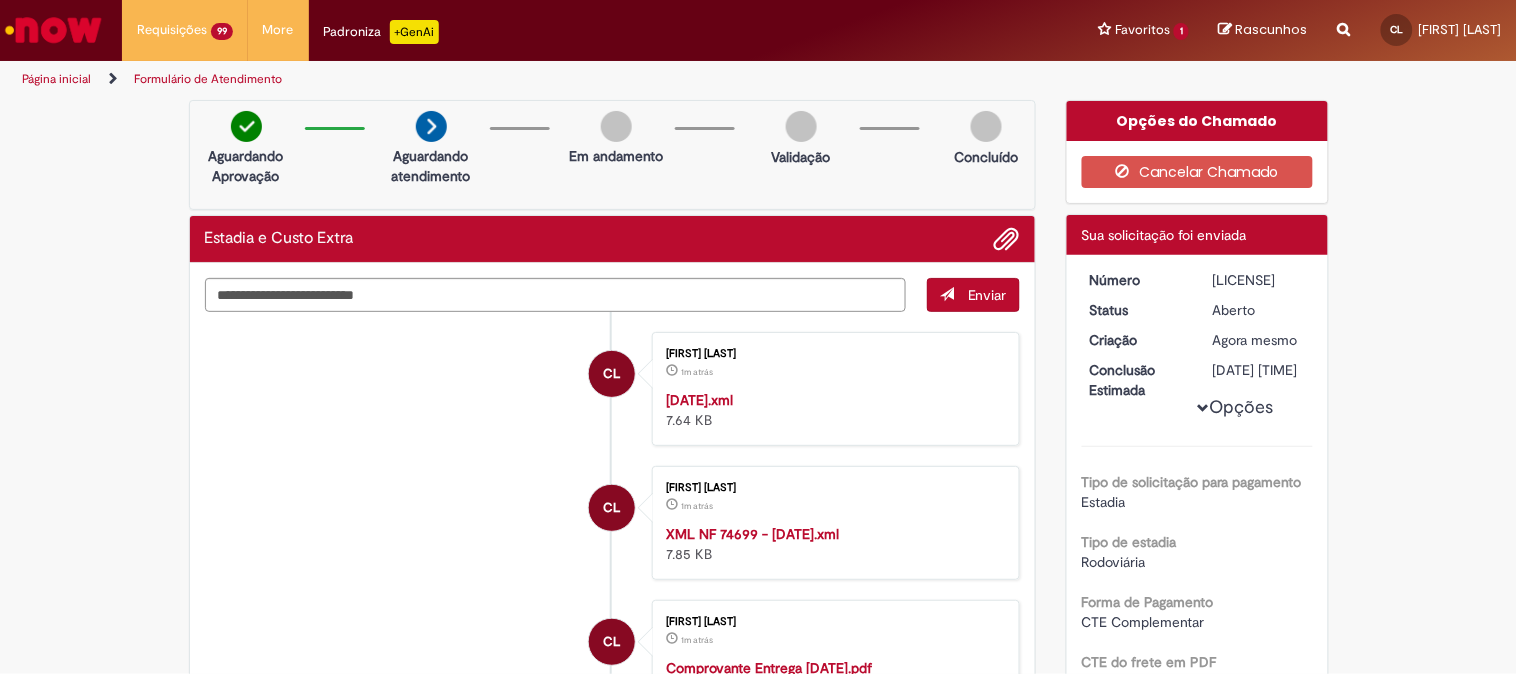 click on "[LICENSE]" at bounding box center [1259, 280] 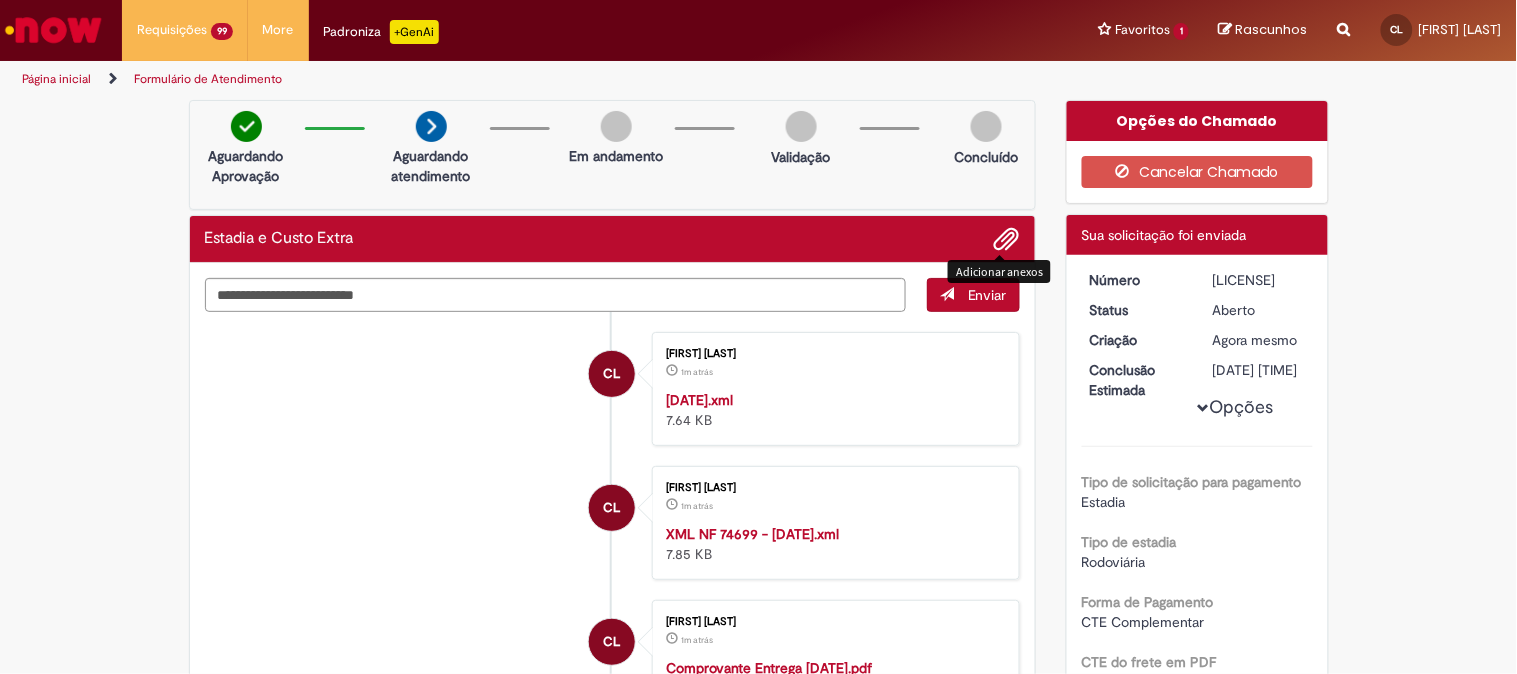 click at bounding box center (1007, 240) 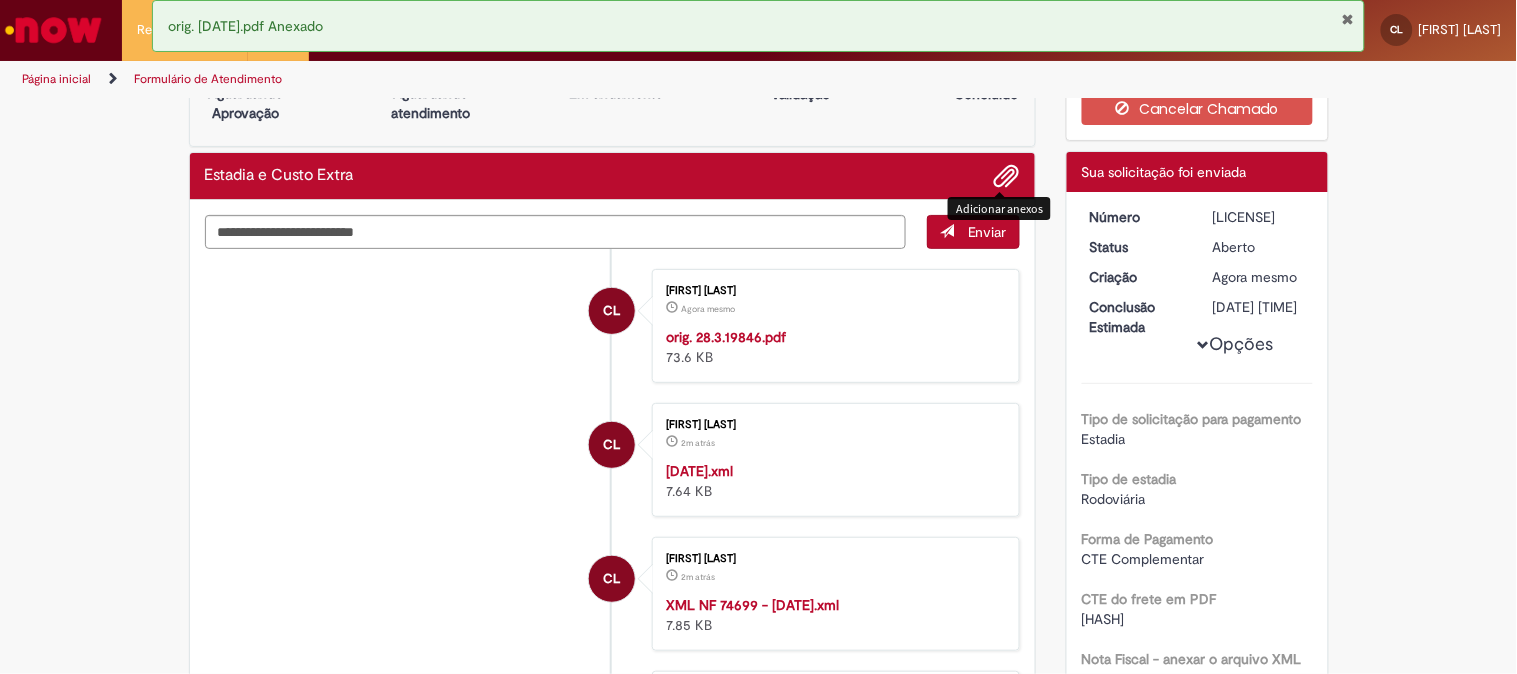 scroll, scrollTop: 0, scrollLeft: 0, axis: both 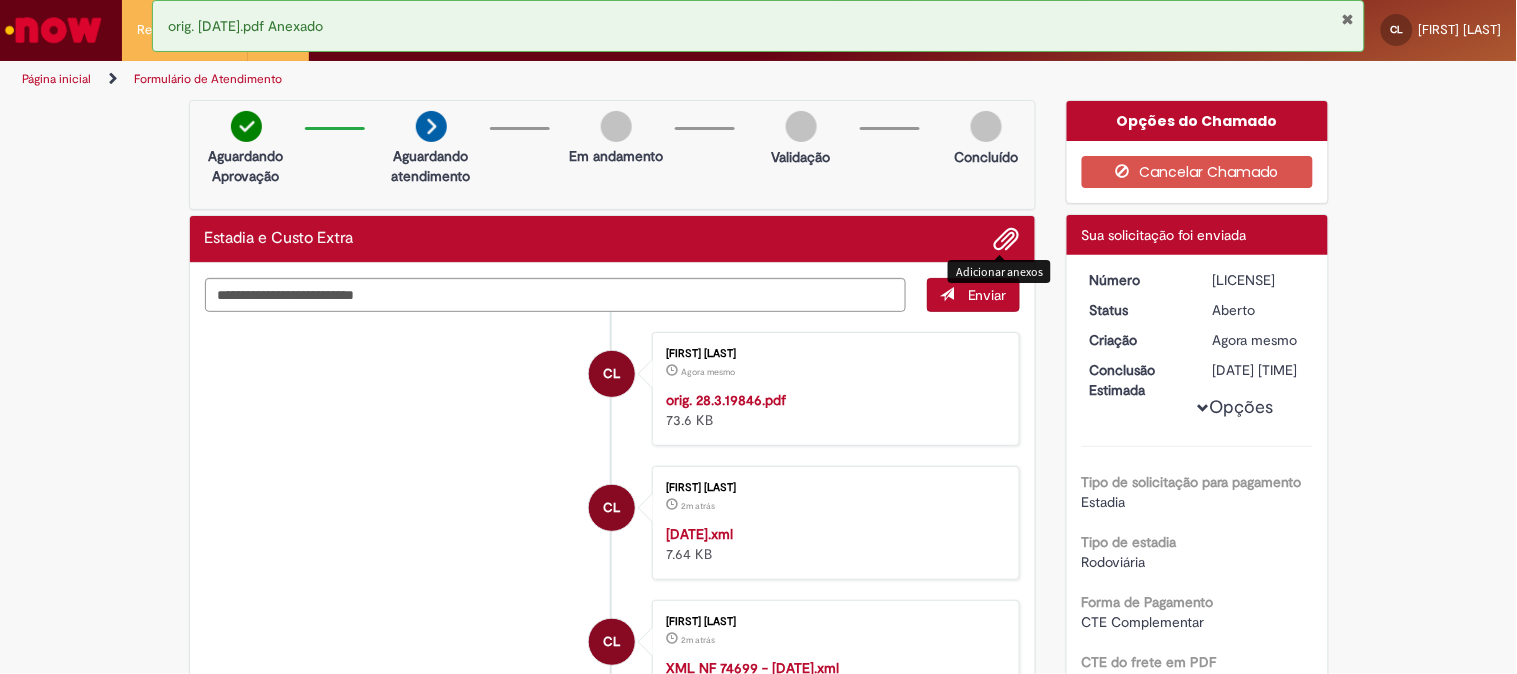 click at bounding box center (1347, 19) 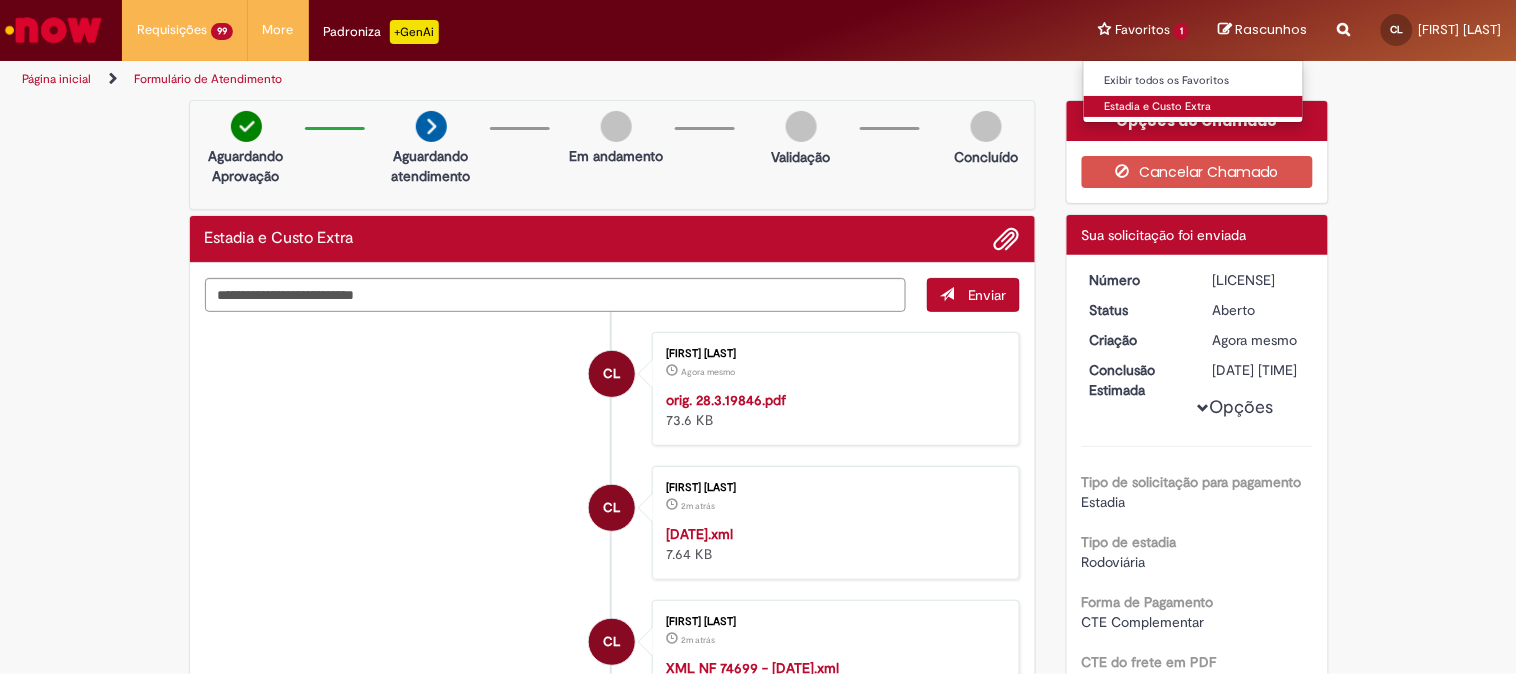 click on "Estadia e Custo Extra" at bounding box center (1194, 107) 